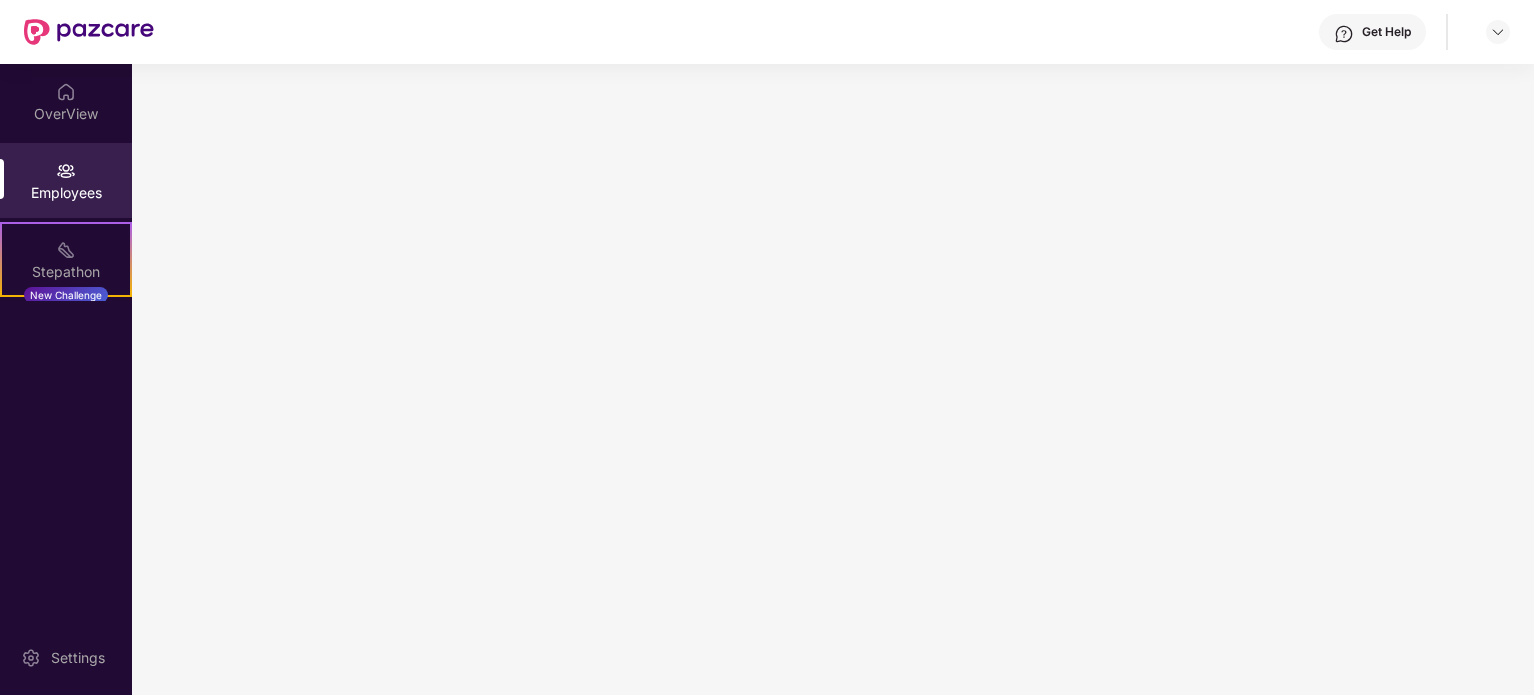 scroll, scrollTop: 0, scrollLeft: 0, axis: both 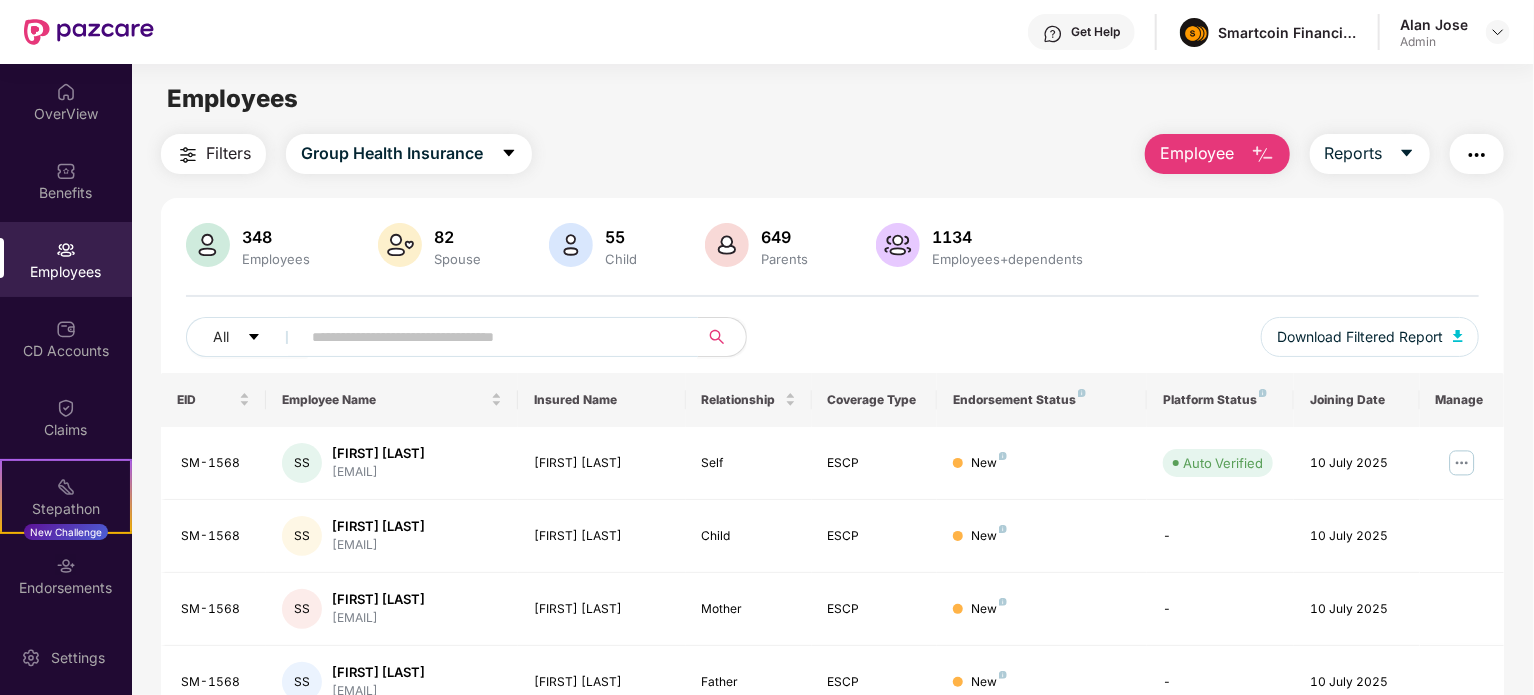 click at bounding box center [491, 337] 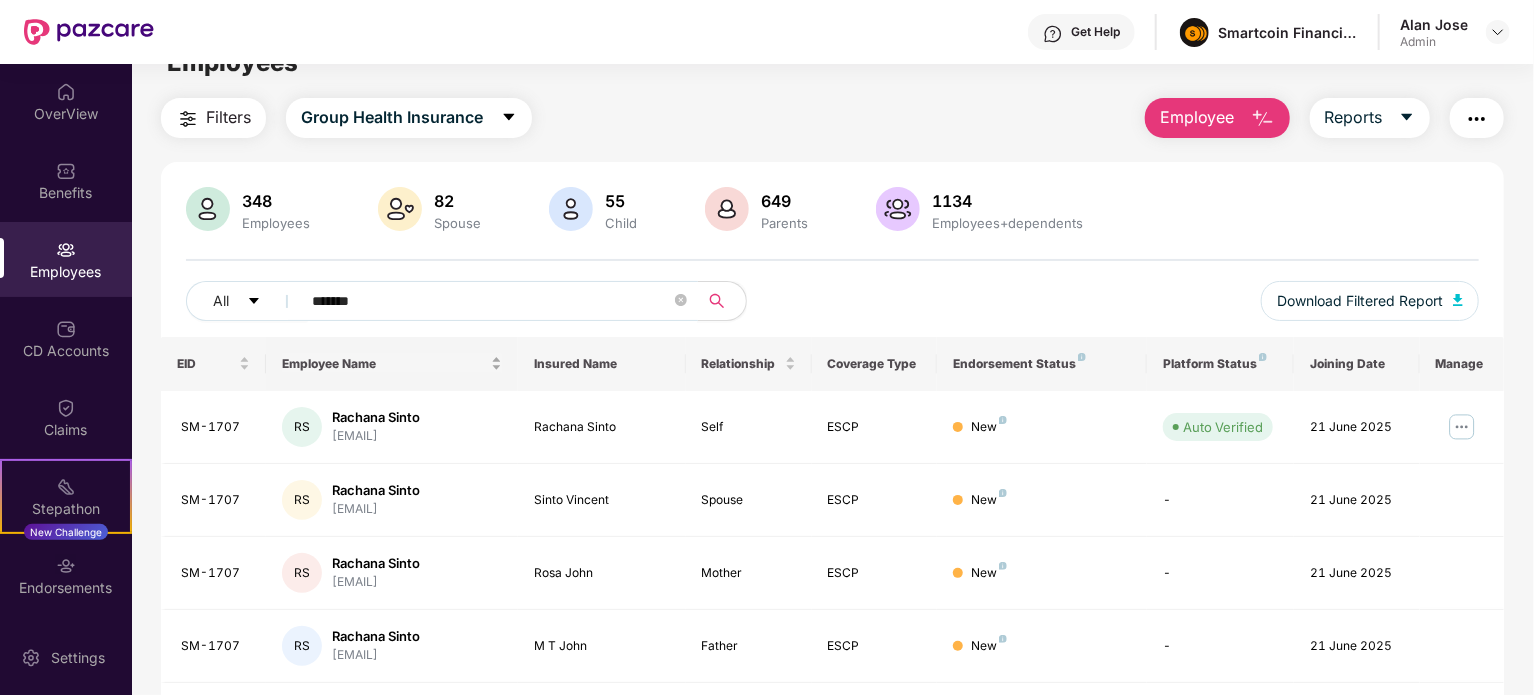 scroll, scrollTop: 0, scrollLeft: 0, axis: both 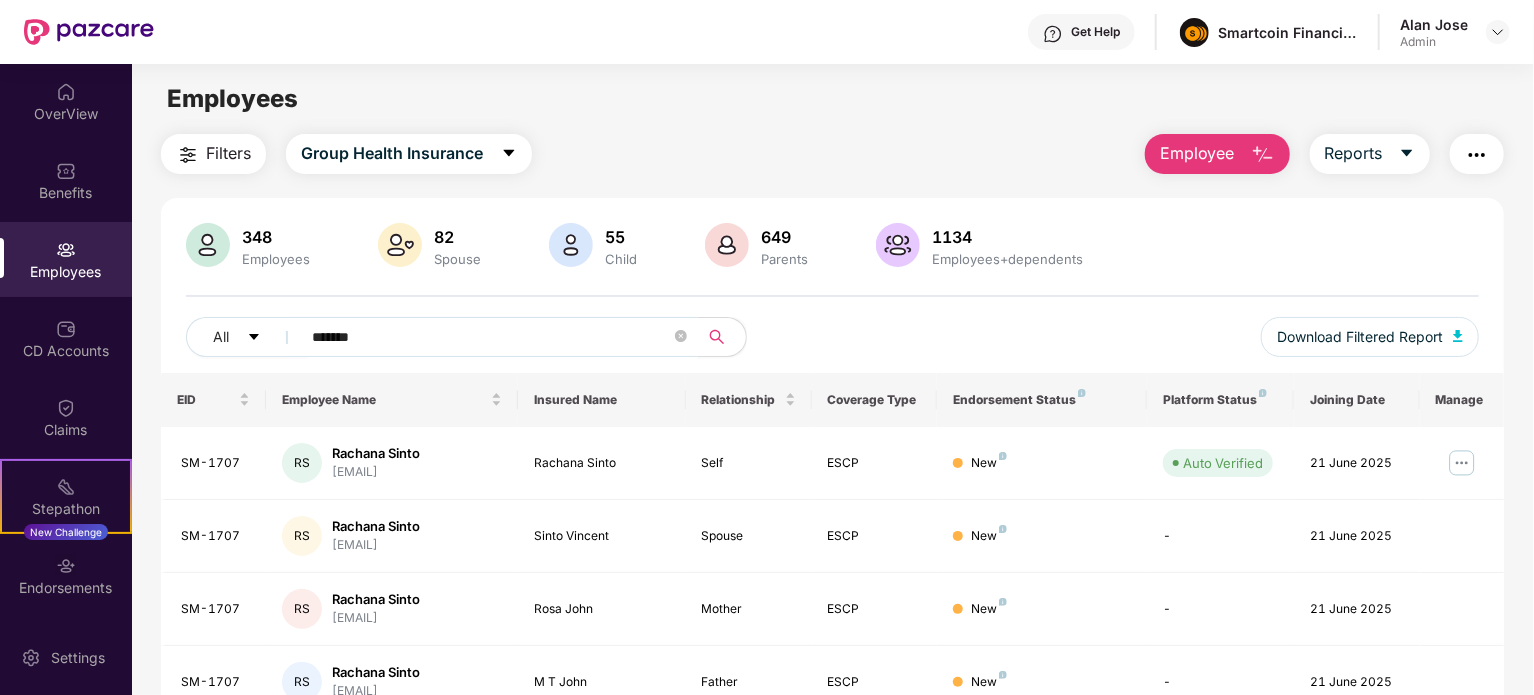 type on "*******" 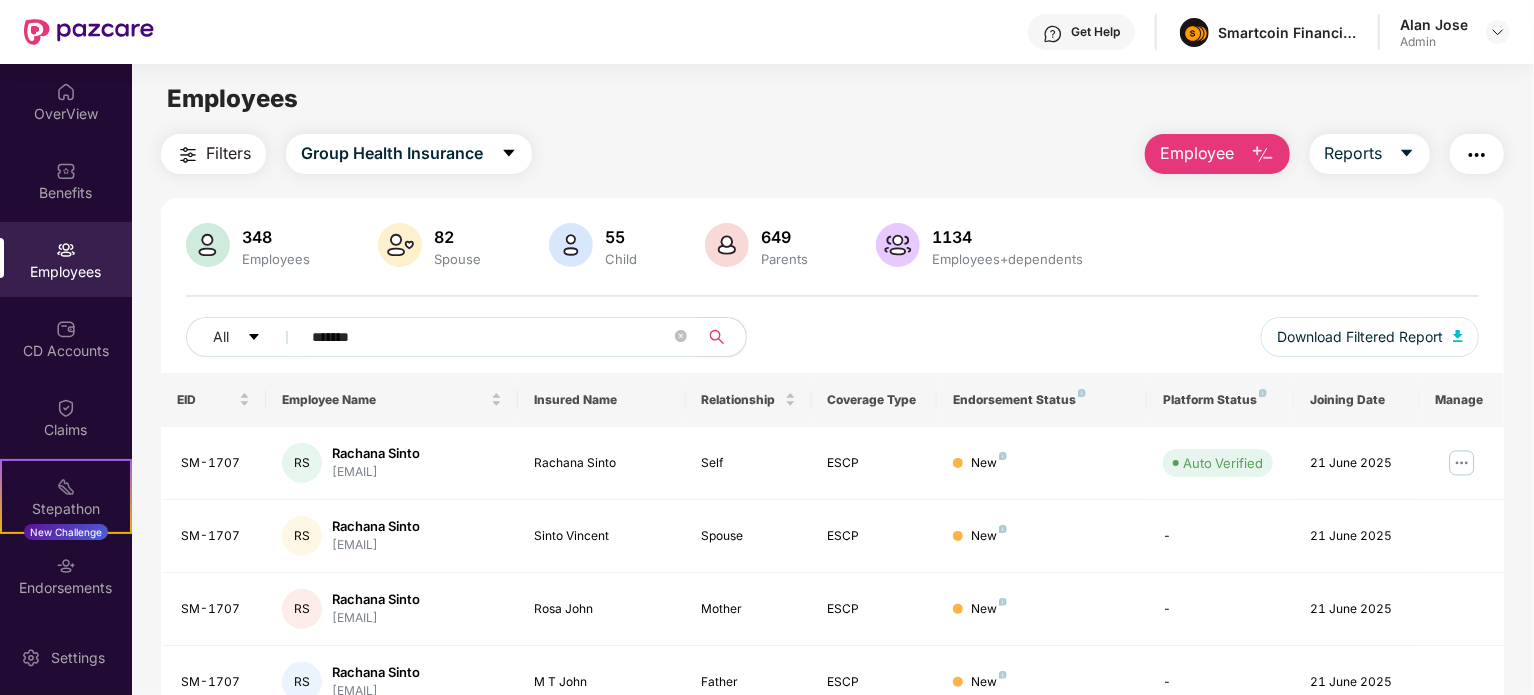 click on "Employee" at bounding box center [1197, 153] 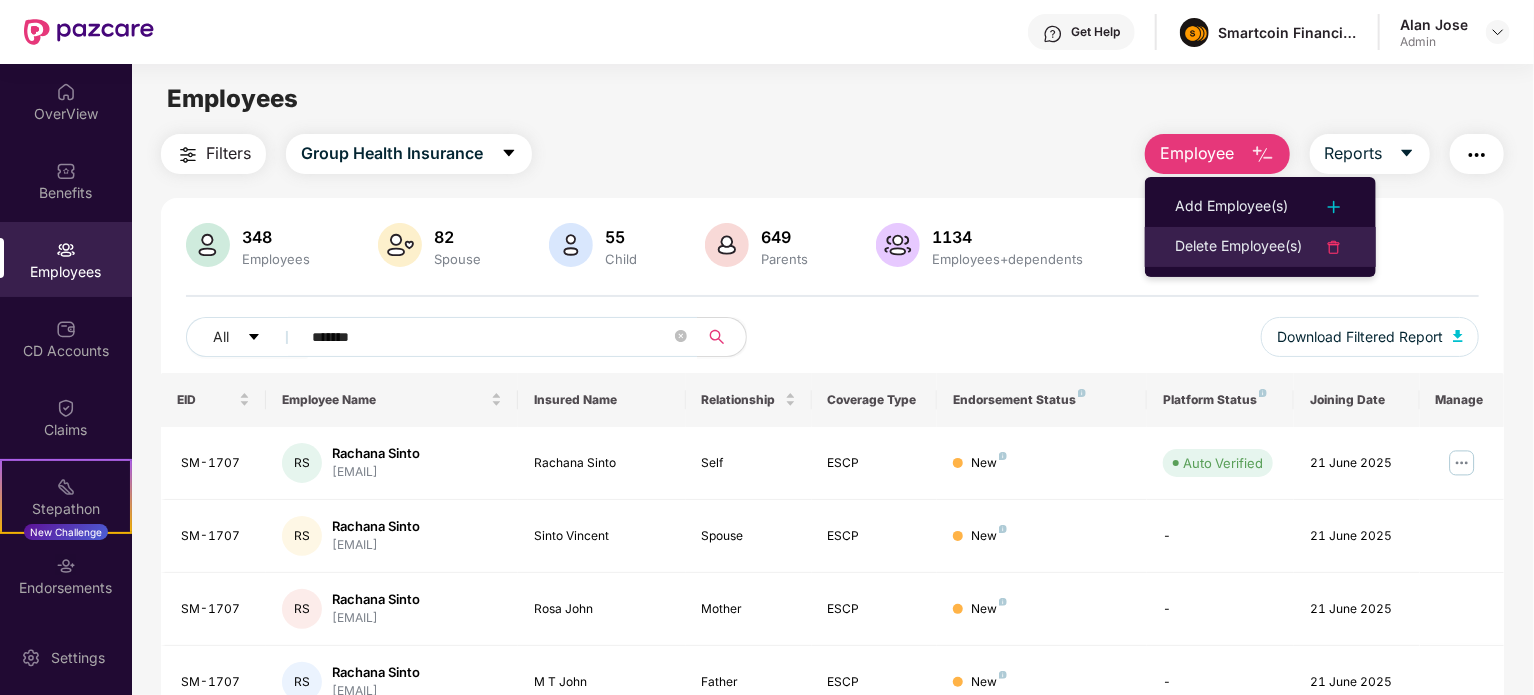 click on "Delete Employee(s)" at bounding box center [1260, 247] 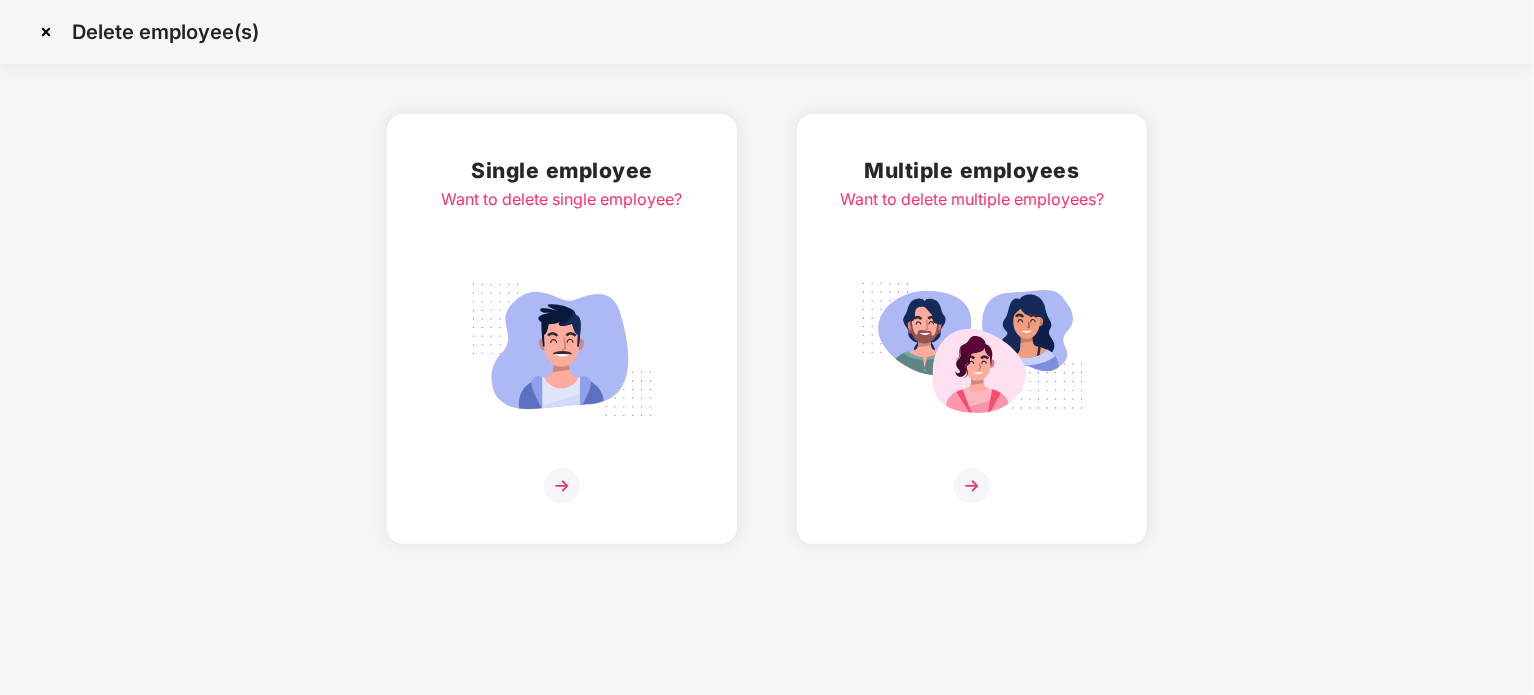 click at bounding box center [972, 350] 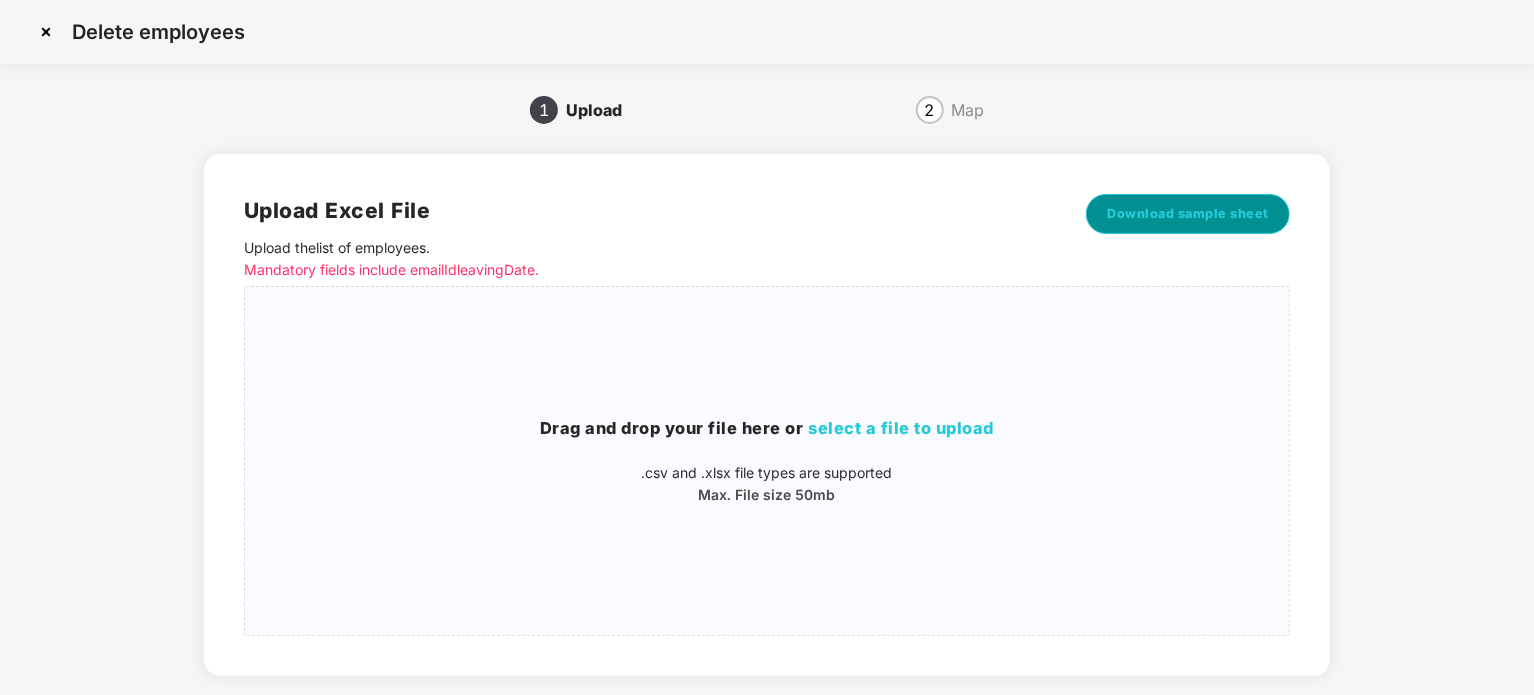 click on "Download sample sheet" at bounding box center [1188, 214] 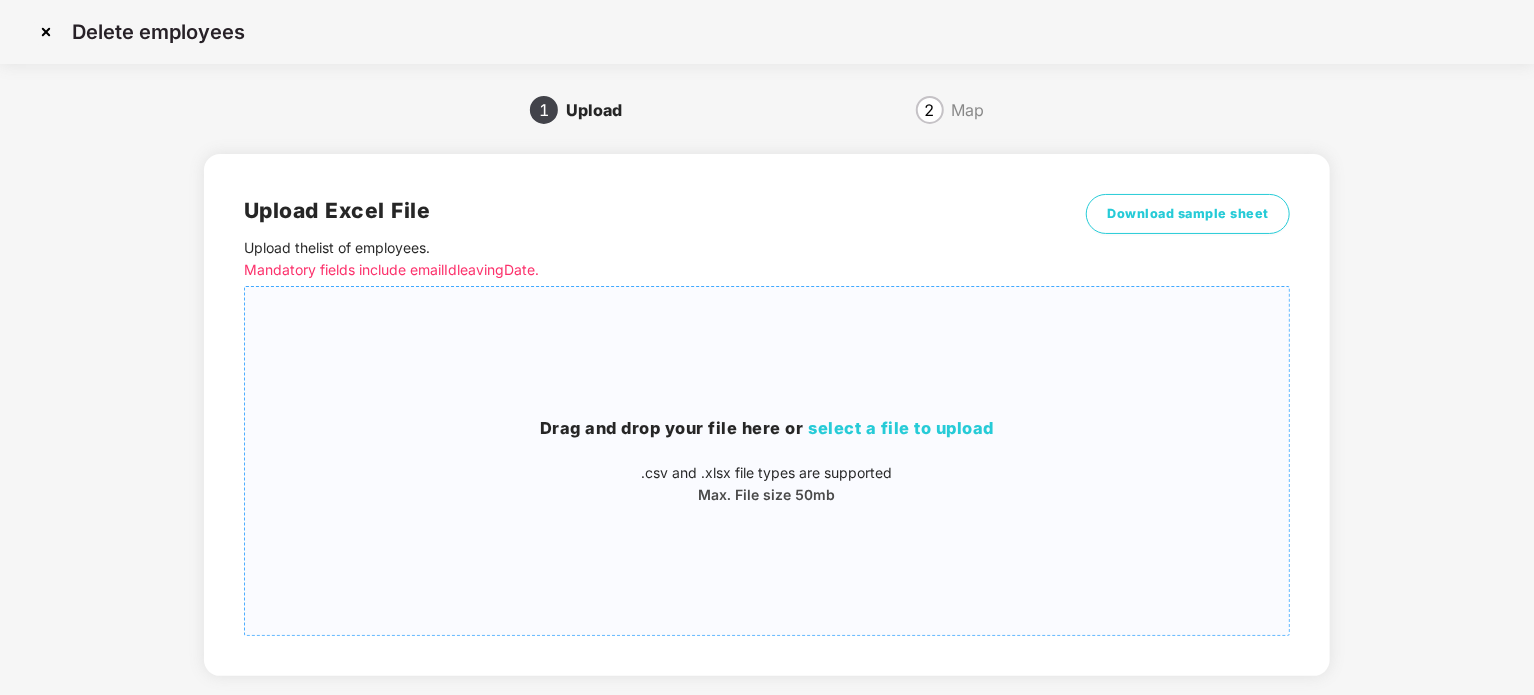 click on "select a file to upload" at bounding box center [901, 428] 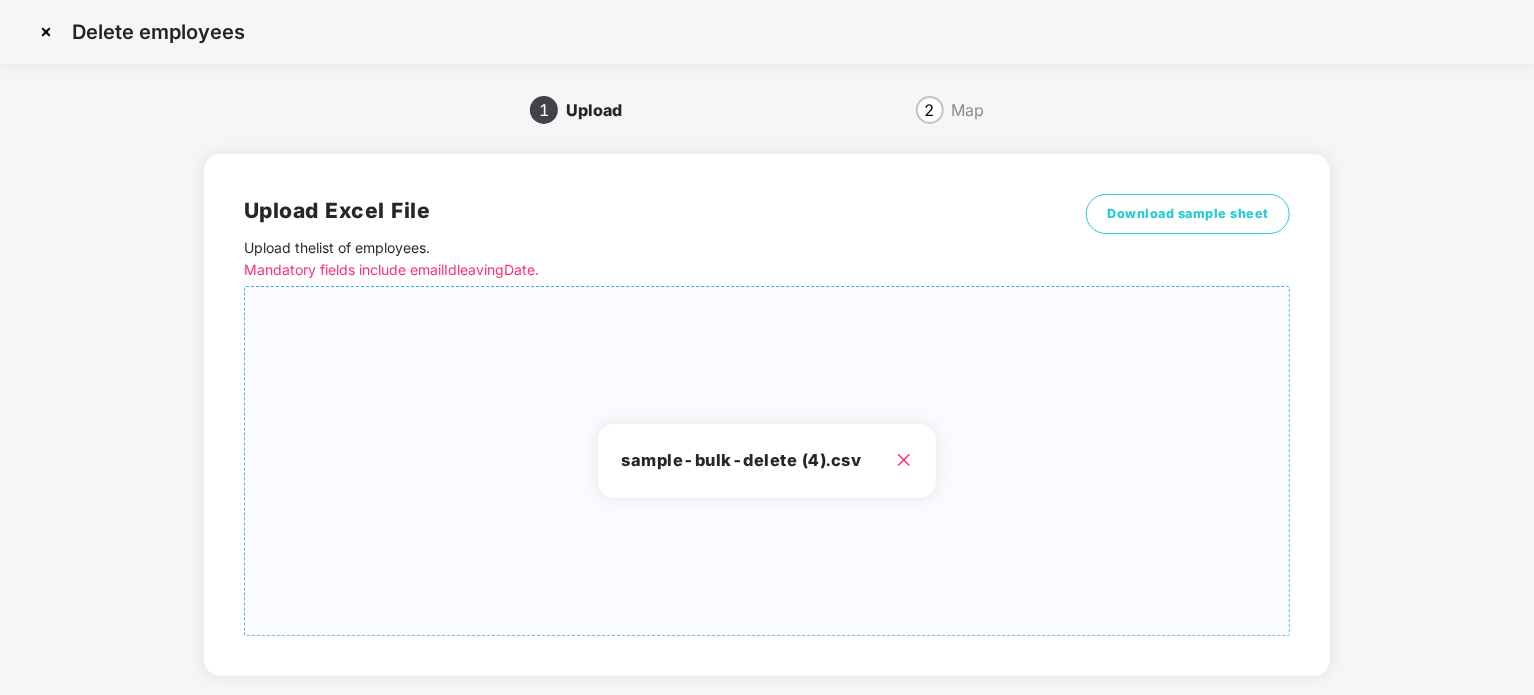 scroll, scrollTop: 105, scrollLeft: 0, axis: vertical 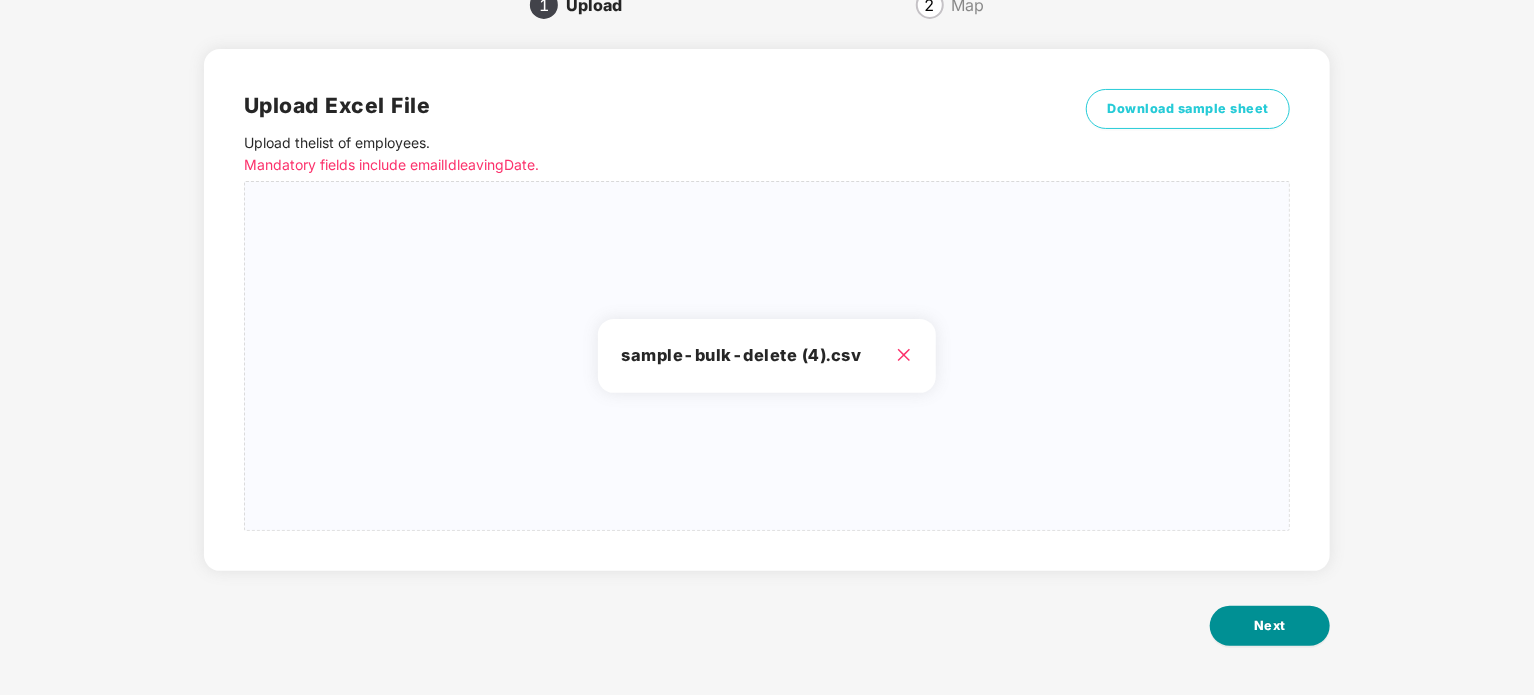 click on "Next" at bounding box center (1270, 626) 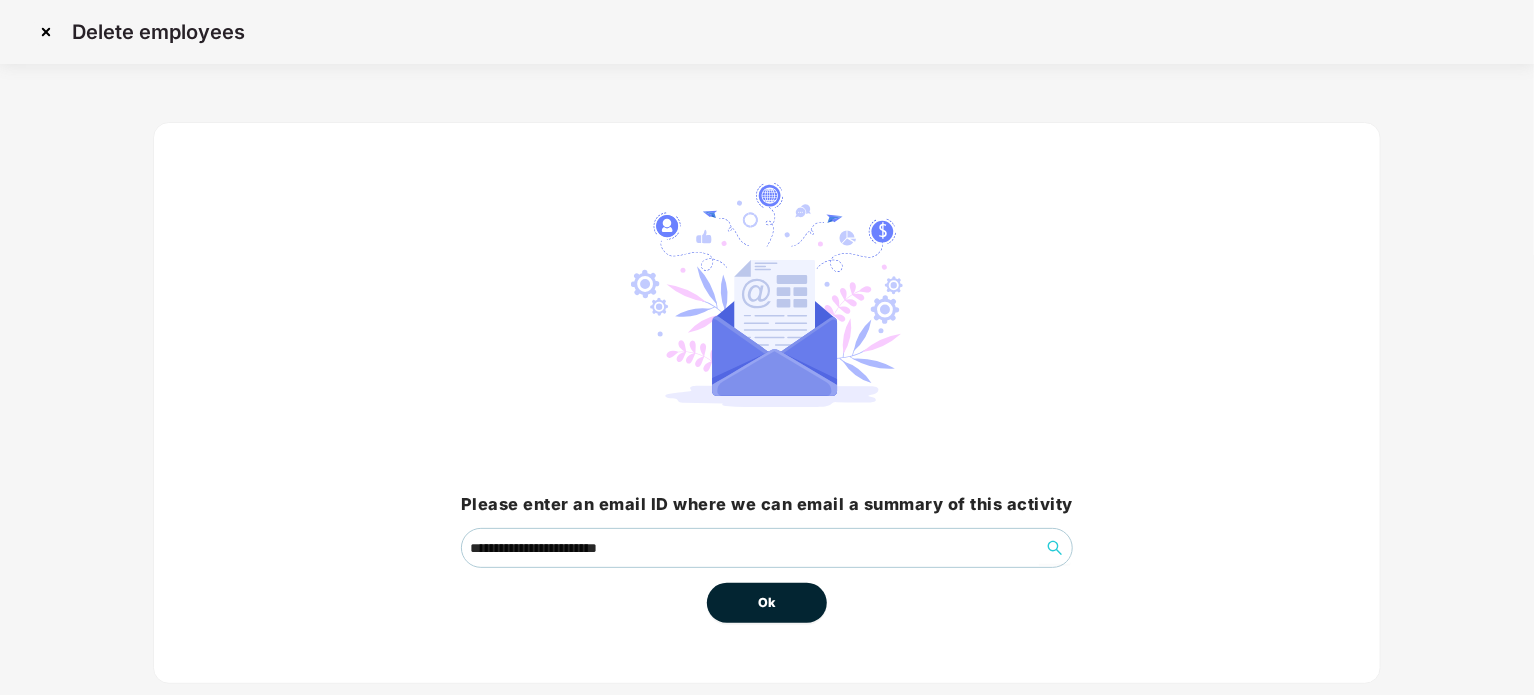 click on "Ok" at bounding box center [767, 603] 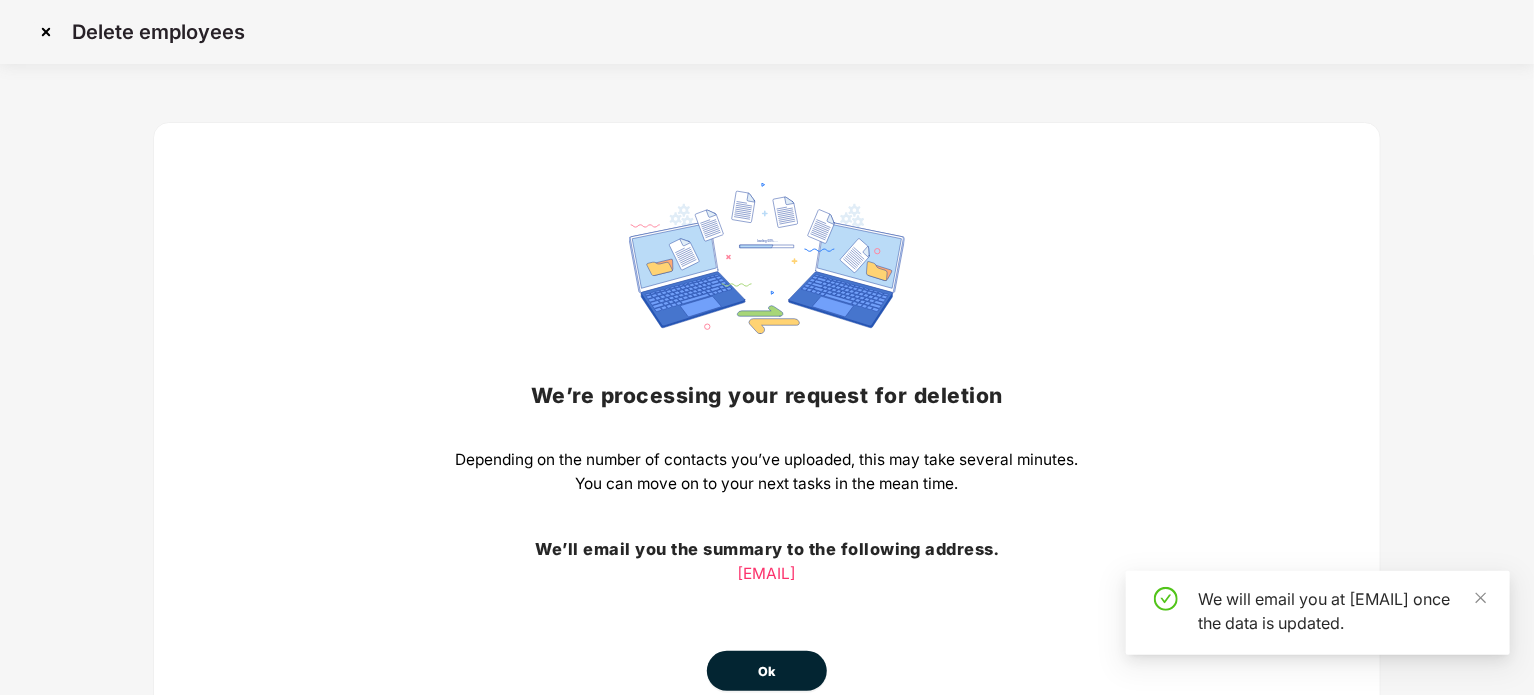 scroll, scrollTop: 112, scrollLeft: 0, axis: vertical 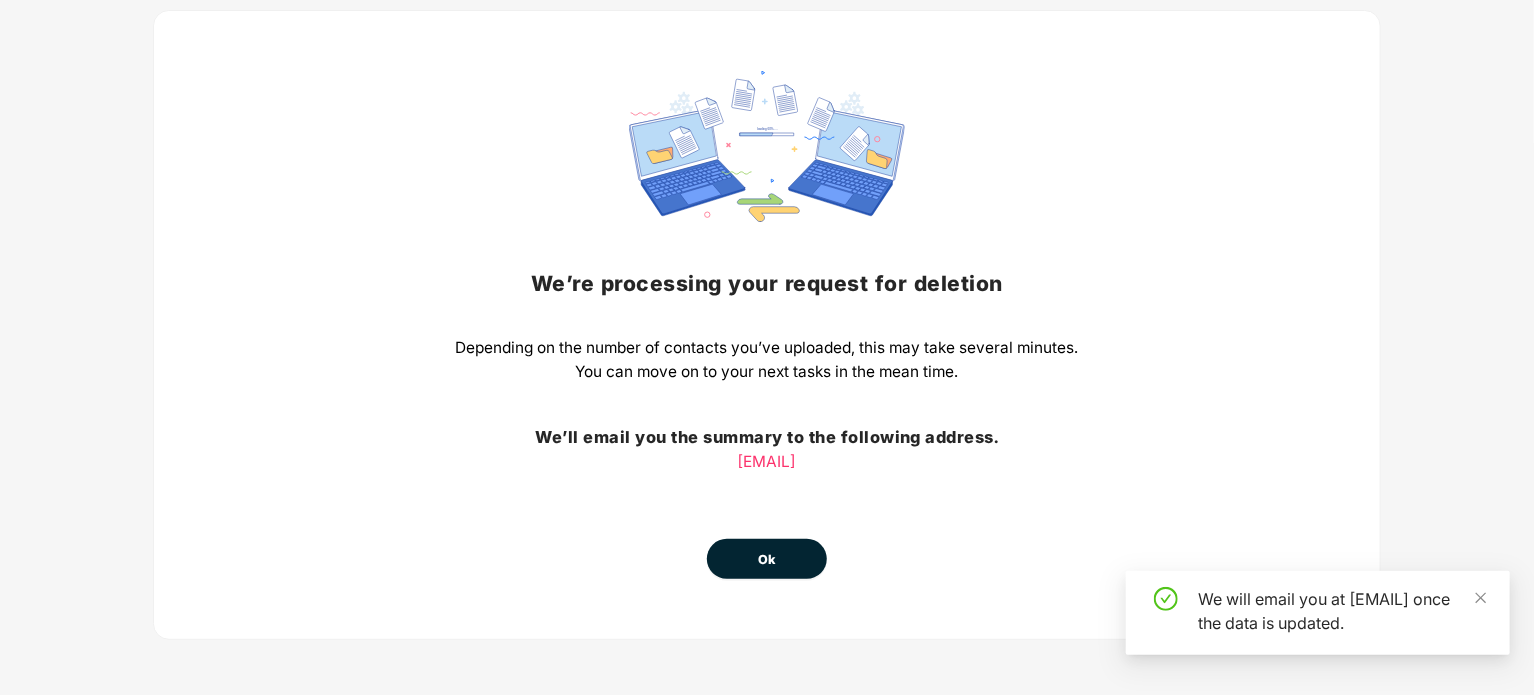 click on "Ok" at bounding box center (767, 559) 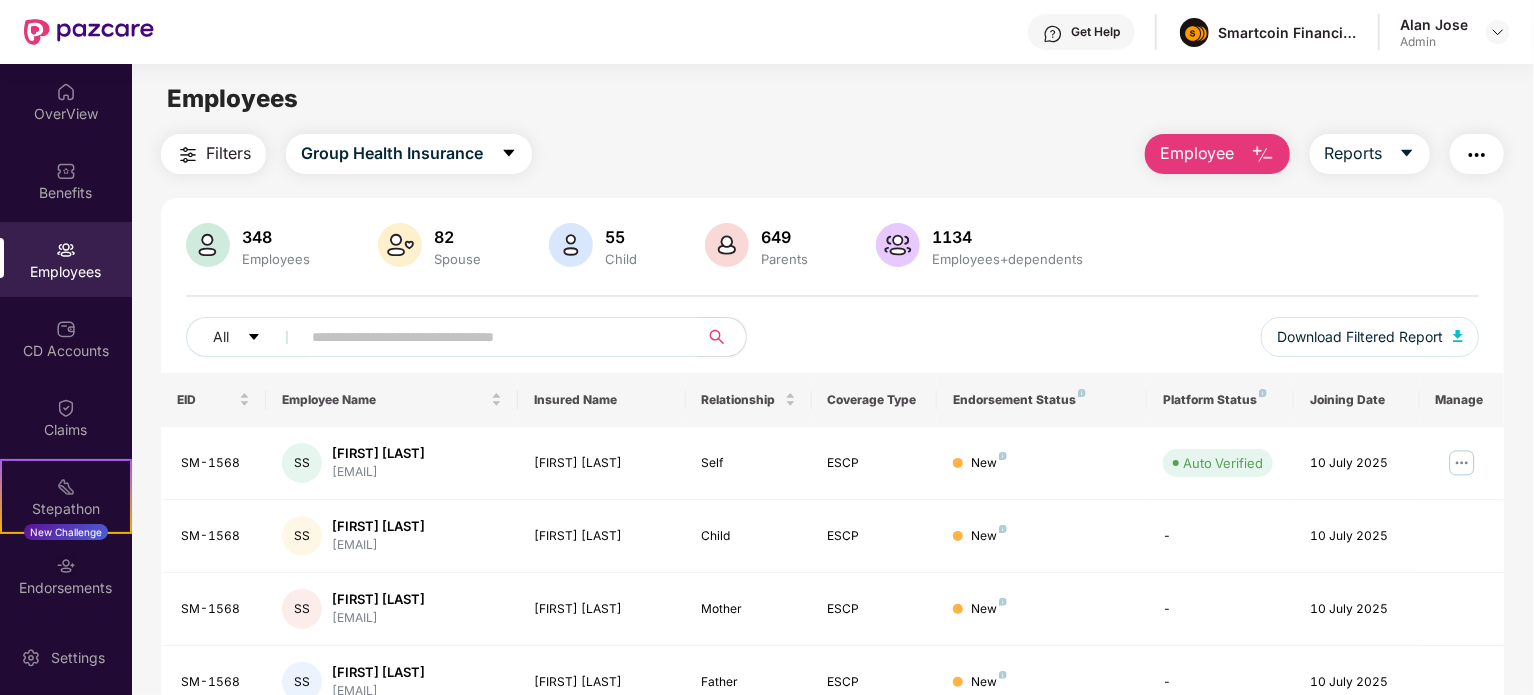 click at bounding box center (491, 337) 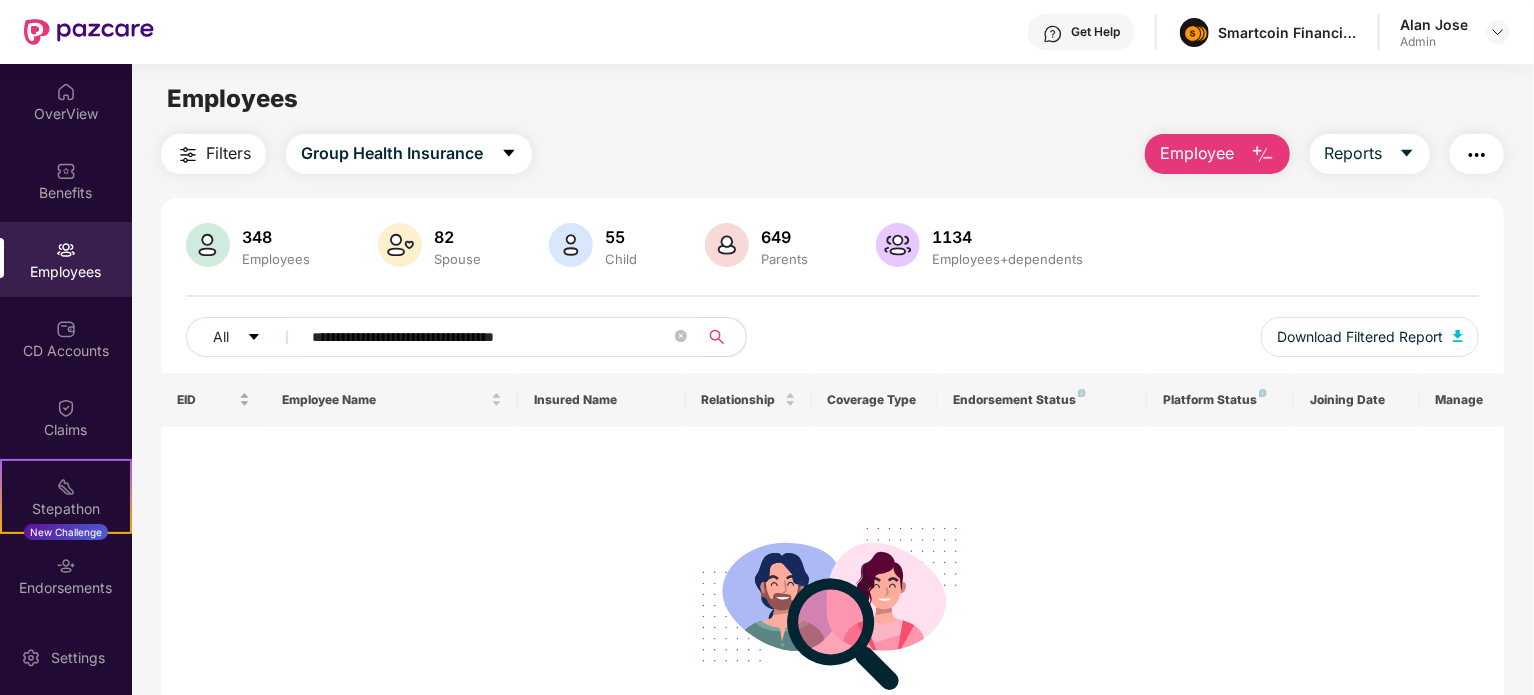 drag, startPoint x: 578, startPoint y: 342, endPoint x: 174, endPoint y: 397, distance: 407.72662 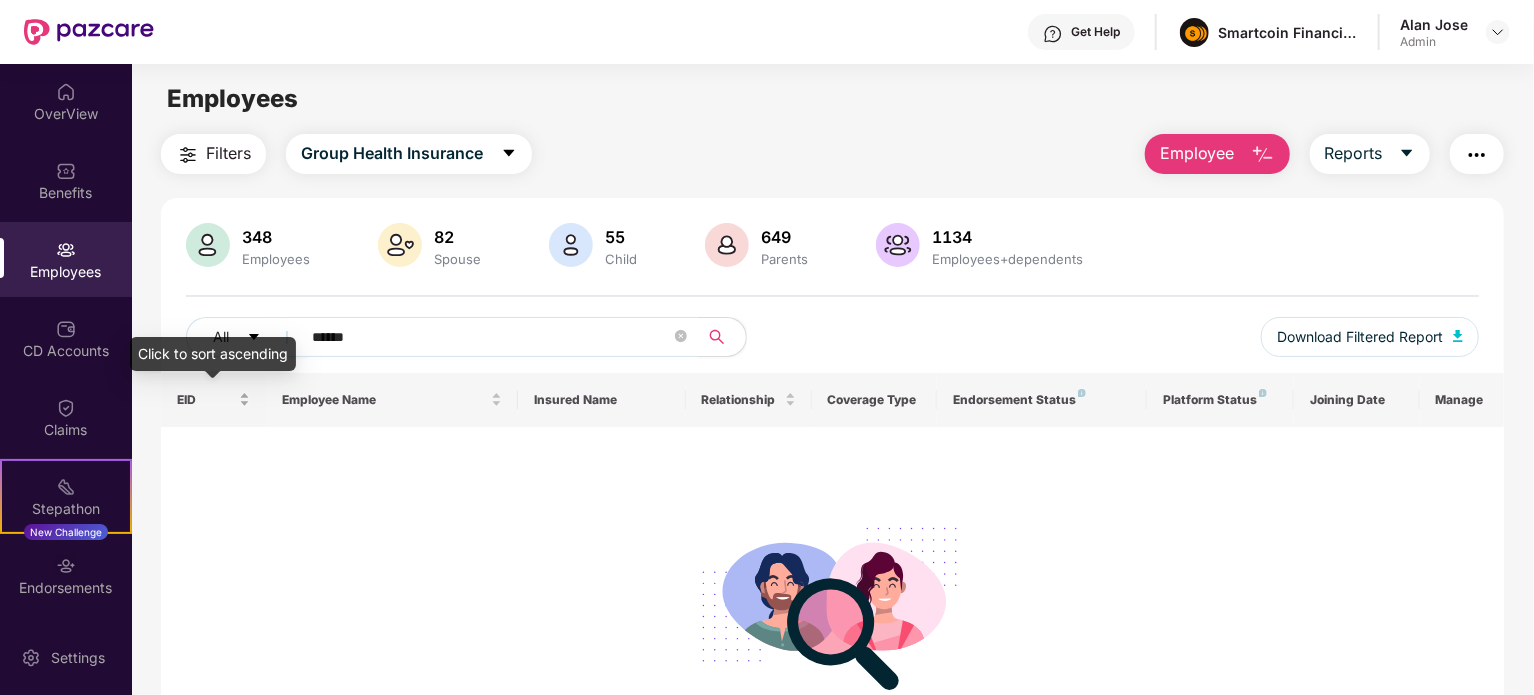 type on "*******" 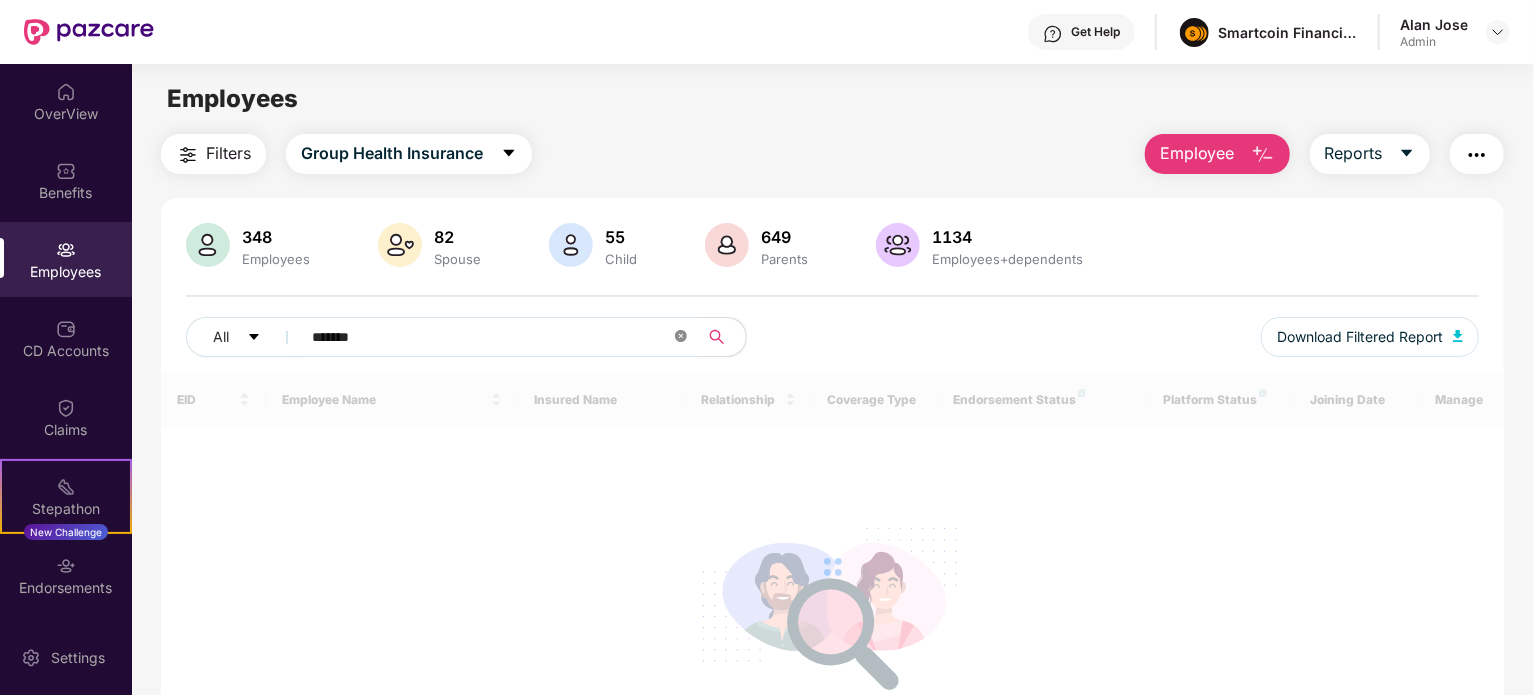 click 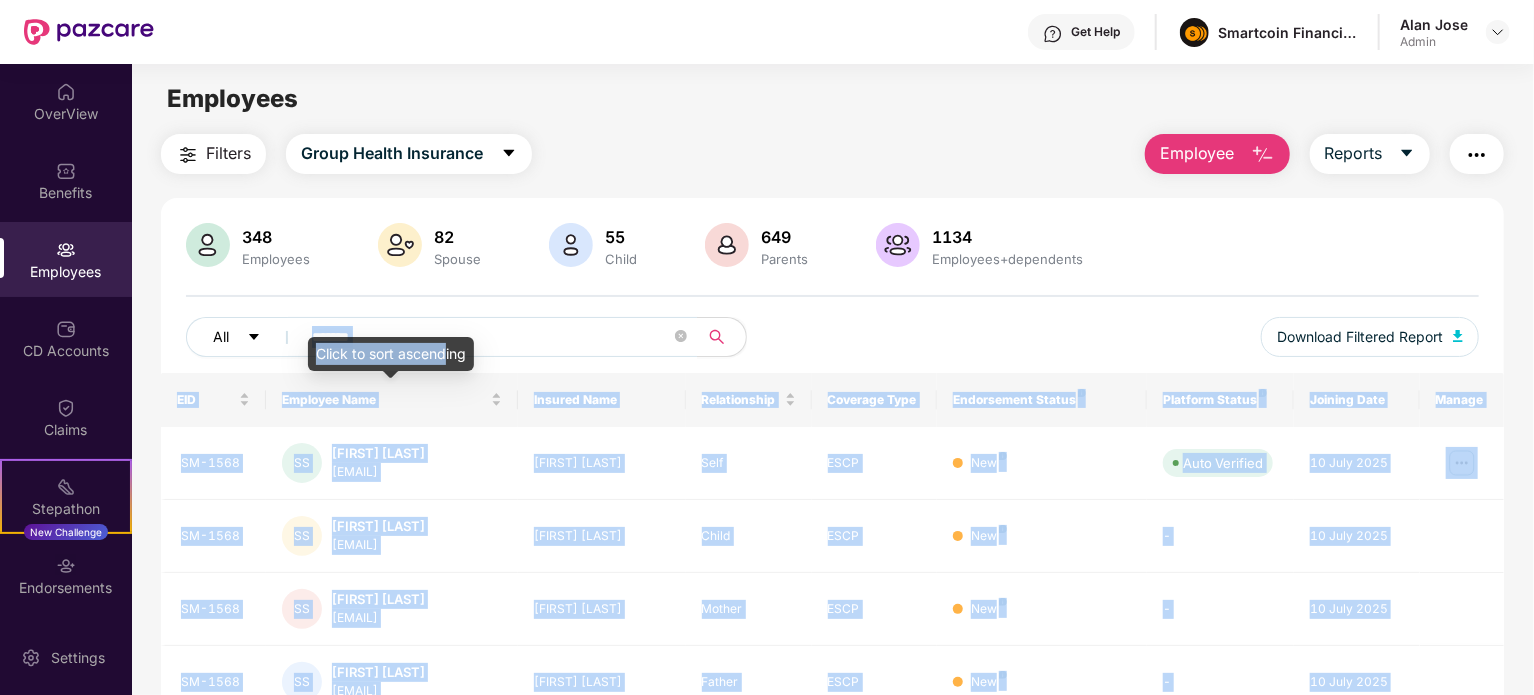 drag, startPoint x: 444, startPoint y: 347, endPoint x: 252, endPoint y: 352, distance: 192.0651 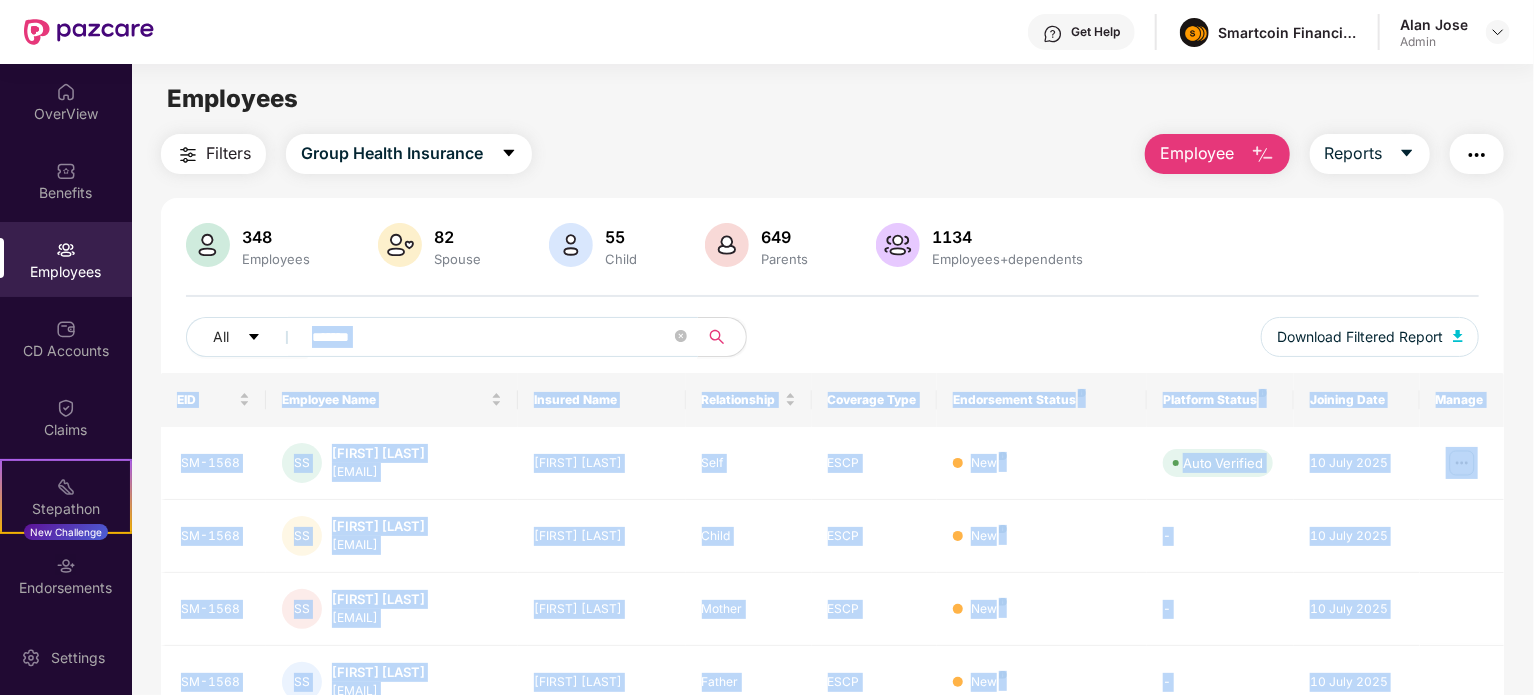 click on "*******" at bounding box center [491, 337] 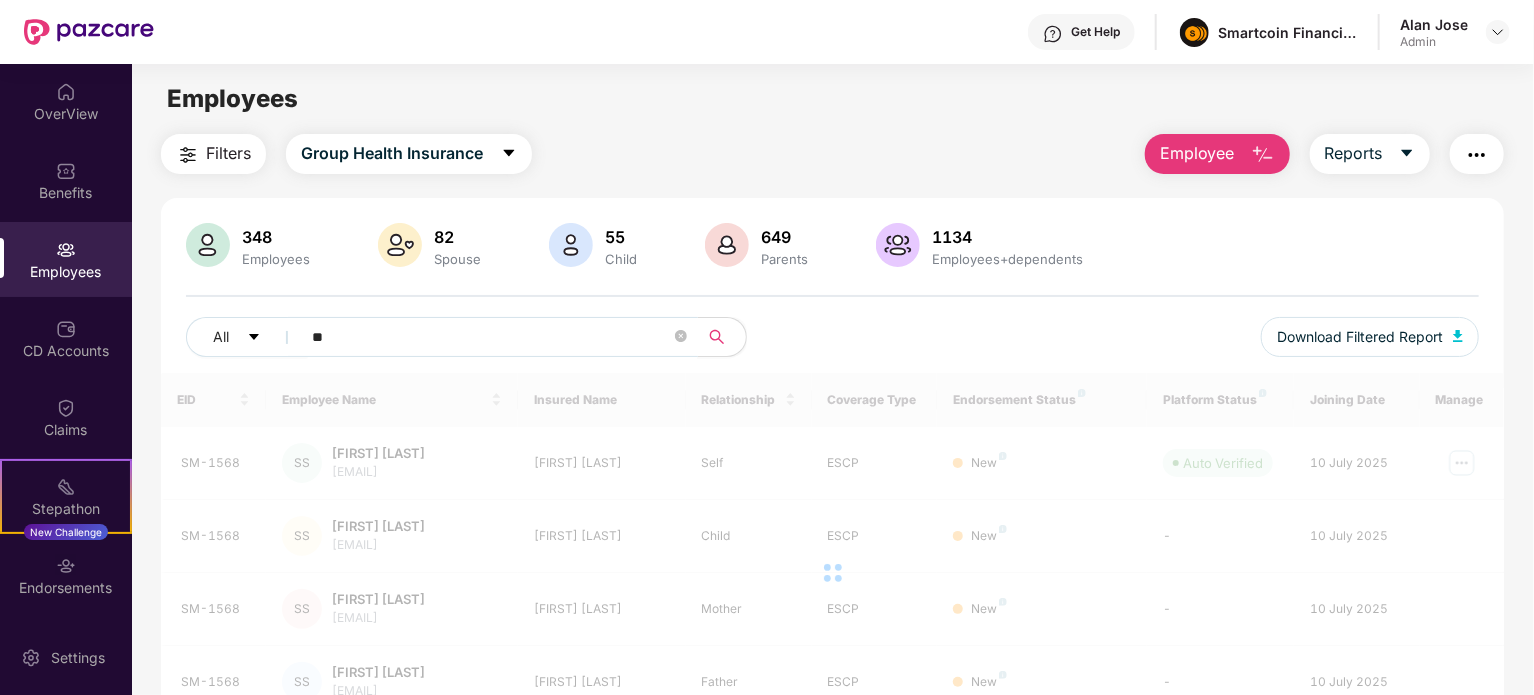type on "*" 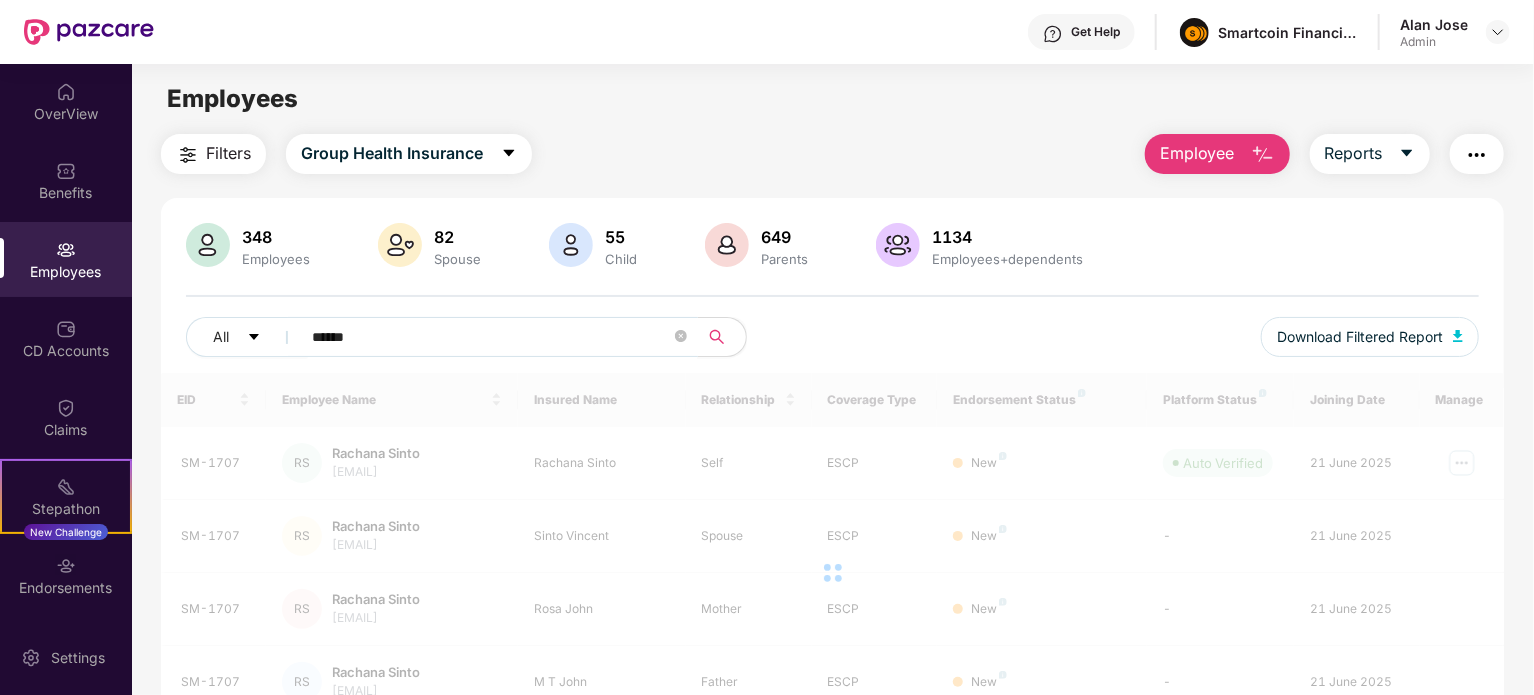 type on "*******" 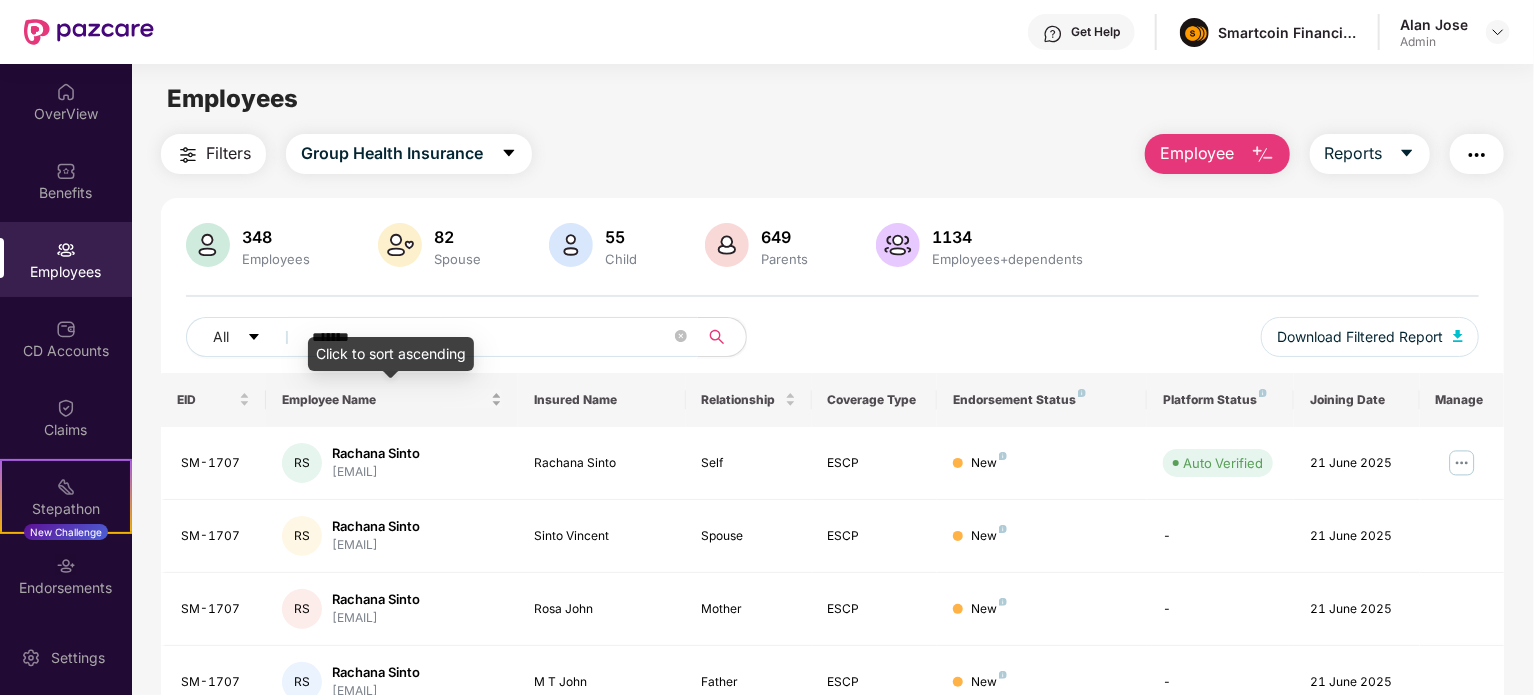 scroll, scrollTop: 312, scrollLeft: 0, axis: vertical 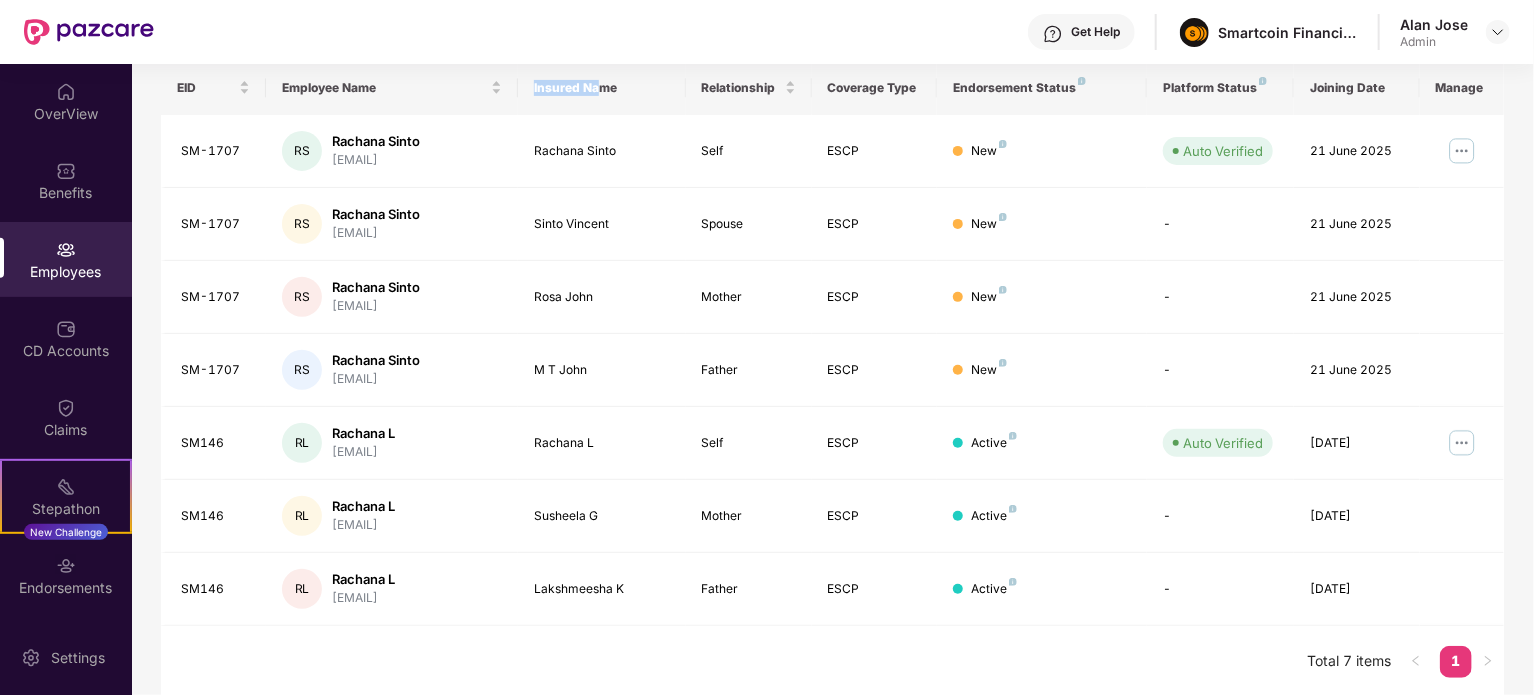 drag, startPoint x: 517, startPoint y: 91, endPoint x: 594, endPoint y: 90, distance: 77.00649 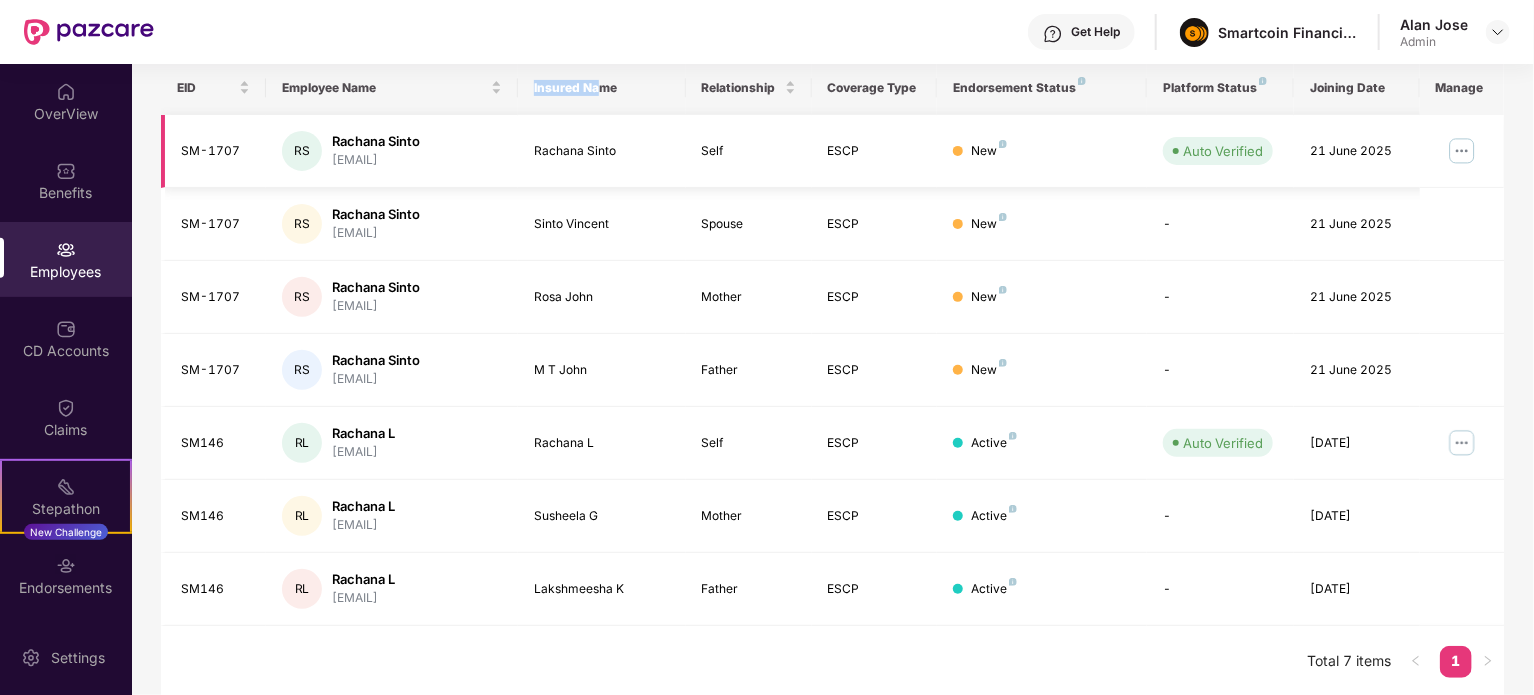 scroll, scrollTop: 0, scrollLeft: 0, axis: both 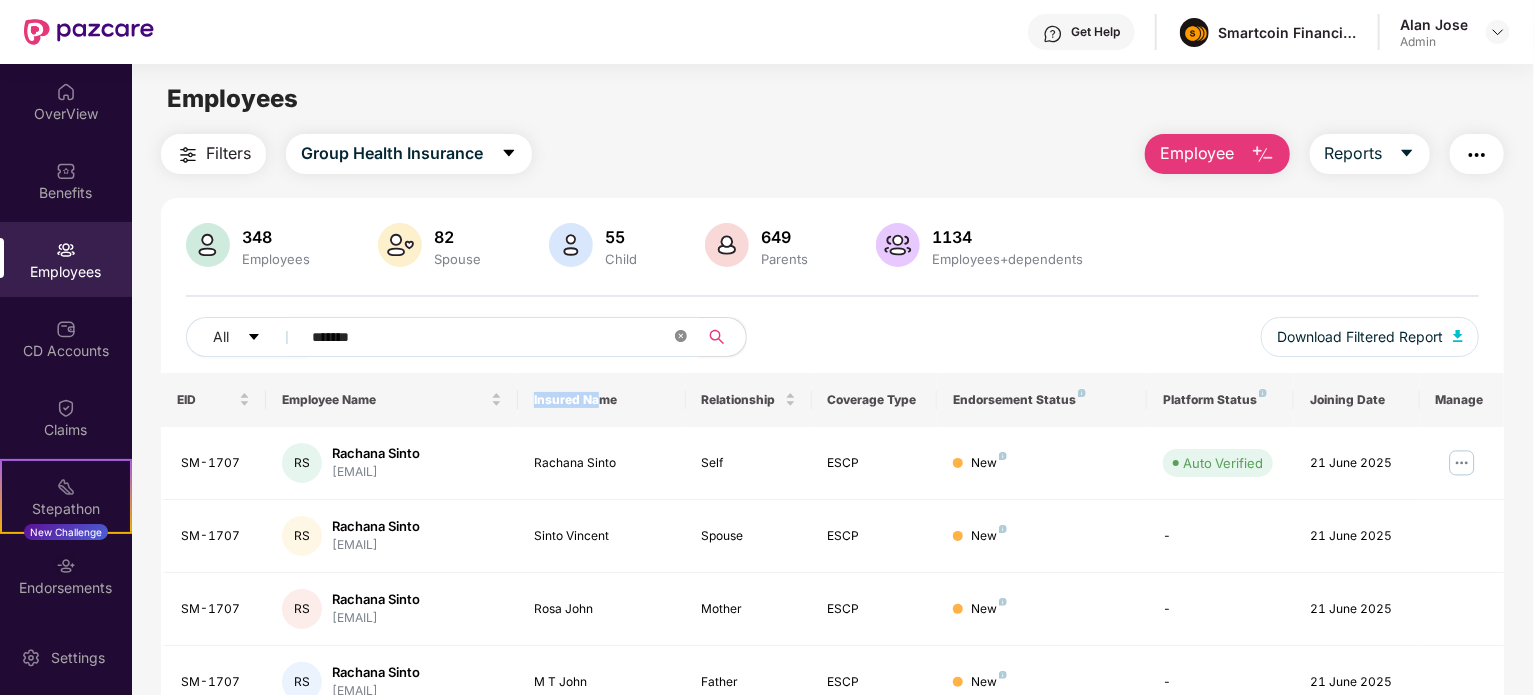 click 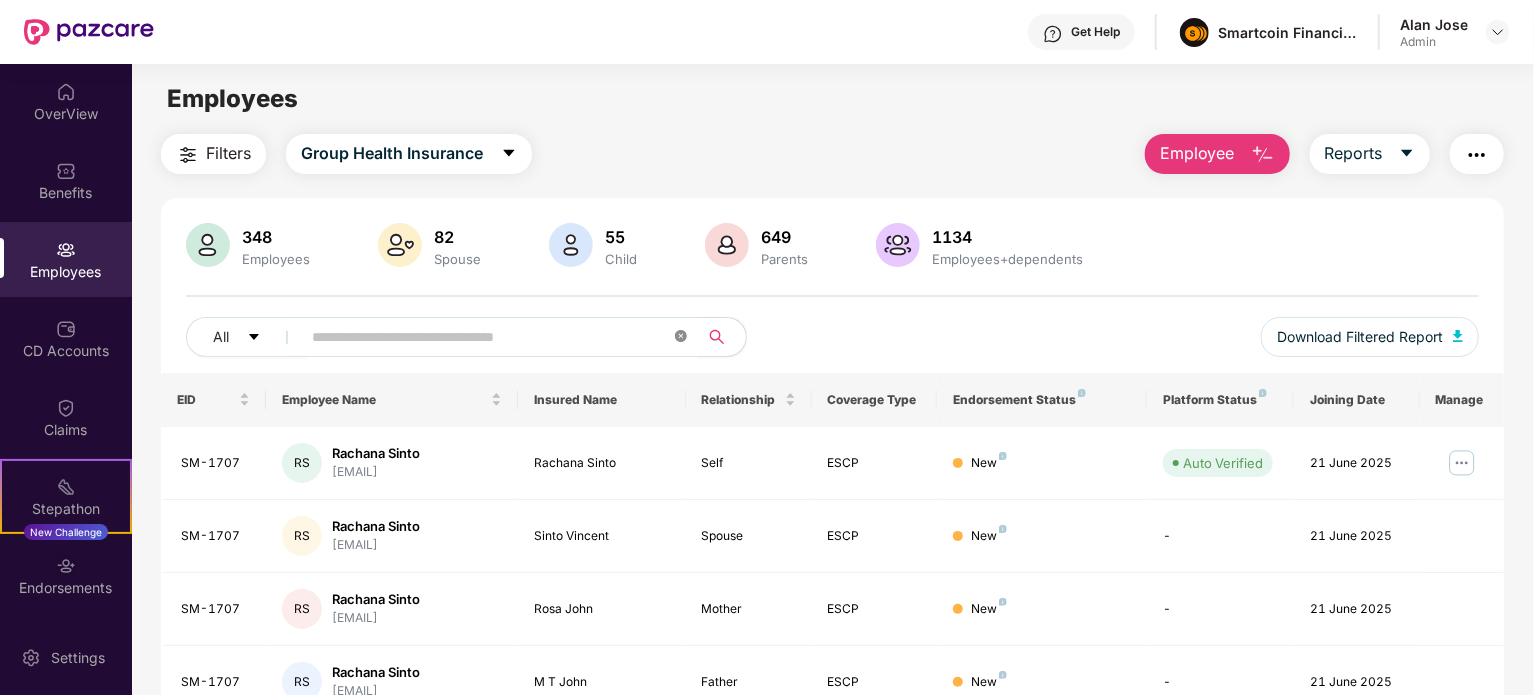 paste on "**********" 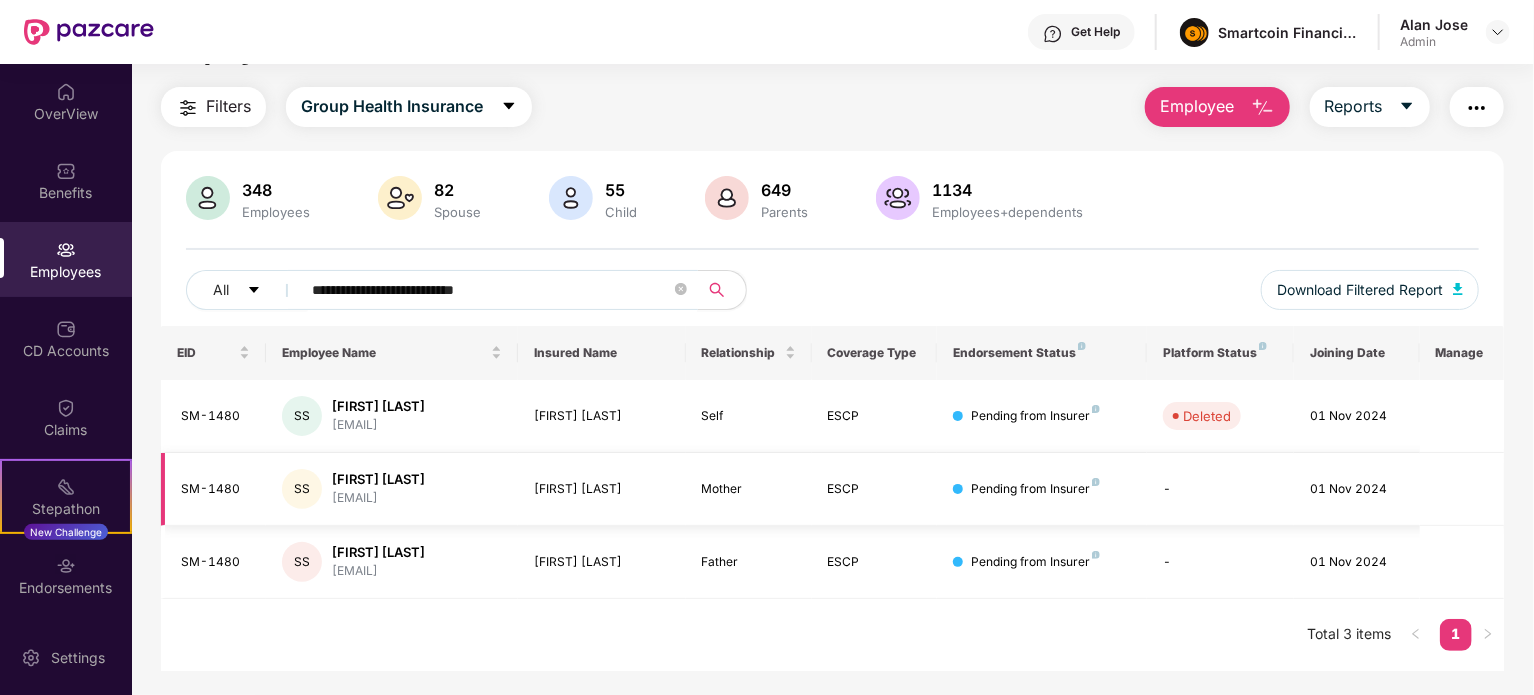 scroll, scrollTop: 64, scrollLeft: 0, axis: vertical 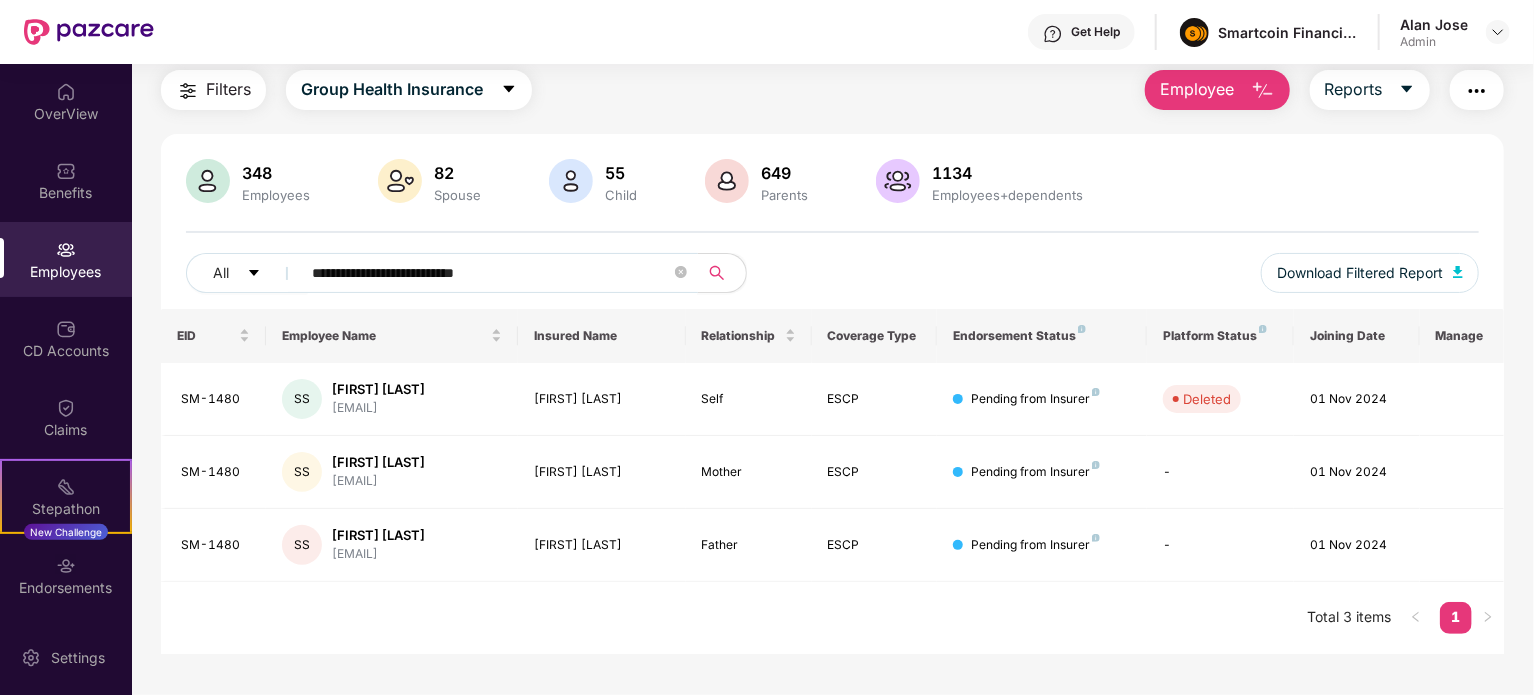 type on "**********" 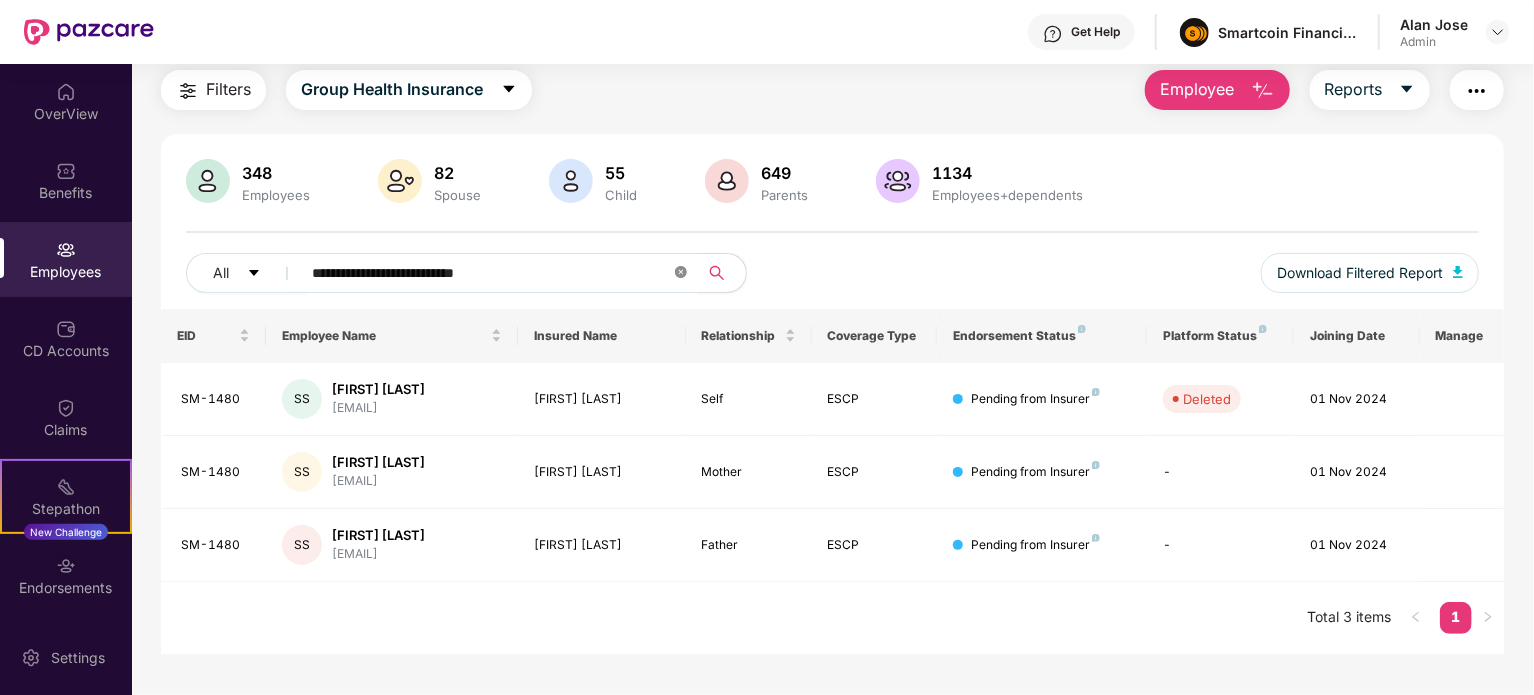 click 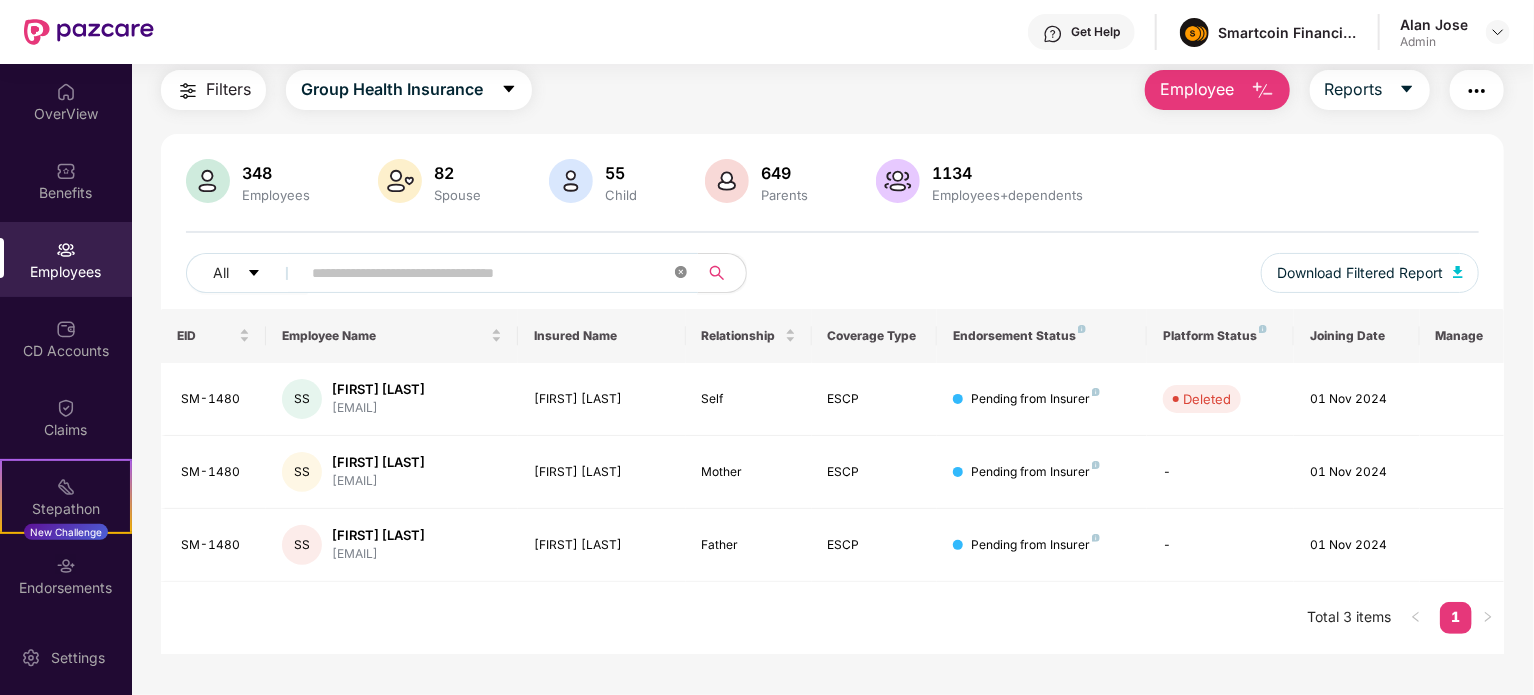 paste on "**********" 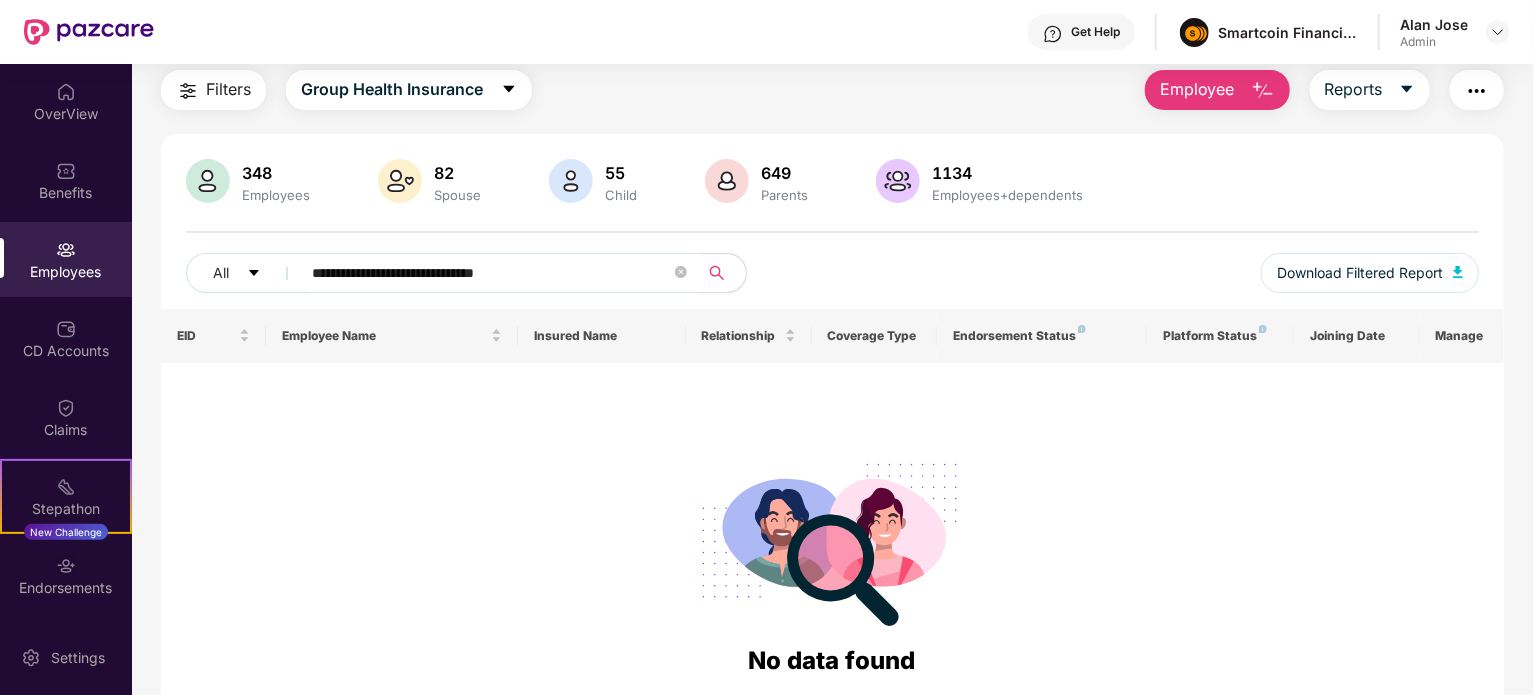 type on "**********" 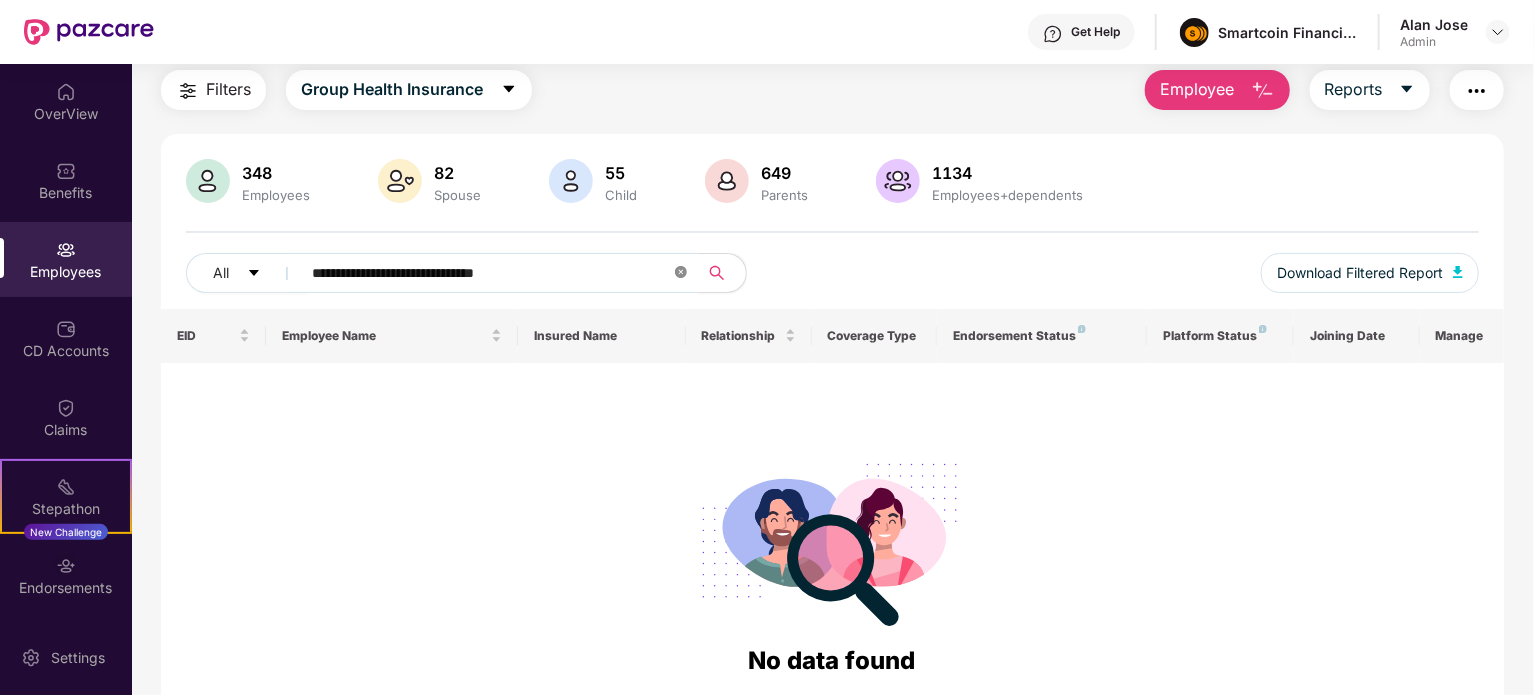 click 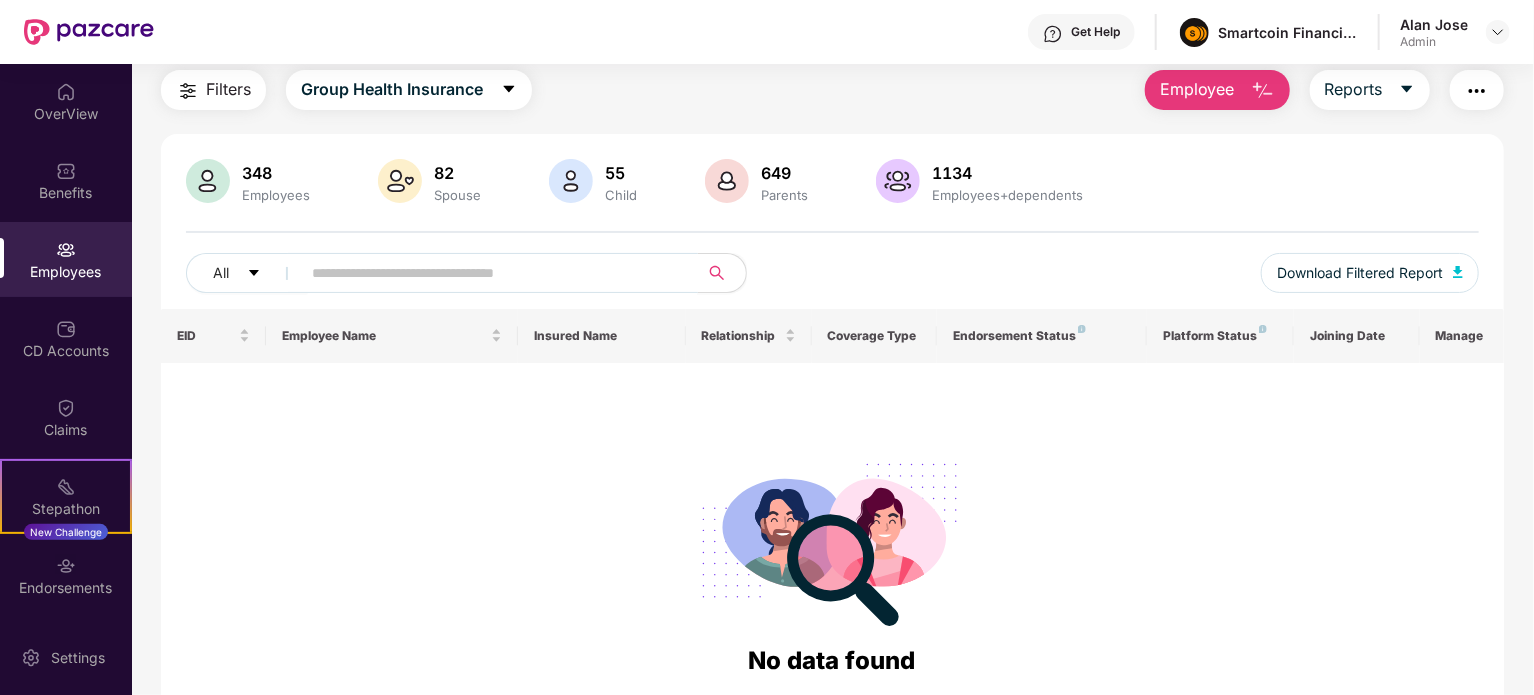 paste on "**********" 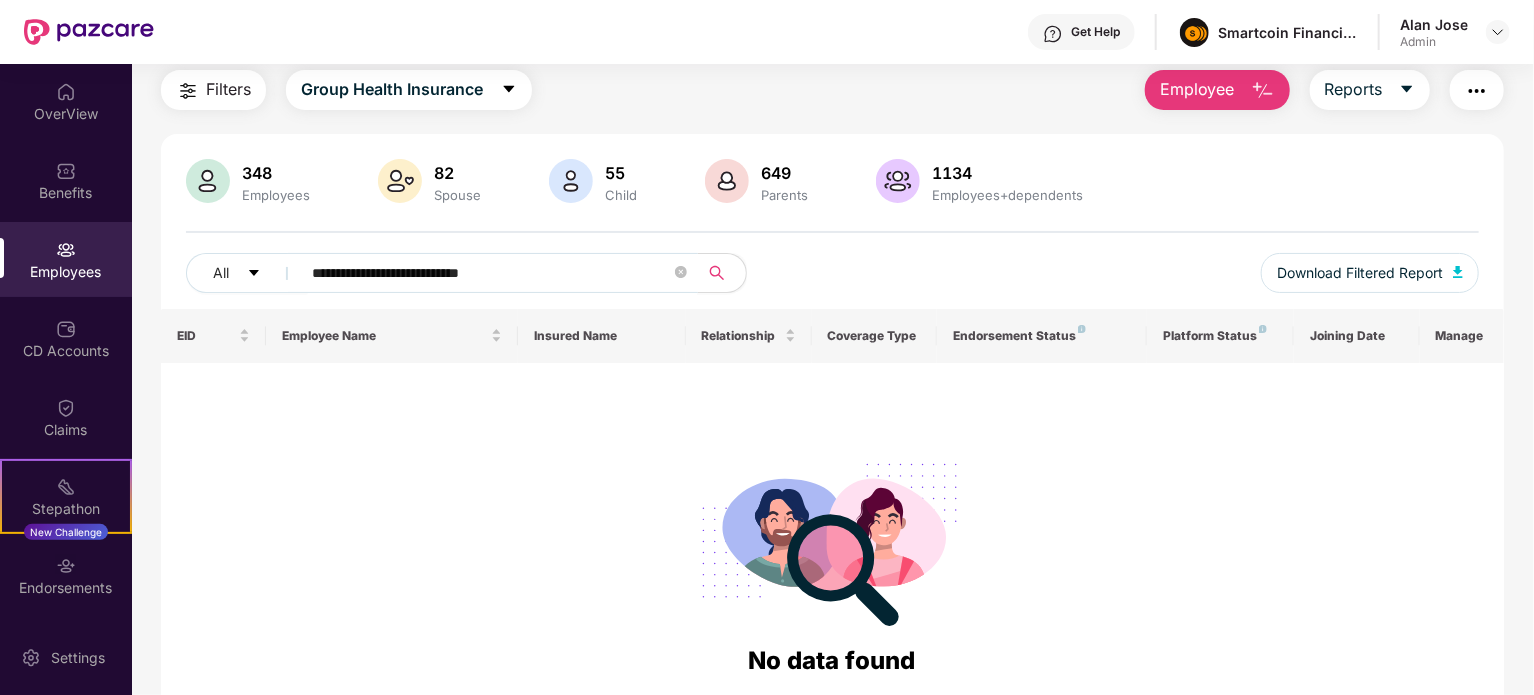 type on "**********" 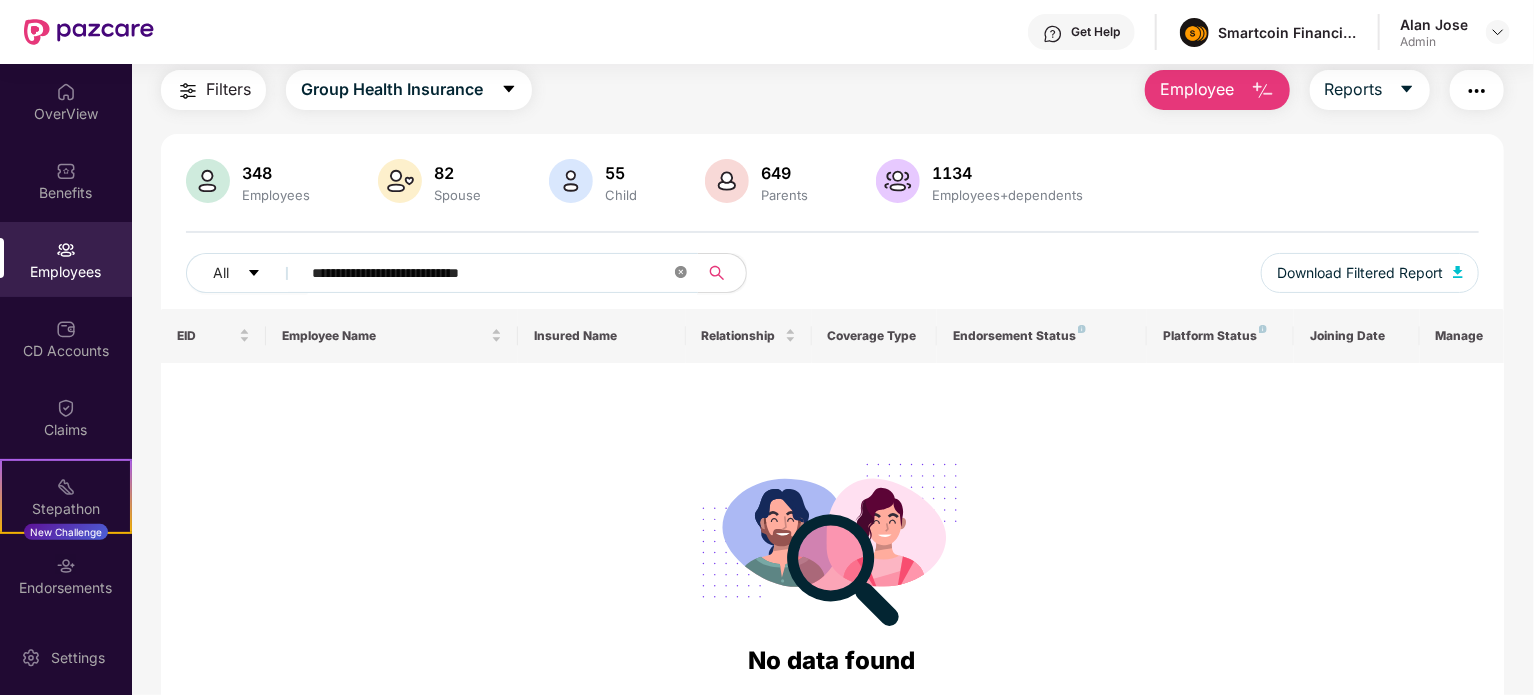 click 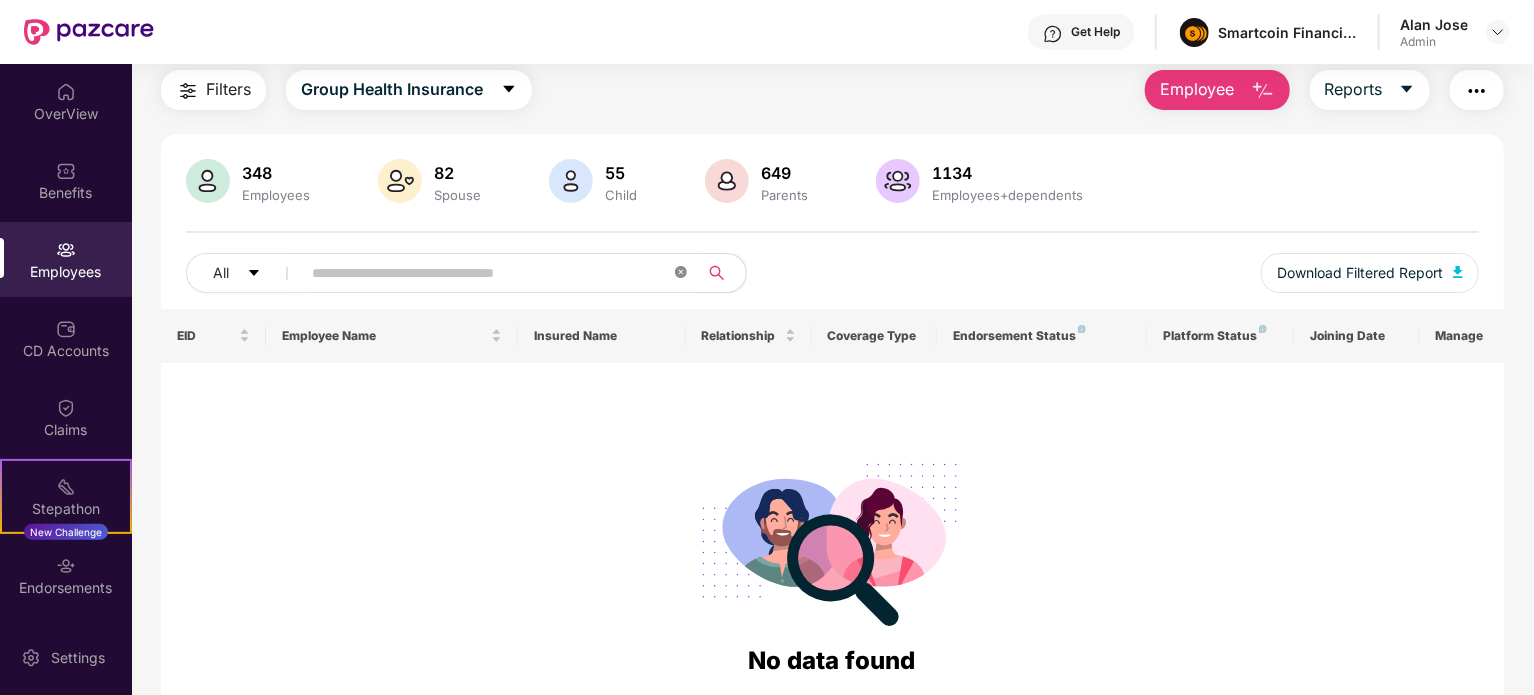 paste on "**********" 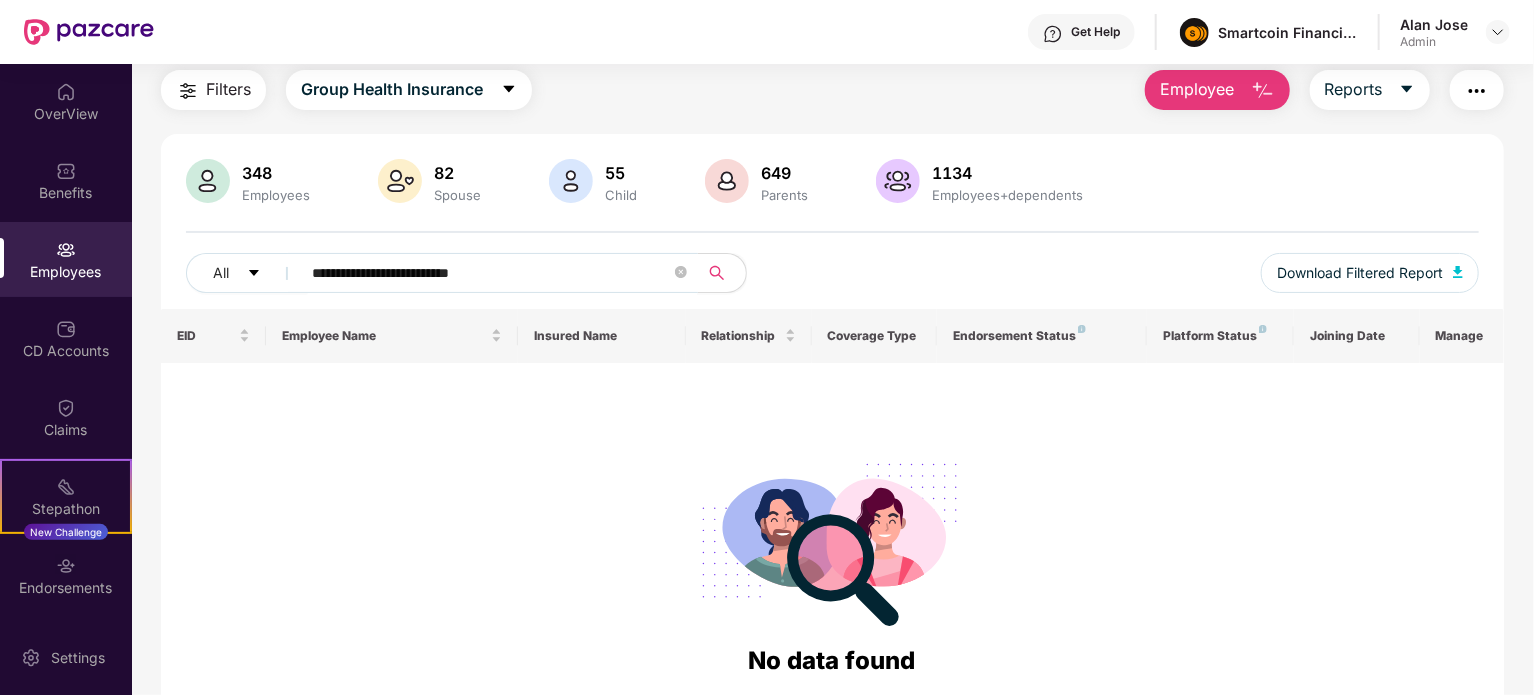 type on "**********" 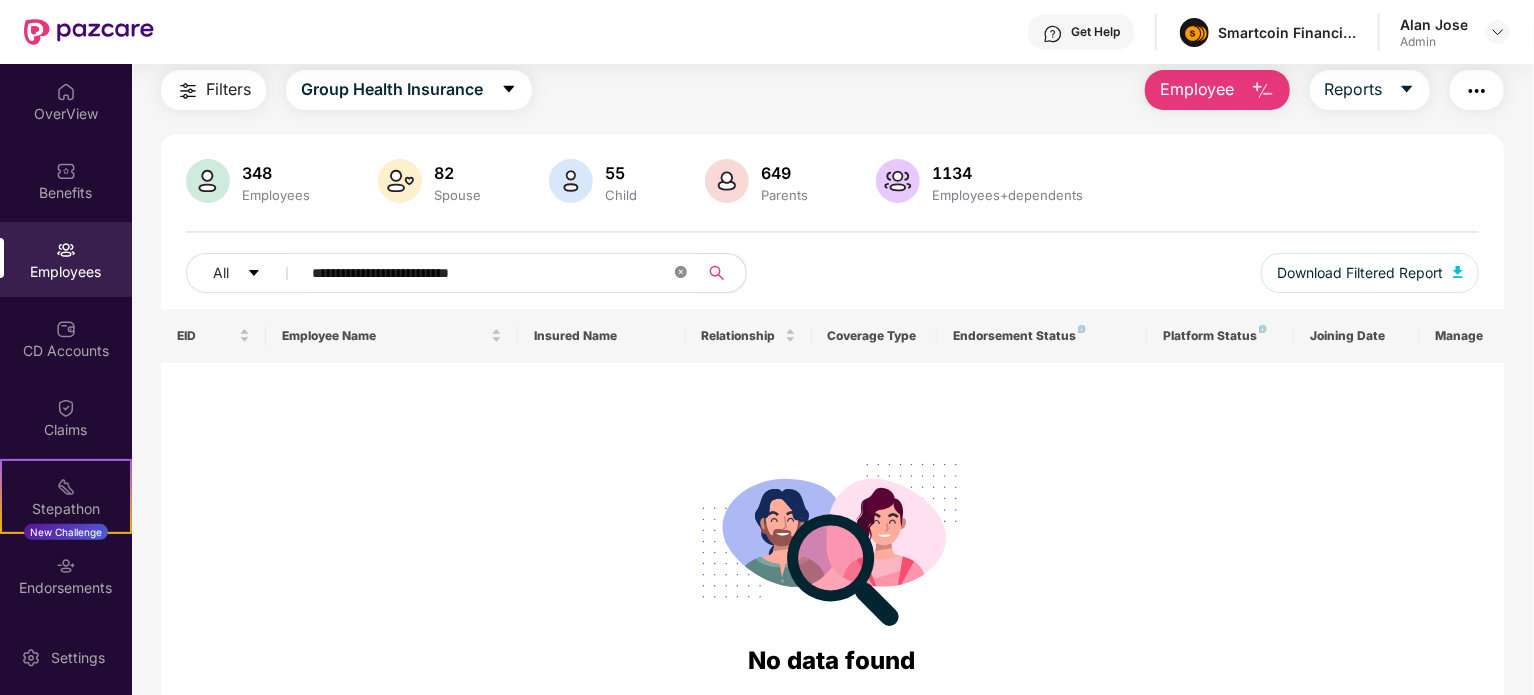 click 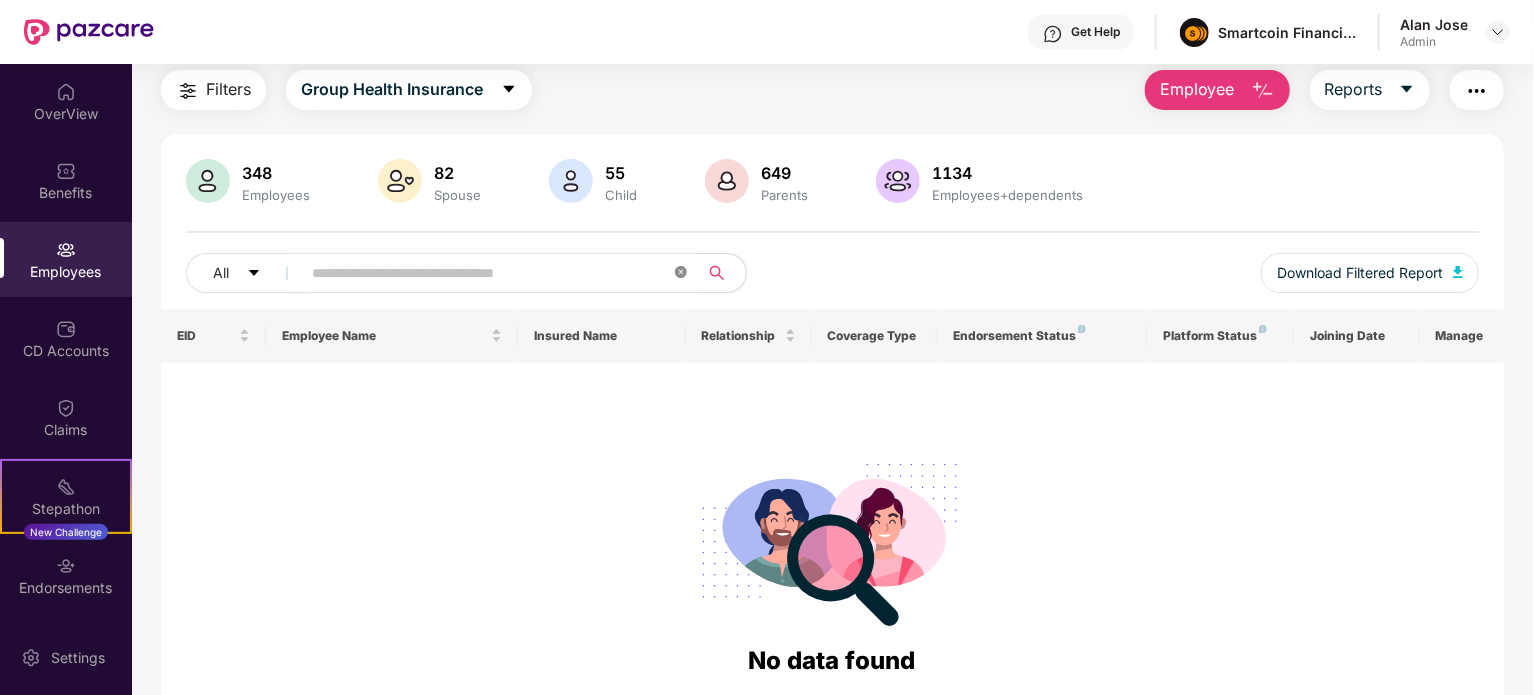 paste on "**********" 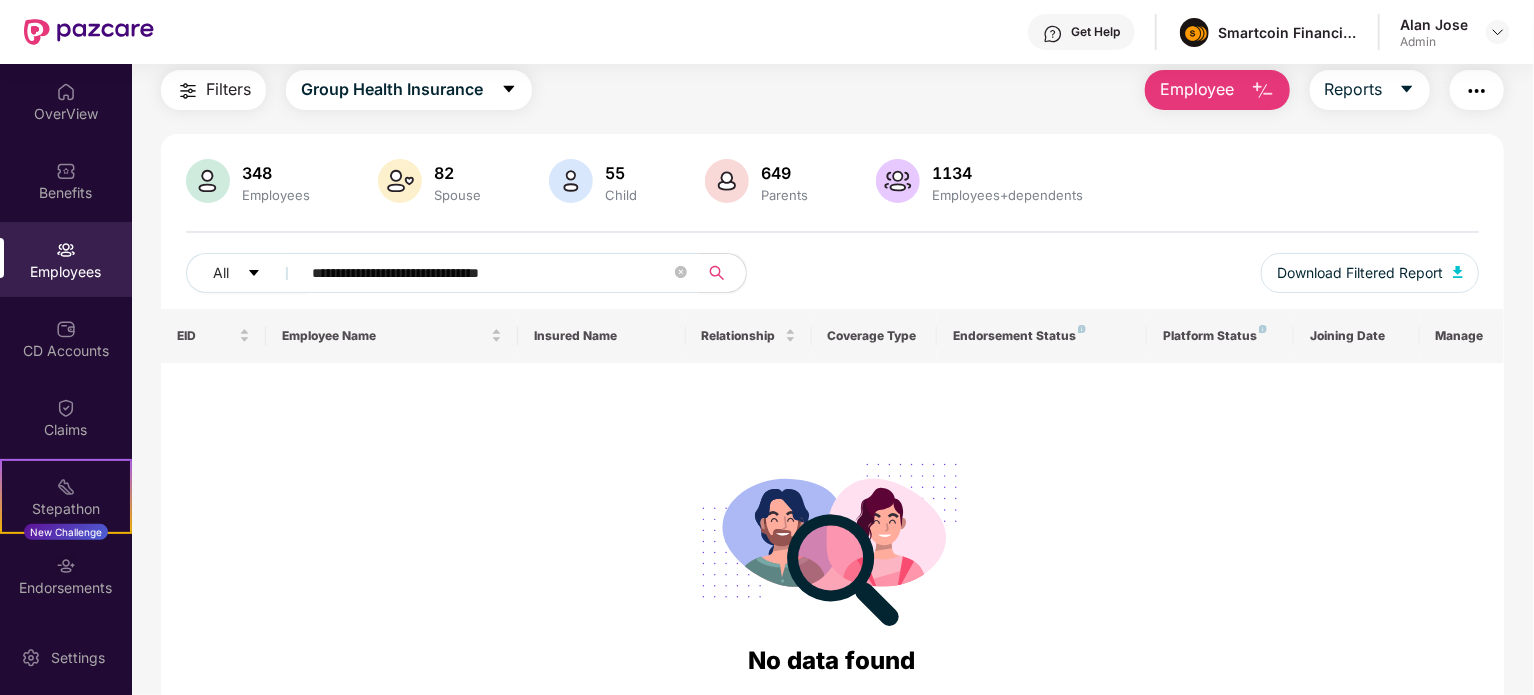 type on "**********" 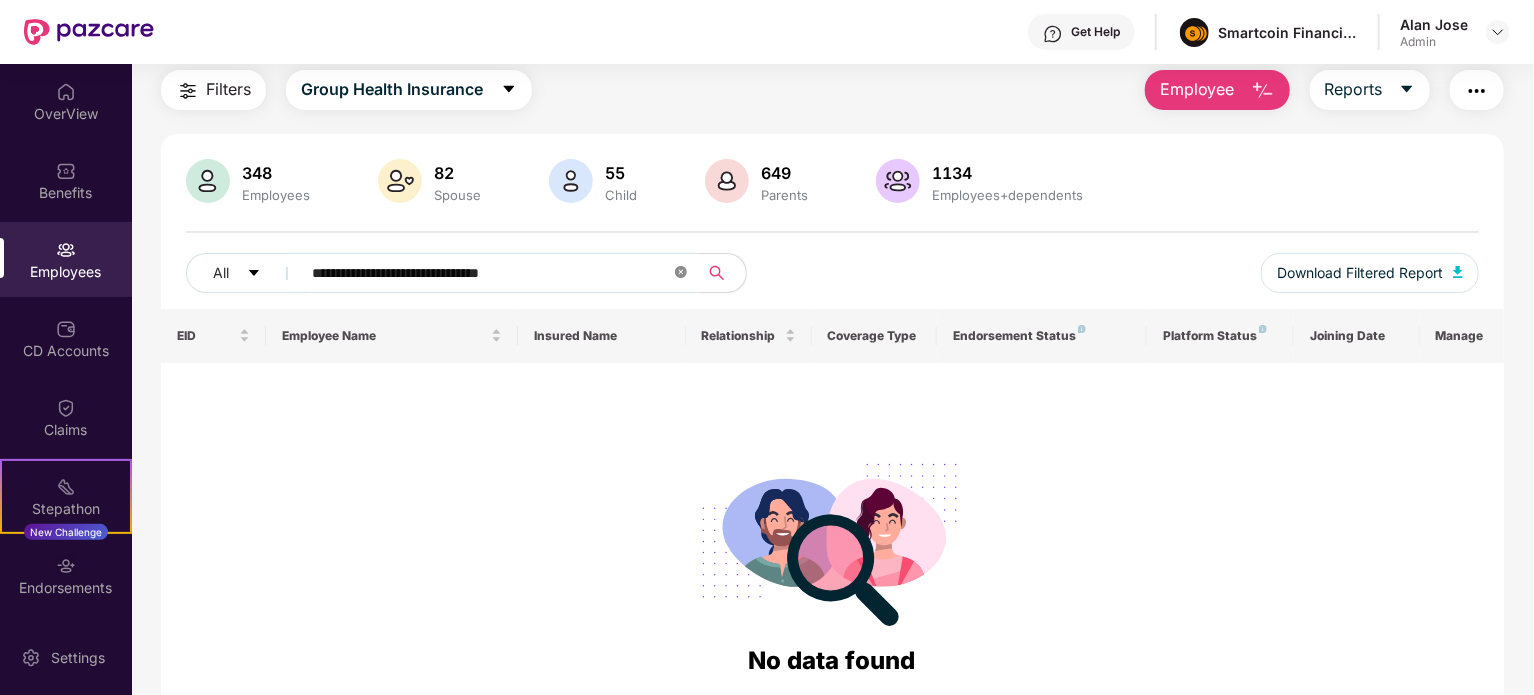 click 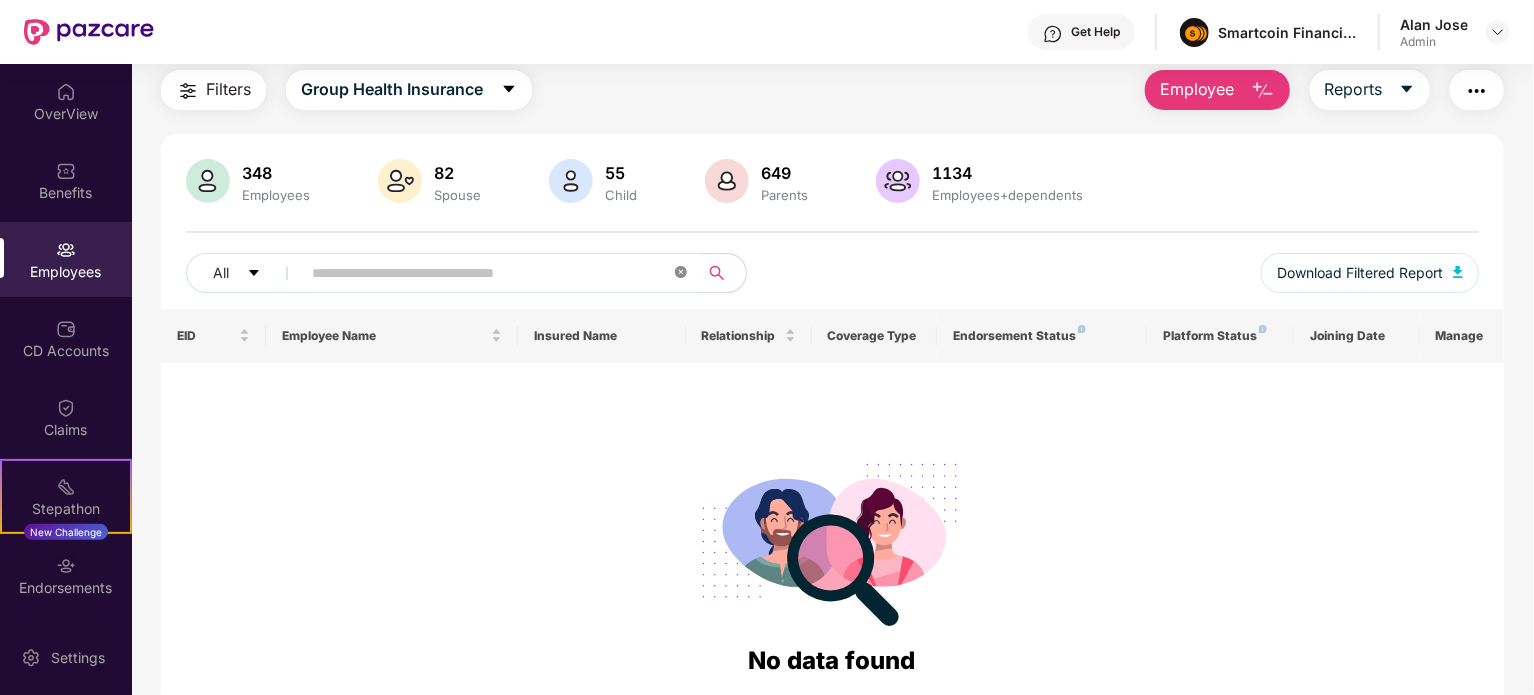 paste on "**********" 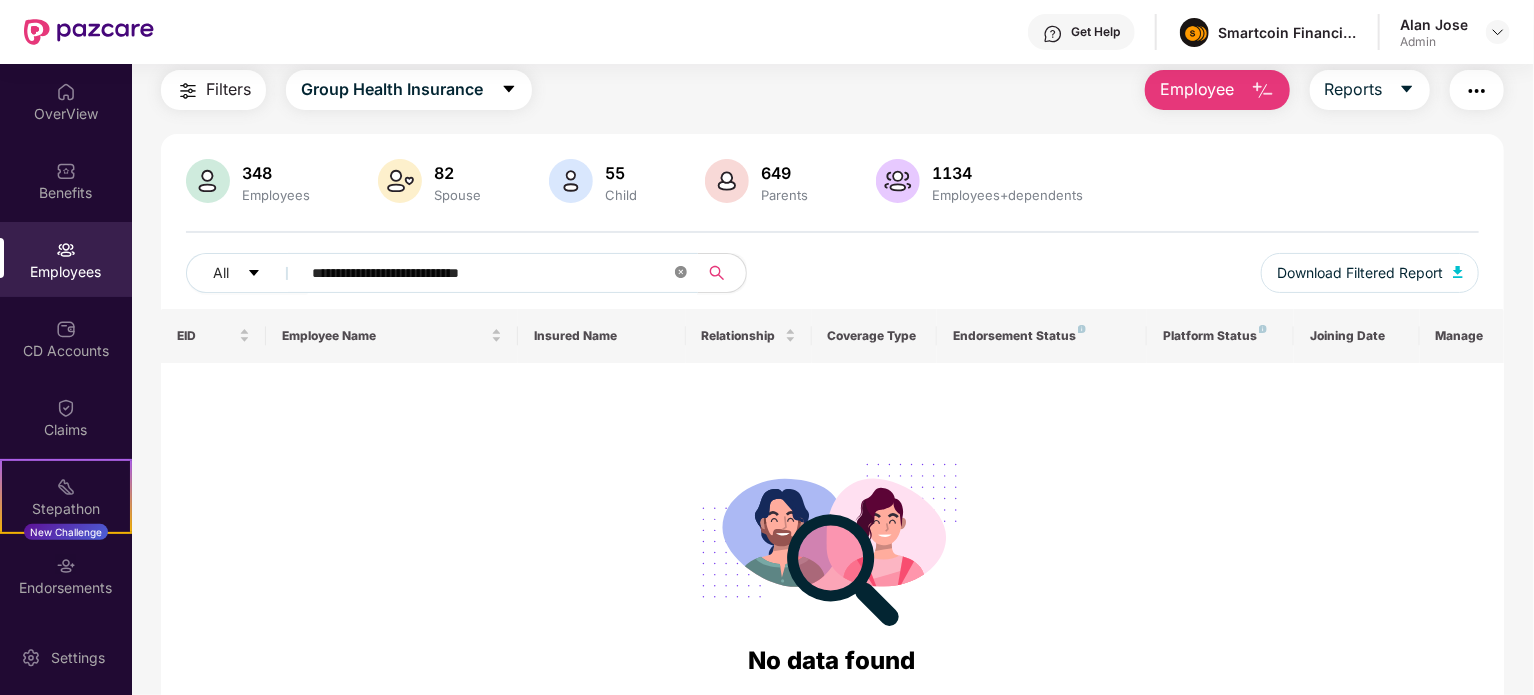 click 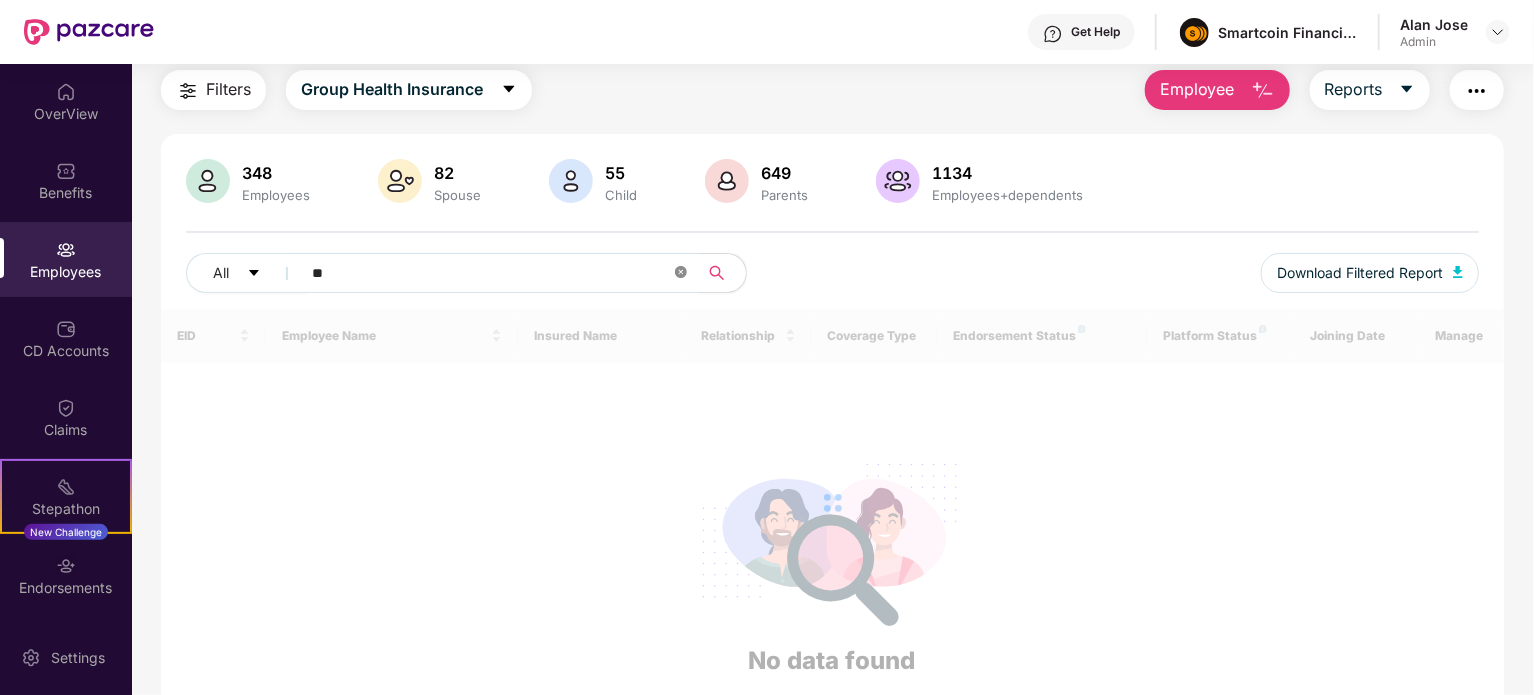 type on "*" 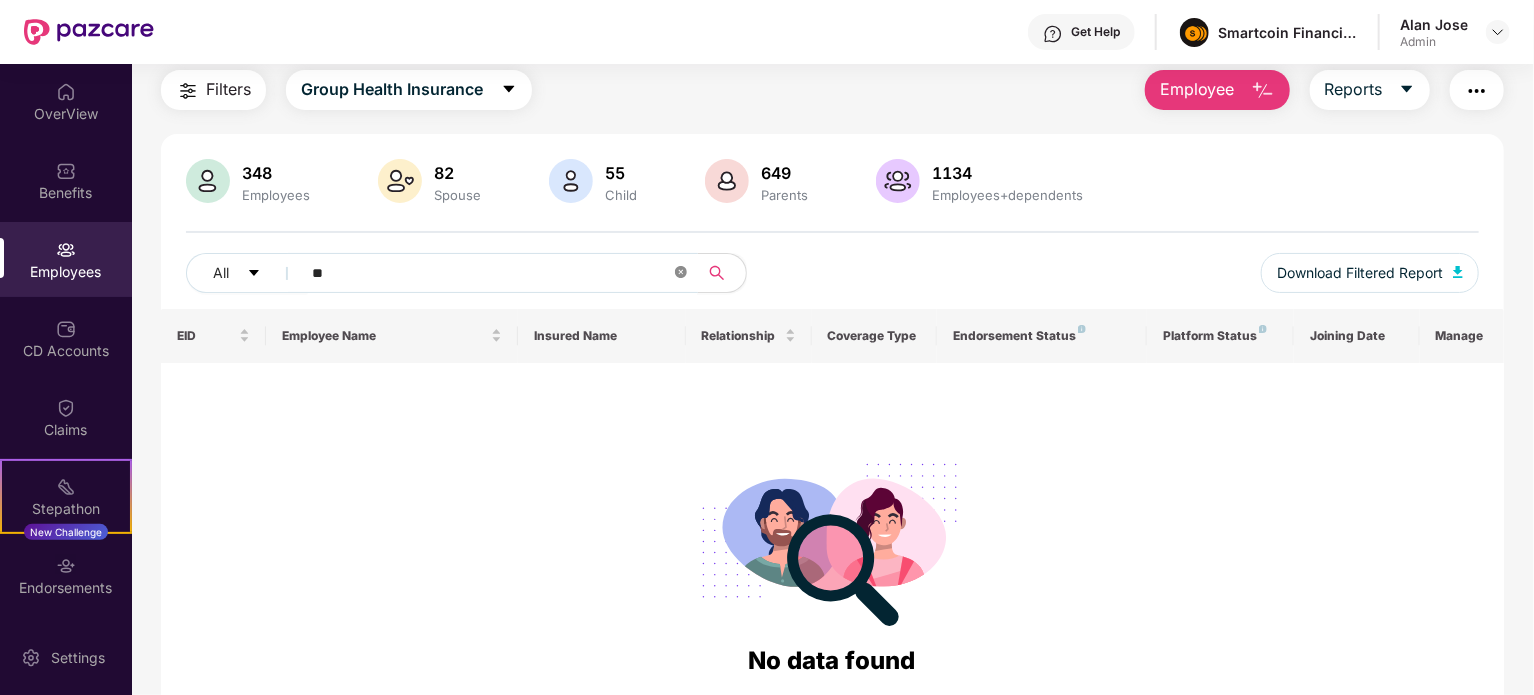 type on "*" 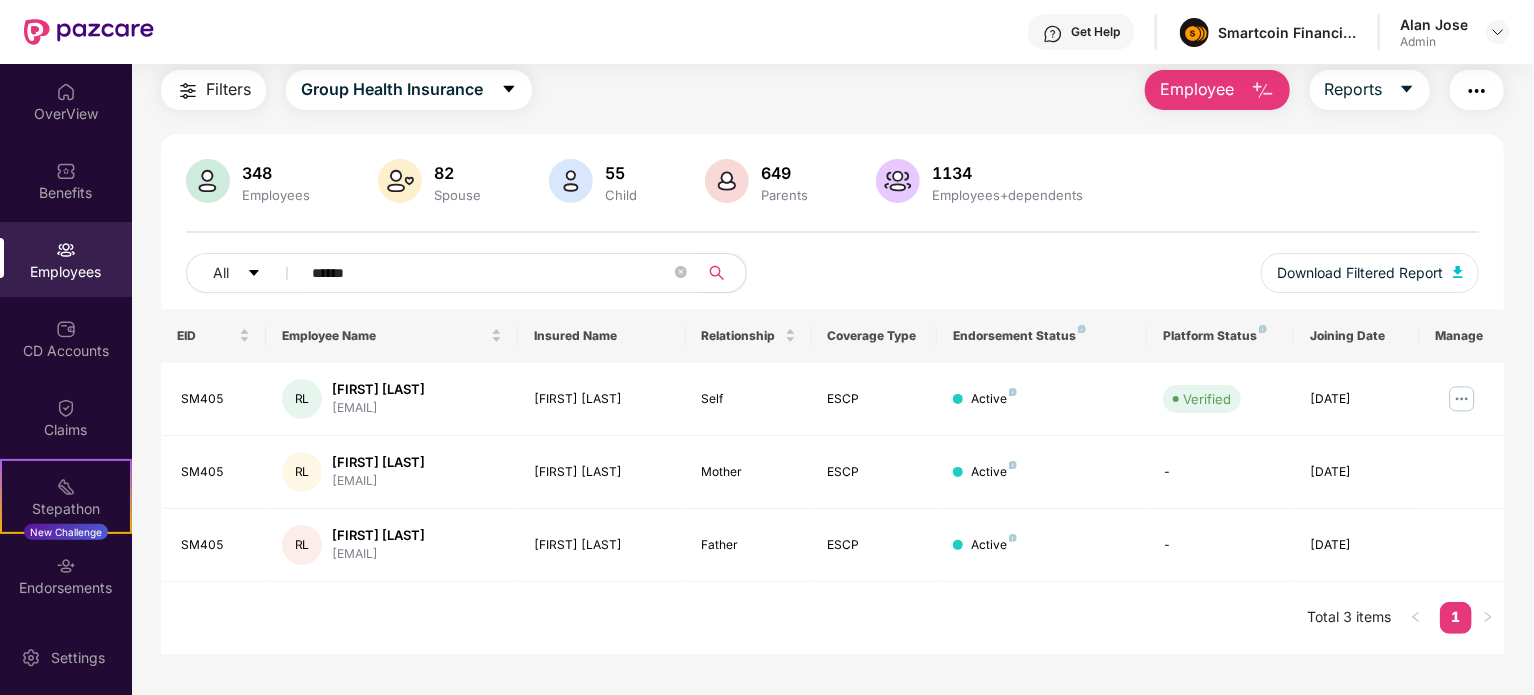 type on "******" 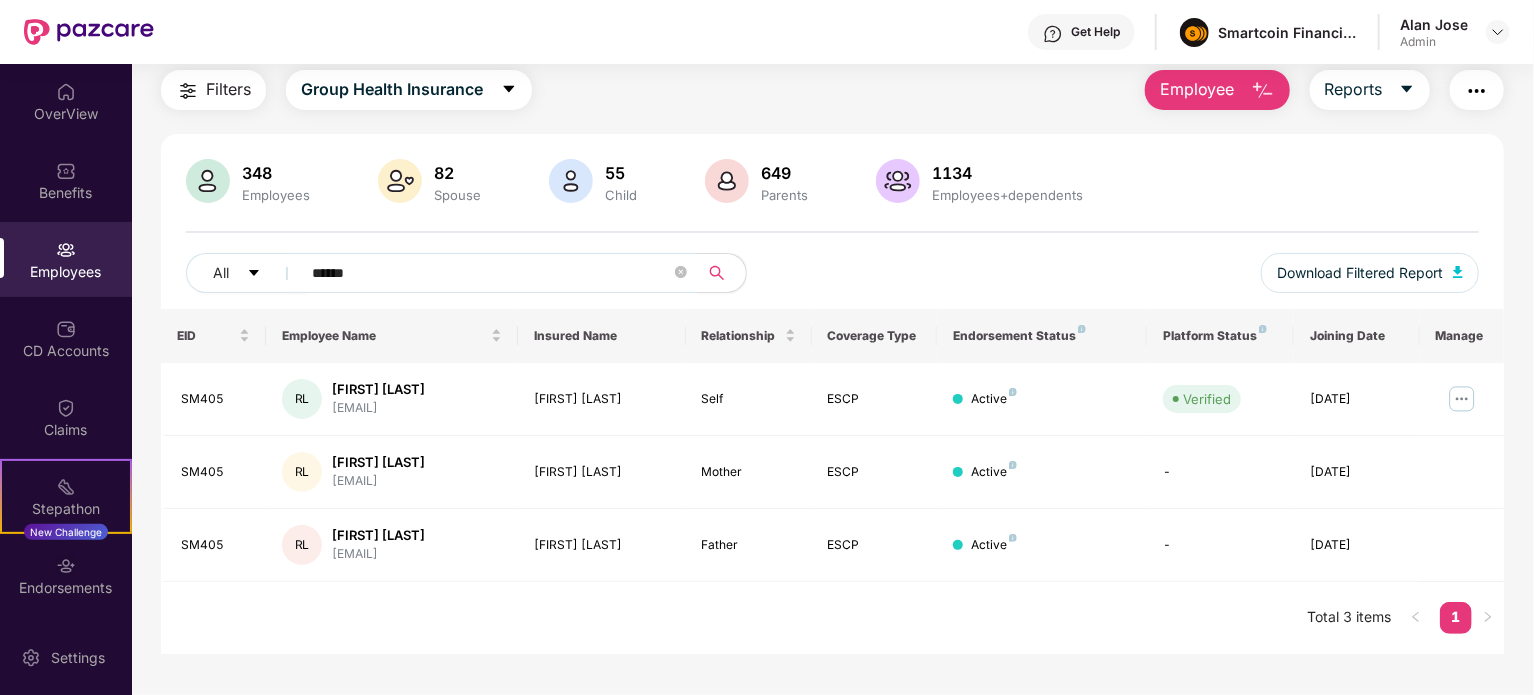 click on "Employee" at bounding box center [1197, 89] 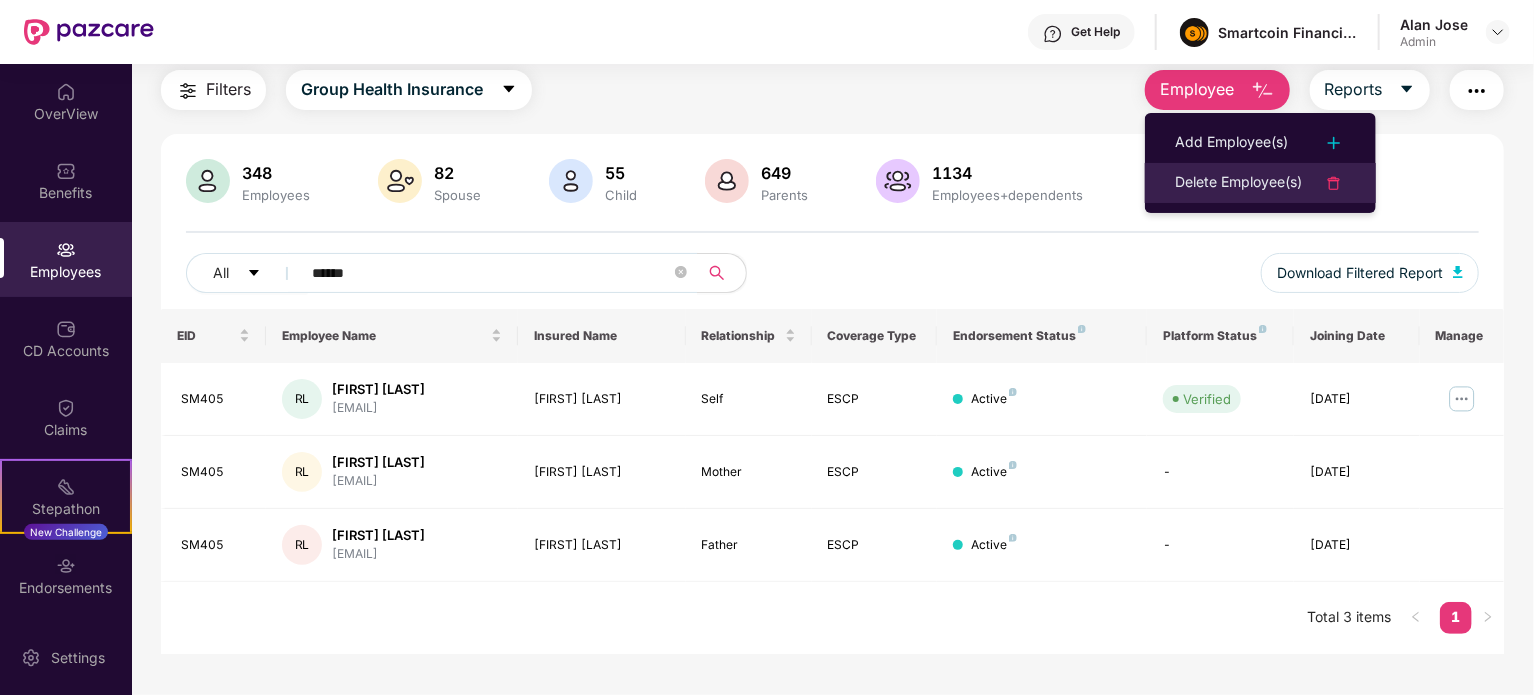 click on "Delete Employee(s)" at bounding box center (1238, 183) 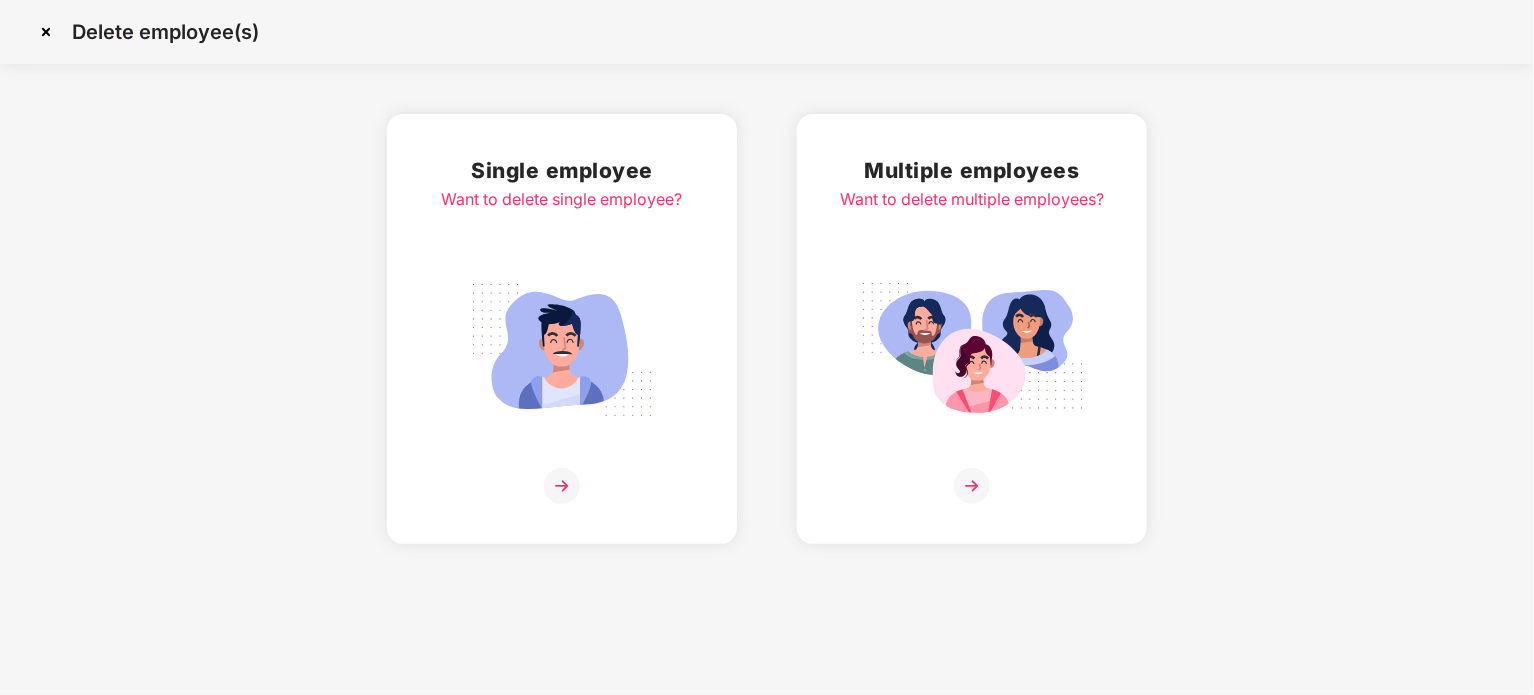 click at bounding box center (972, 350) 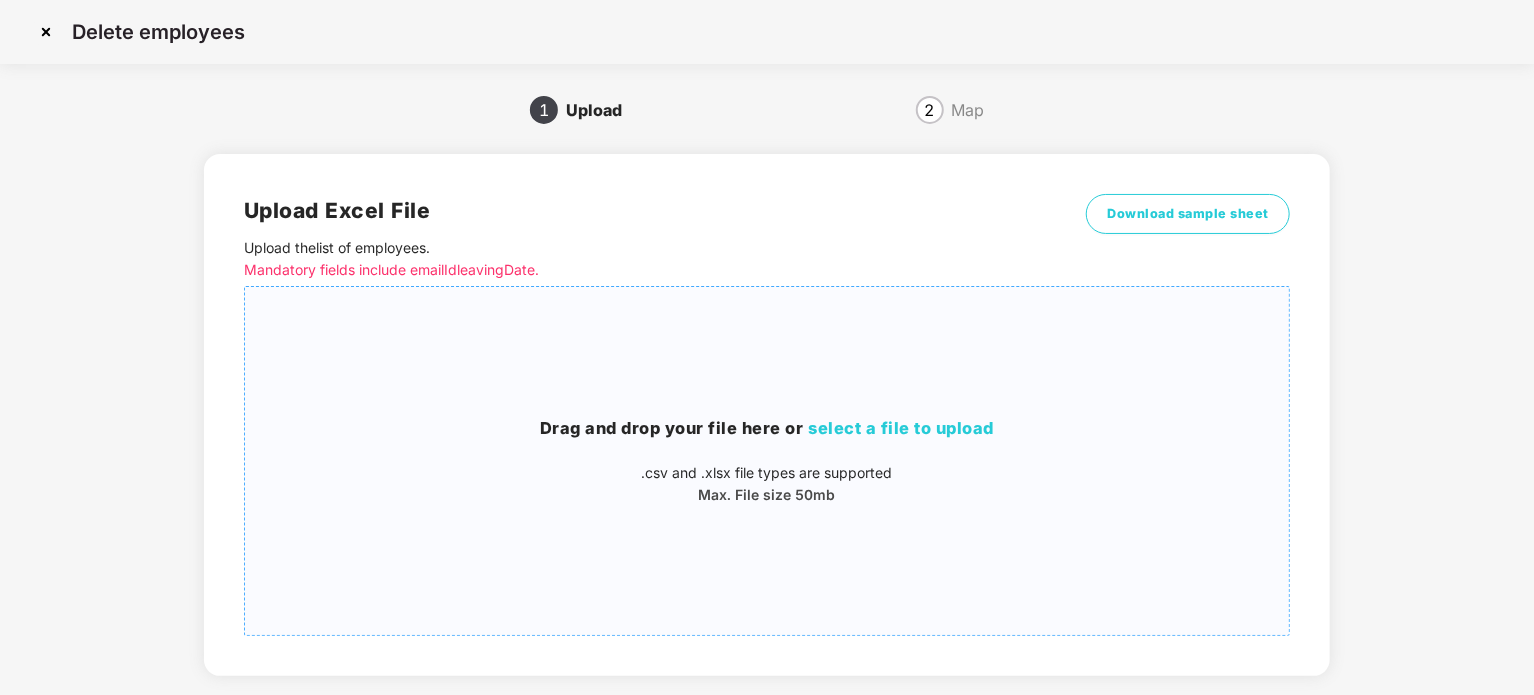 click on "select a file to upload" at bounding box center (901, 428) 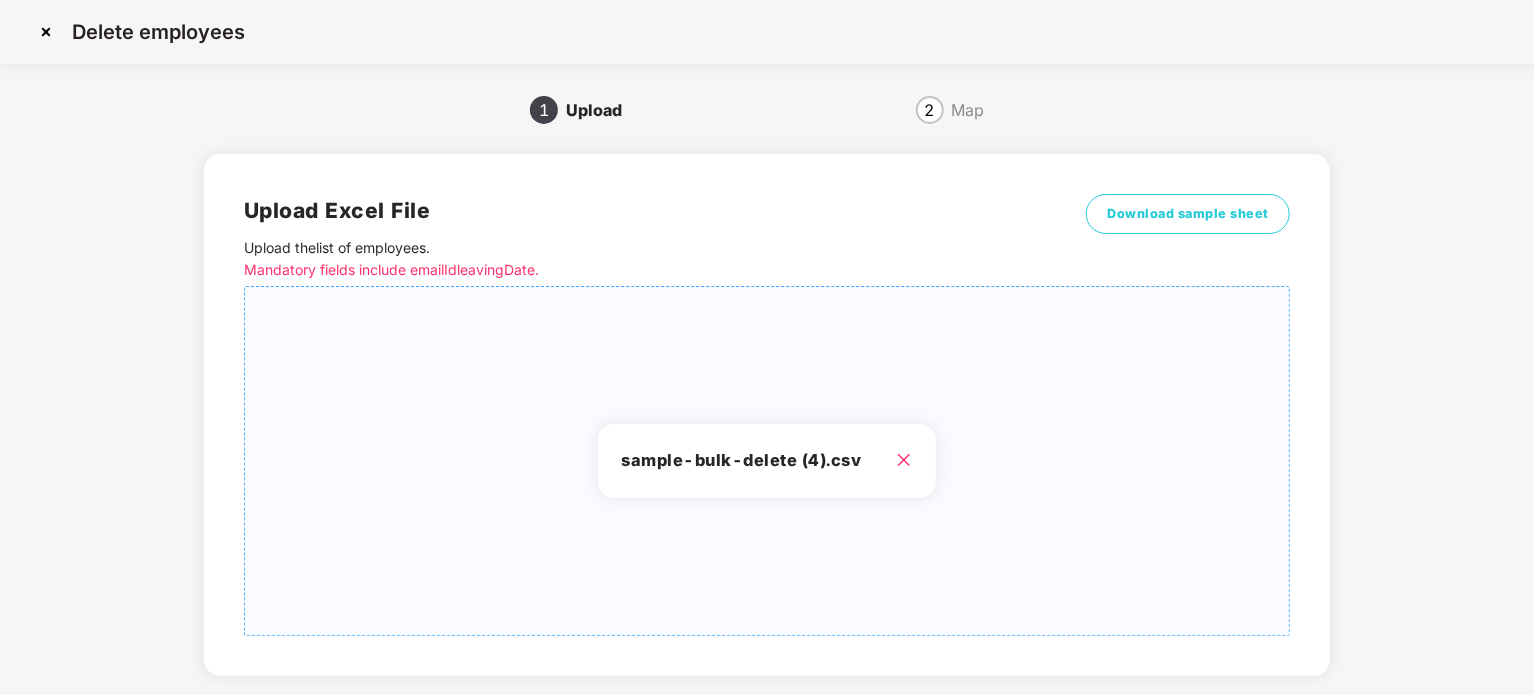 scroll, scrollTop: 105, scrollLeft: 0, axis: vertical 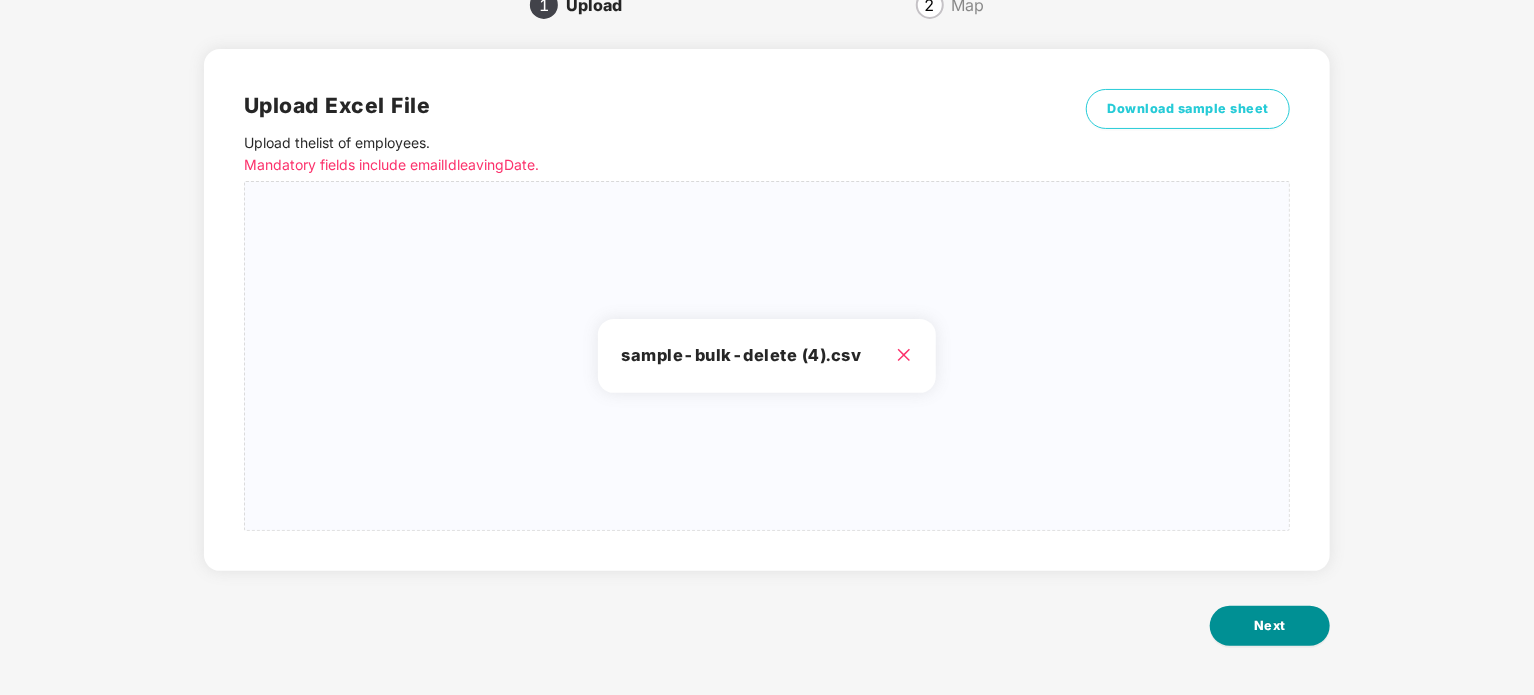 click on "Next" at bounding box center [1270, 626] 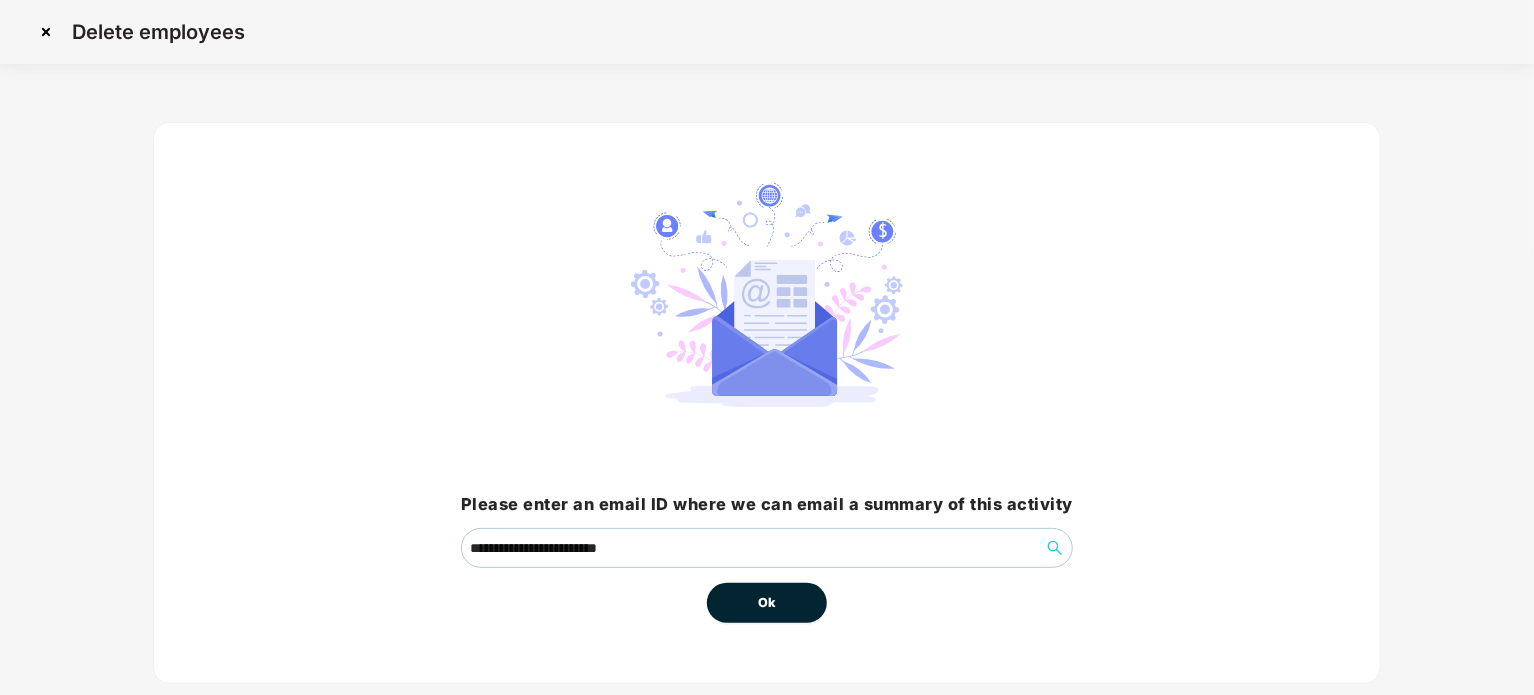scroll, scrollTop: 42, scrollLeft: 0, axis: vertical 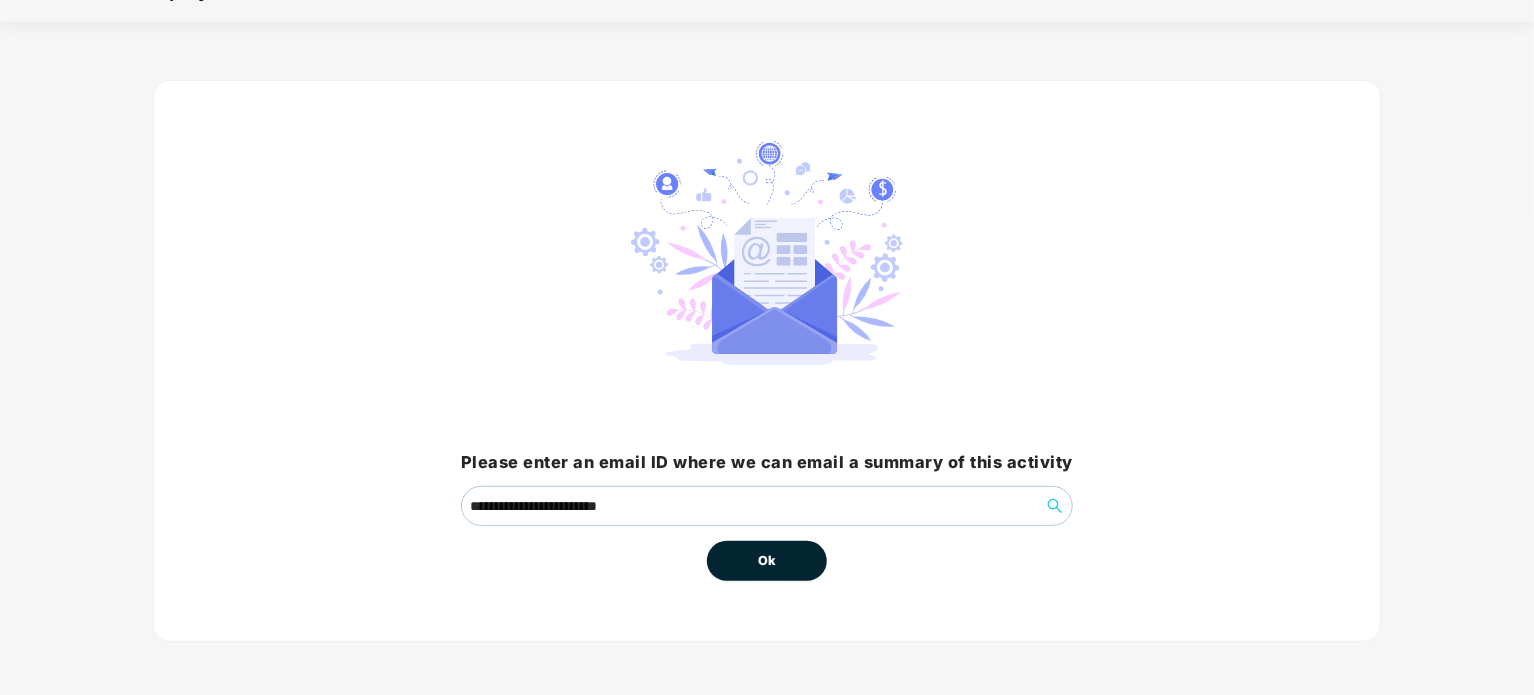click on "**********" at bounding box center (767, 361) 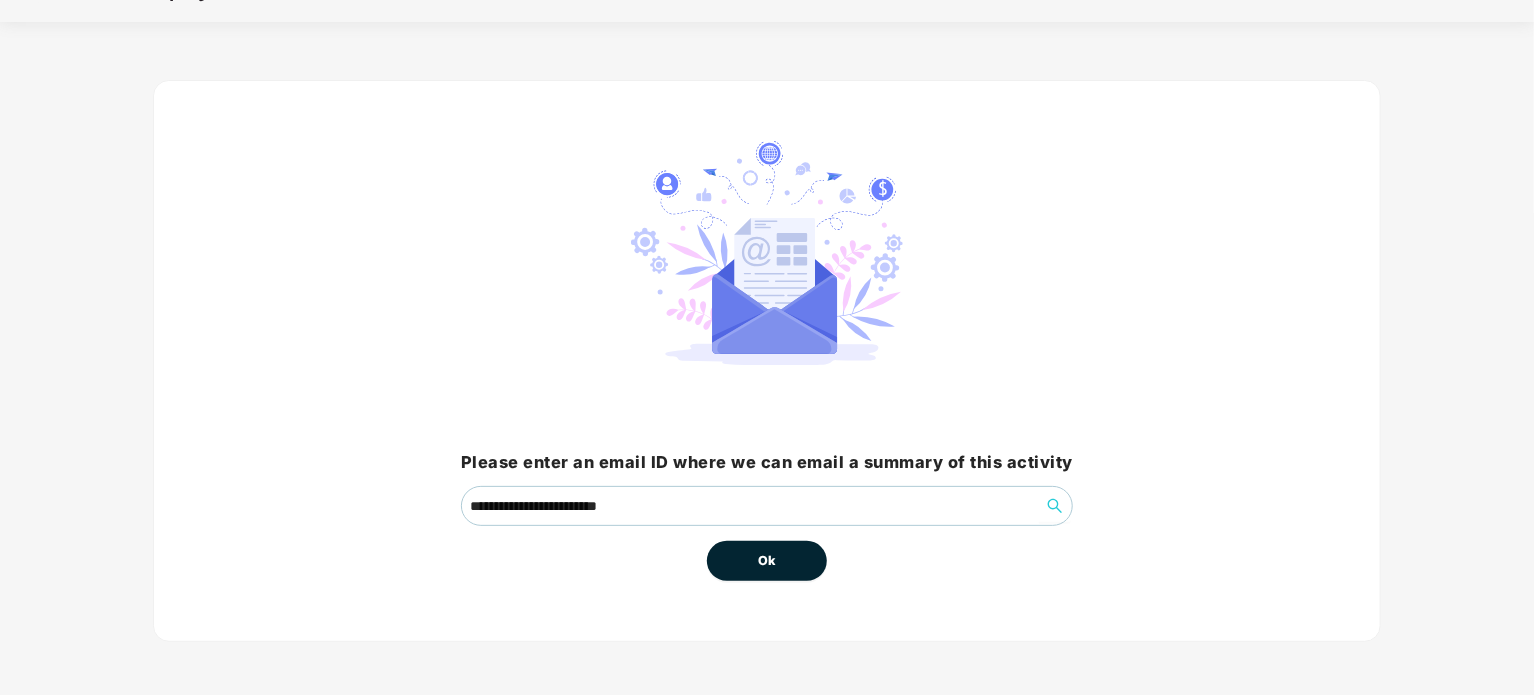 click on "Ok" at bounding box center [767, 561] 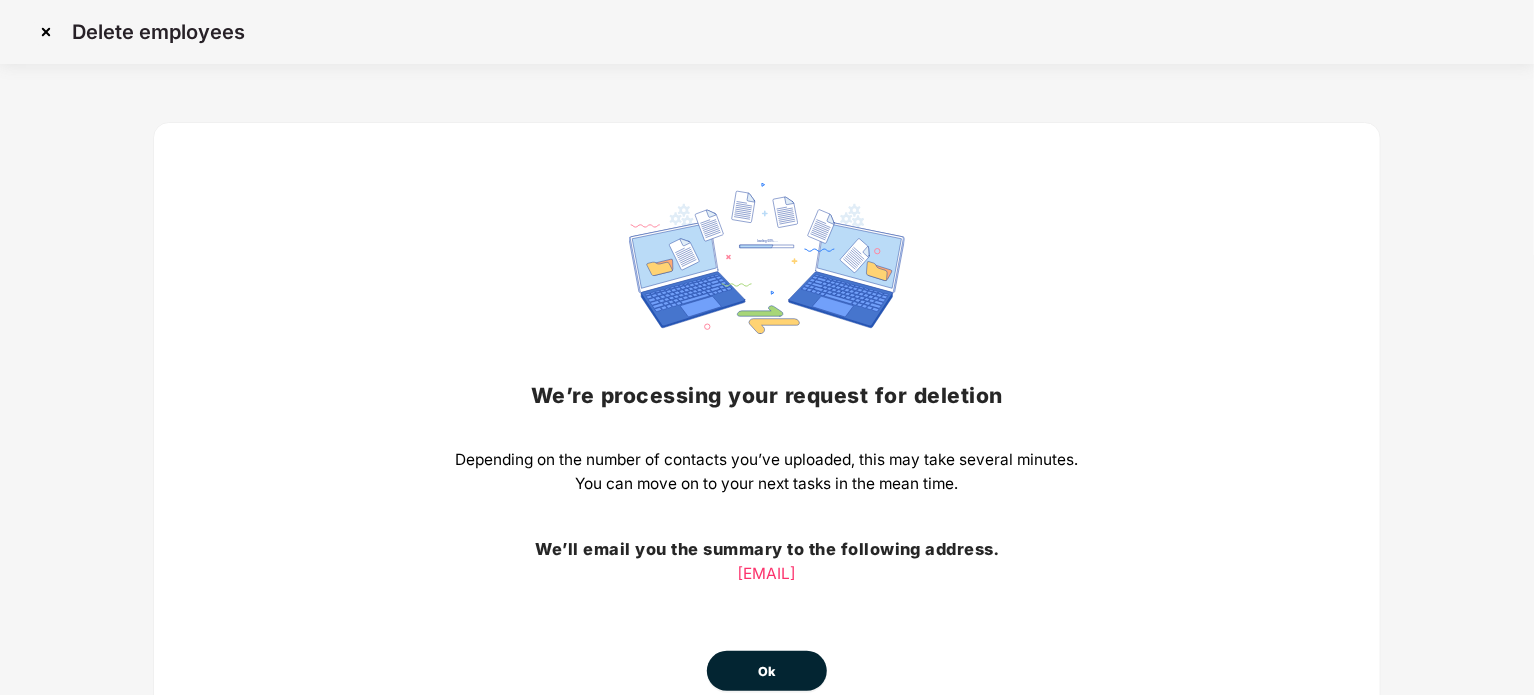 scroll, scrollTop: 112, scrollLeft: 0, axis: vertical 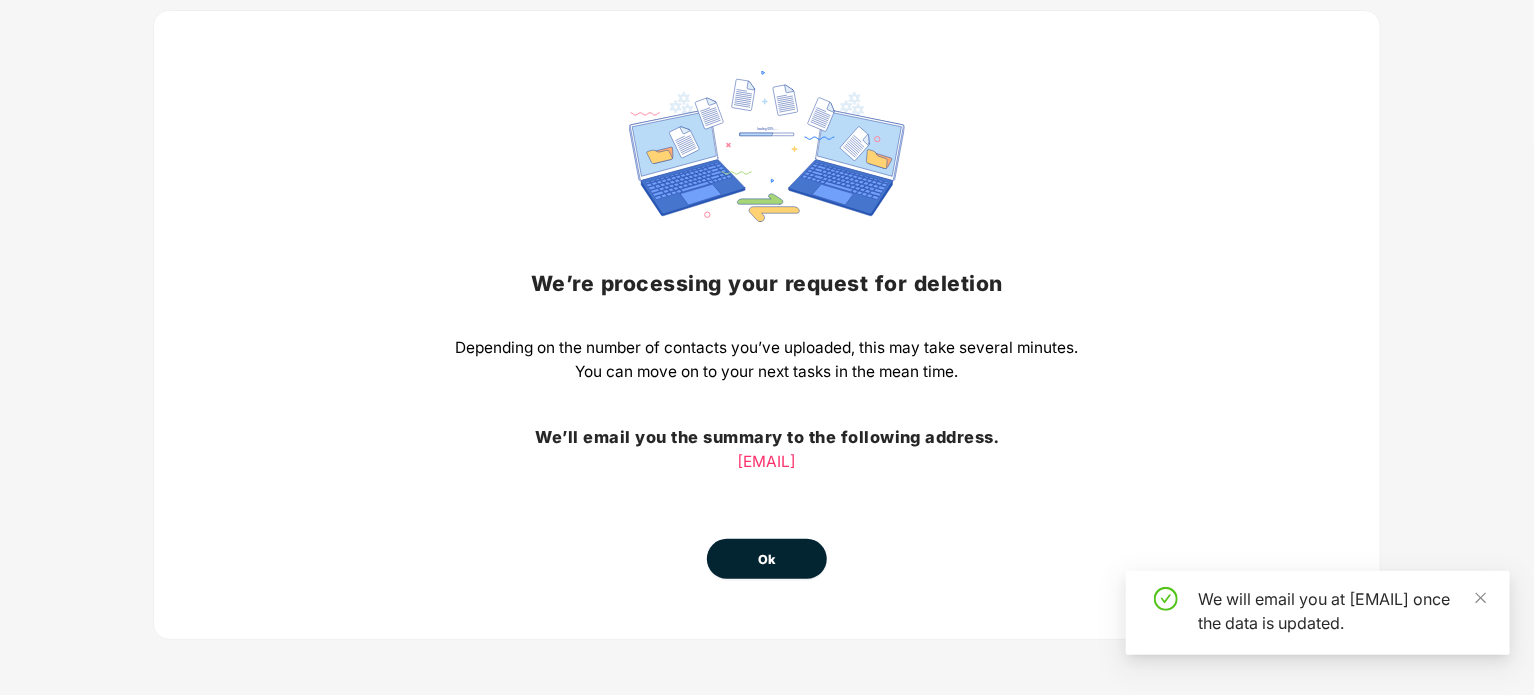 click on "Ok" at bounding box center (767, 559) 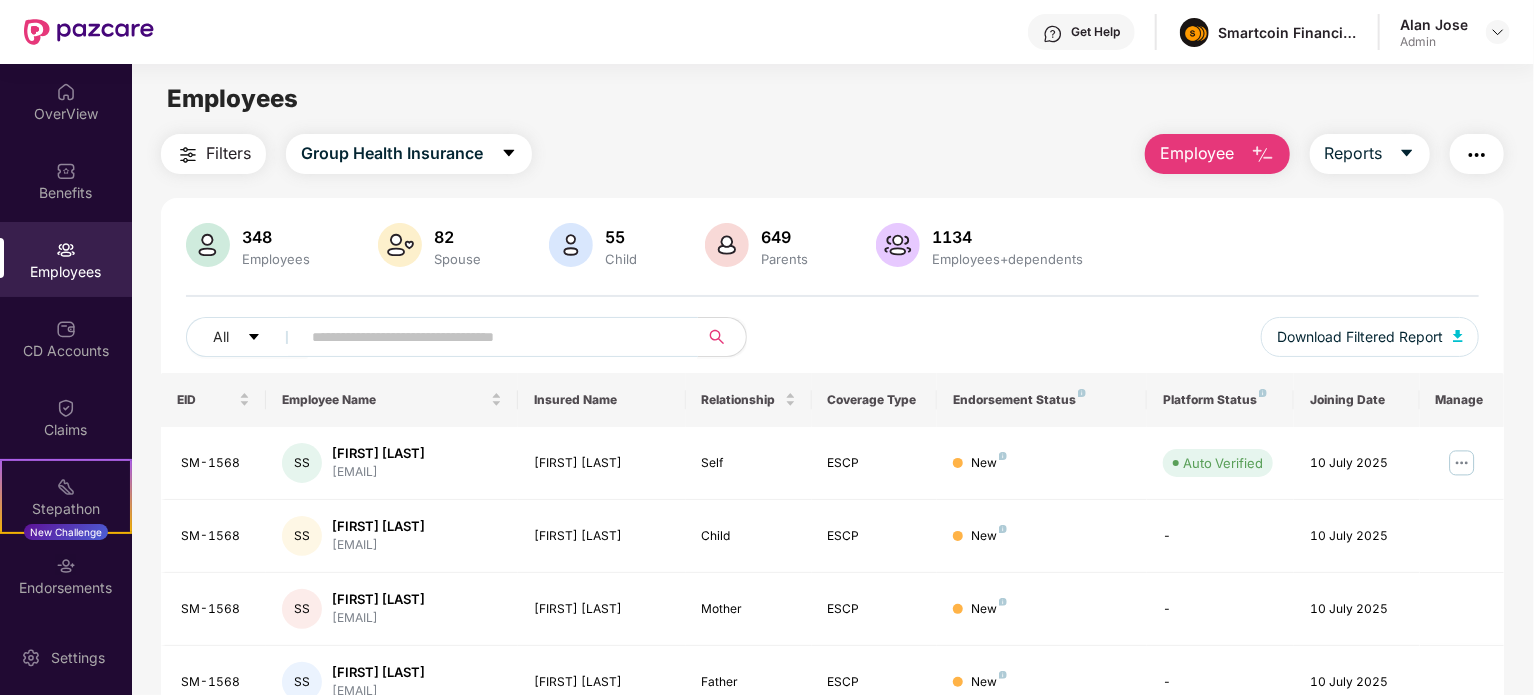 click at bounding box center [491, 337] 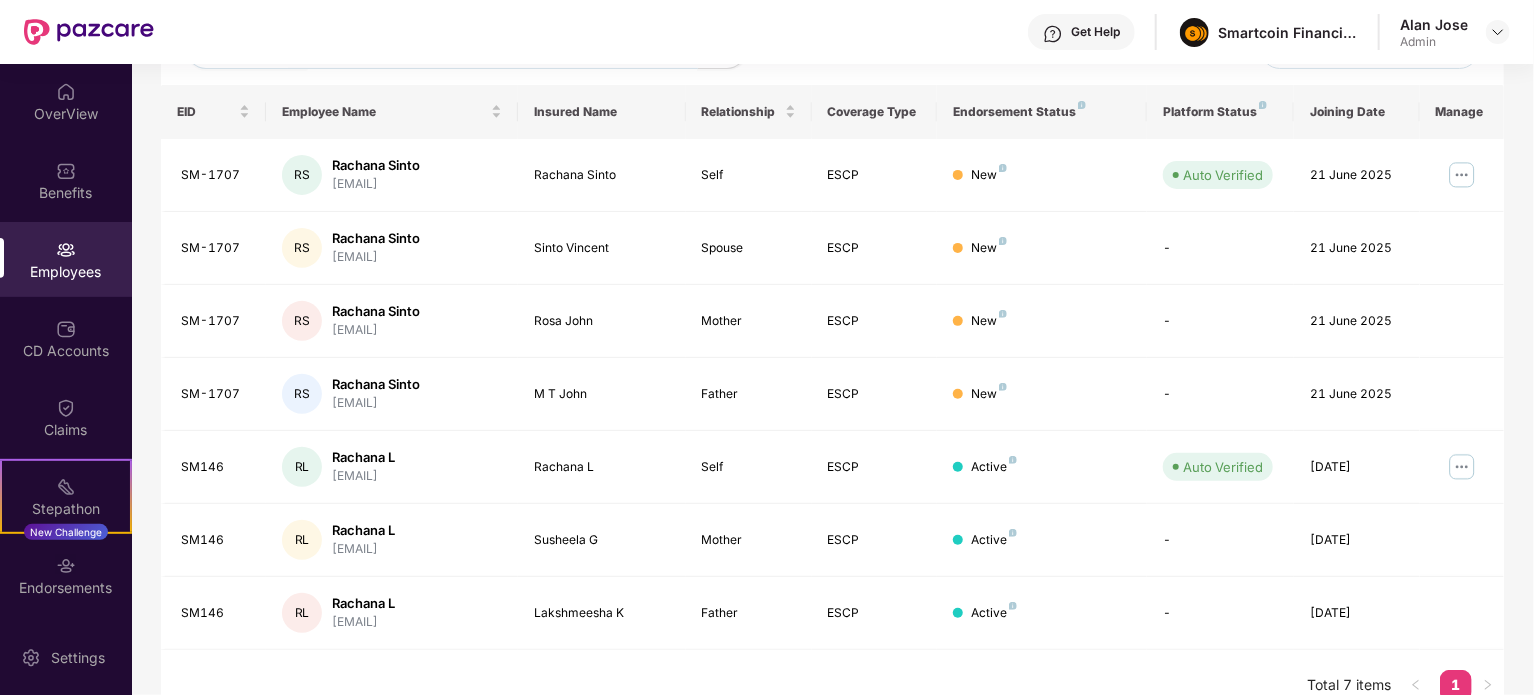 scroll, scrollTop: 0, scrollLeft: 0, axis: both 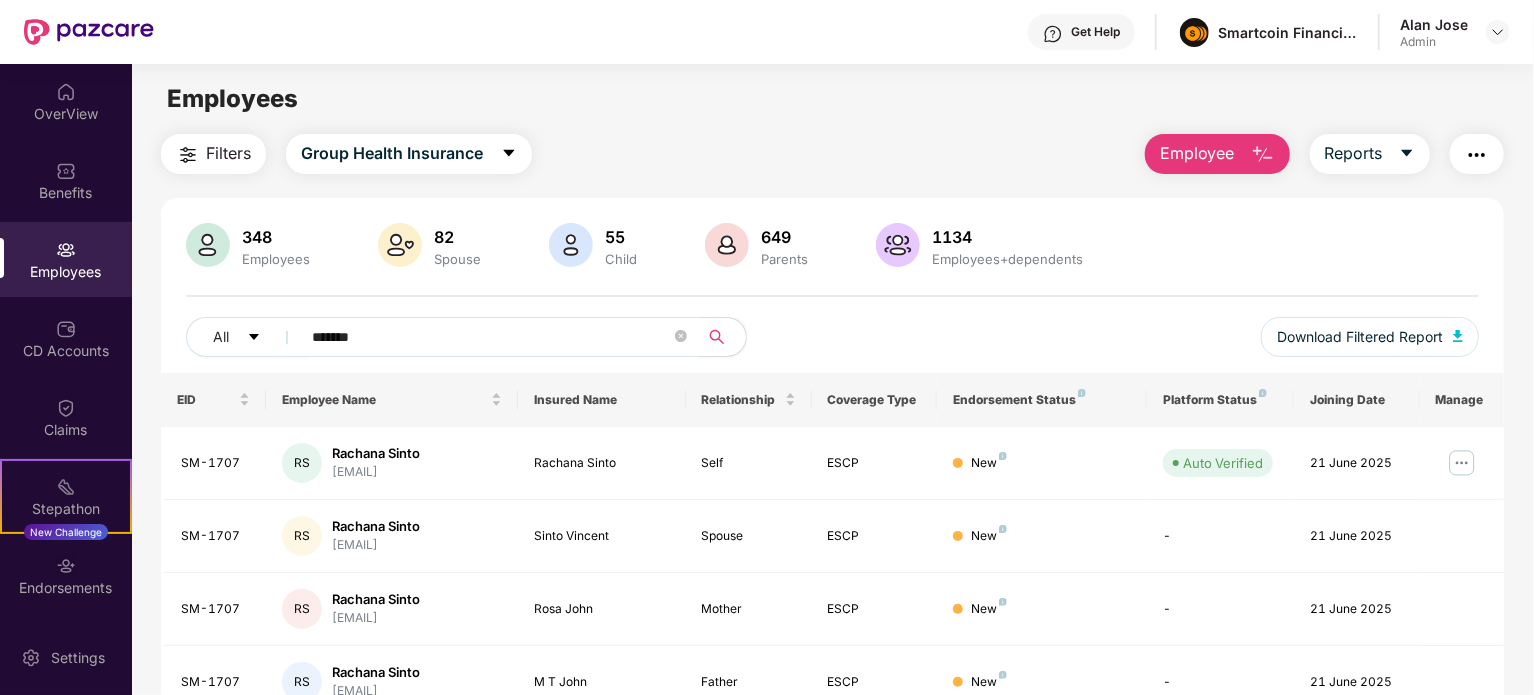 type on "*******" 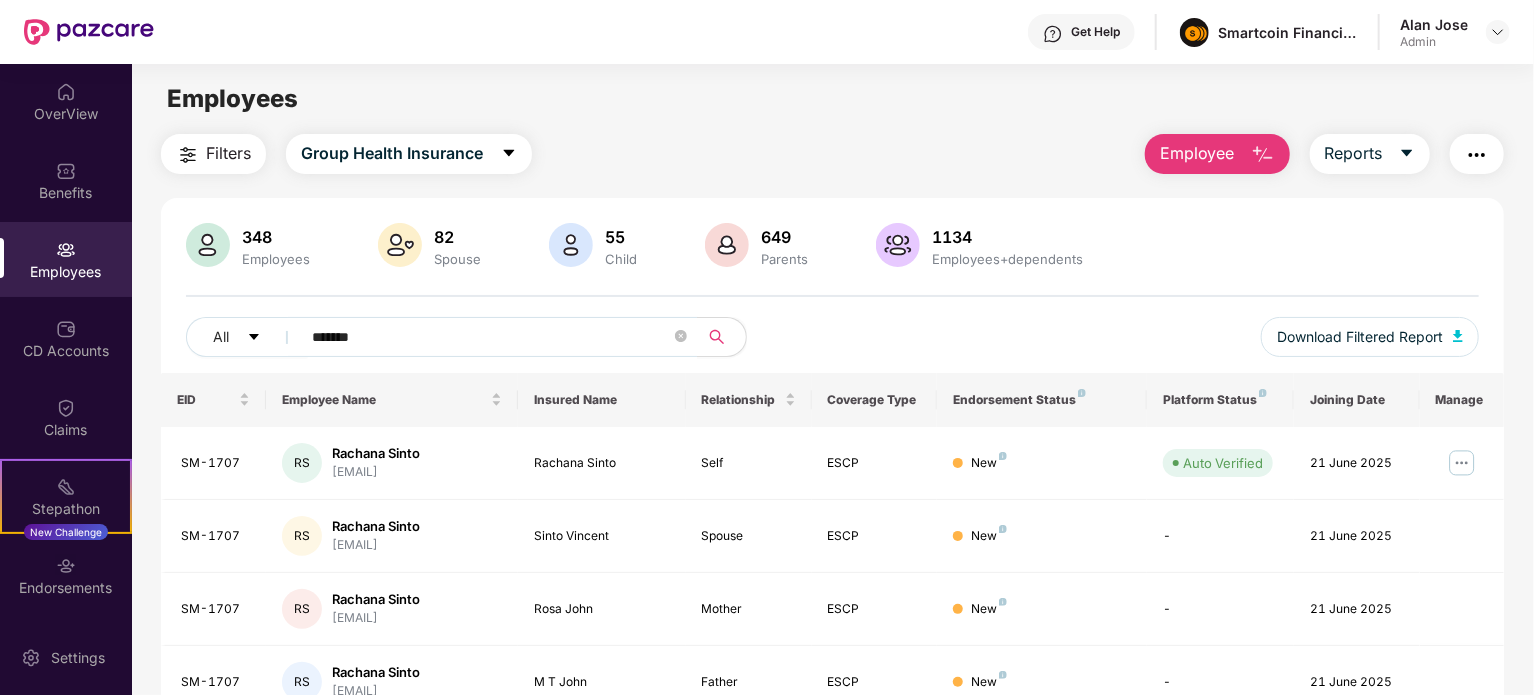 click on "Employees" at bounding box center [66, 272] 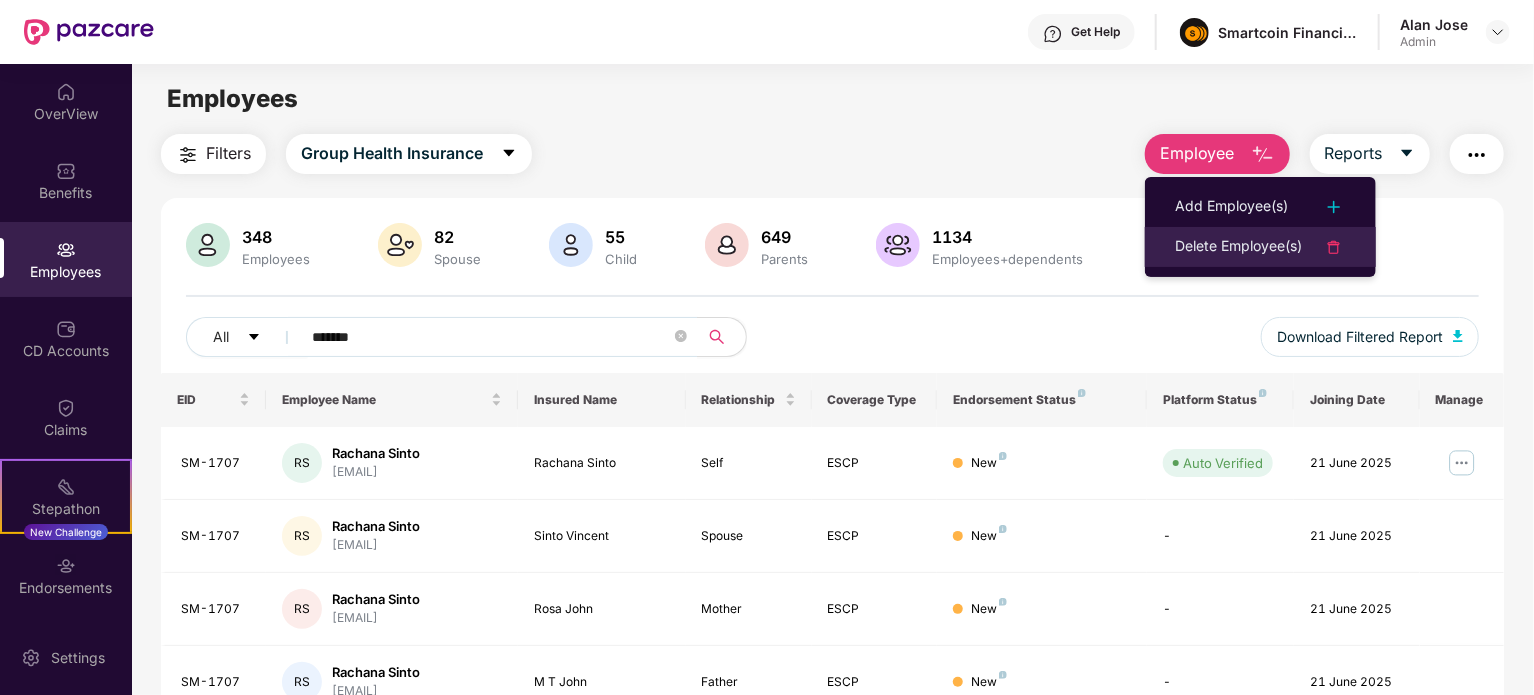 click at bounding box center (1324, 247) 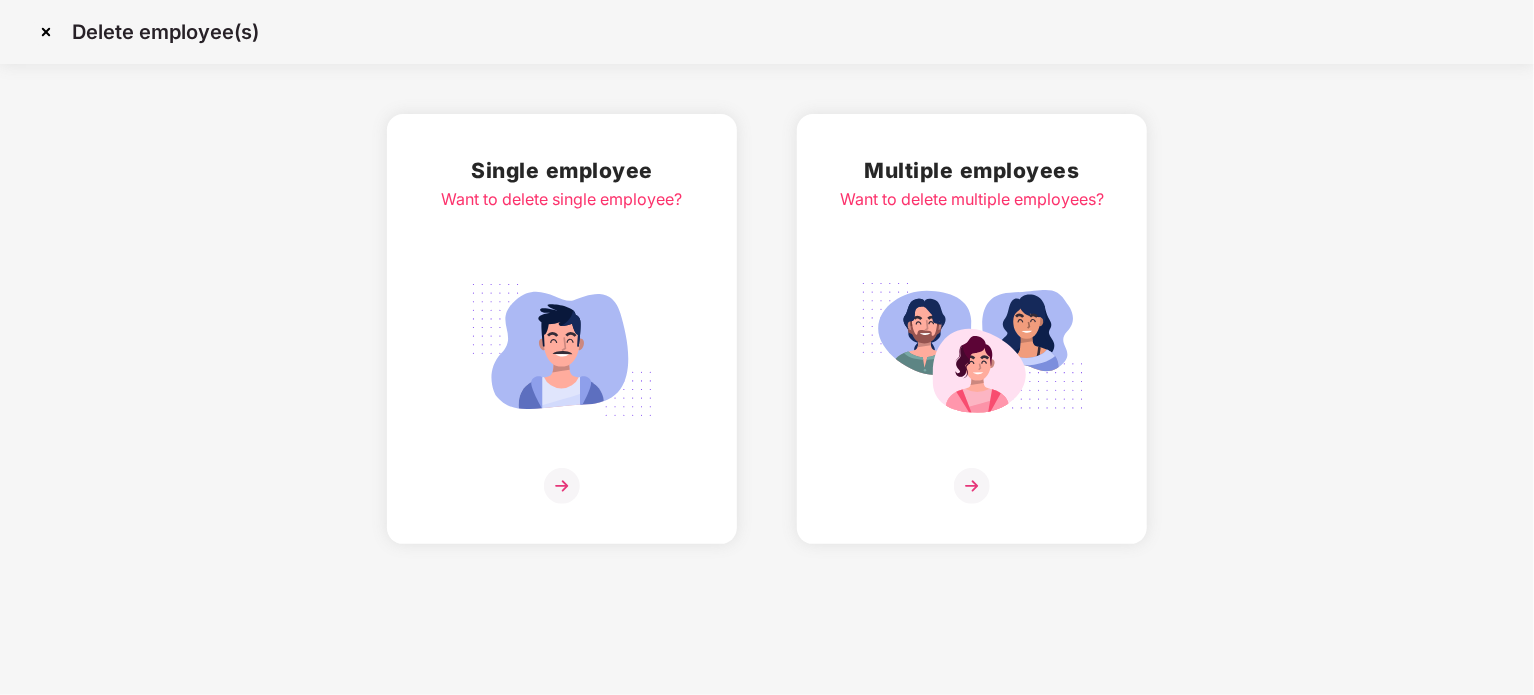 click on "Multiple employees Want to delete multiple employees?" at bounding box center [972, 329] 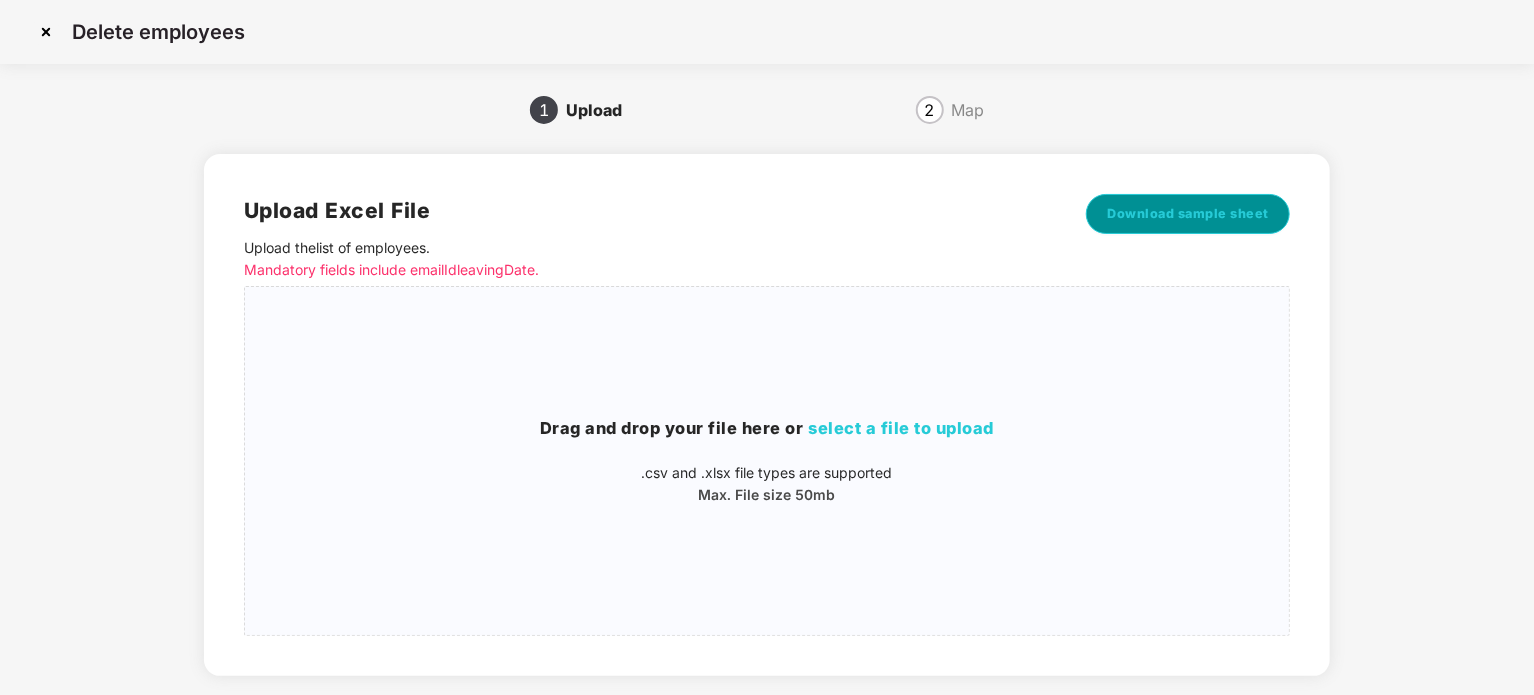 click on "Download sample sheet" at bounding box center [1188, 214] 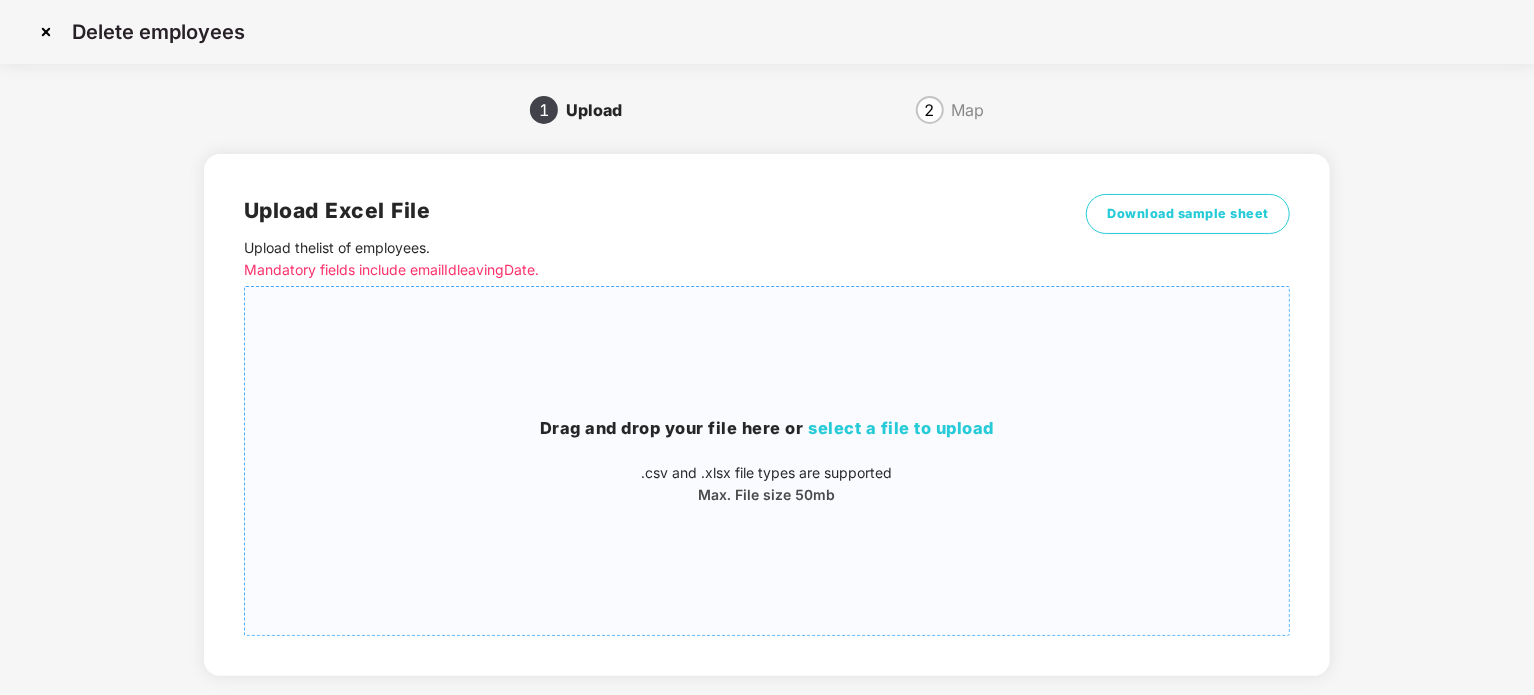 click on "select a file to upload" at bounding box center (901, 428) 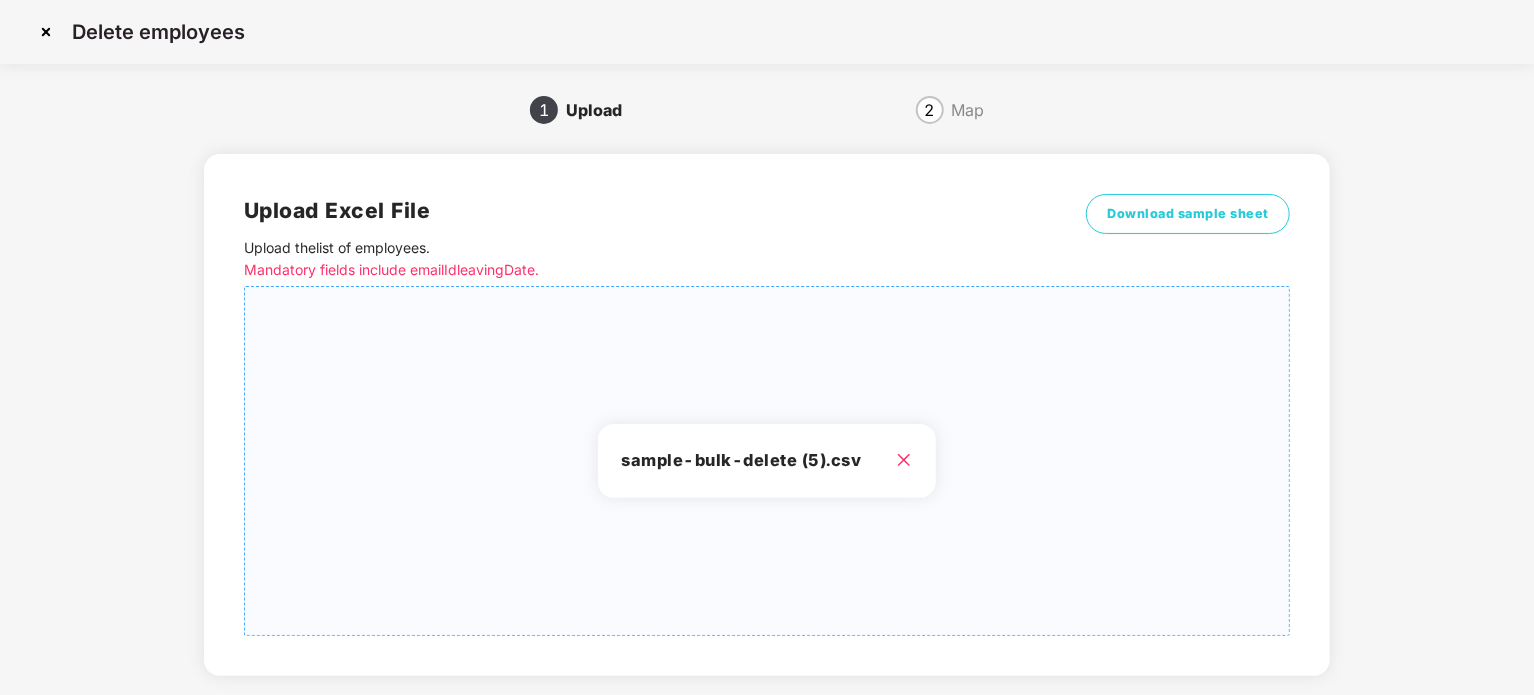 scroll, scrollTop: 105, scrollLeft: 0, axis: vertical 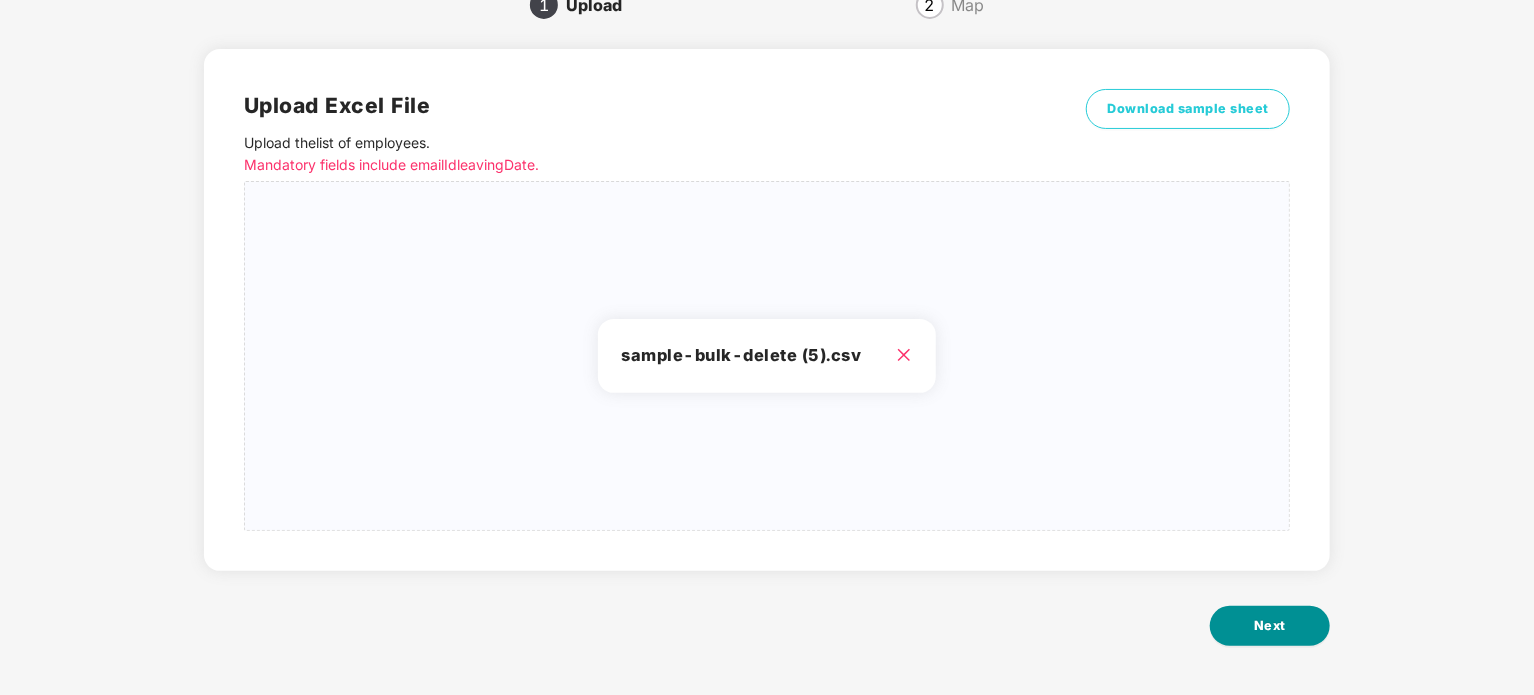 click on "Next" at bounding box center [1270, 626] 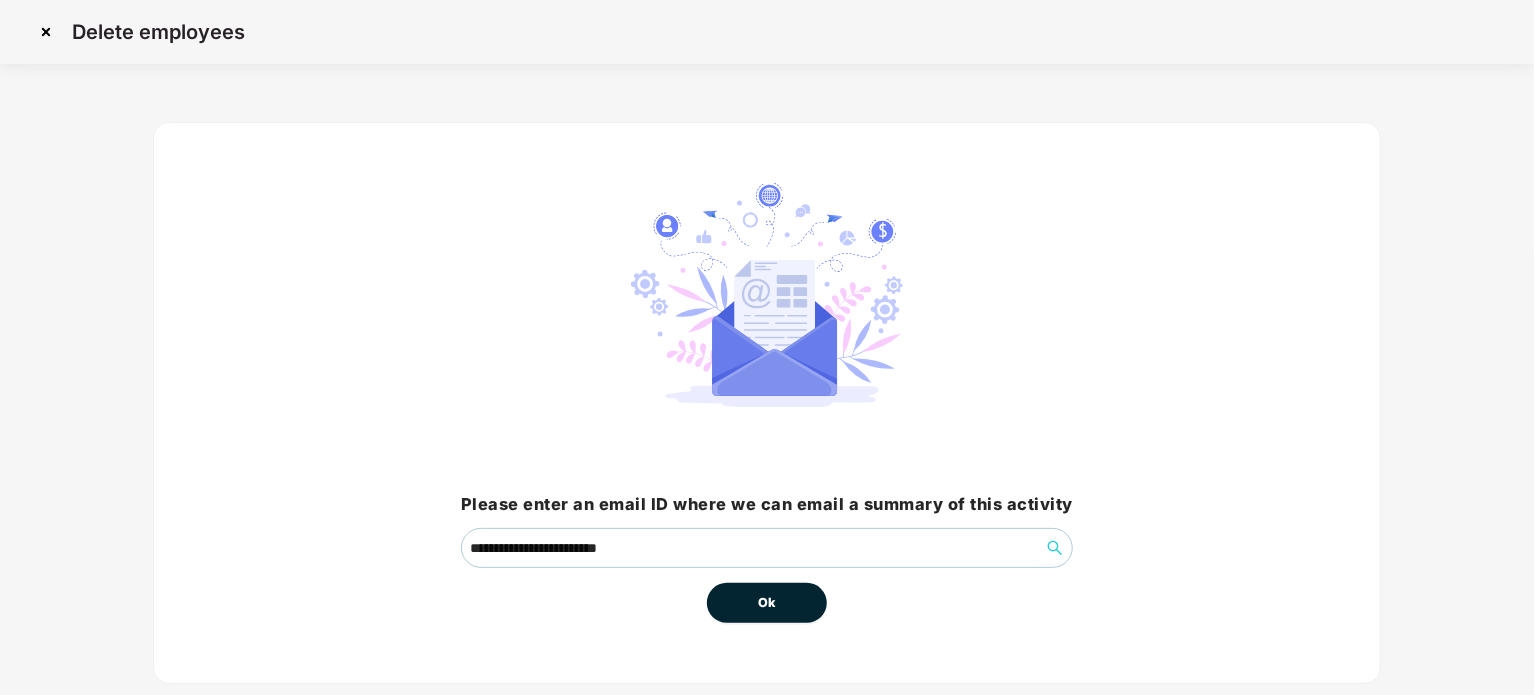 click on "Ok" at bounding box center (767, 603) 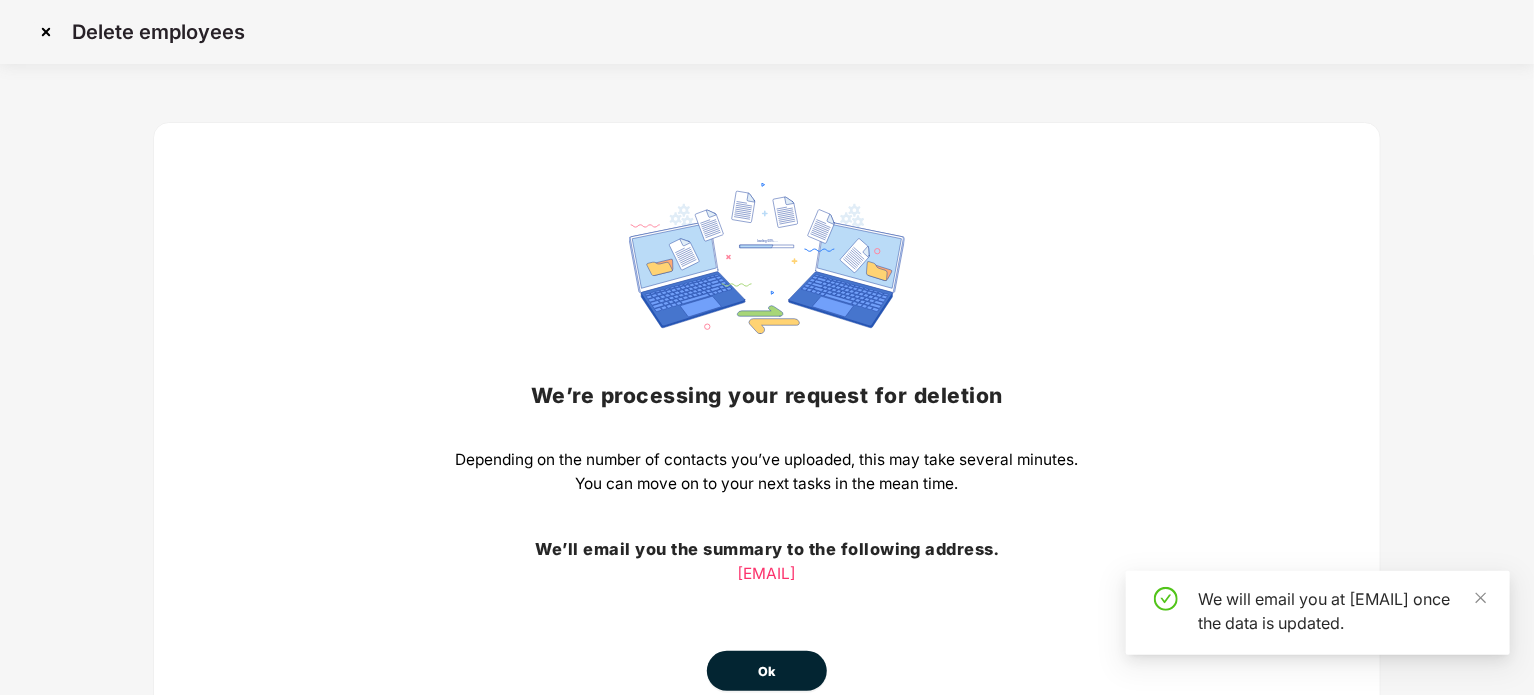scroll, scrollTop: 112, scrollLeft: 0, axis: vertical 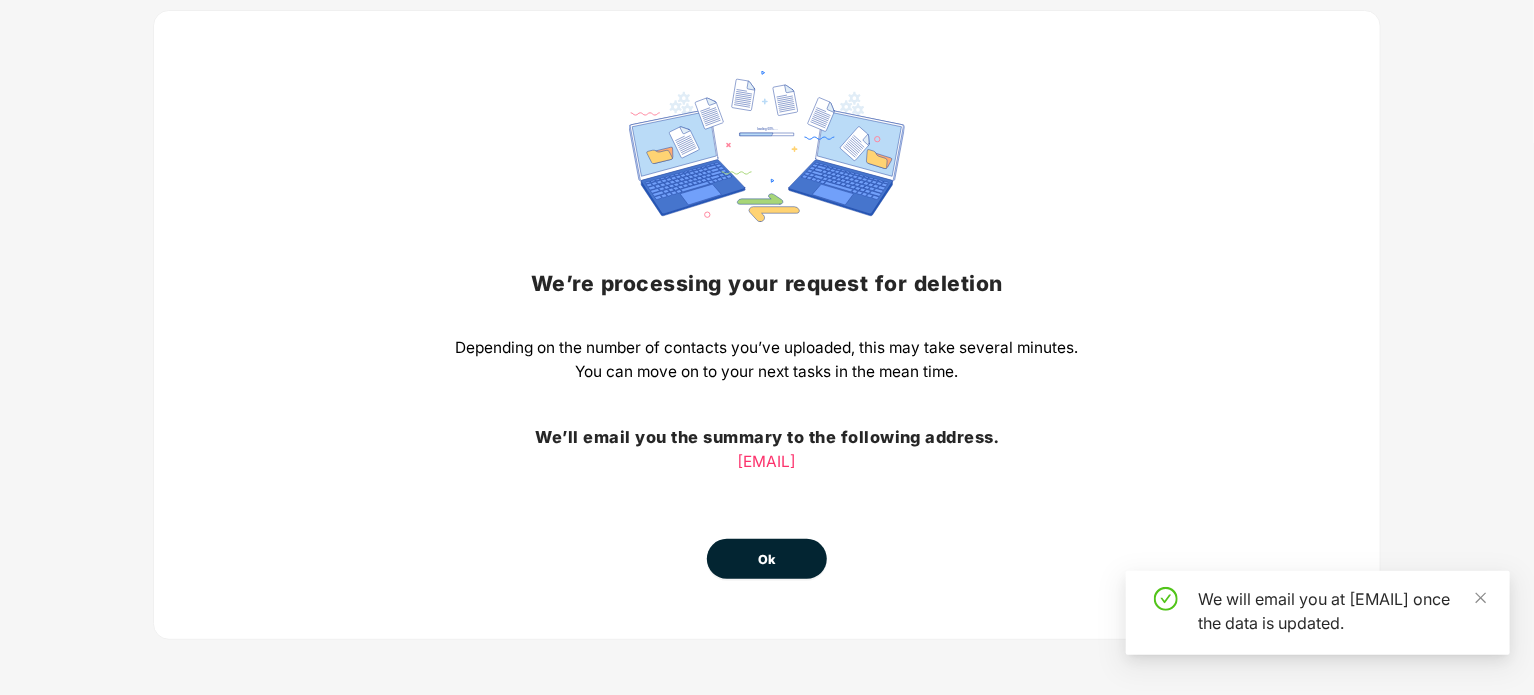 click on "Ok" at bounding box center (767, 560) 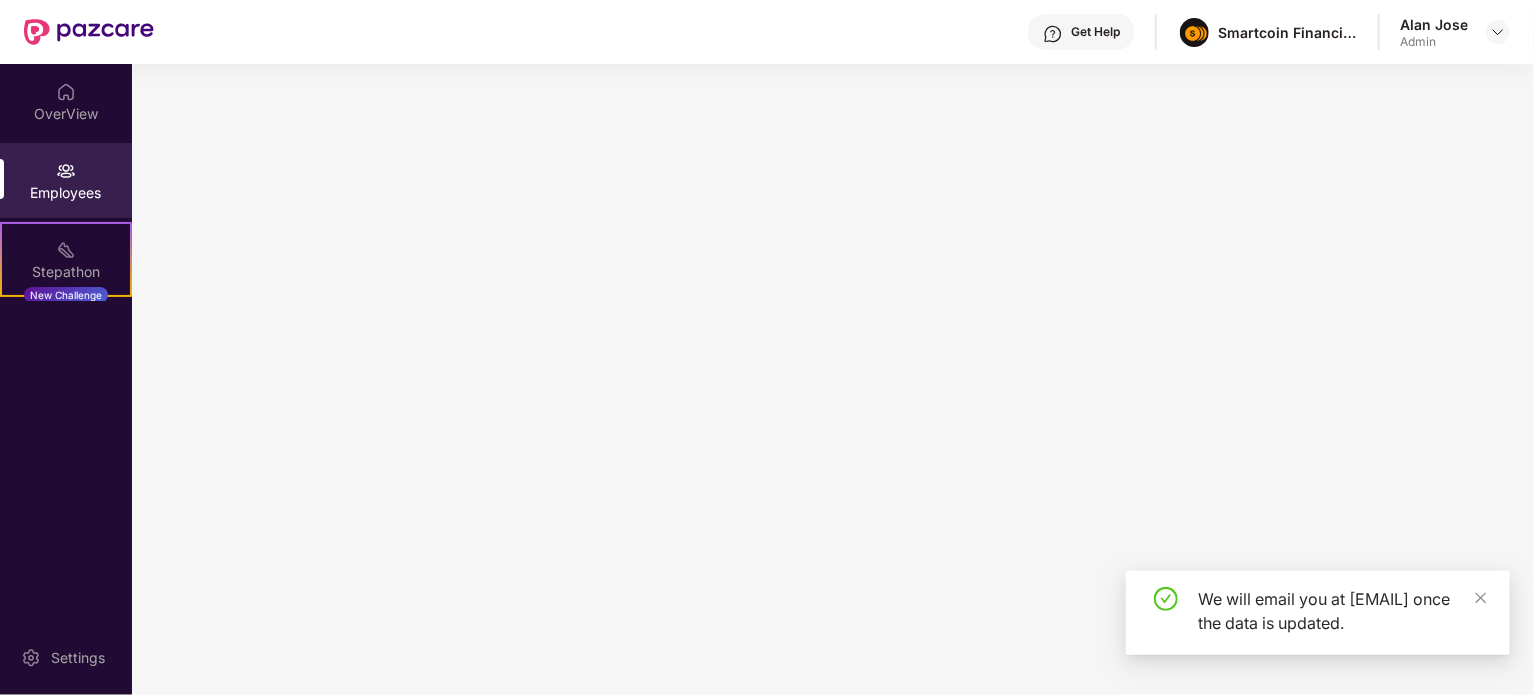 scroll, scrollTop: 0, scrollLeft: 0, axis: both 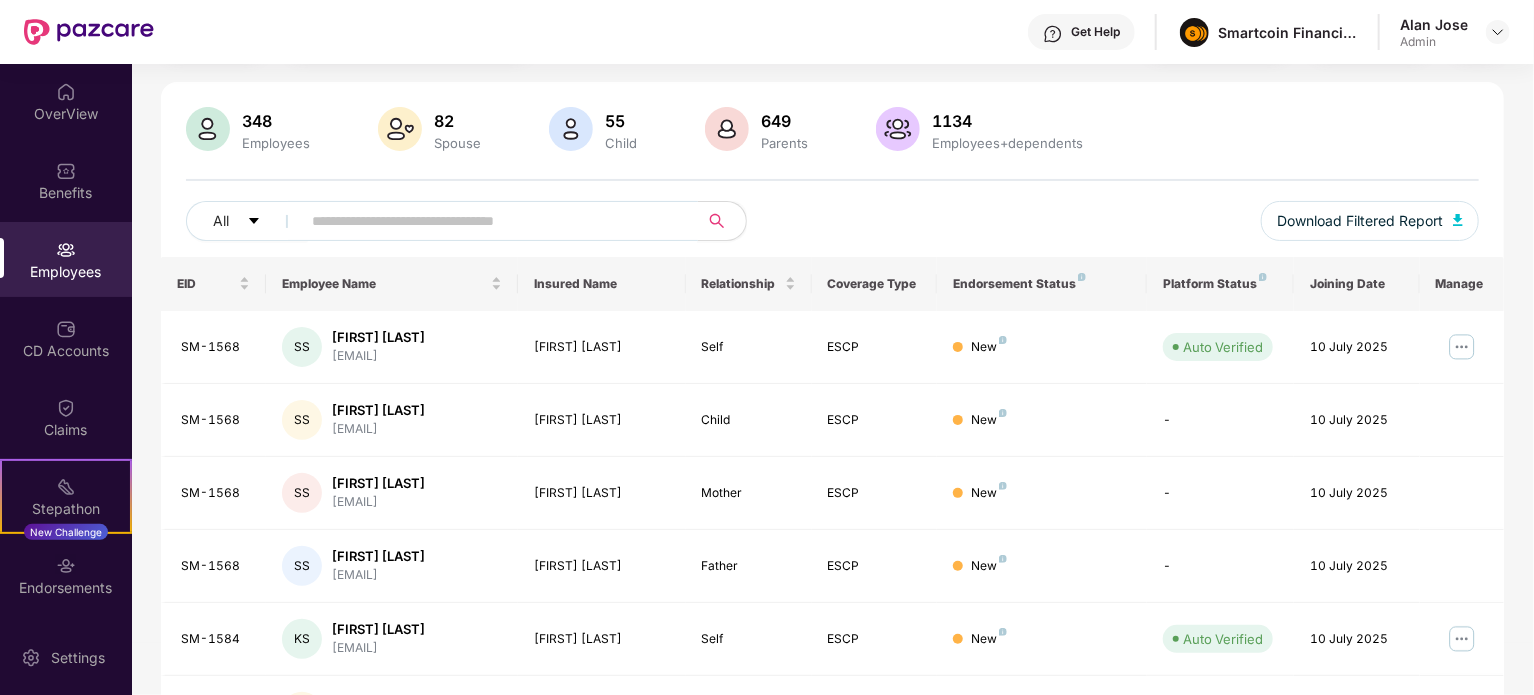 click at bounding box center (491, 221) 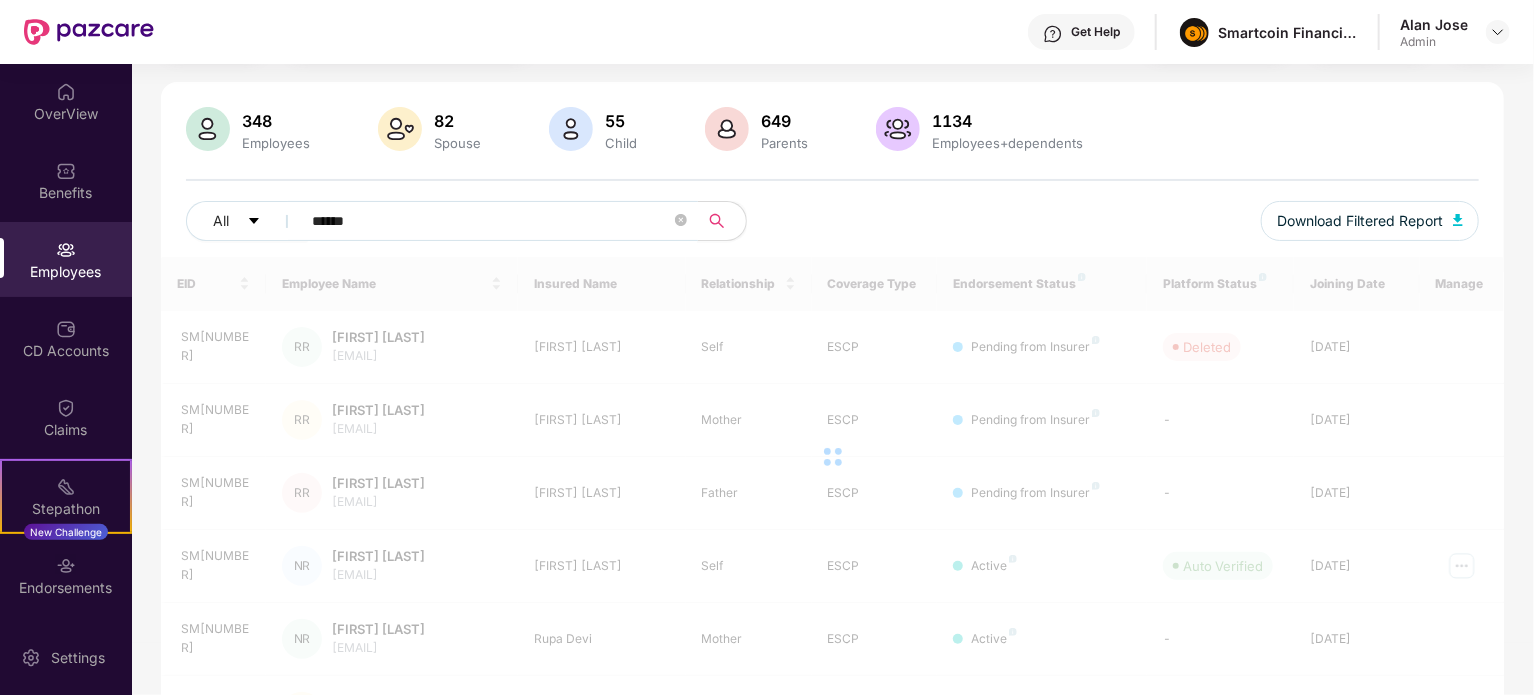 scroll, scrollTop: 64, scrollLeft: 0, axis: vertical 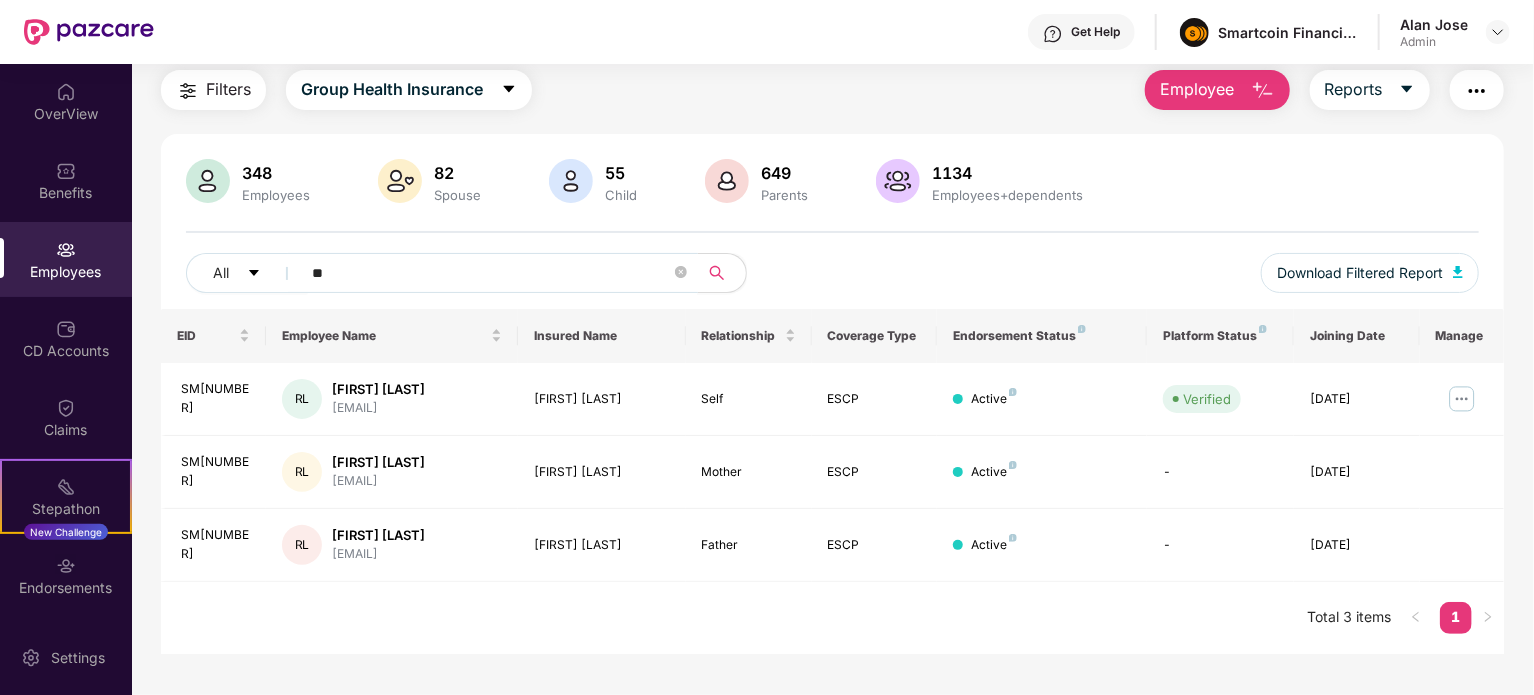 type on "*" 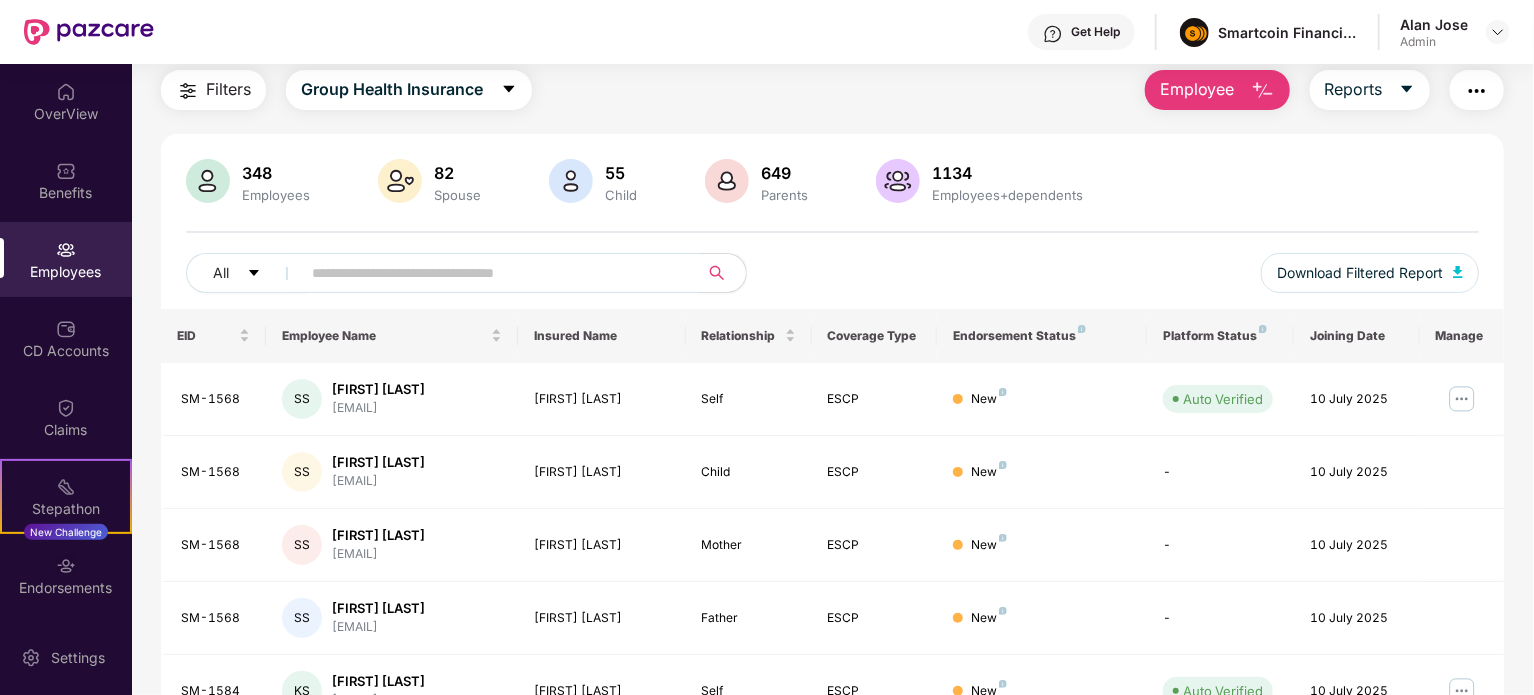 scroll, scrollTop: 116, scrollLeft: 0, axis: vertical 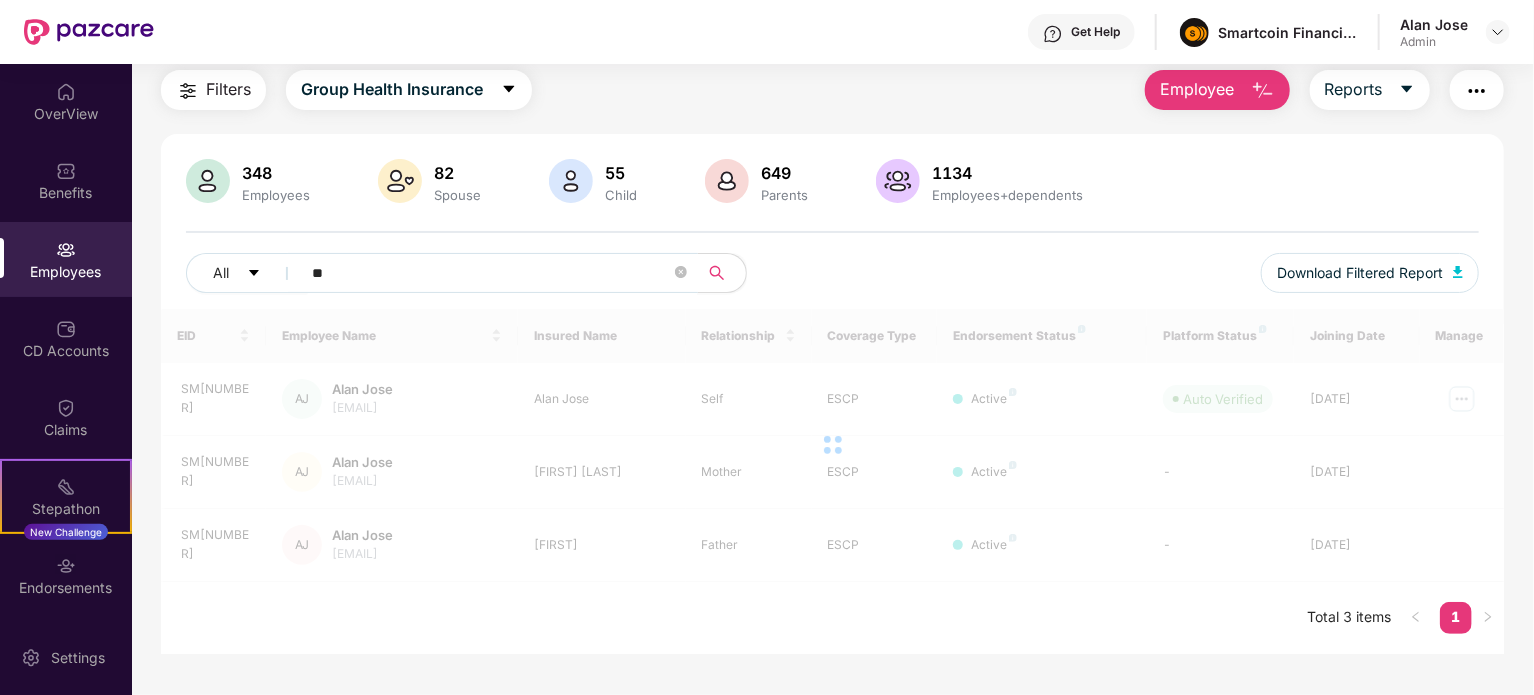 type on "*" 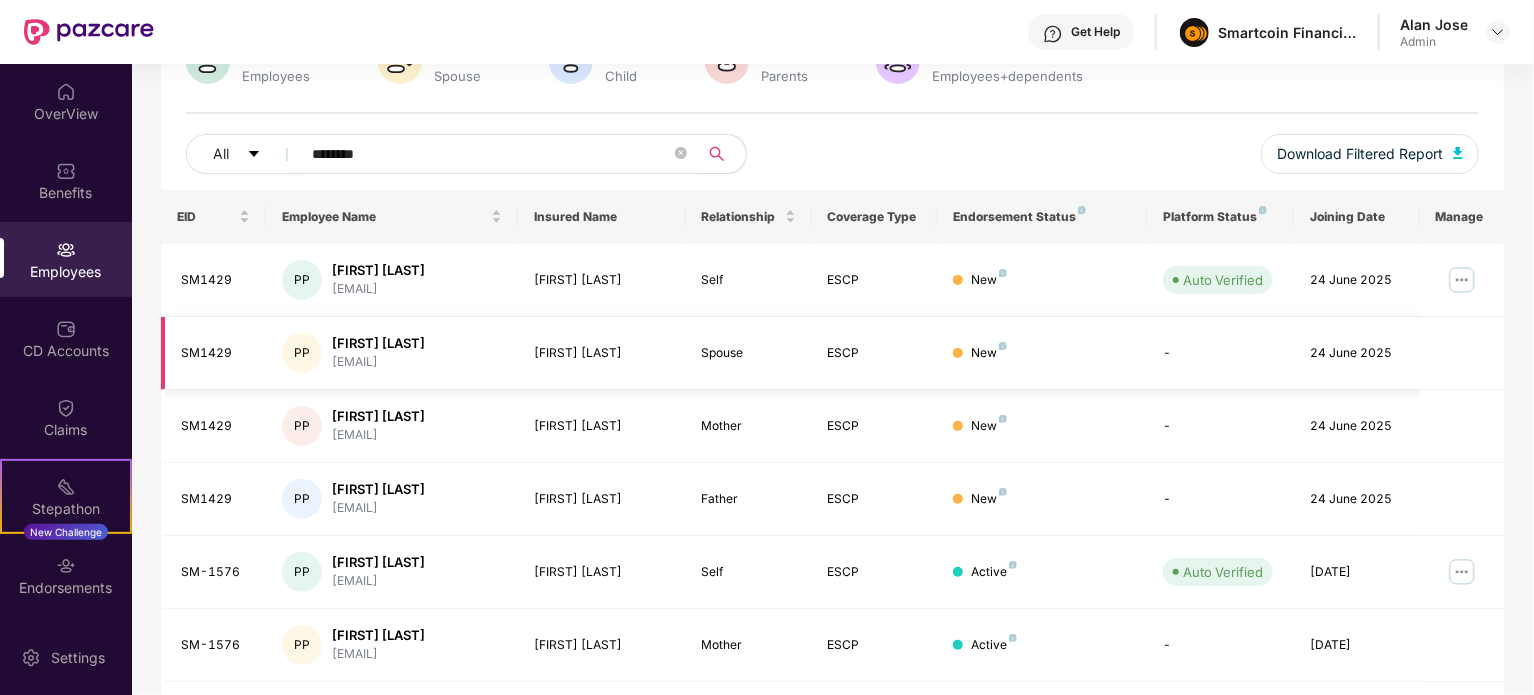 scroll, scrollTop: 184, scrollLeft: 0, axis: vertical 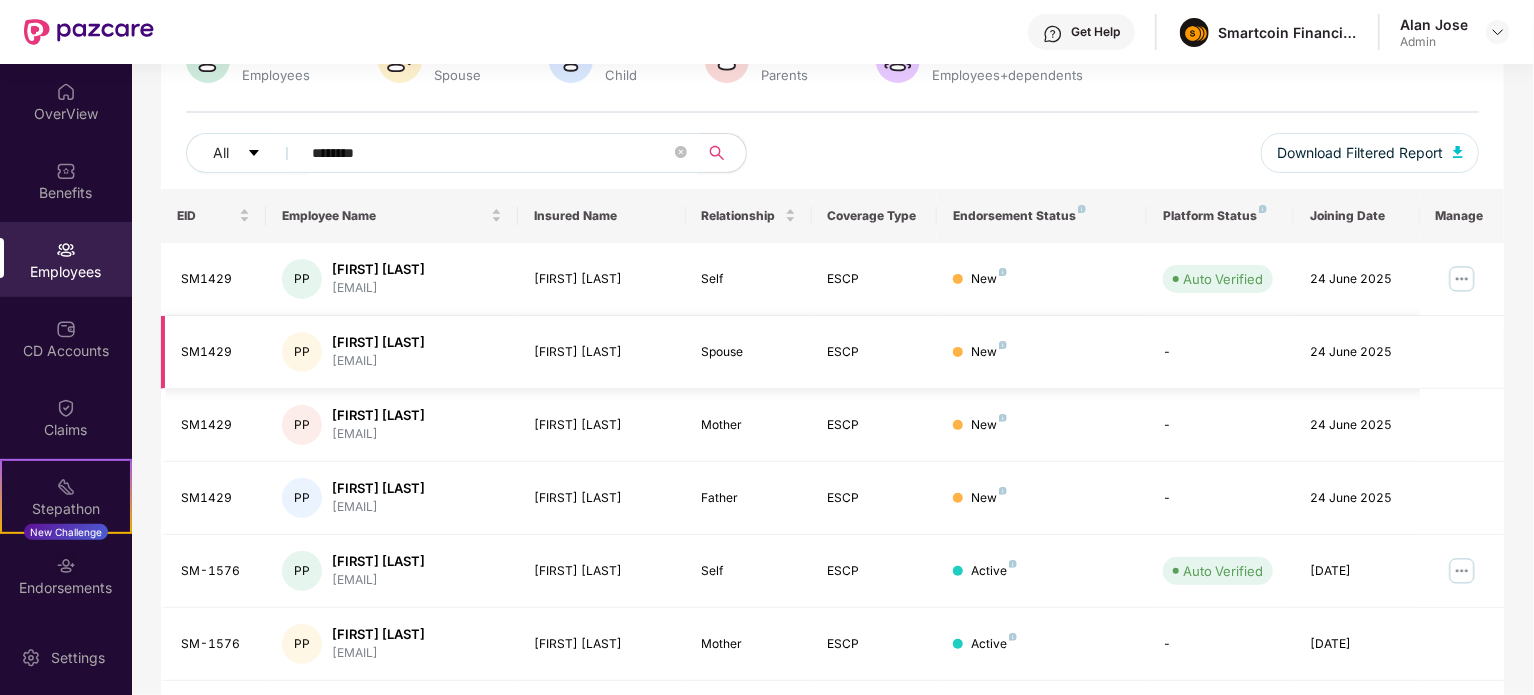 type on "********" 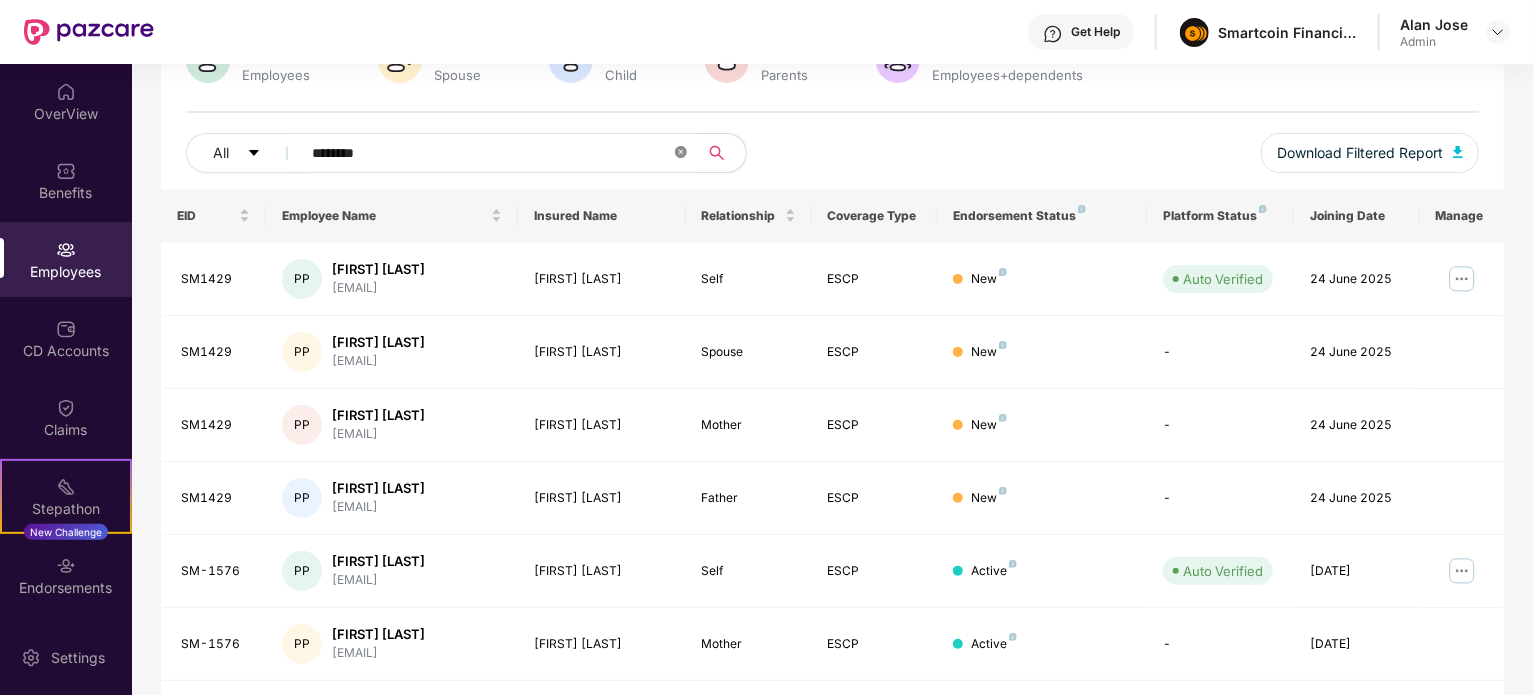 click 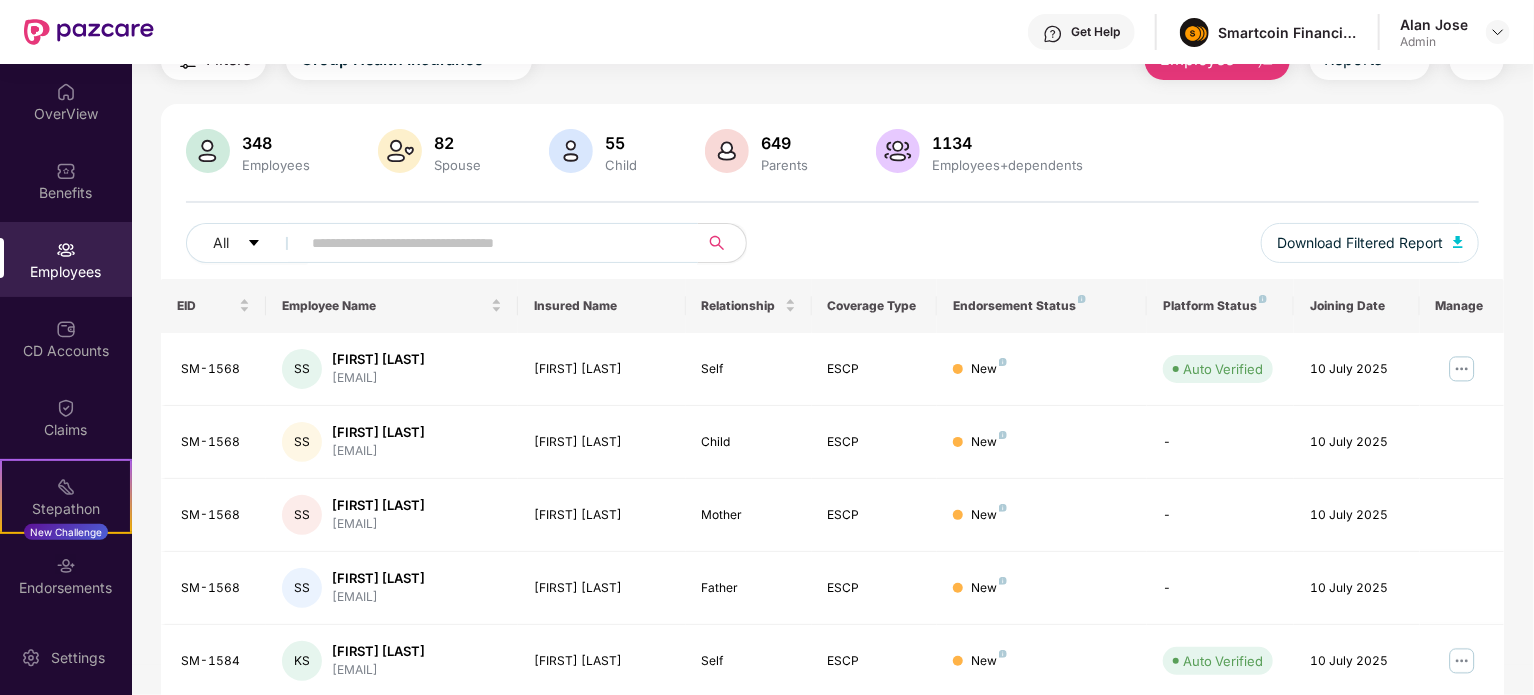 scroll, scrollTop: 86, scrollLeft: 0, axis: vertical 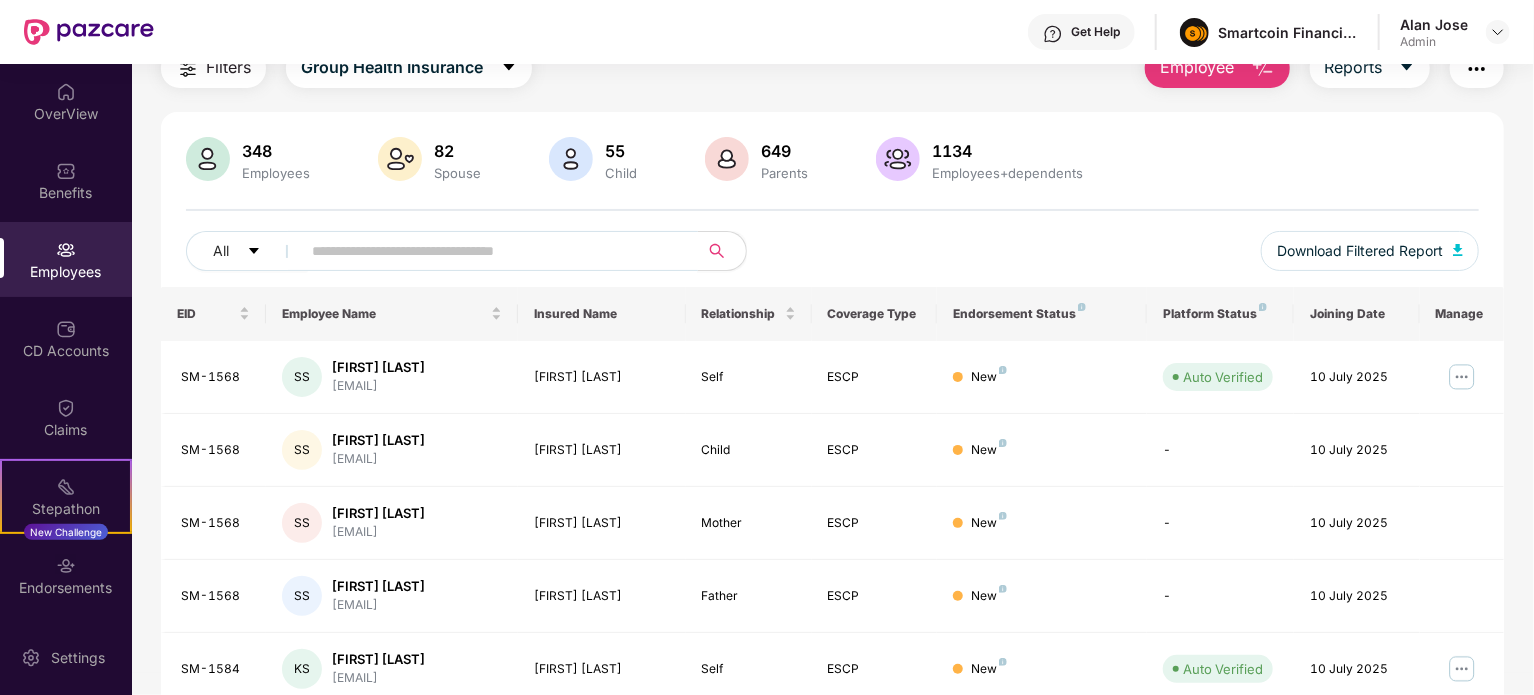 click at bounding box center [491, 251] 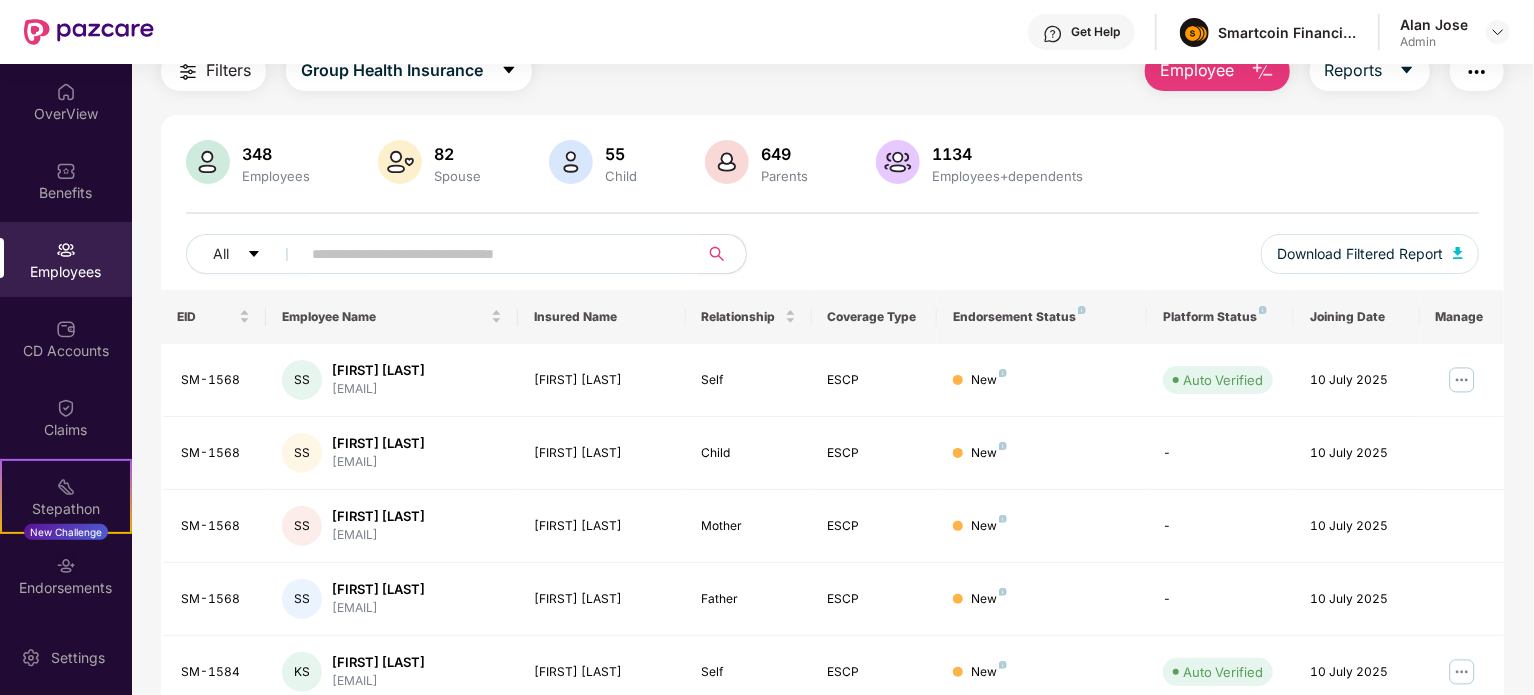 scroll, scrollTop: 81, scrollLeft: 0, axis: vertical 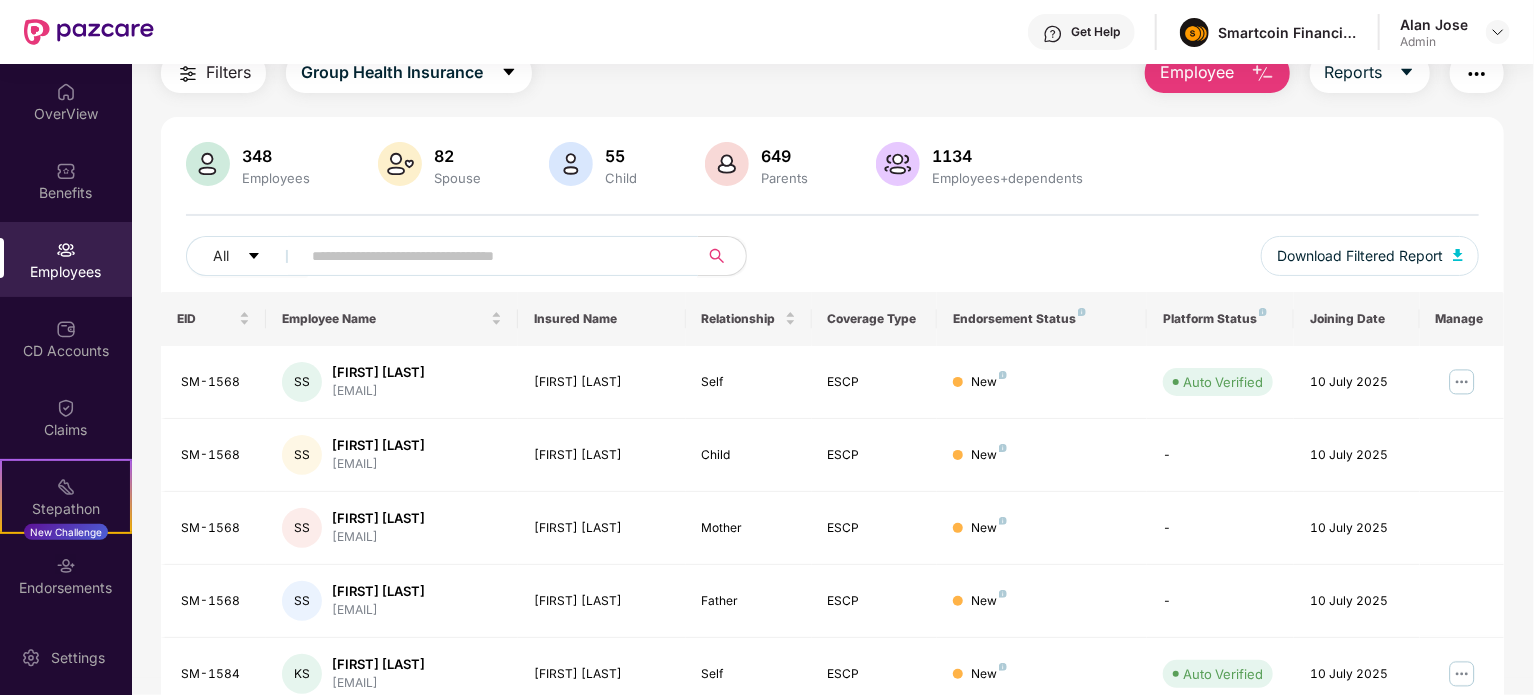 click at bounding box center [491, 256] 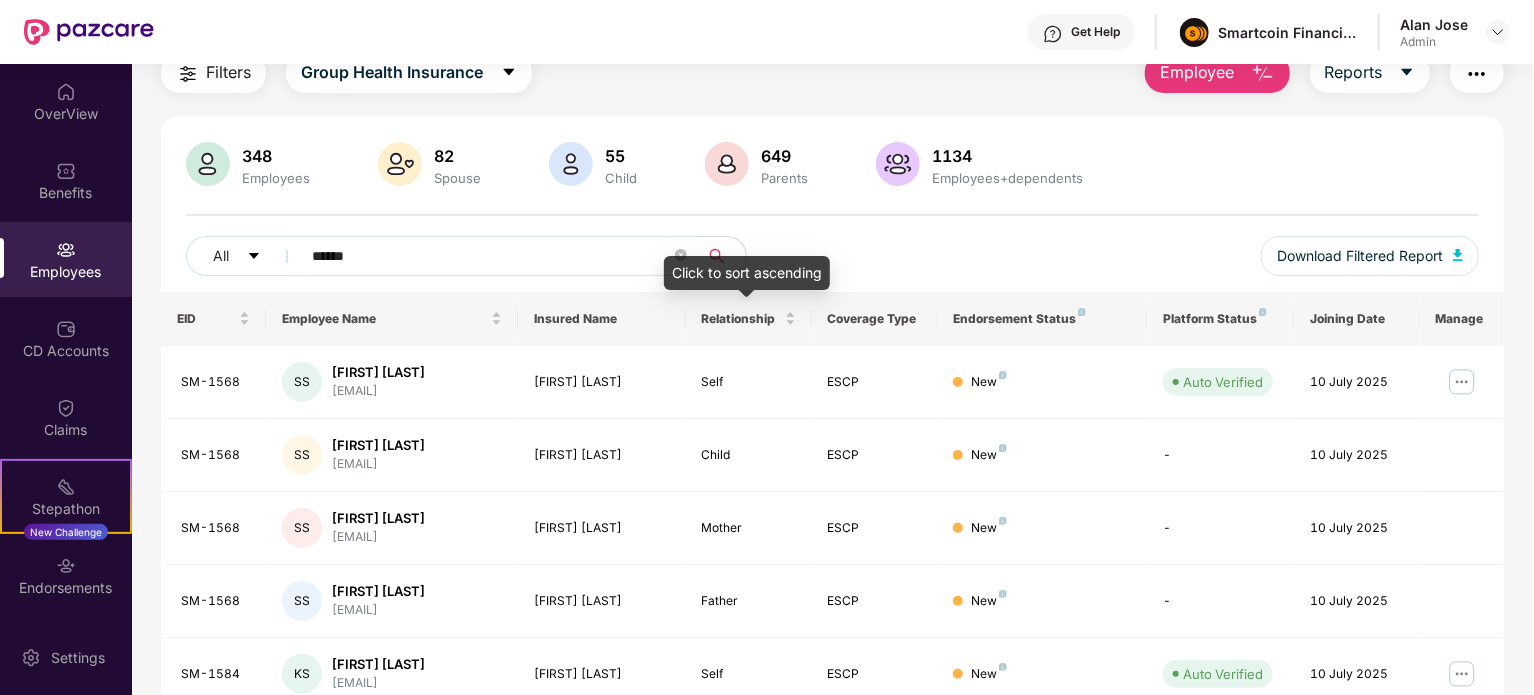 type on "******" 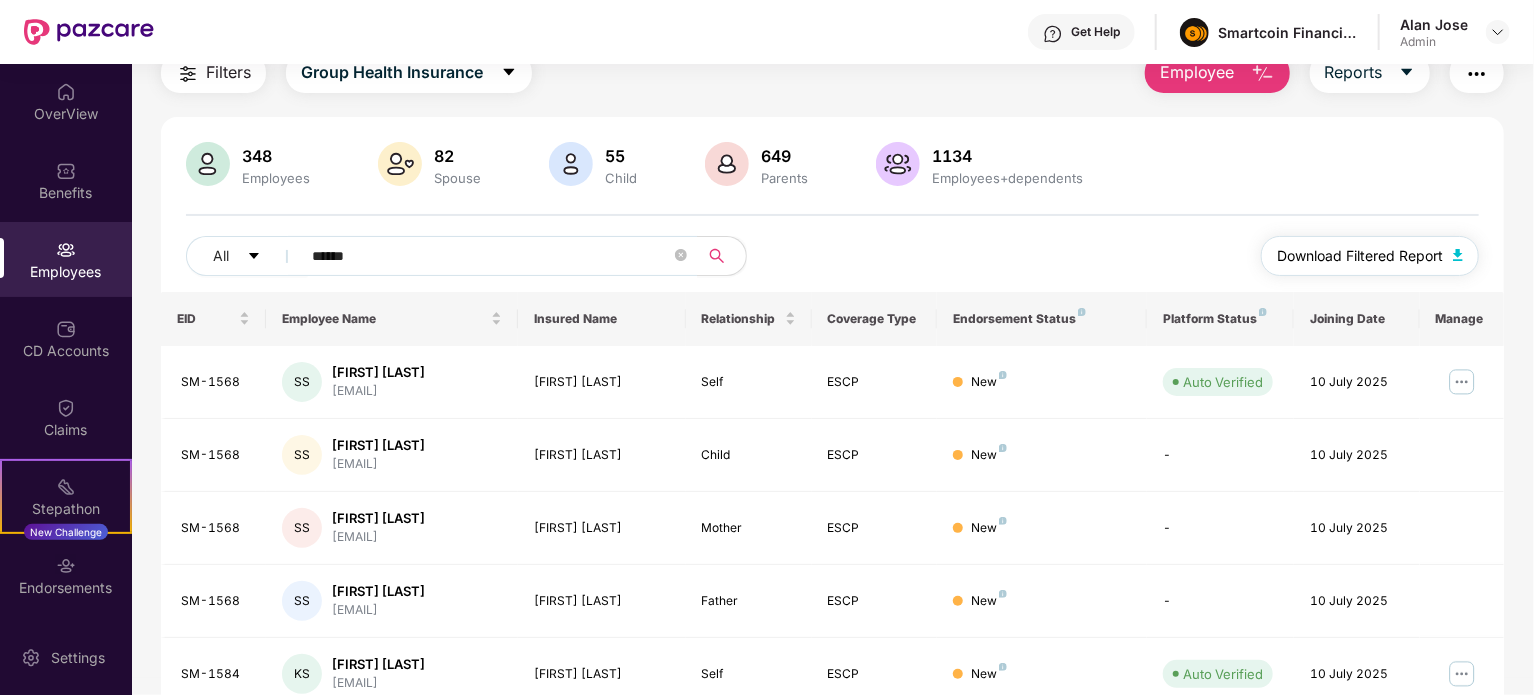 click at bounding box center (1458, 255) 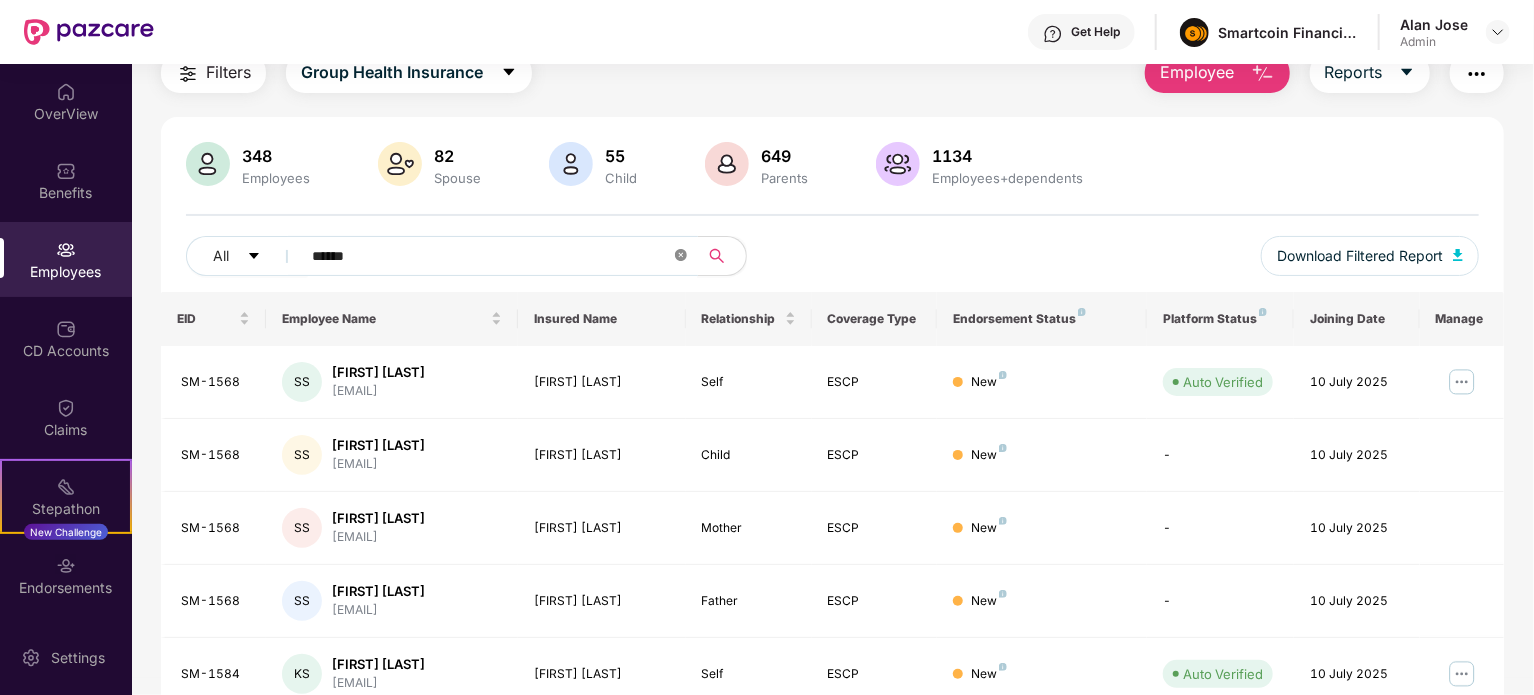 click 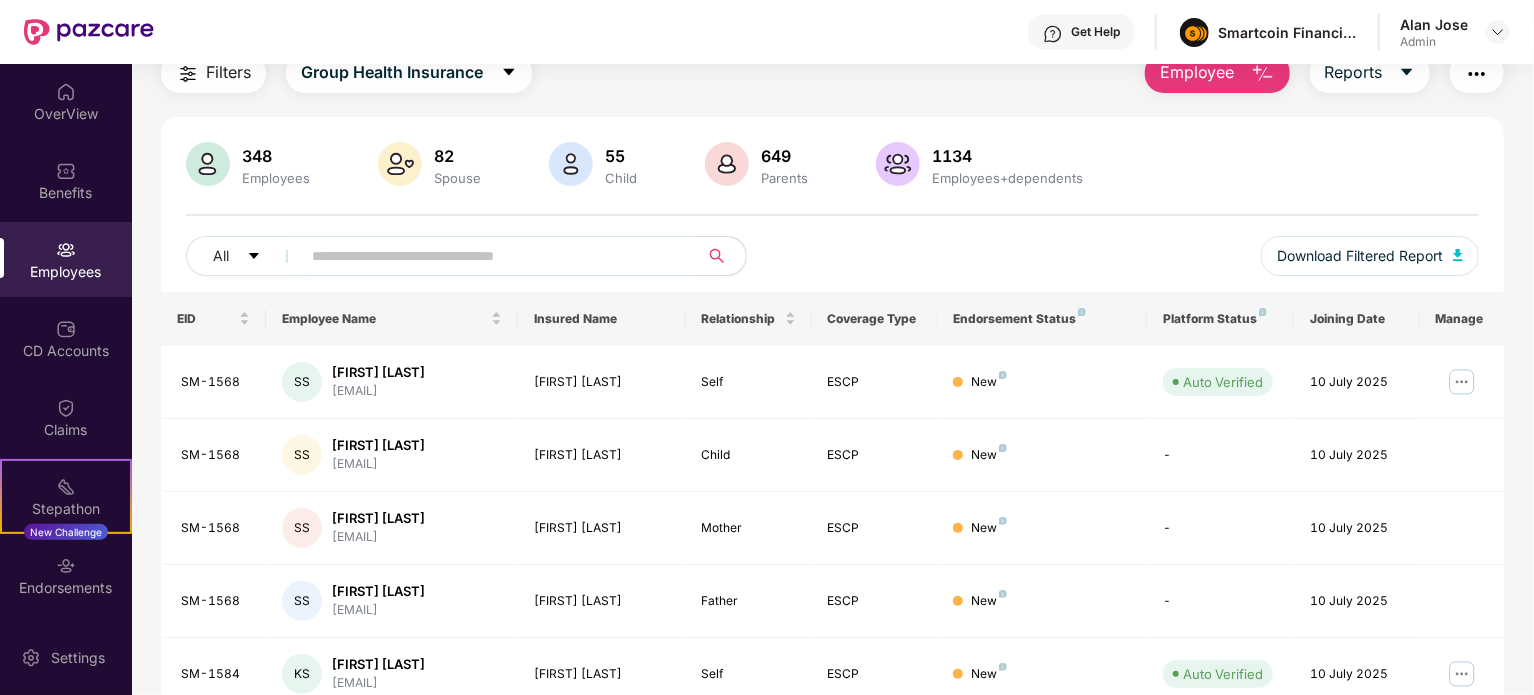 paste on "**********" 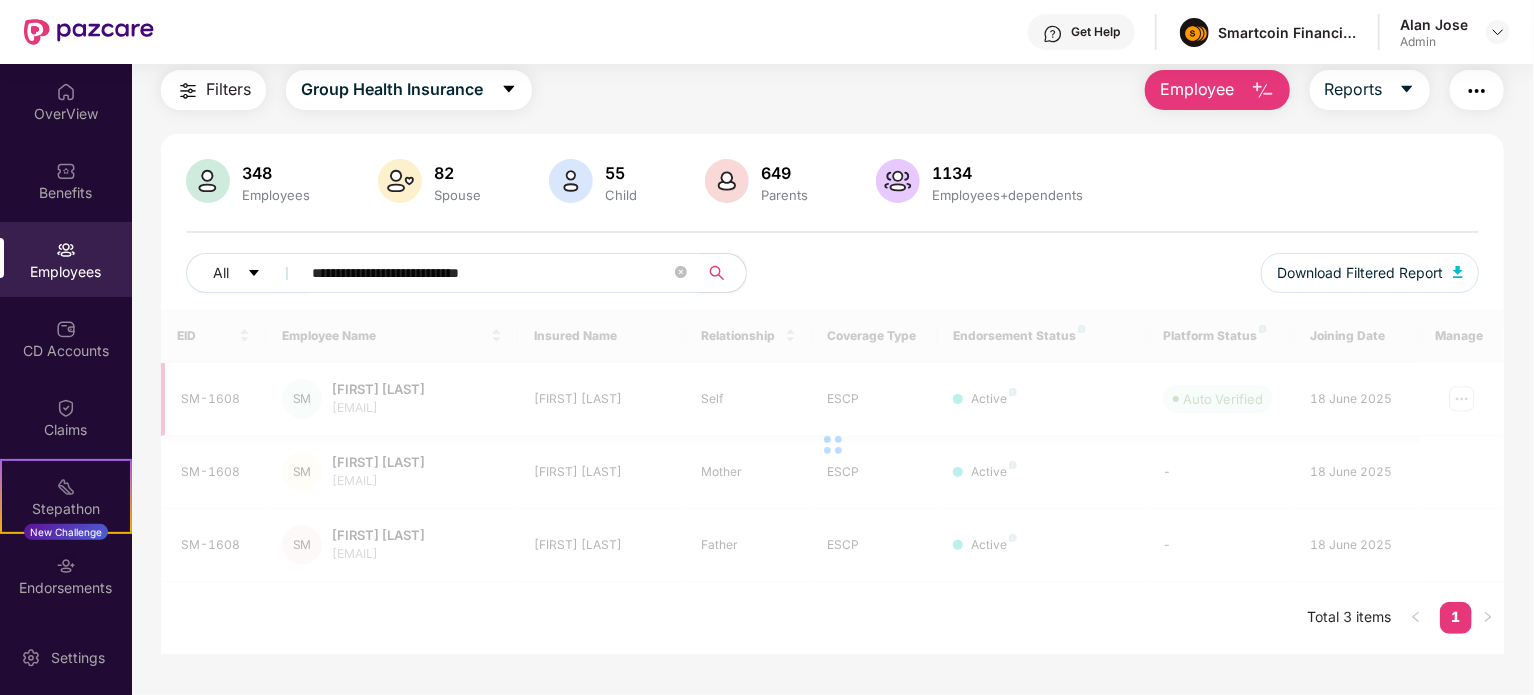 scroll, scrollTop: 64, scrollLeft: 0, axis: vertical 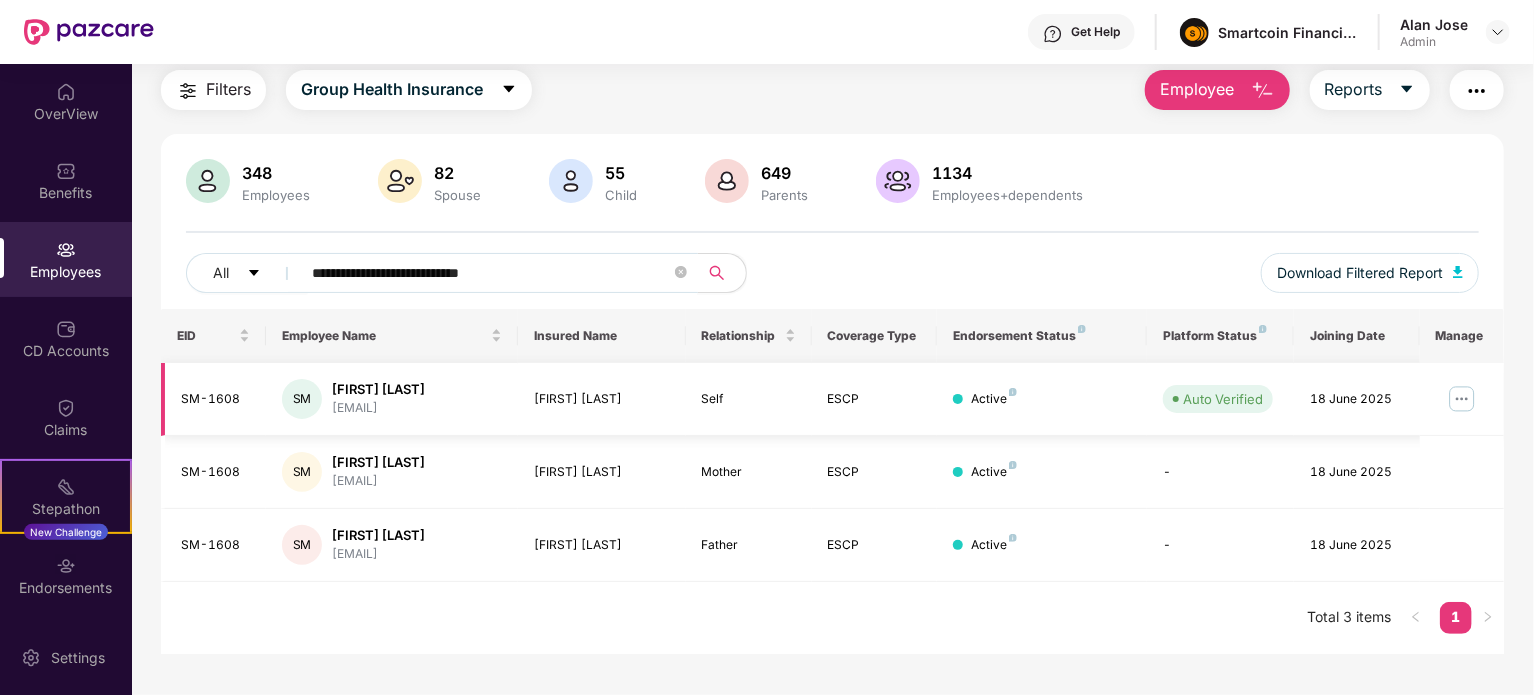 type on "**********" 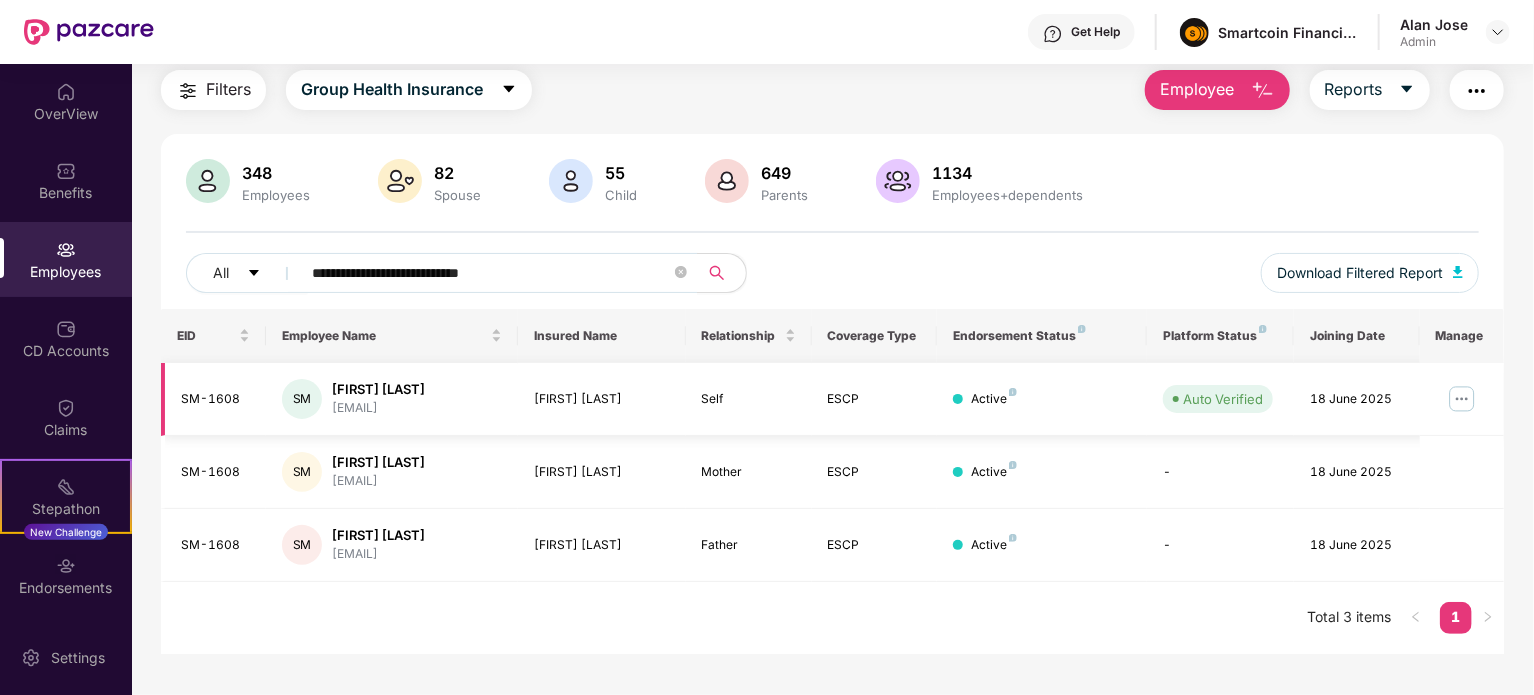 click at bounding box center (1462, 399) 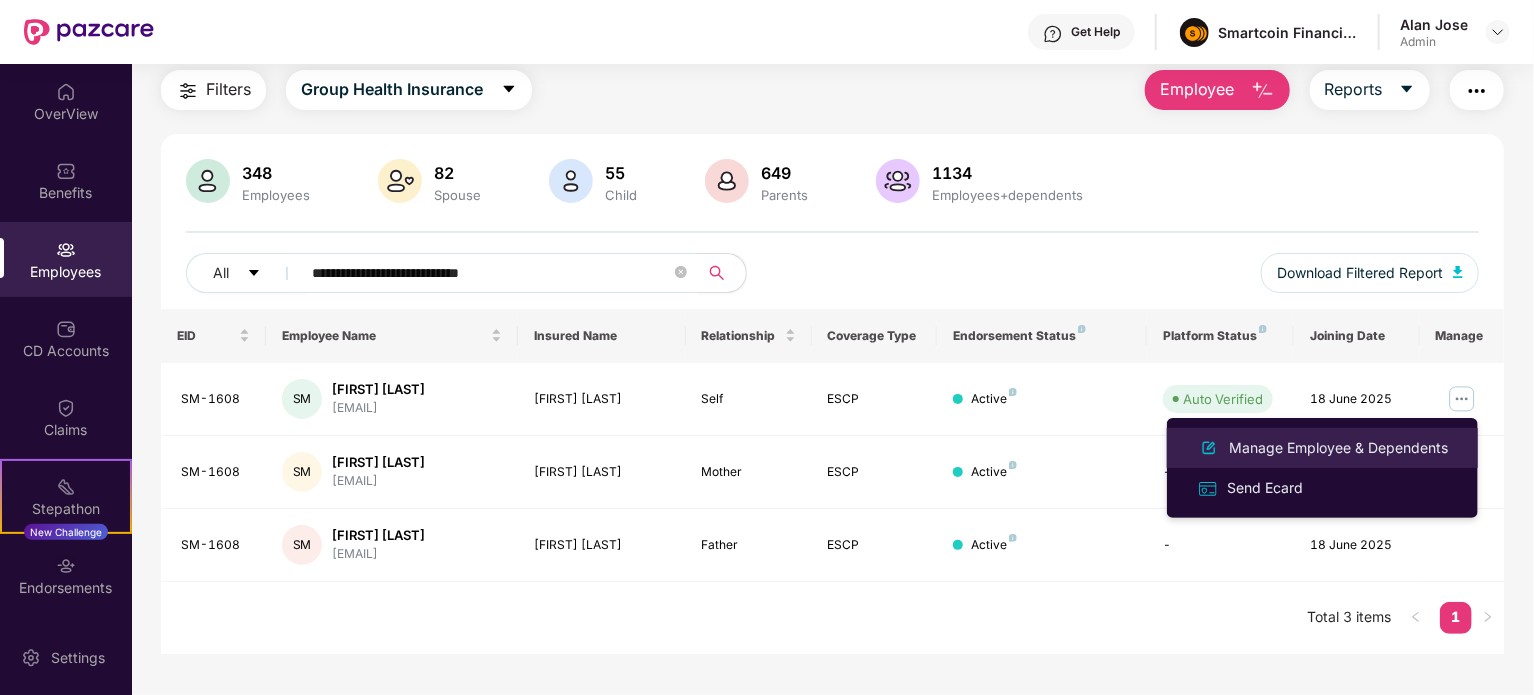 click on "Manage Employee & Dependents" at bounding box center (1338, 448) 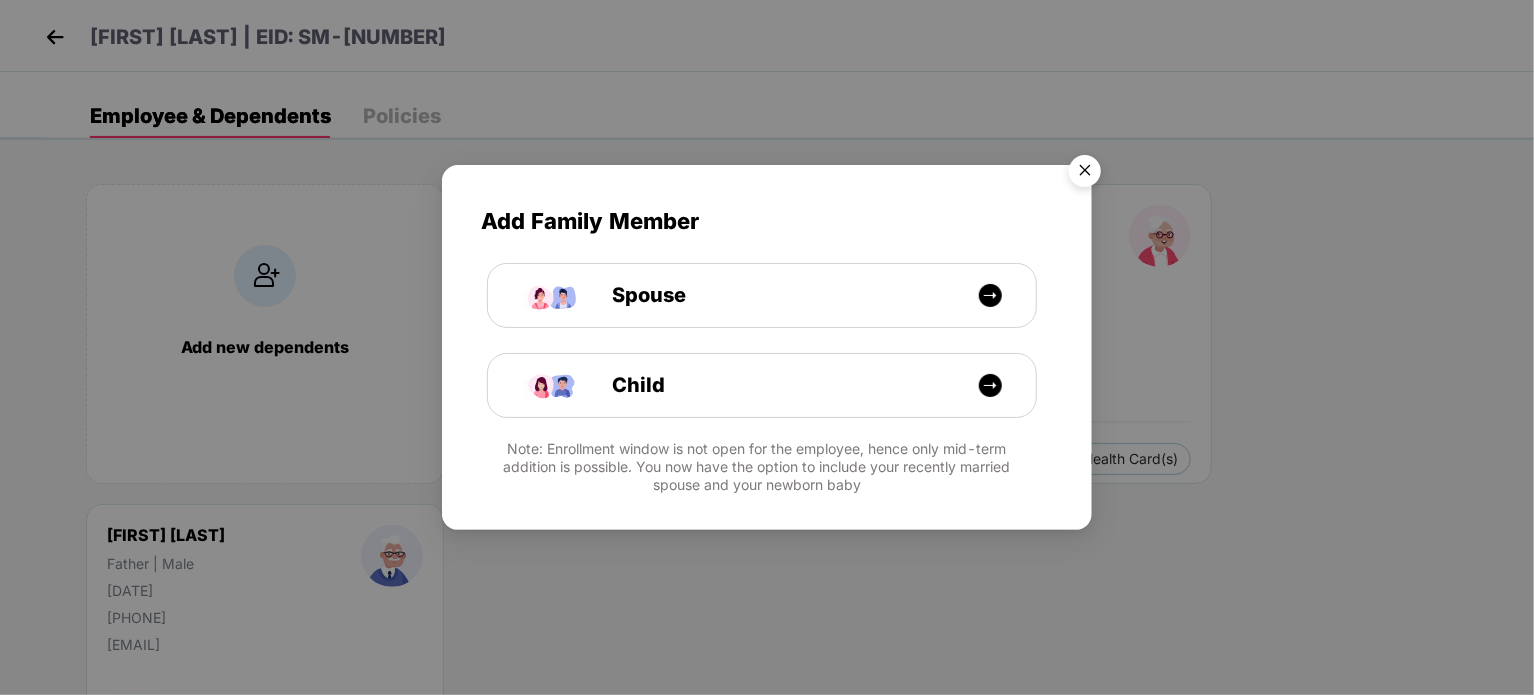 click at bounding box center (1085, 174) 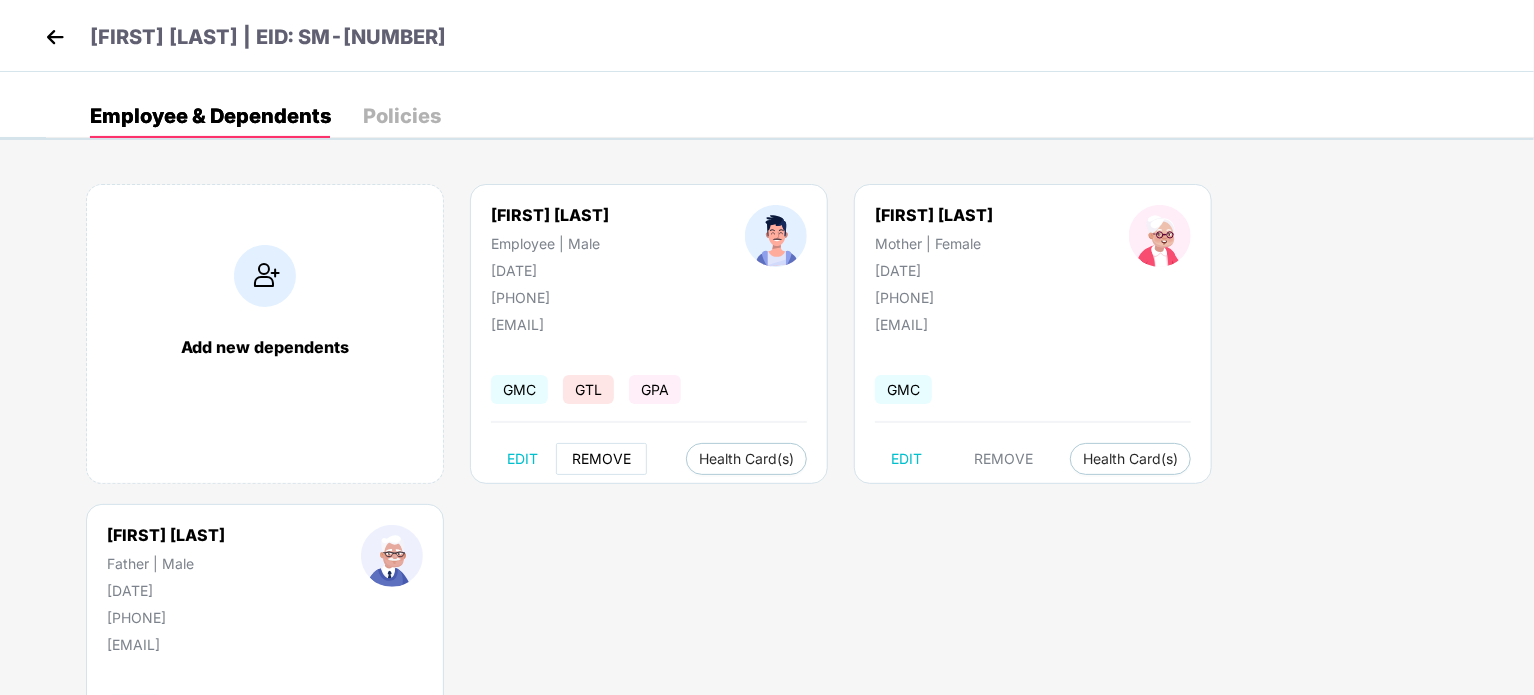 click on "REMOVE" at bounding box center (601, 459) 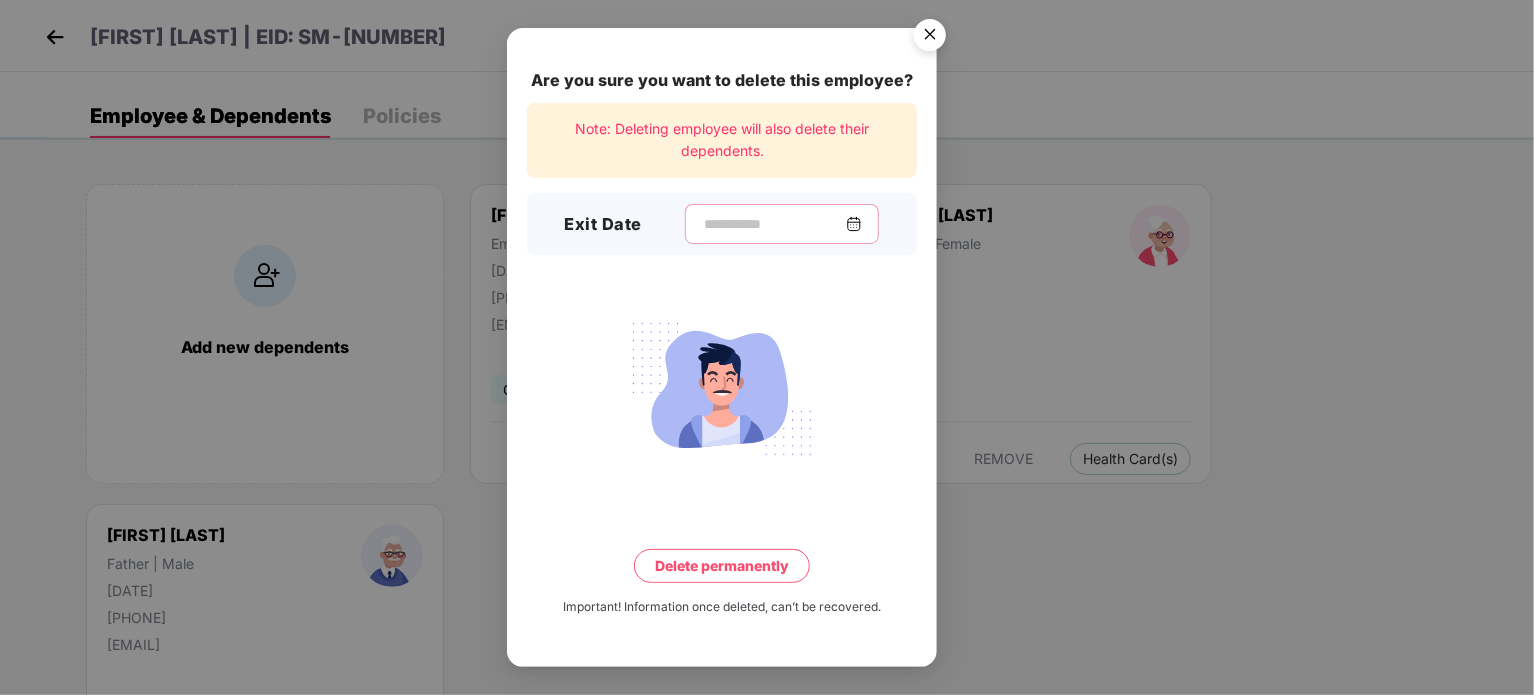 click at bounding box center [774, 224] 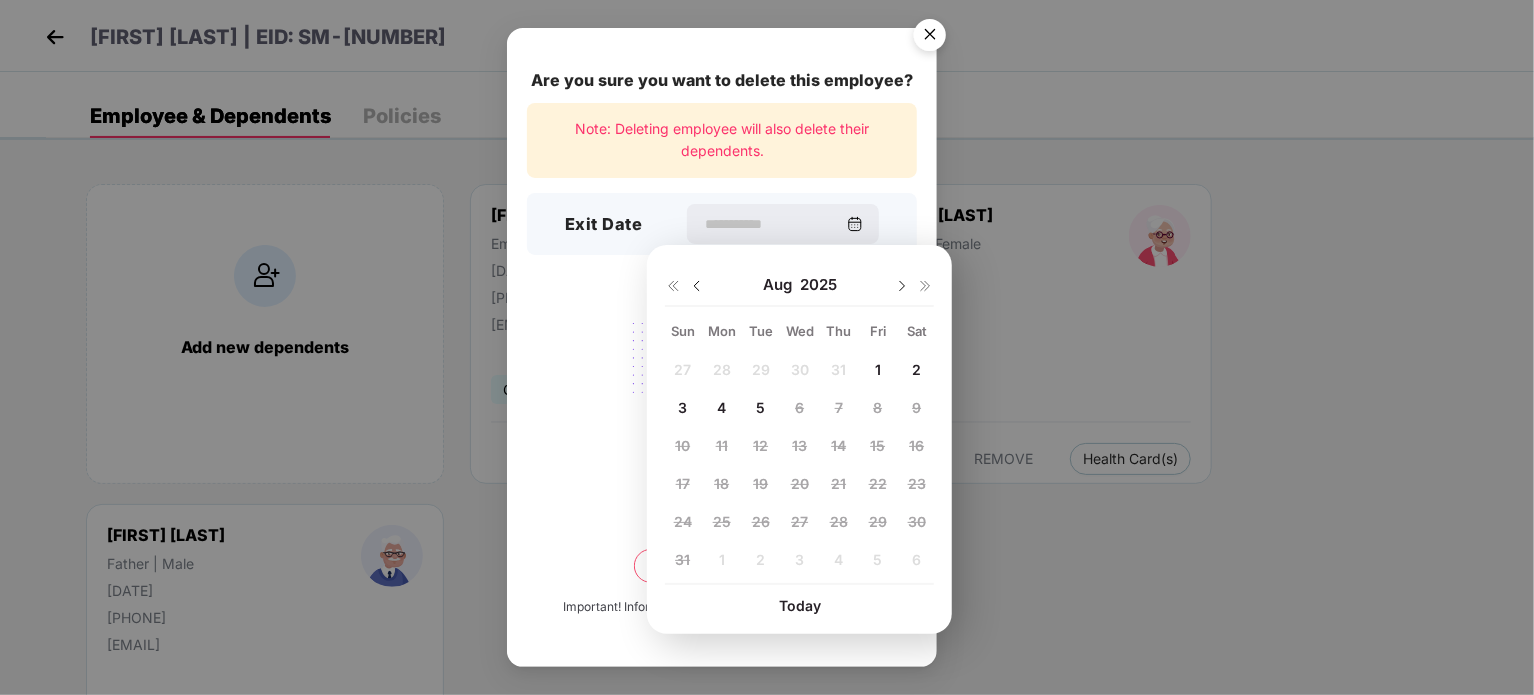 click at bounding box center [697, 286] 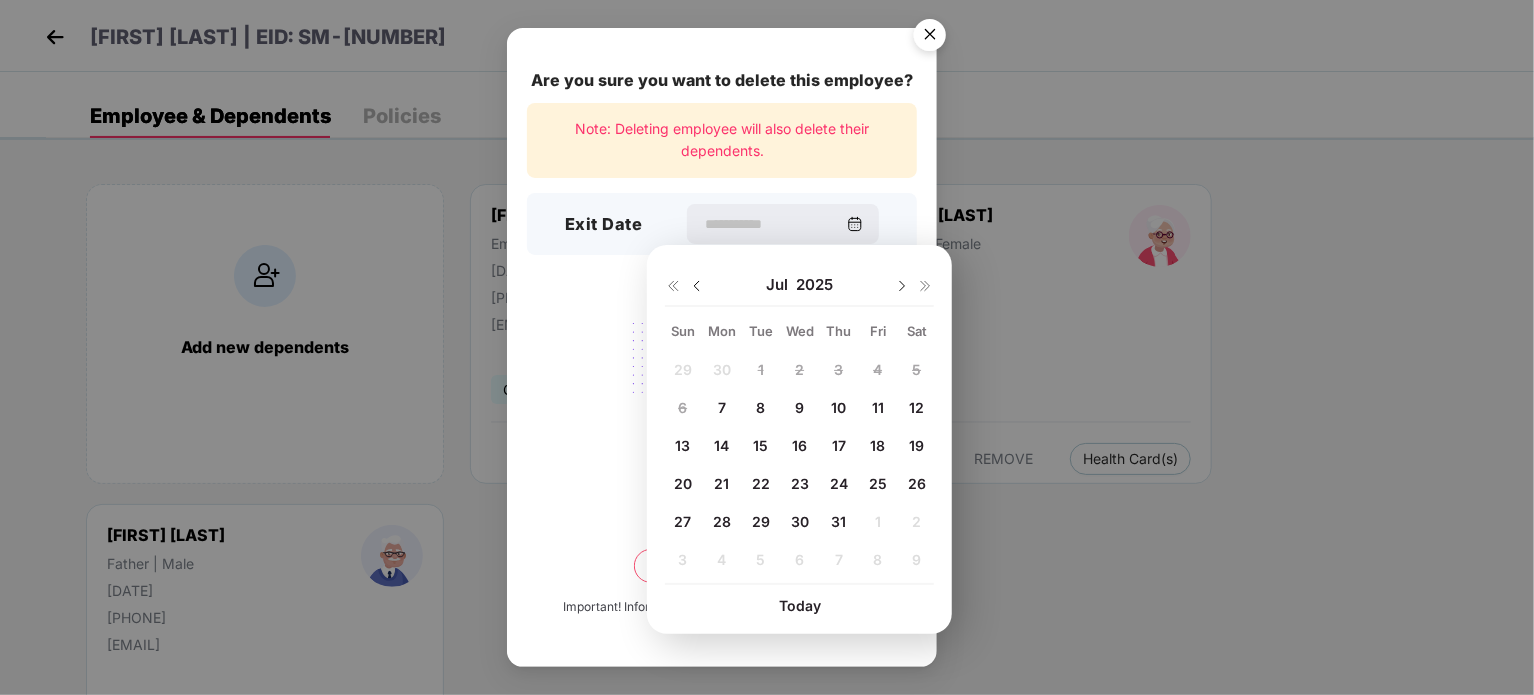 click at bounding box center (930, 38) 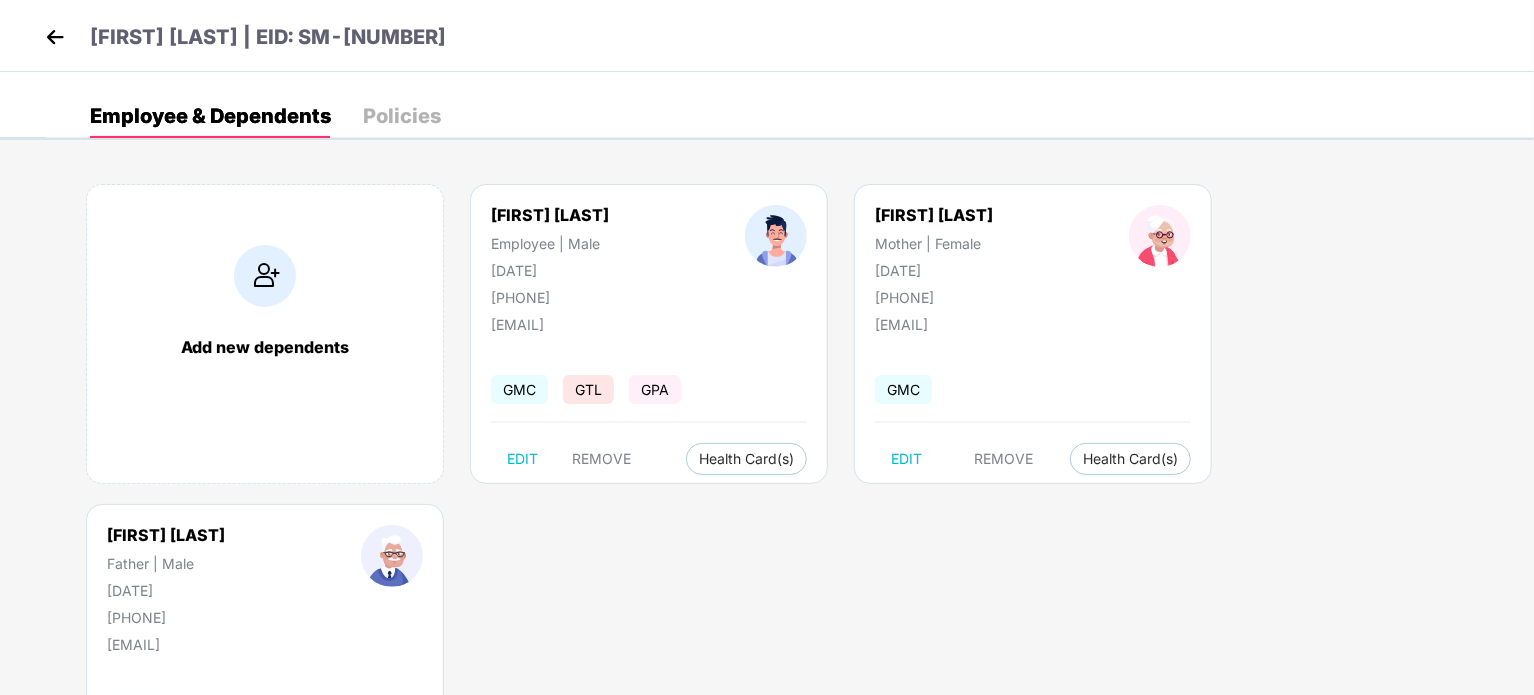 click at bounding box center [55, 37] 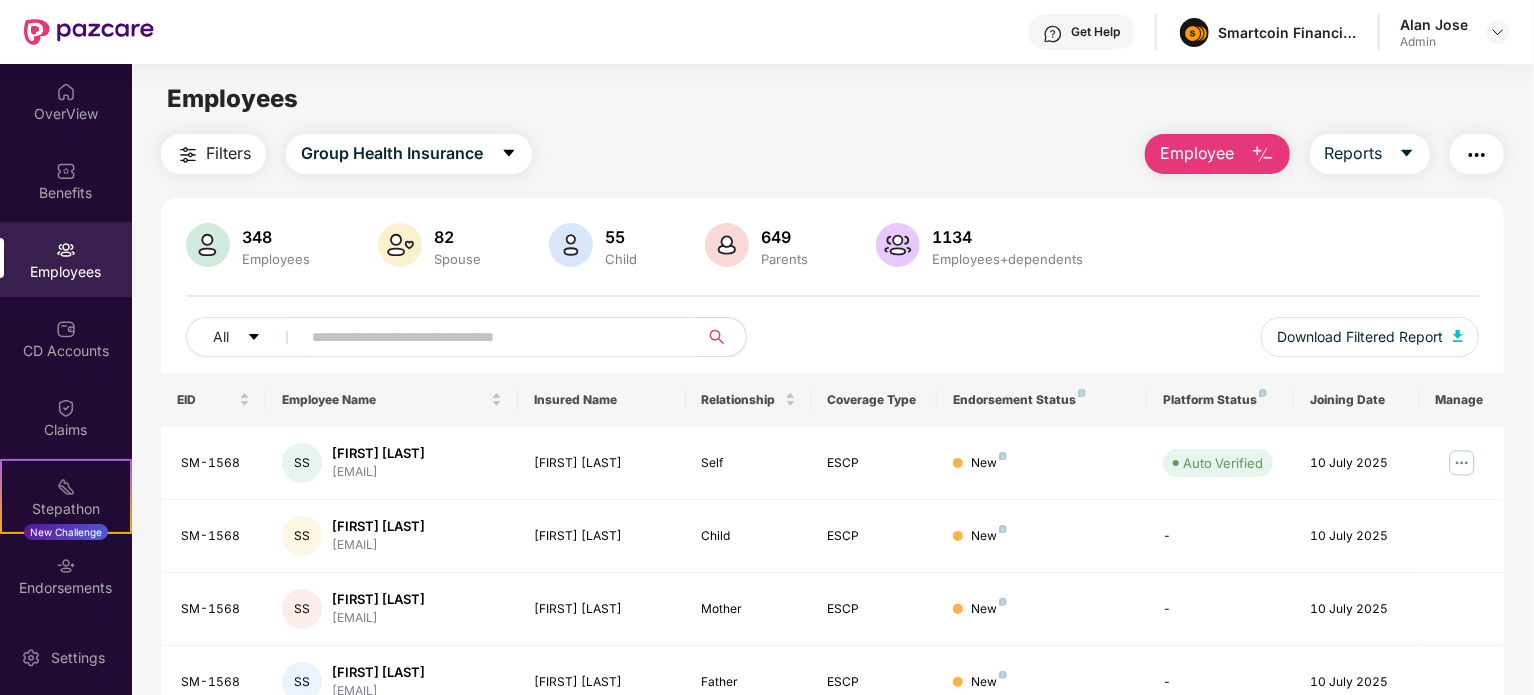 click on "Employee" at bounding box center [1197, 153] 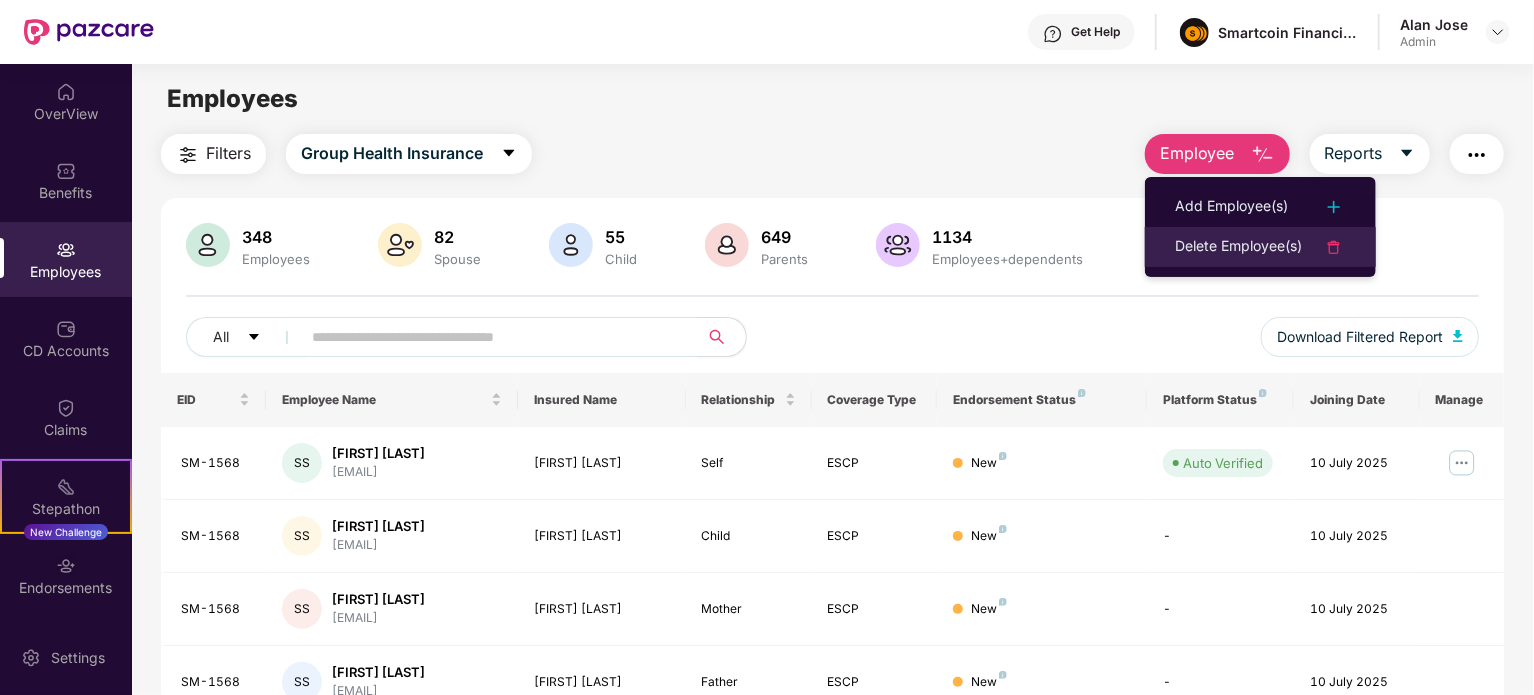 click on "Delete Employee(s)" at bounding box center [1238, 247] 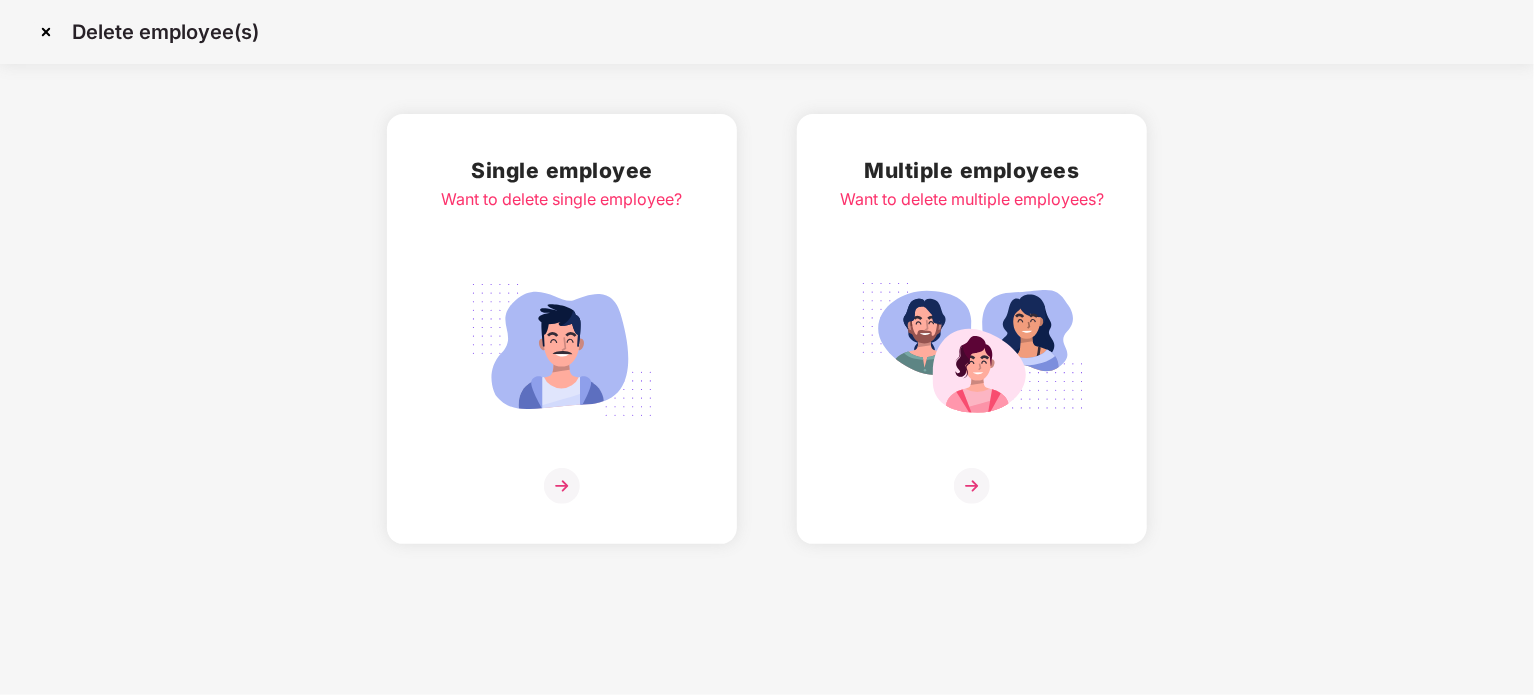 click at bounding box center (972, 350) 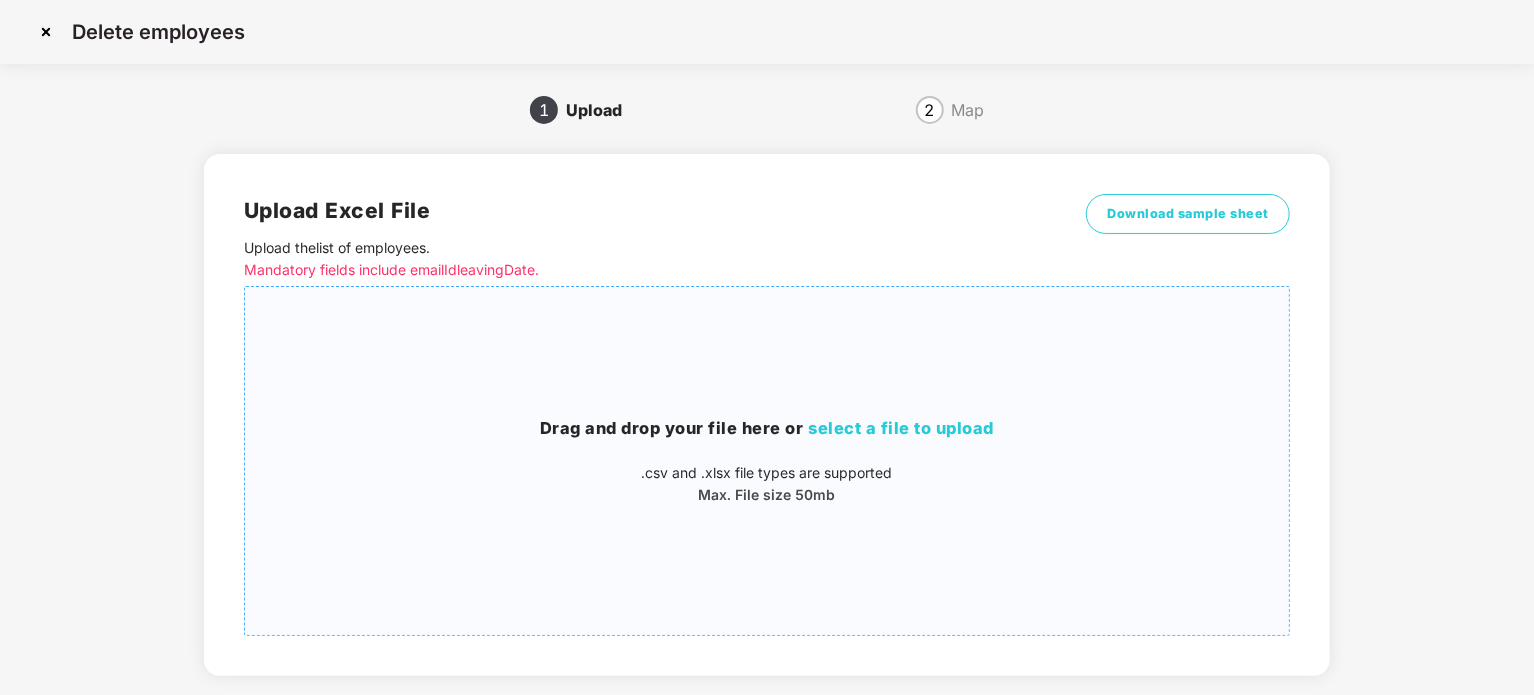 click on "select a file to upload" at bounding box center (901, 428) 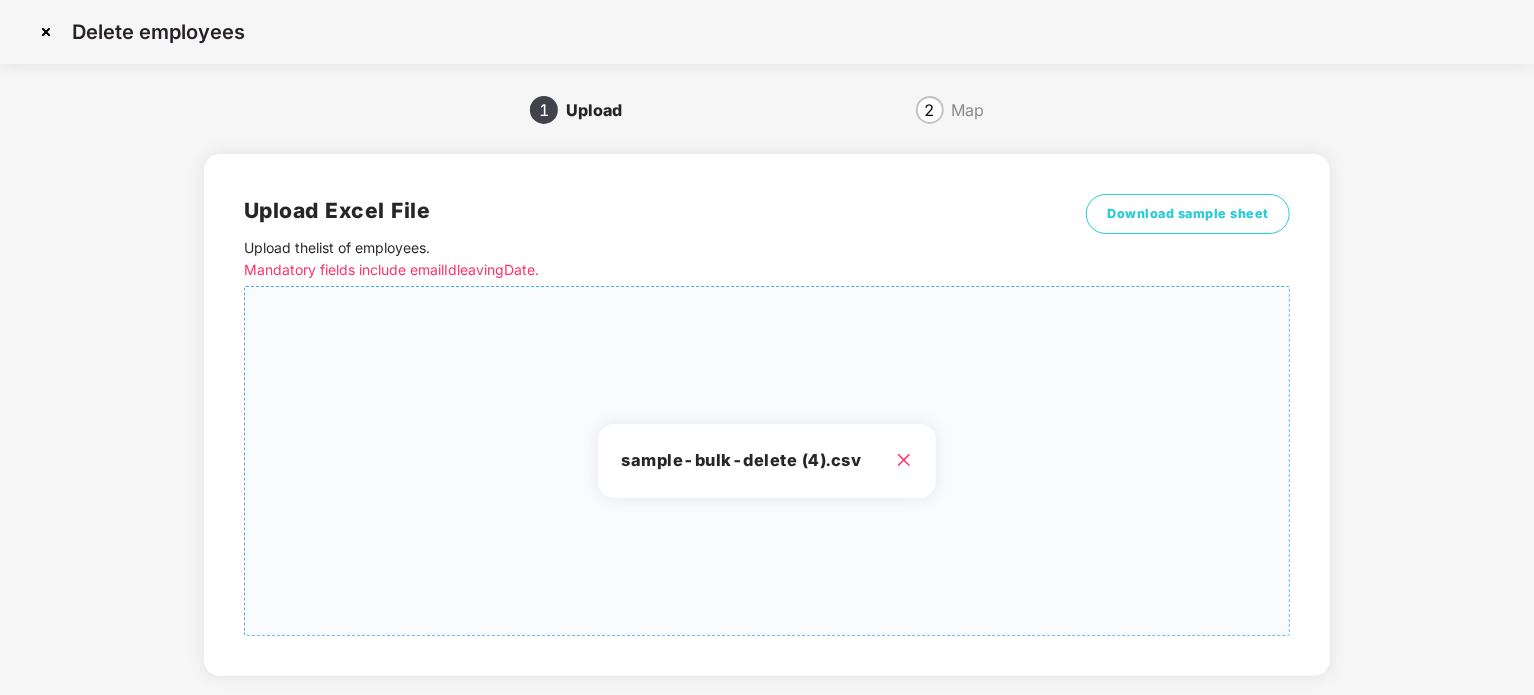 scroll, scrollTop: 105, scrollLeft: 0, axis: vertical 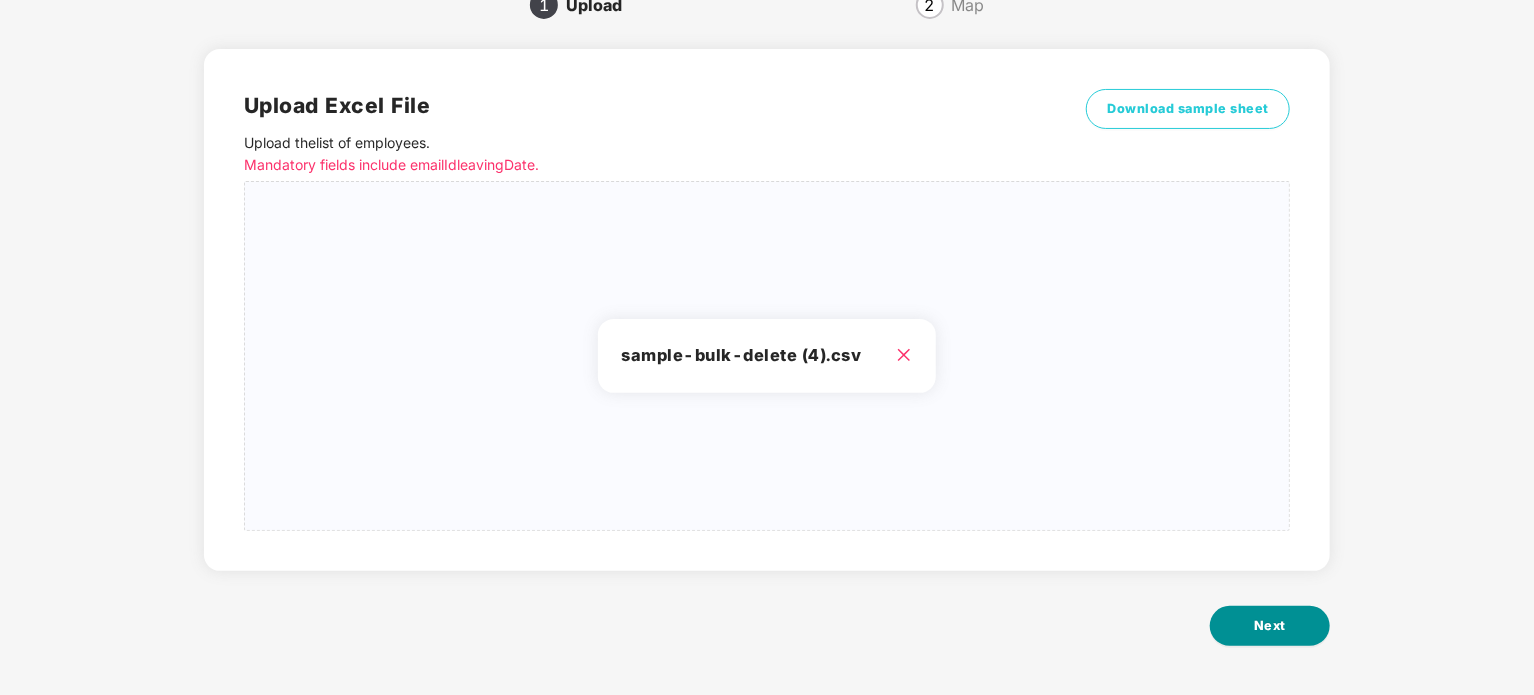 click on "Next" at bounding box center (1270, 626) 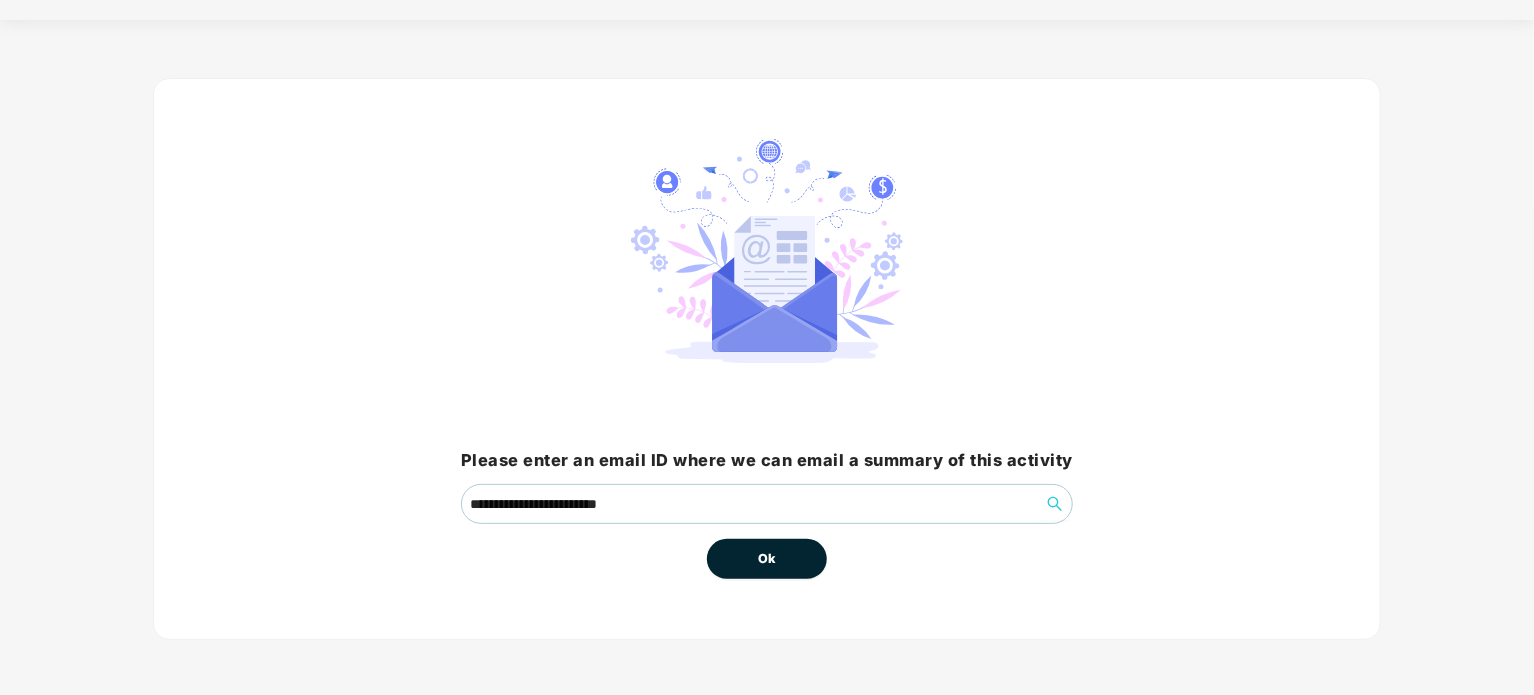 scroll, scrollTop: 0, scrollLeft: 0, axis: both 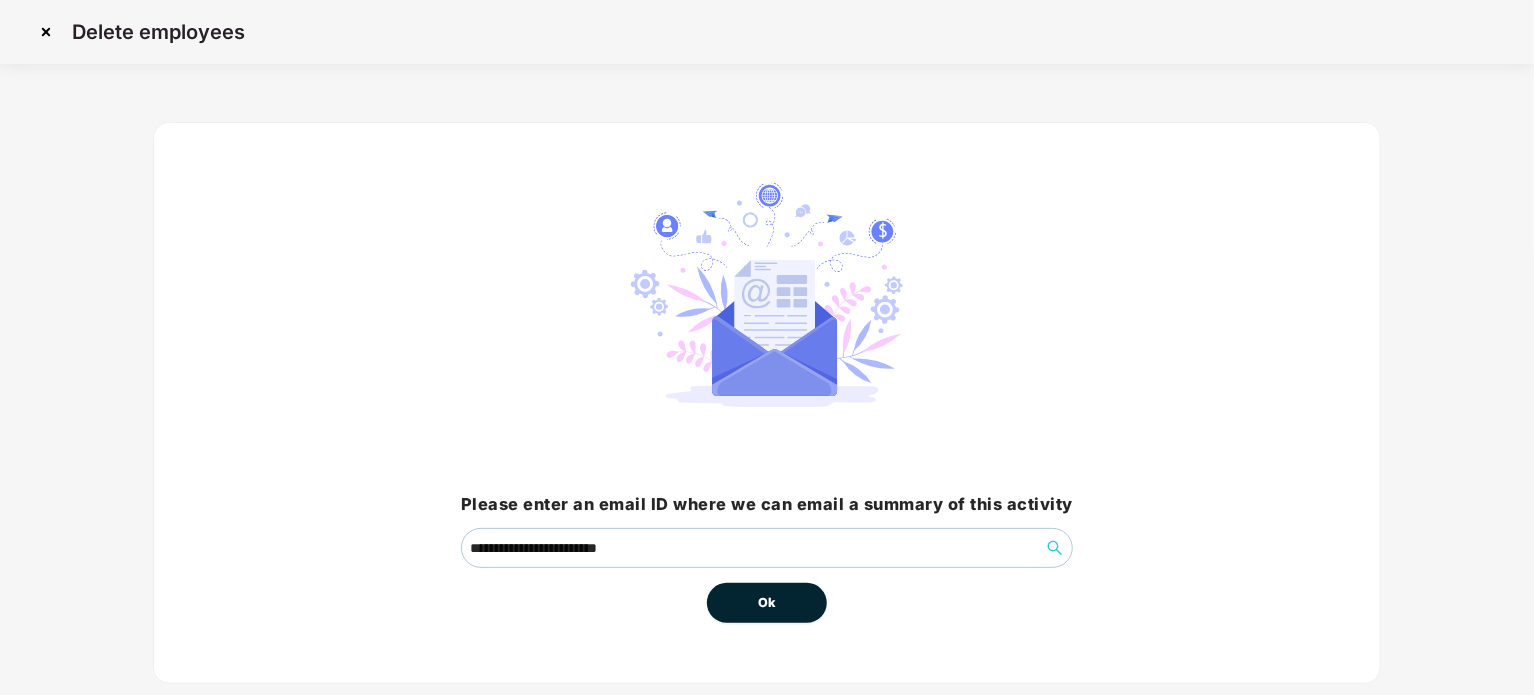 click on "Ok" at bounding box center [767, 603] 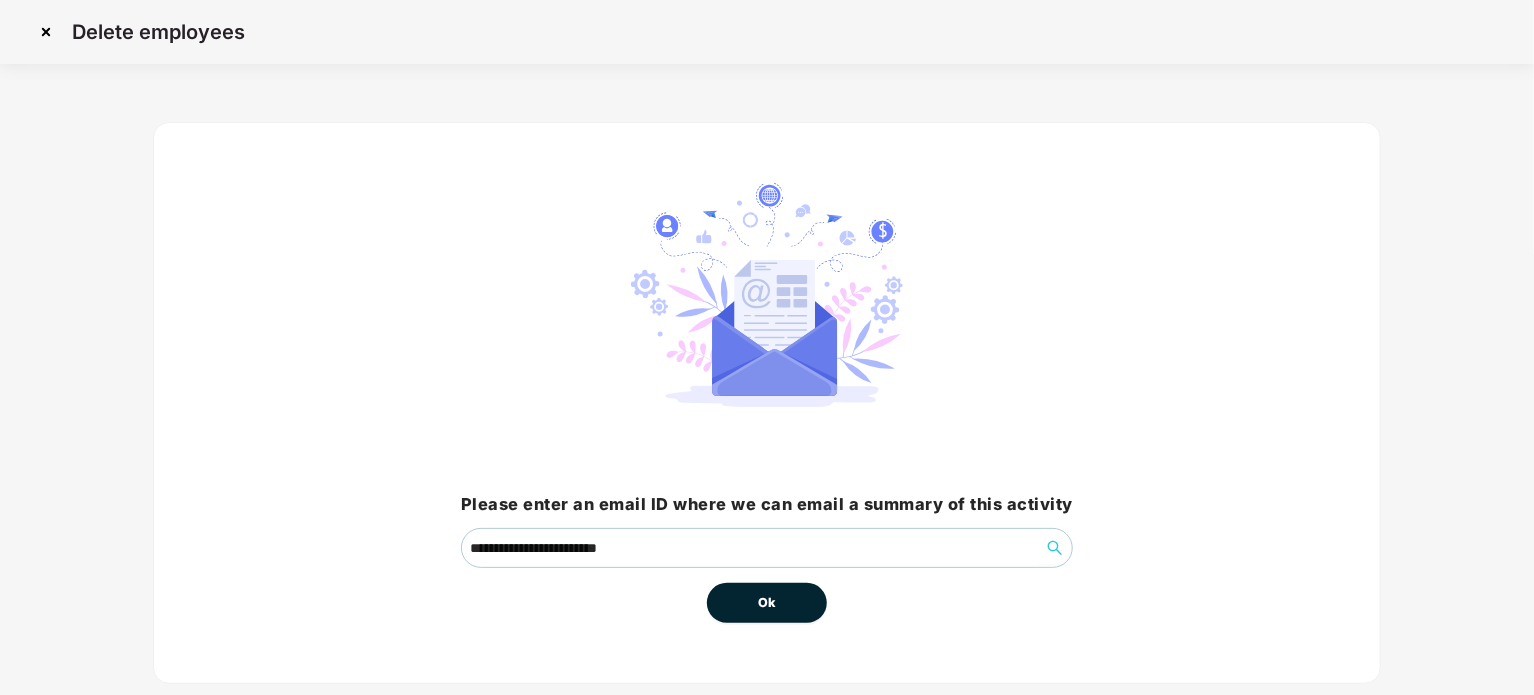 click on "Ok" at bounding box center [767, 603] 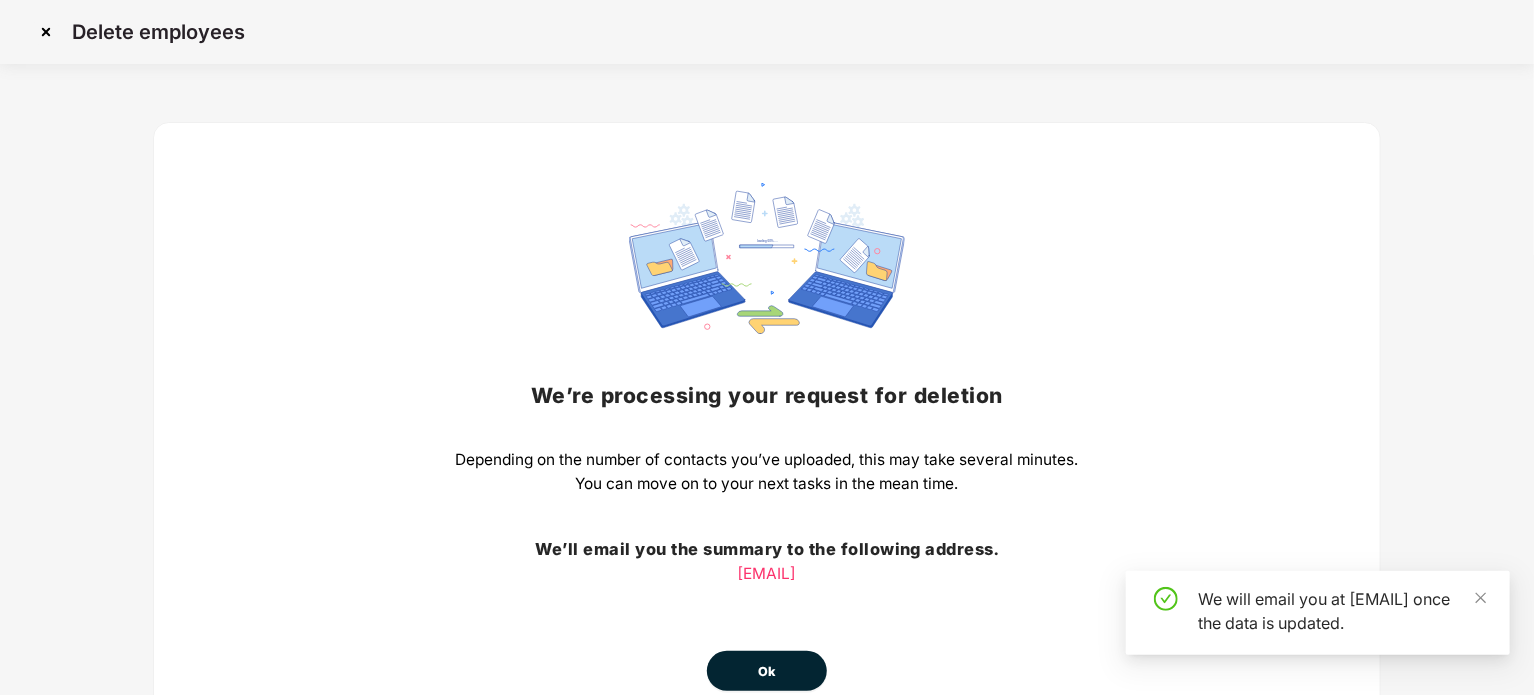 click on "Ok" at bounding box center [767, 672] 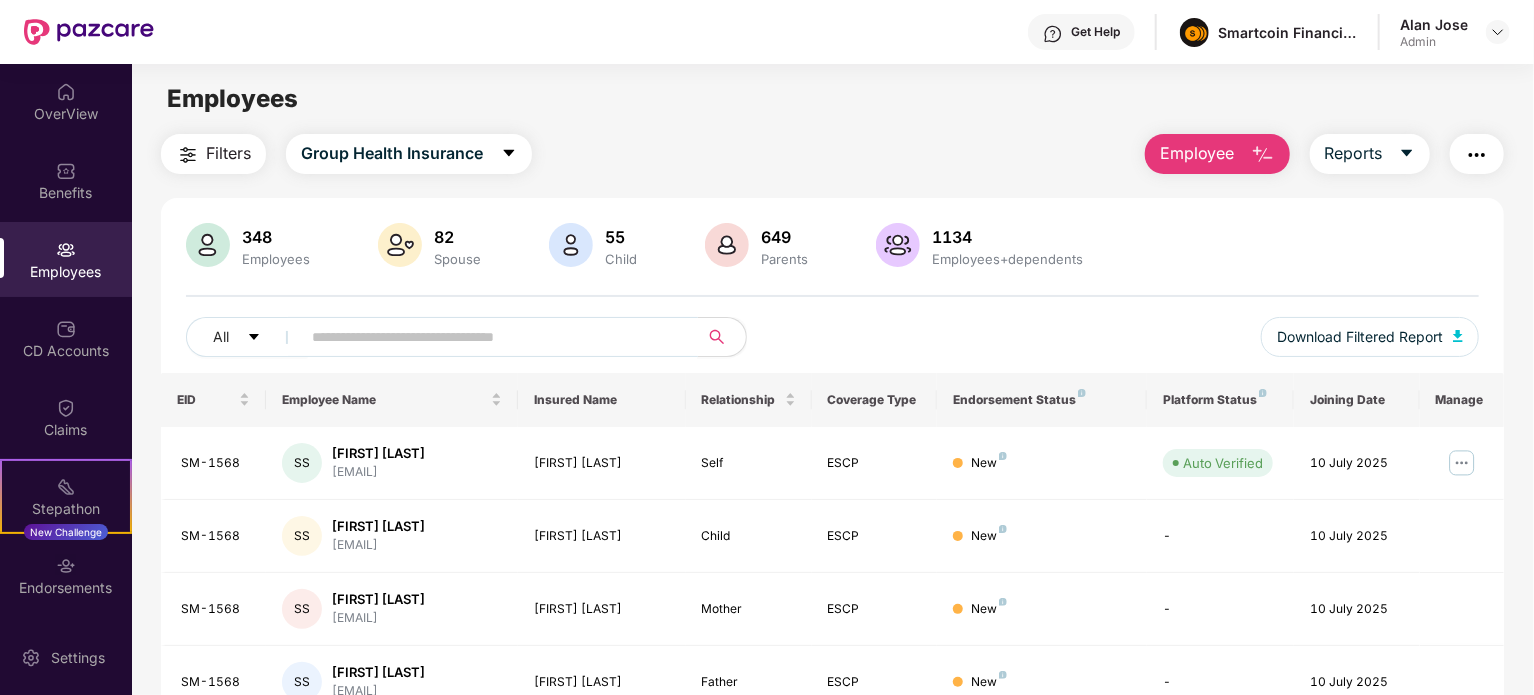 click at bounding box center [491, 337] 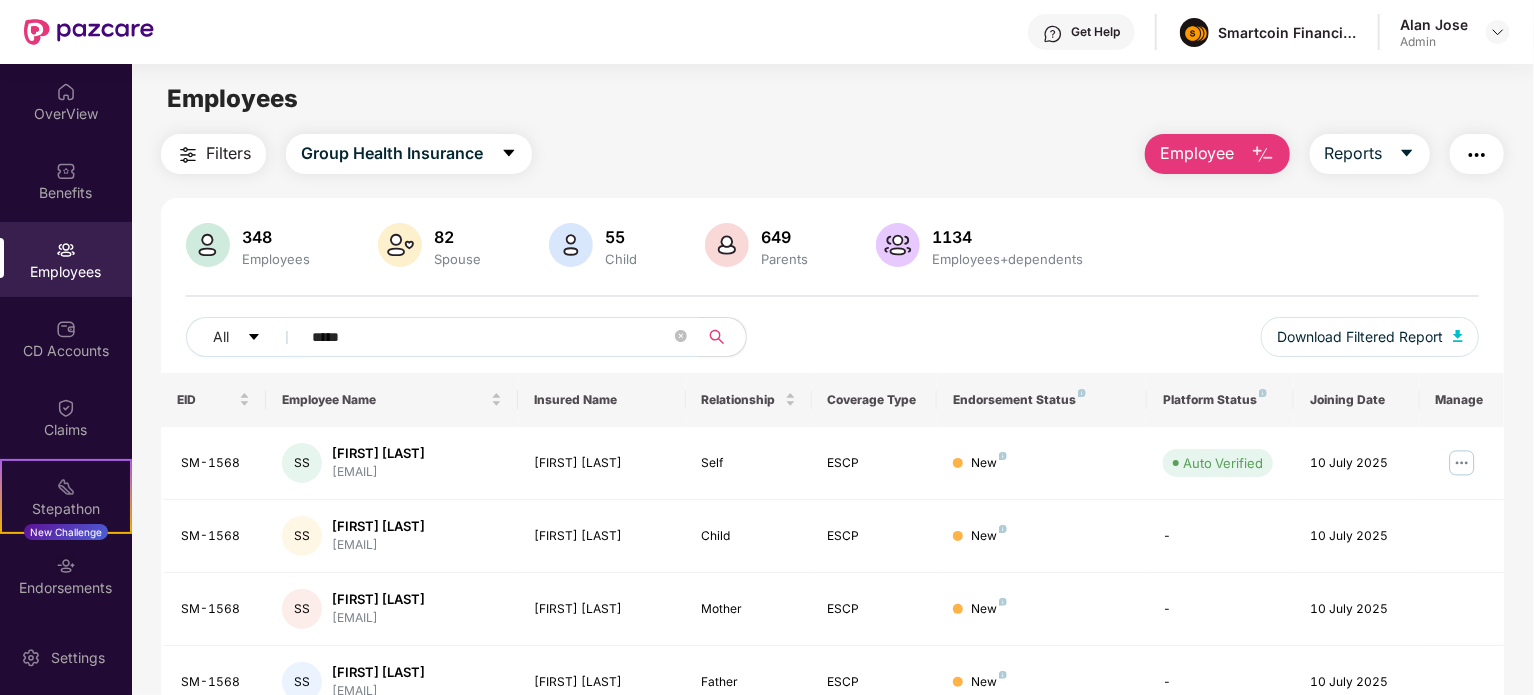 type on "******" 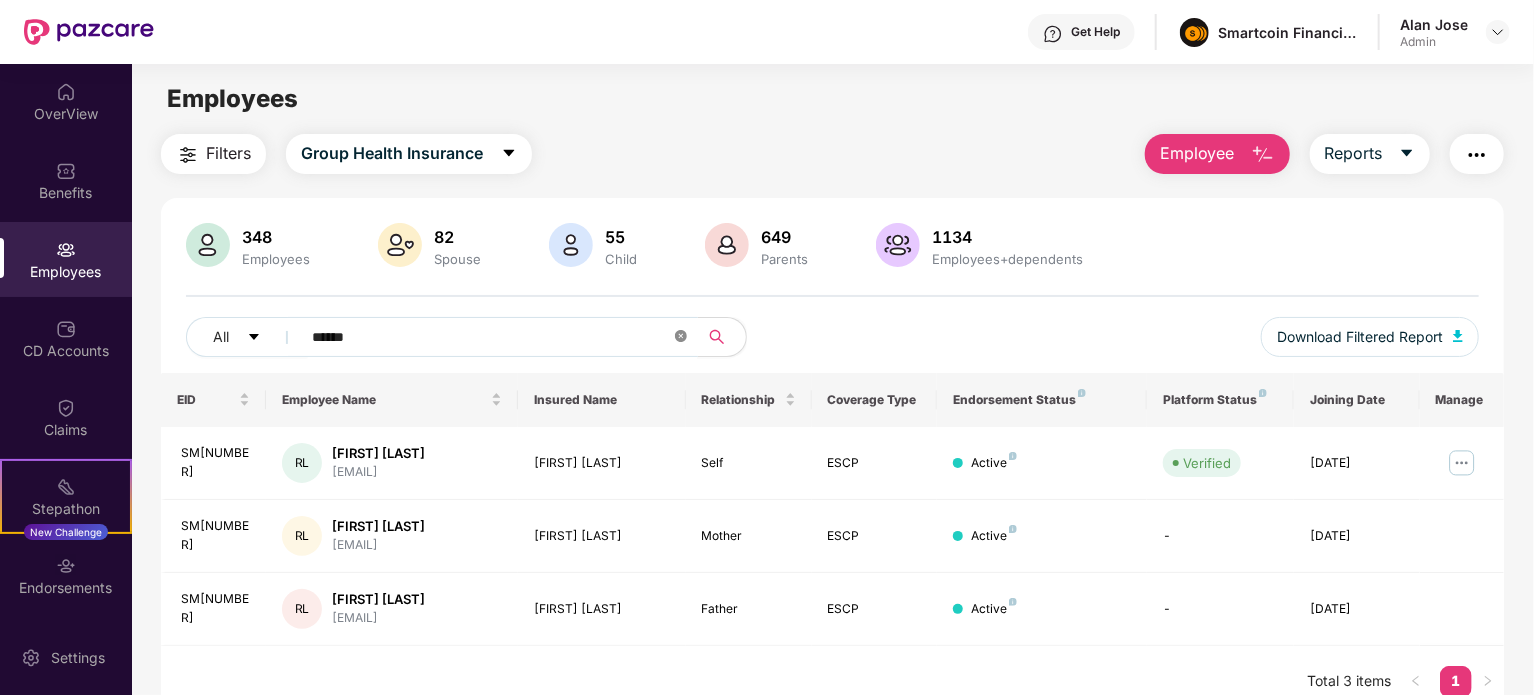 click 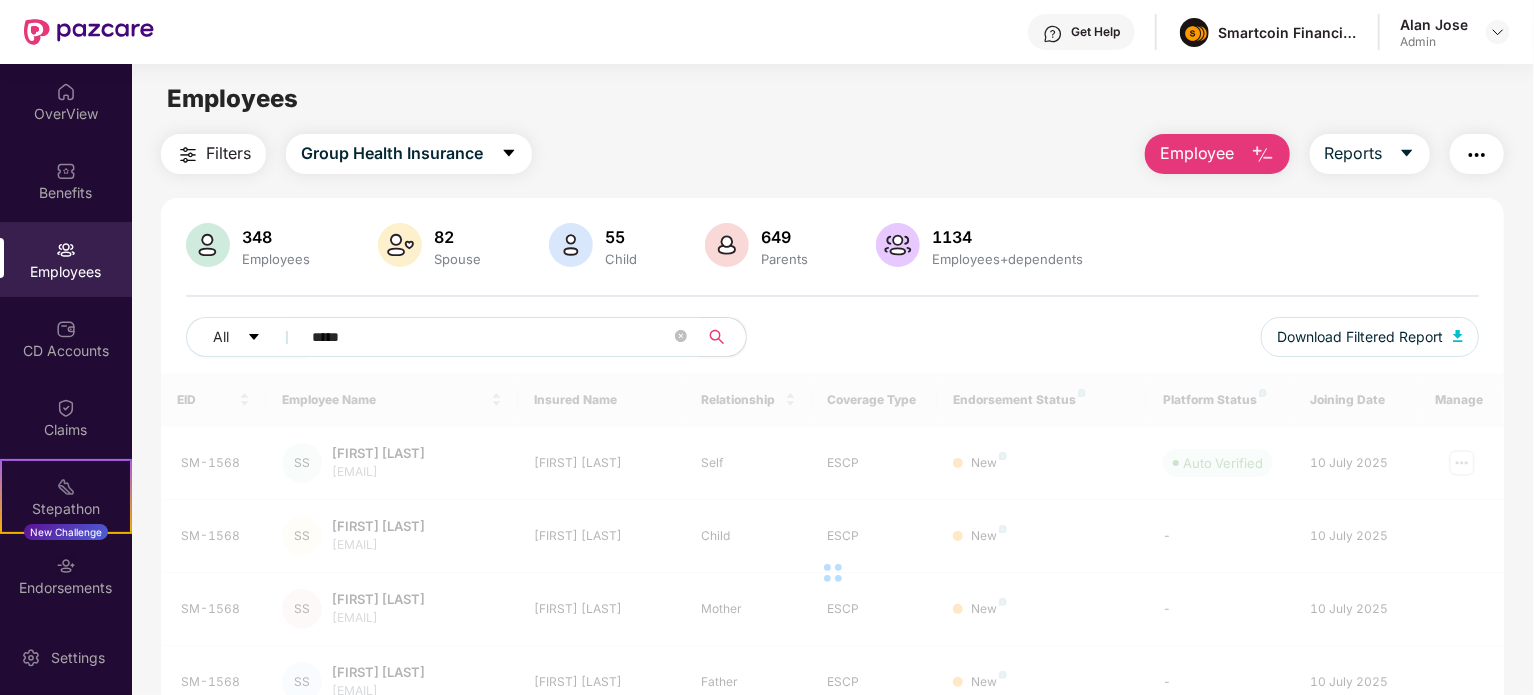 type on "******" 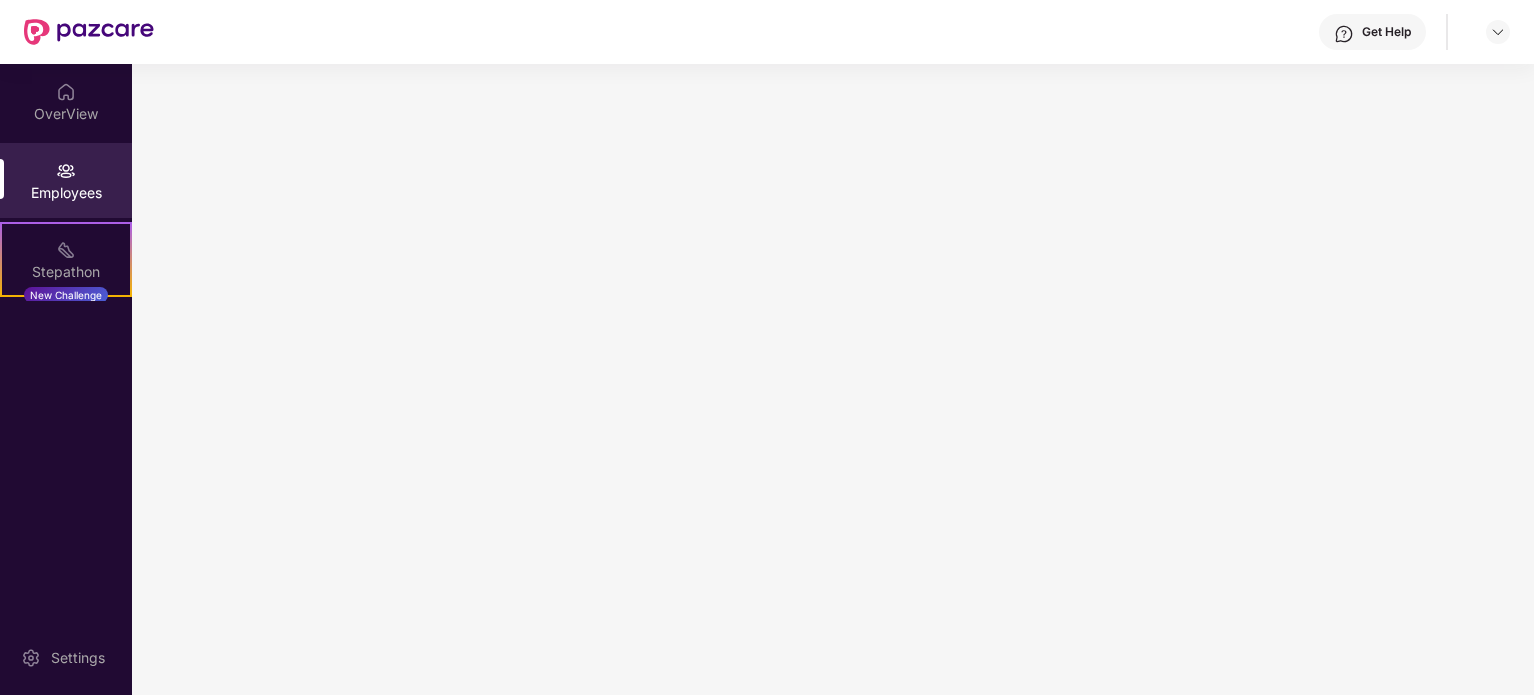 scroll, scrollTop: 0, scrollLeft: 0, axis: both 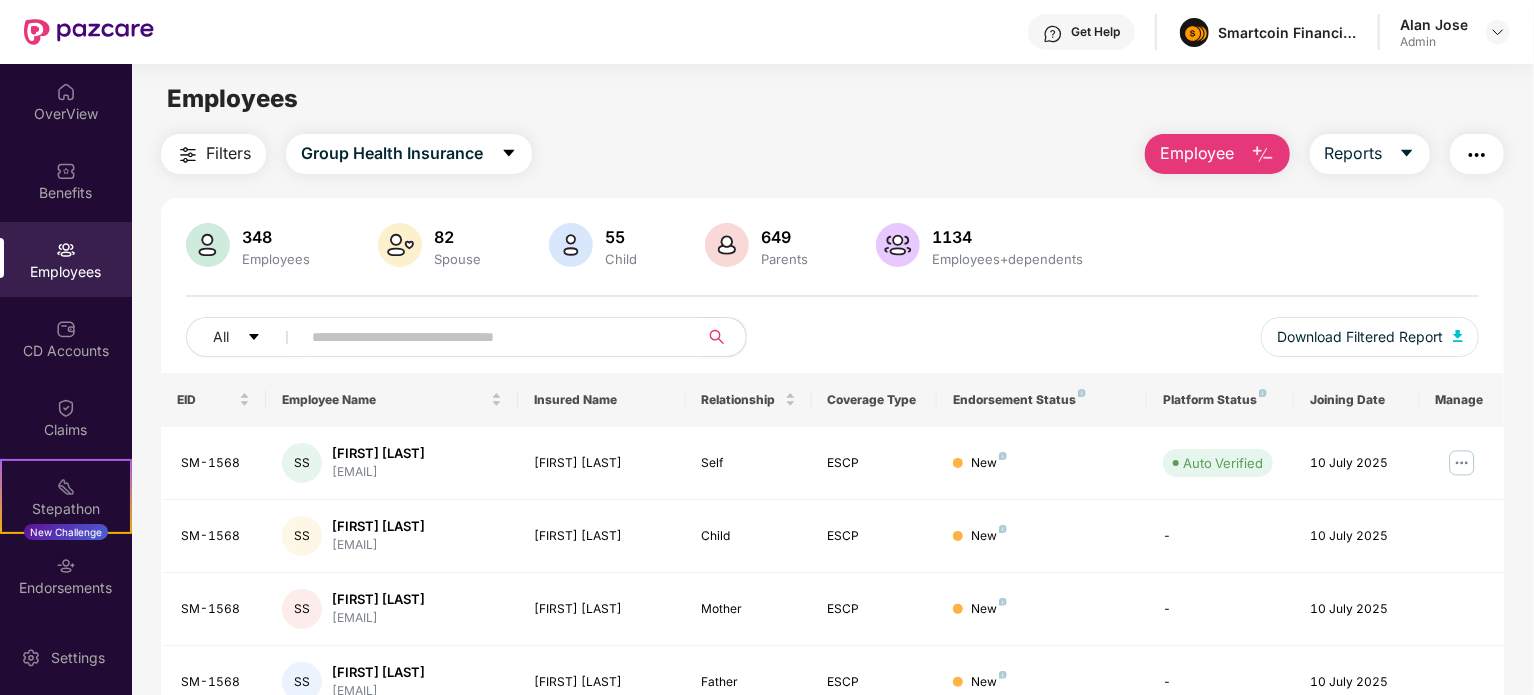 click at bounding box center (491, 337) 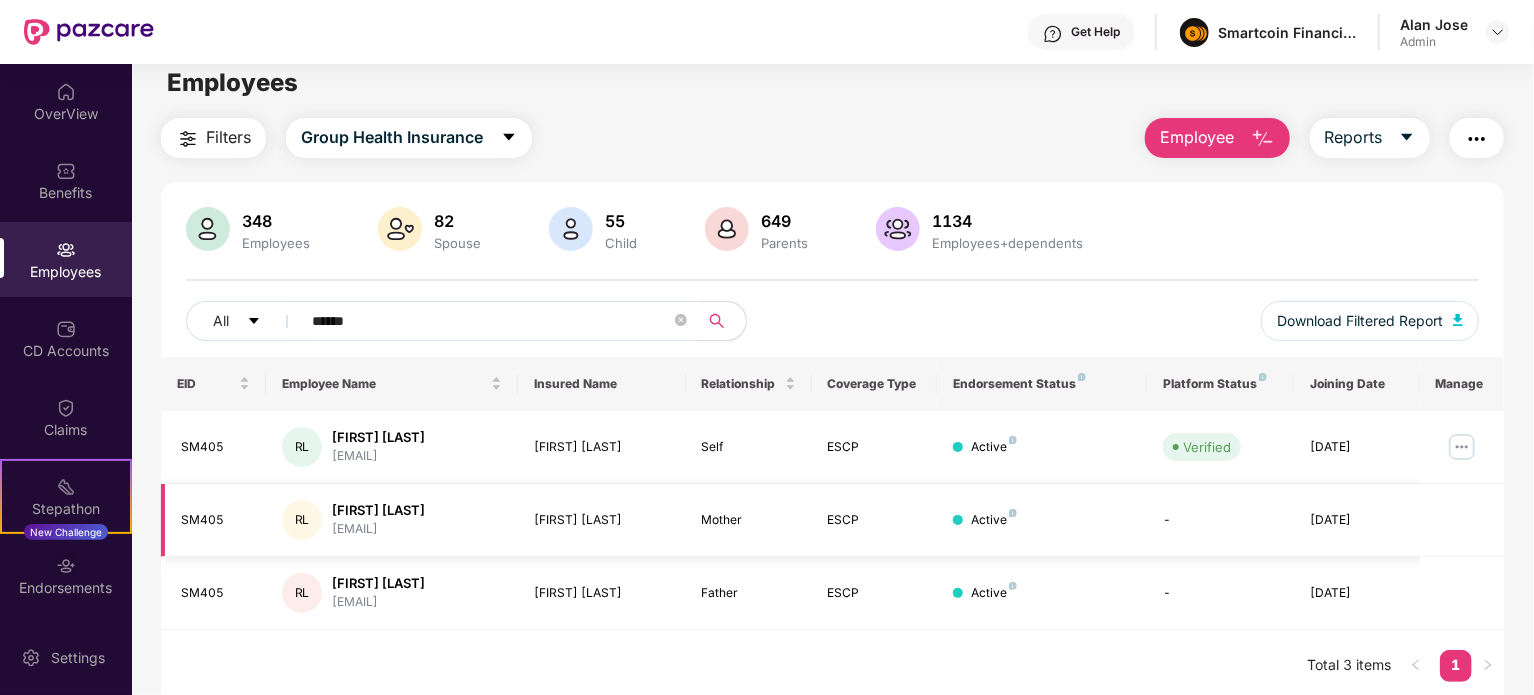 scroll, scrollTop: 0, scrollLeft: 0, axis: both 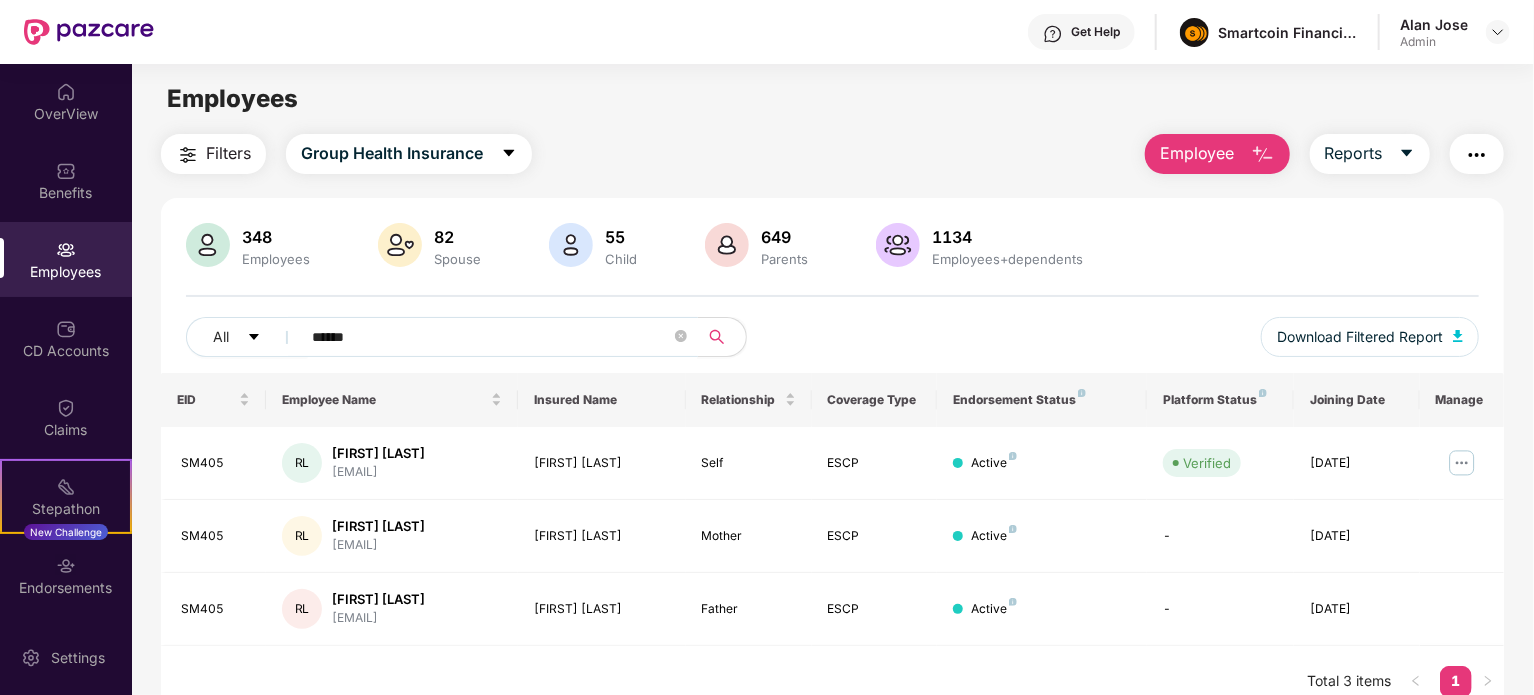 type on "******" 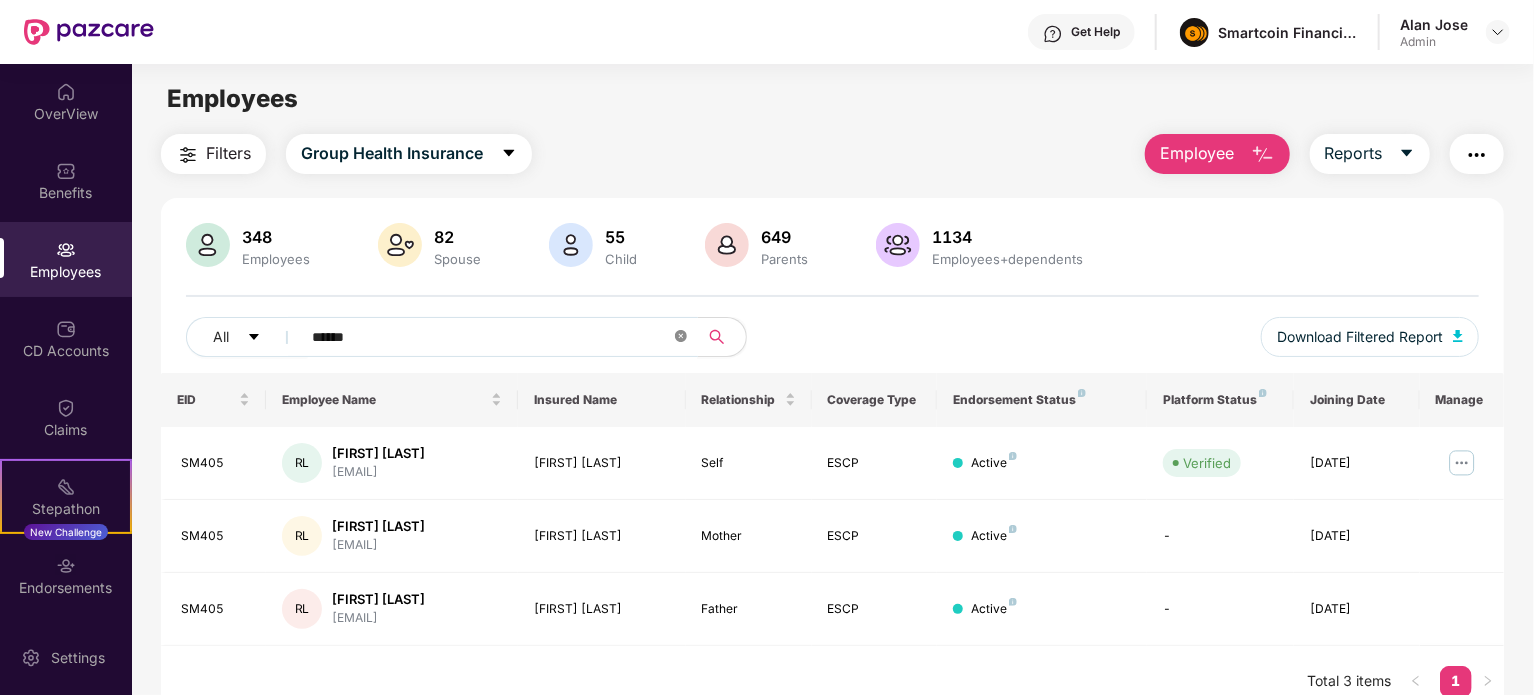 click 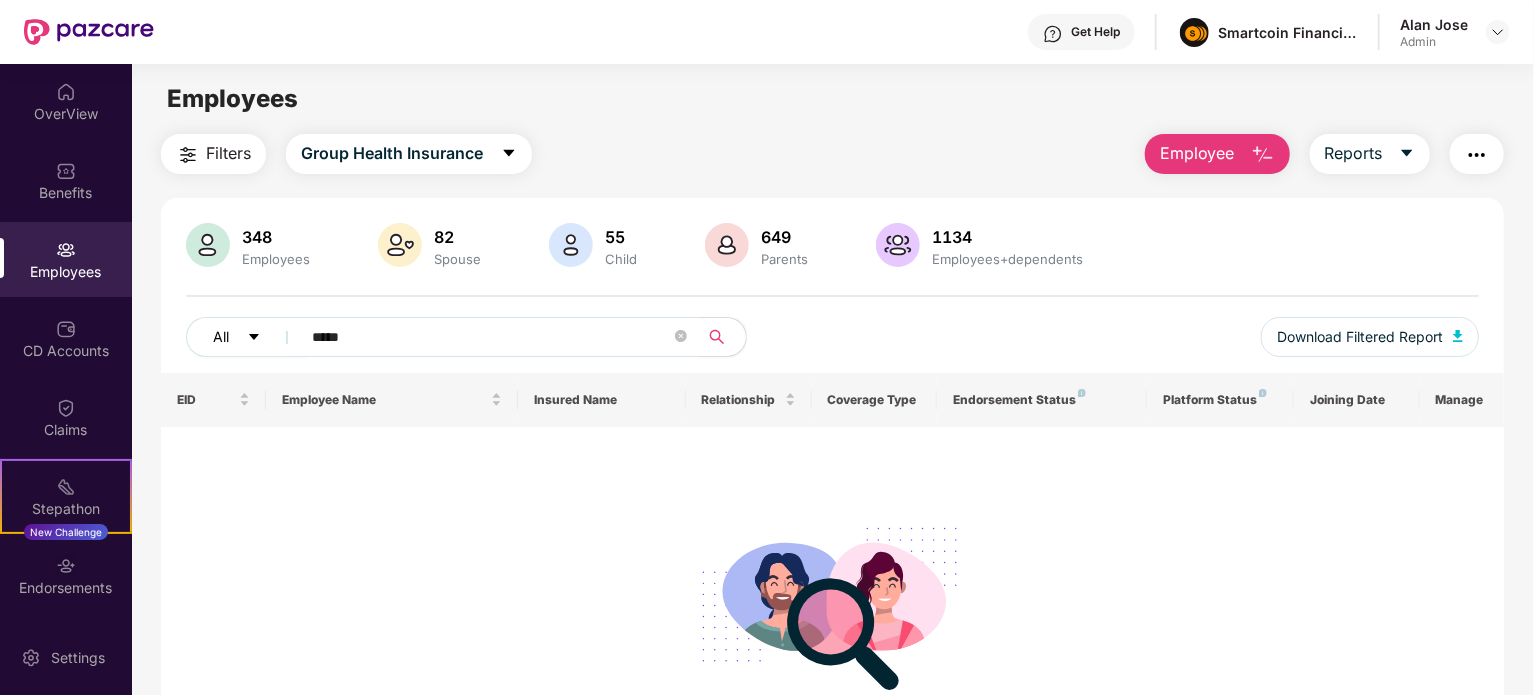 type on "*****" 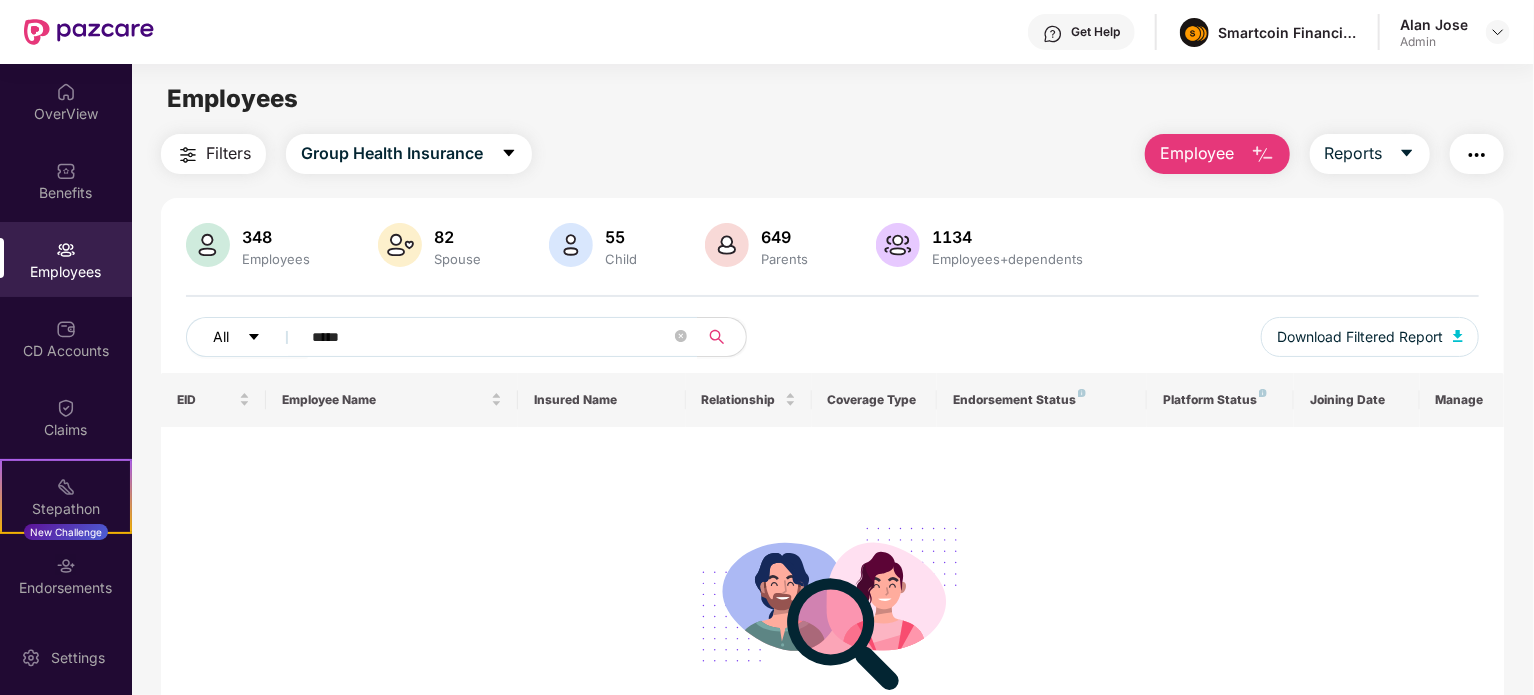 click 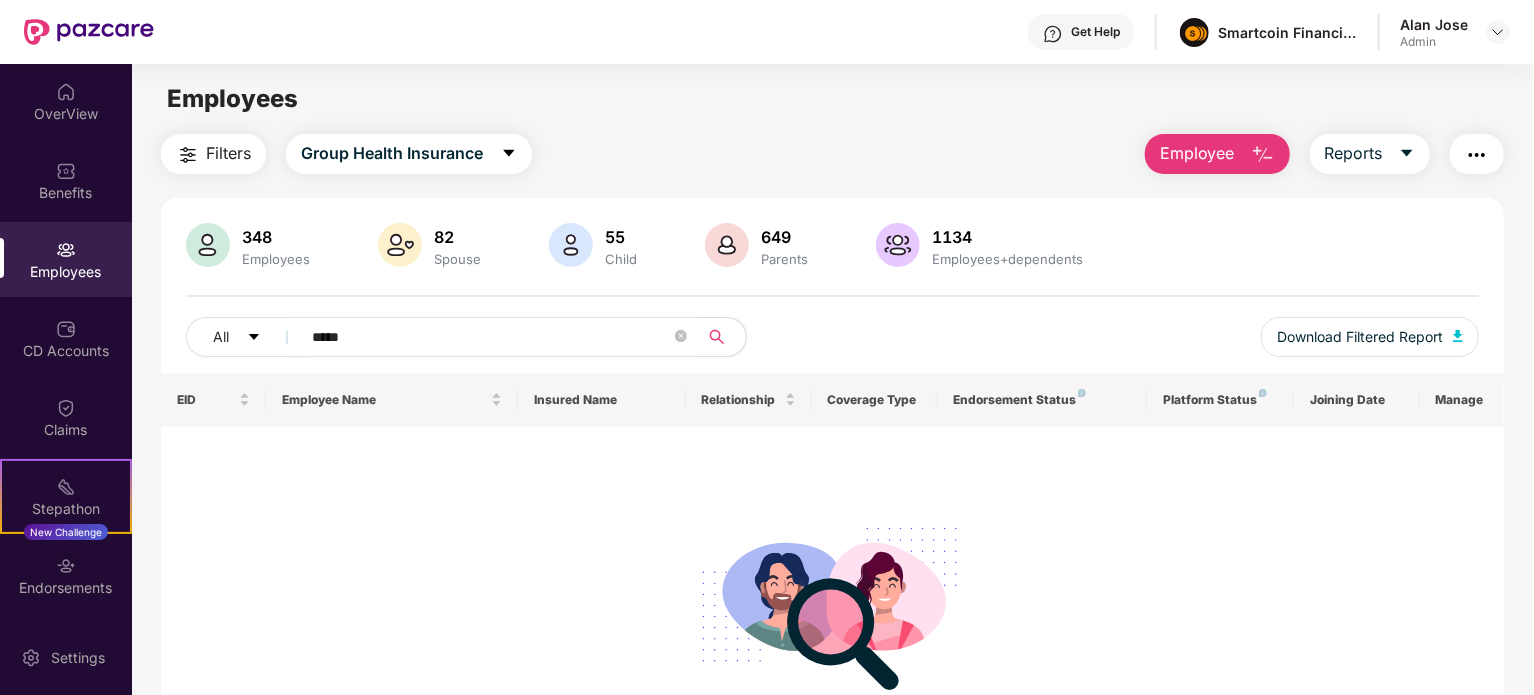 click on "No data found" at bounding box center [832, 593] 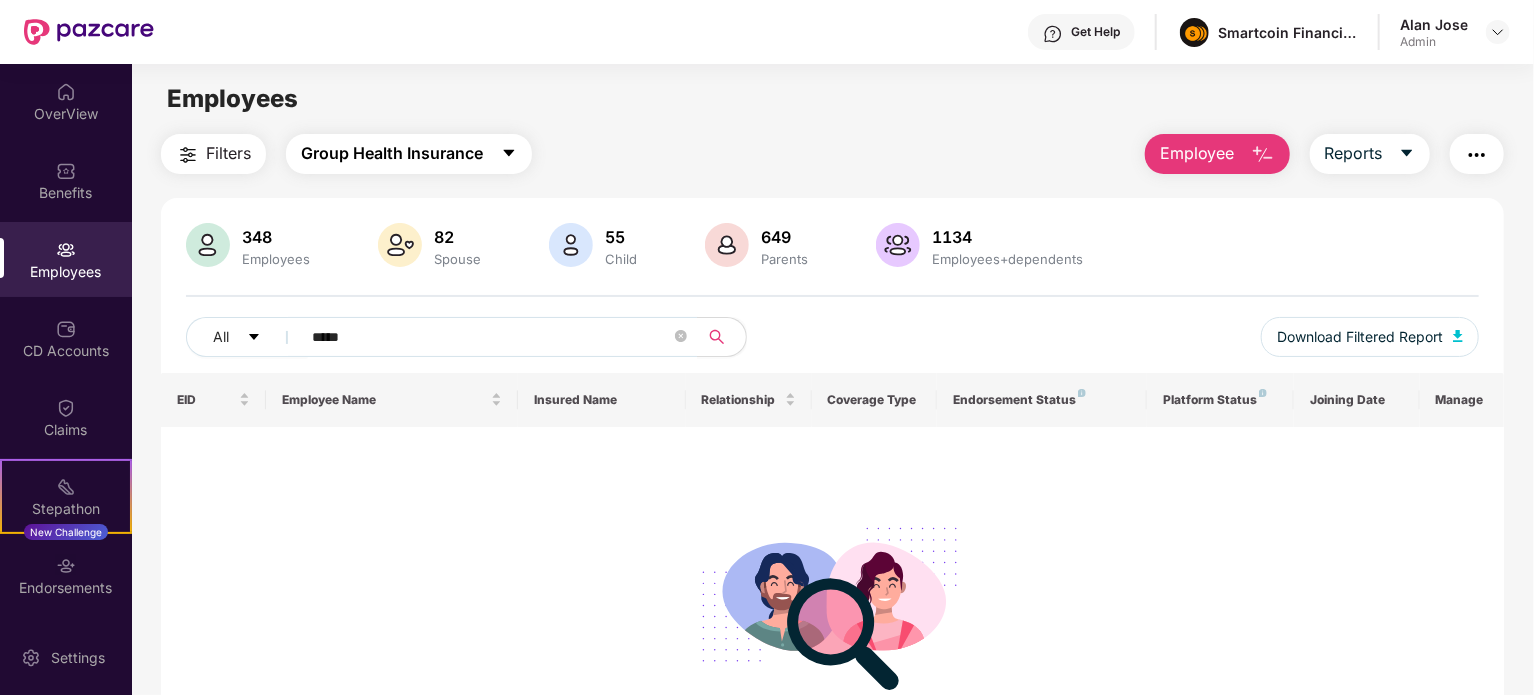 click on "Group Health Insurance" at bounding box center [392, 153] 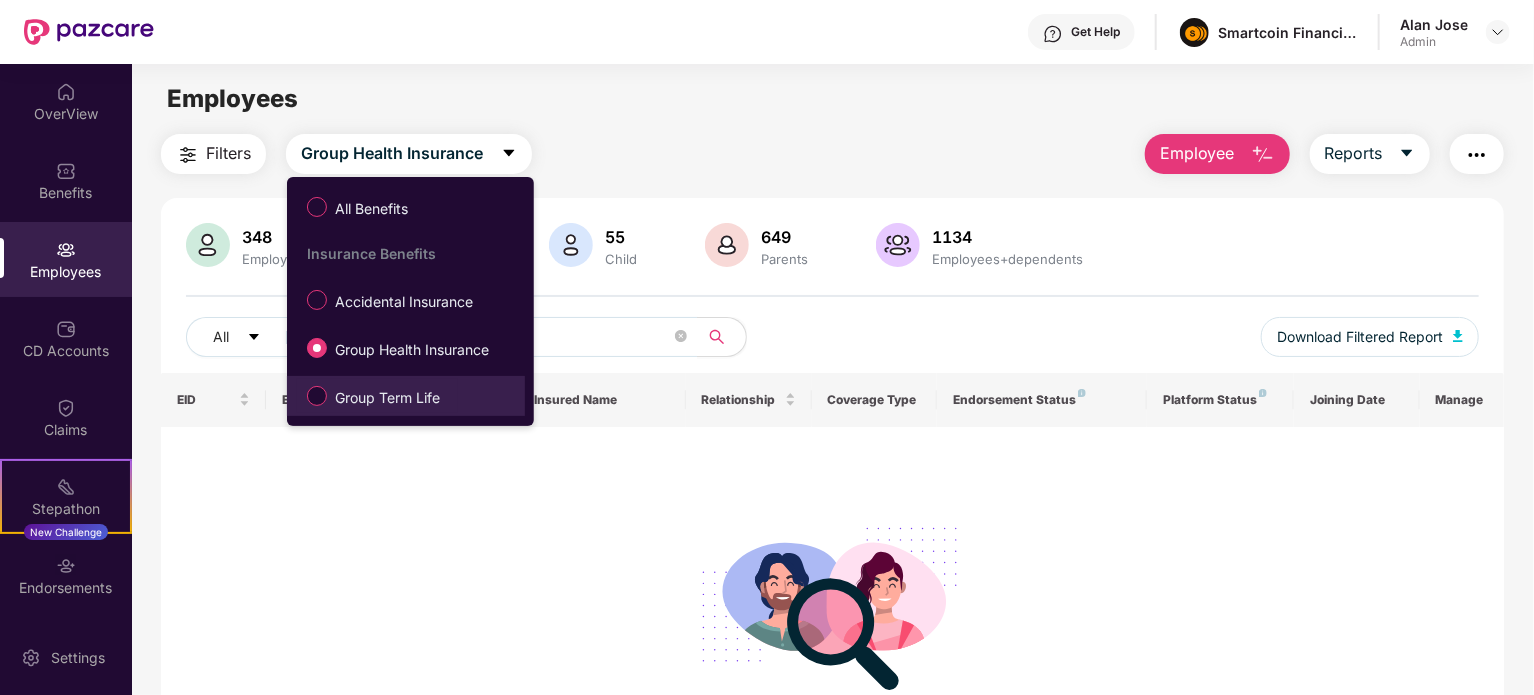 click on "Group Term Life" at bounding box center (387, 398) 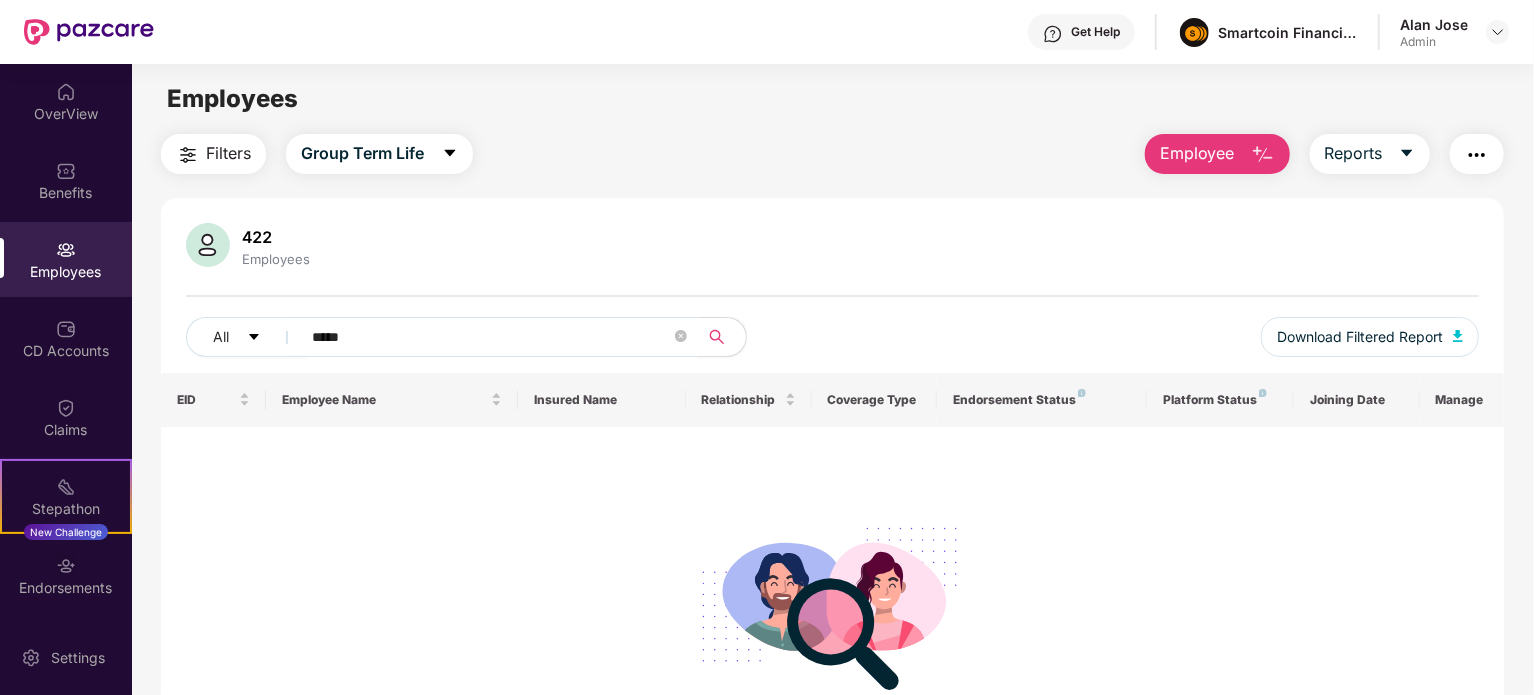 click on "*****" at bounding box center (491, 337) 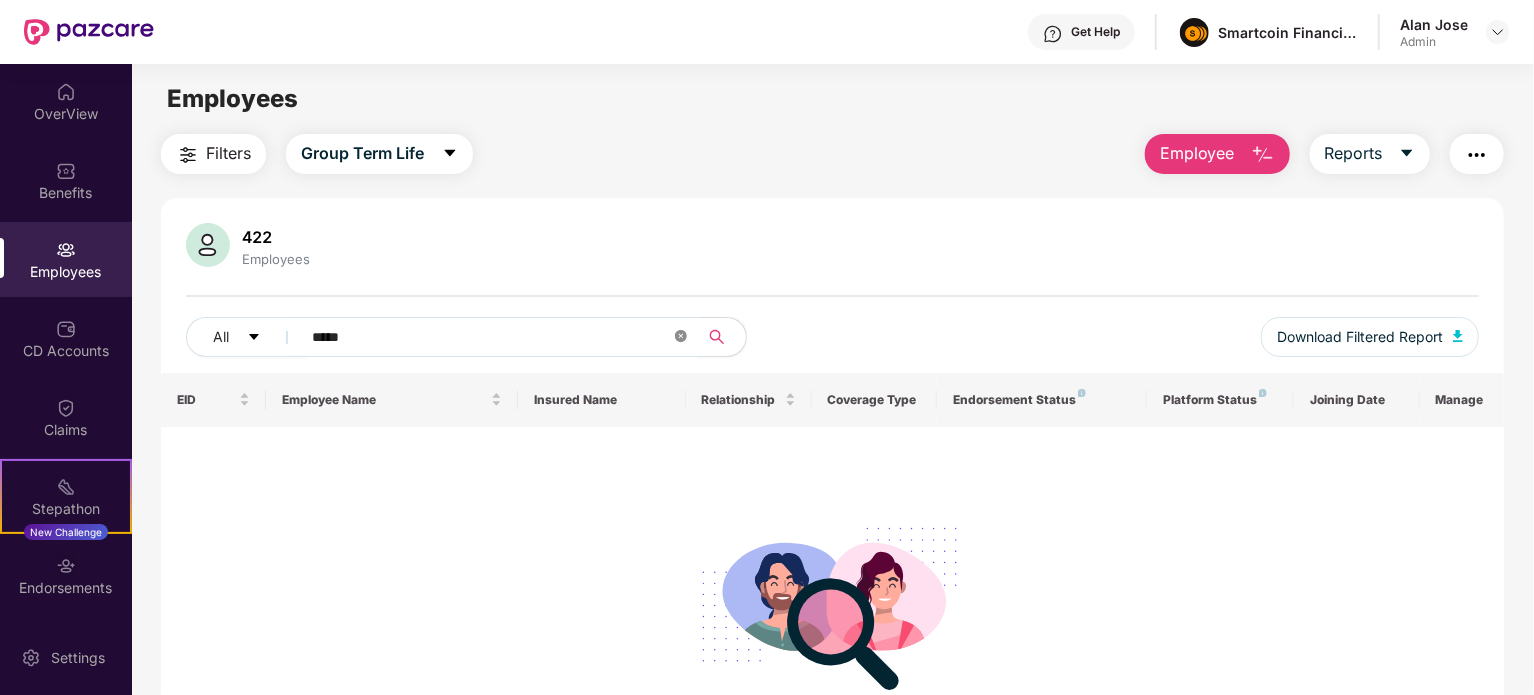 click 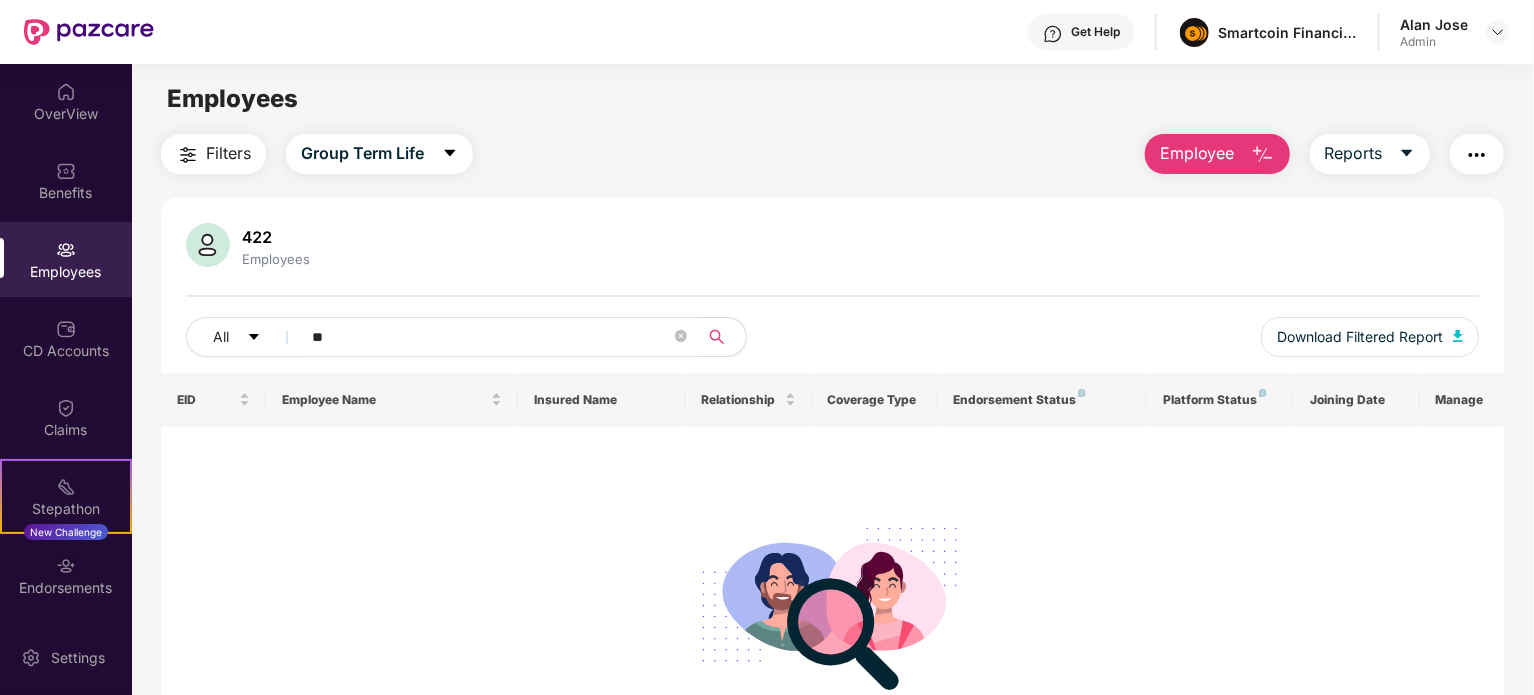 type on "*" 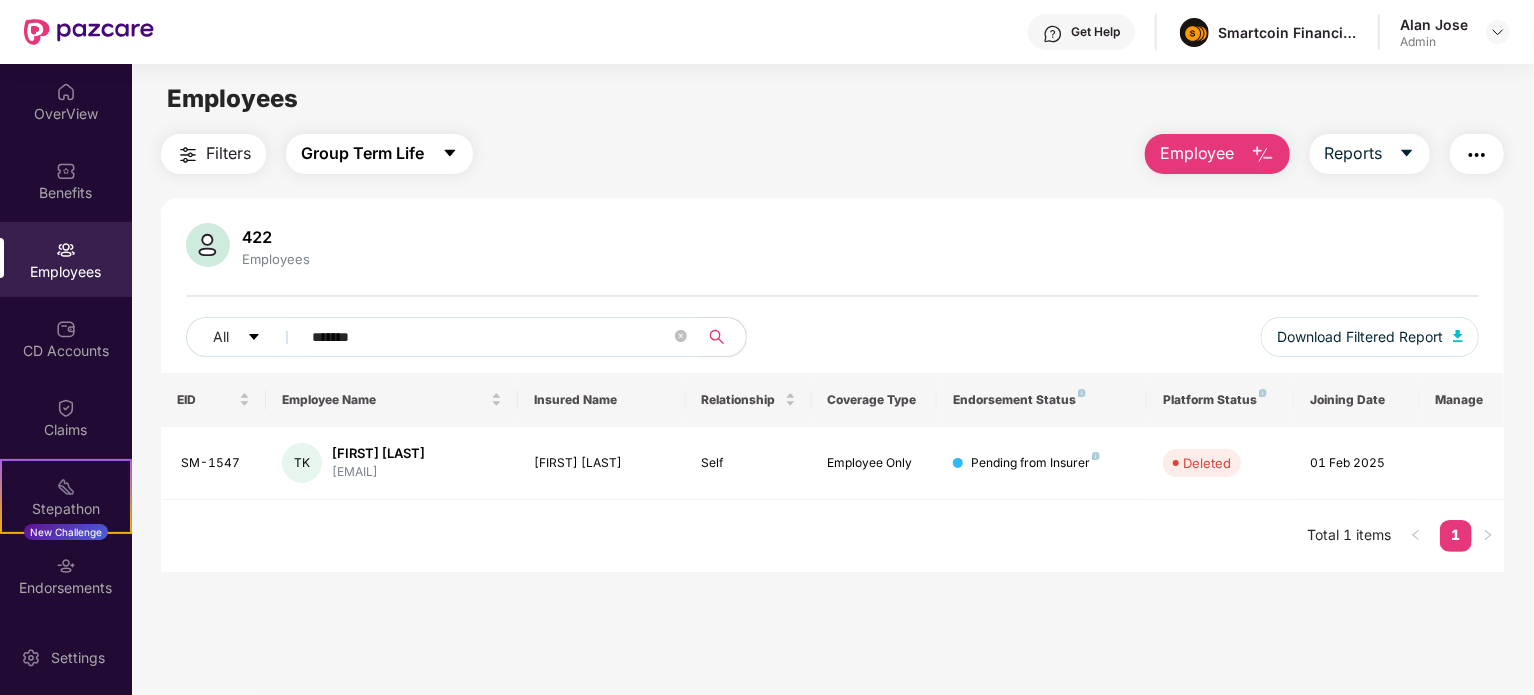 type on "*******" 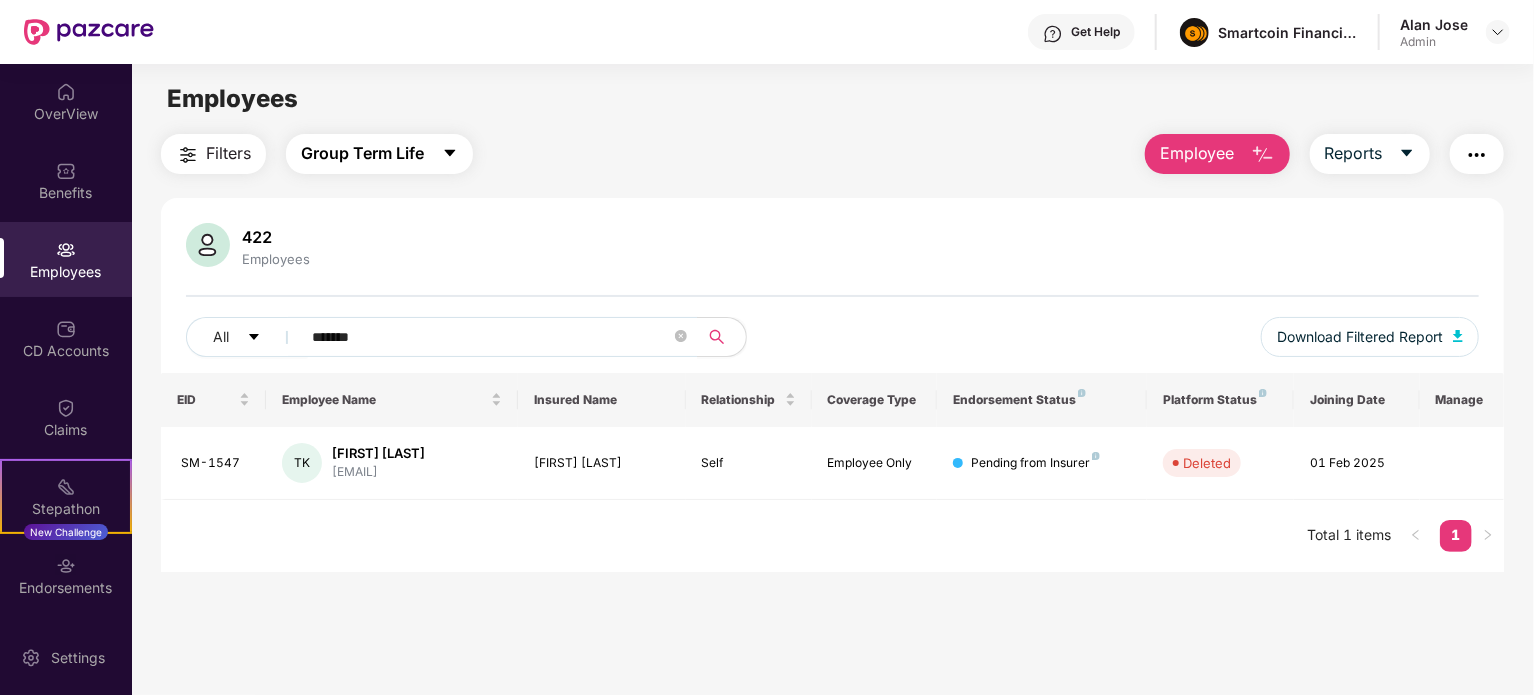click on "Group Term Life" at bounding box center (362, 153) 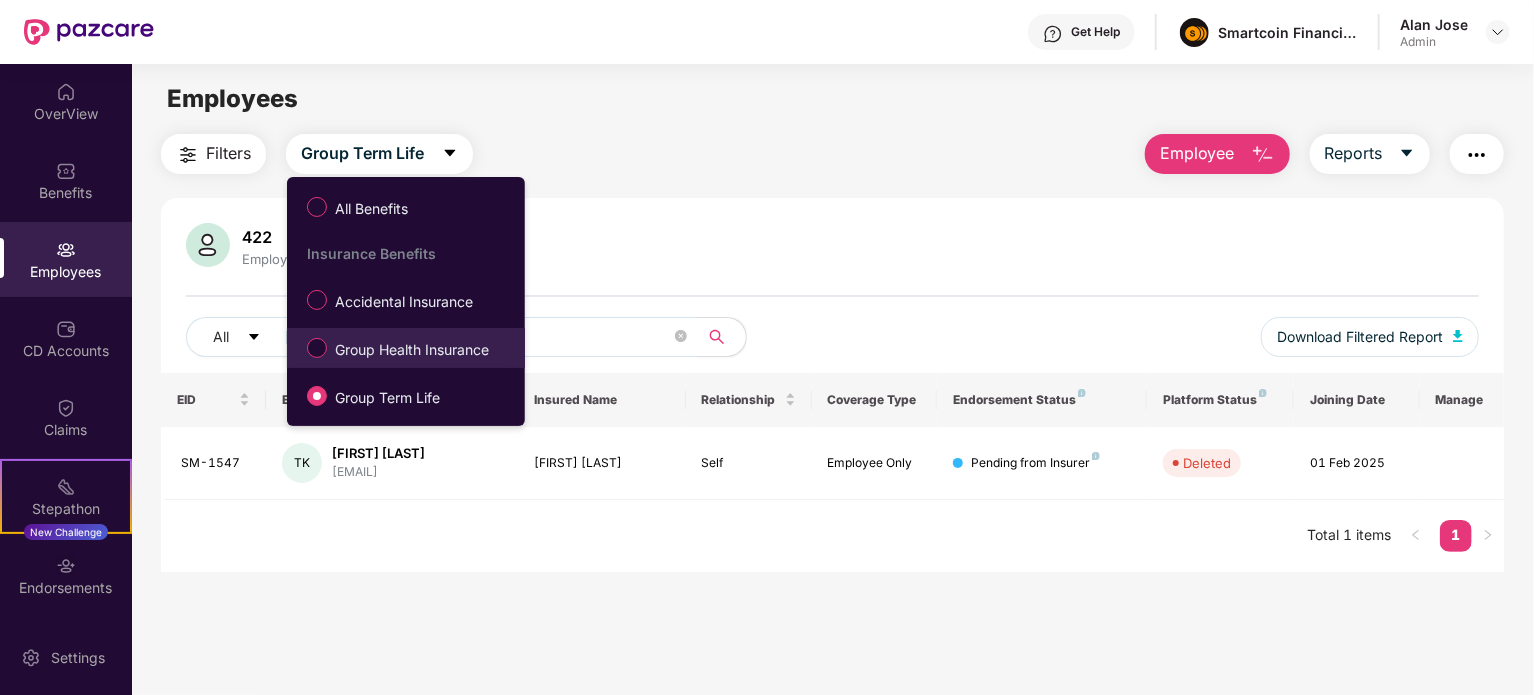 click on "Group Health Insurance" at bounding box center [412, 350] 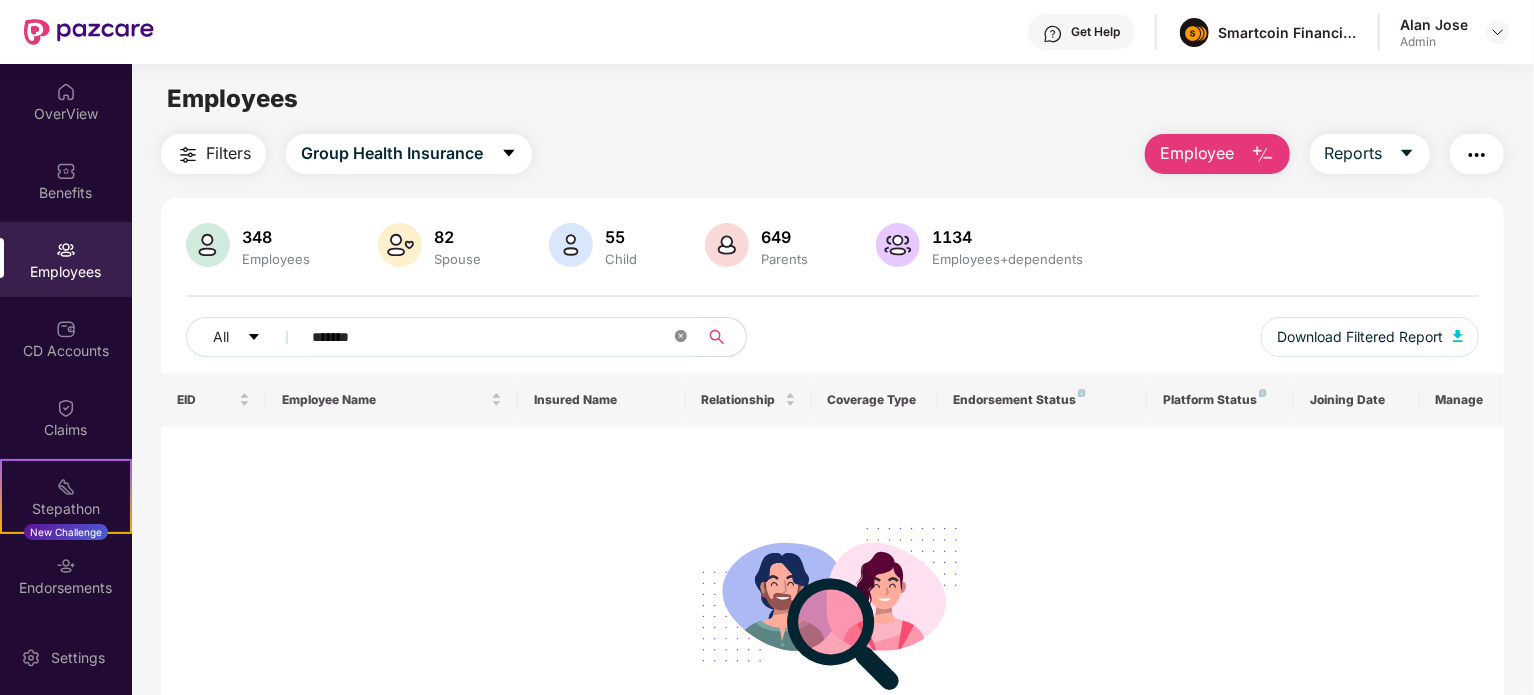 click at bounding box center (681, 337) 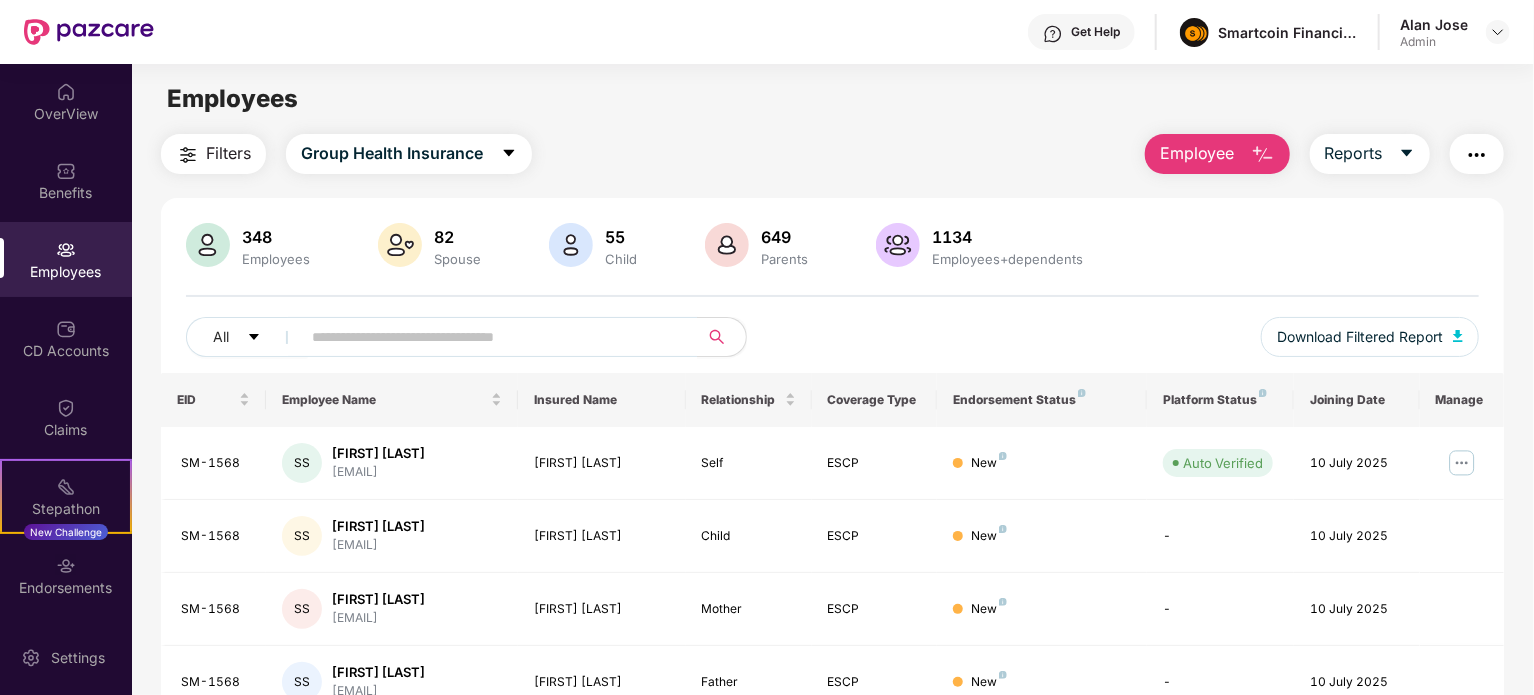 click on "Employee" at bounding box center [1197, 153] 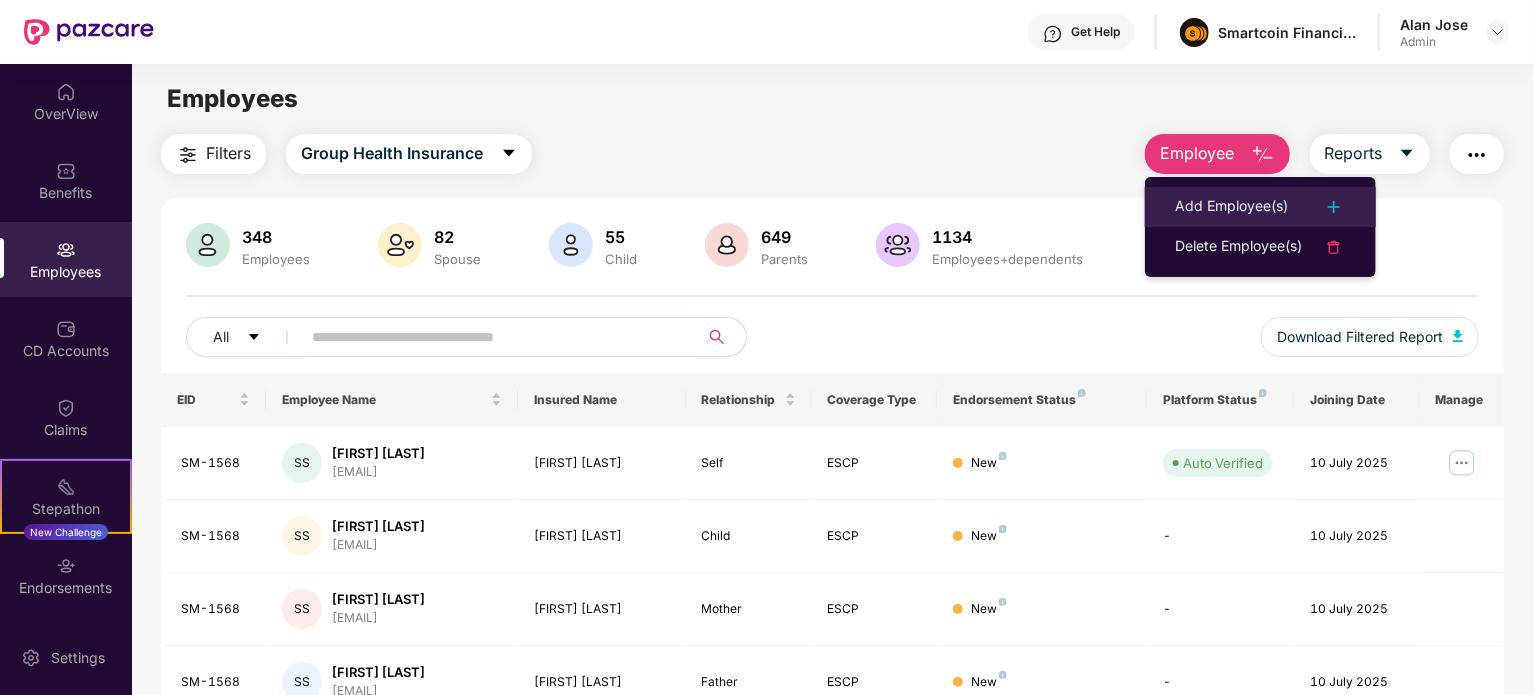 click on "Add Employee(s)" at bounding box center [1231, 207] 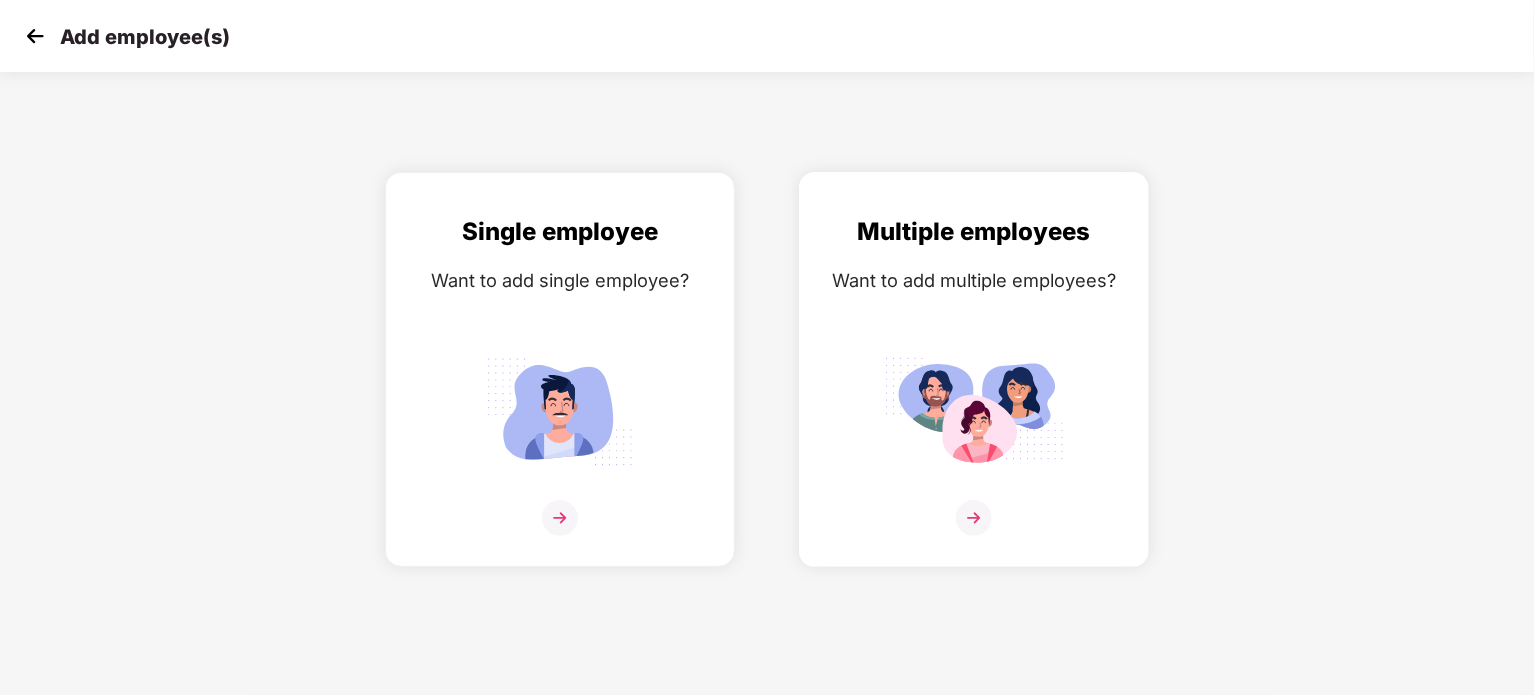click on "Multiple employees Want to add multiple employees?" at bounding box center [974, 387] 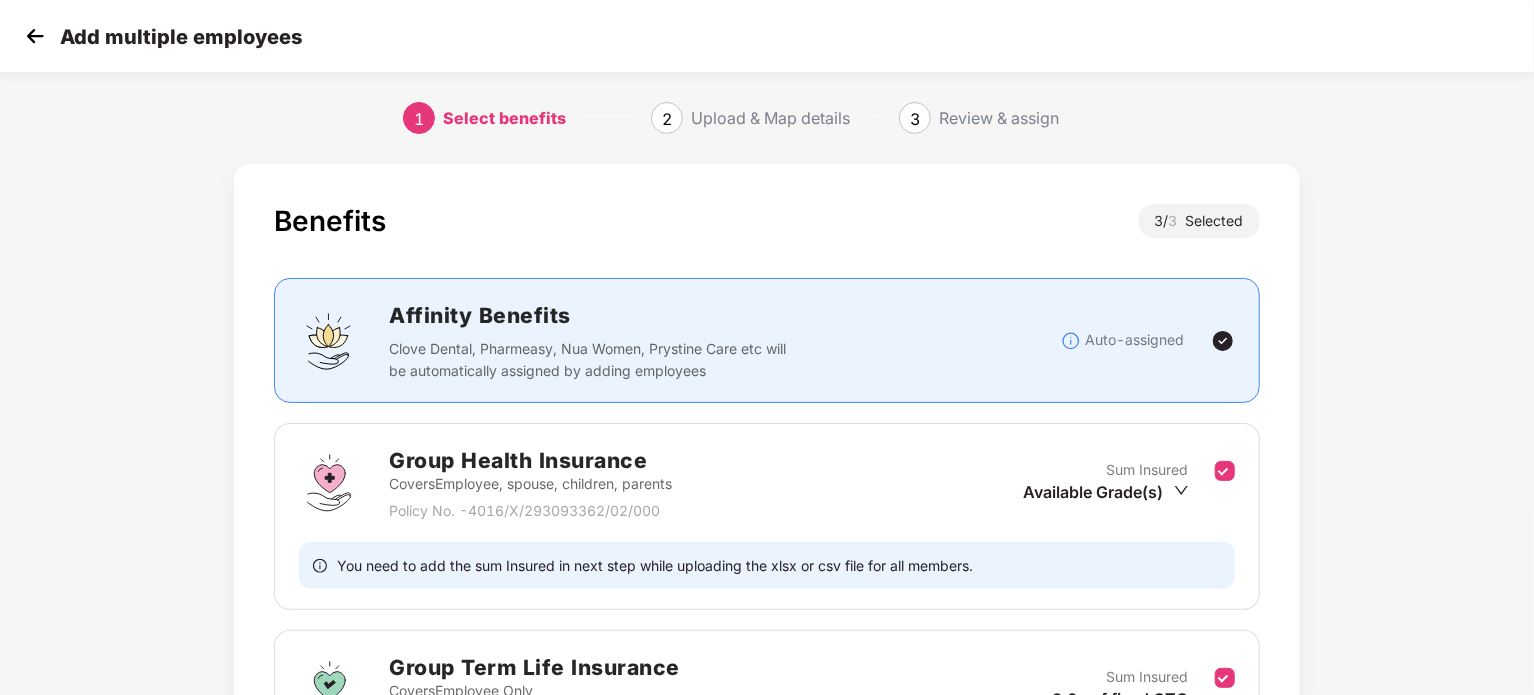 scroll, scrollTop: 367, scrollLeft: 0, axis: vertical 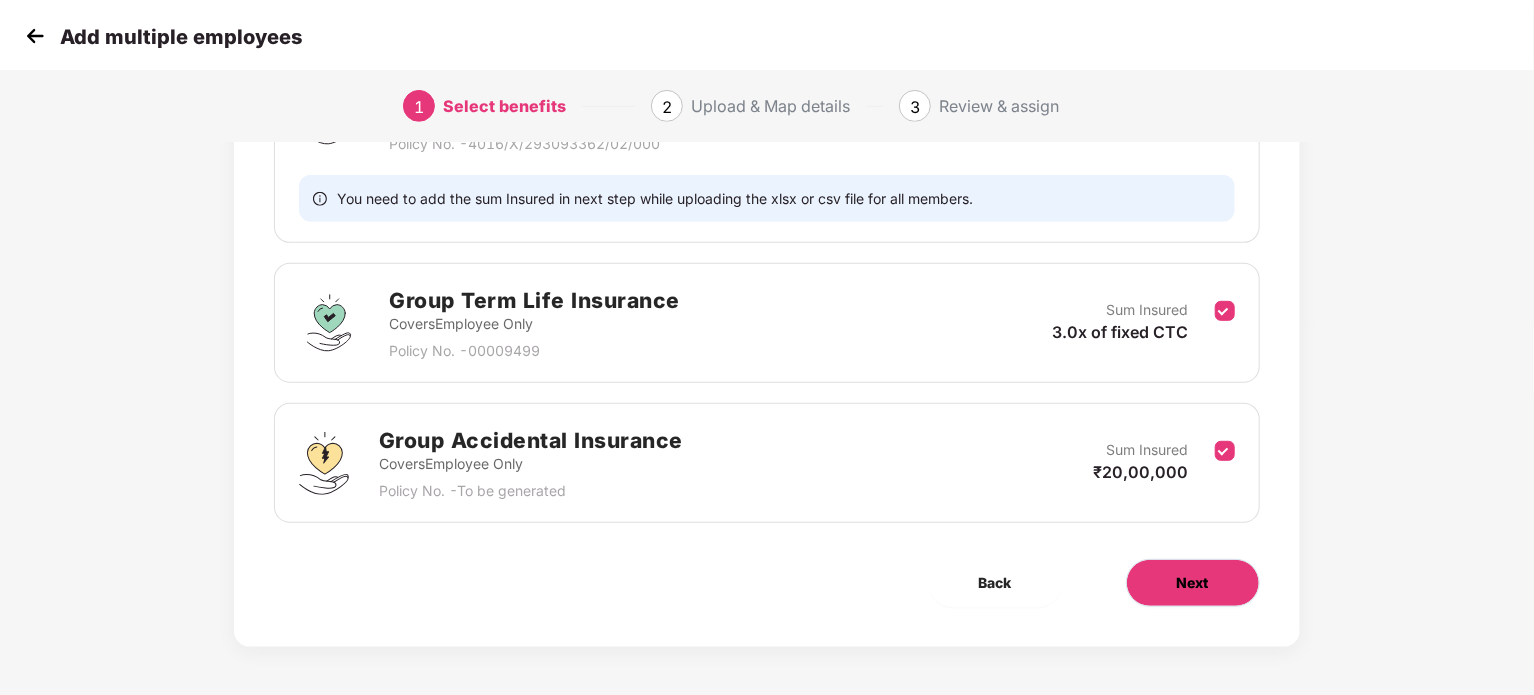 click on "Next" at bounding box center [1193, 583] 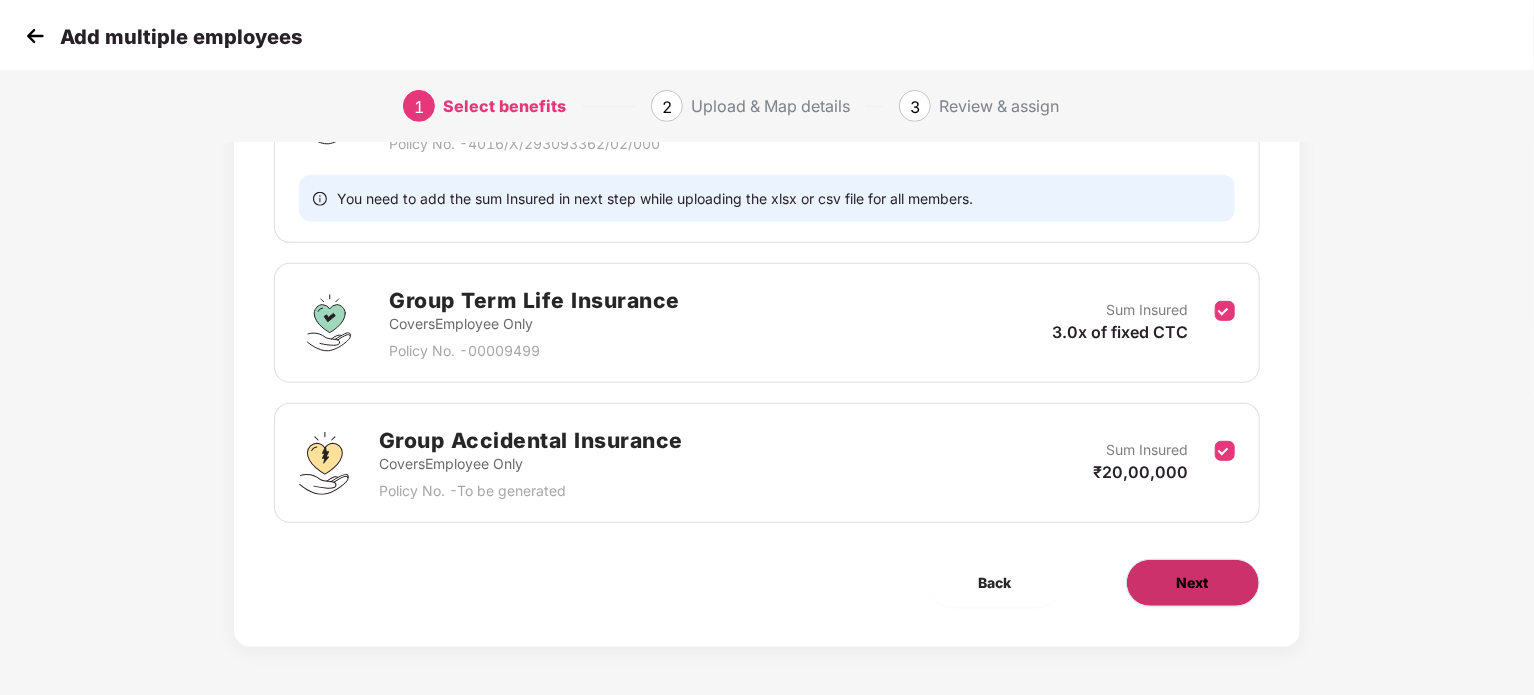 scroll, scrollTop: 0, scrollLeft: 0, axis: both 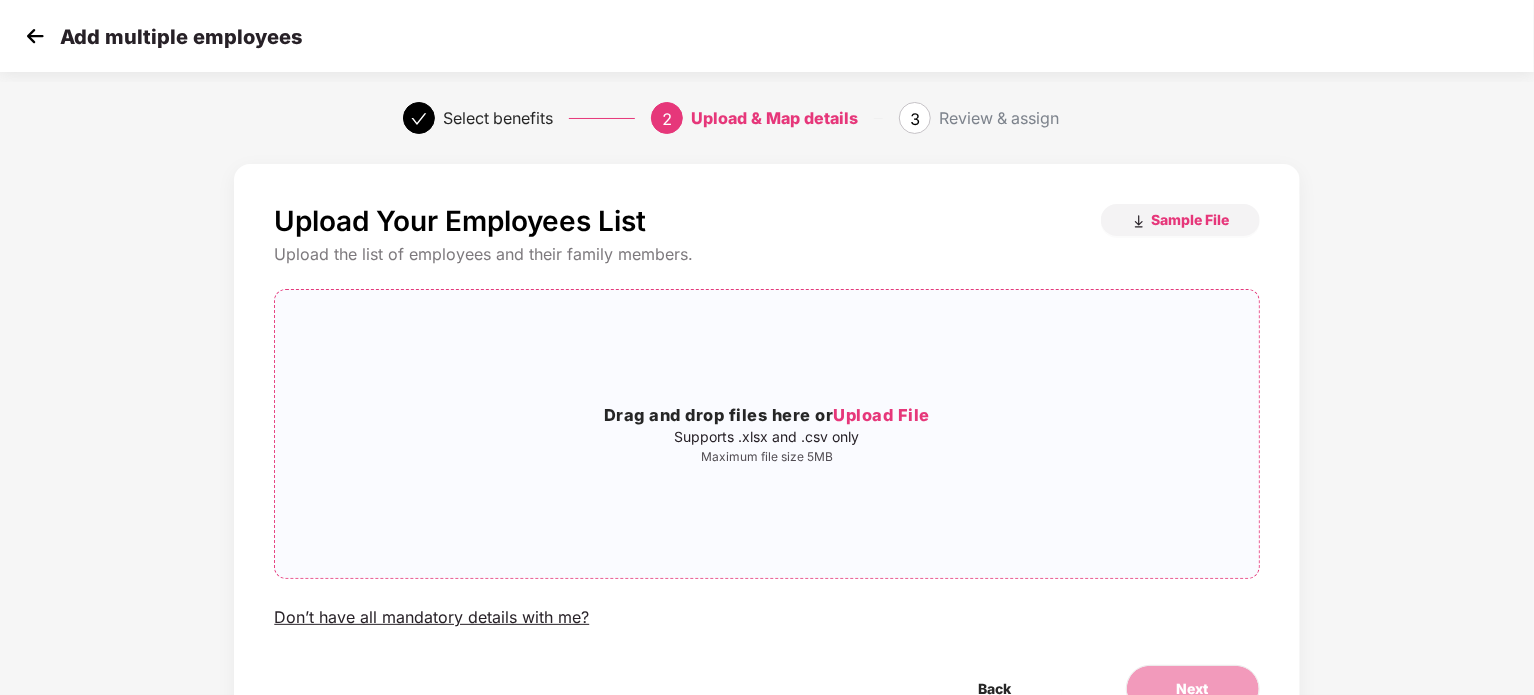 click on "Upload File" at bounding box center (881, 415) 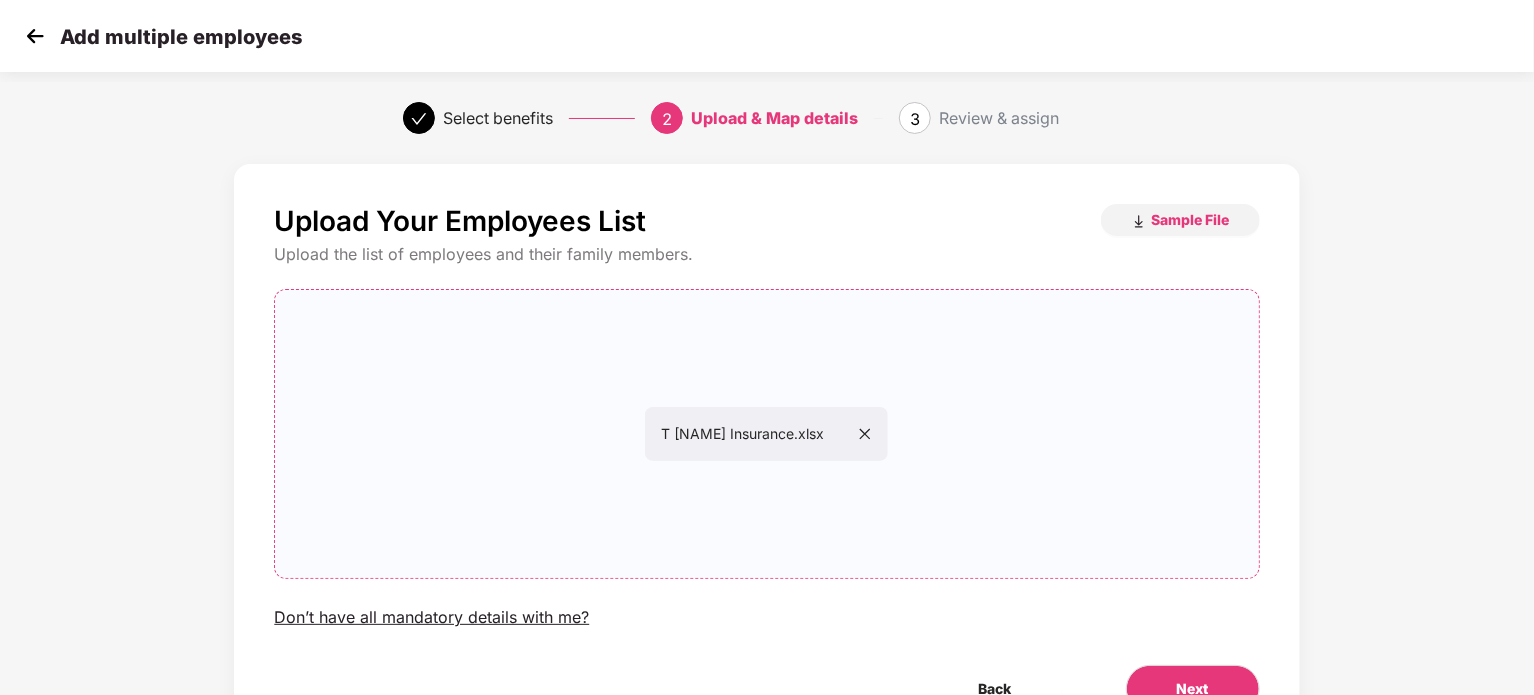 scroll, scrollTop: 108, scrollLeft: 0, axis: vertical 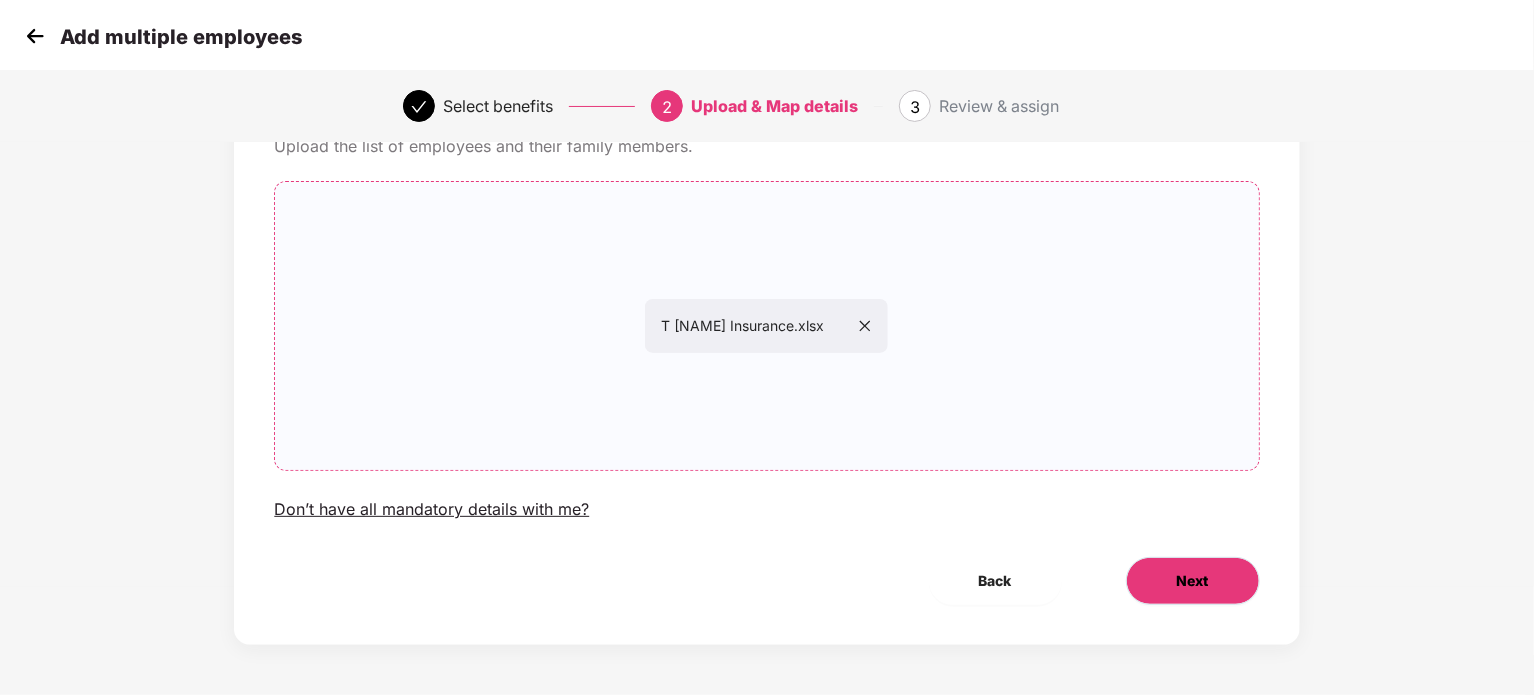 click on "Next" at bounding box center [1193, 581] 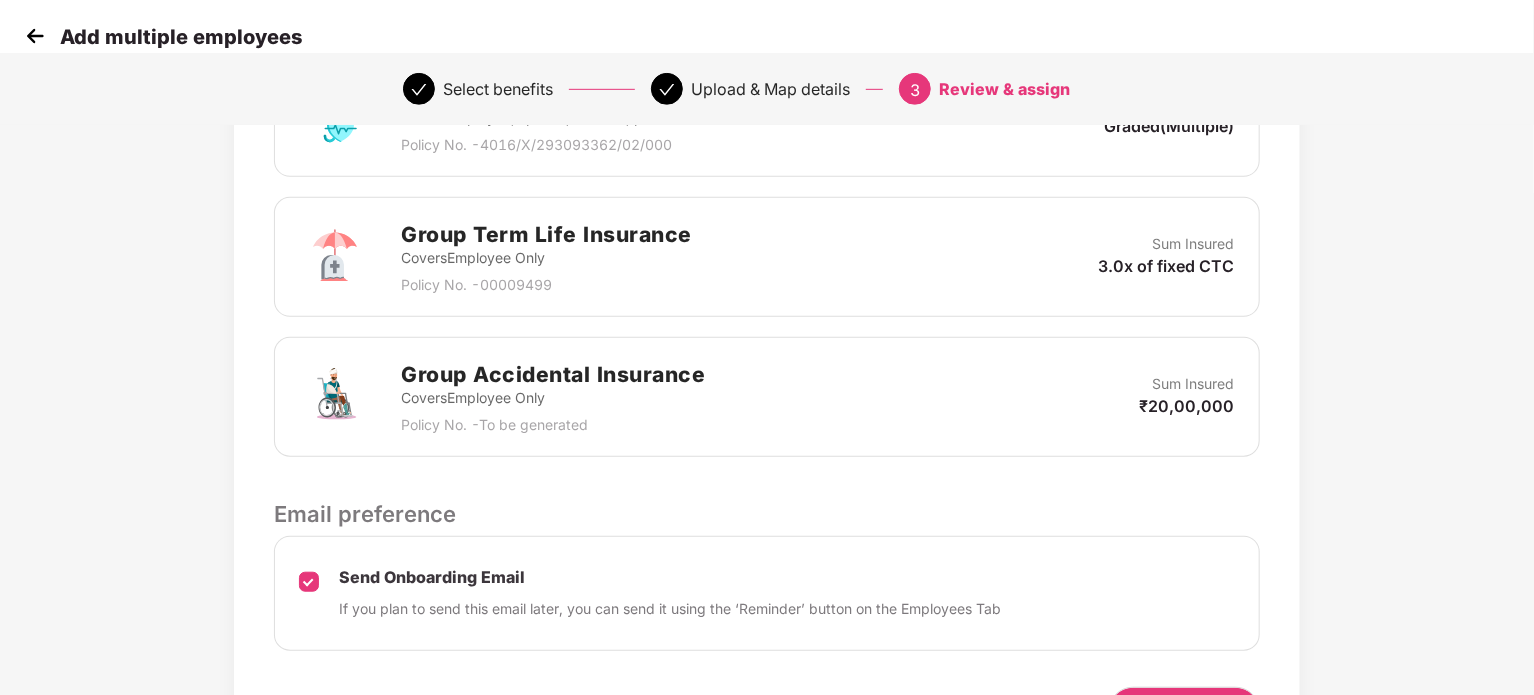 scroll, scrollTop: 610, scrollLeft: 0, axis: vertical 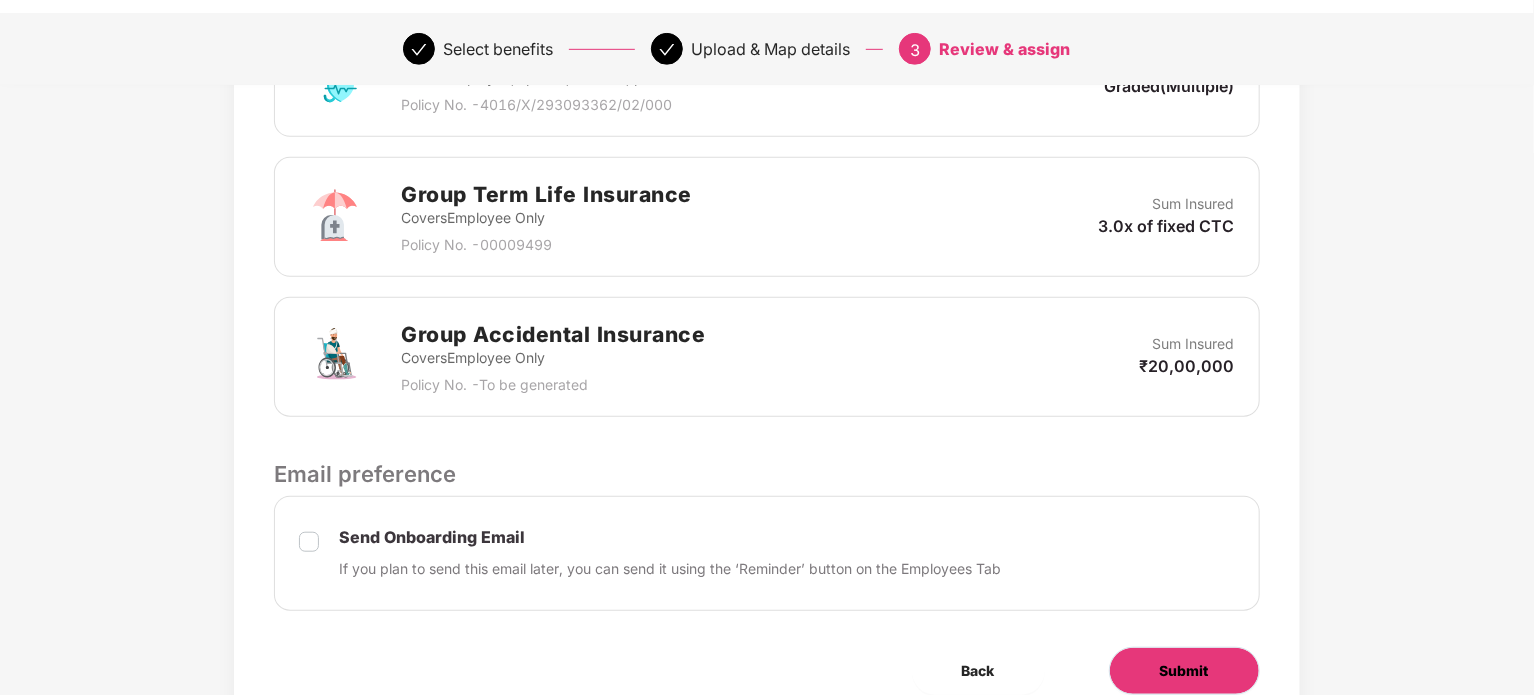 click on "Submit" at bounding box center [1184, 671] 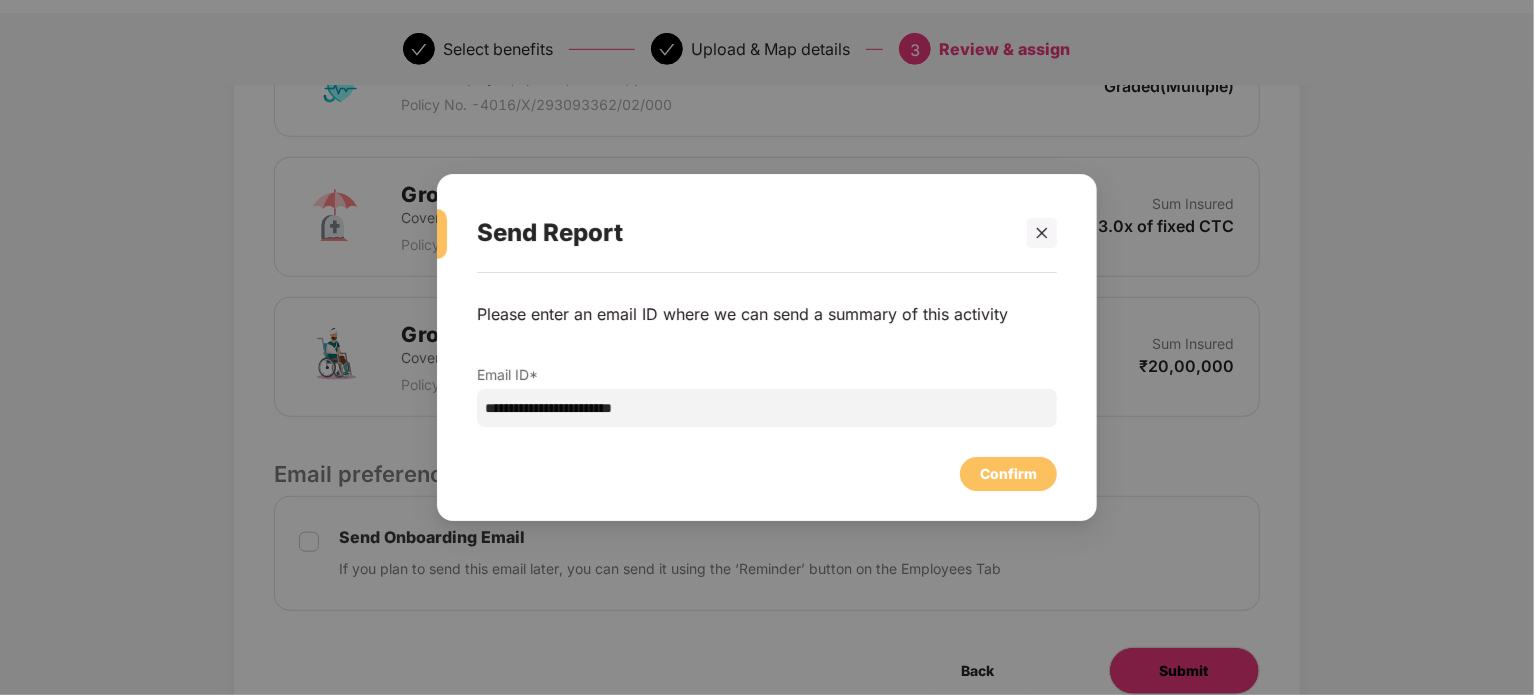 scroll, scrollTop: 0, scrollLeft: 0, axis: both 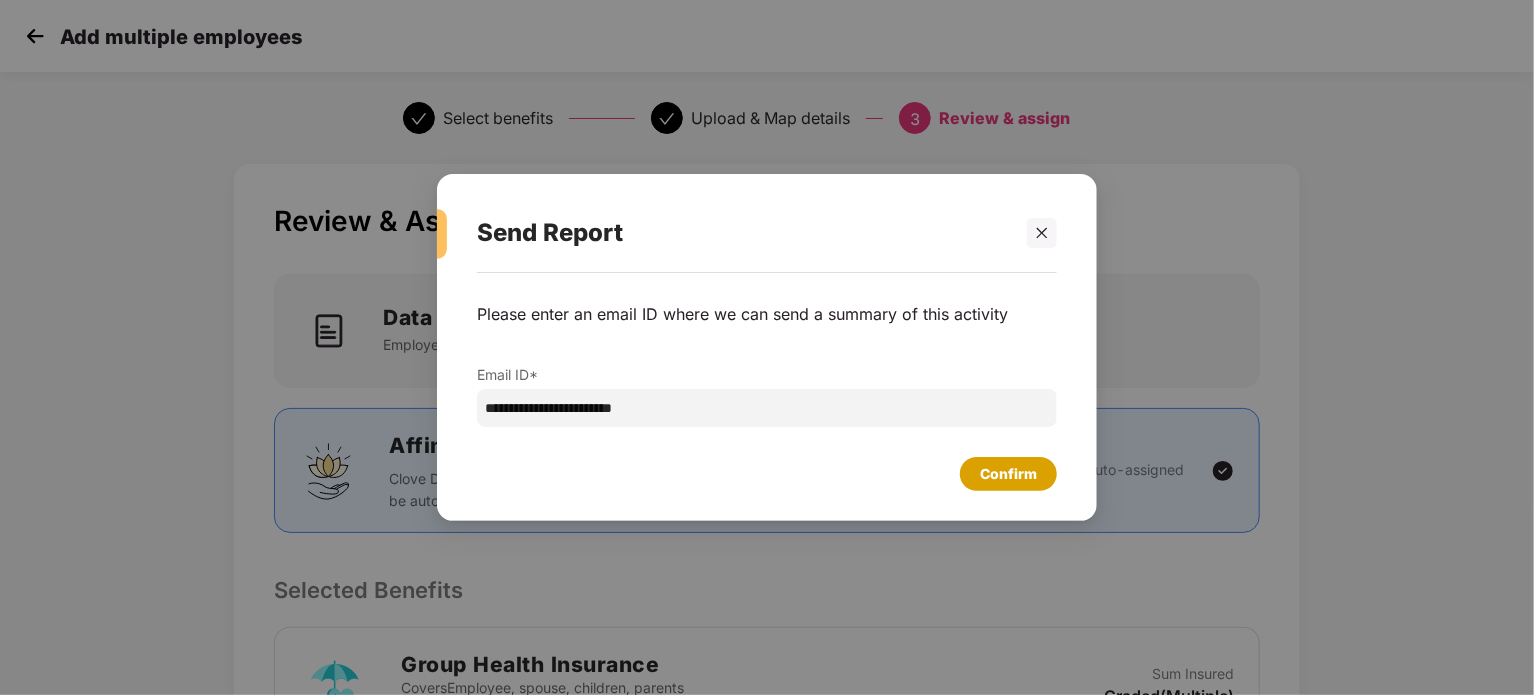 click on "Confirm" at bounding box center (1008, 474) 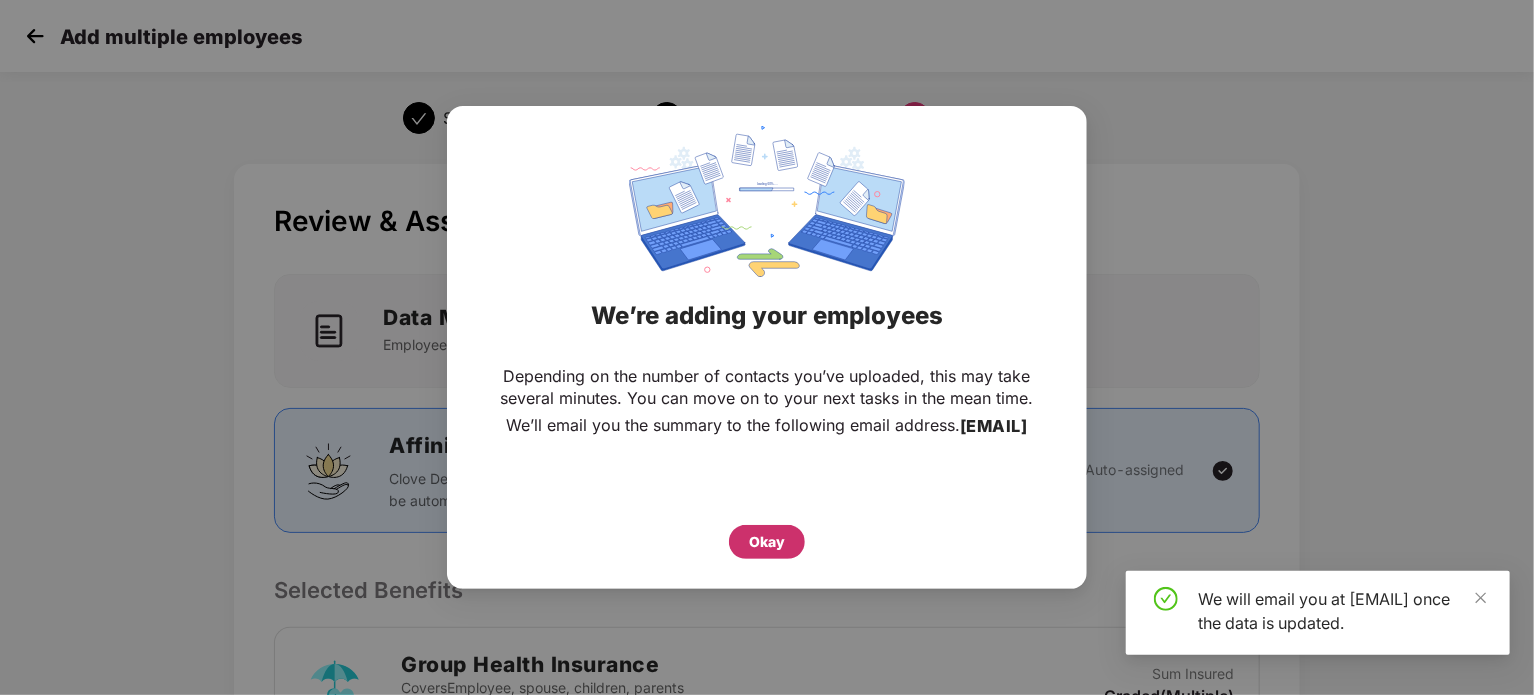 click on "Okay" at bounding box center [767, 542] 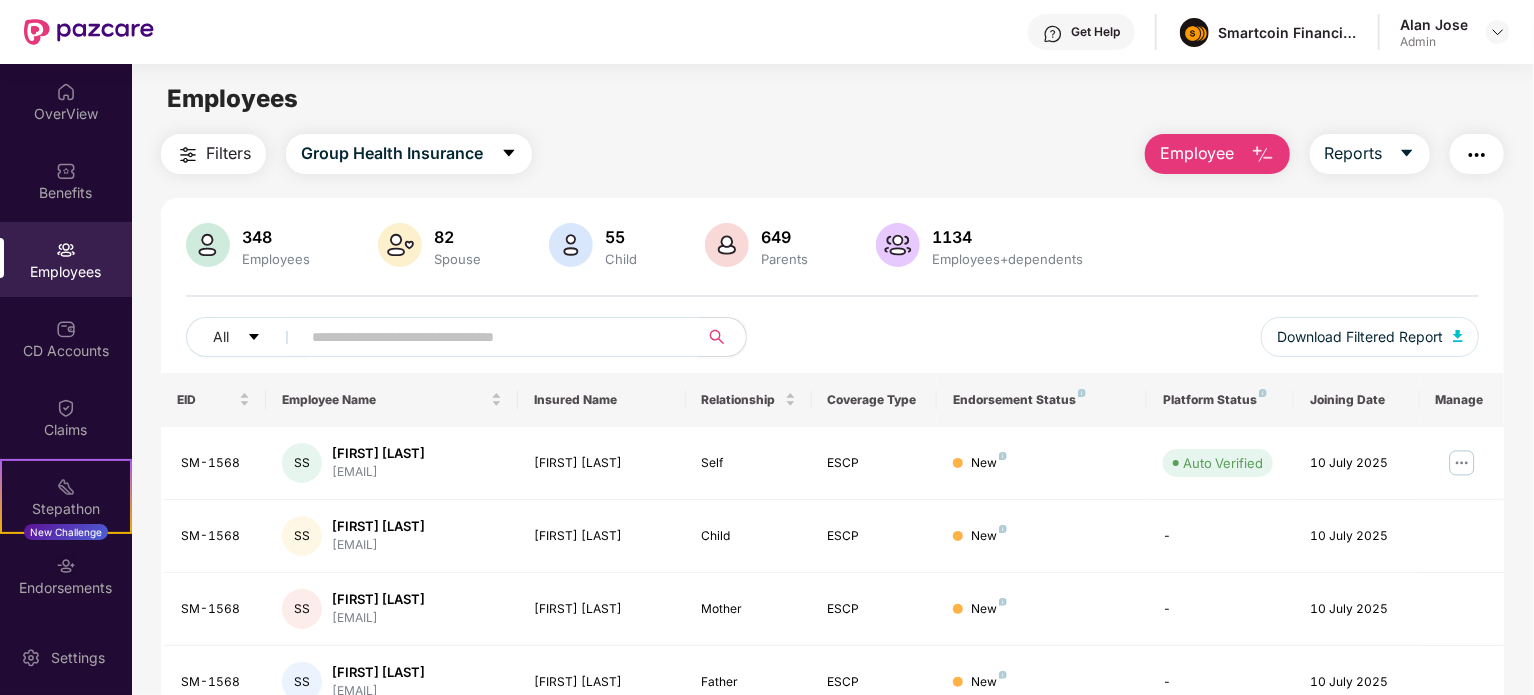 paste on "*******" 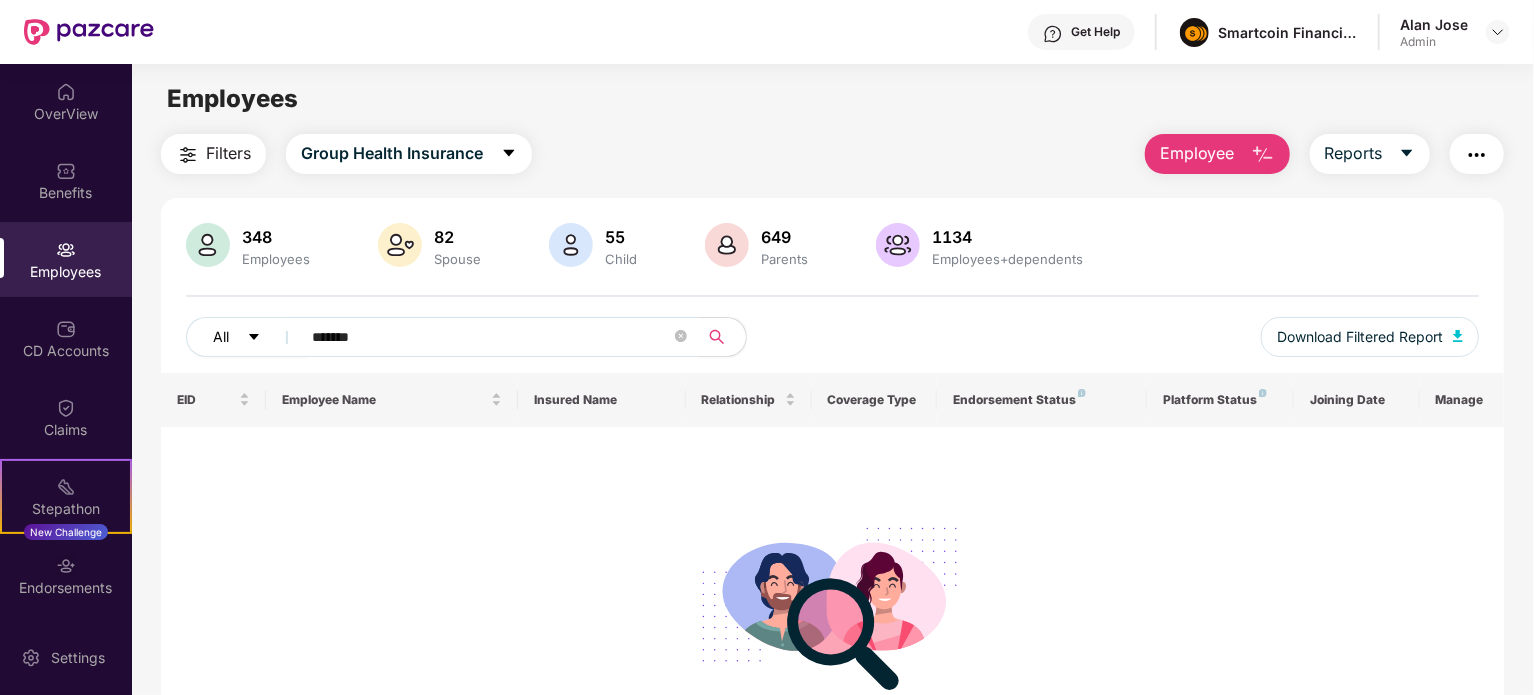 type on "*******" 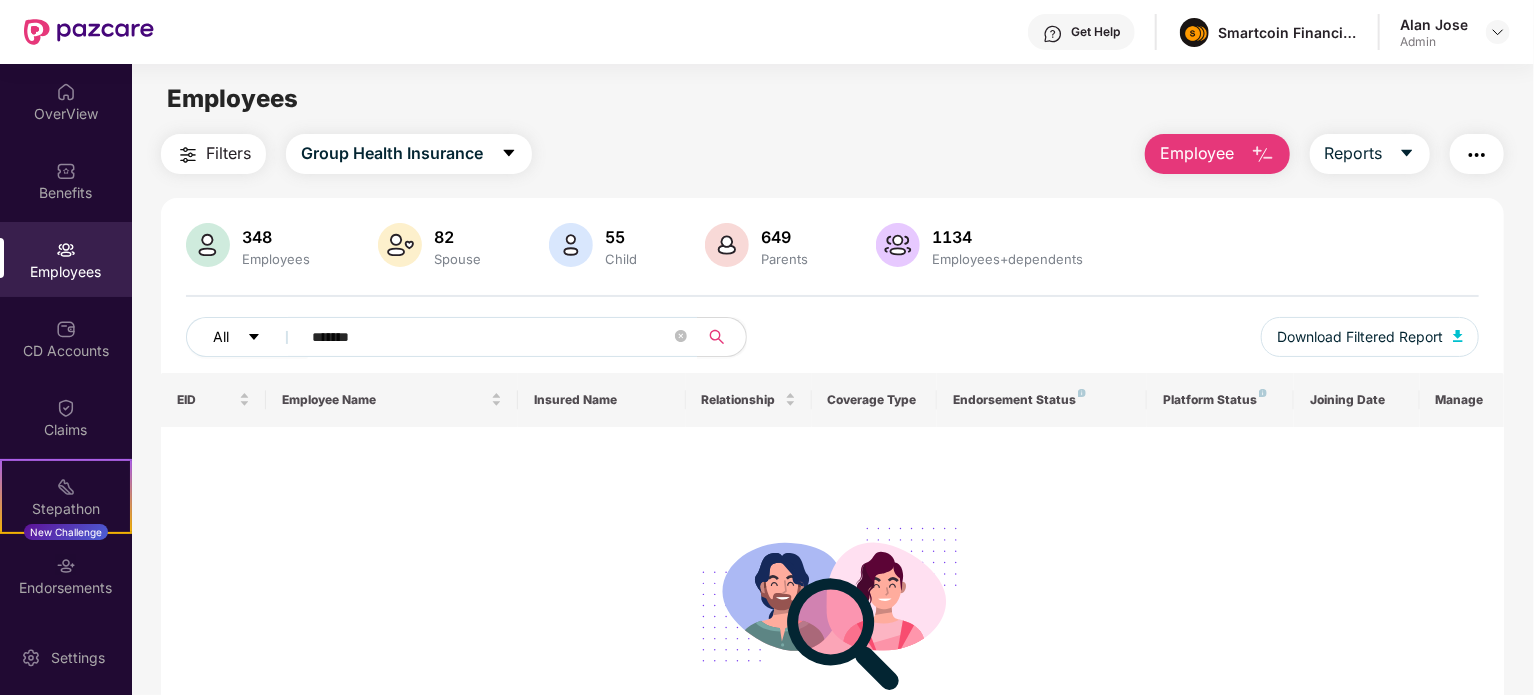 click on "All" at bounding box center (247, 337) 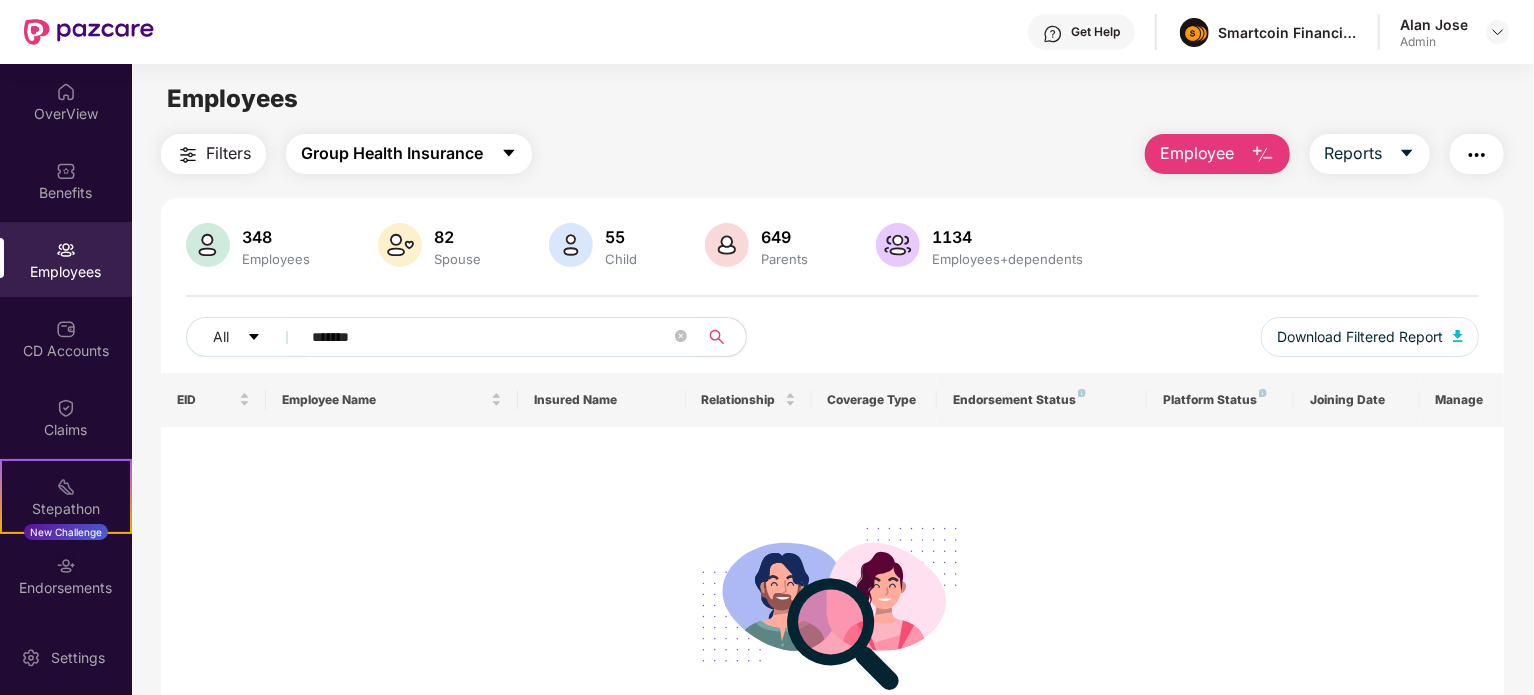 click on "Group Health Insurance" at bounding box center (392, 153) 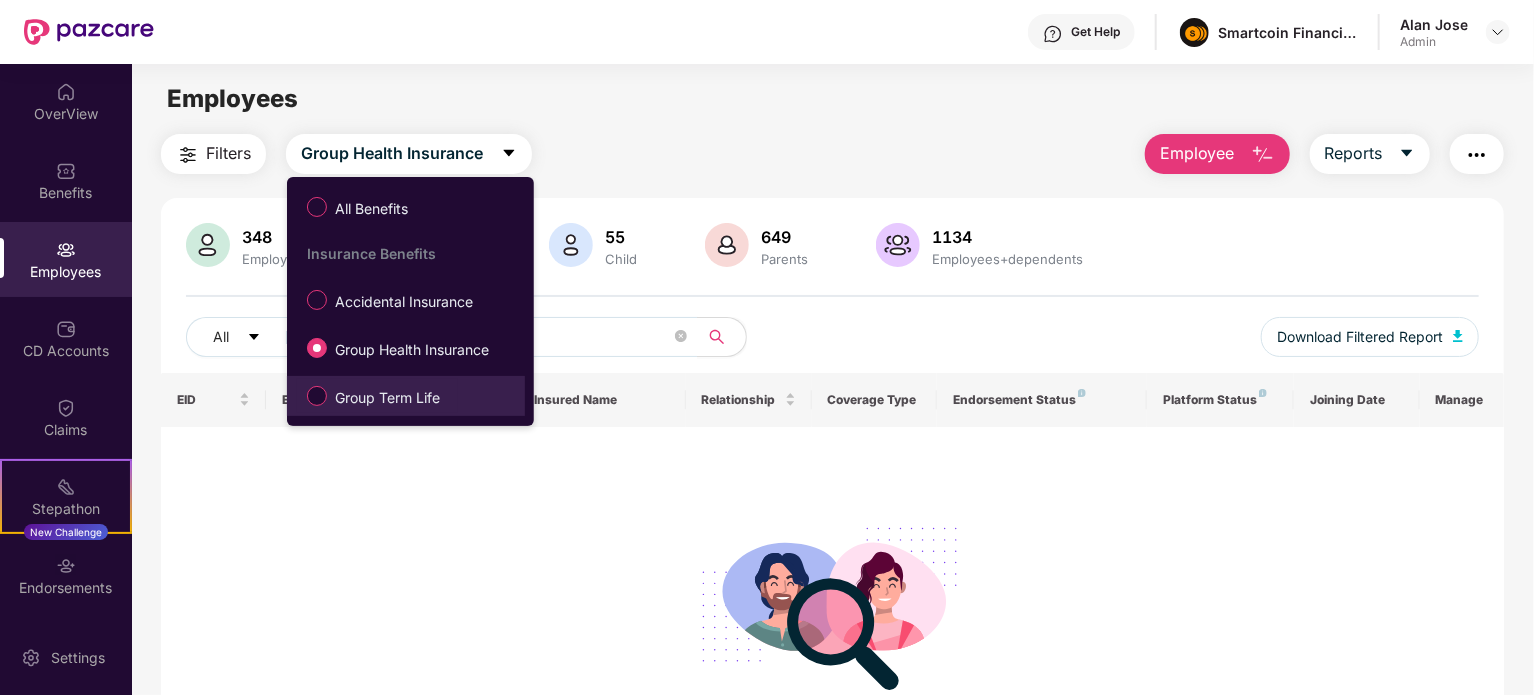 click on "Group Term Life" at bounding box center [387, 398] 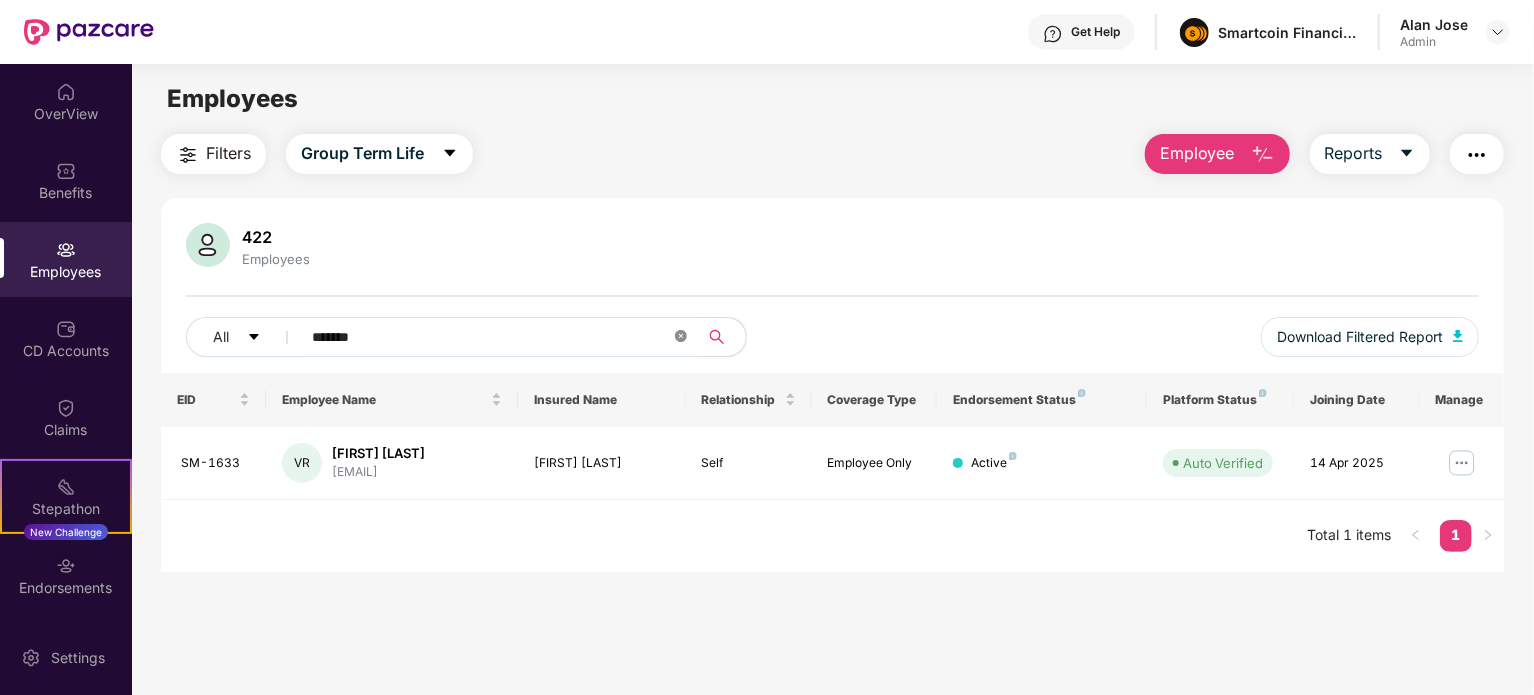 click 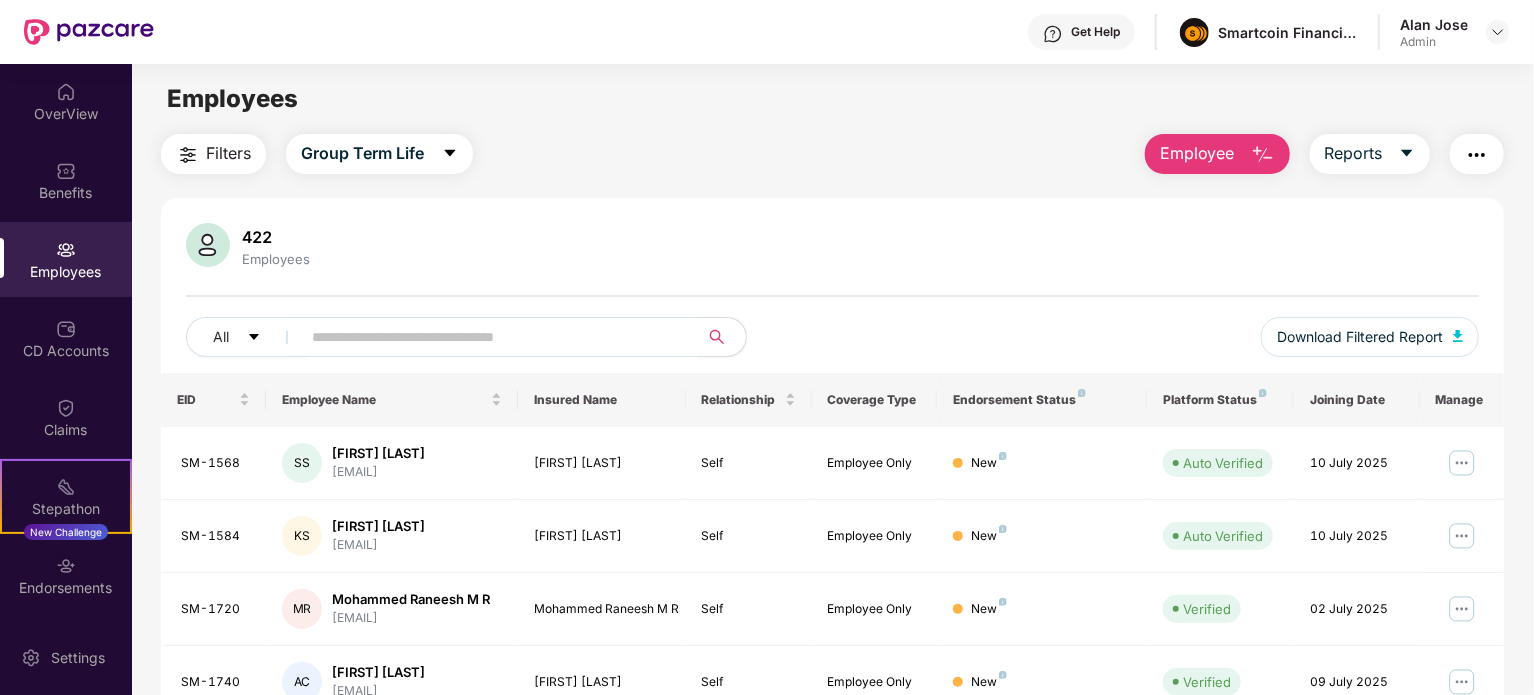 paste on "*******" 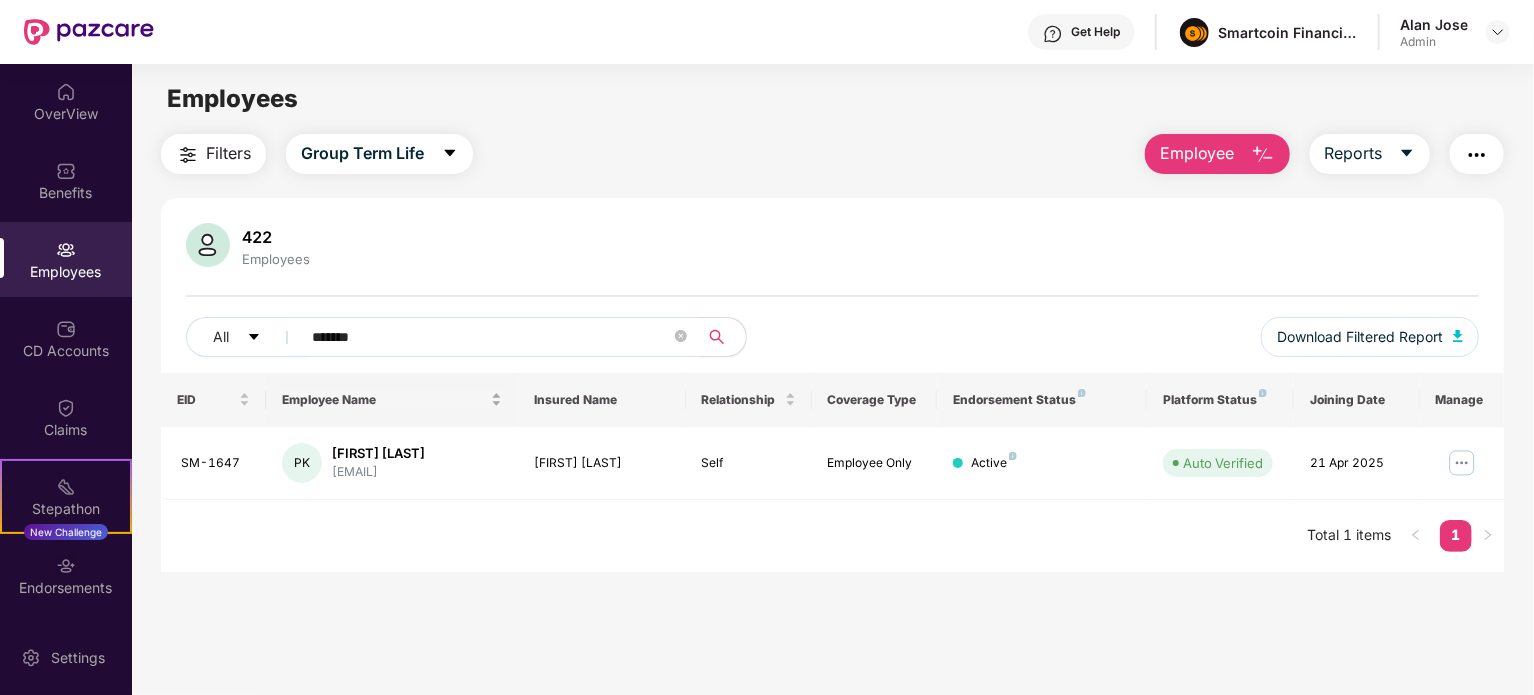 type on "*******" 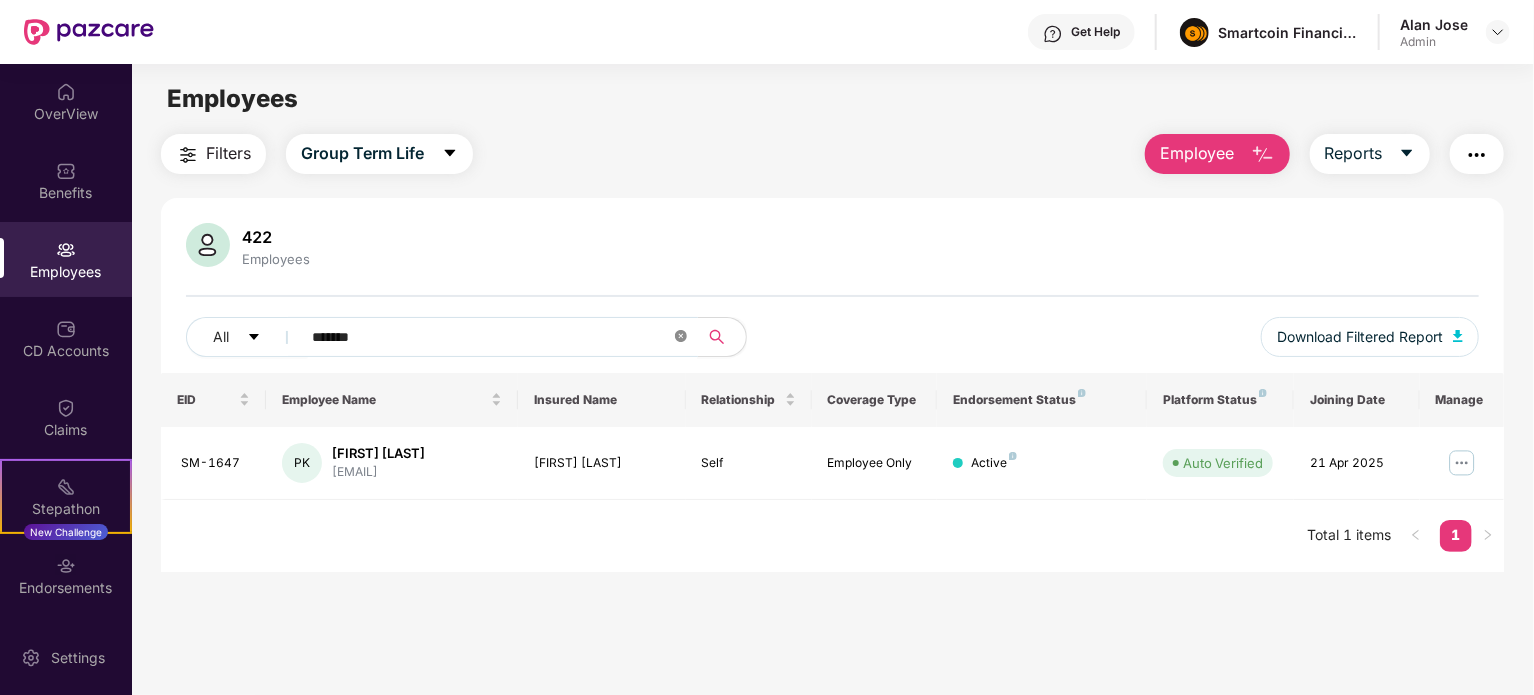 click 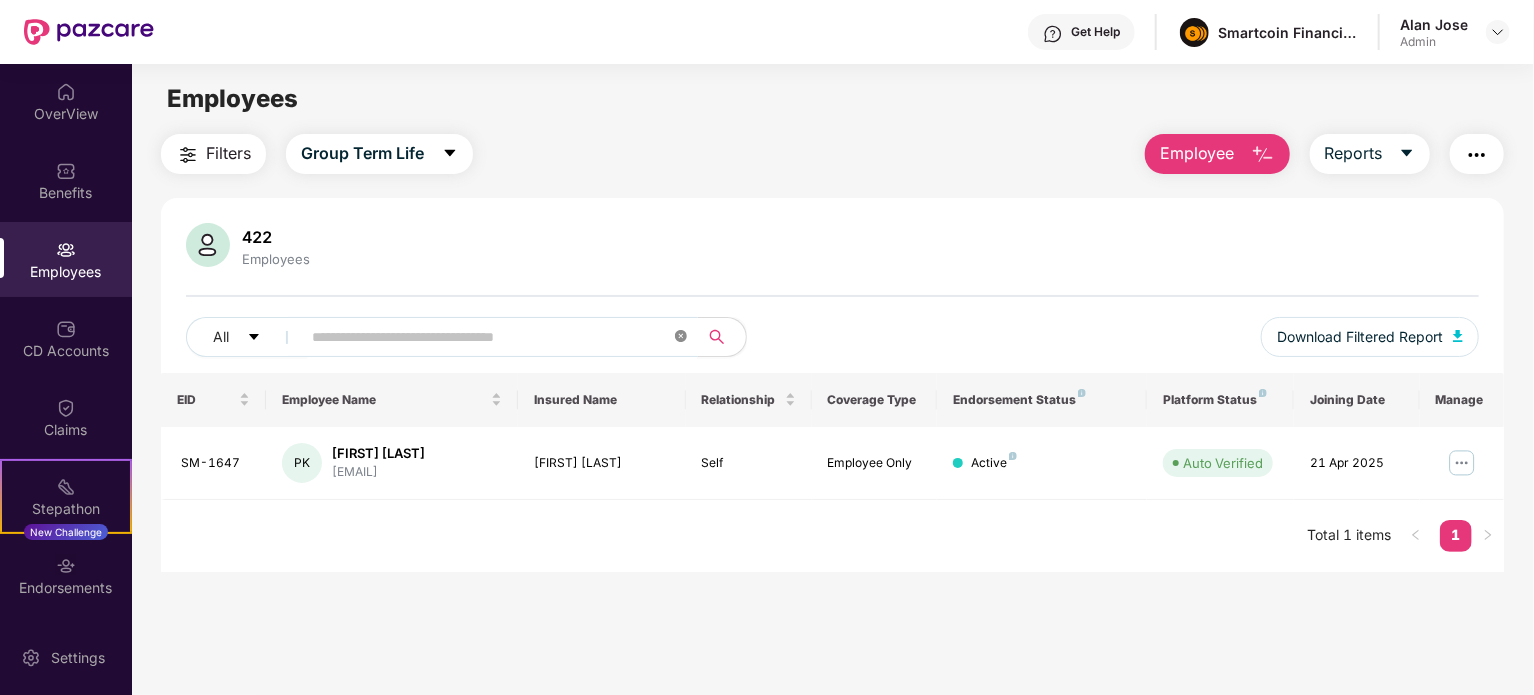 paste on "*******" 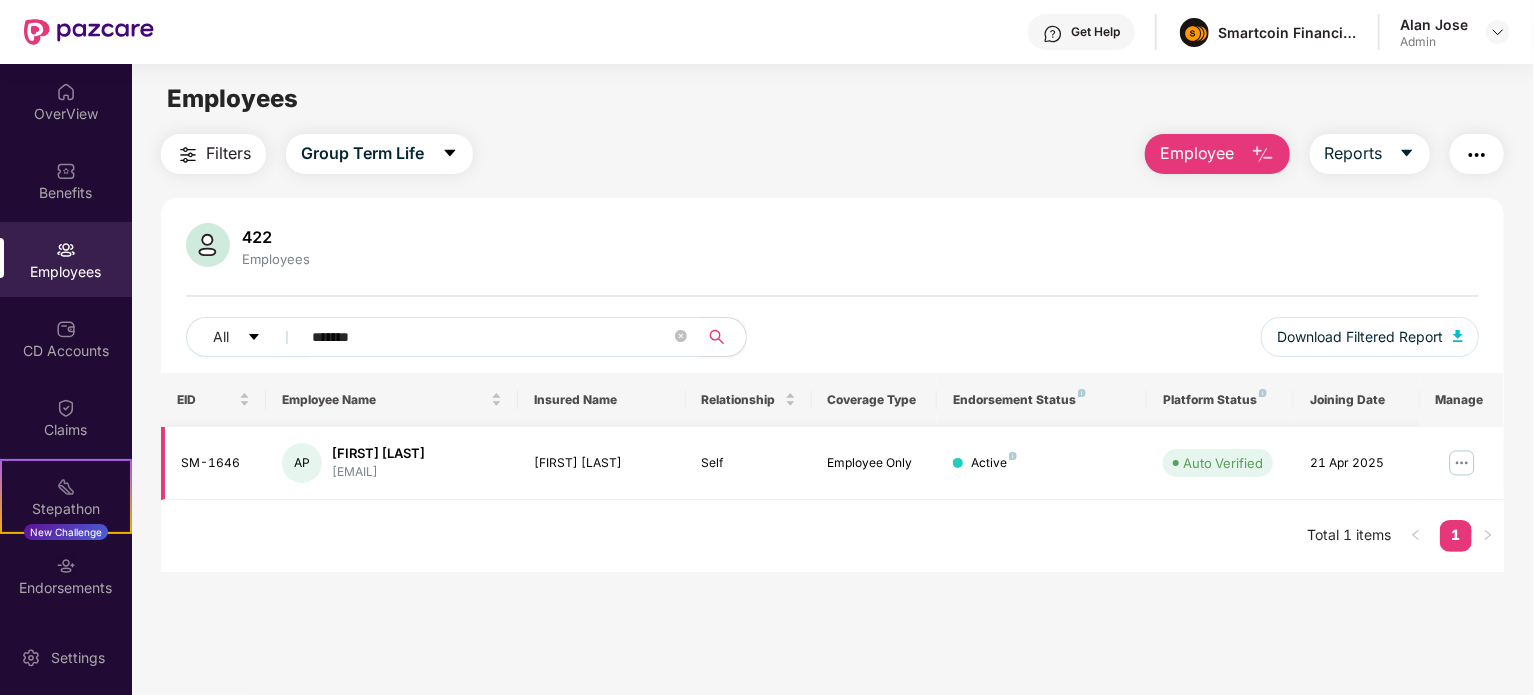 type on "*******" 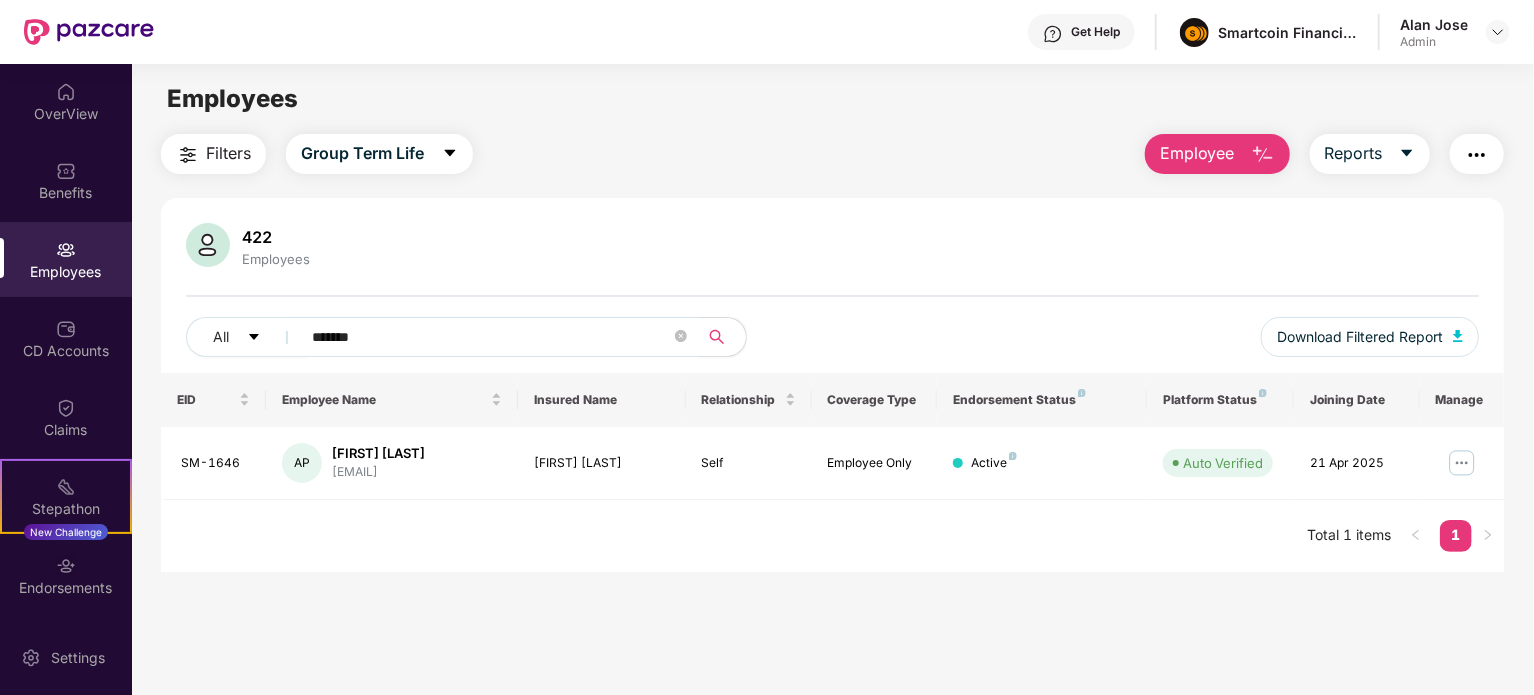 click on "*******" at bounding box center (493, 337) 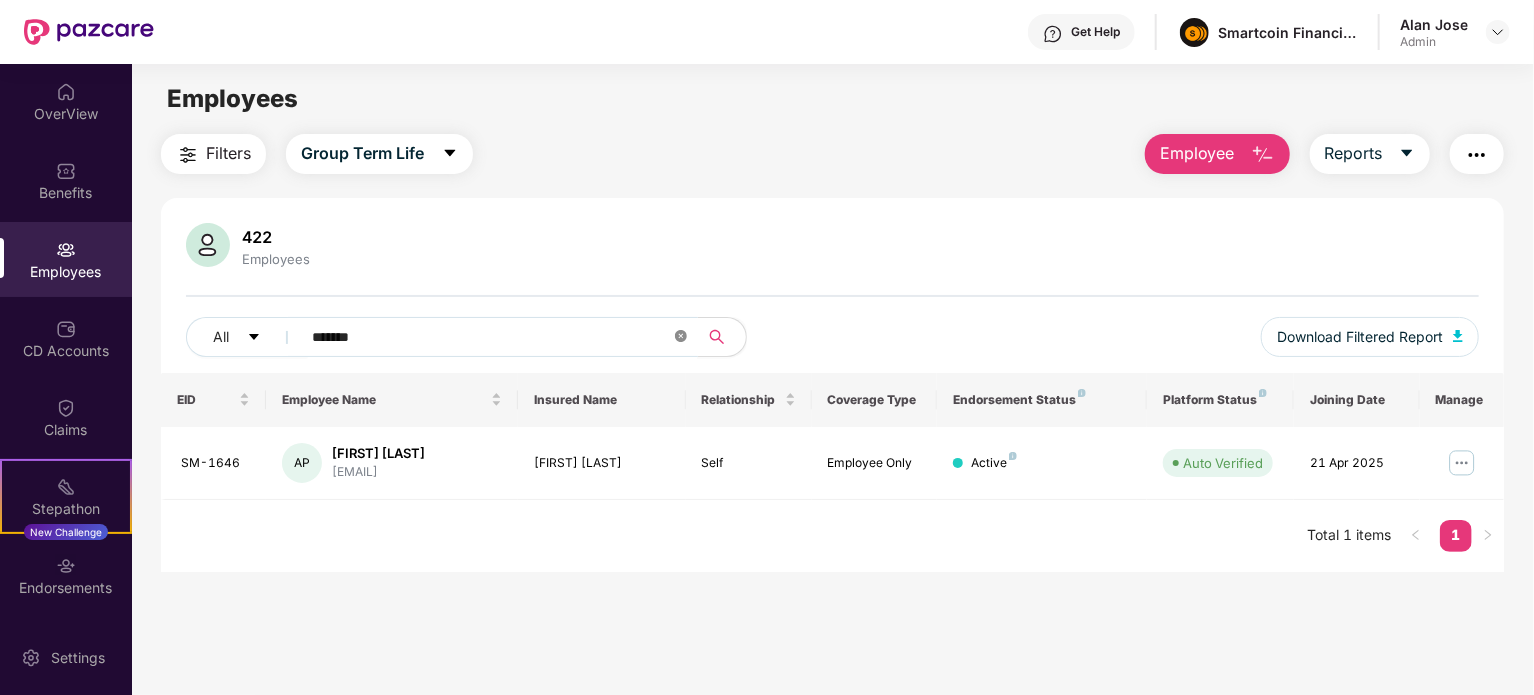 click 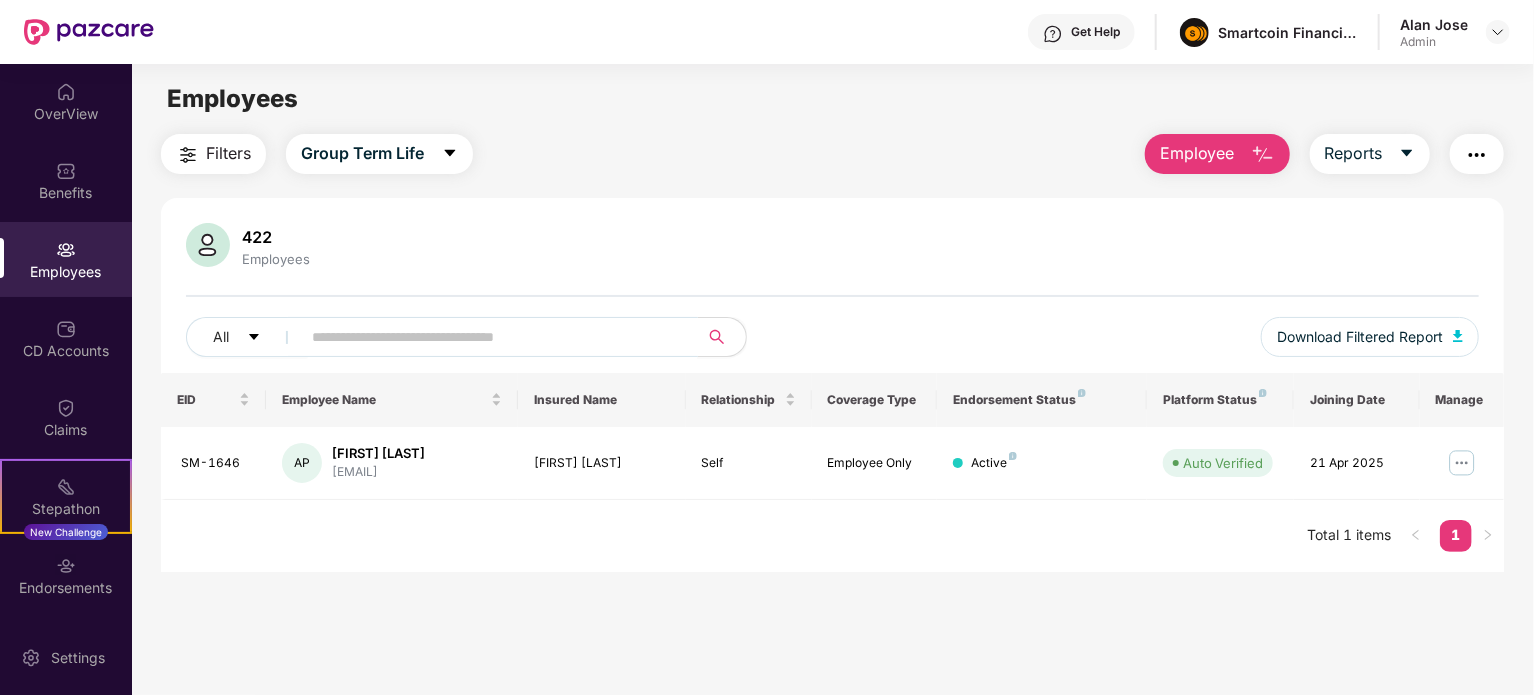 paste on "*******" 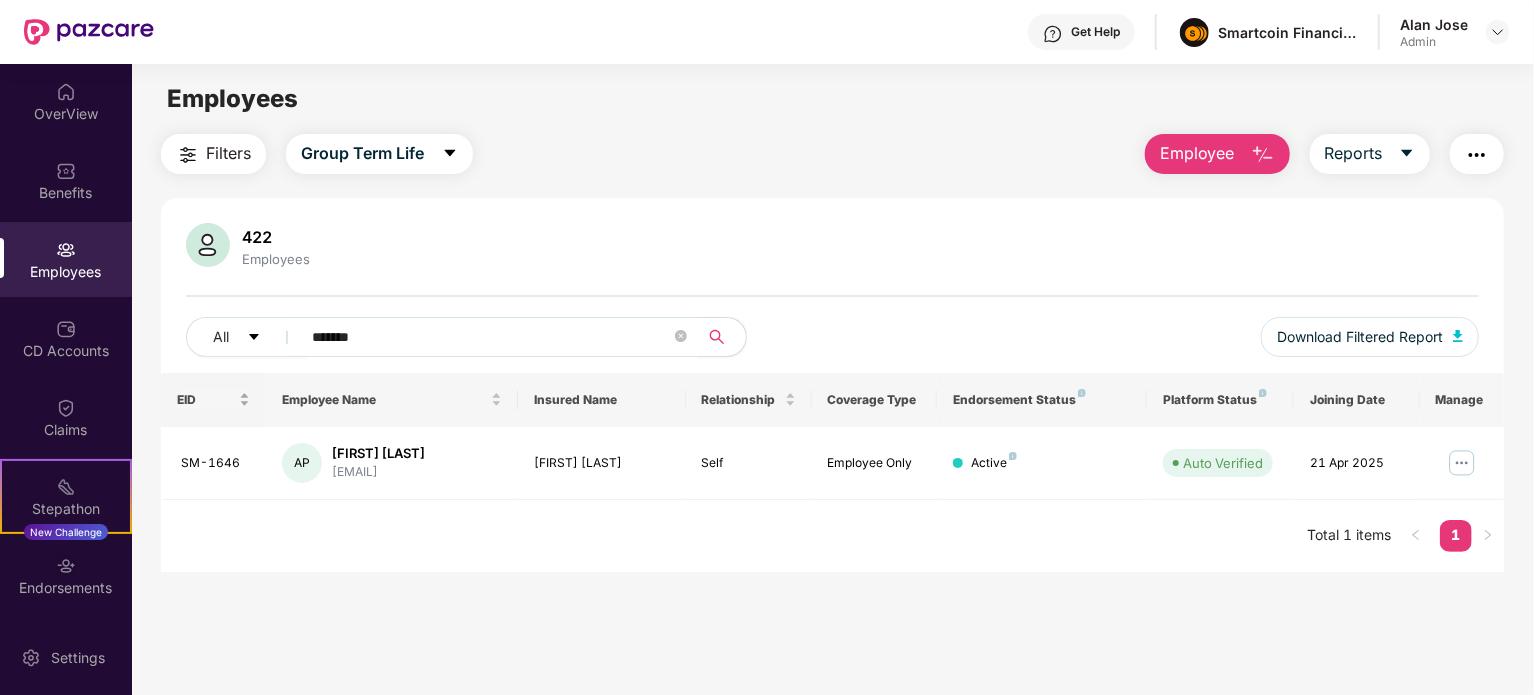 type on "*******" 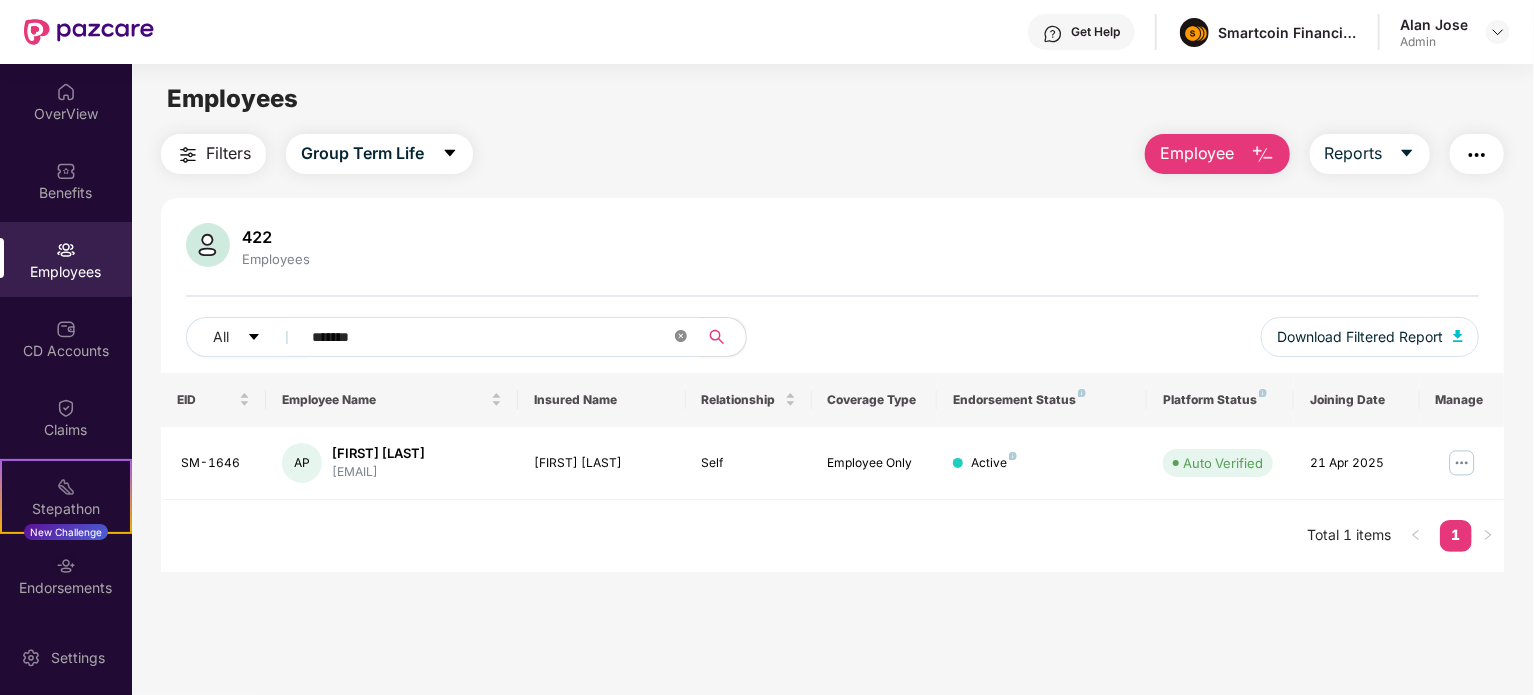 click 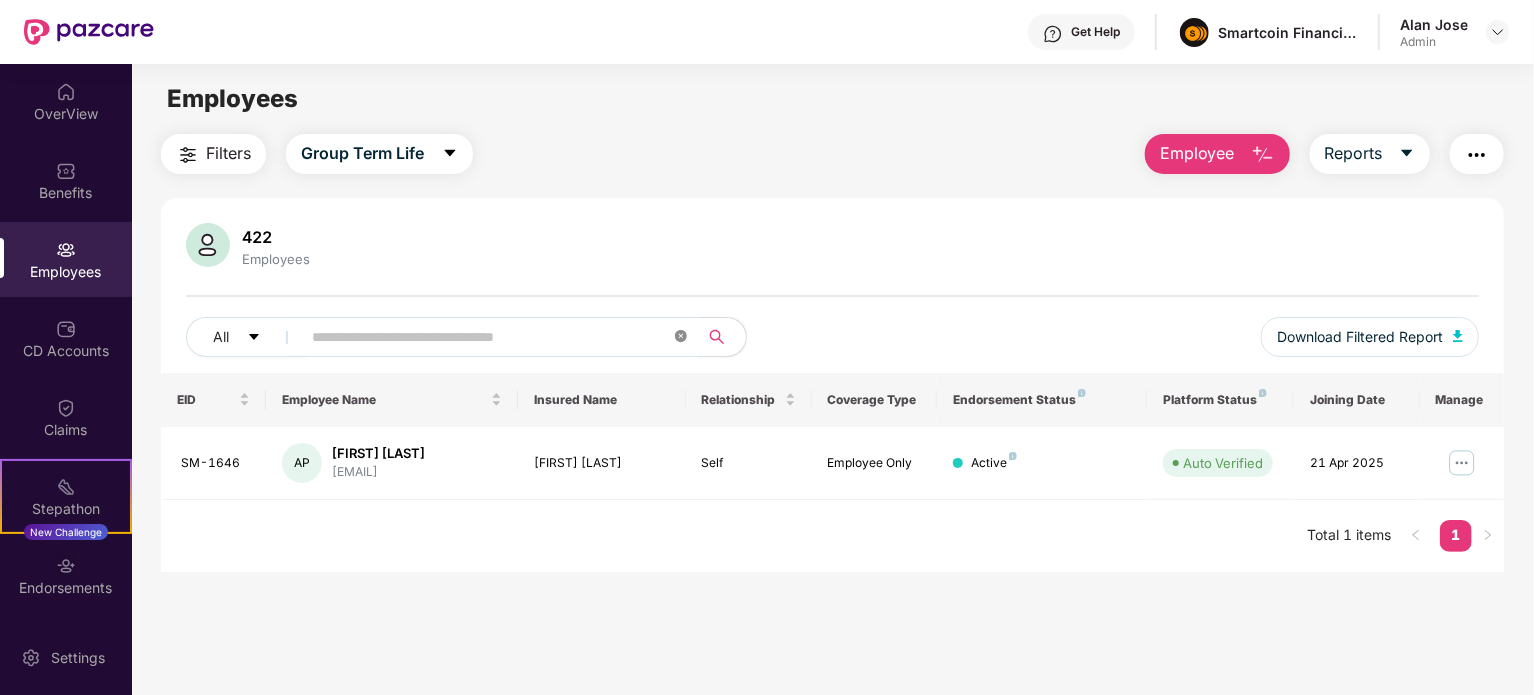 paste on "*******" 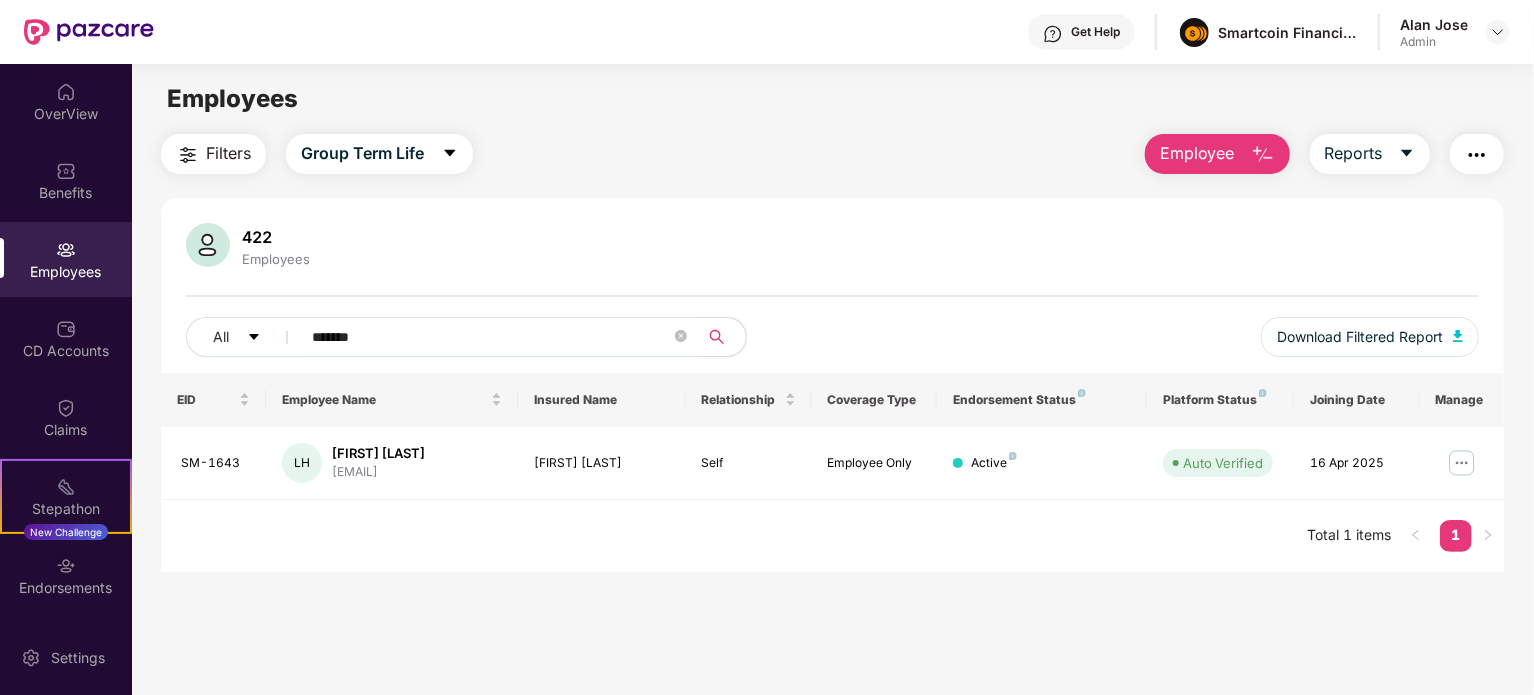 type on "*******" 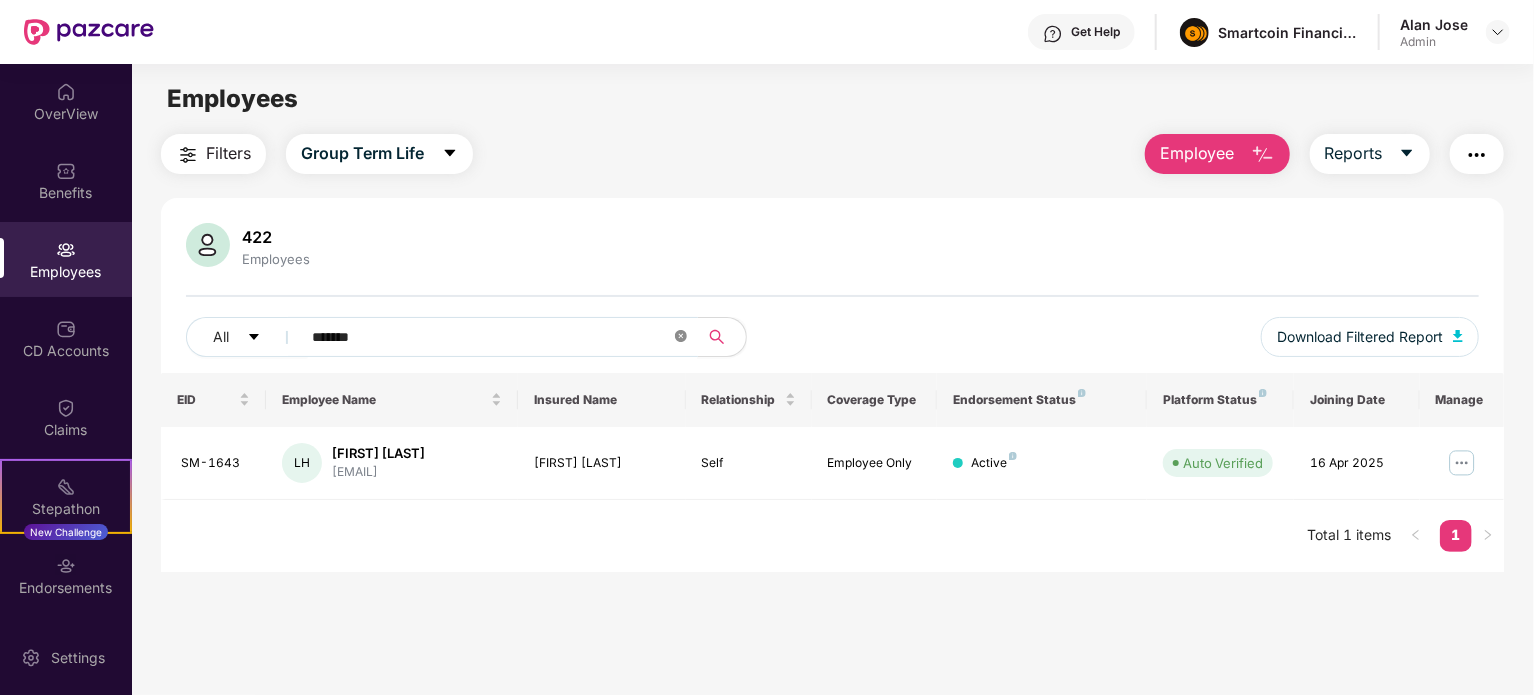 click 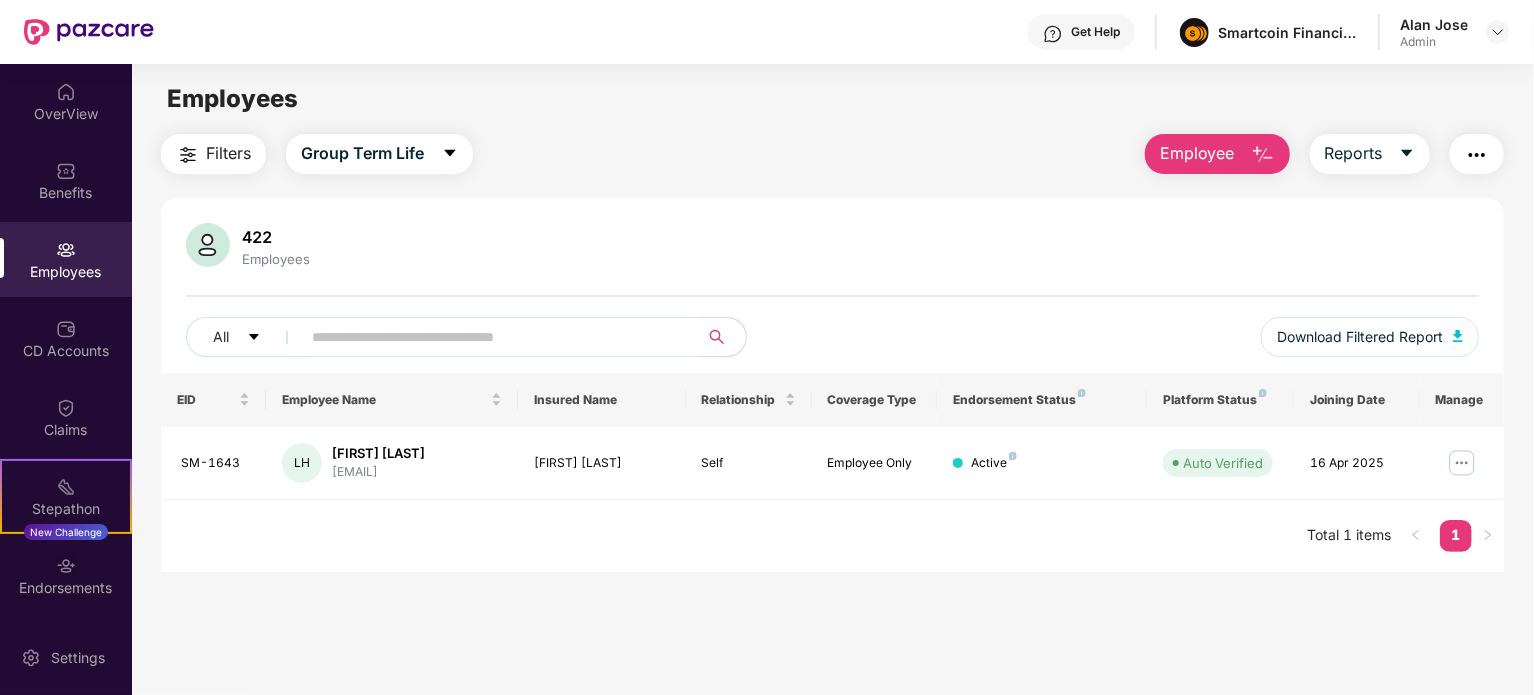 paste on "*******" 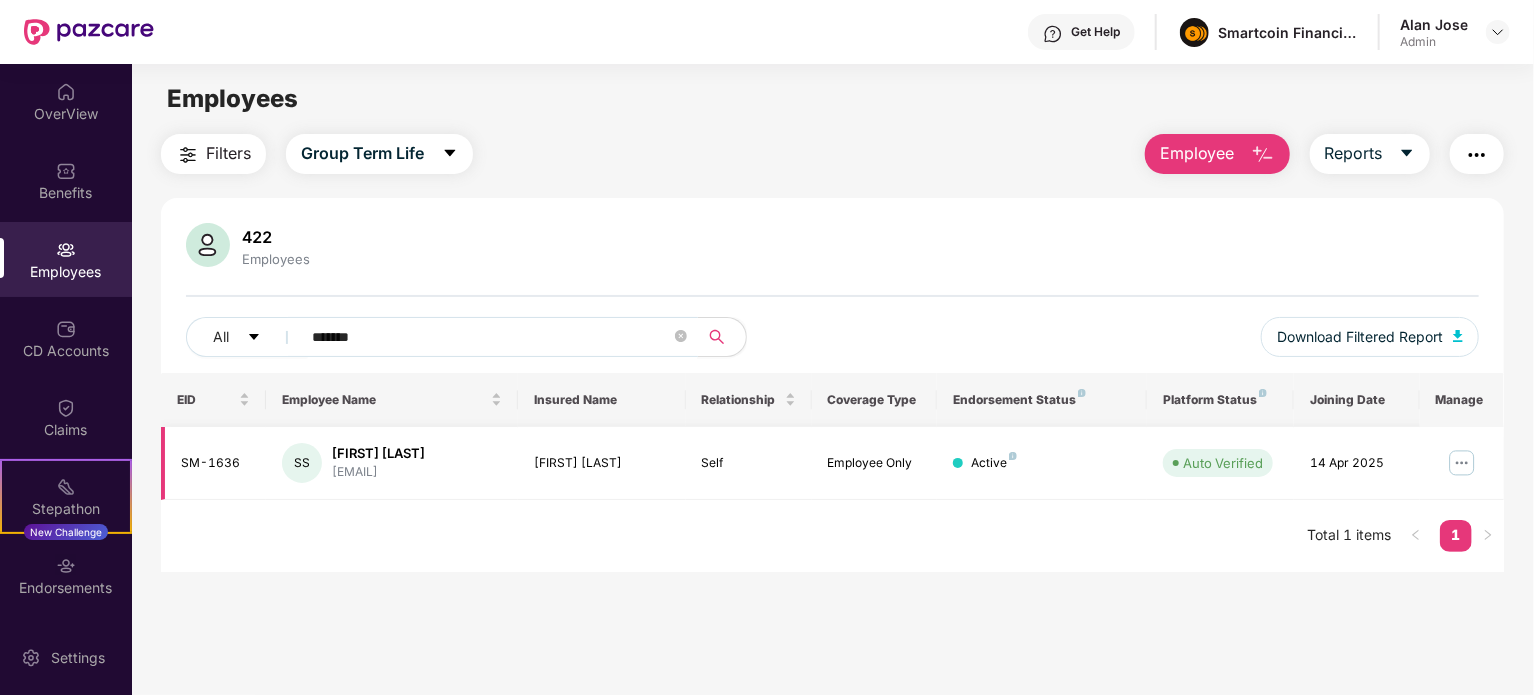 type on "*******" 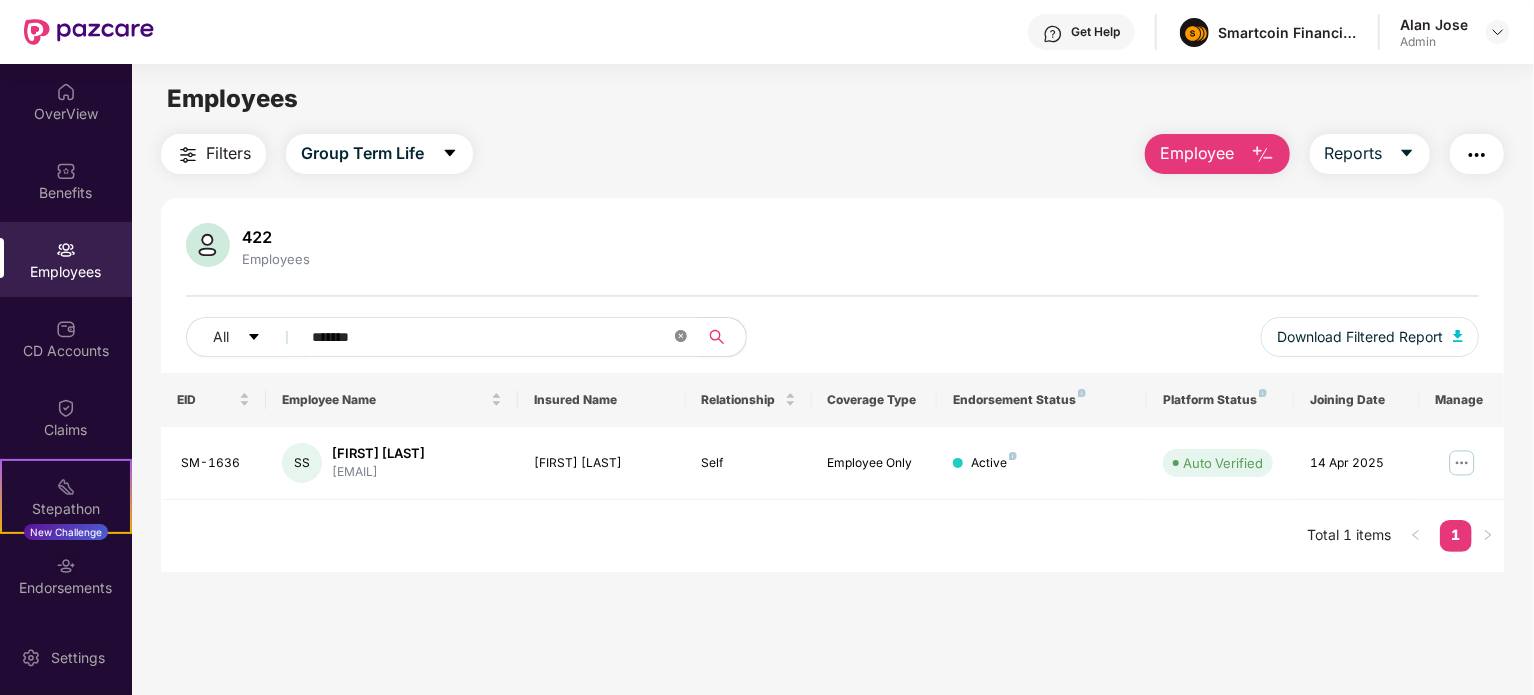 click 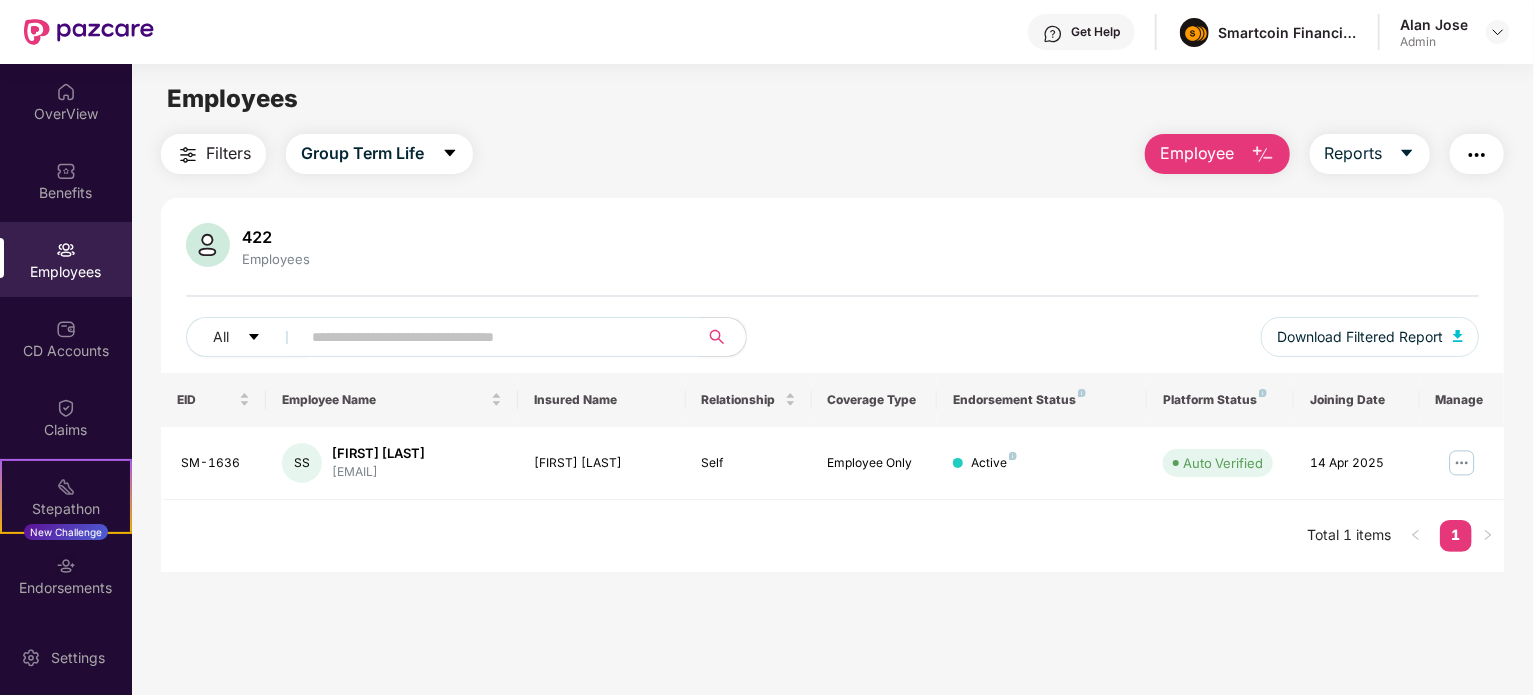 paste on "*******" 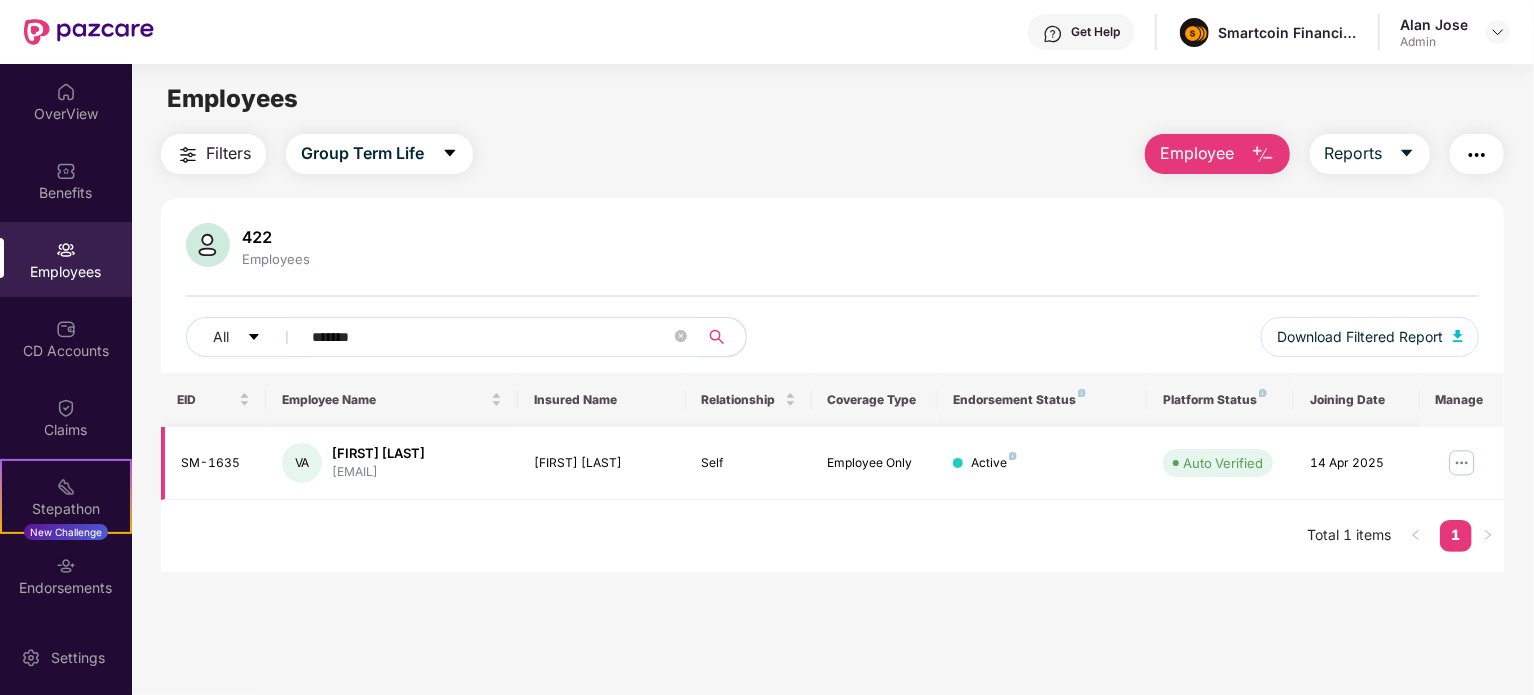 type on "*******" 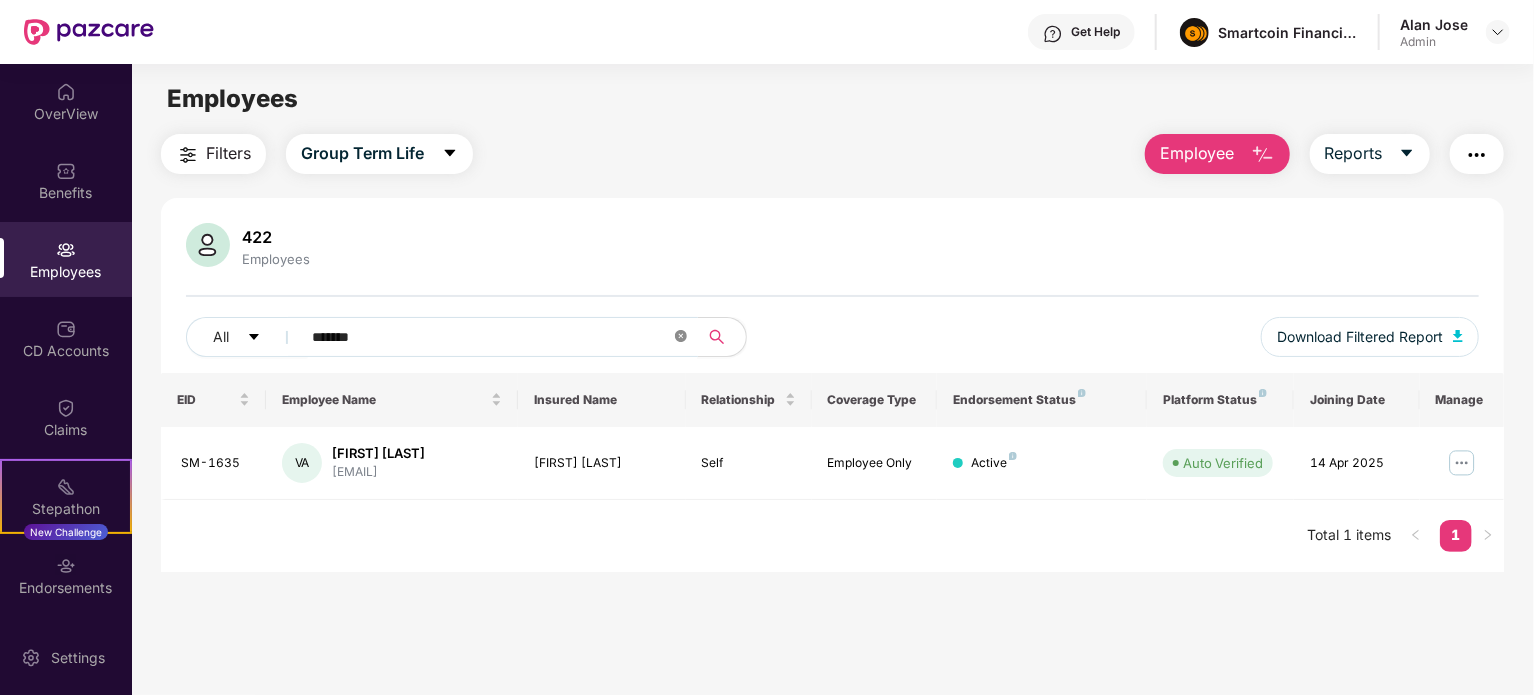 click 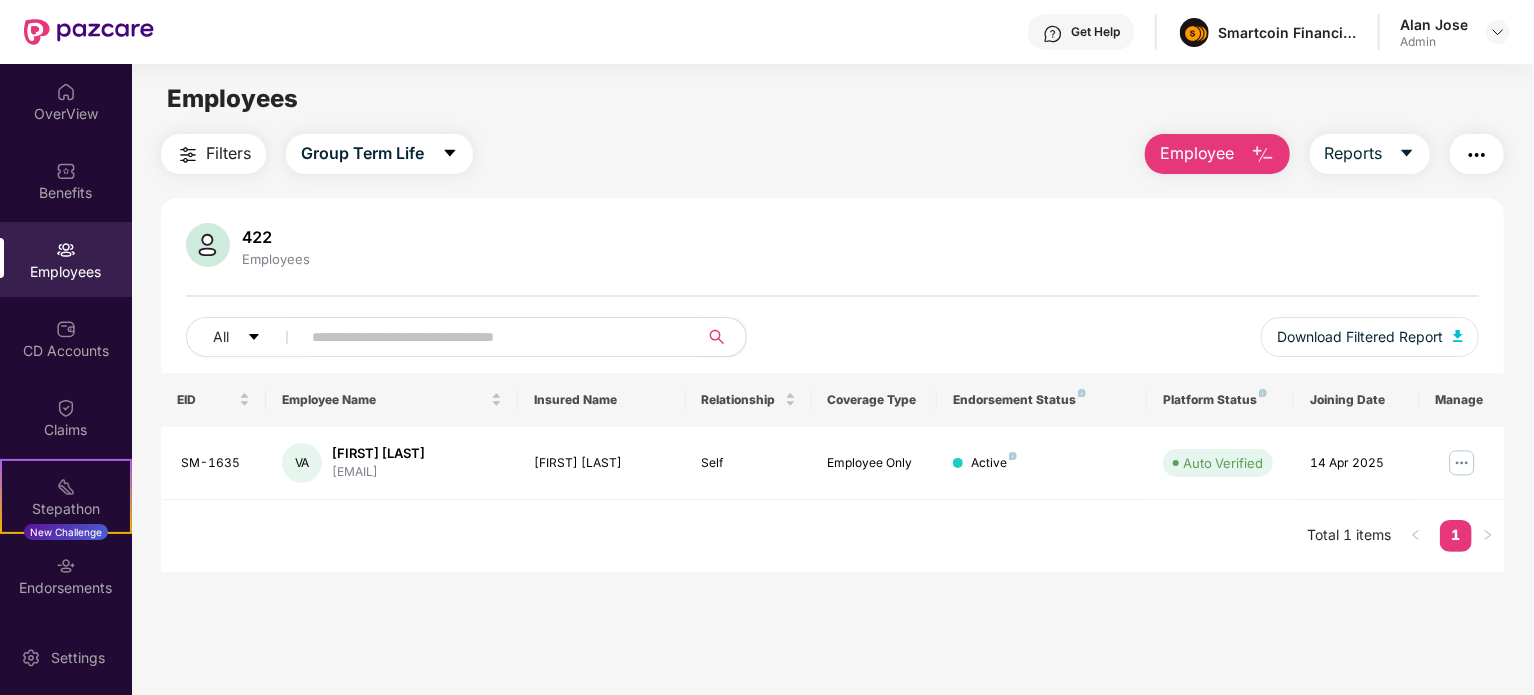 paste on "*******" 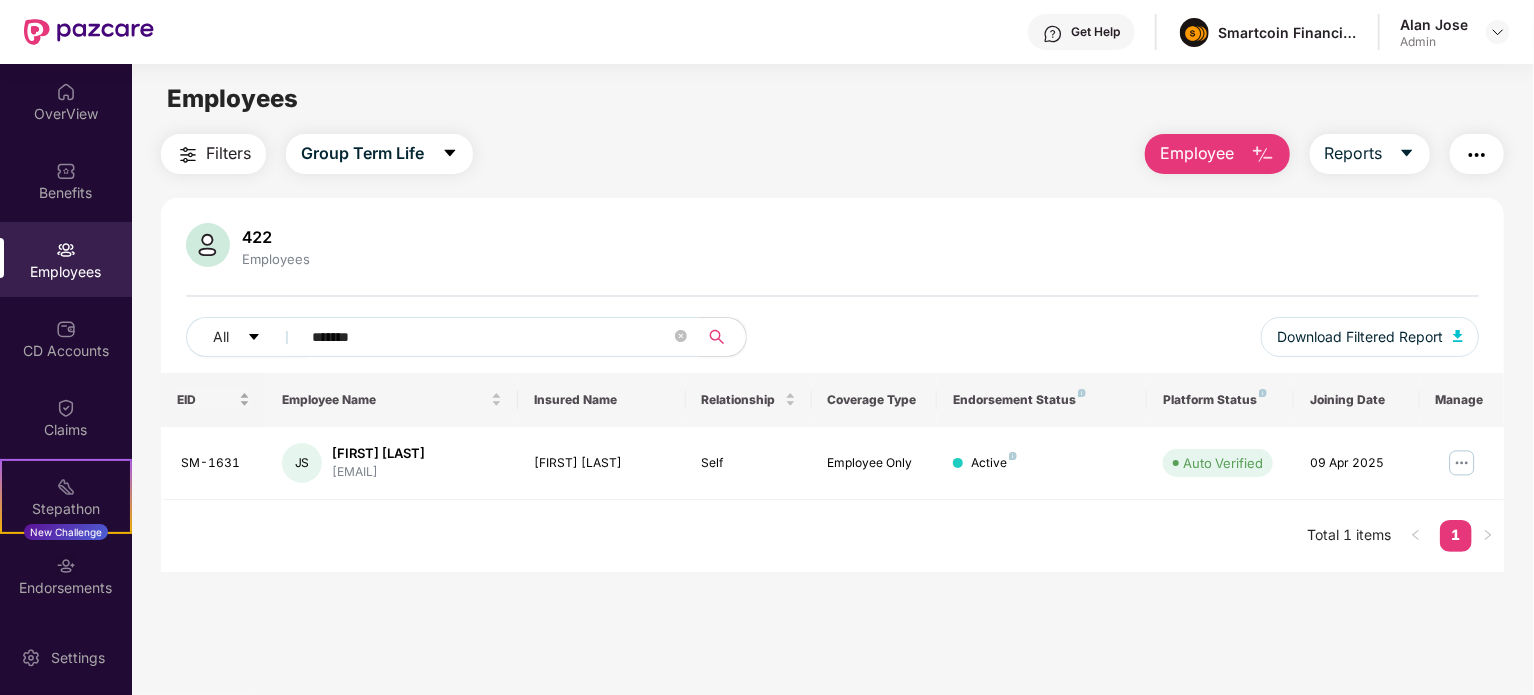 type on "*******" 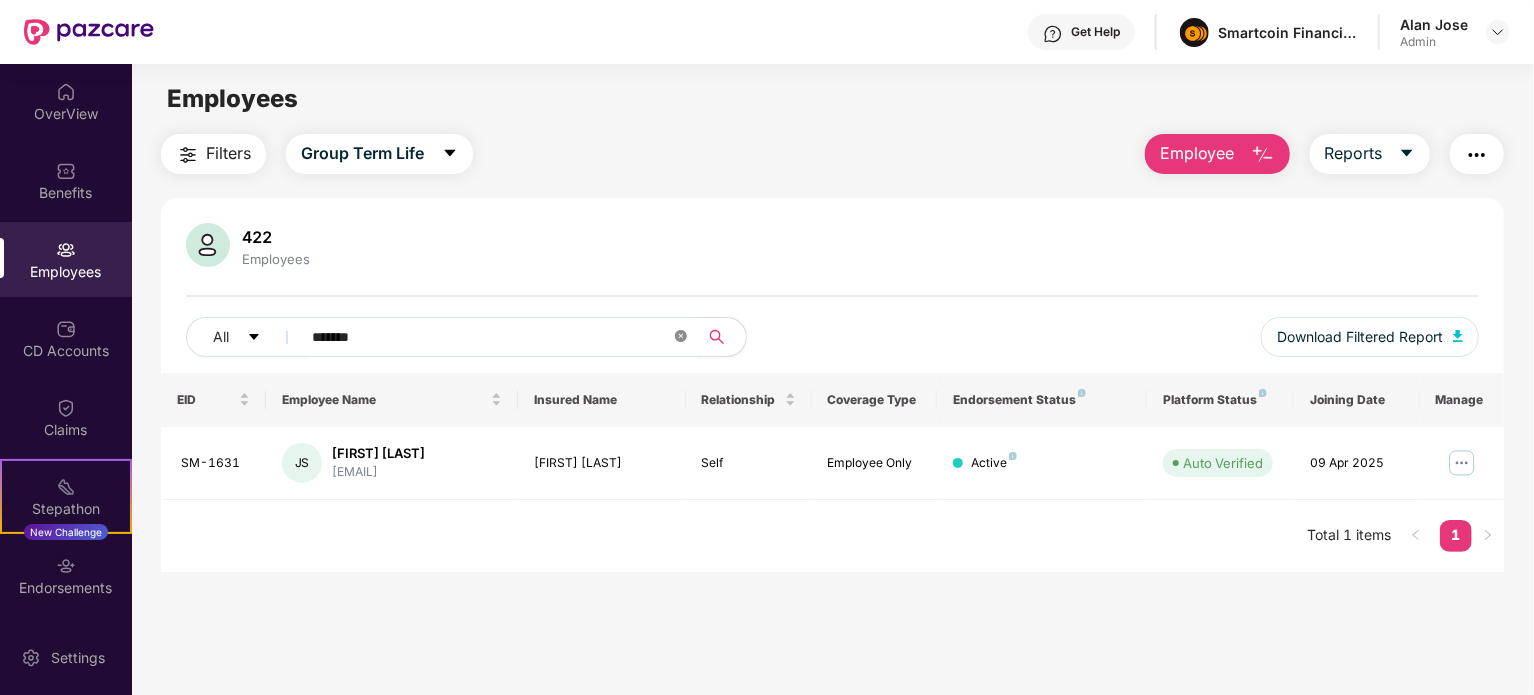 click 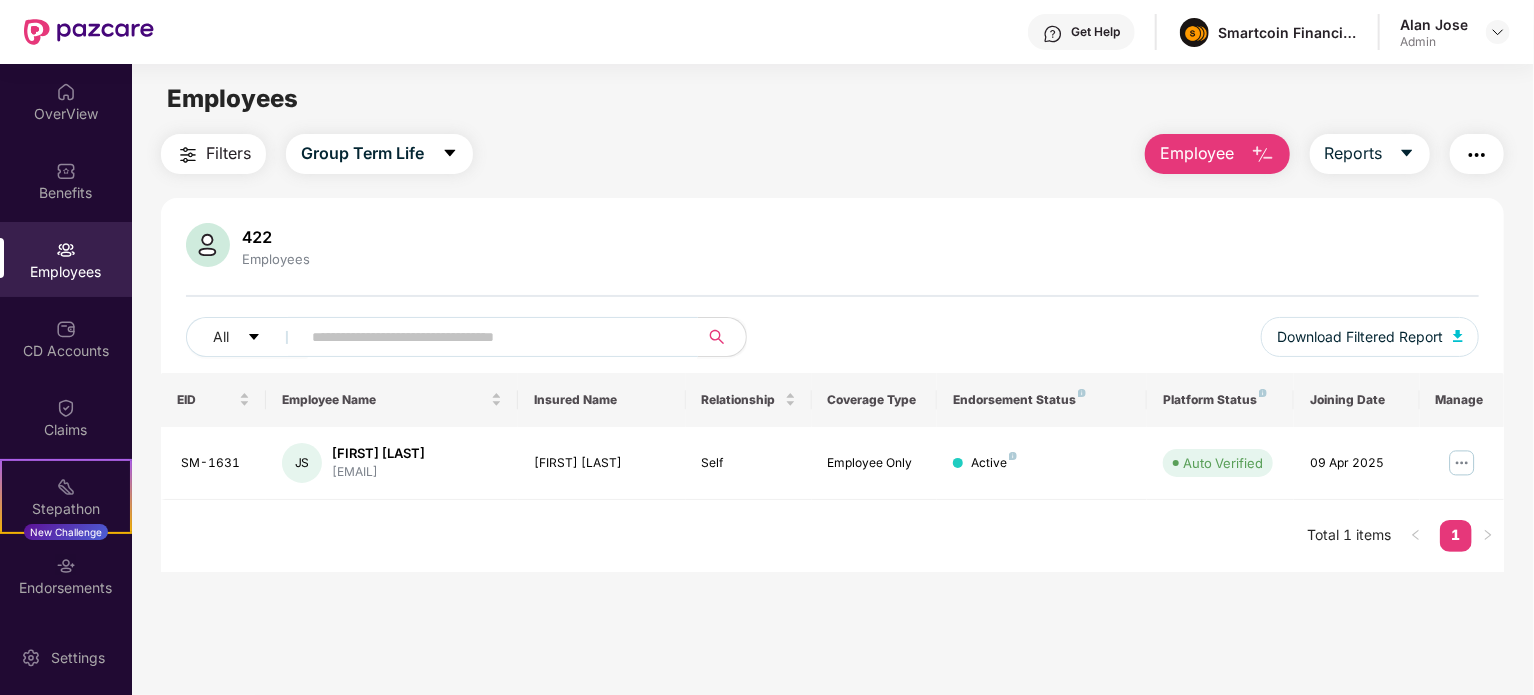 paste on "*******" 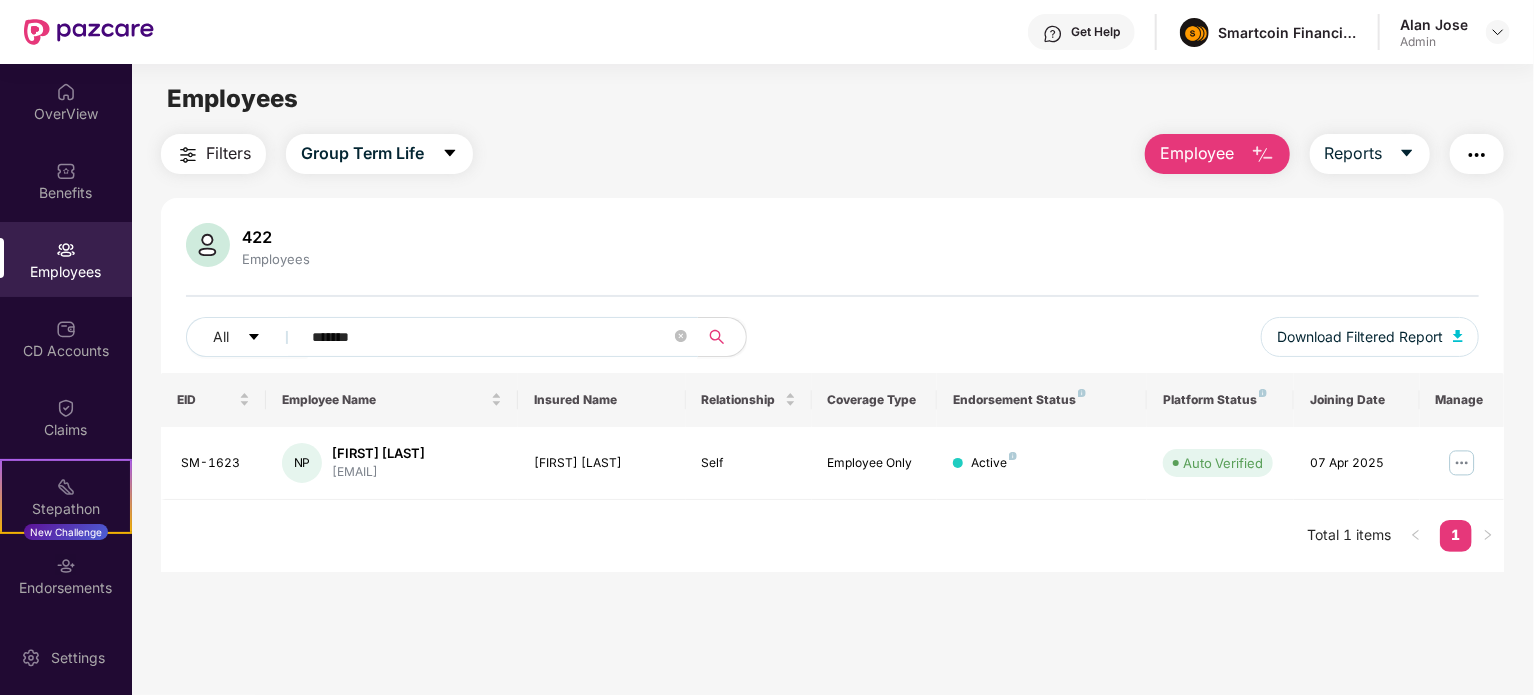 type on "*******" 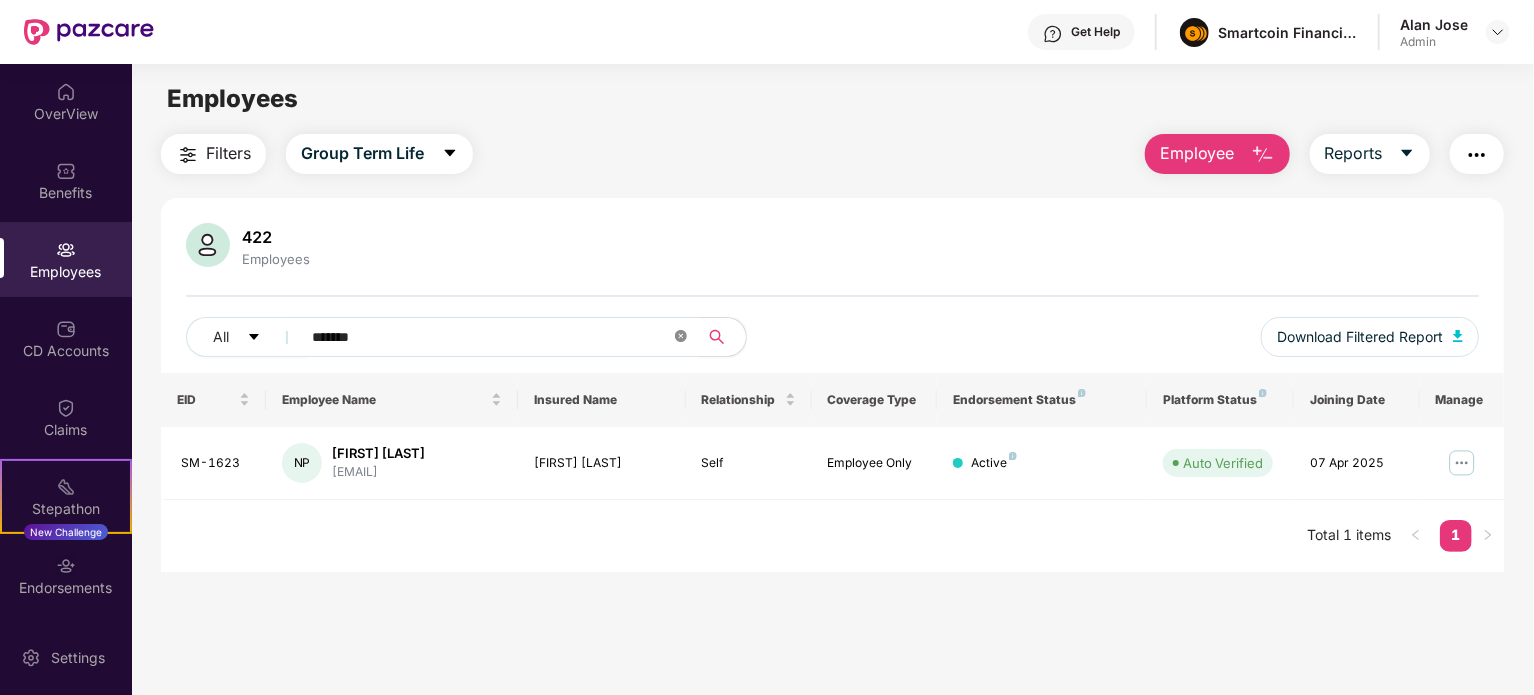 click 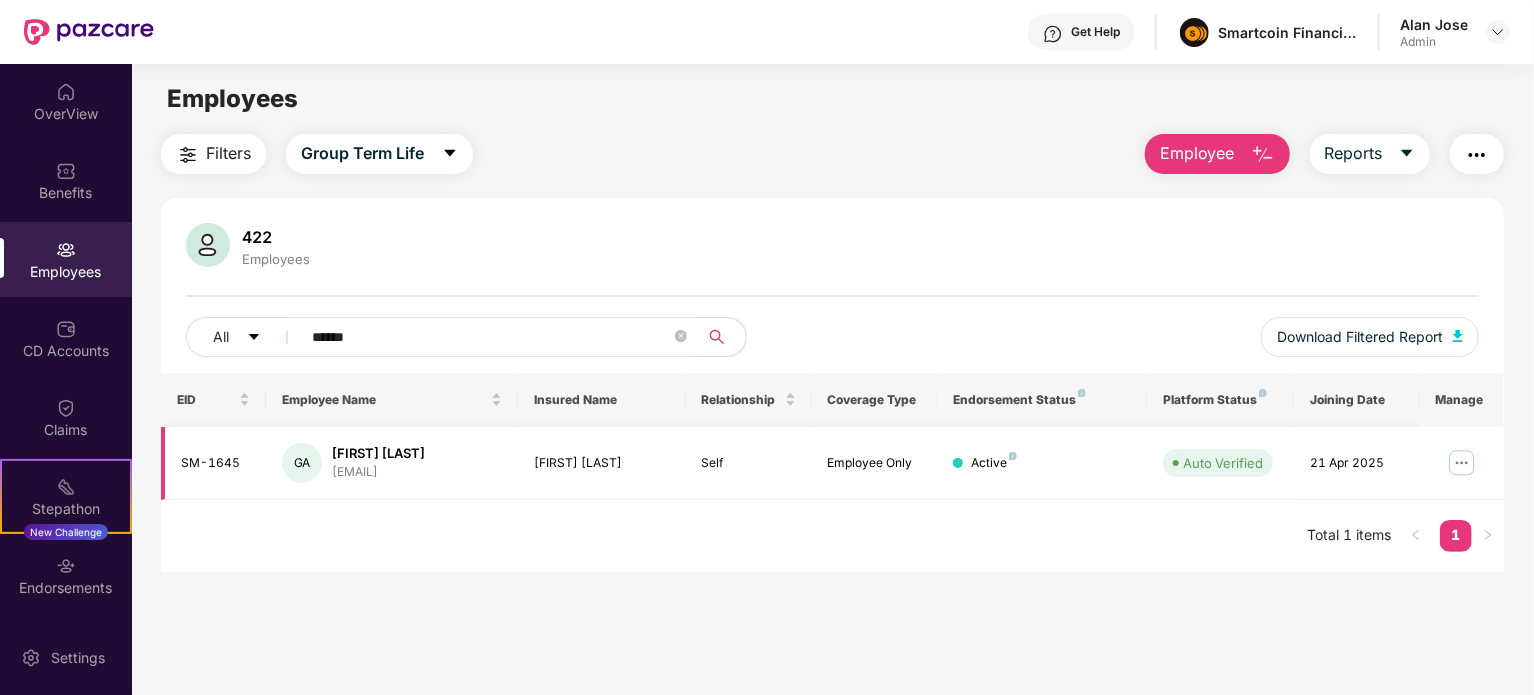 type on "******" 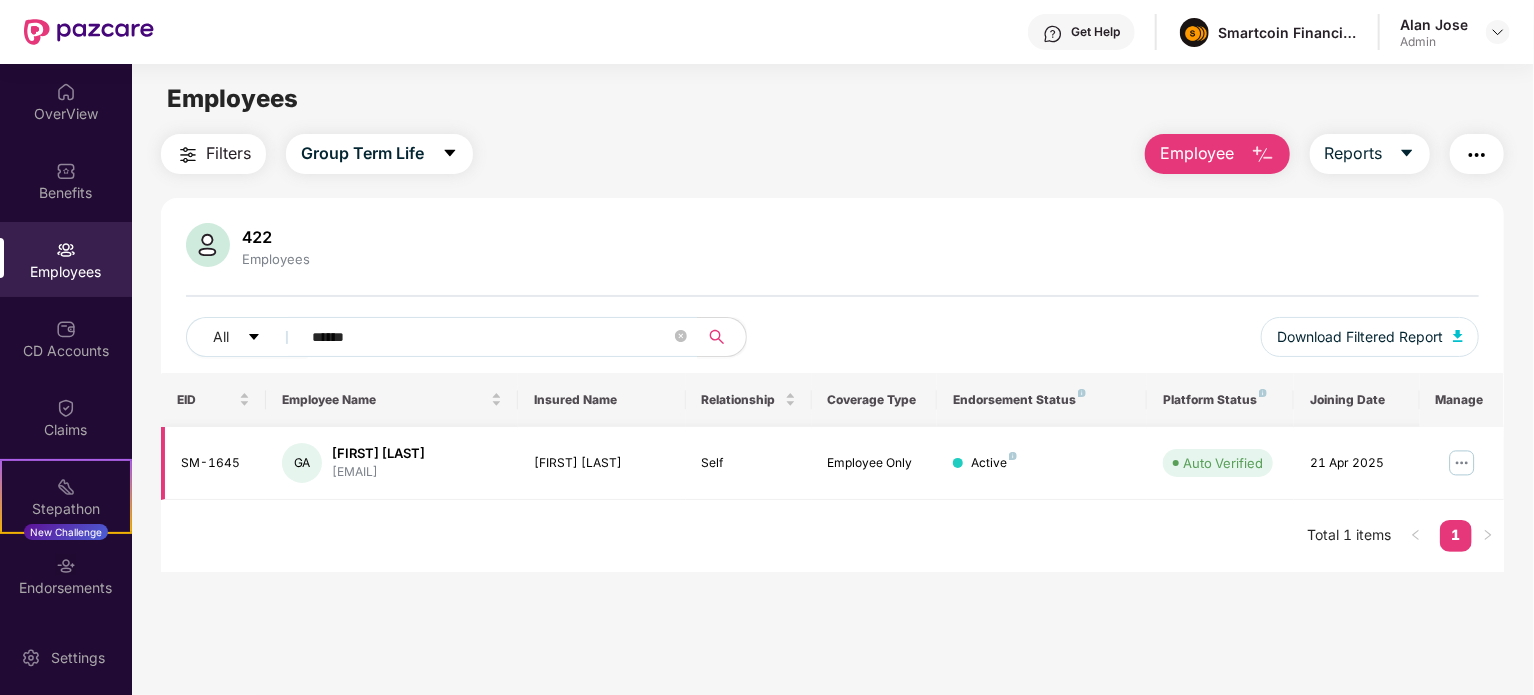 click on "SM-1645" at bounding box center (215, 463) 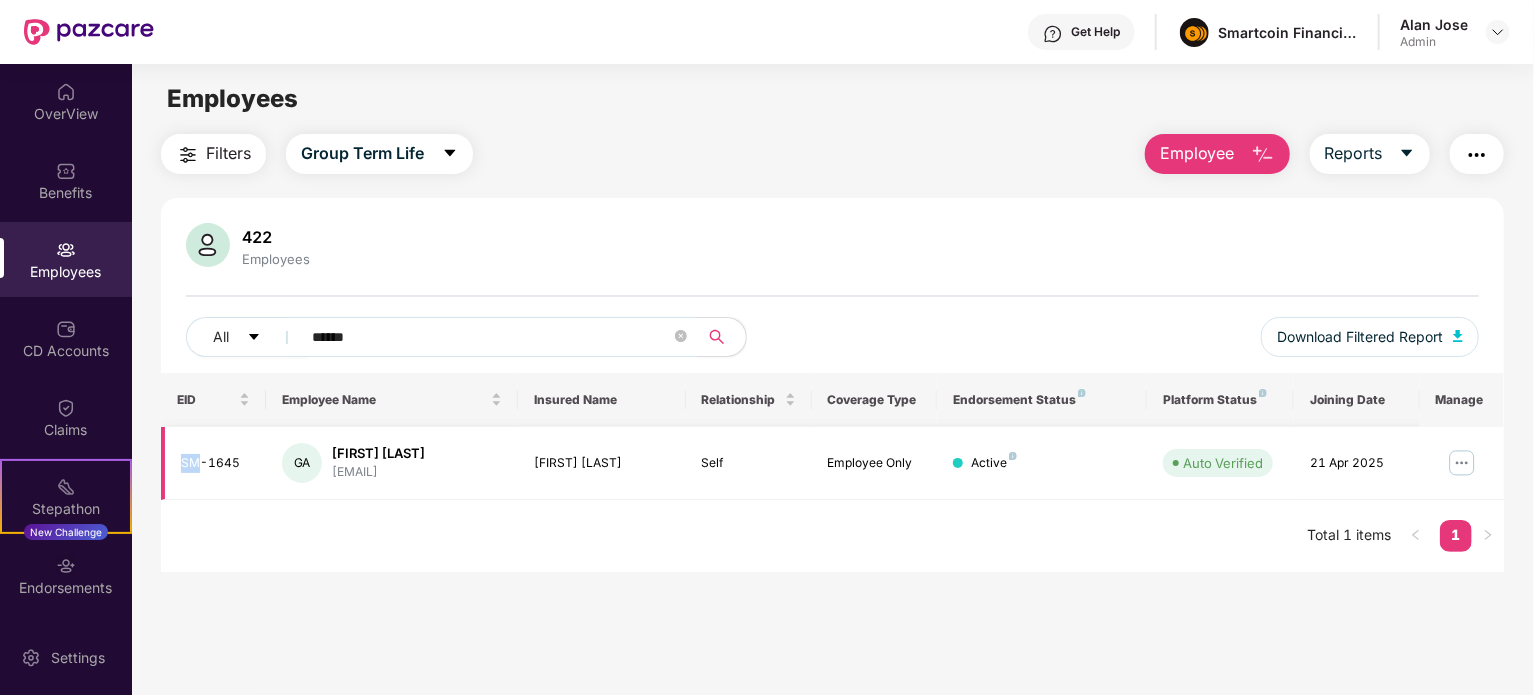 click on "SM-1645" at bounding box center (215, 463) 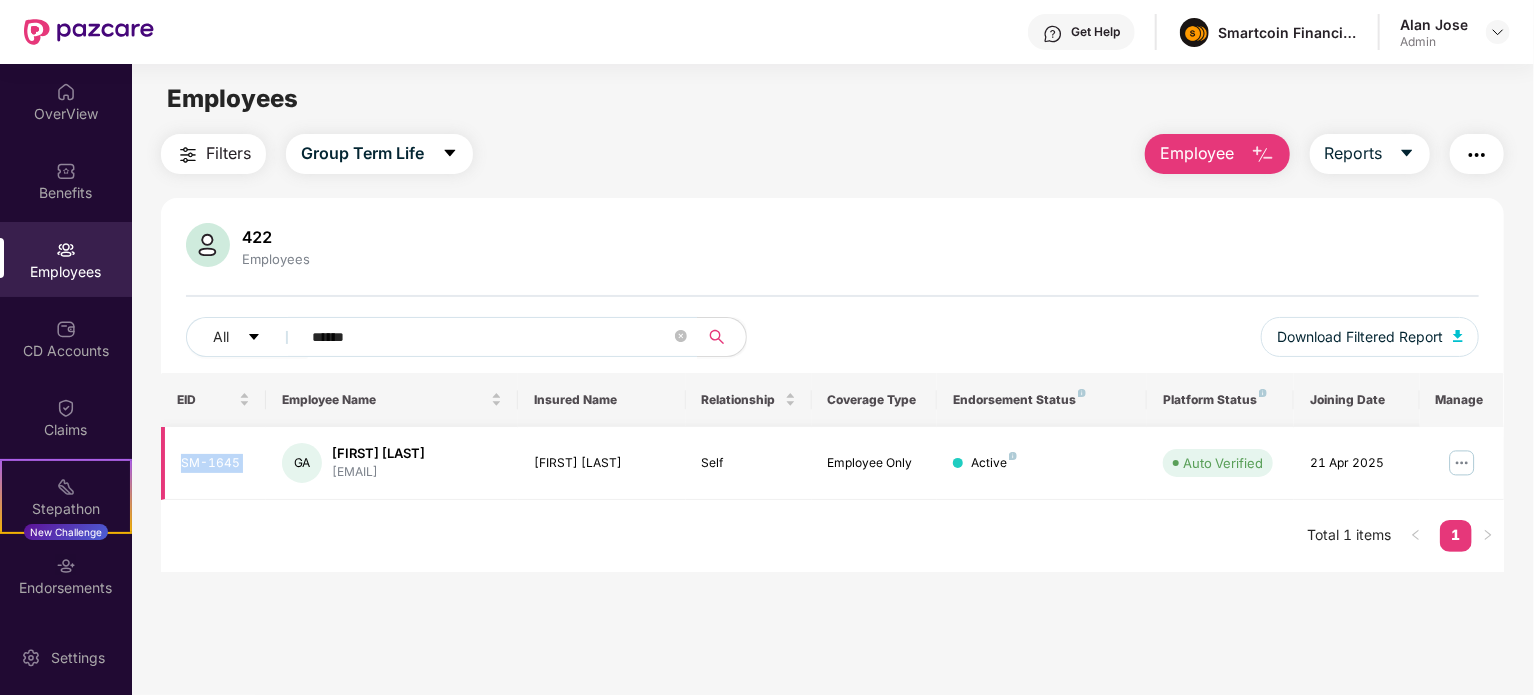 click on "SM-1645" at bounding box center (215, 463) 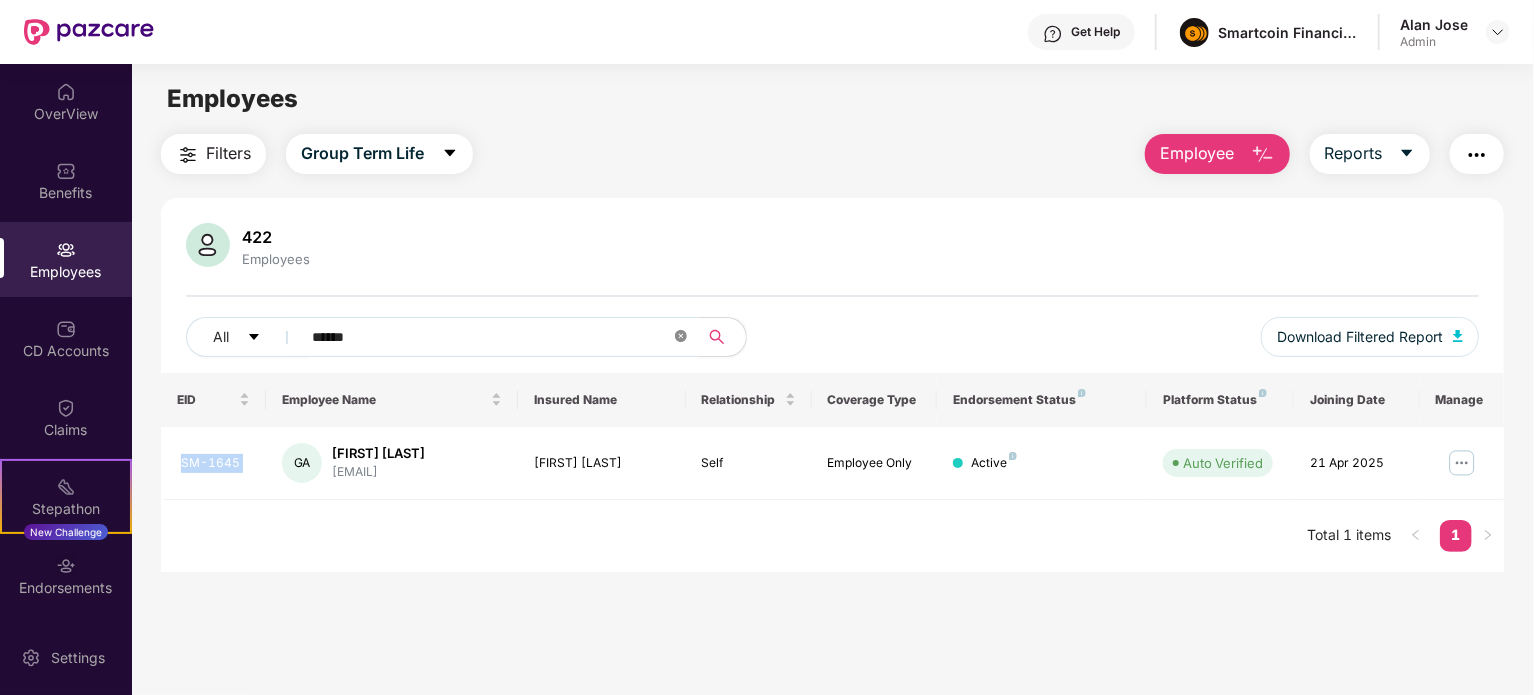 click 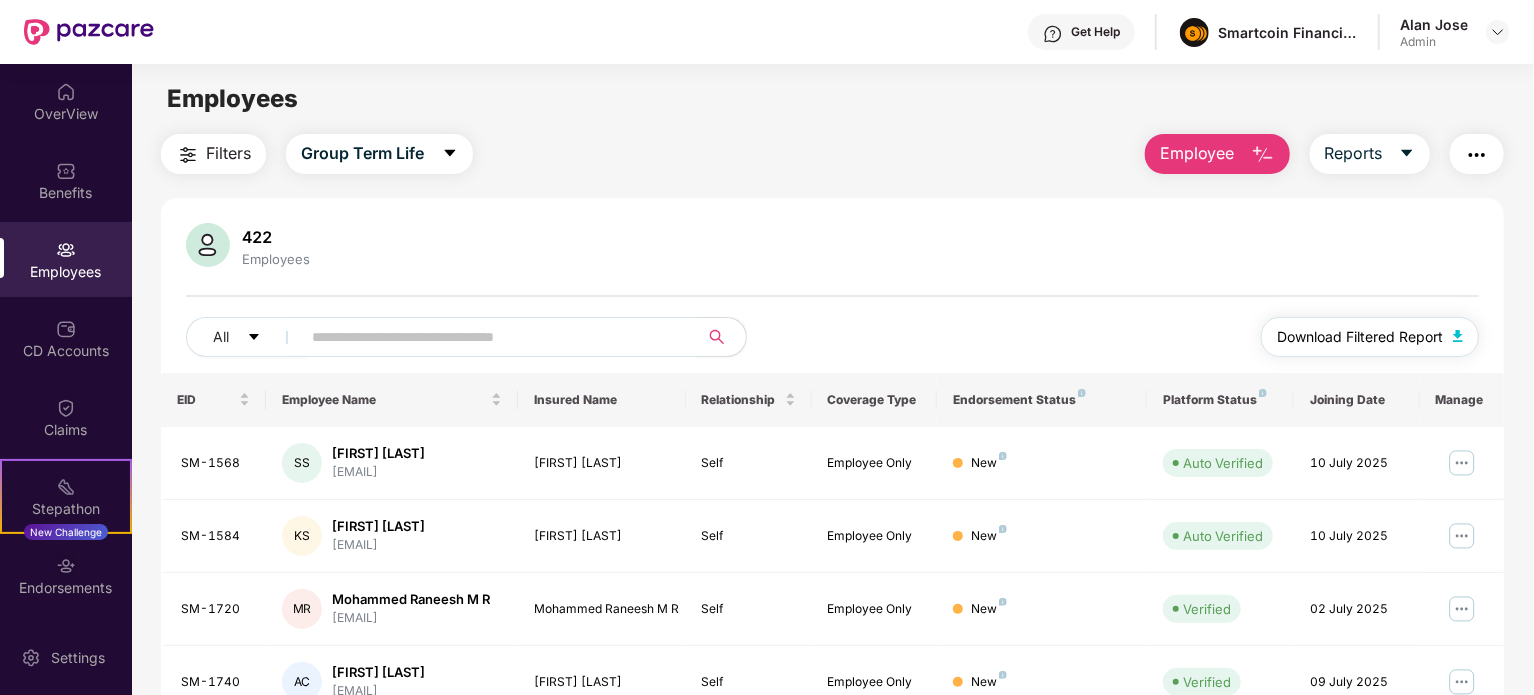 click at bounding box center (1458, 336) 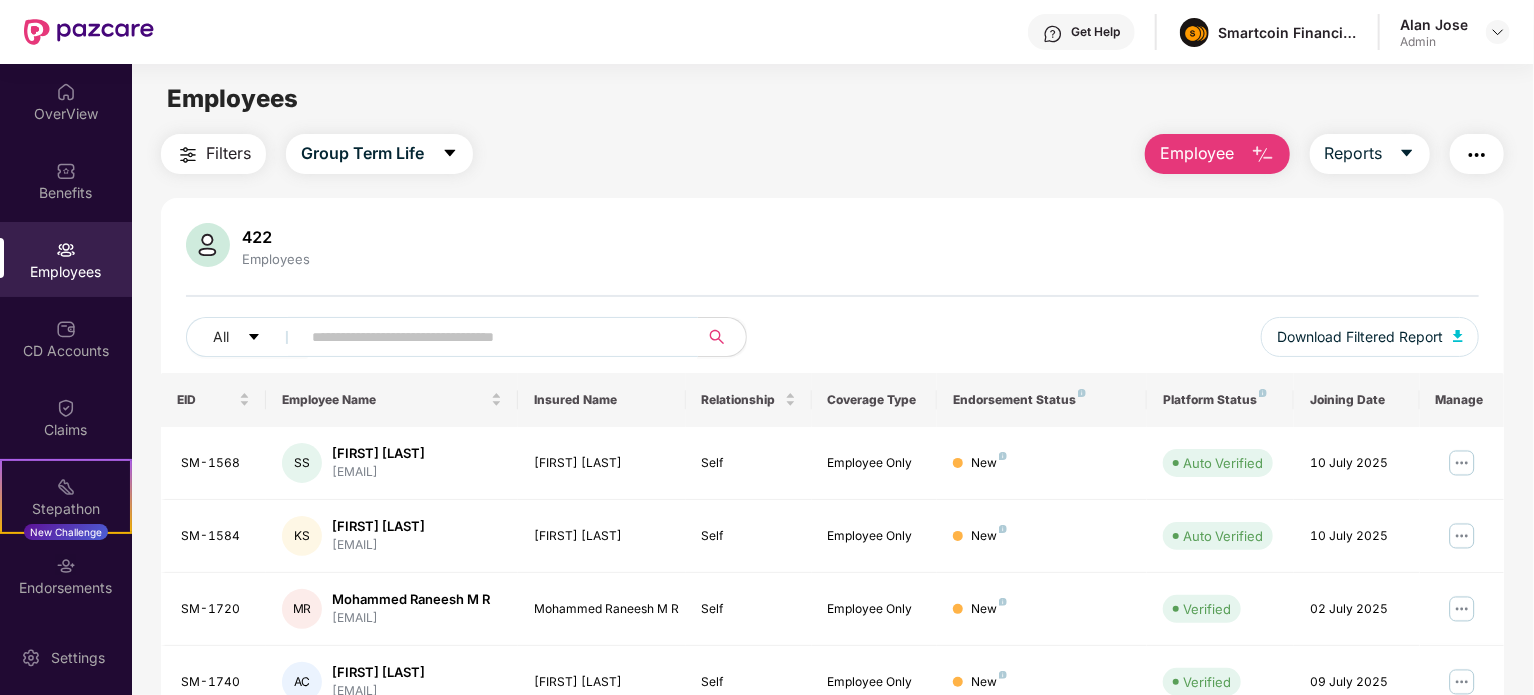click at bounding box center [491, 337] 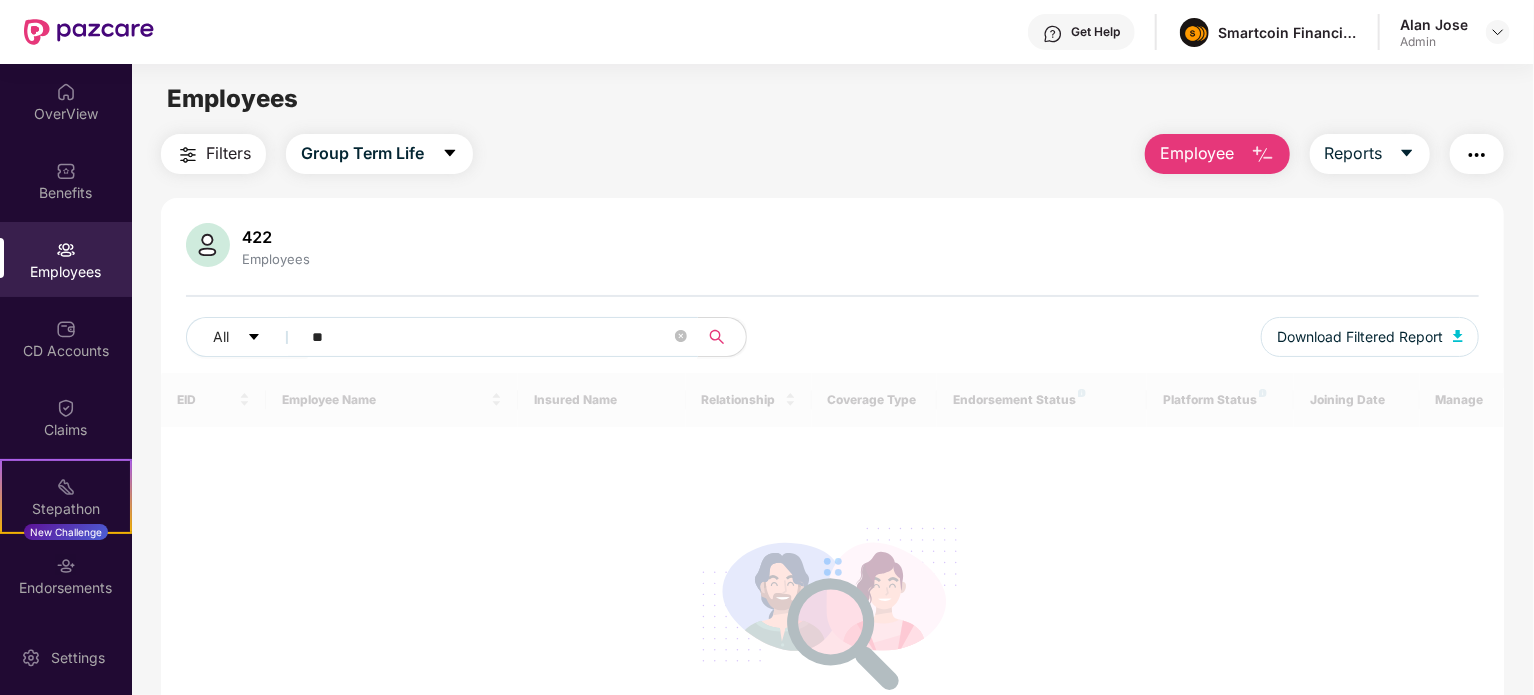 type on "*" 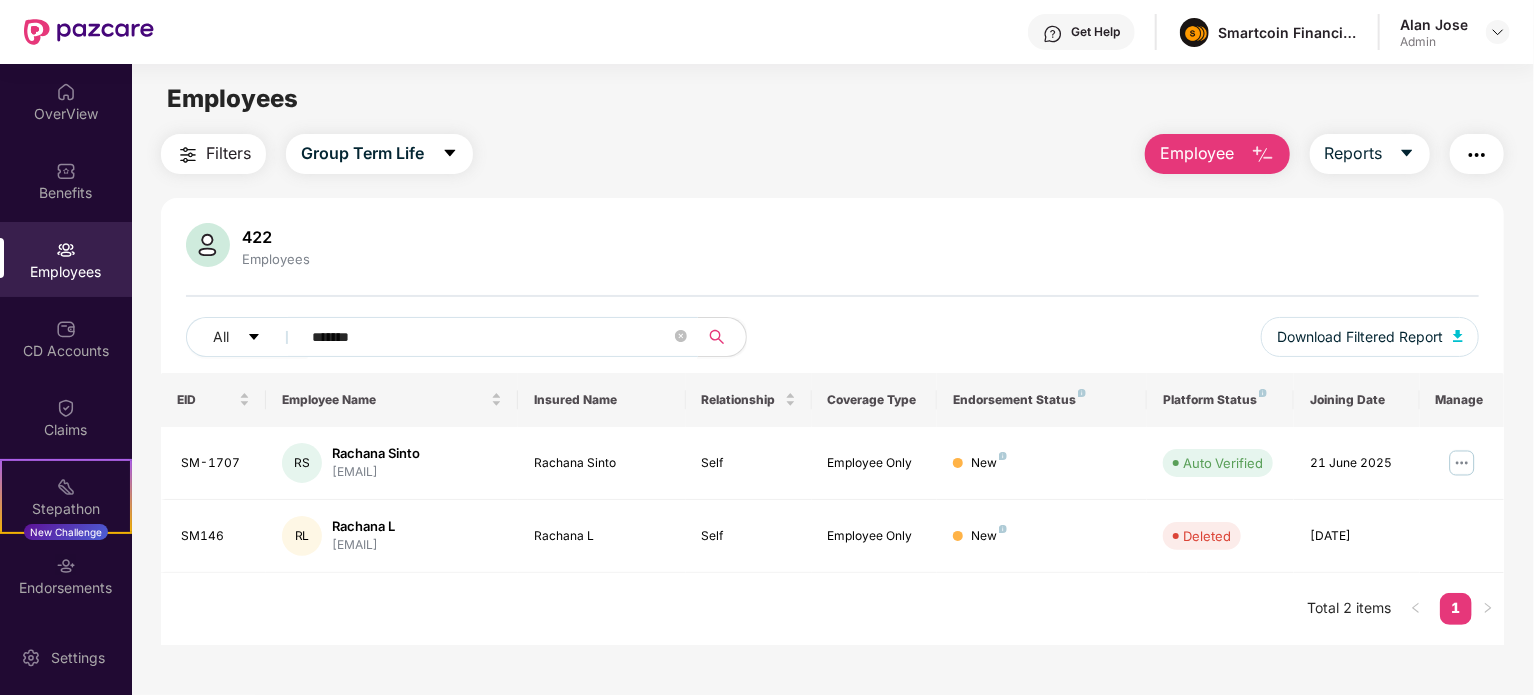 type on "*******" 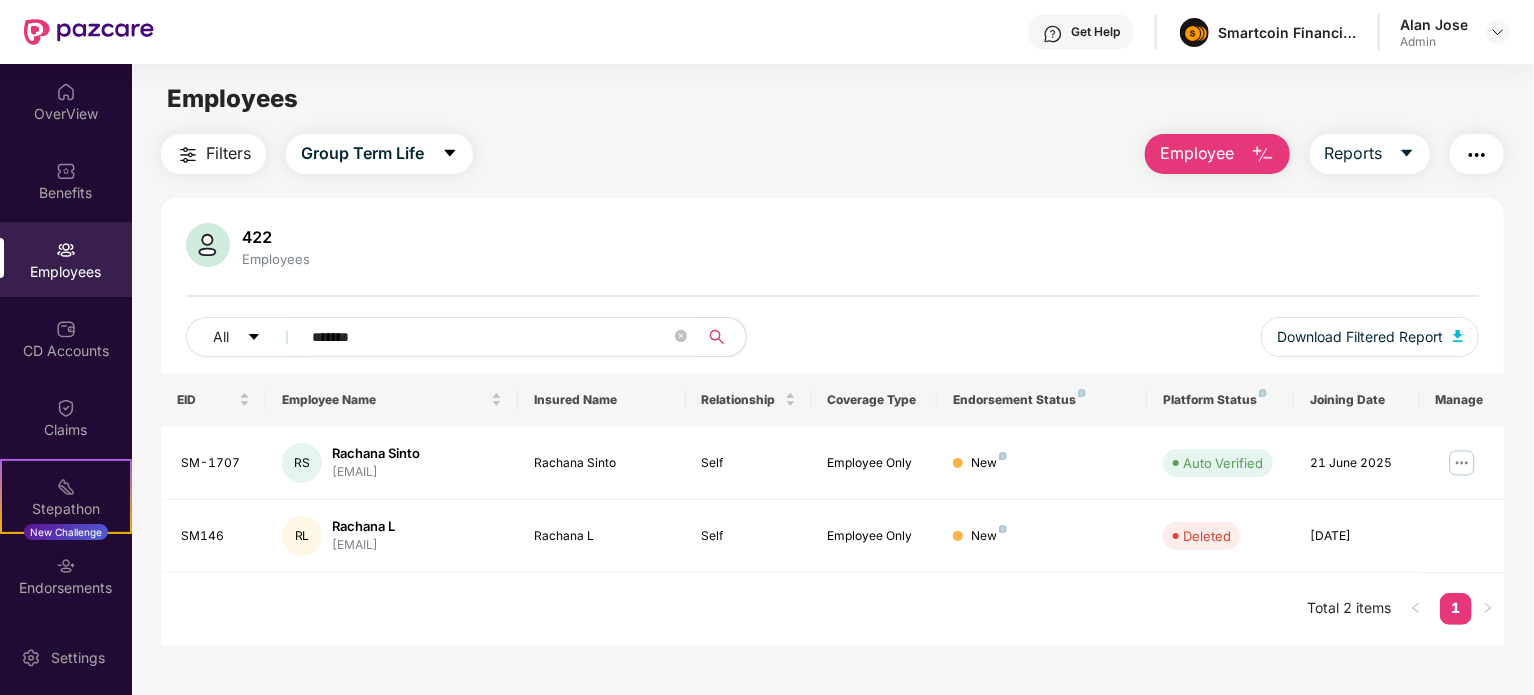 click on "Employee" at bounding box center [1217, 154] 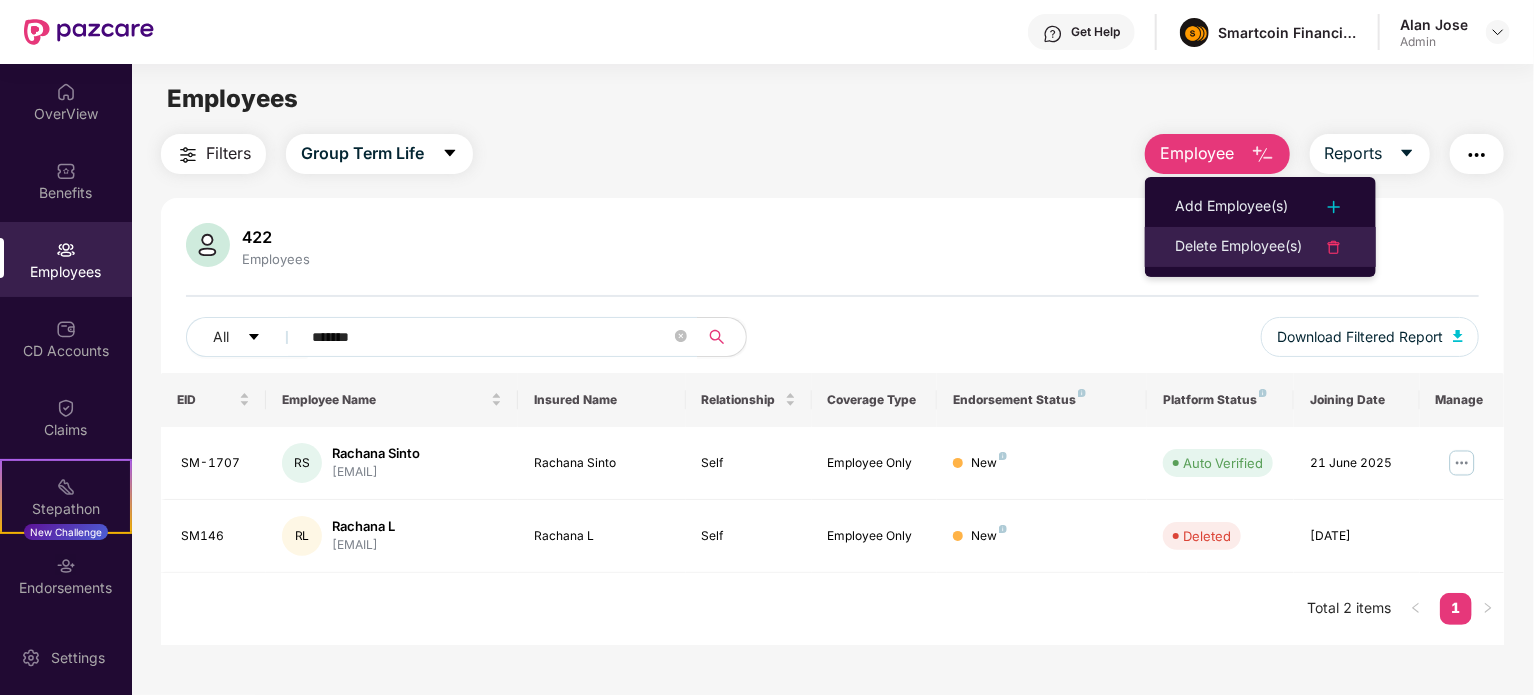 click on "Delete Employee(s)" at bounding box center [1238, 247] 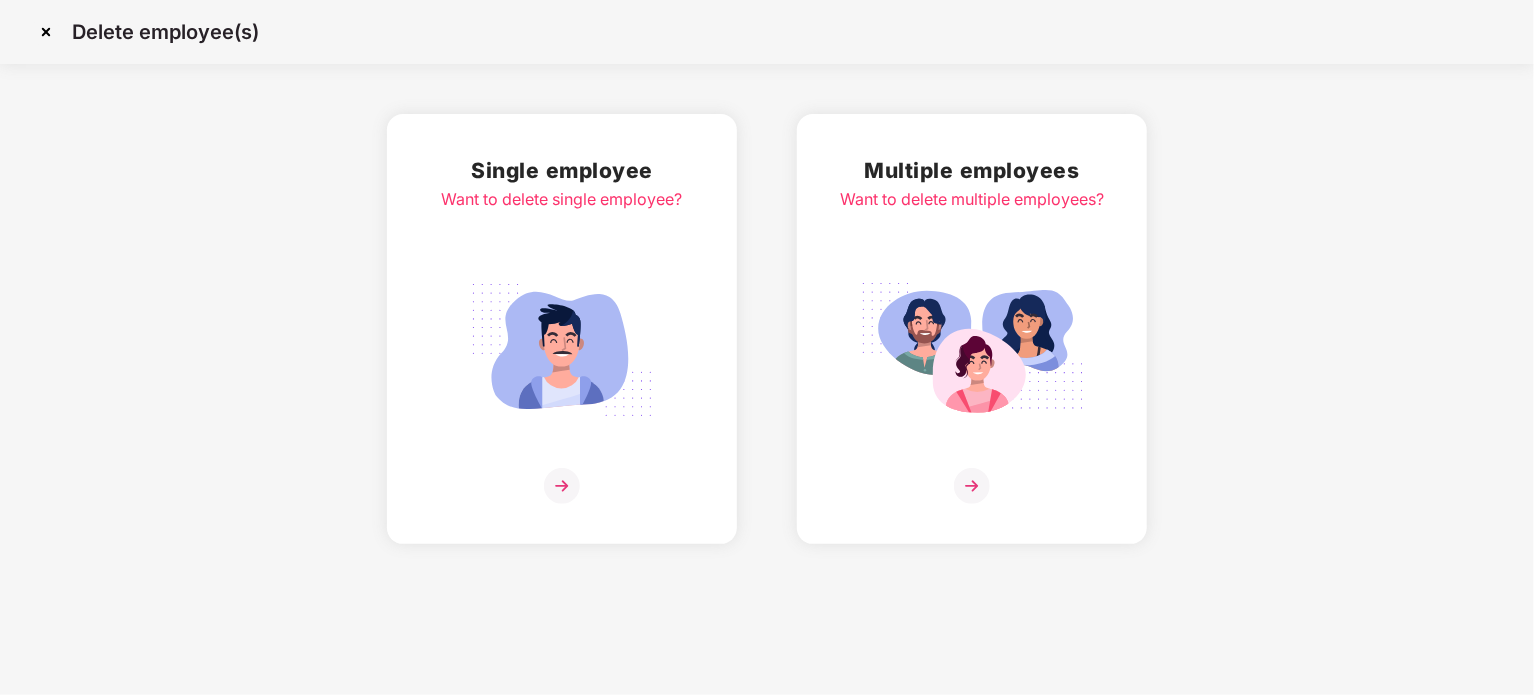 click at bounding box center [972, 350] 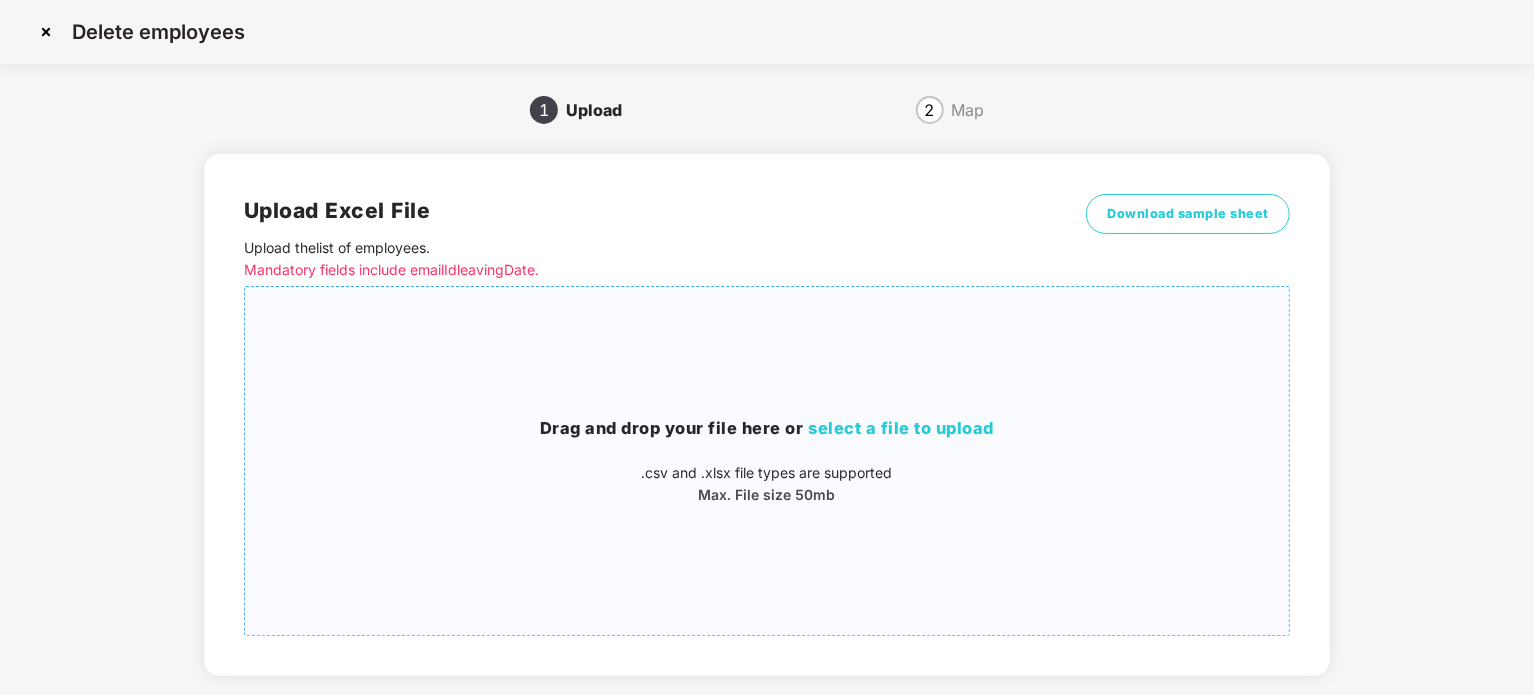 click on "select a file to upload" at bounding box center [901, 428] 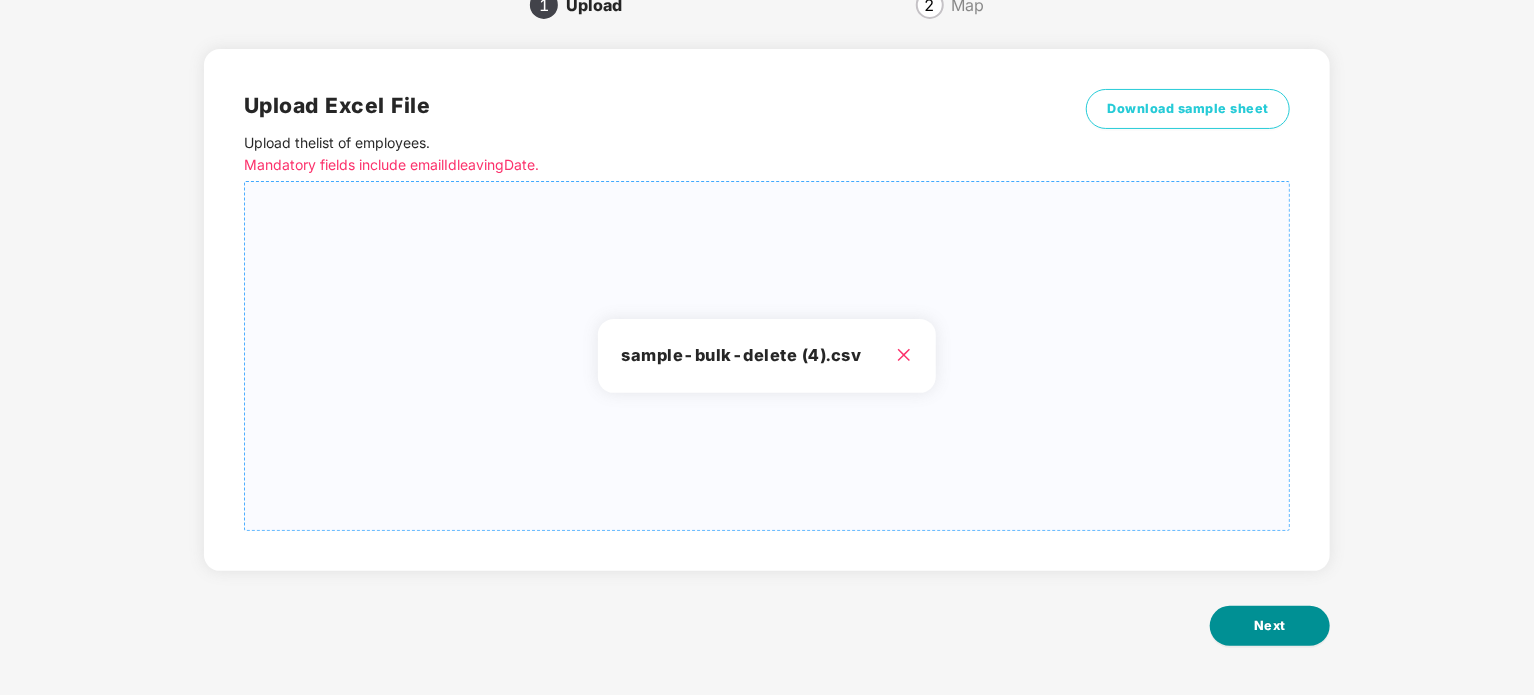 scroll, scrollTop: 104, scrollLeft: 0, axis: vertical 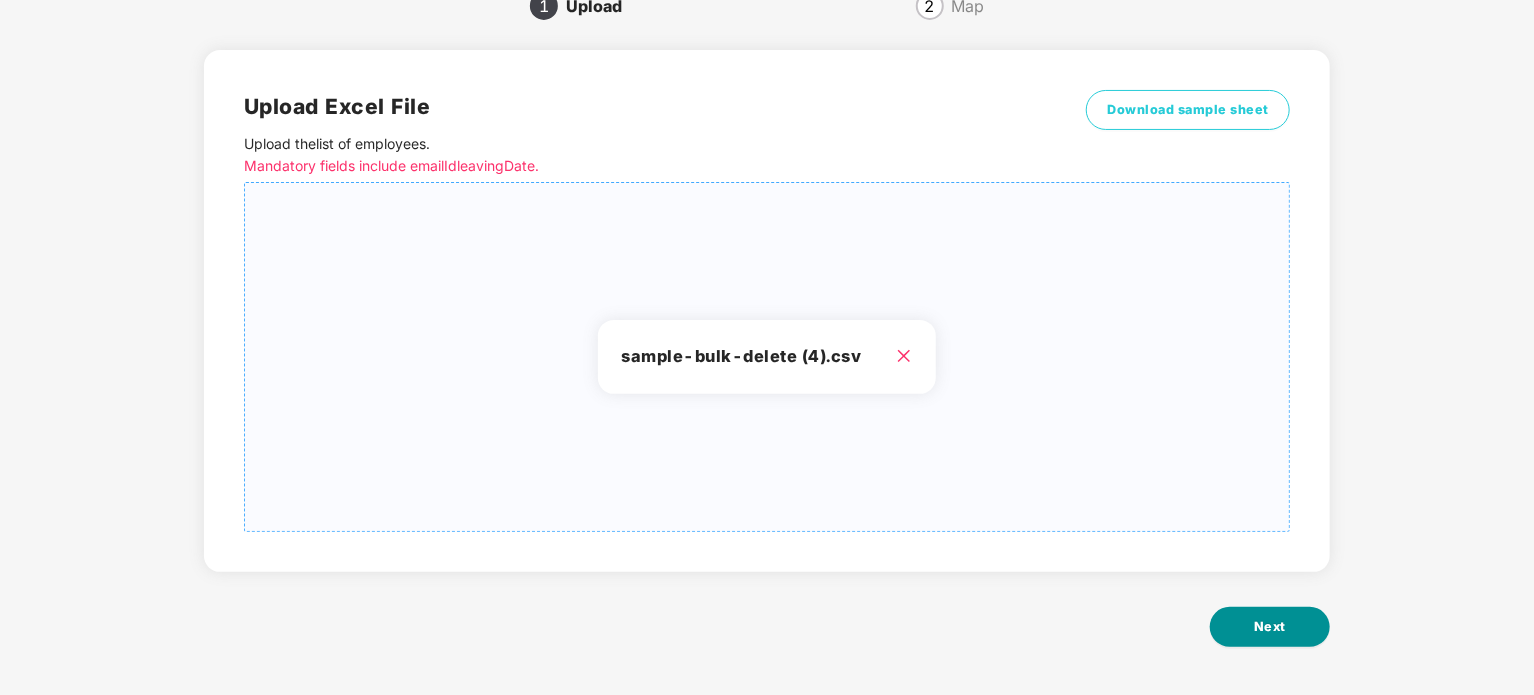 click on "Next" at bounding box center (1270, 627) 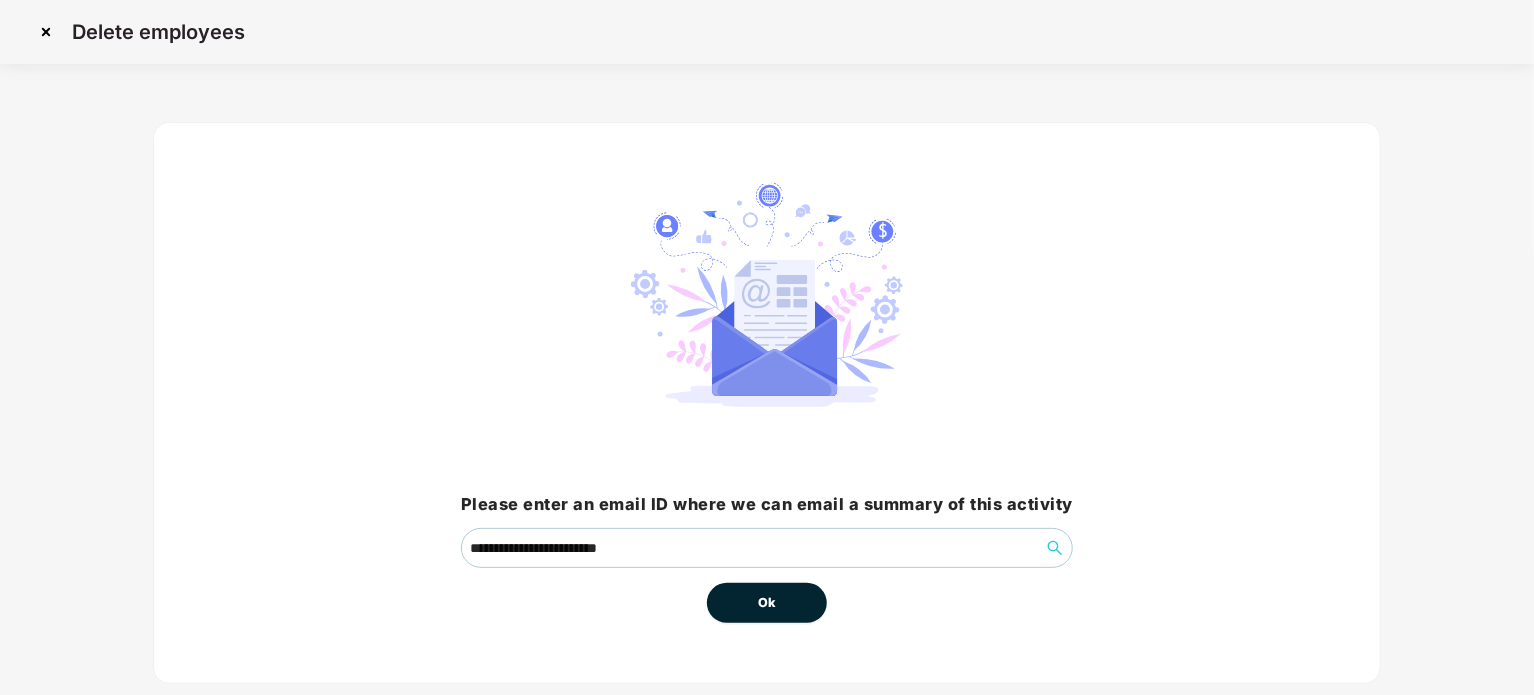 click on "Ok" at bounding box center [767, 603] 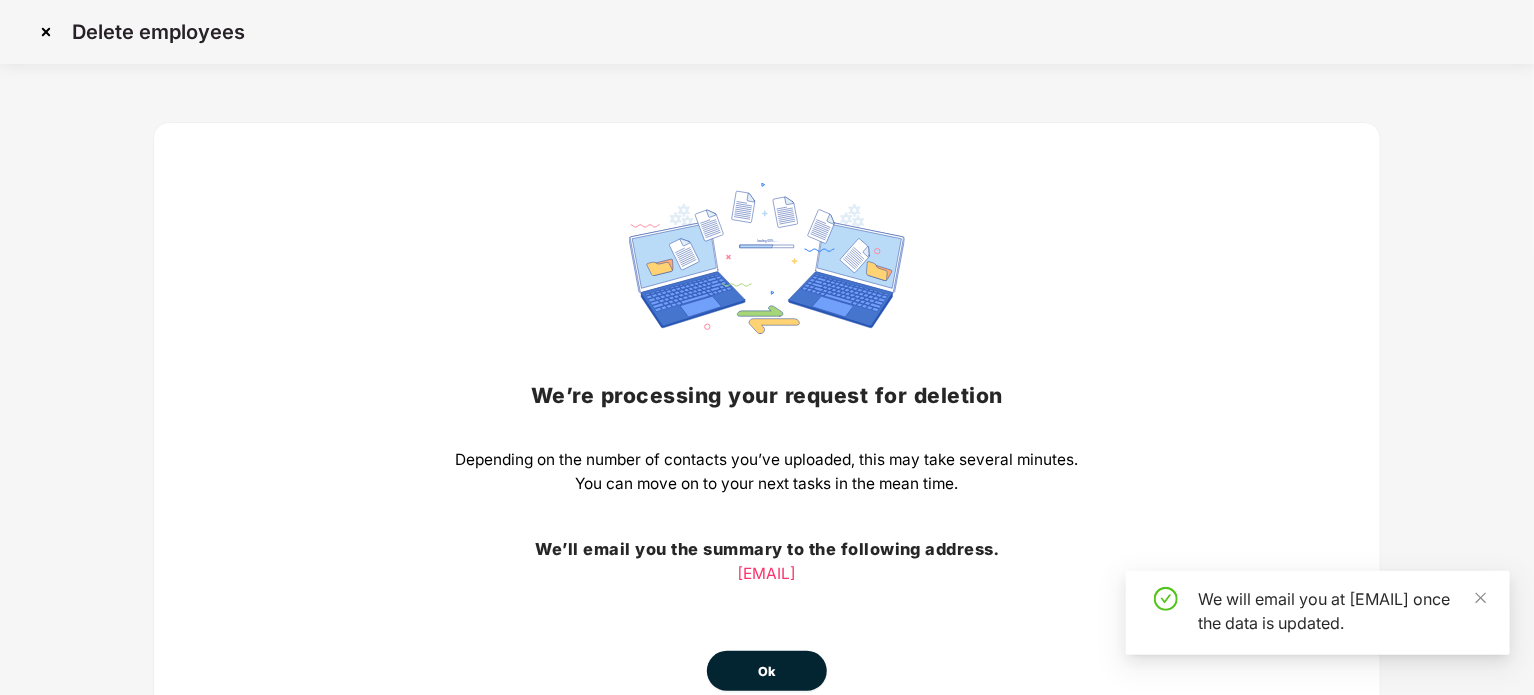 scroll, scrollTop: 112, scrollLeft: 0, axis: vertical 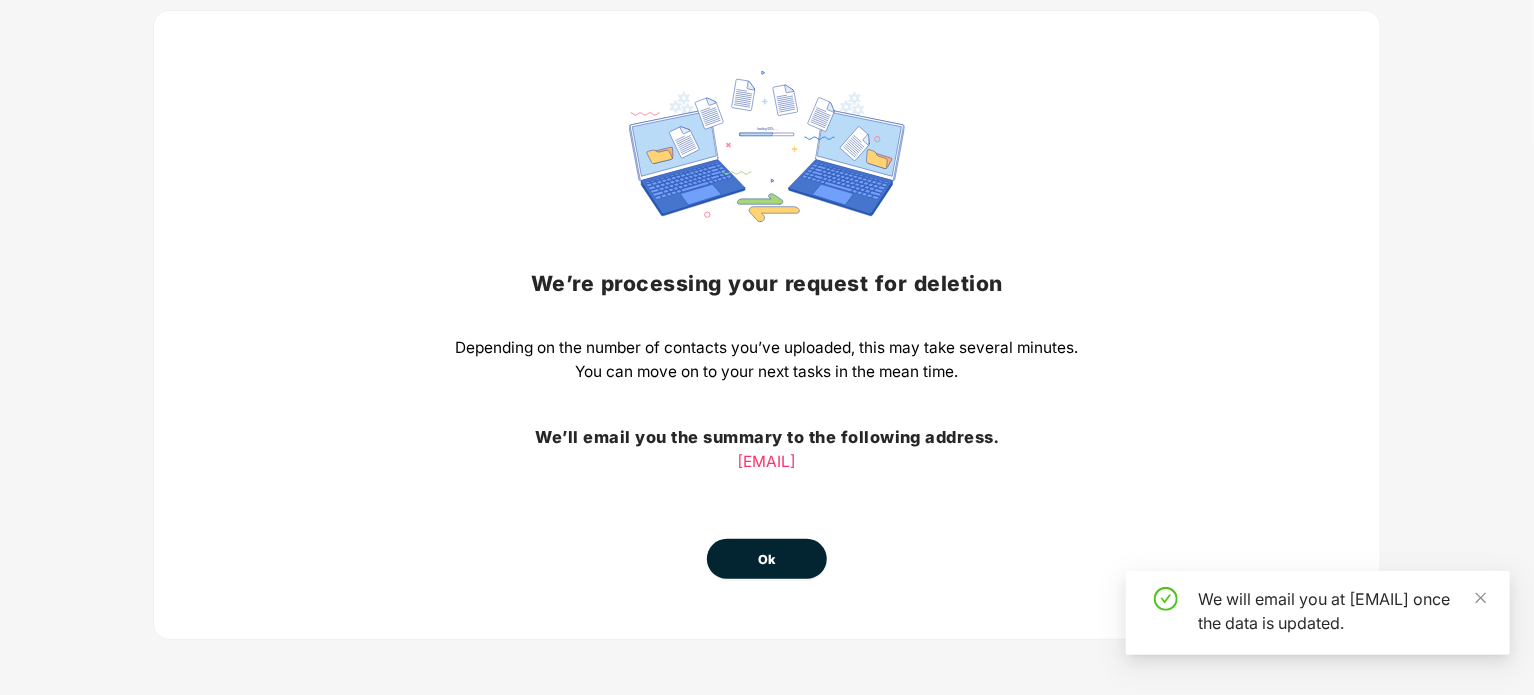 click on "Ok" at bounding box center [767, 560] 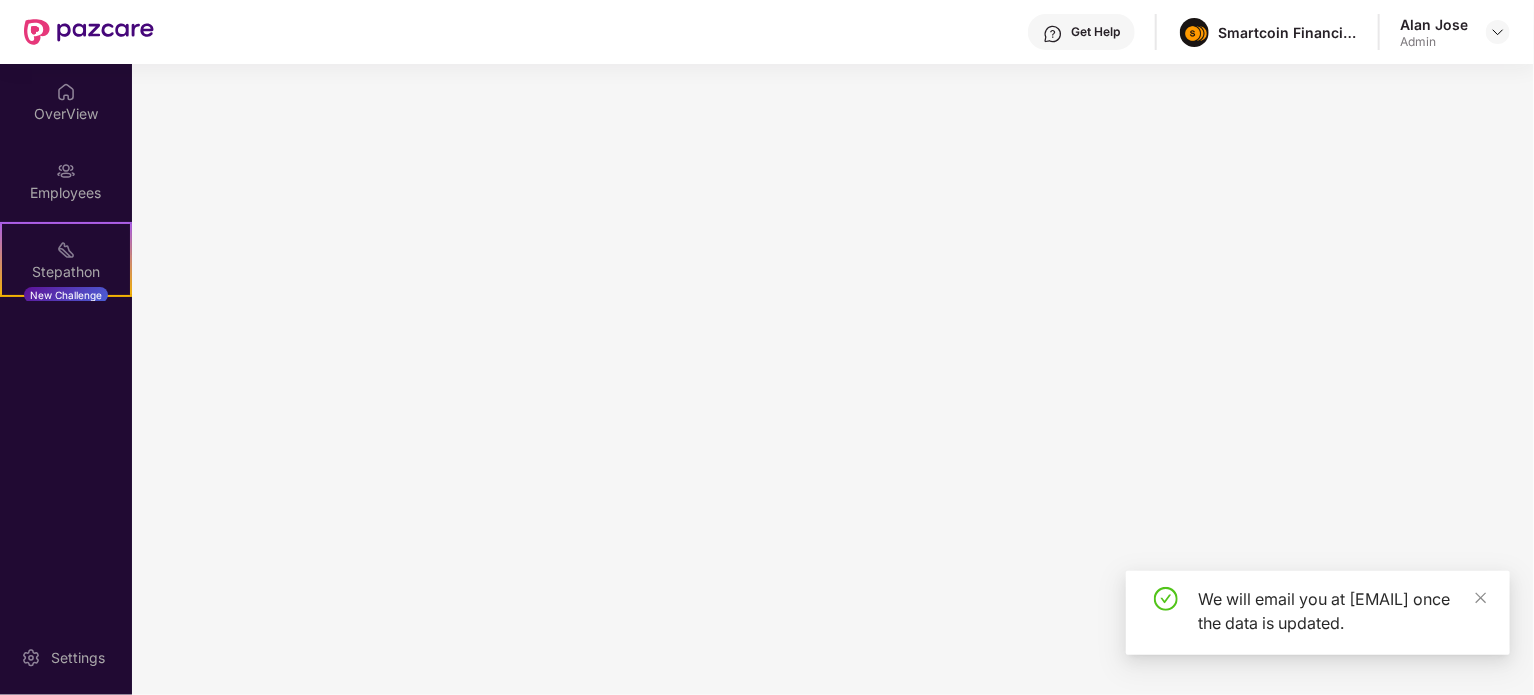 scroll, scrollTop: 0, scrollLeft: 0, axis: both 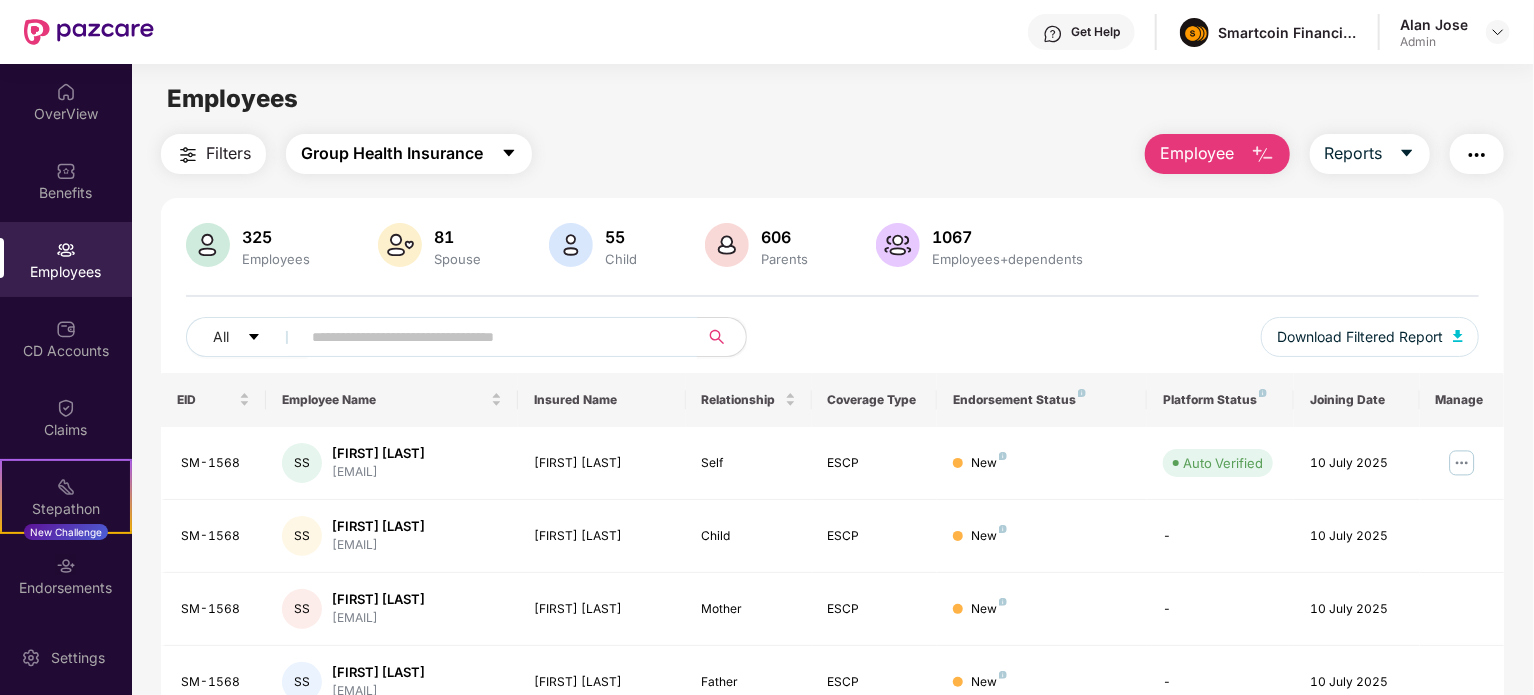click on "Group Health Insurance" at bounding box center [409, 154] 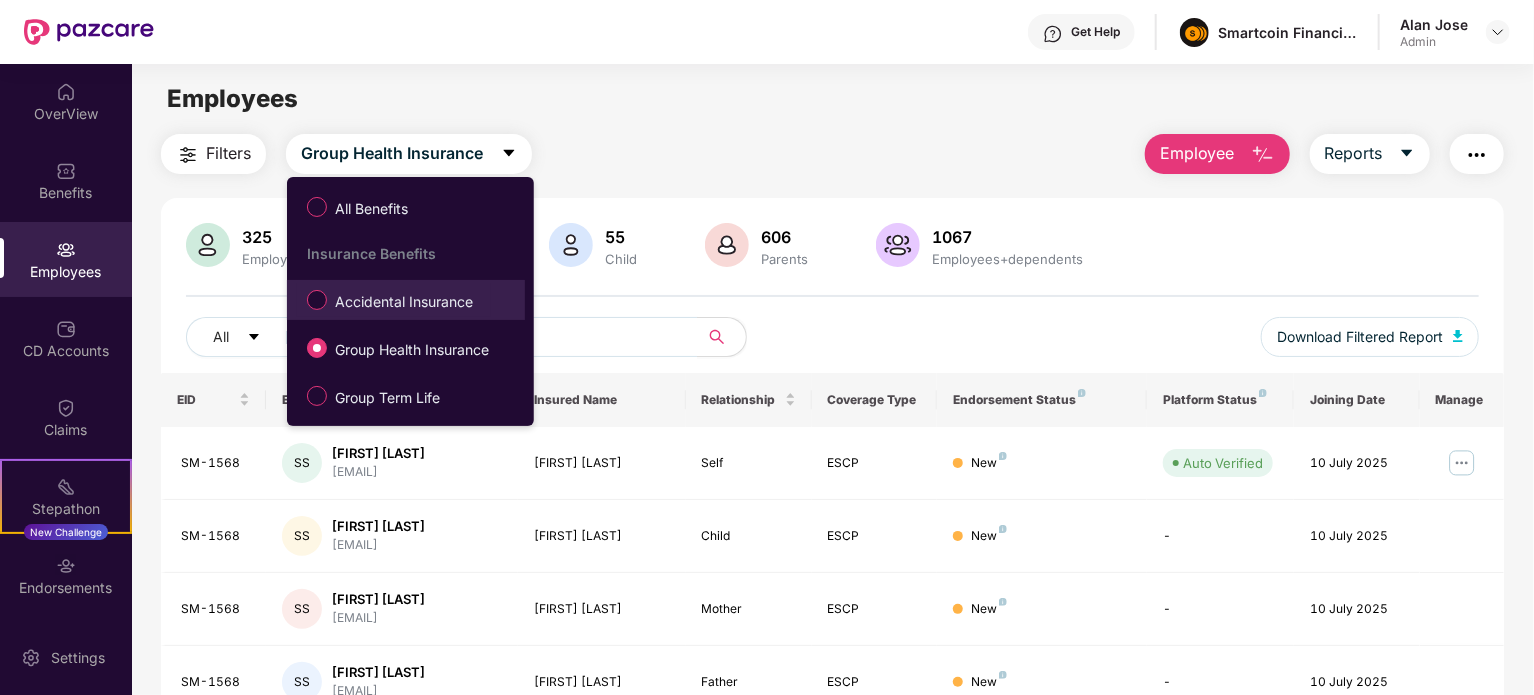 click on "Accidental Insurance" at bounding box center [404, 302] 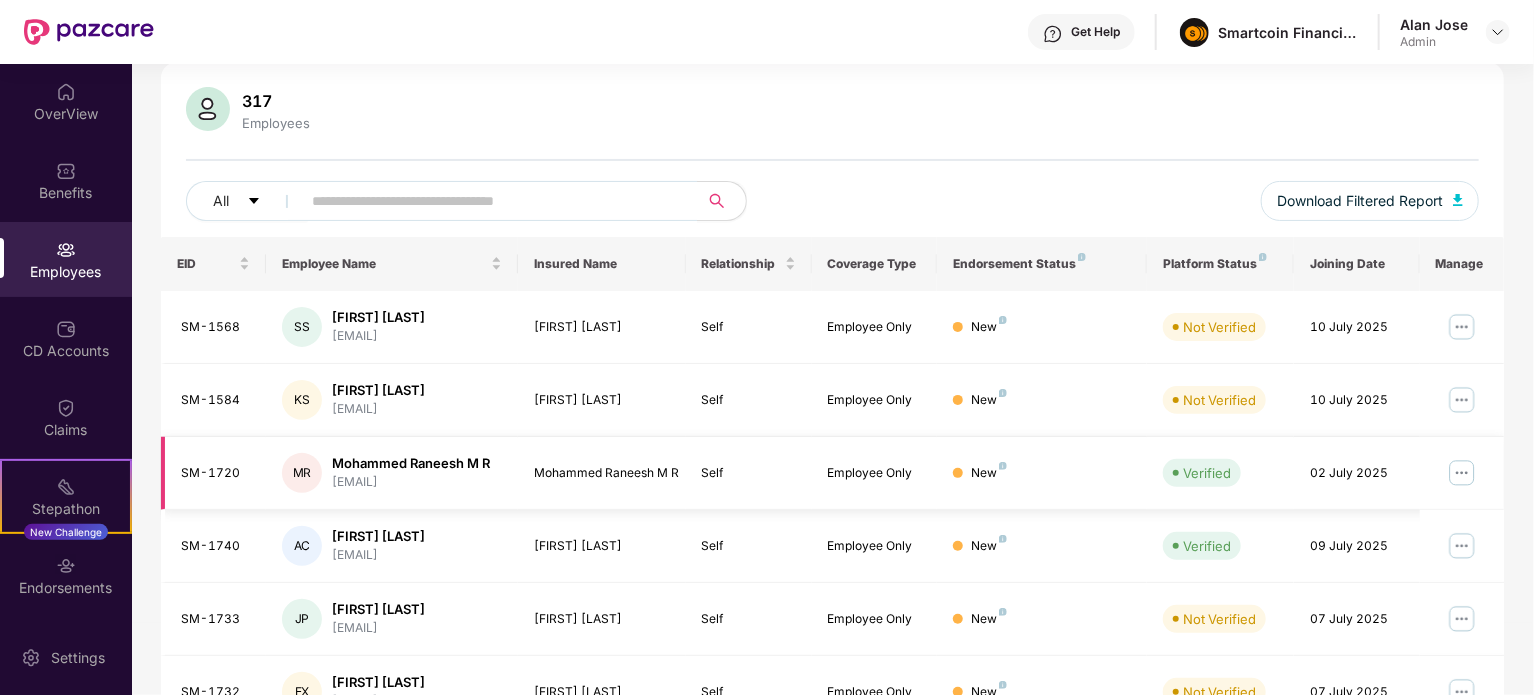 scroll, scrollTop: 0, scrollLeft: 0, axis: both 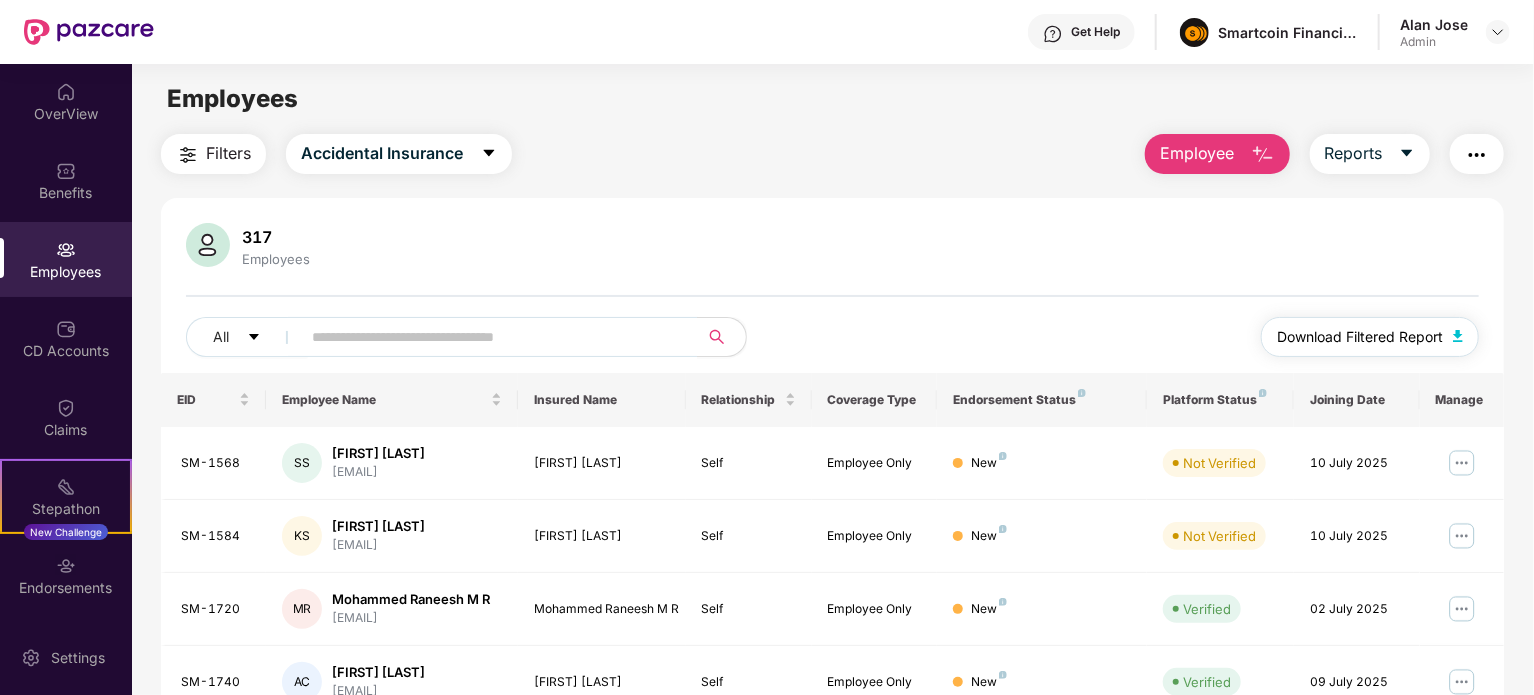 click at bounding box center (1458, 336) 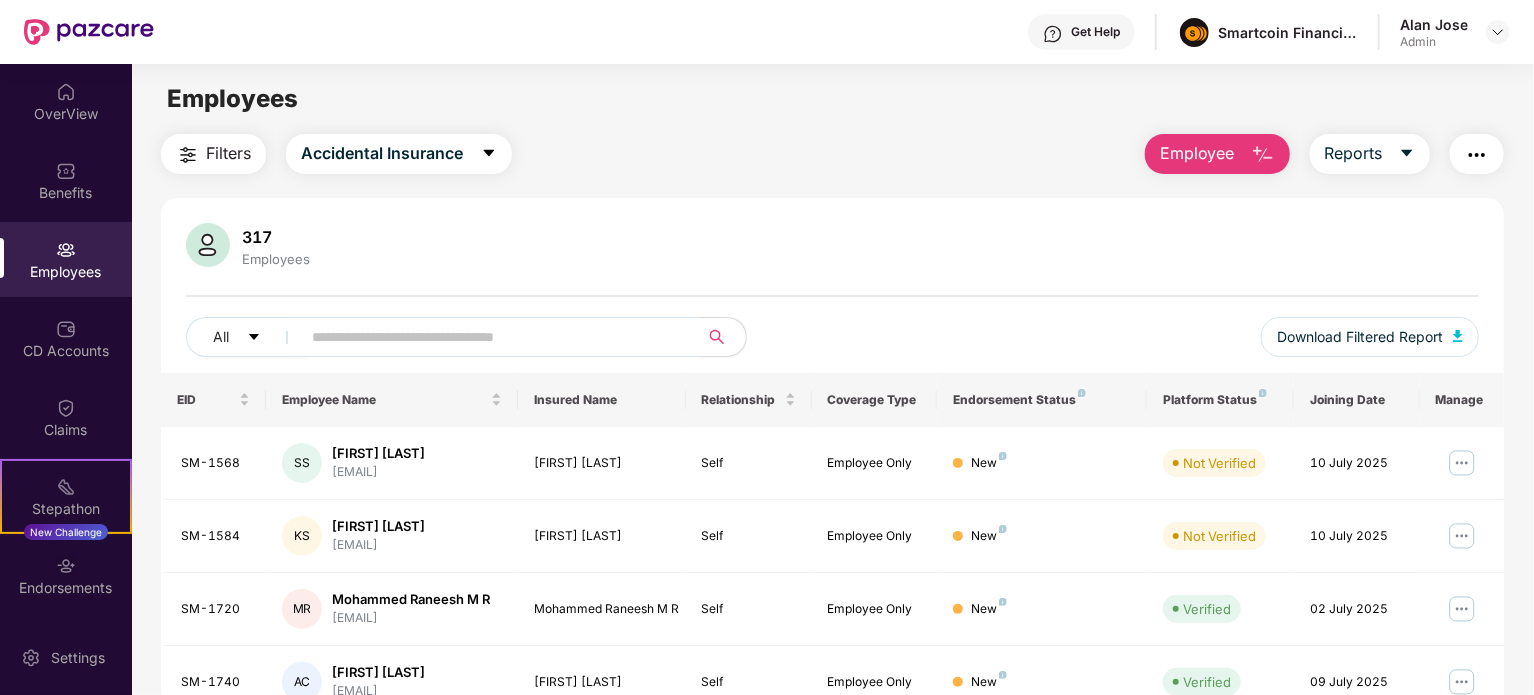 paste on "**********" 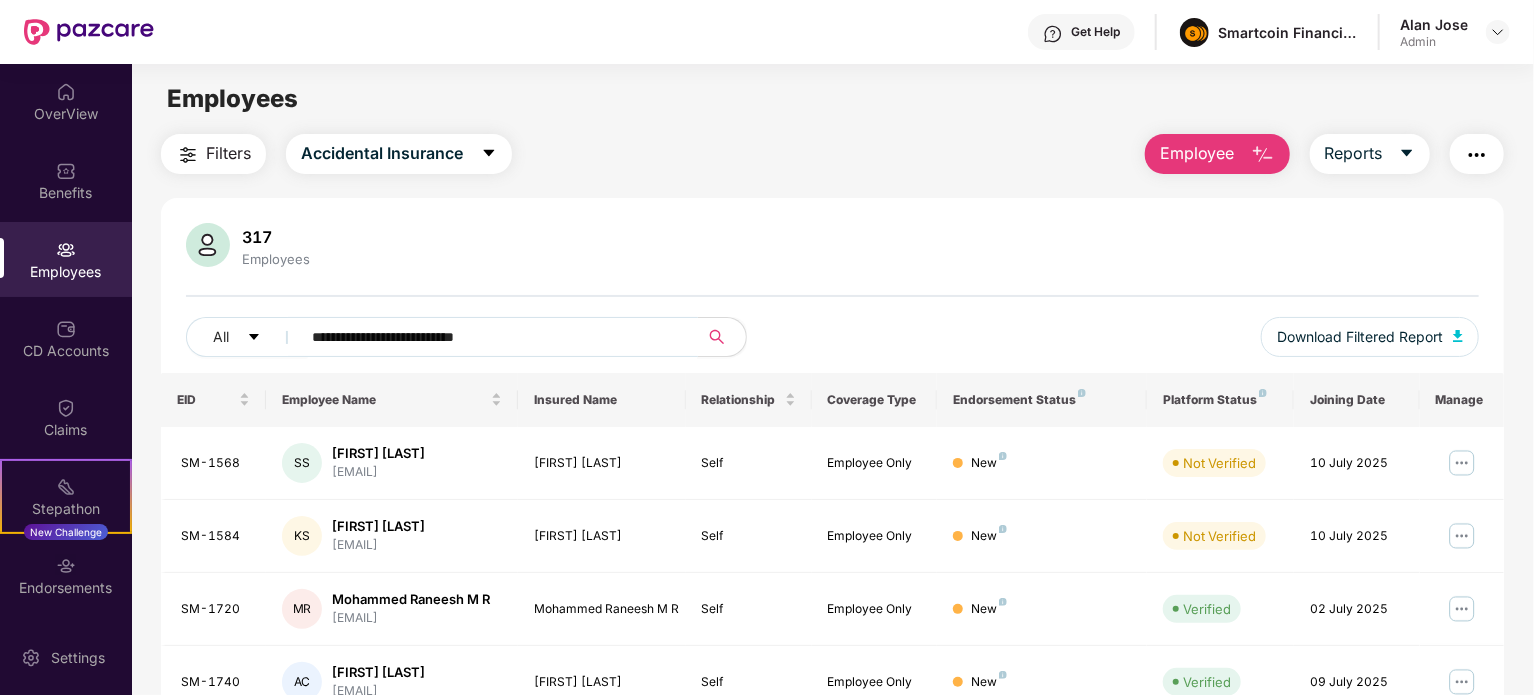 click on "**********" at bounding box center (491, 337) 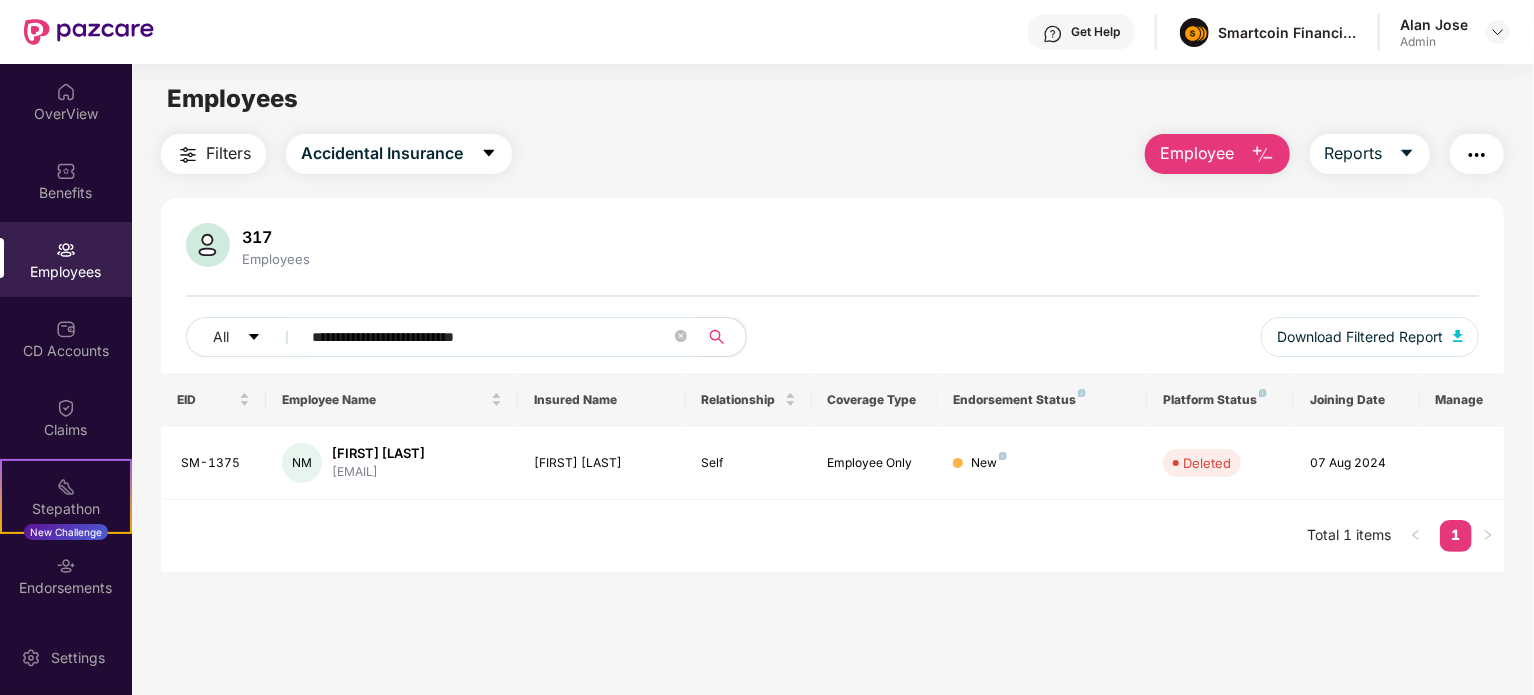 type on "**********" 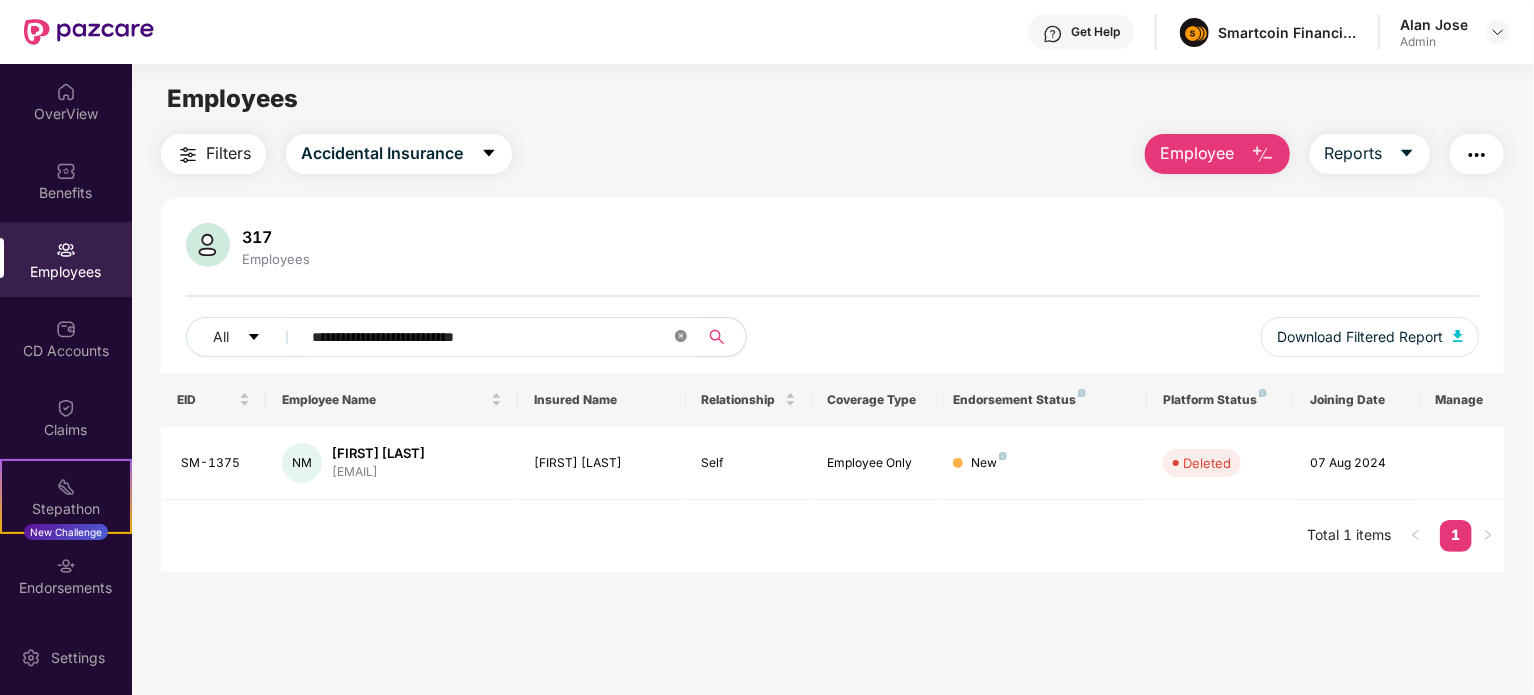 click 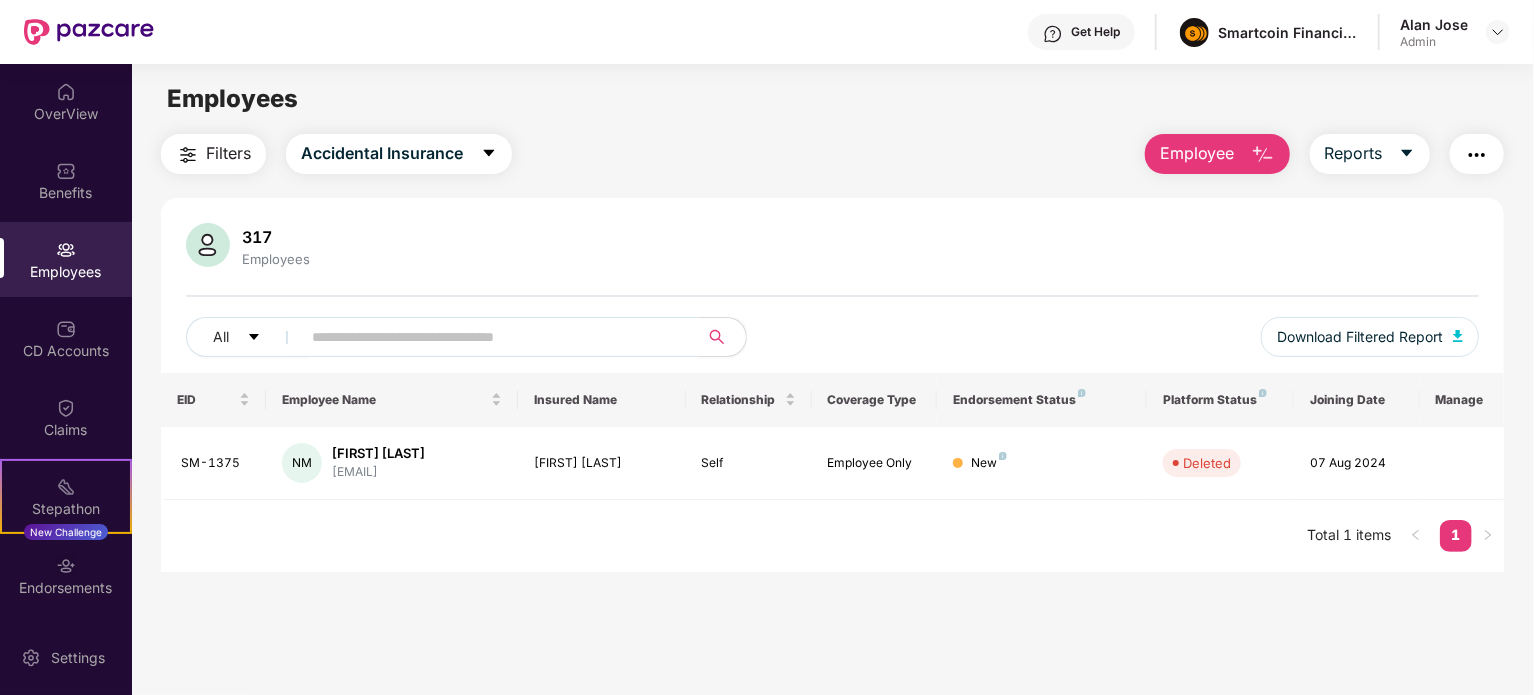 paste on "**********" 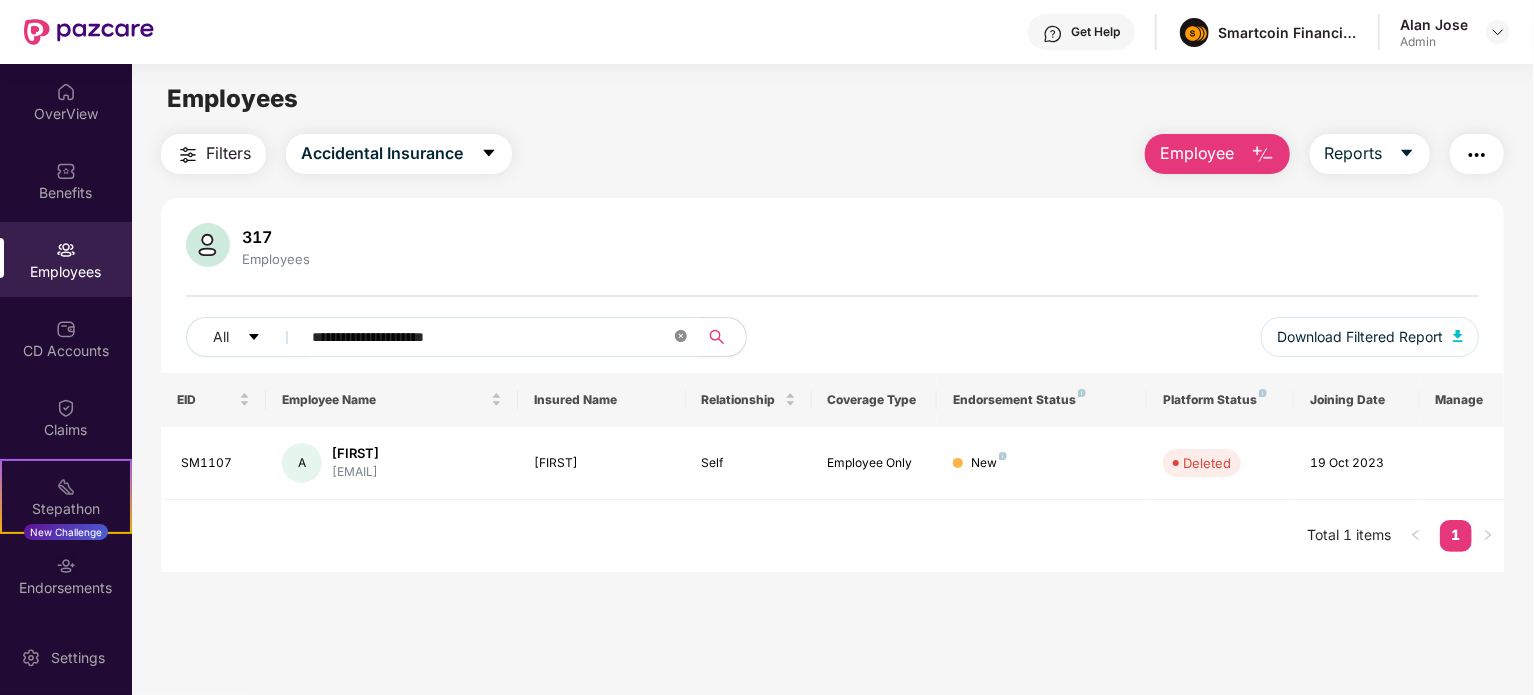 type on "**********" 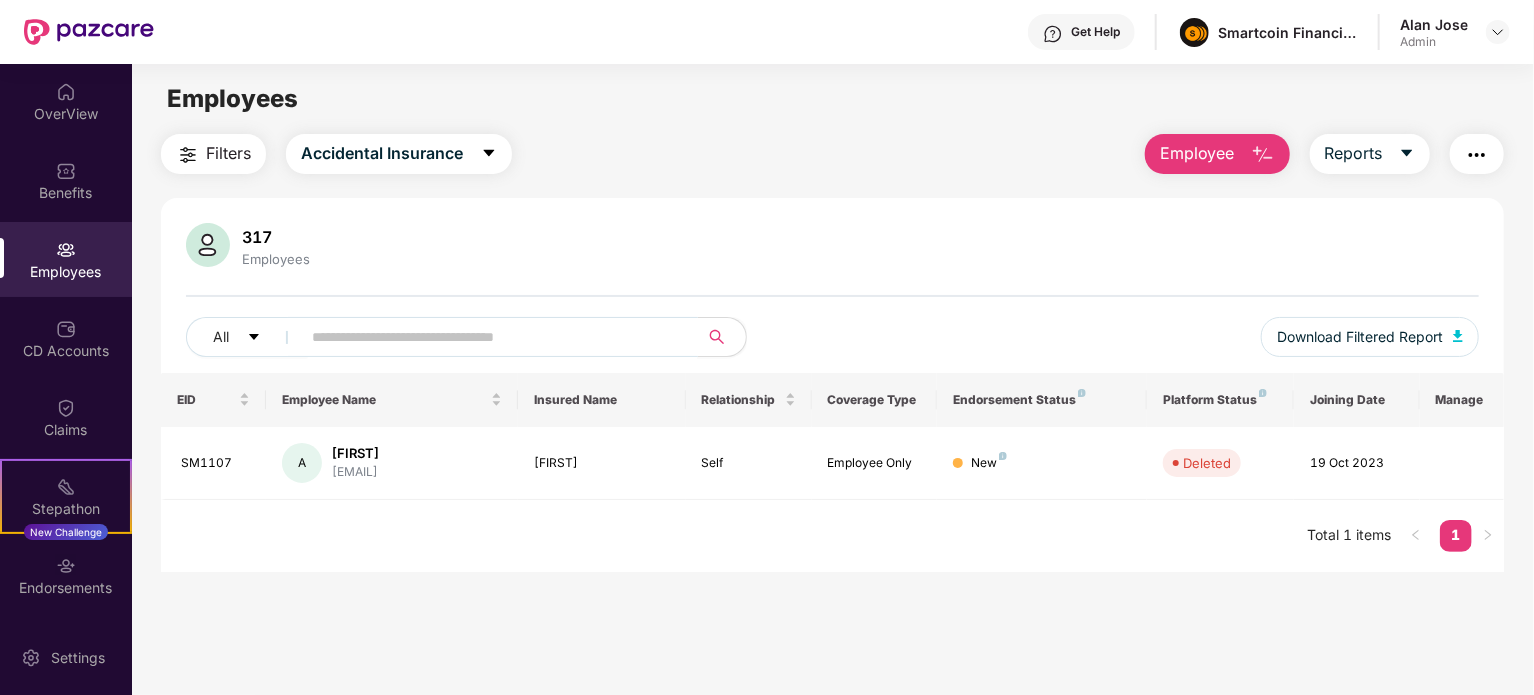 paste on "**********" 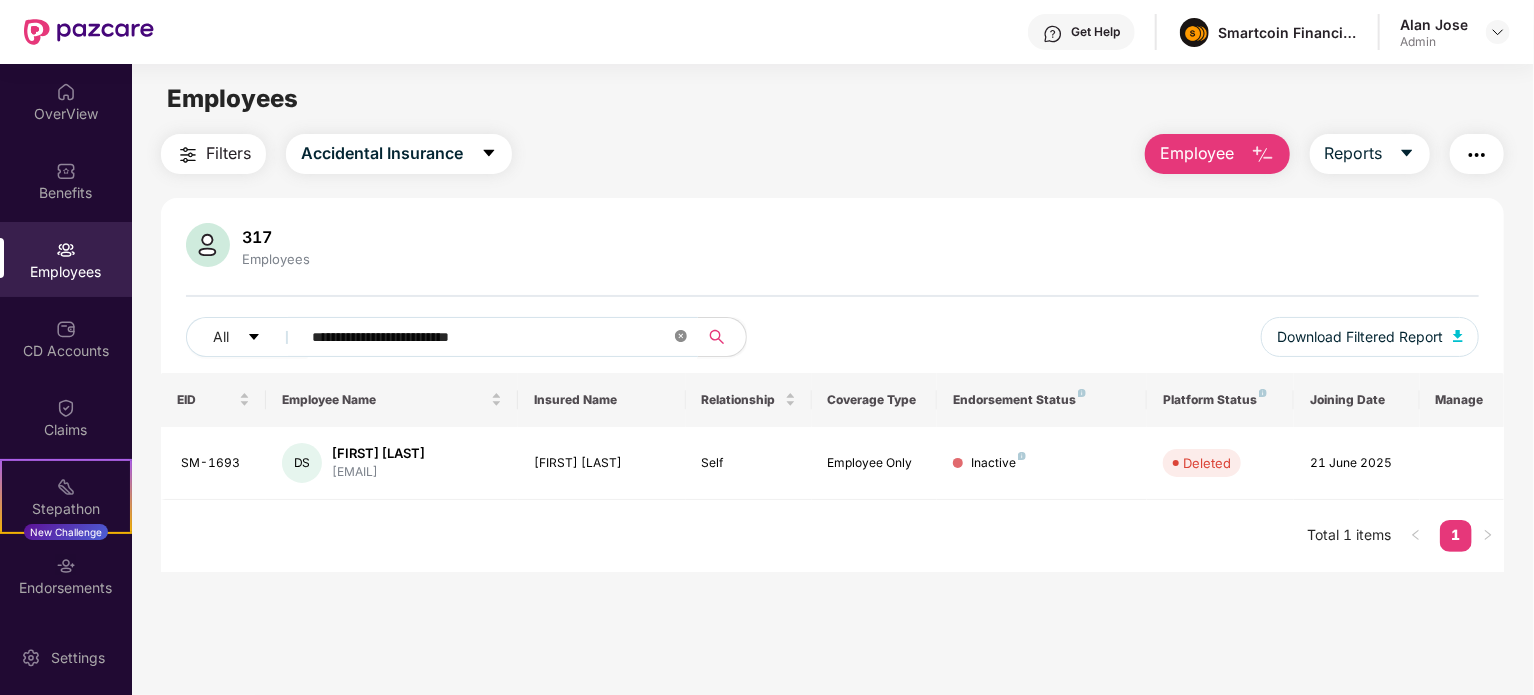 type on "**********" 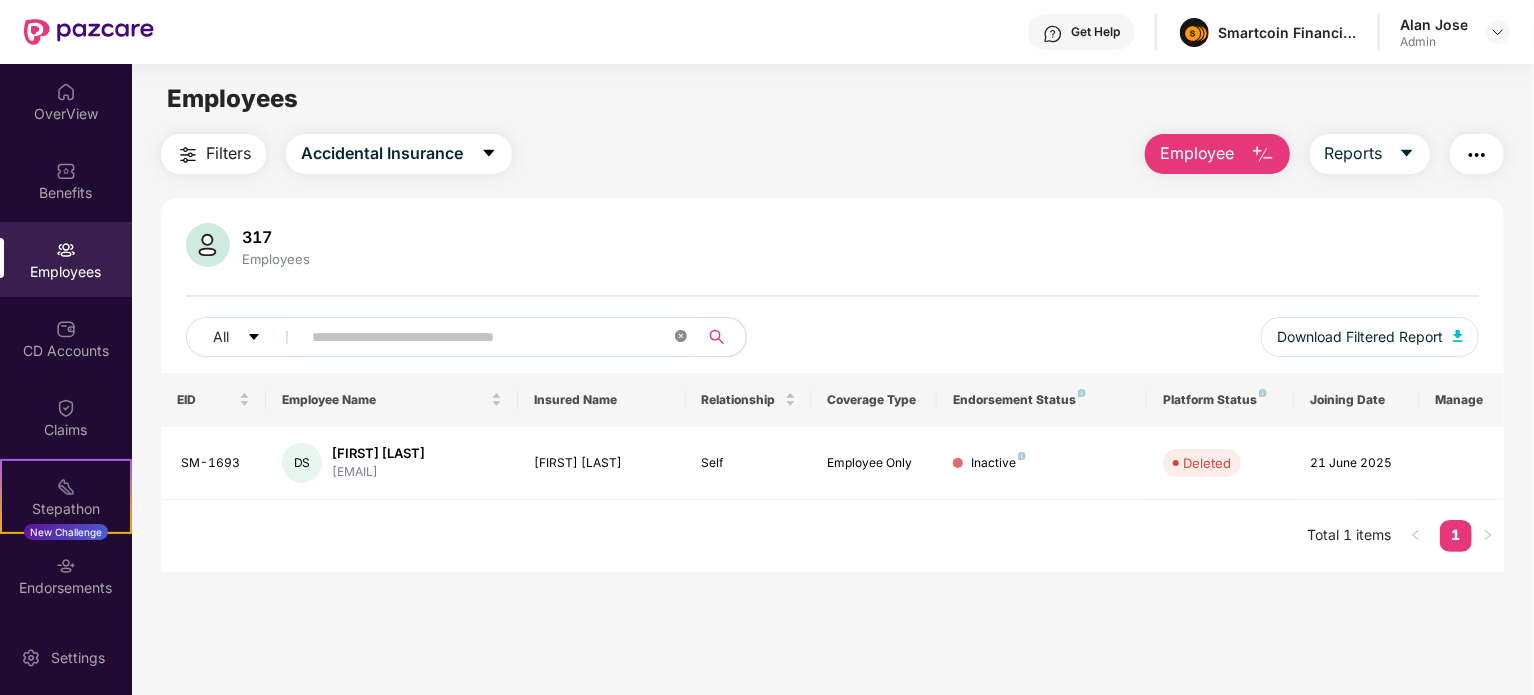 paste on "**********" 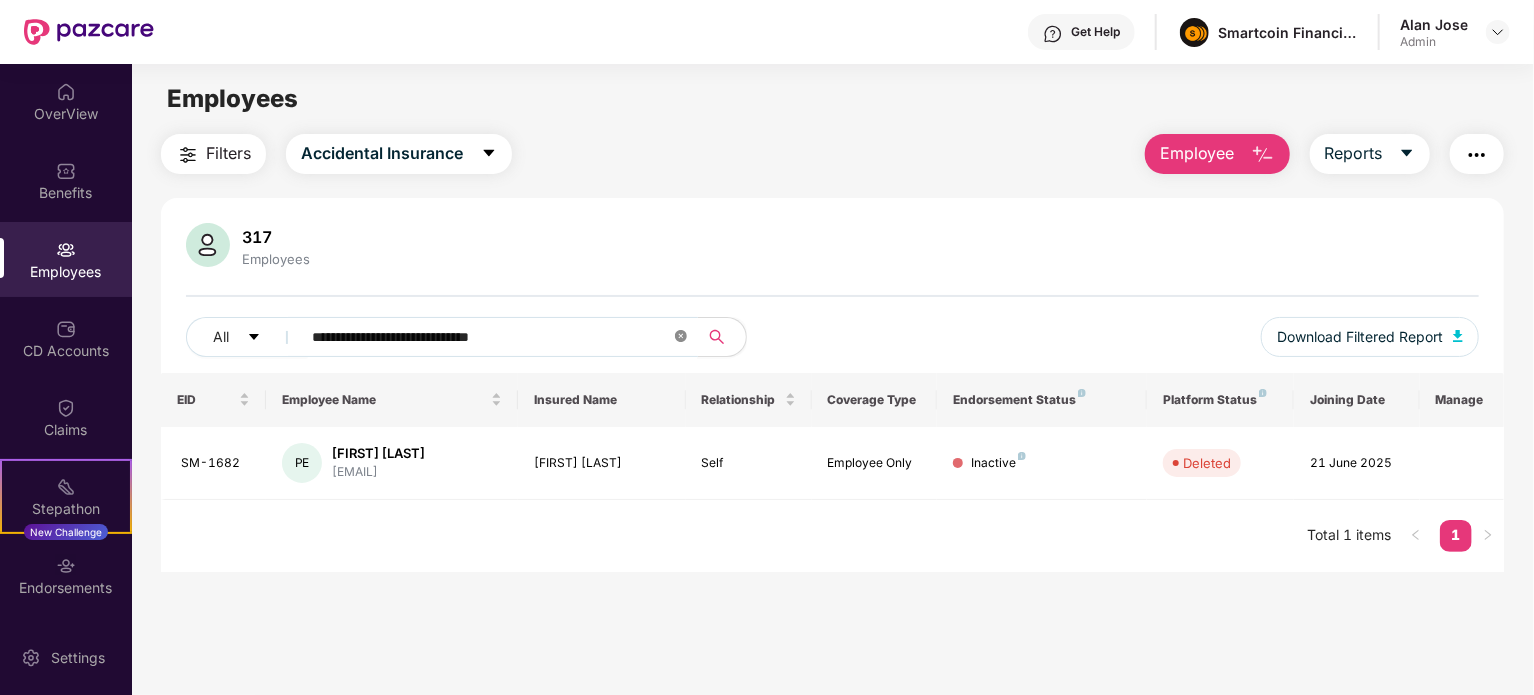 type on "**********" 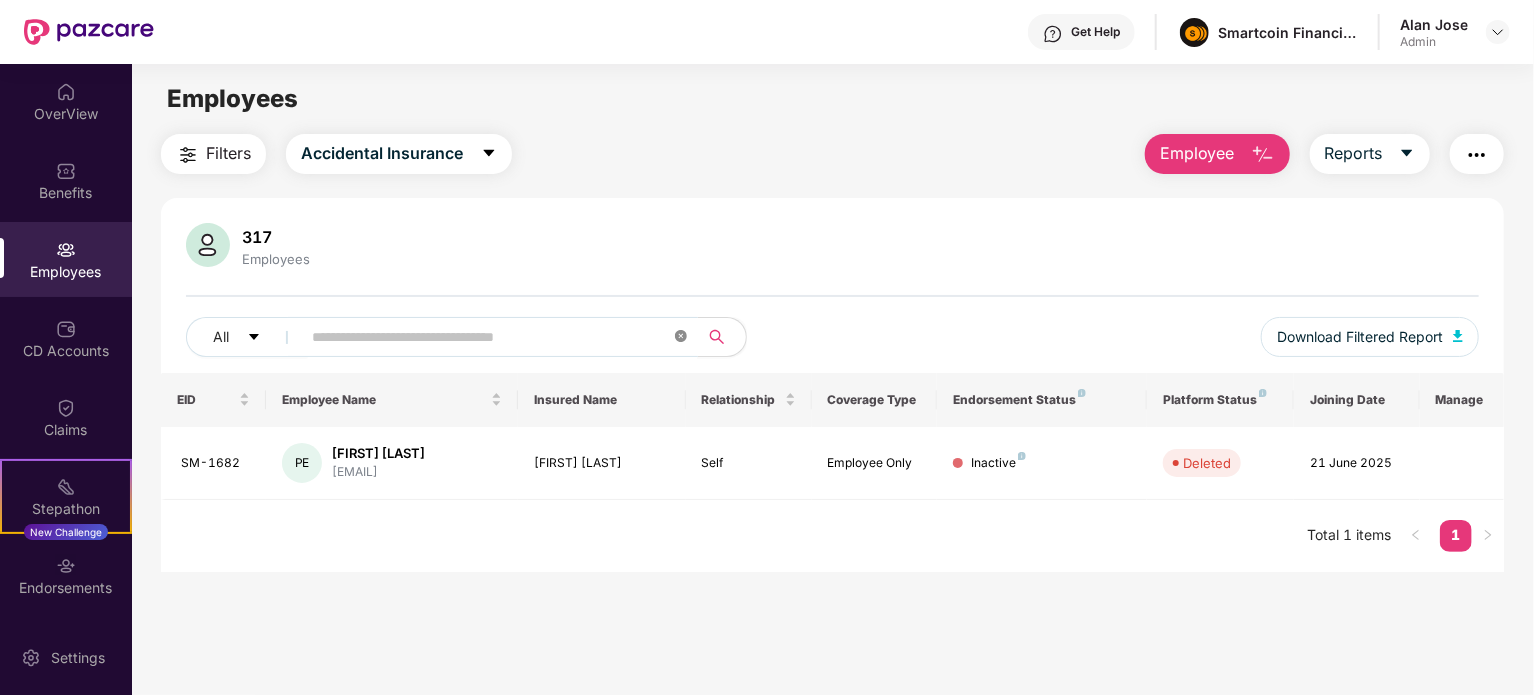 paste on "**********" 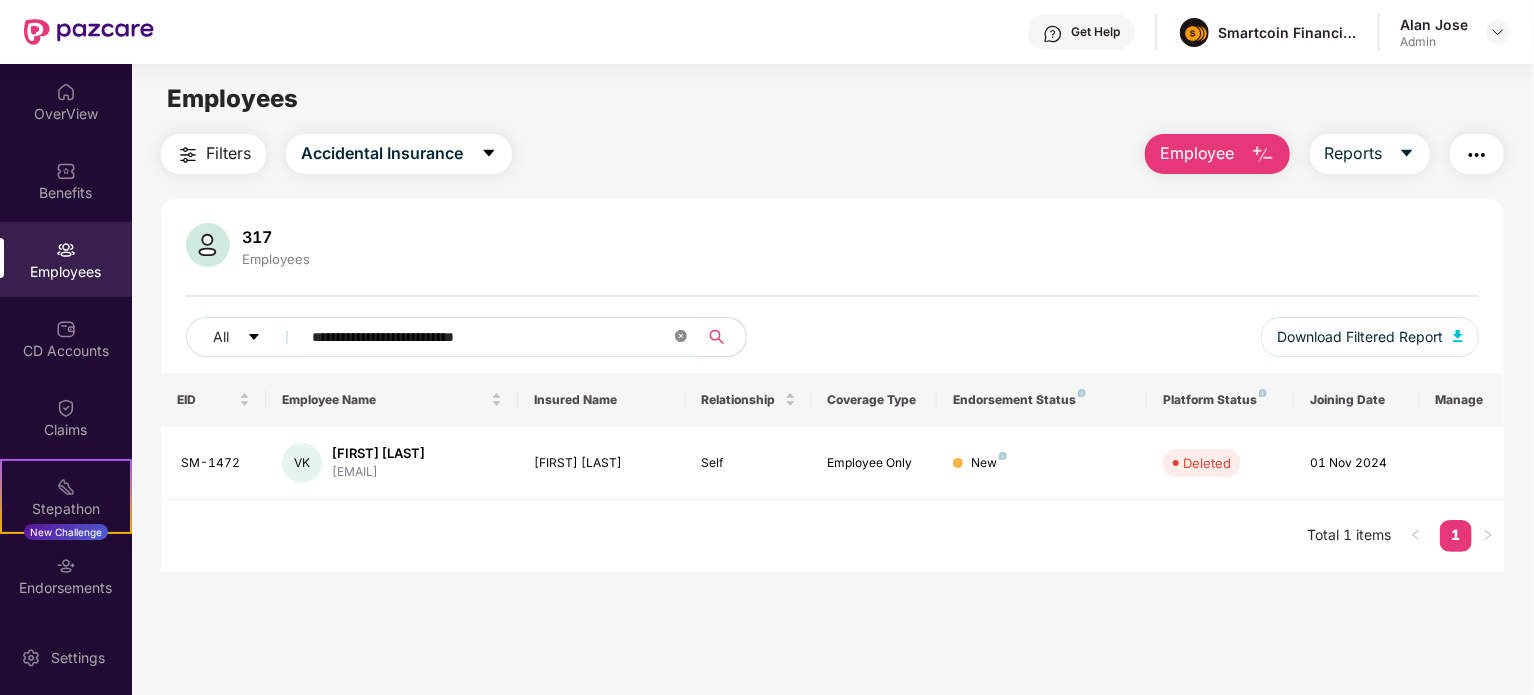 type on "**********" 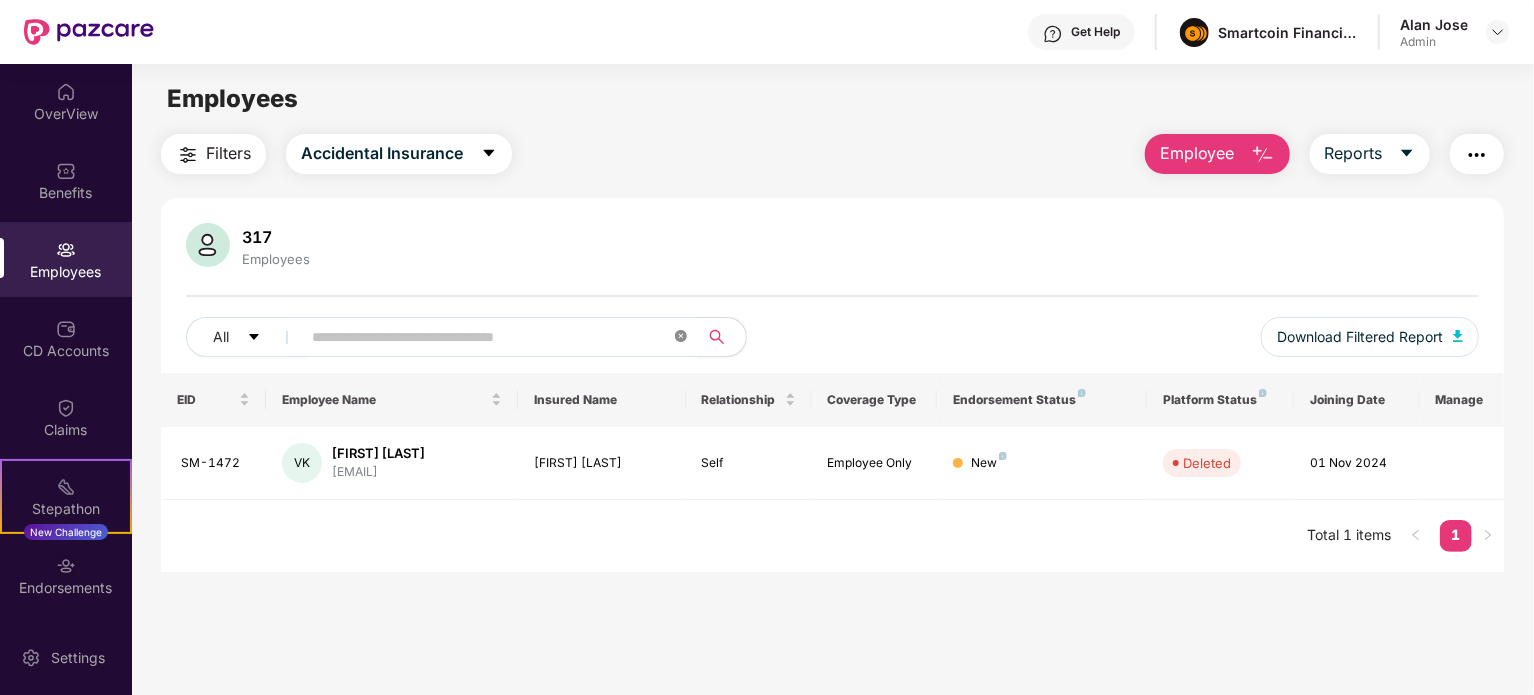 paste on "**********" 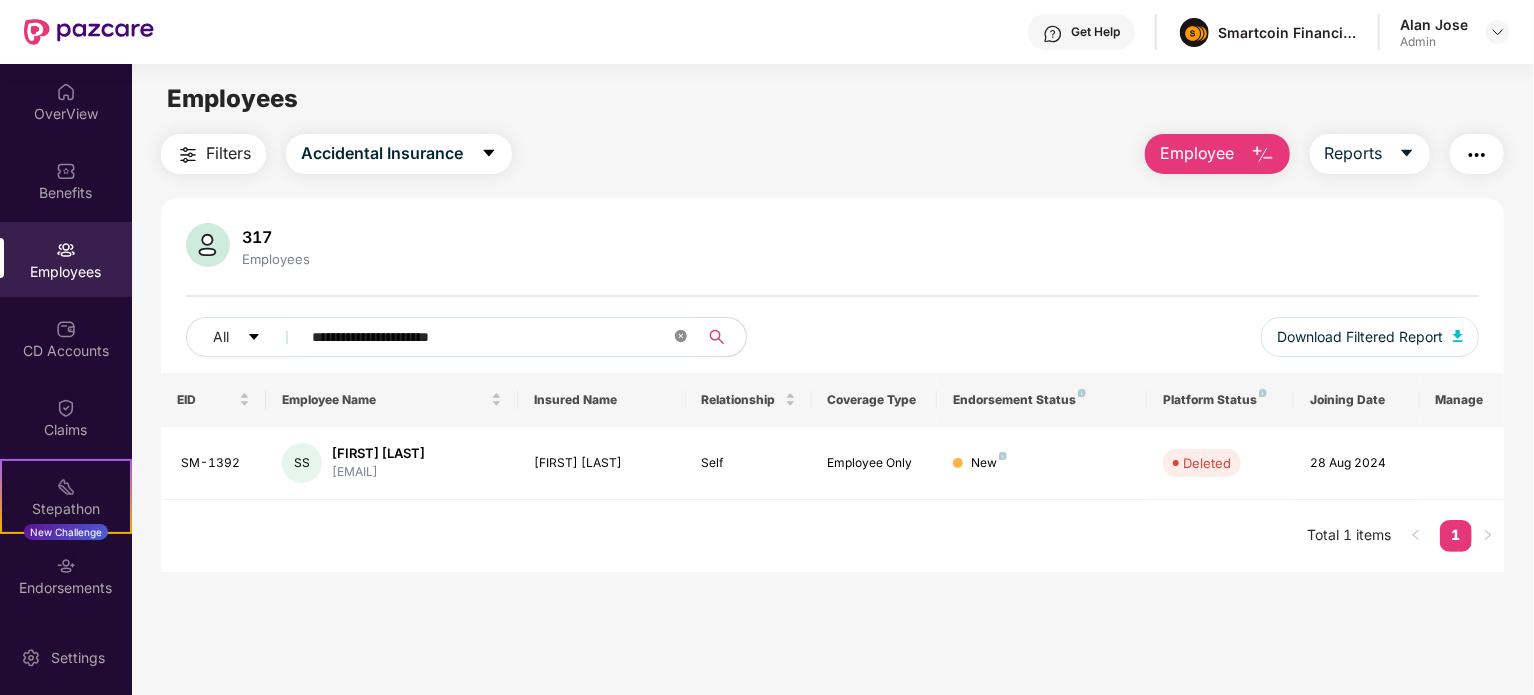 type on "**********" 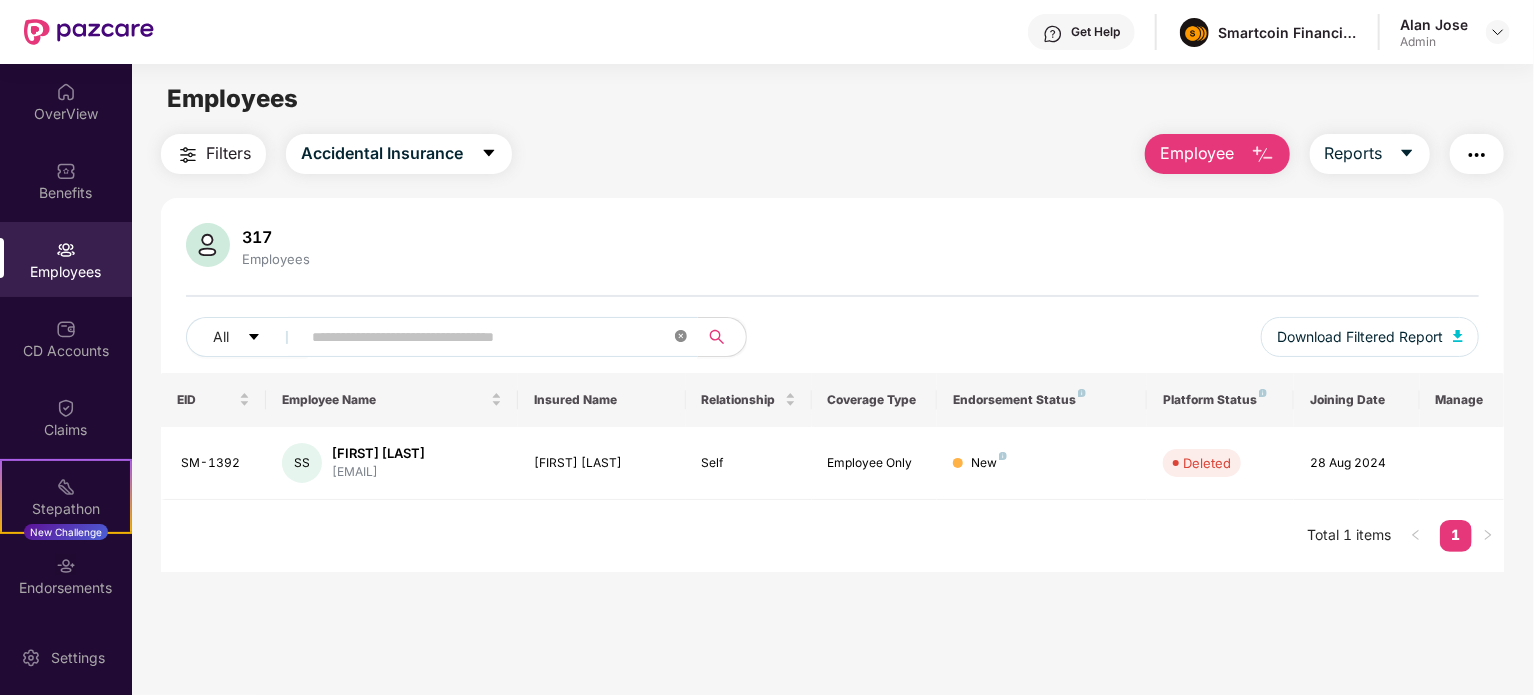 paste on "**********" 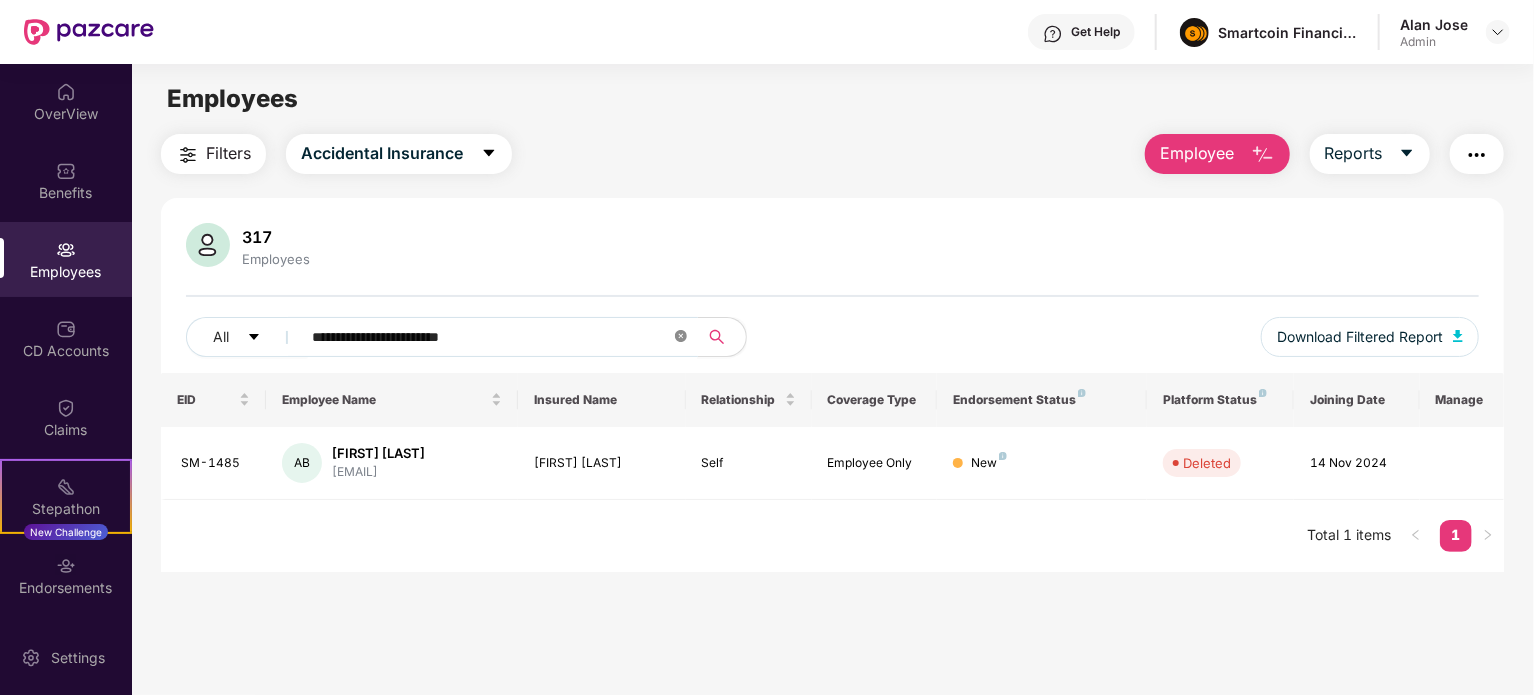 type on "**********" 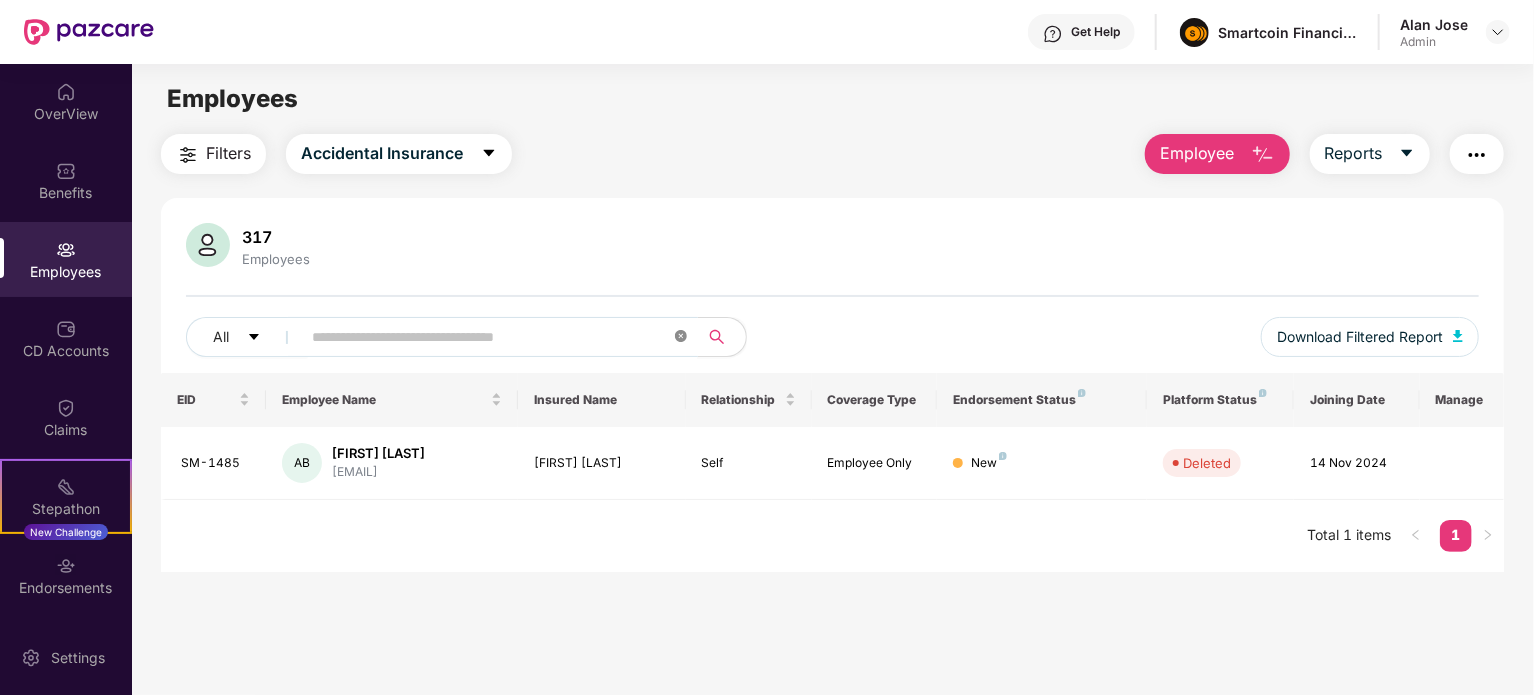 paste on "**********" 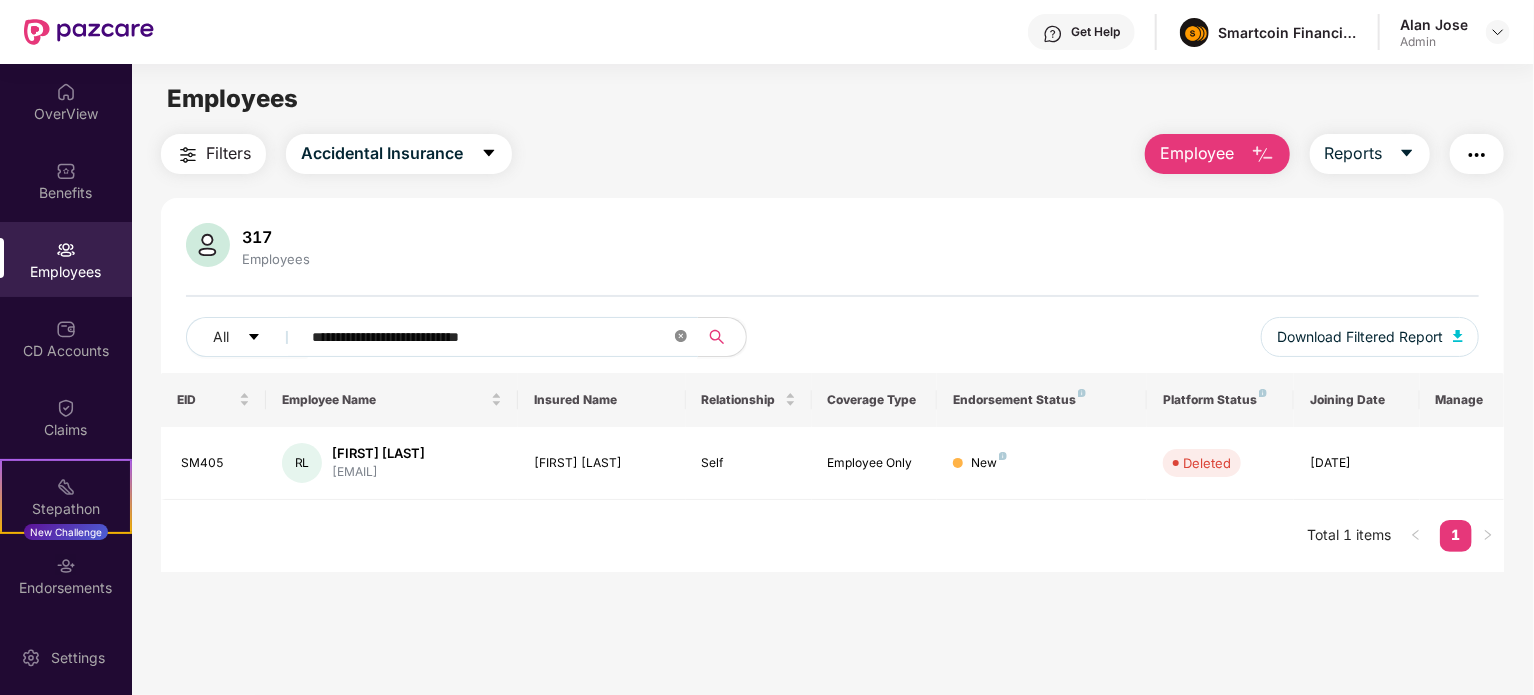 type on "**********" 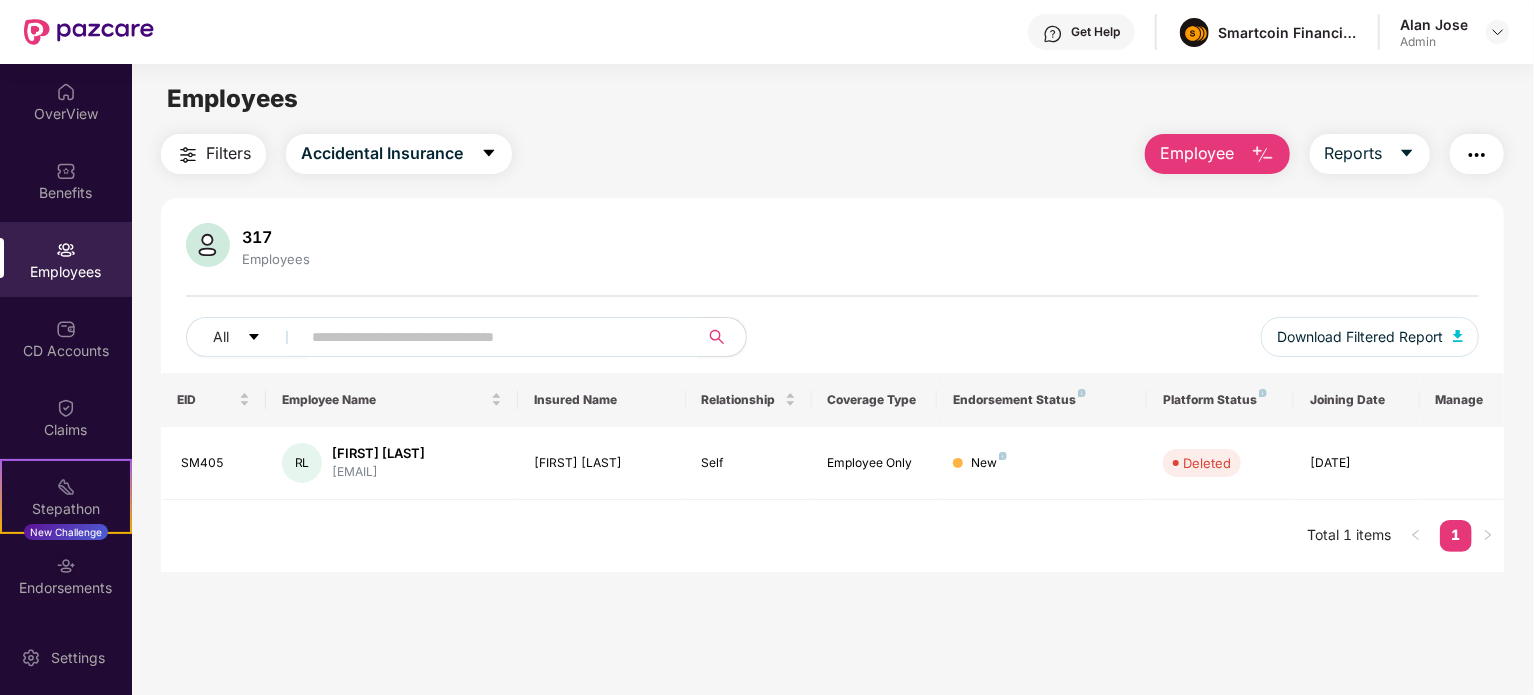 paste on "**********" 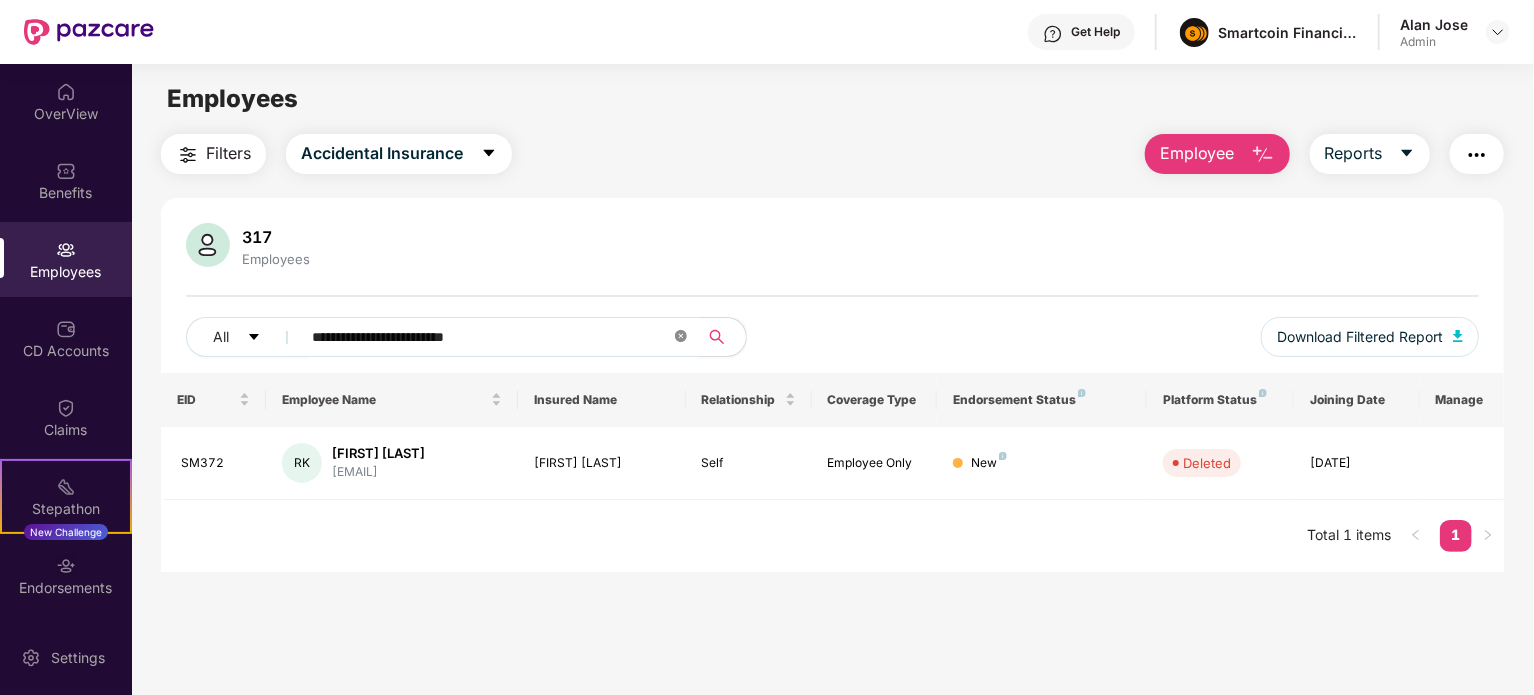 type on "**********" 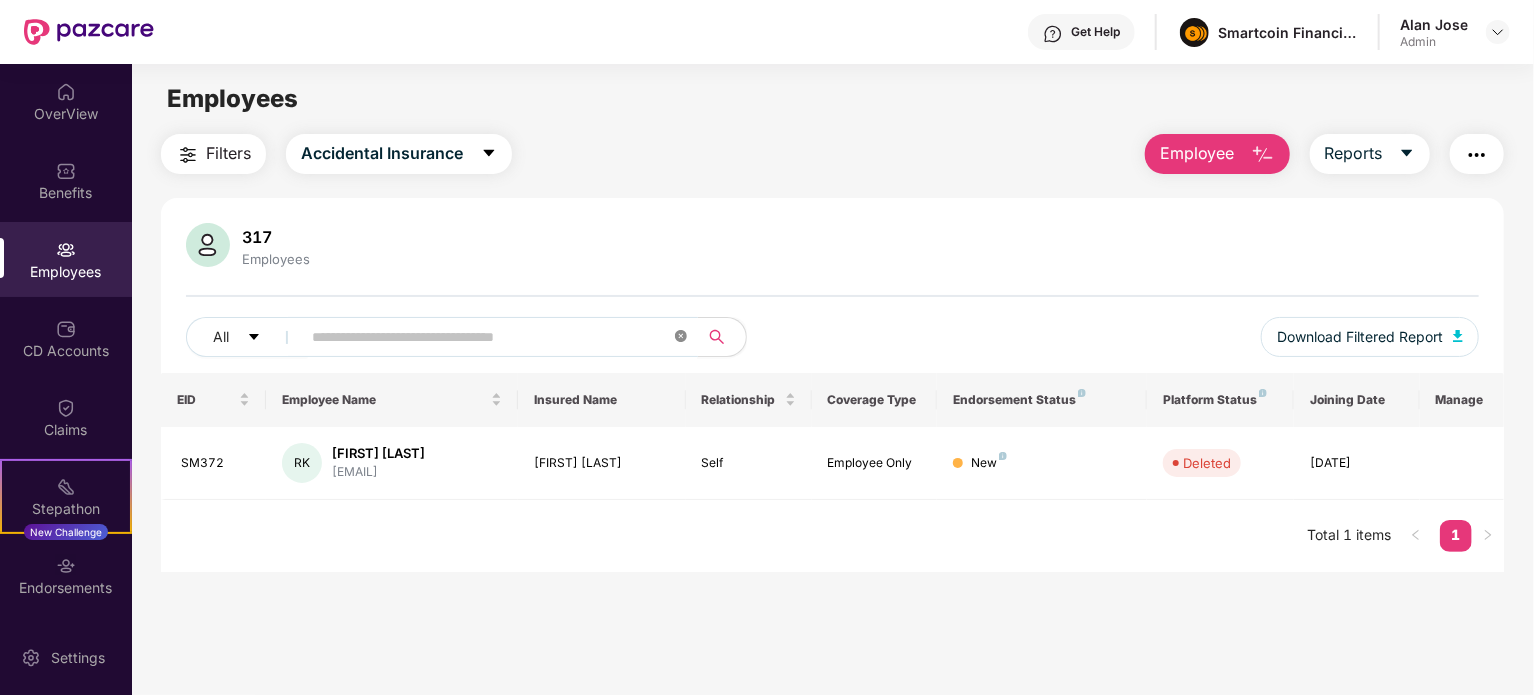 paste on "**********" 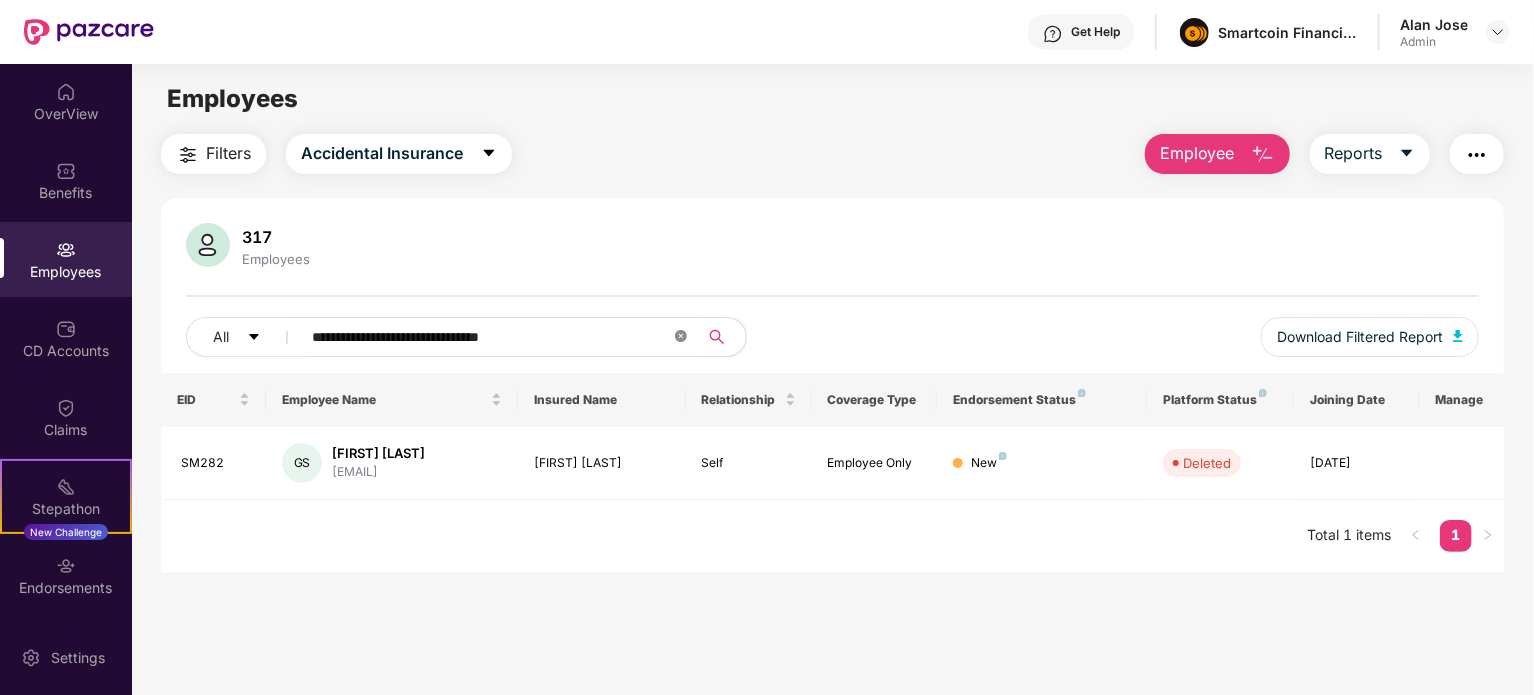 type on "**********" 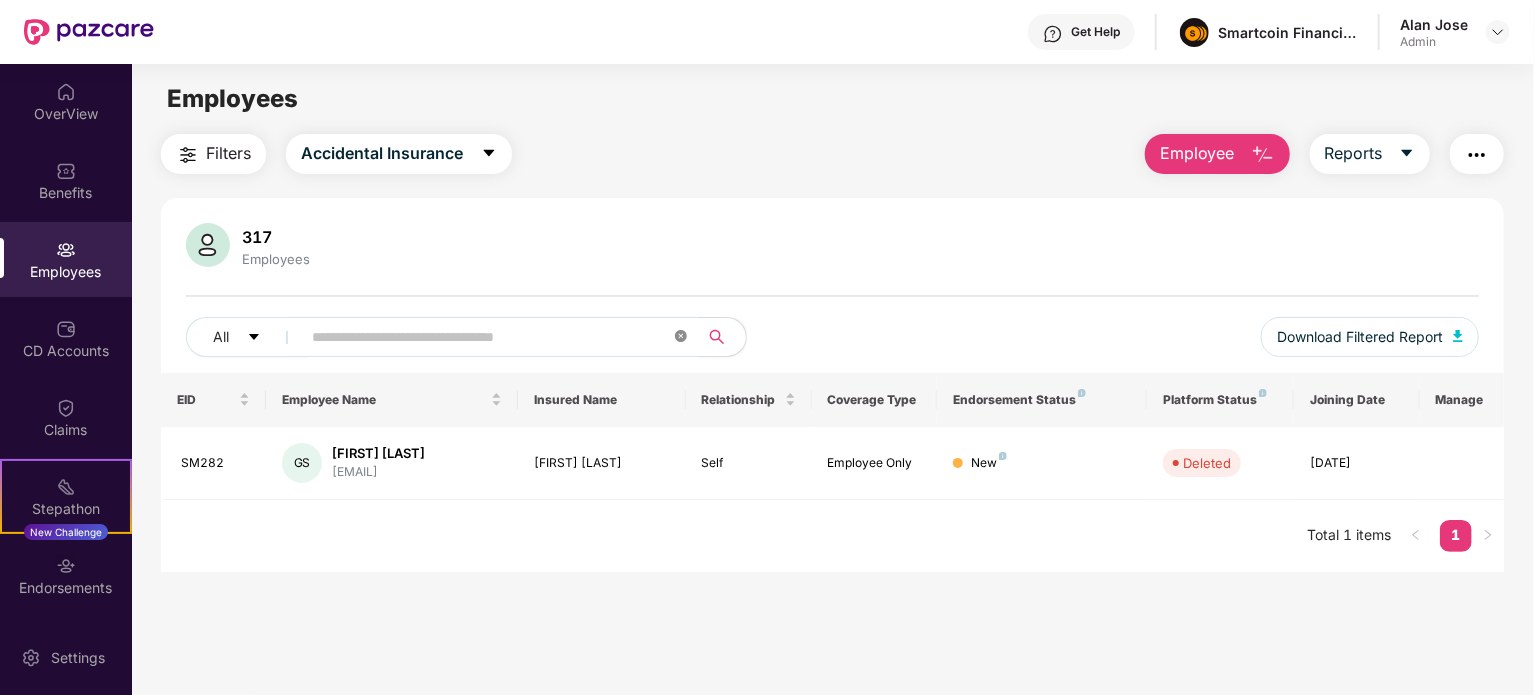 paste on "**********" 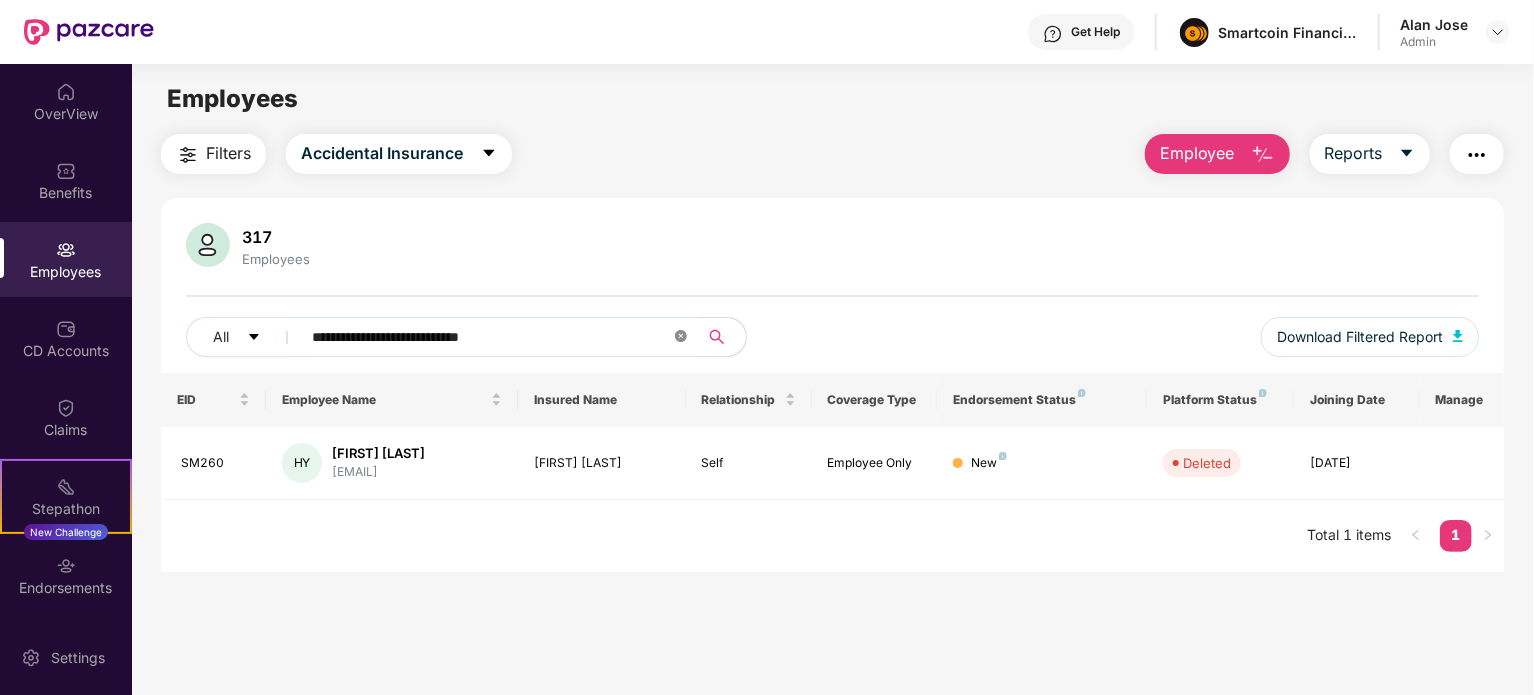type on "**********" 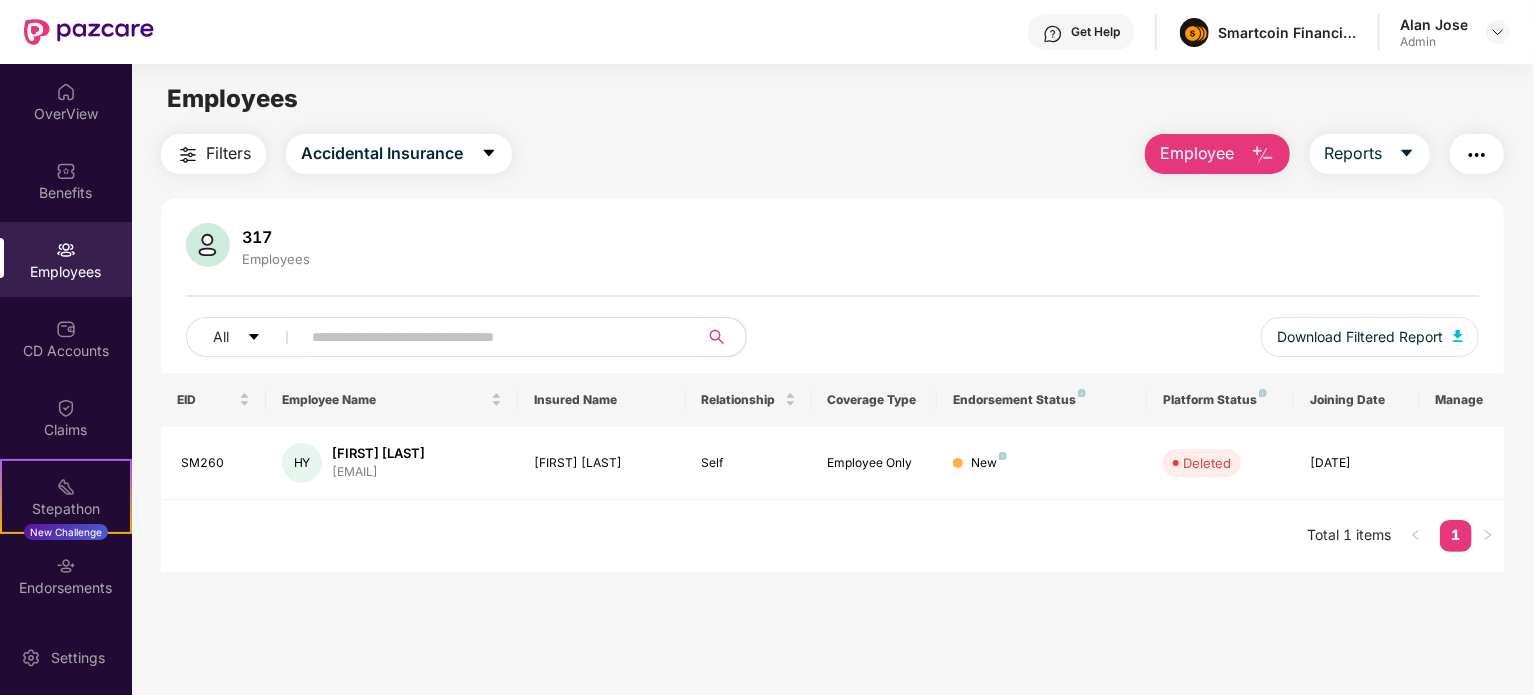 paste on "**********" 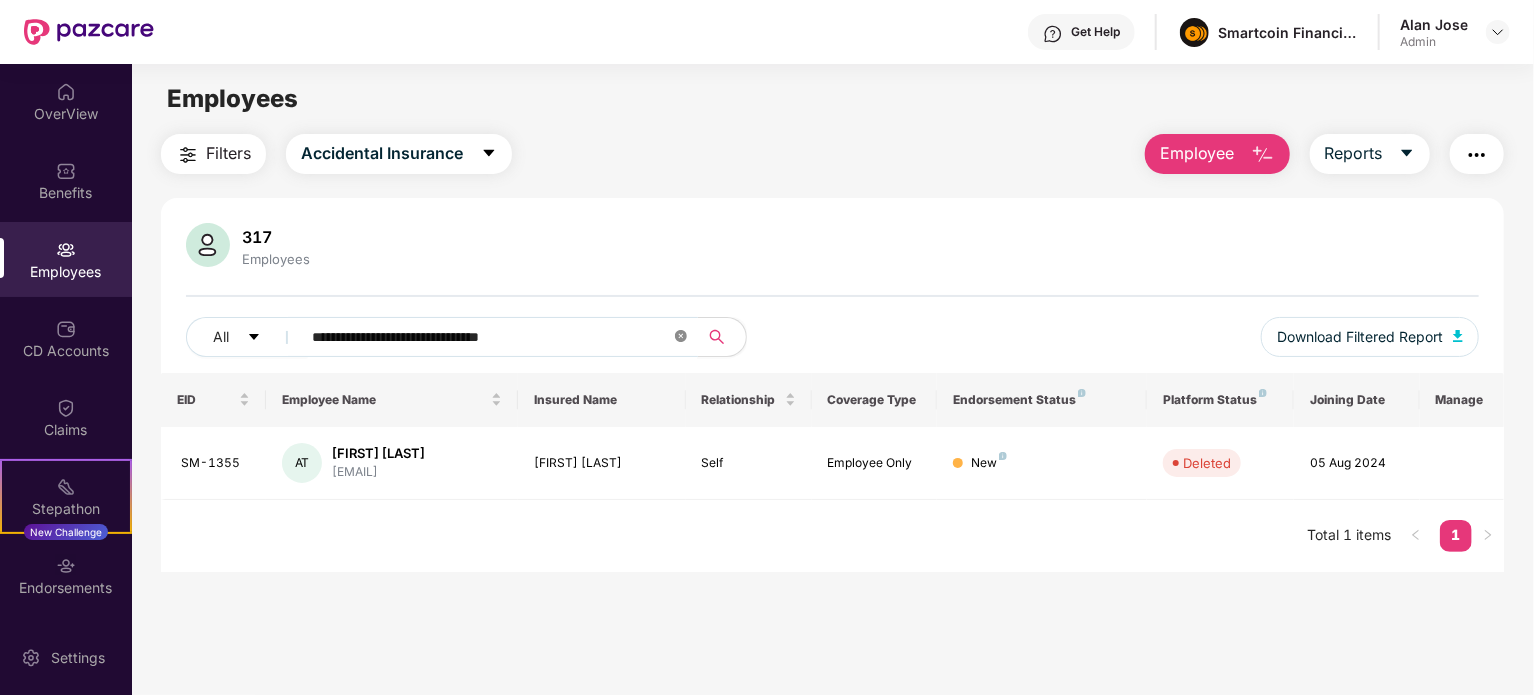type on "**********" 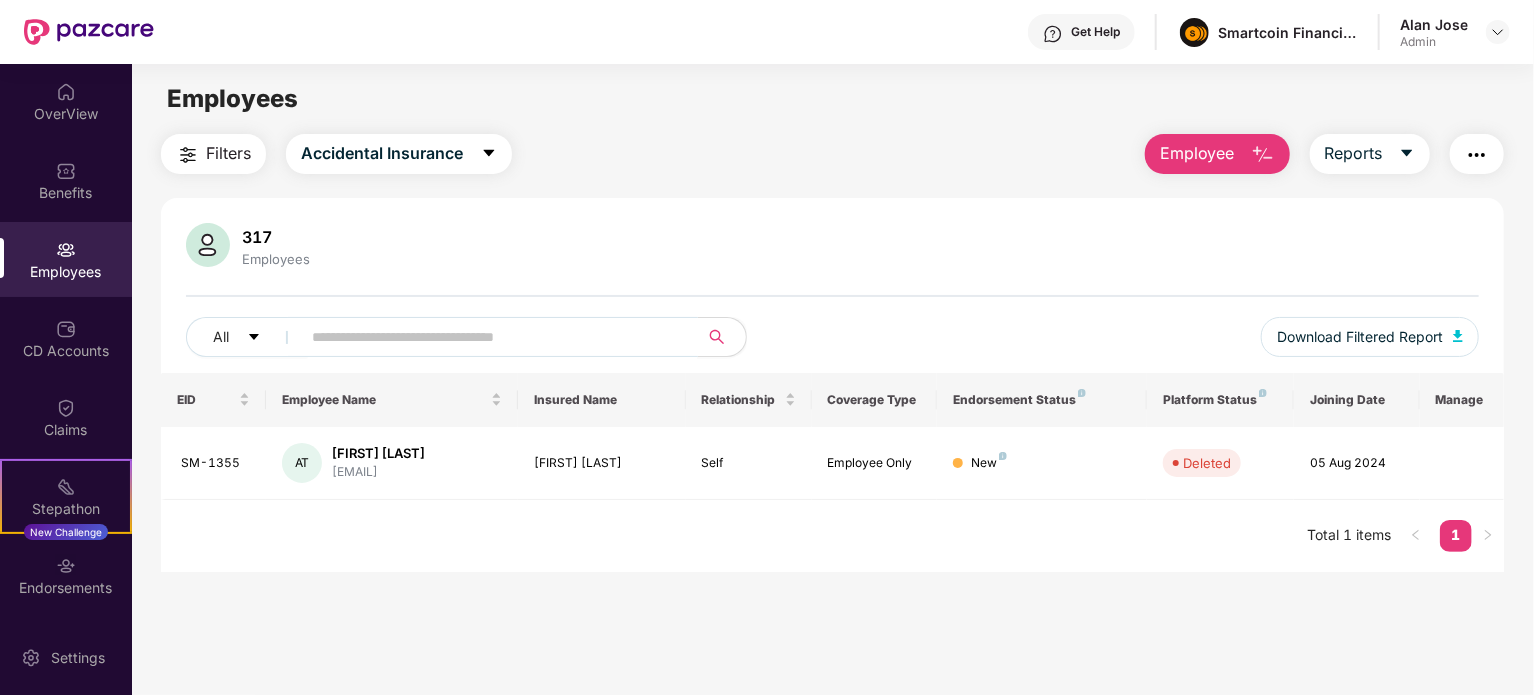 paste on "**********" 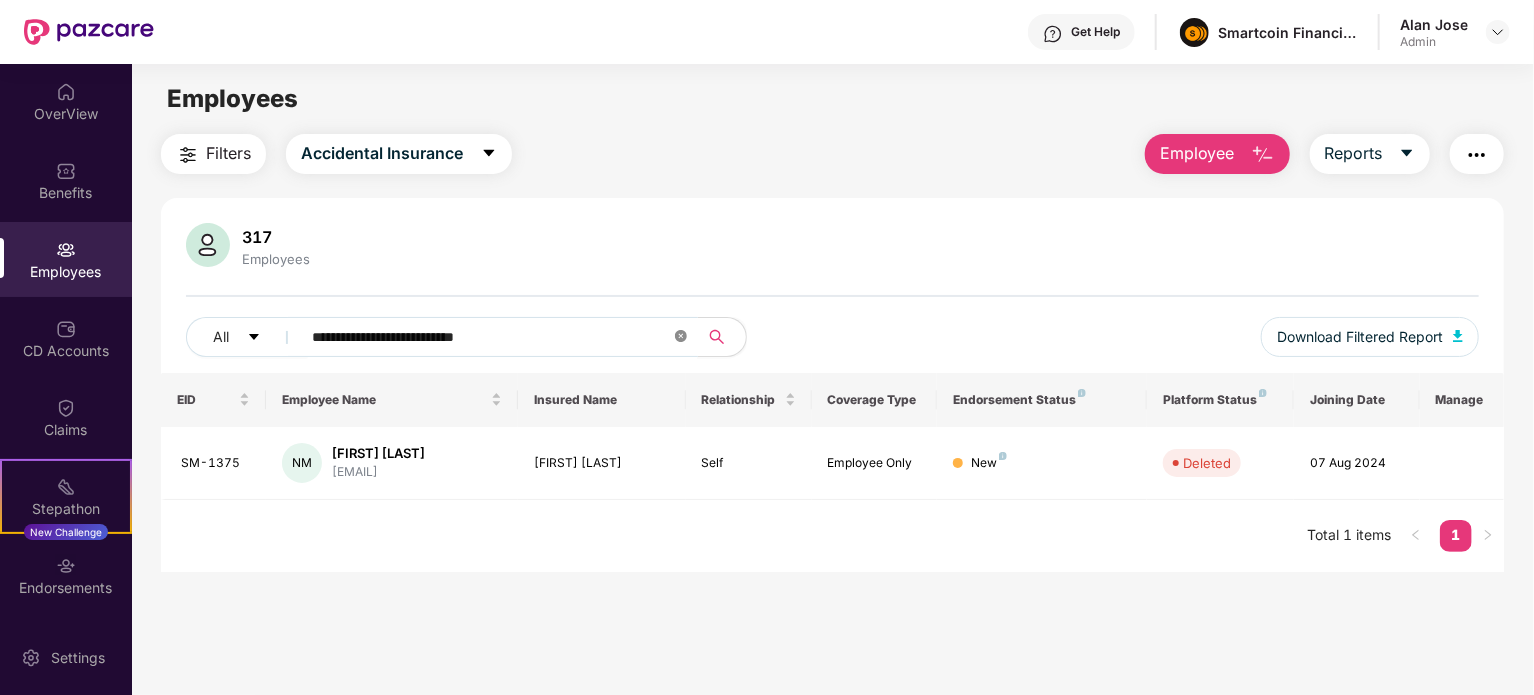 type on "**********" 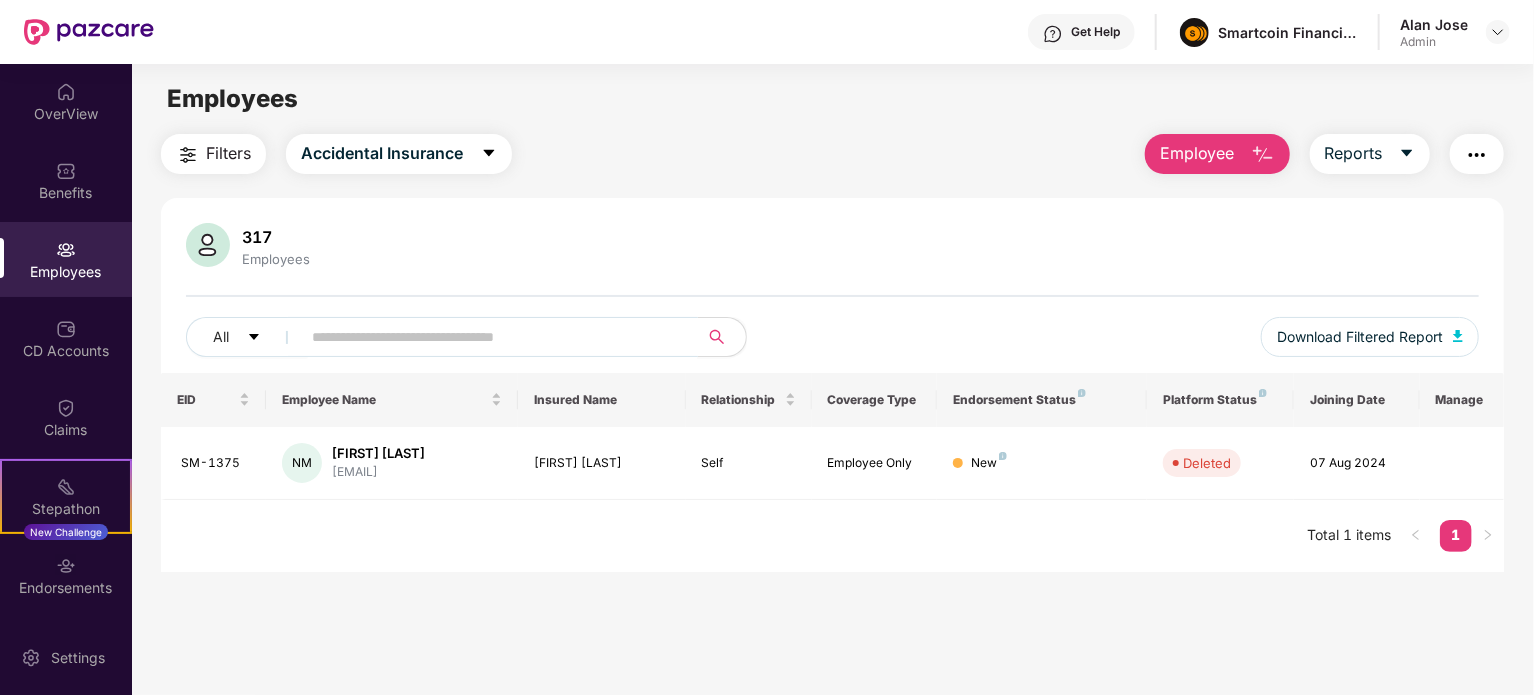 paste on "**********" 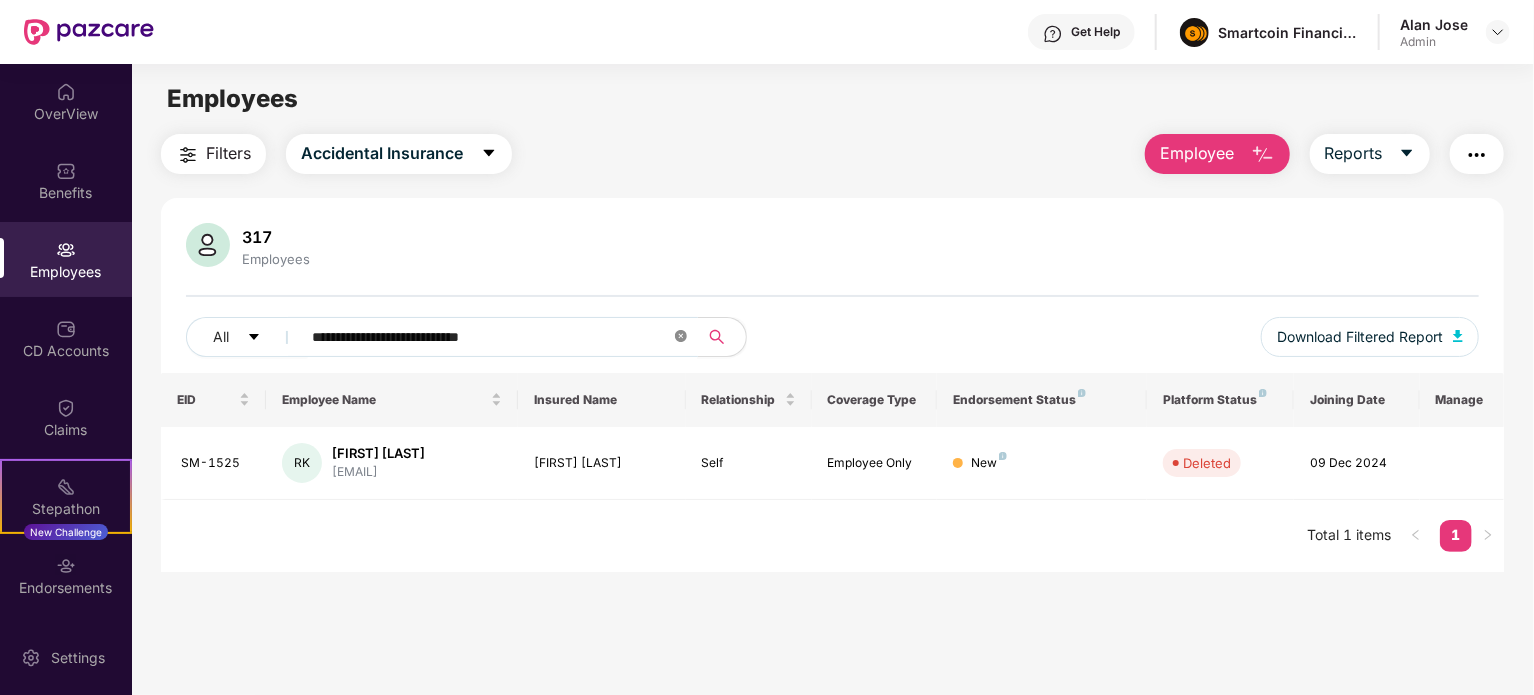 type on "**********" 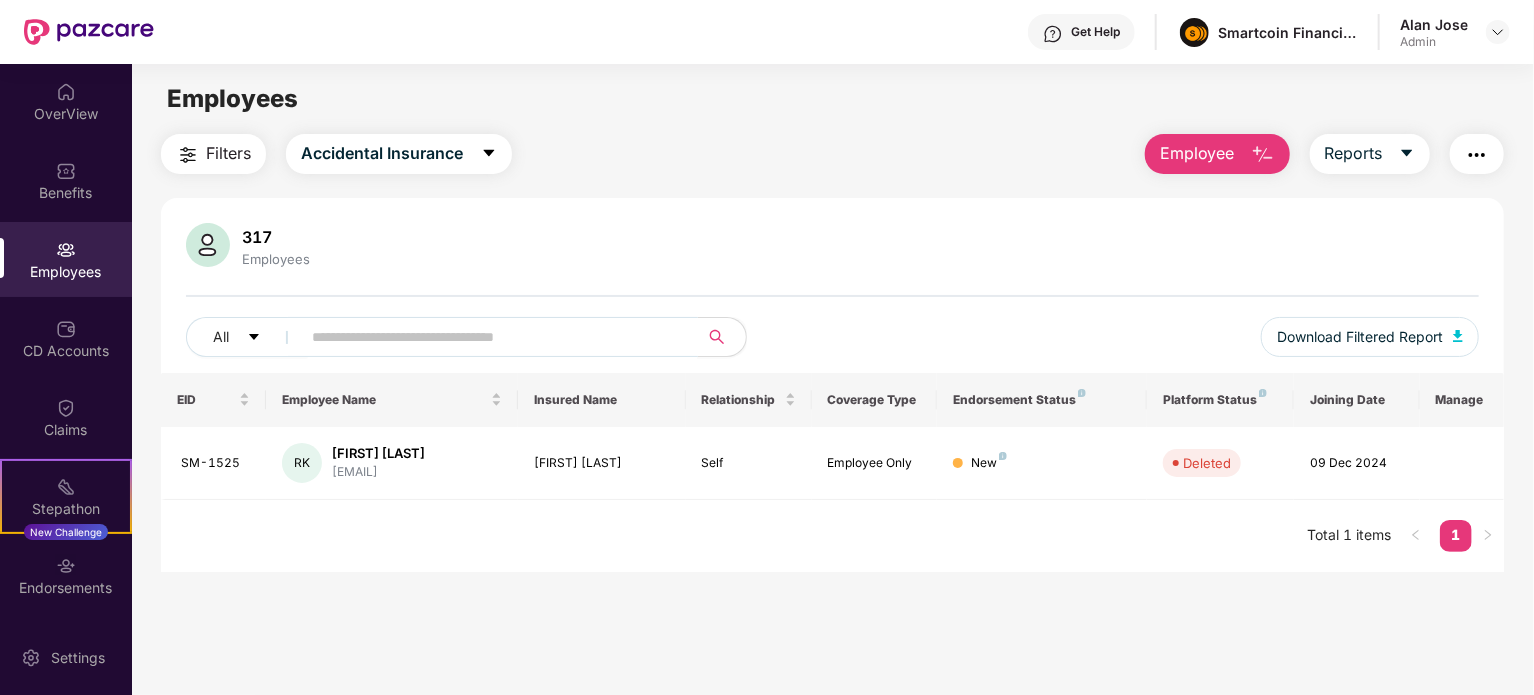 paste on "**********" 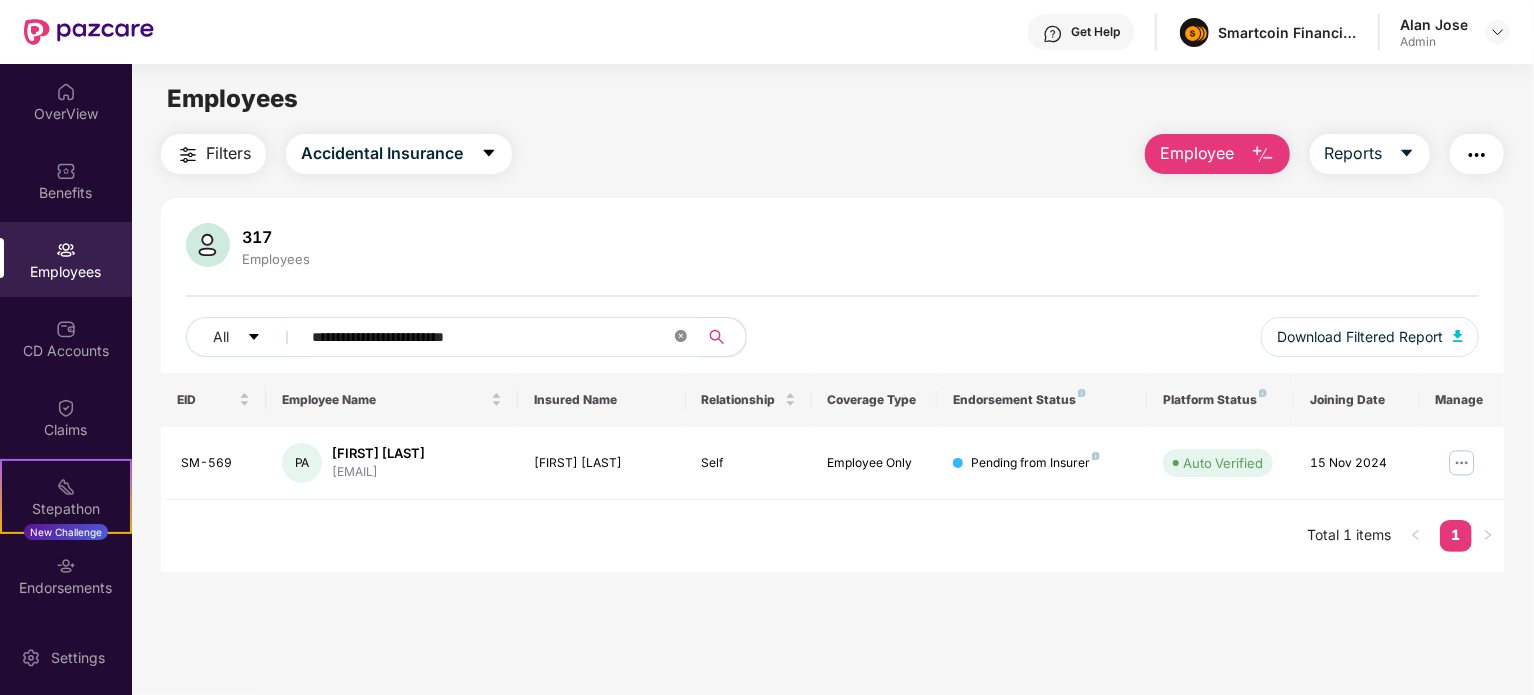 type on "**********" 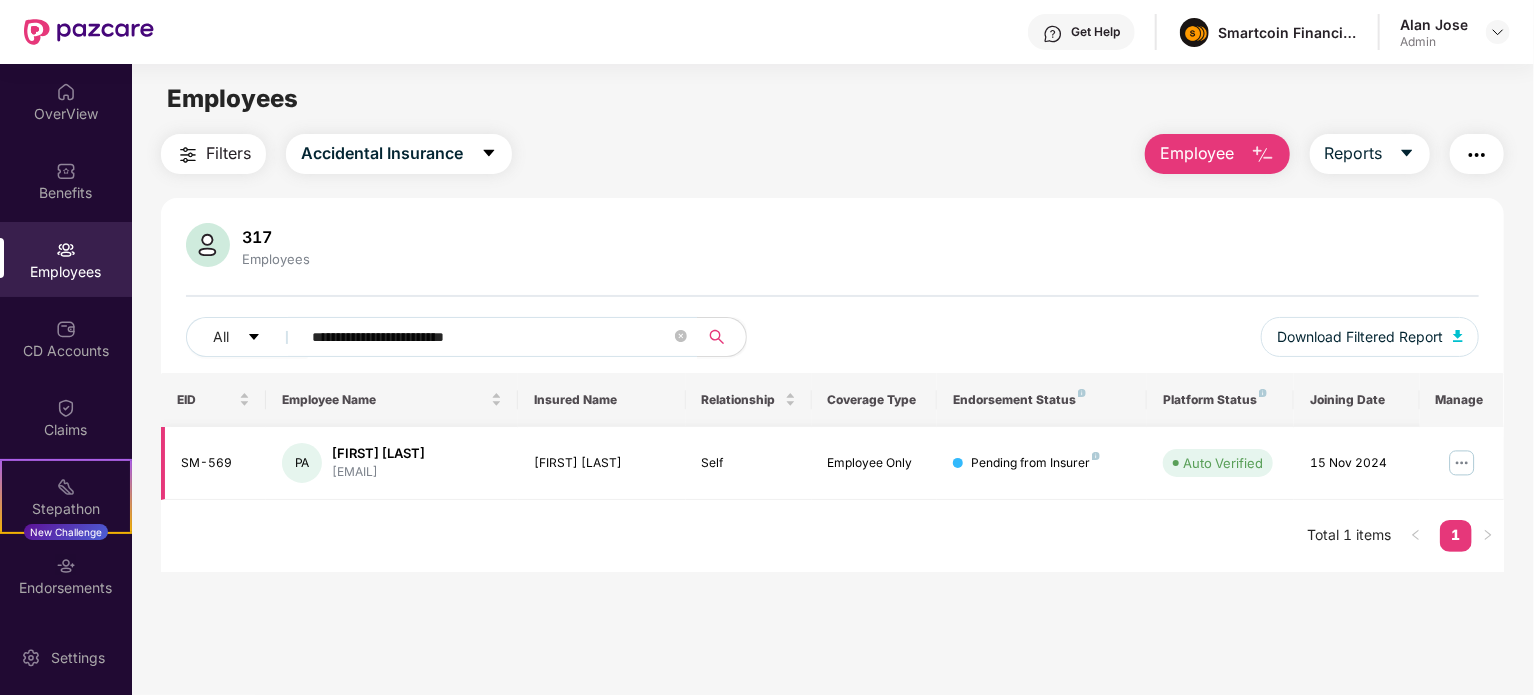 click at bounding box center (1462, 463) 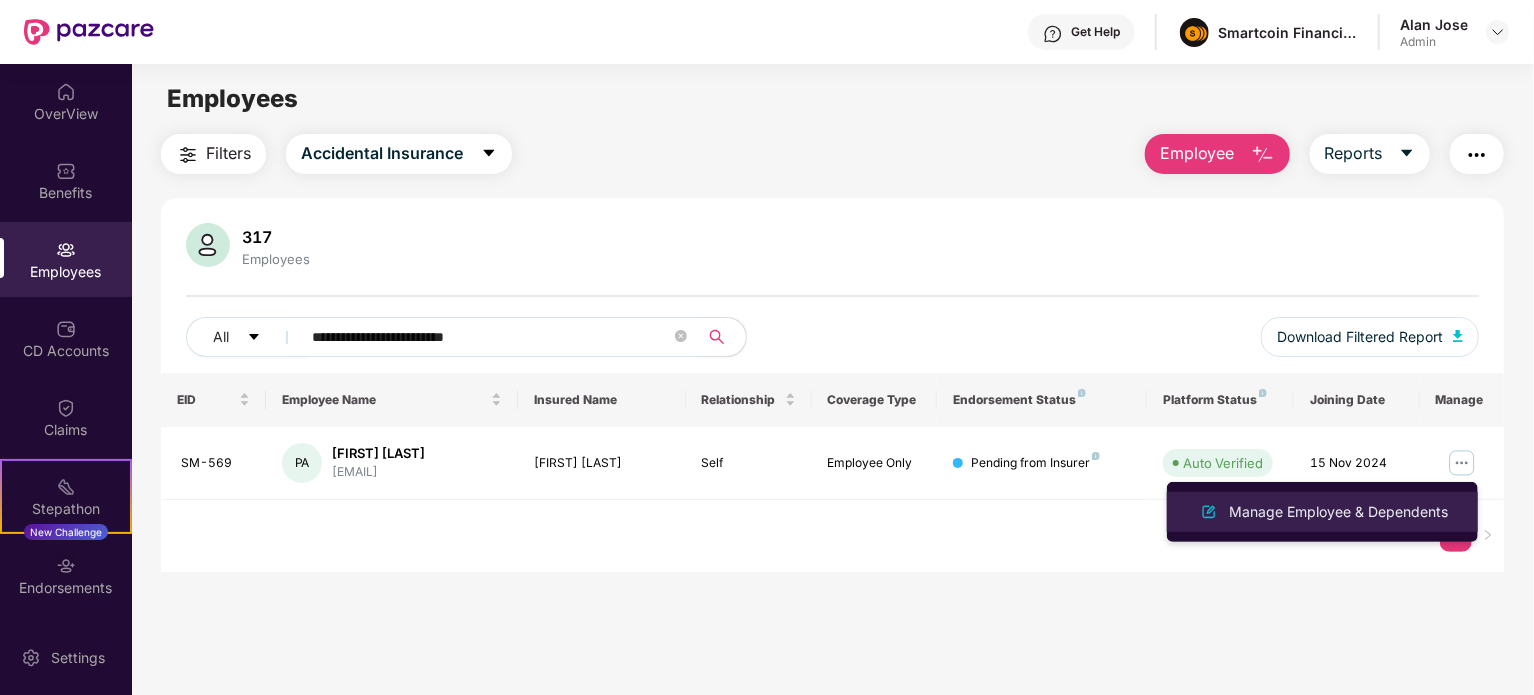 click on "Manage Employee & Dependents" at bounding box center [1338, 512] 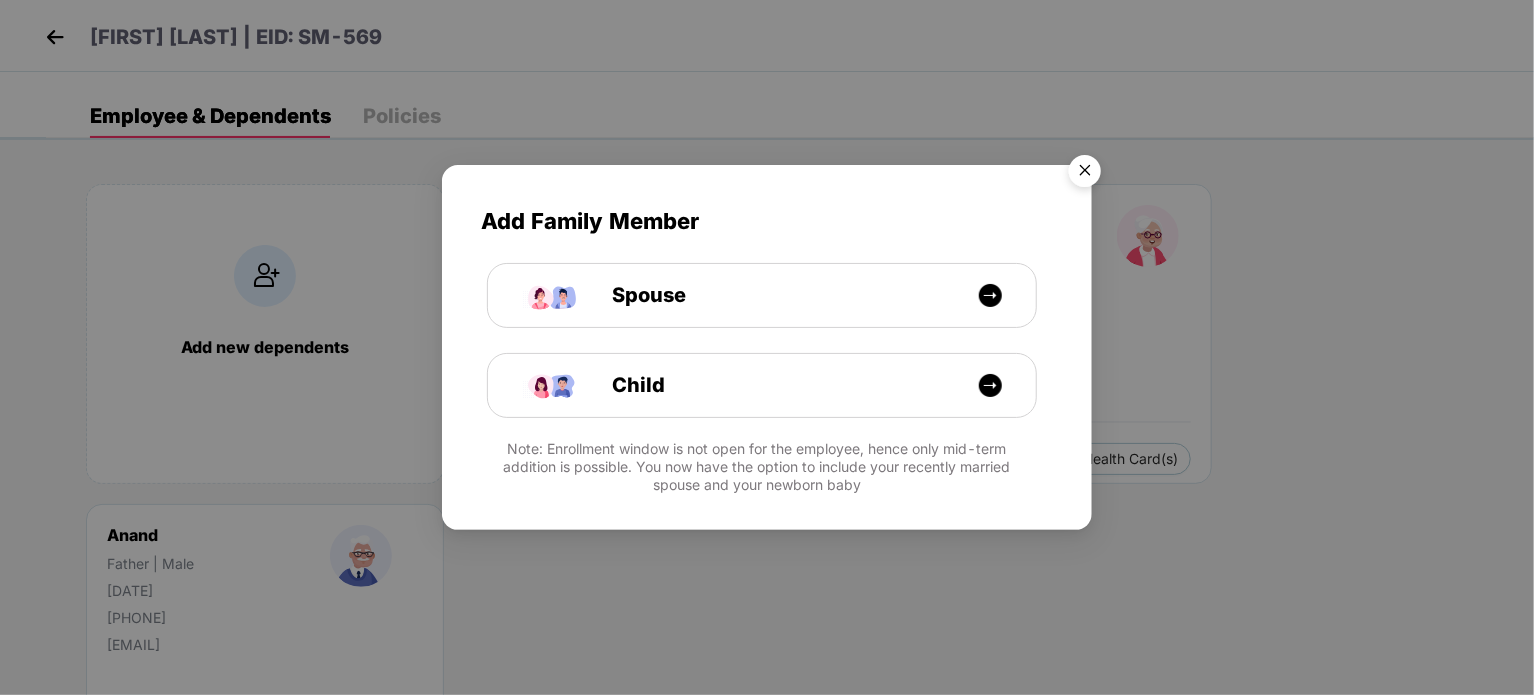 click at bounding box center [1085, 174] 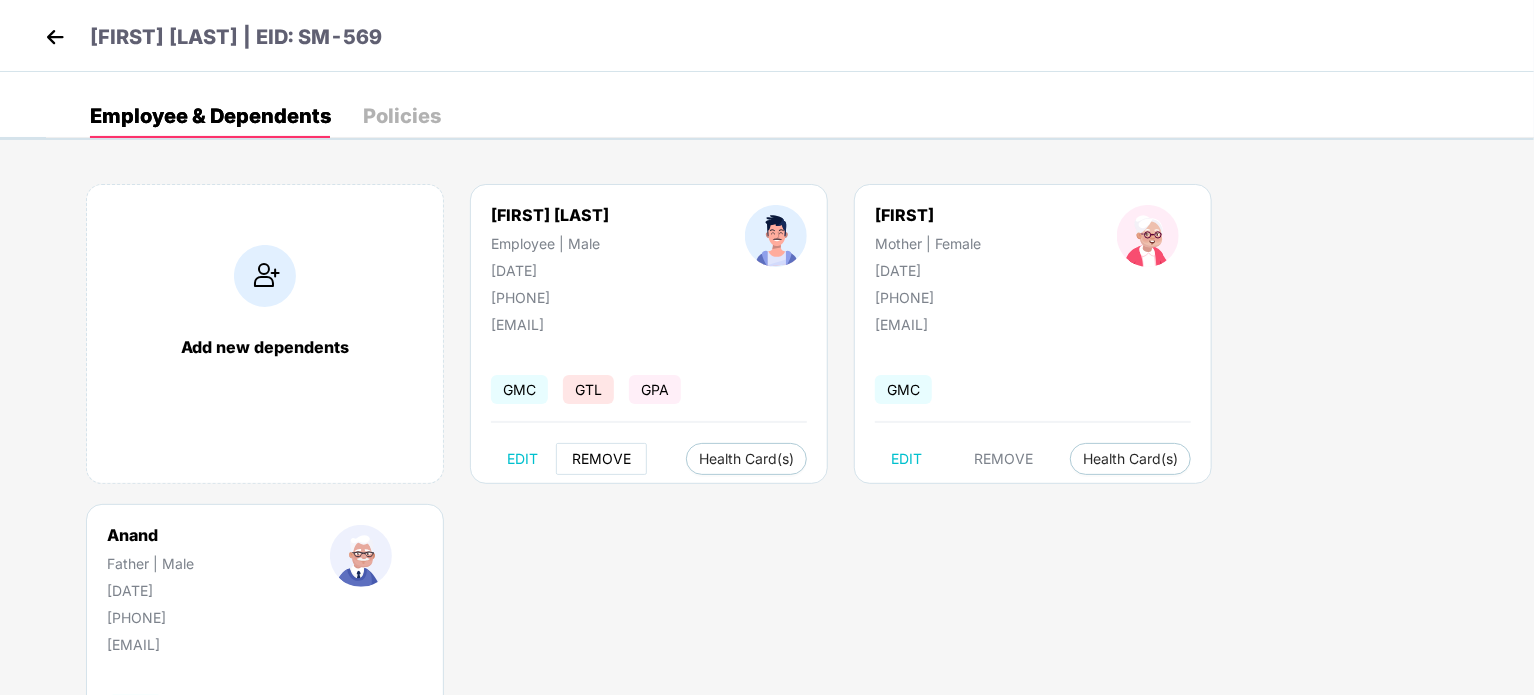 click on "REMOVE" at bounding box center [601, 459] 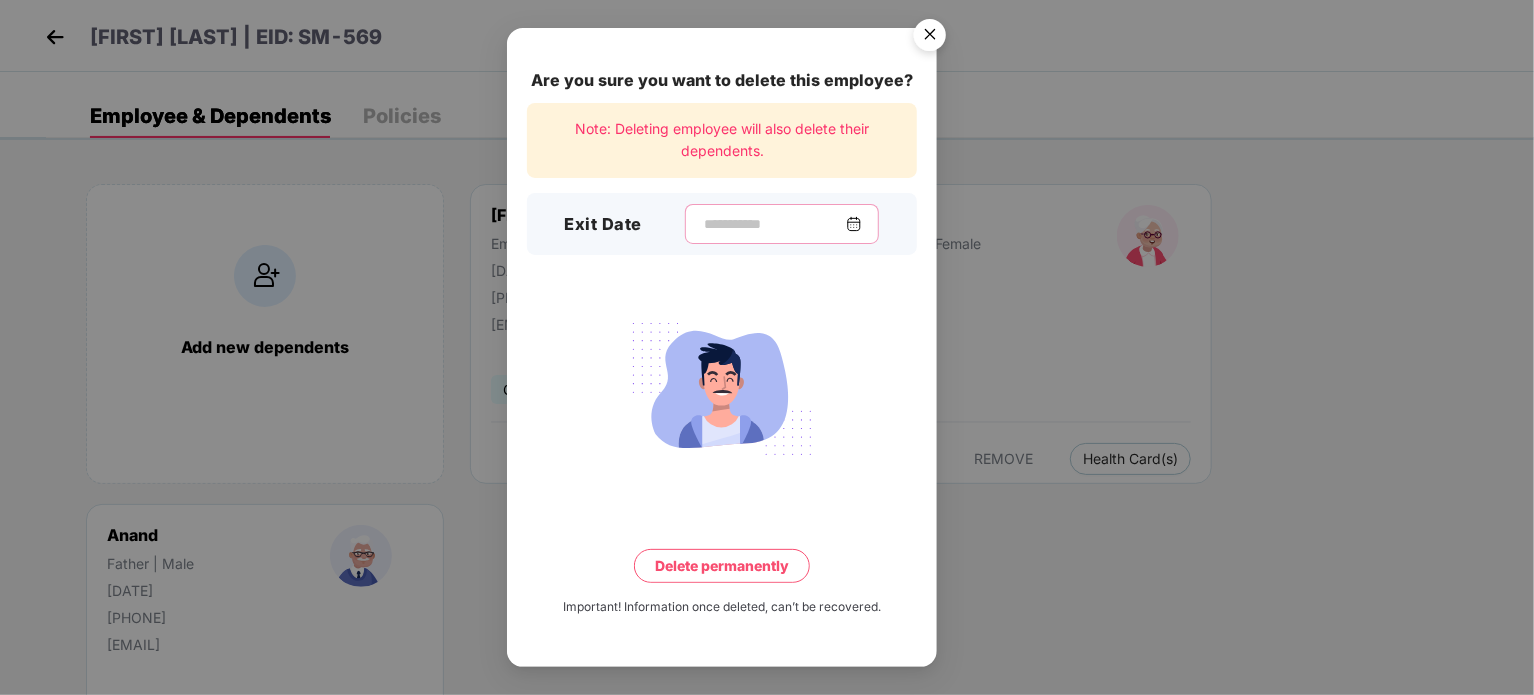 click at bounding box center (774, 224) 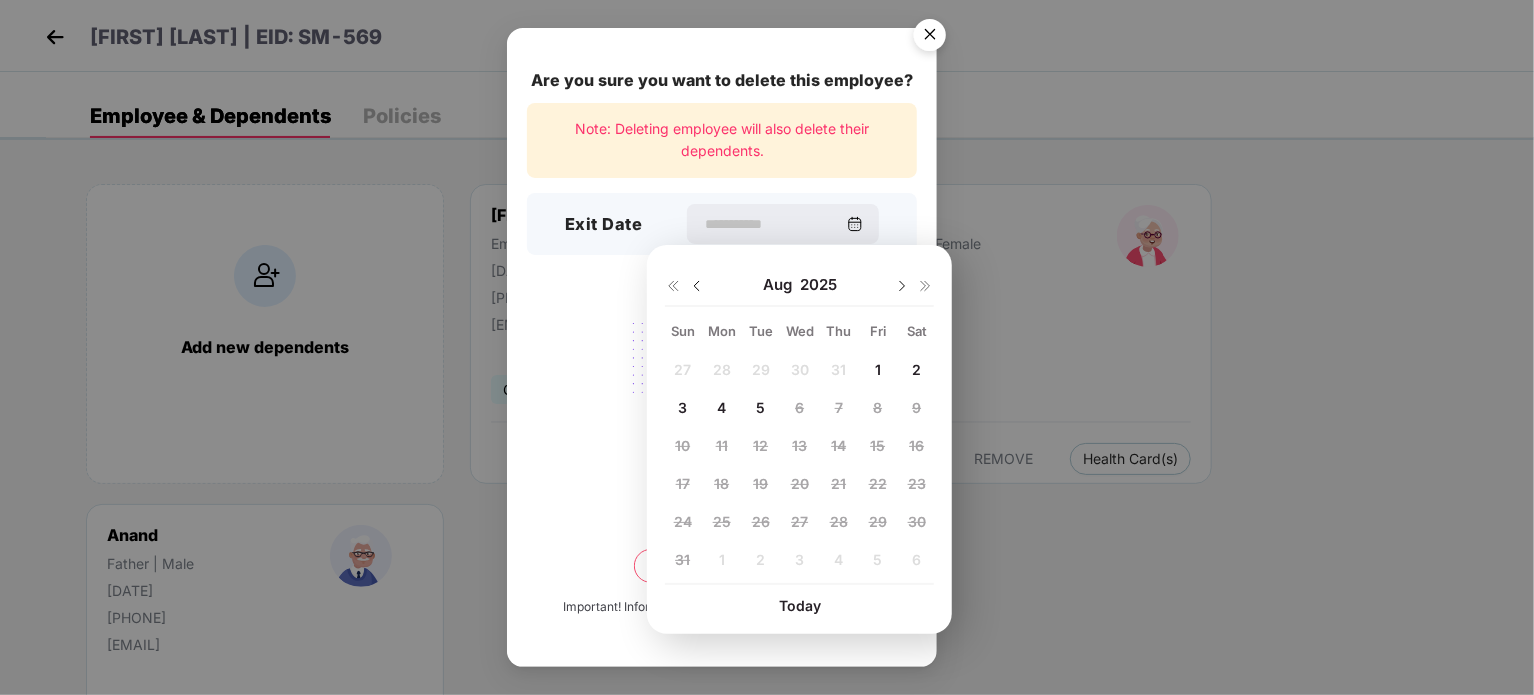 click at bounding box center [697, 286] 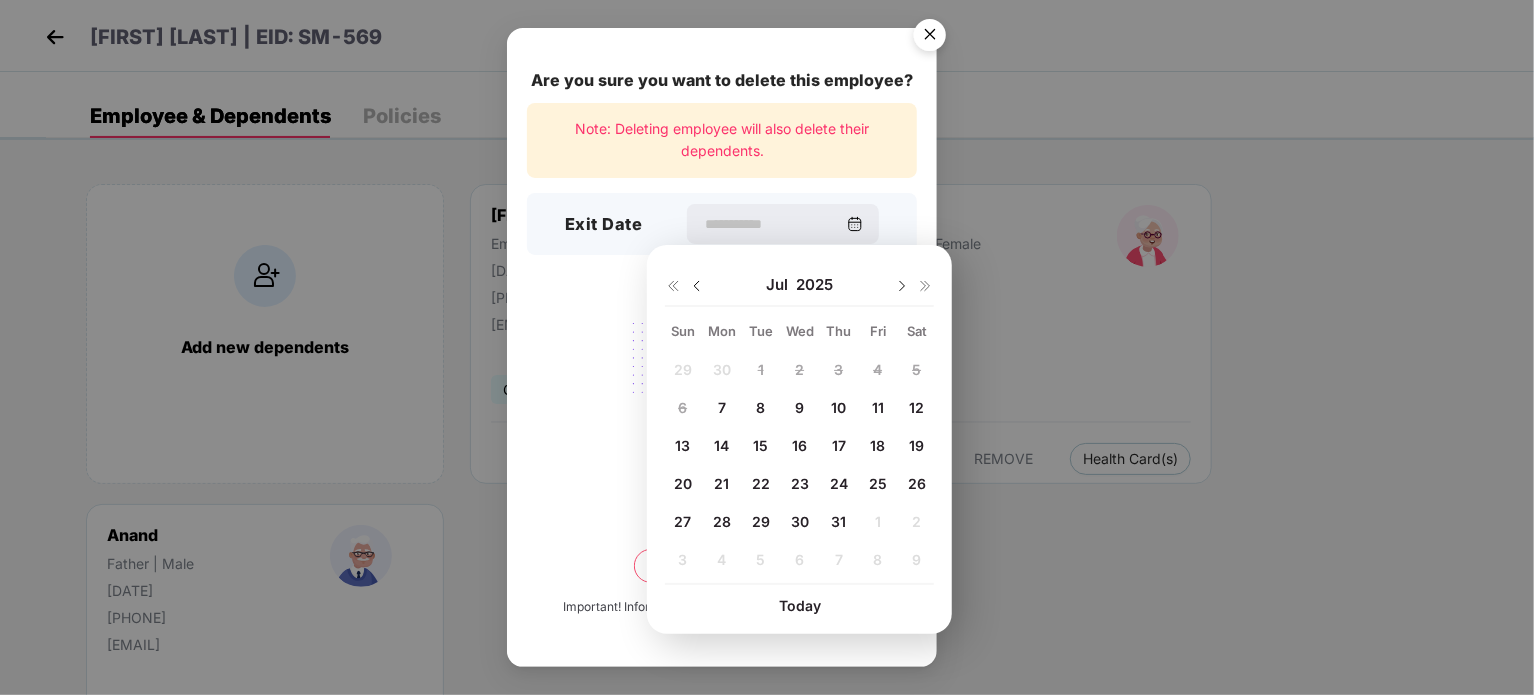 click on "7" at bounding box center [722, 408] 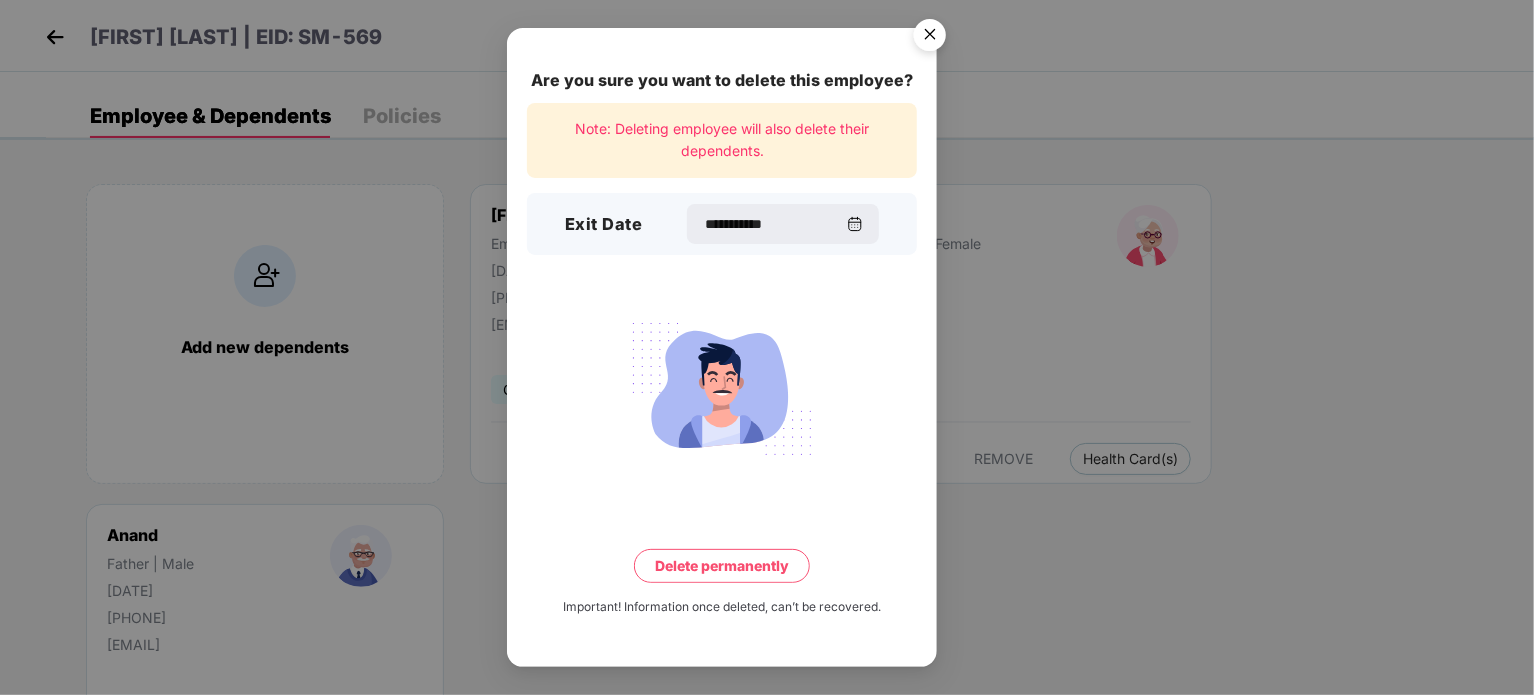 click on "Delete permanently" at bounding box center (722, 566) 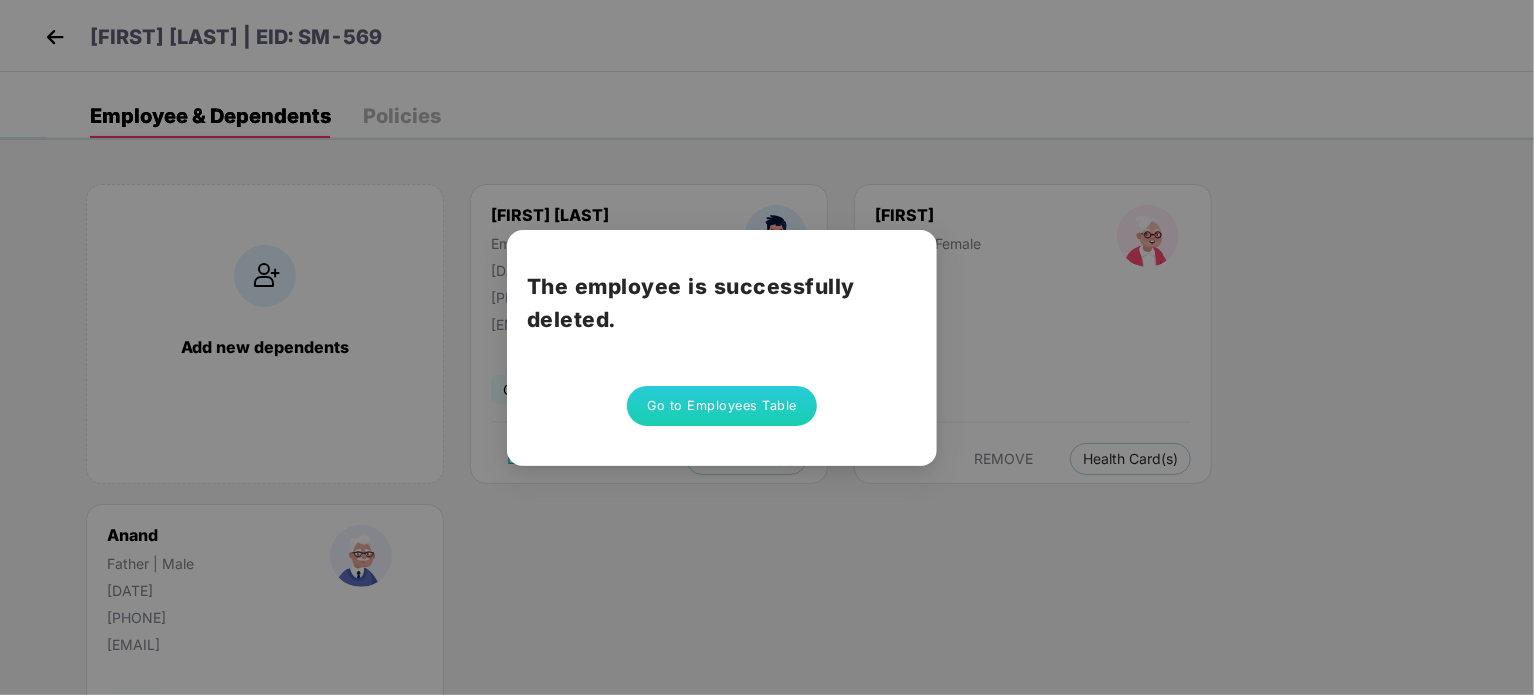 click on "Go to Employees Table" at bounding box center (722, 406) 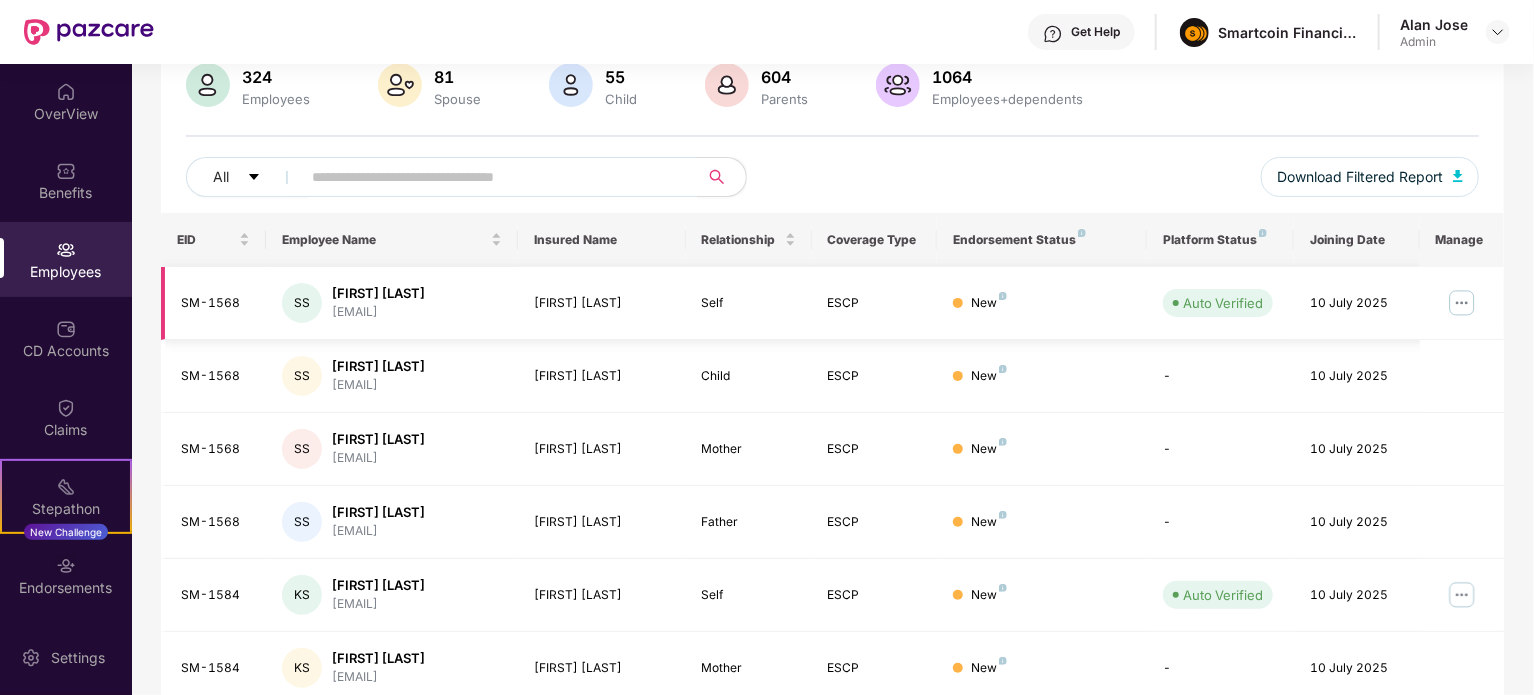 scroll, scrollTop: 159, scrollLeft: 0, axis: vertical 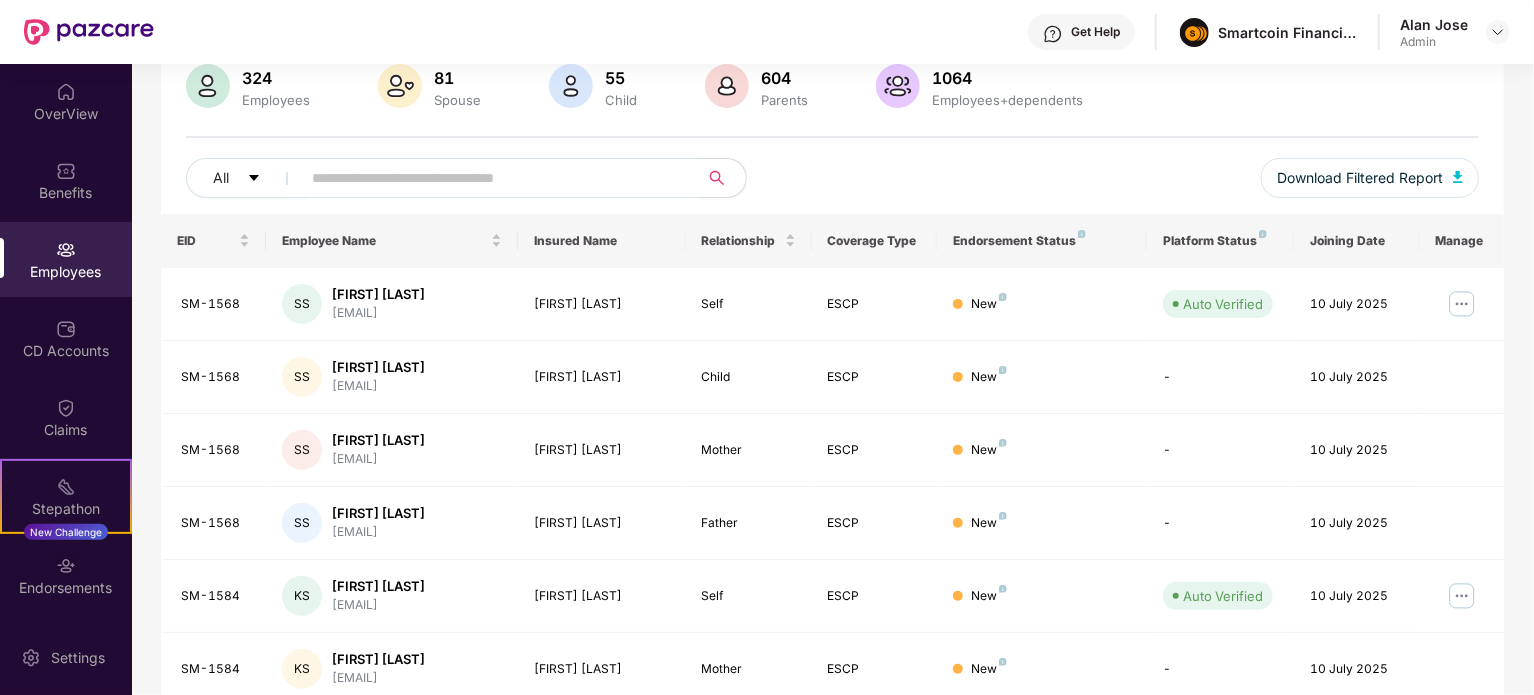 click at bounding box center [681, 178] 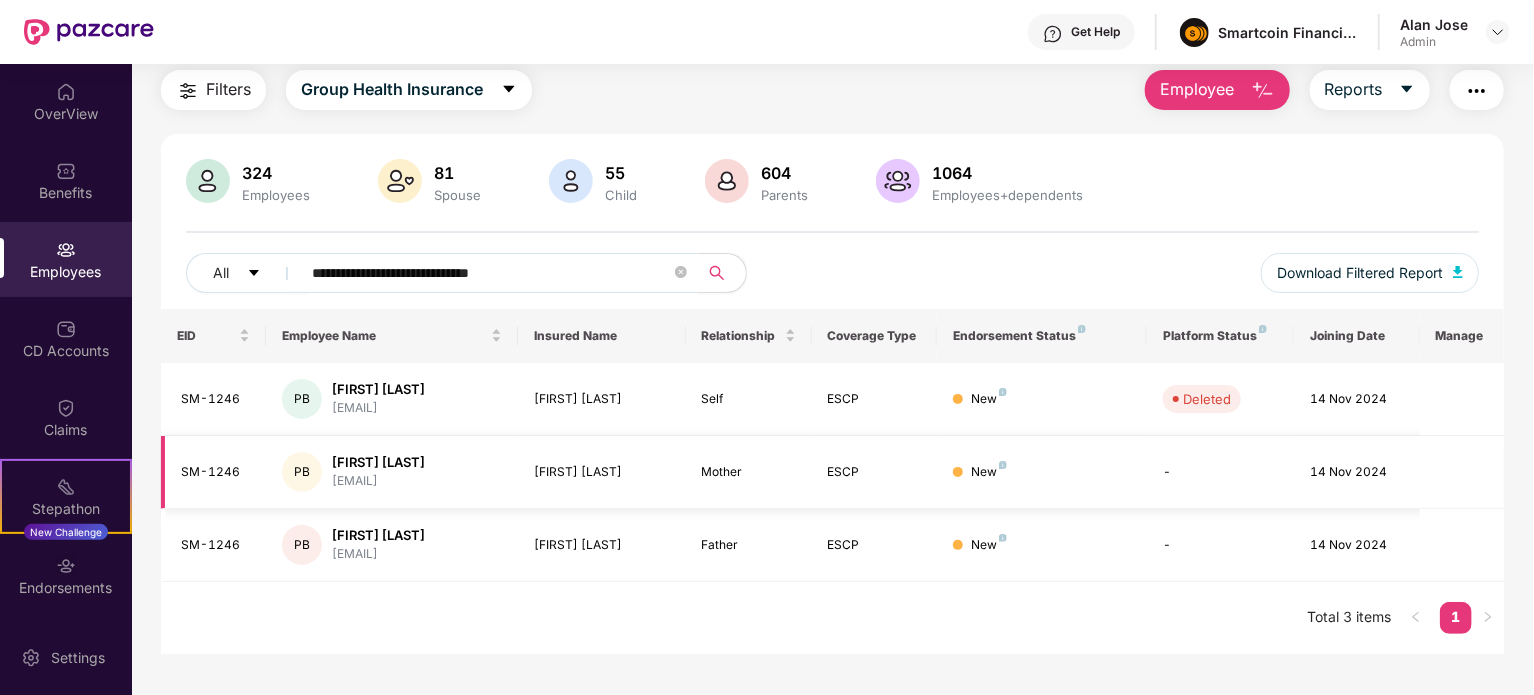scroll, scrollTop: 64, scrollLeft: 0, axis: vertical 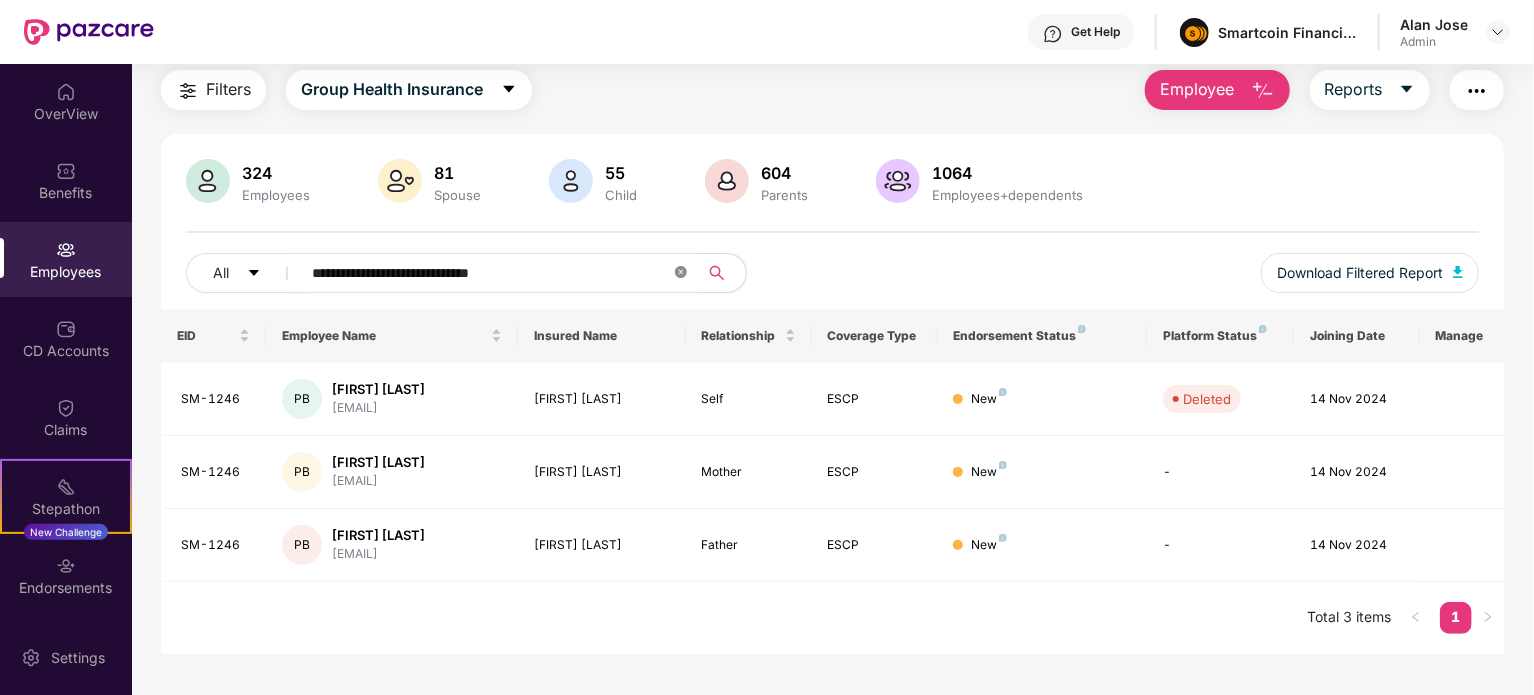 click 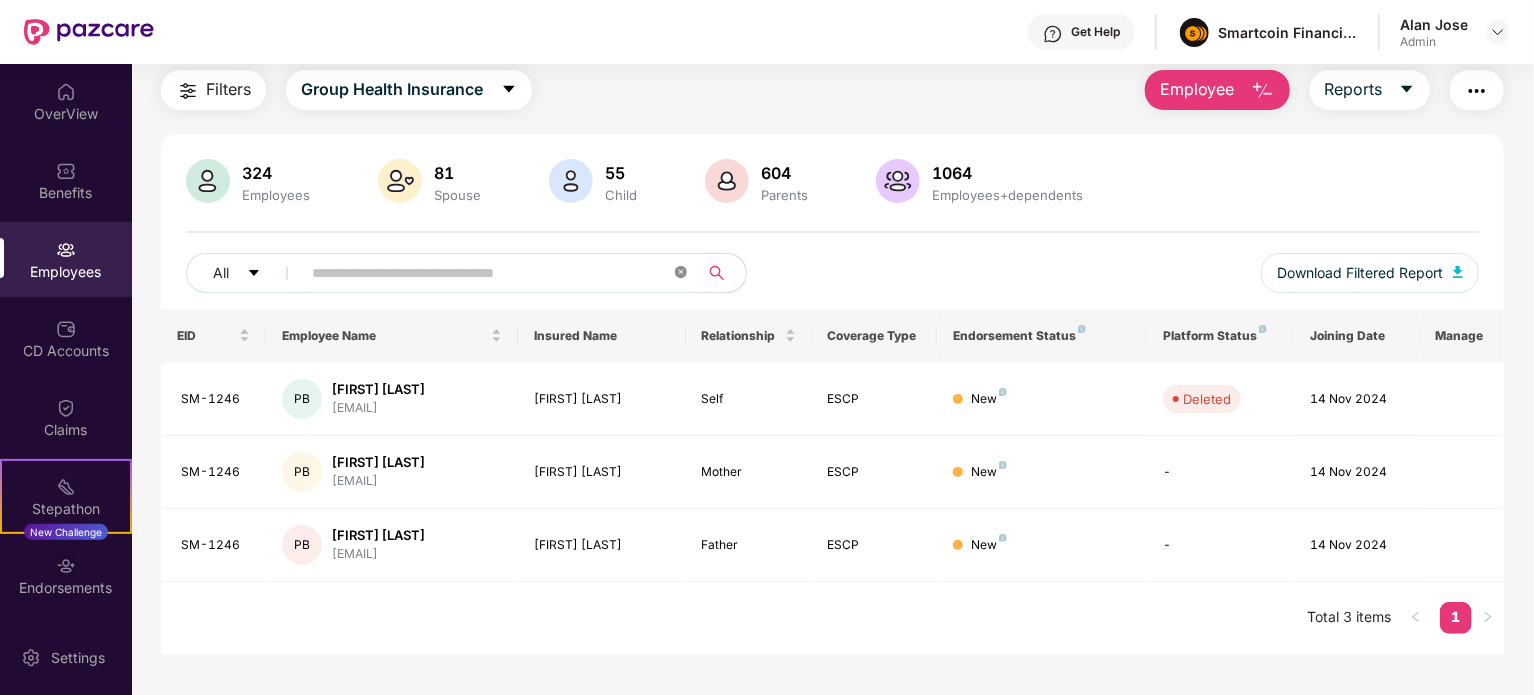paste on "**********" 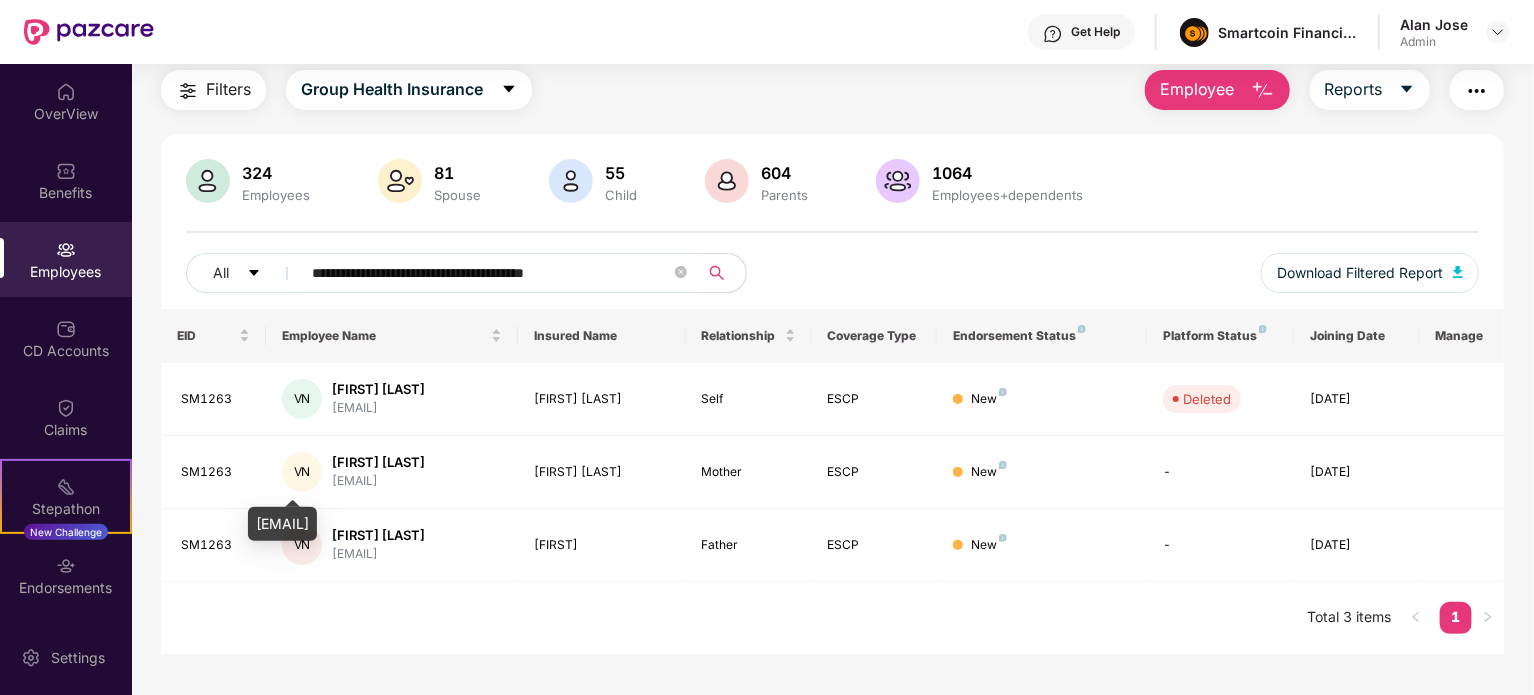 type on "**********" 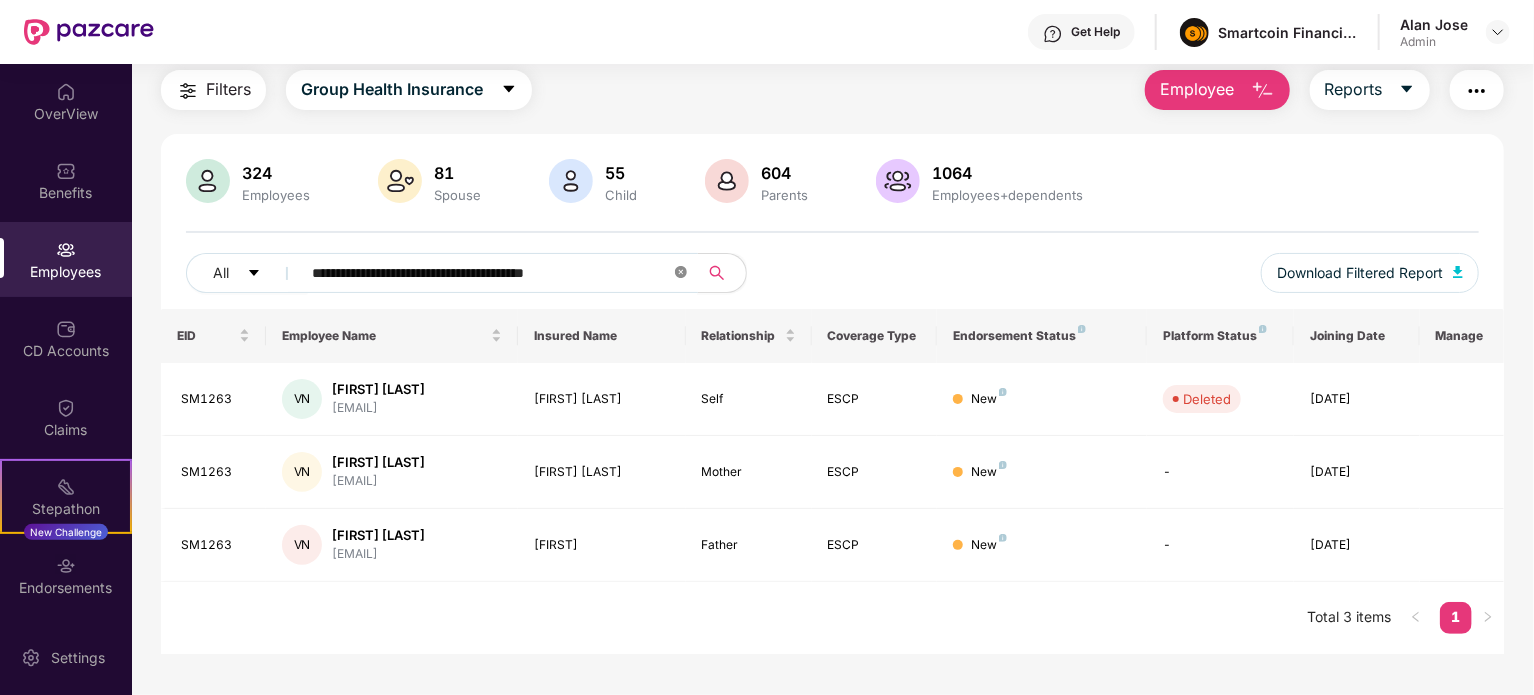 click 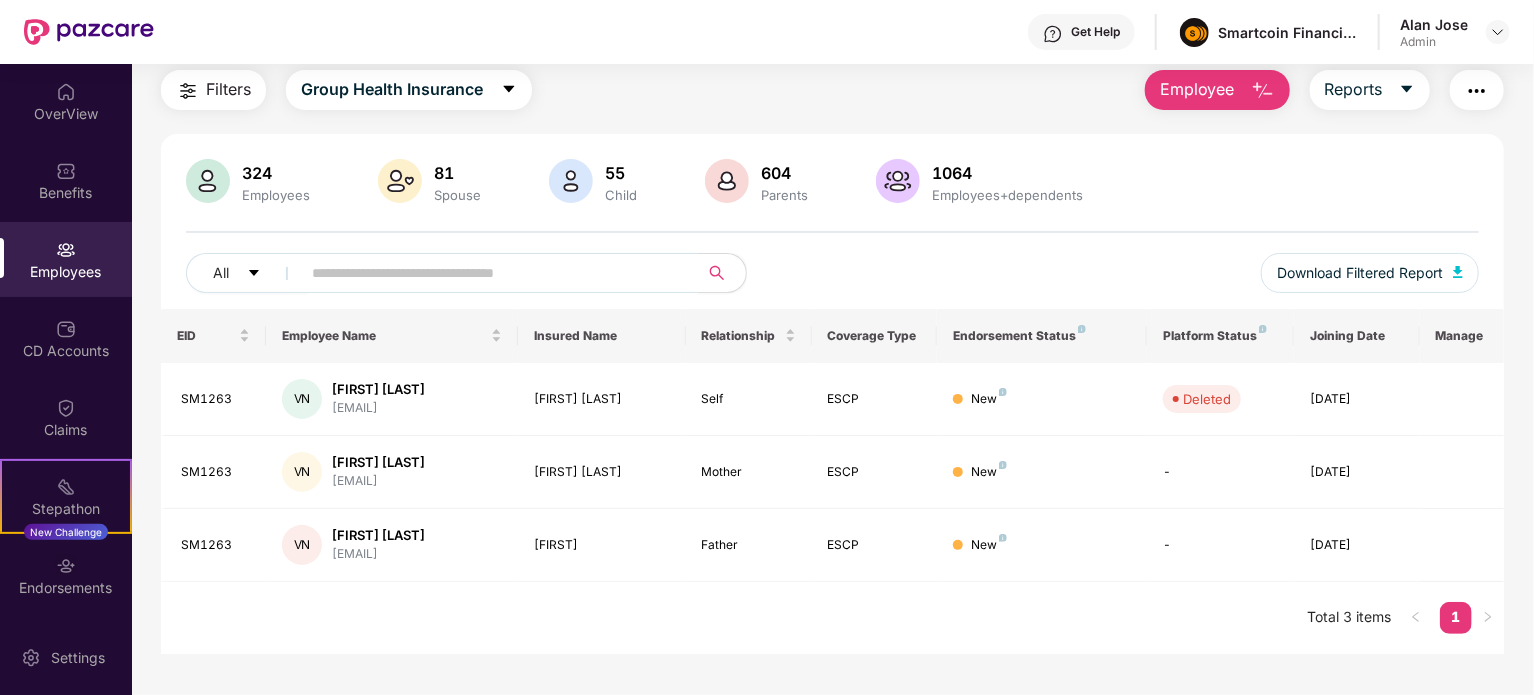 paste on "**********" 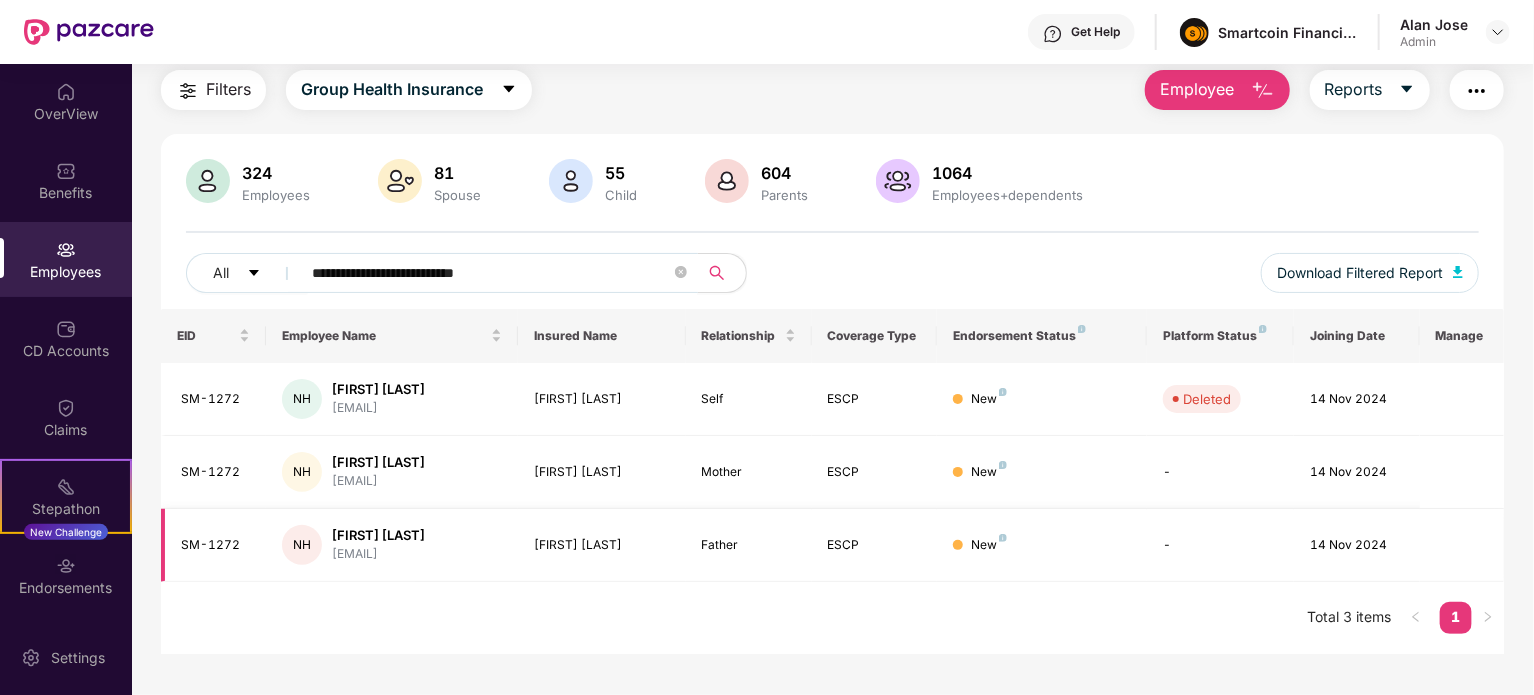 type on "**********" 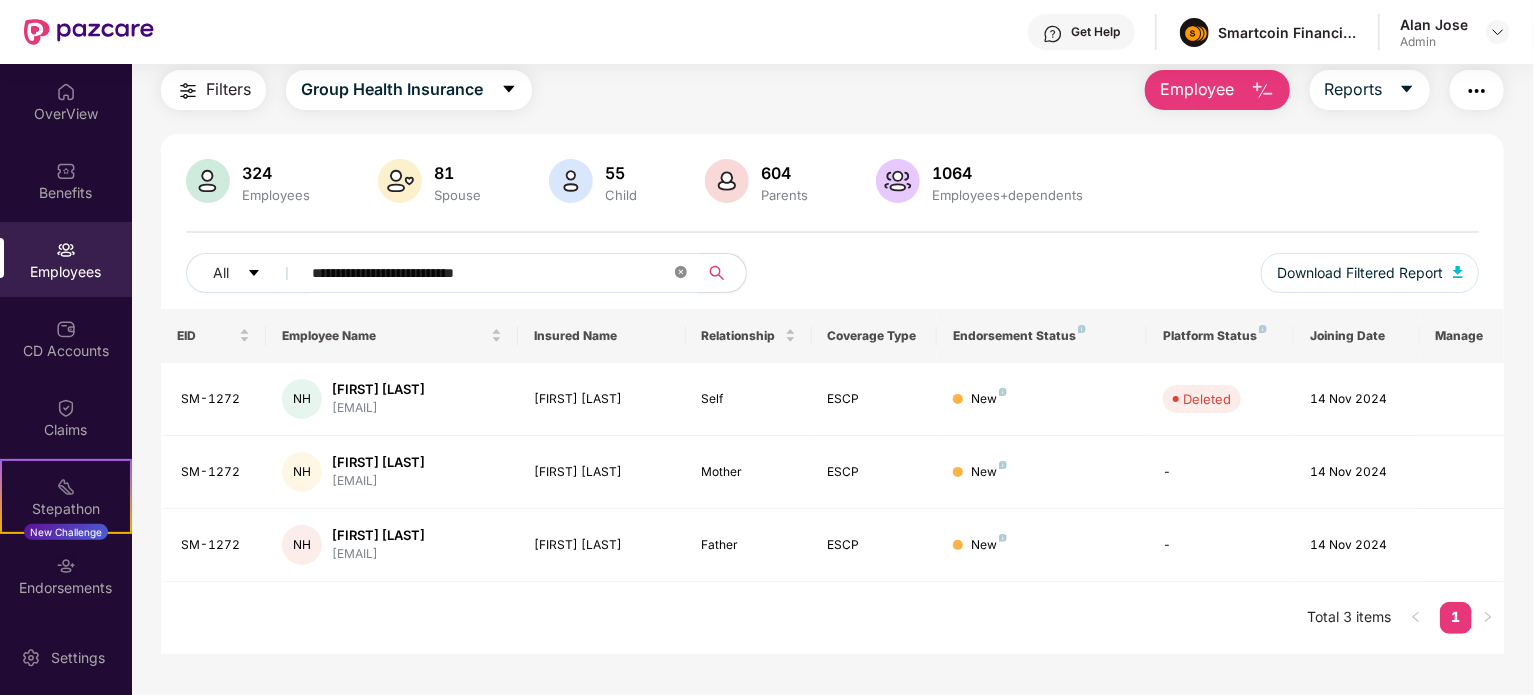 click at bounding box center (681, 273) 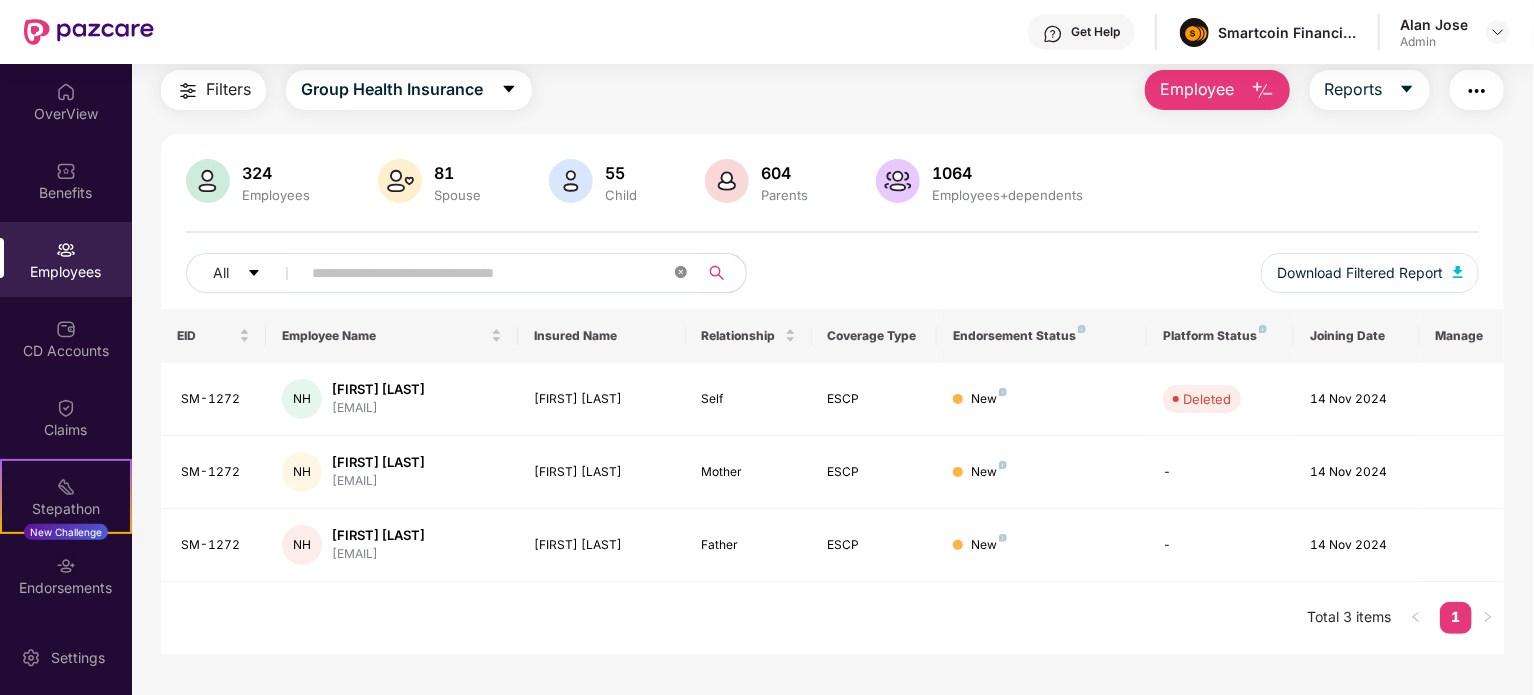 paste on "**********" 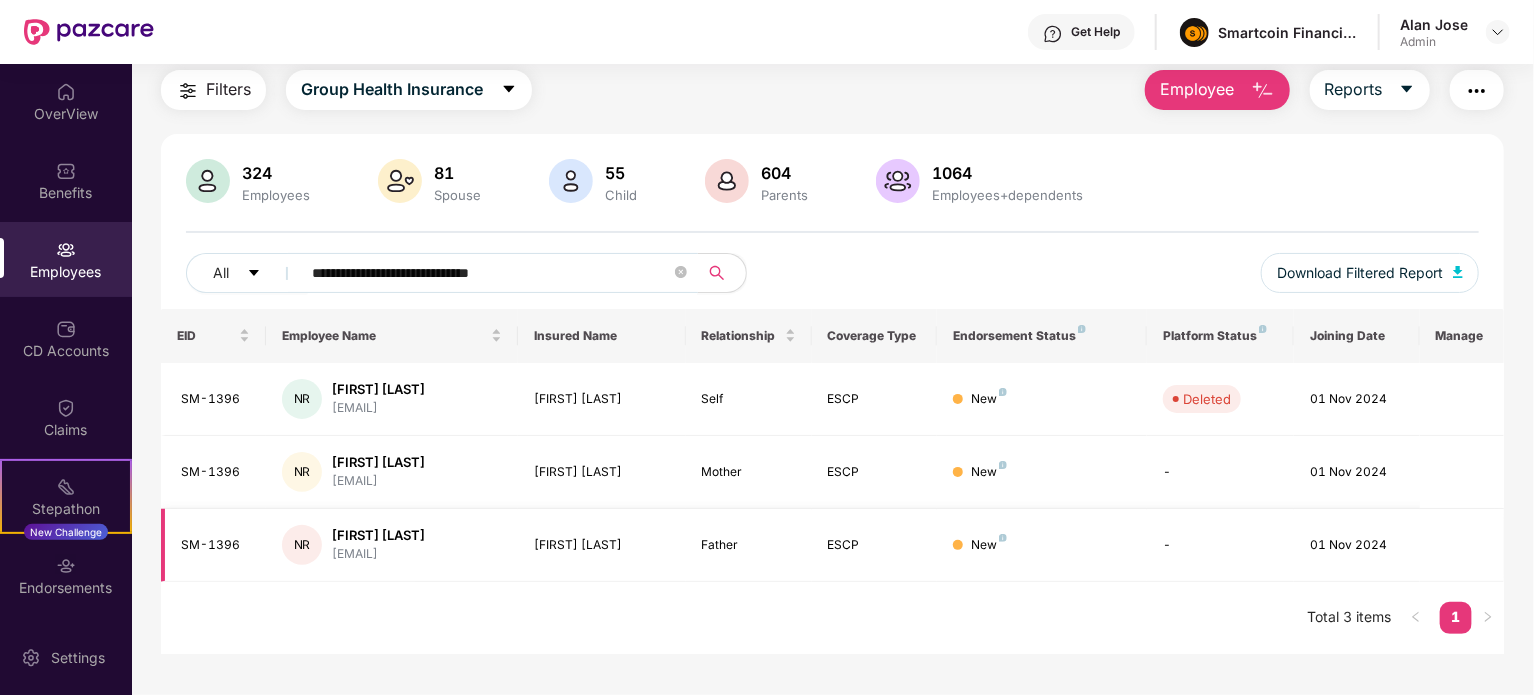 type on "**********" 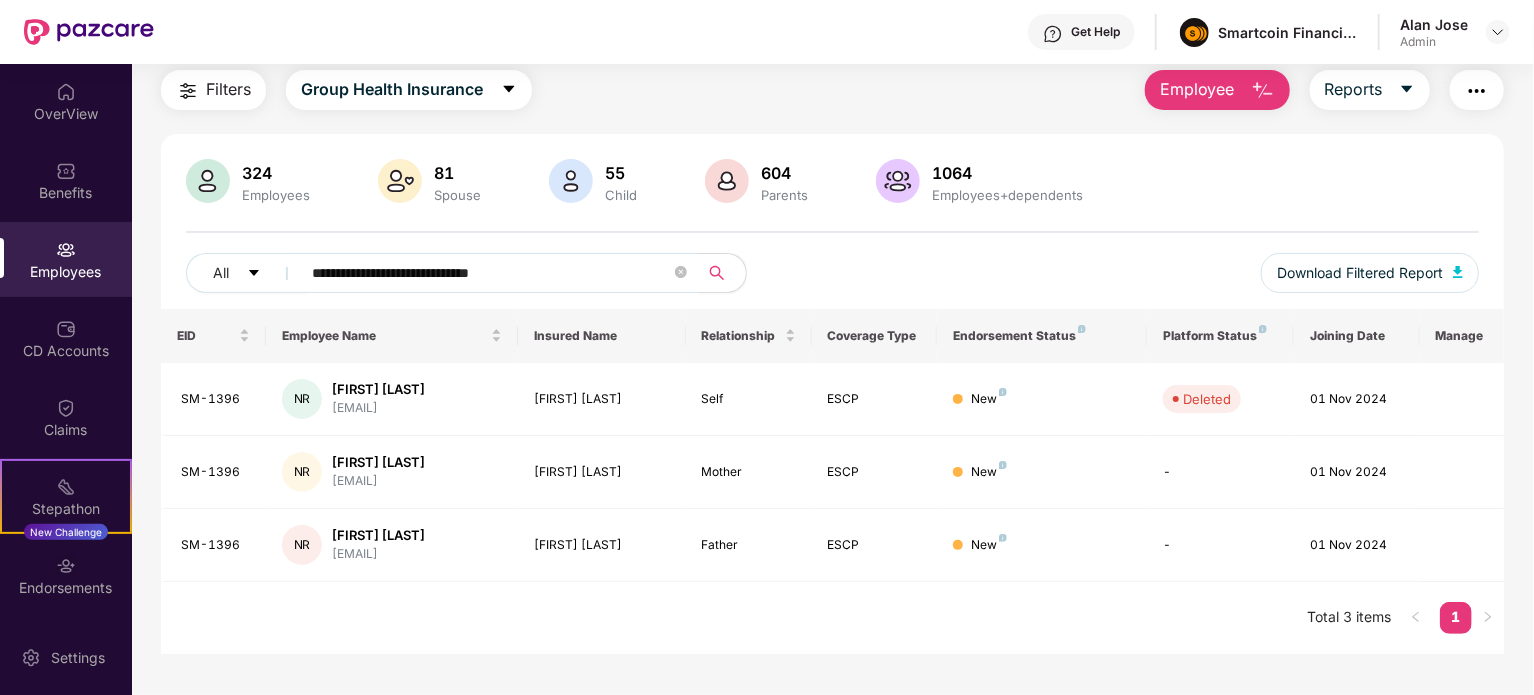 click at bounding box center (681, 273) 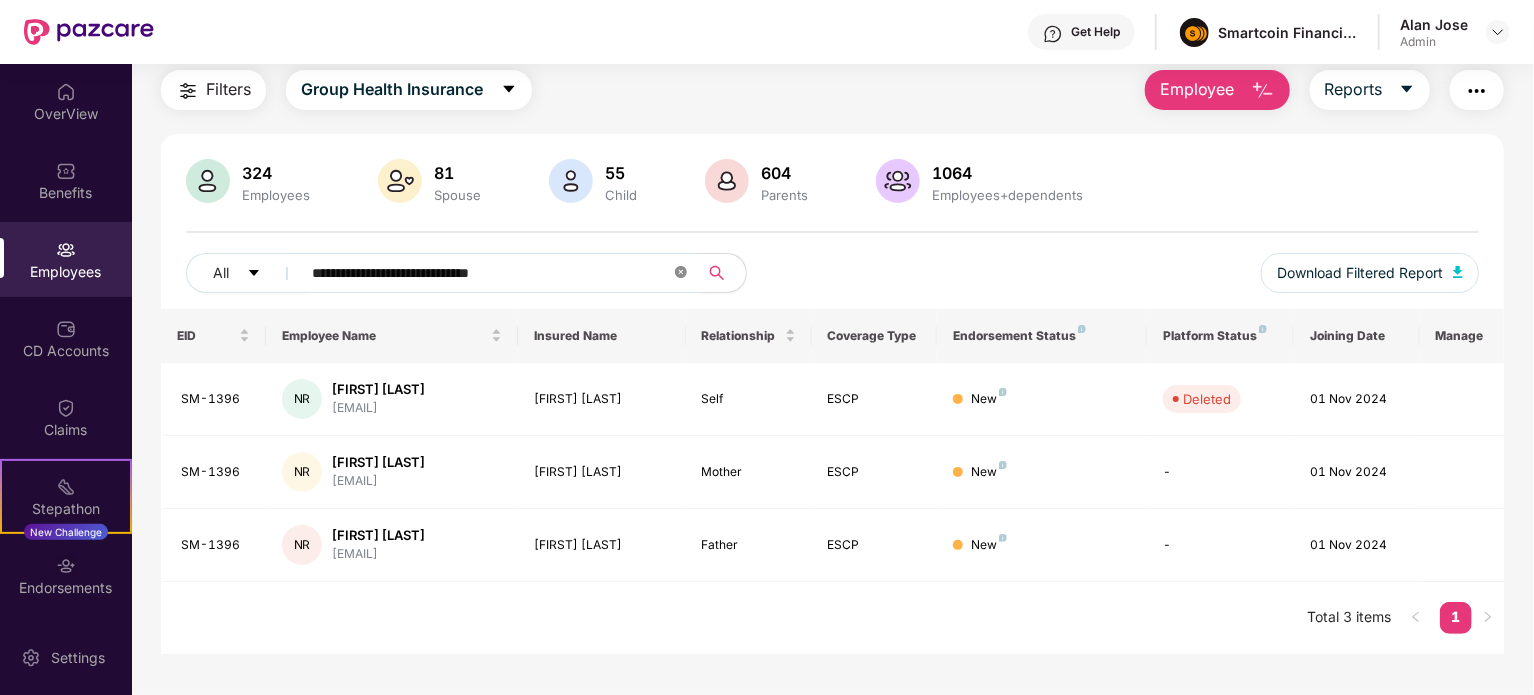 click 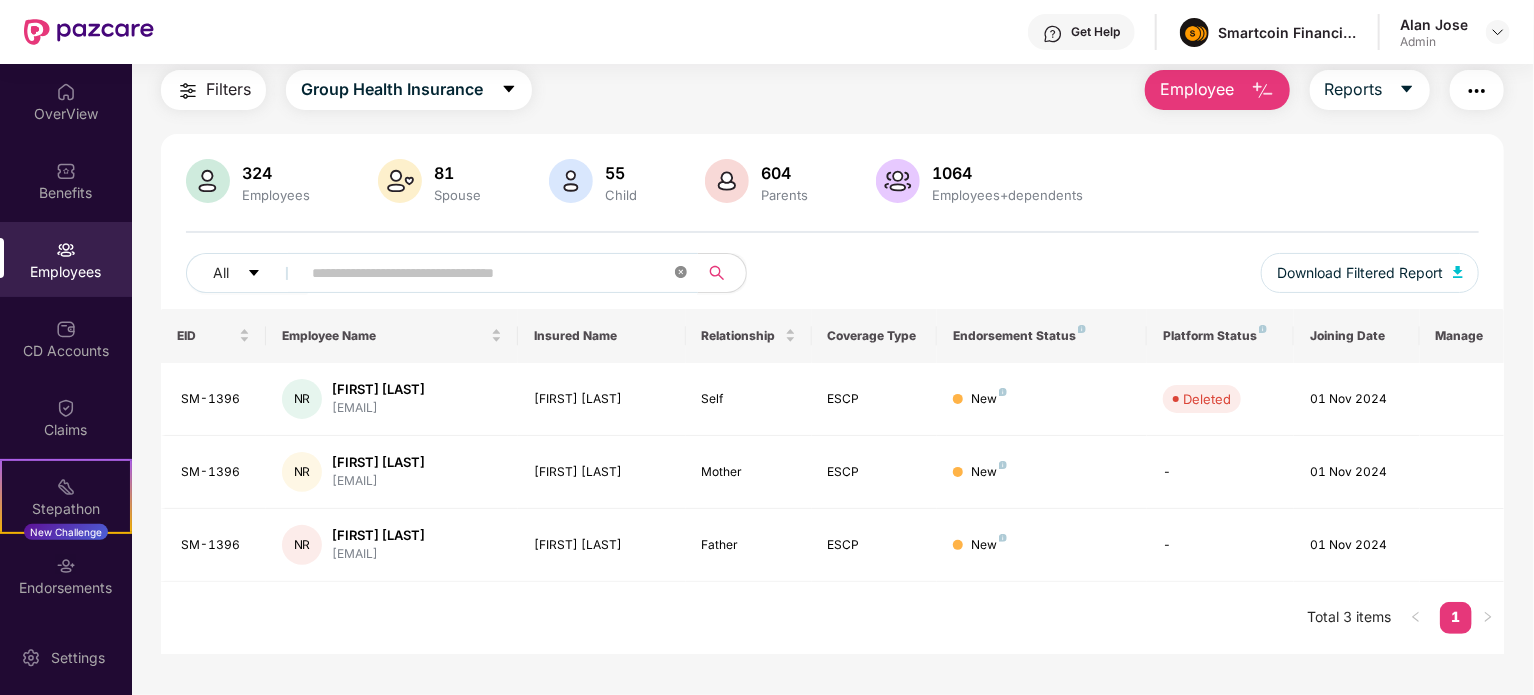 paste on "**********" 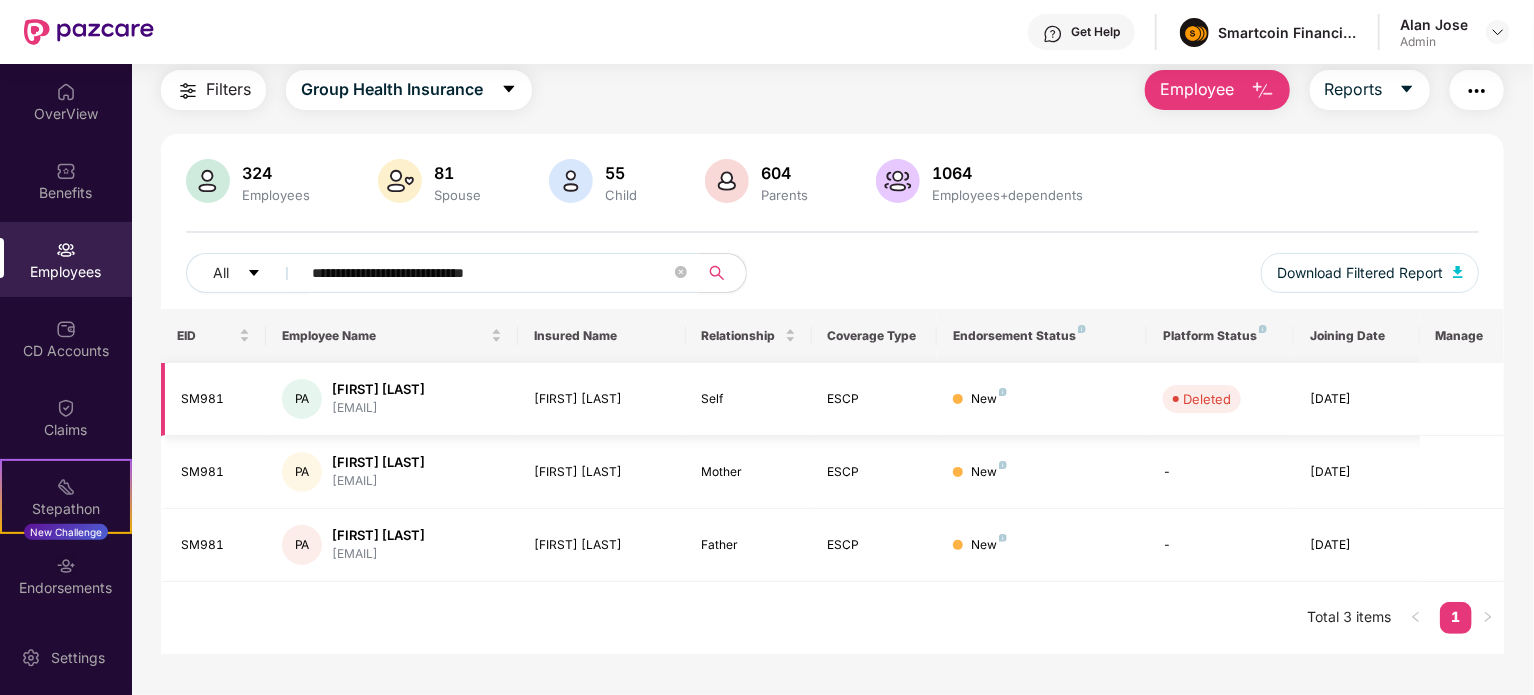 type on "**********" 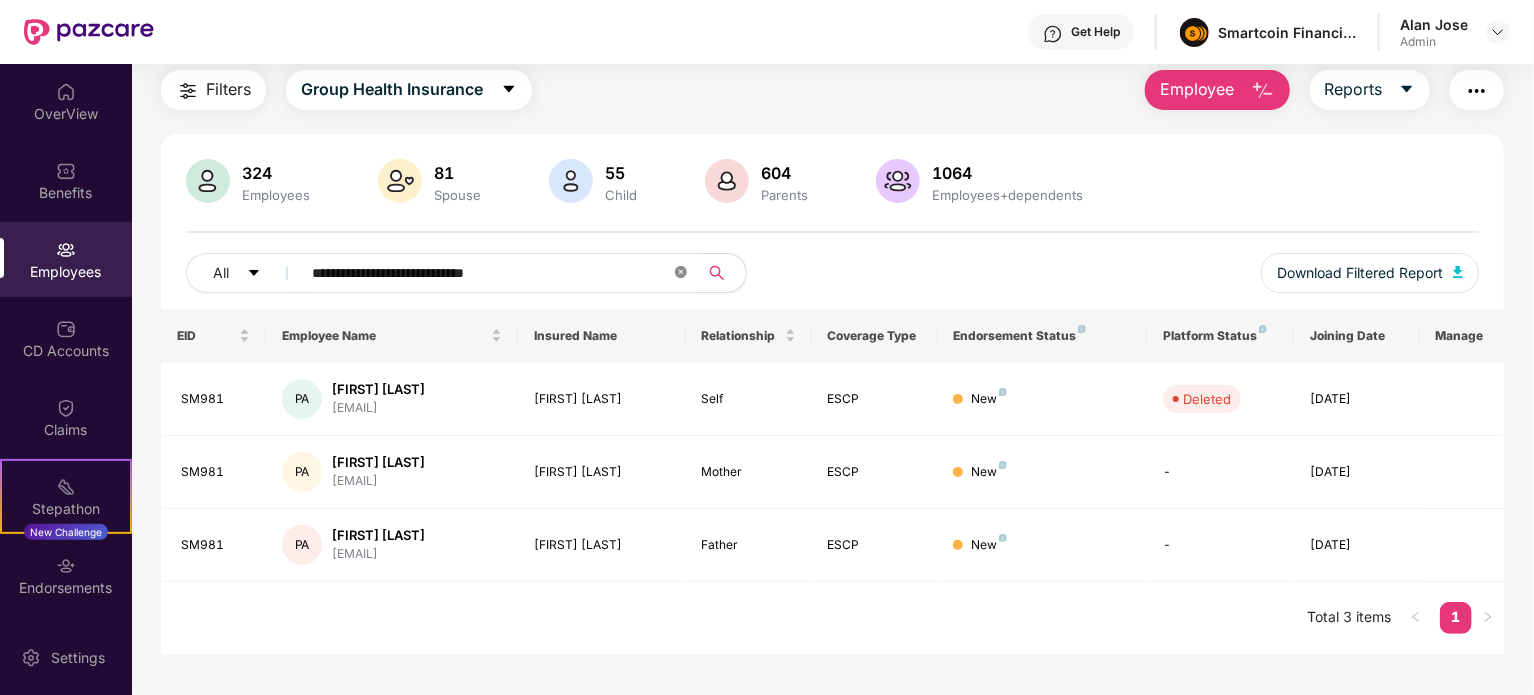 click 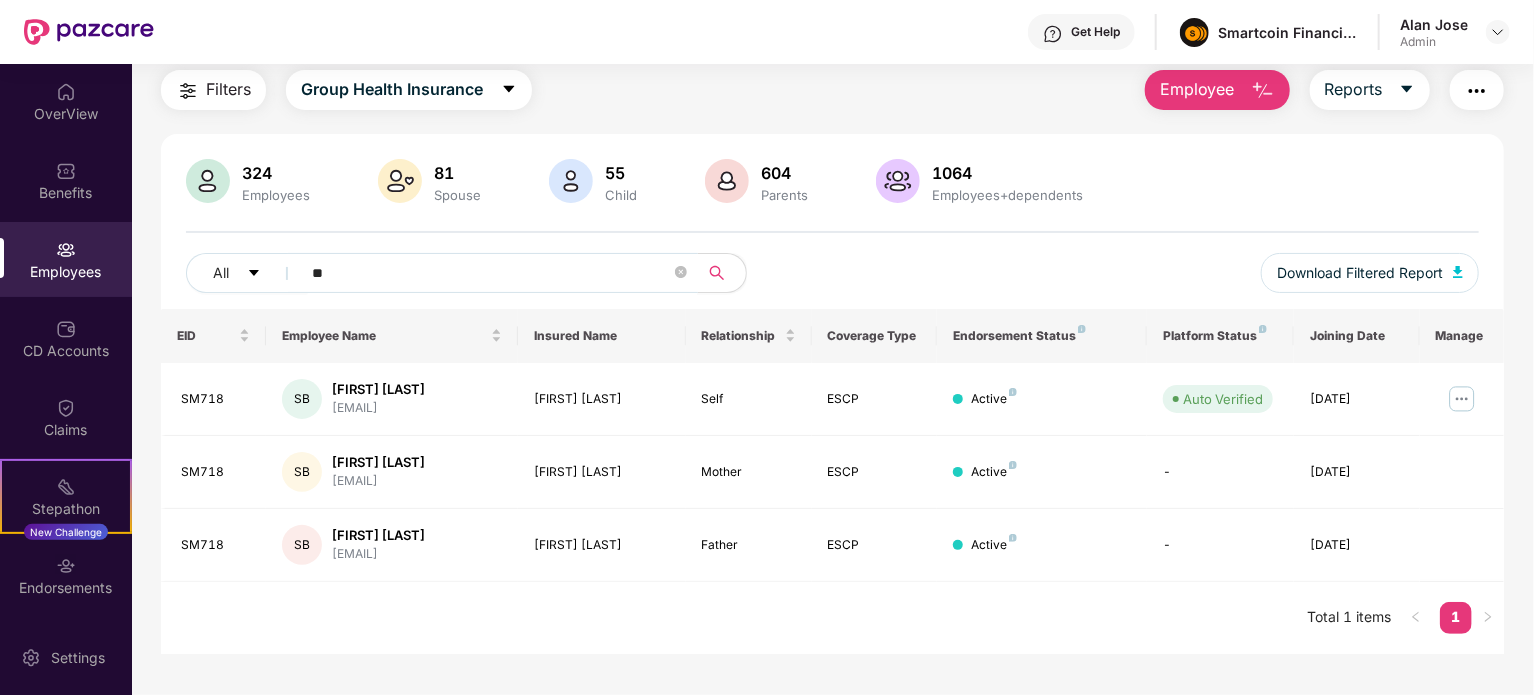 type on "*" 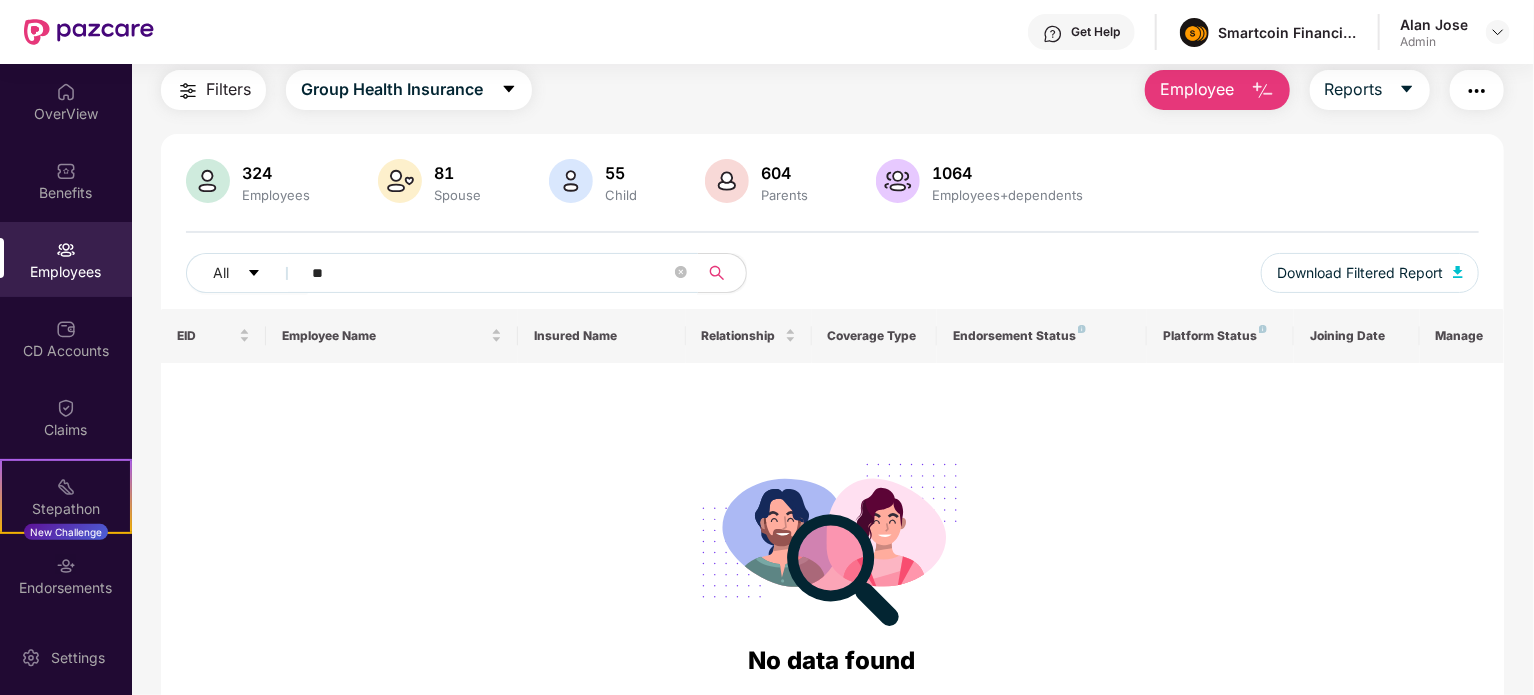 type on "*" 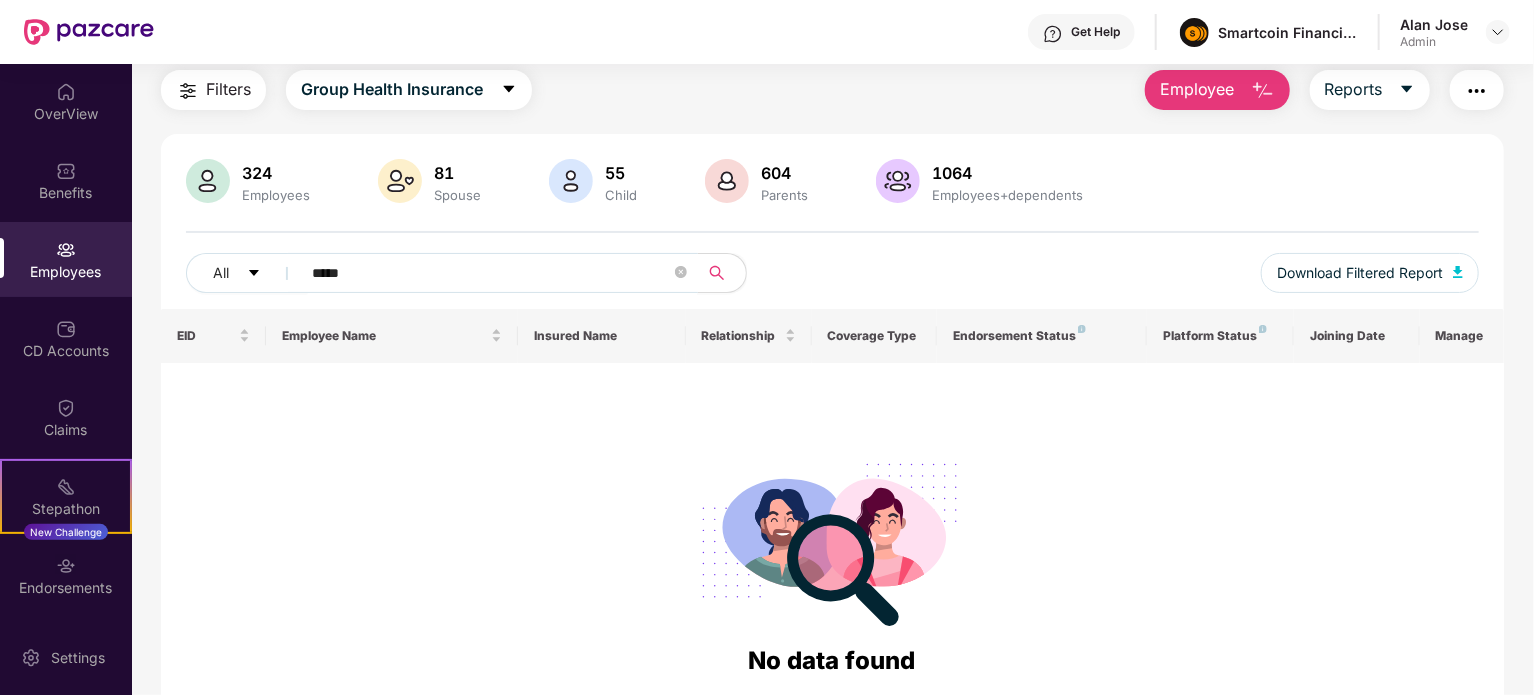 type on "*****" 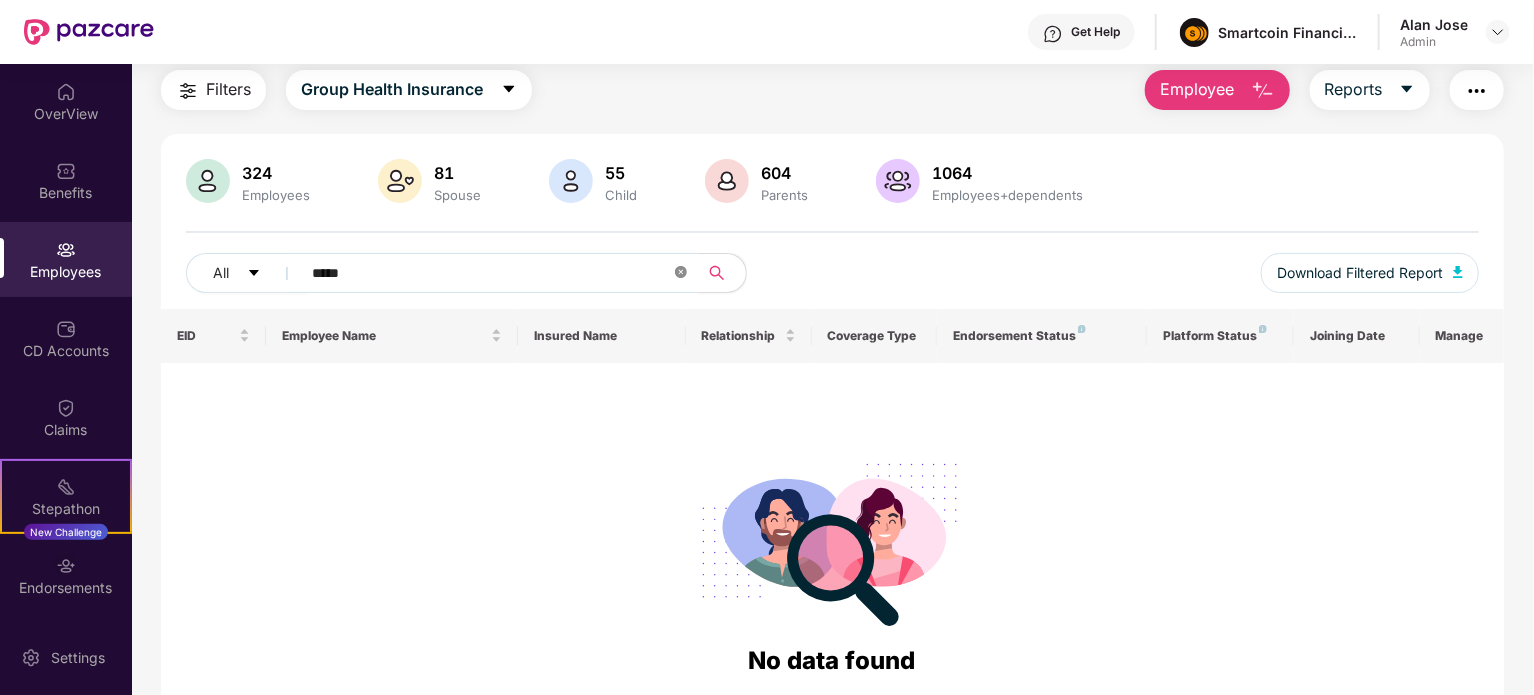 click 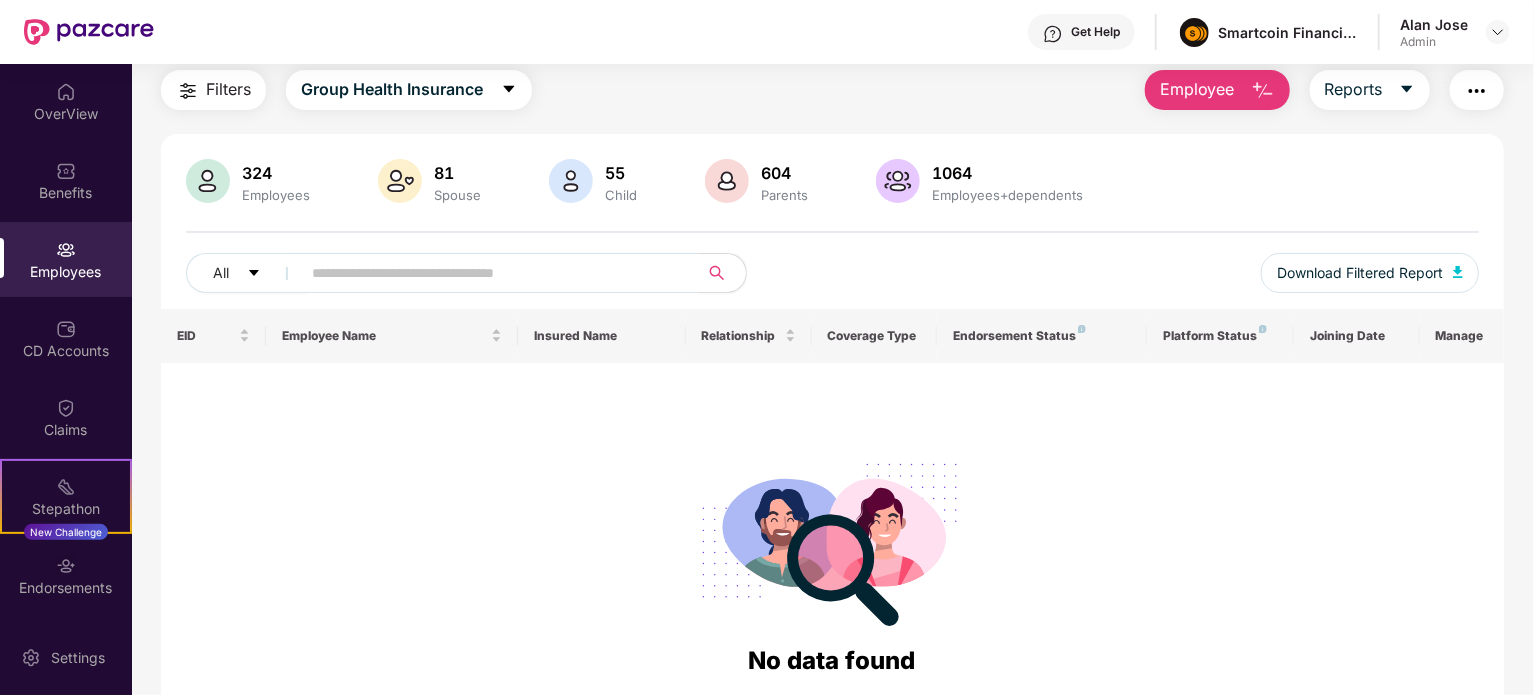 paste on "**********" 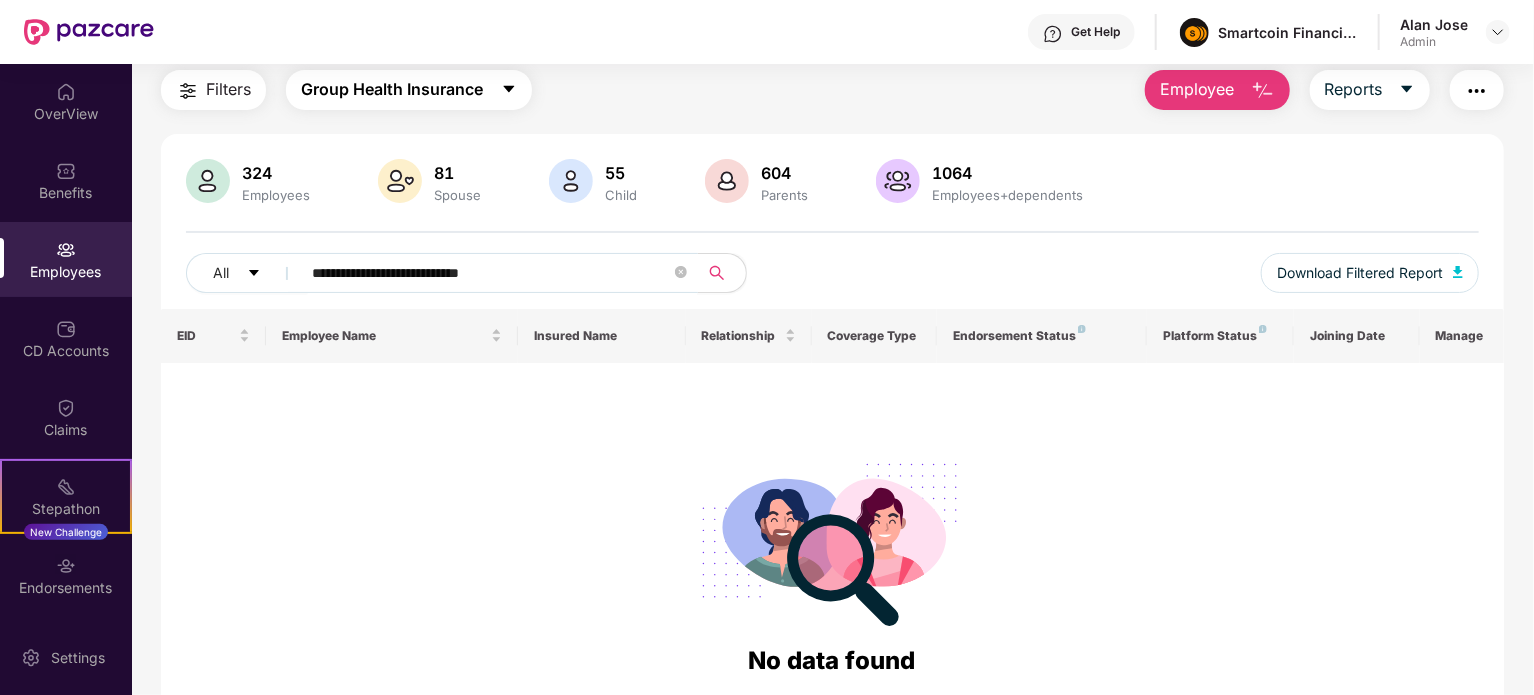 type on "**********" 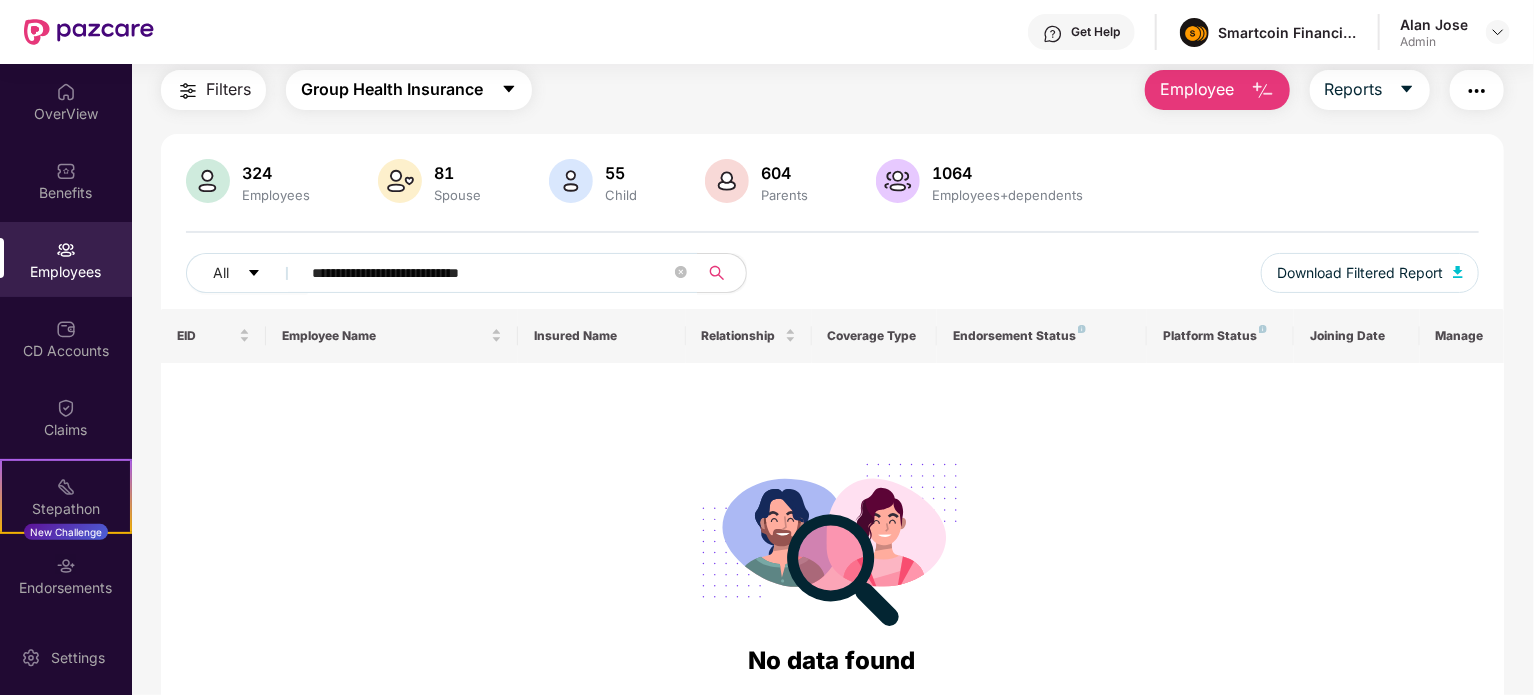 click 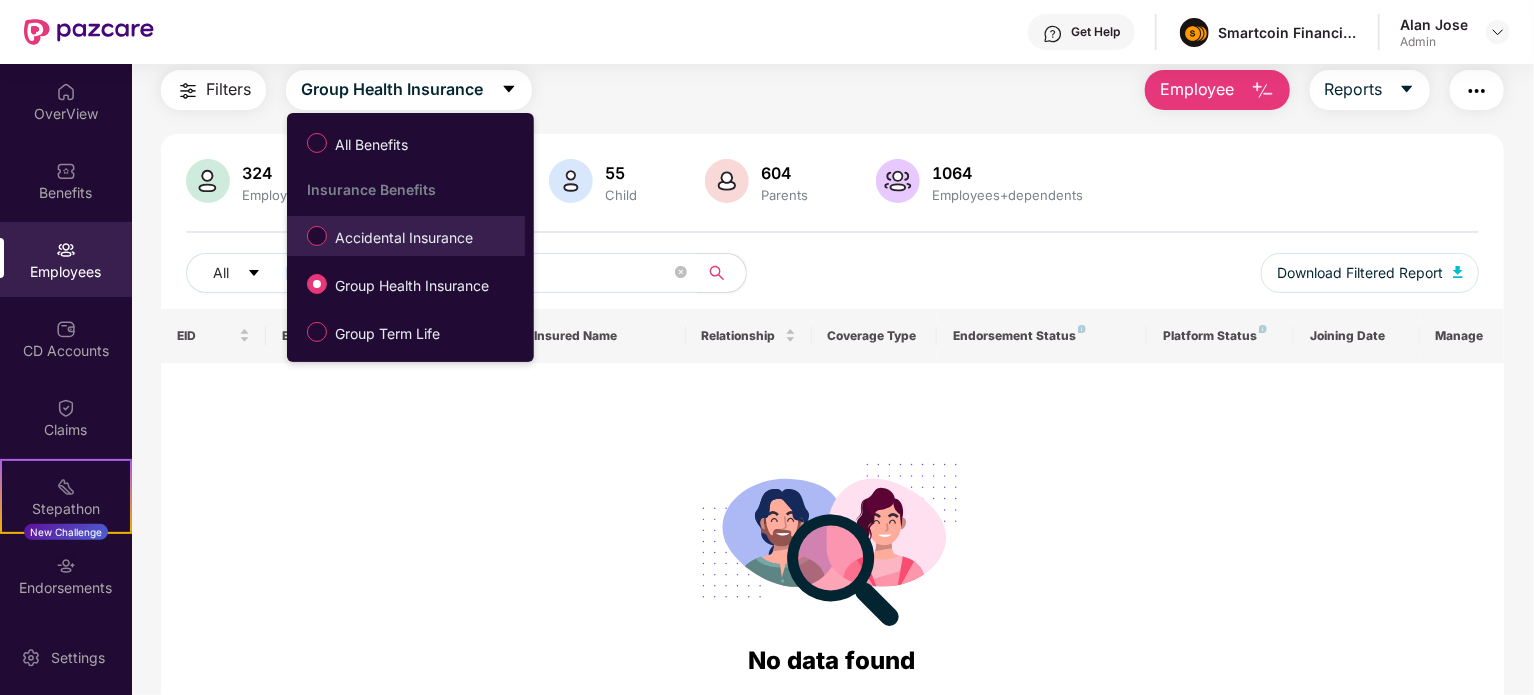 click on "Accidental Insurance" at bounding box center [394, 236] 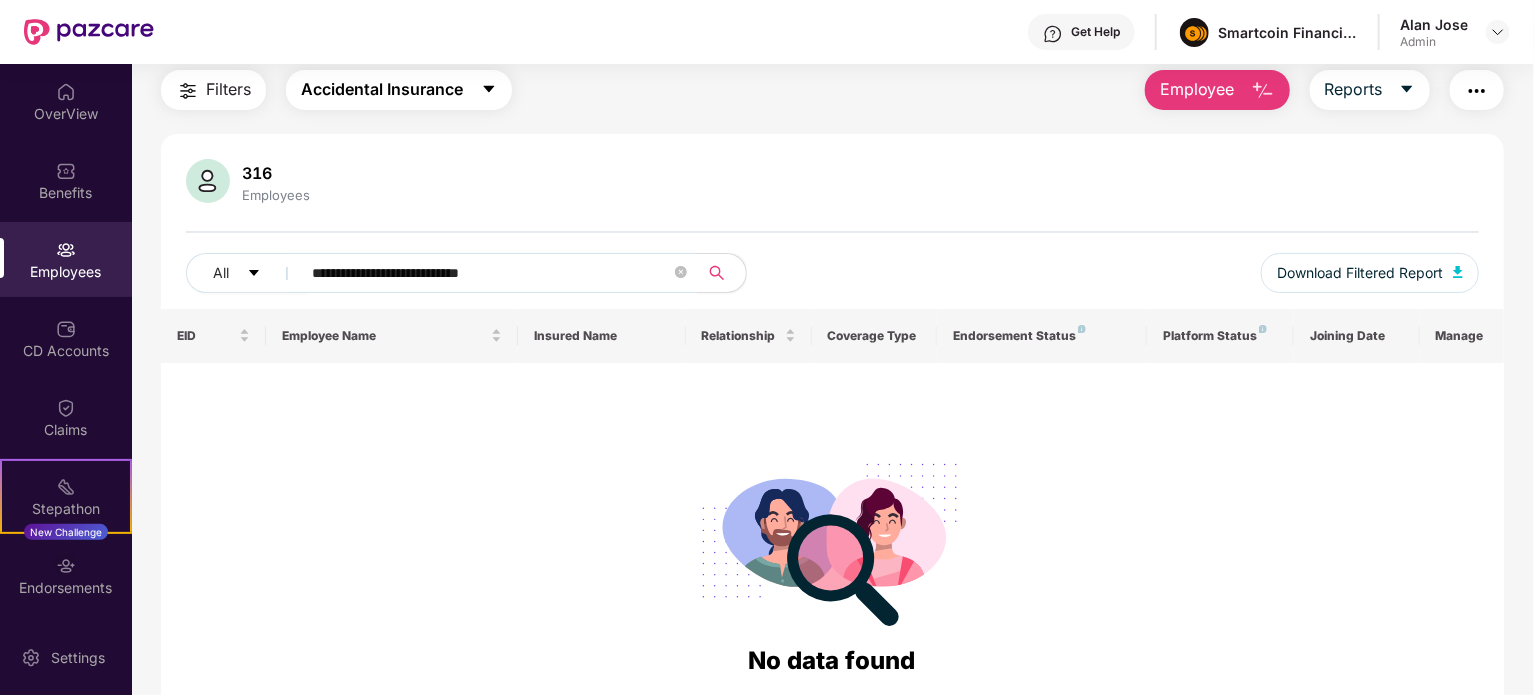 click on "Accidental Insurance" at bounding box center (399, 90) 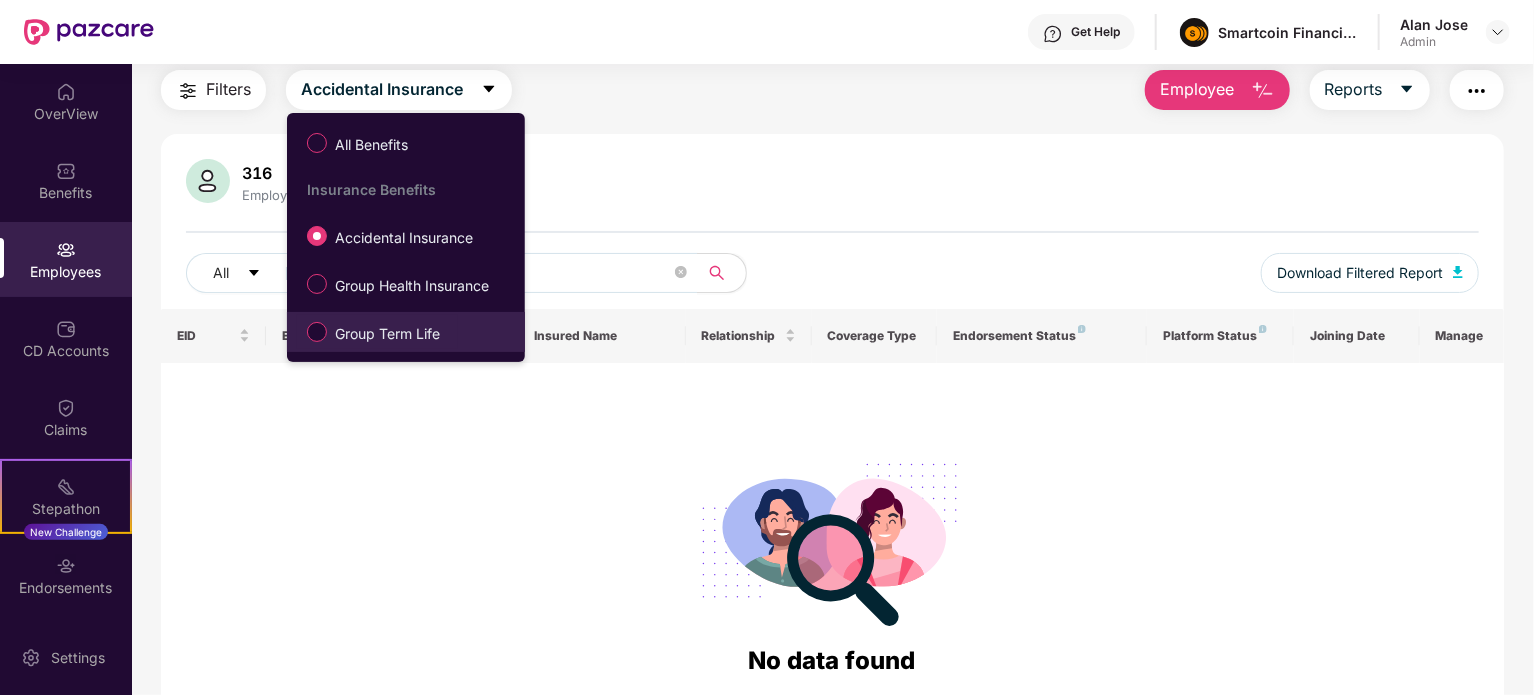 click on "Group Term Life" at bounding box center [377, 332] 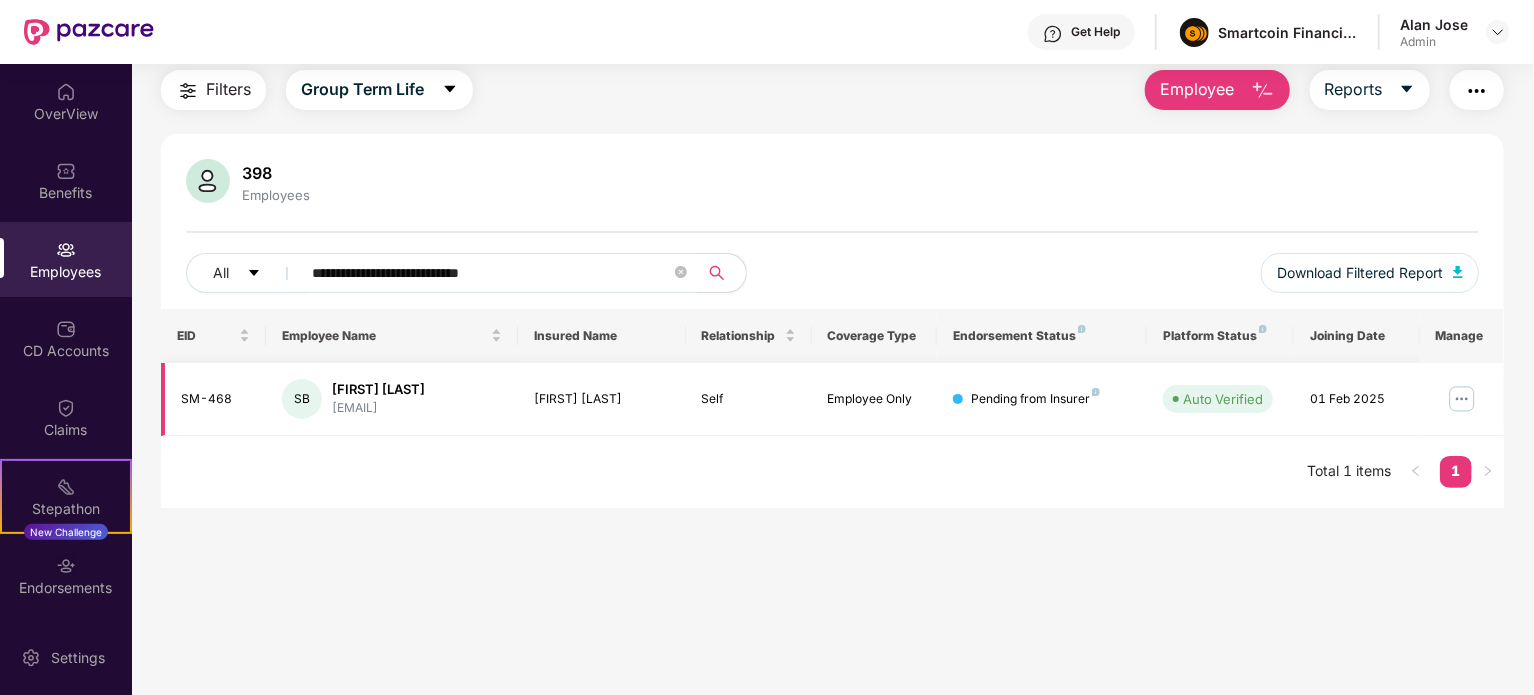 click on "Subin Babu" at bounding box center (378, 389) 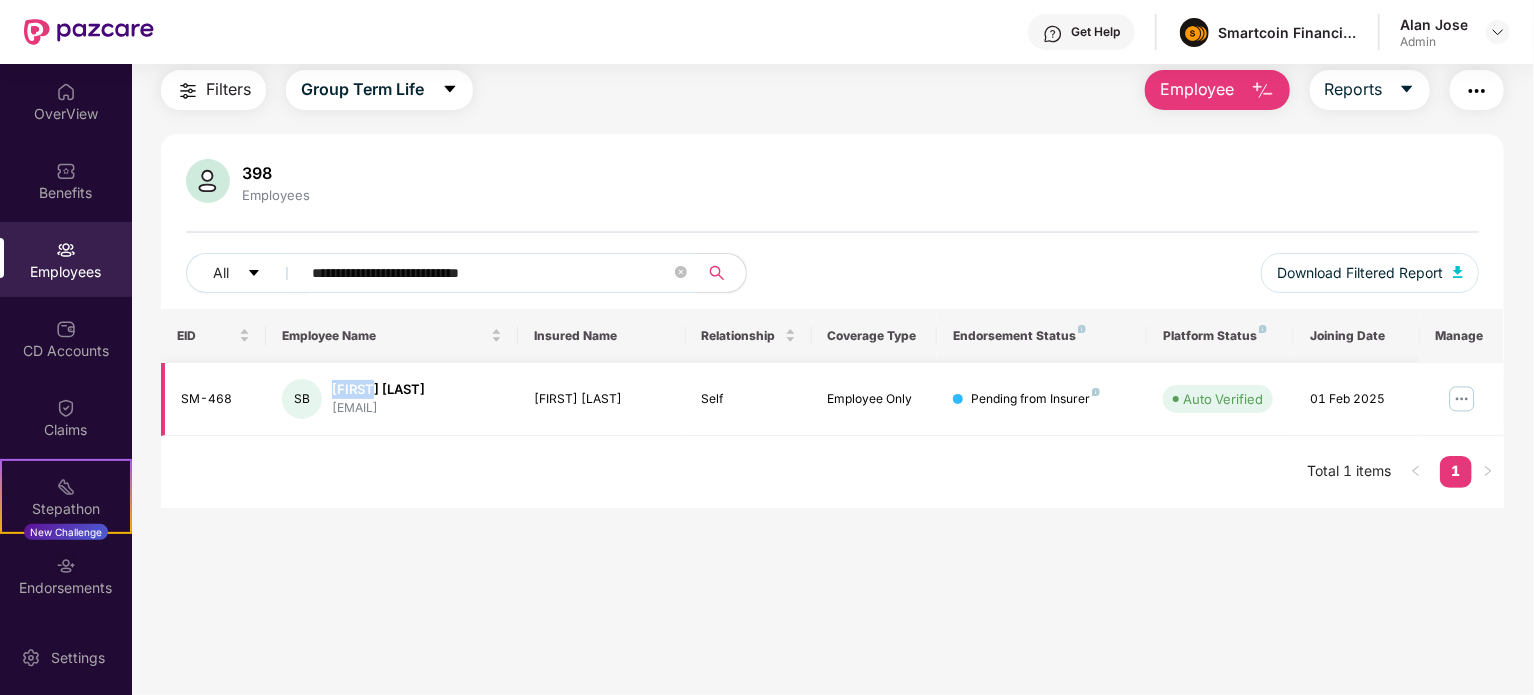click on "Subin Babu" at bounding box center [378, 389] 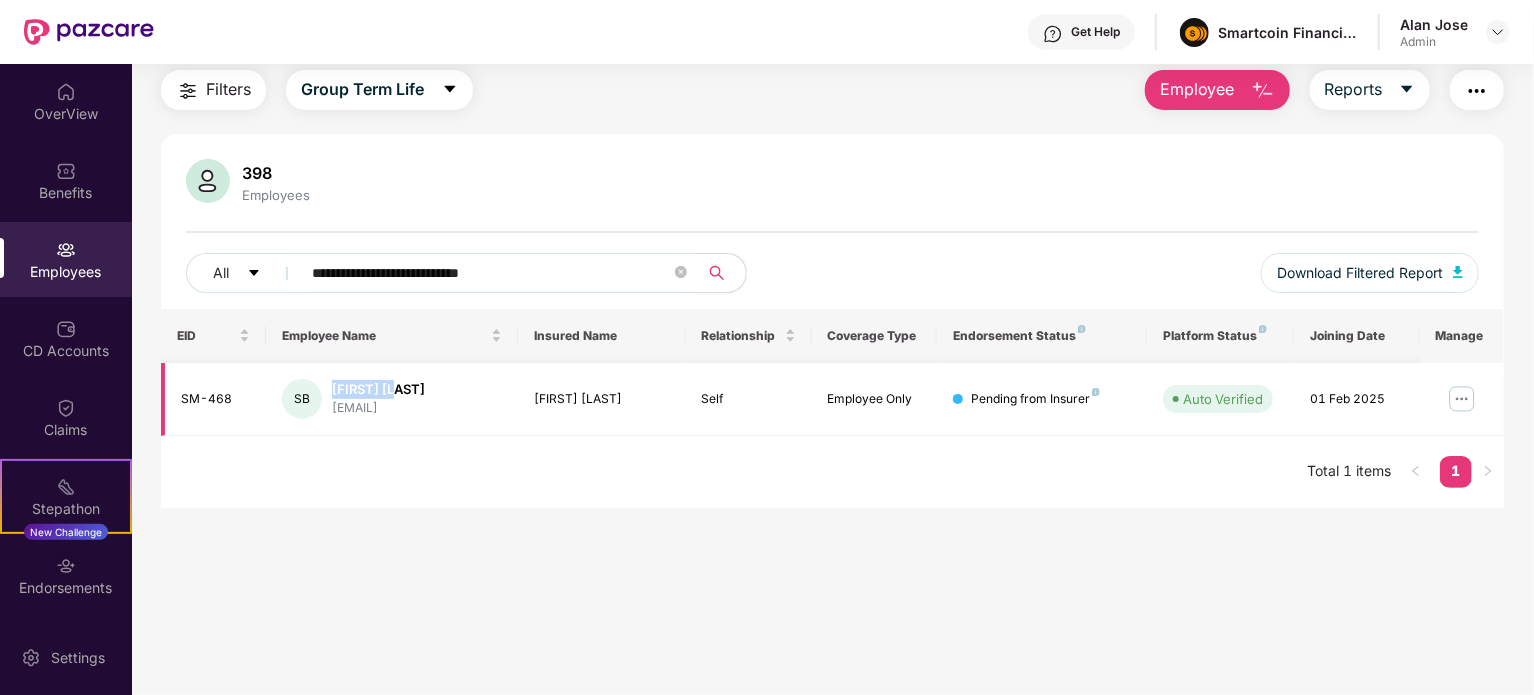 copy on "Subin Babu" 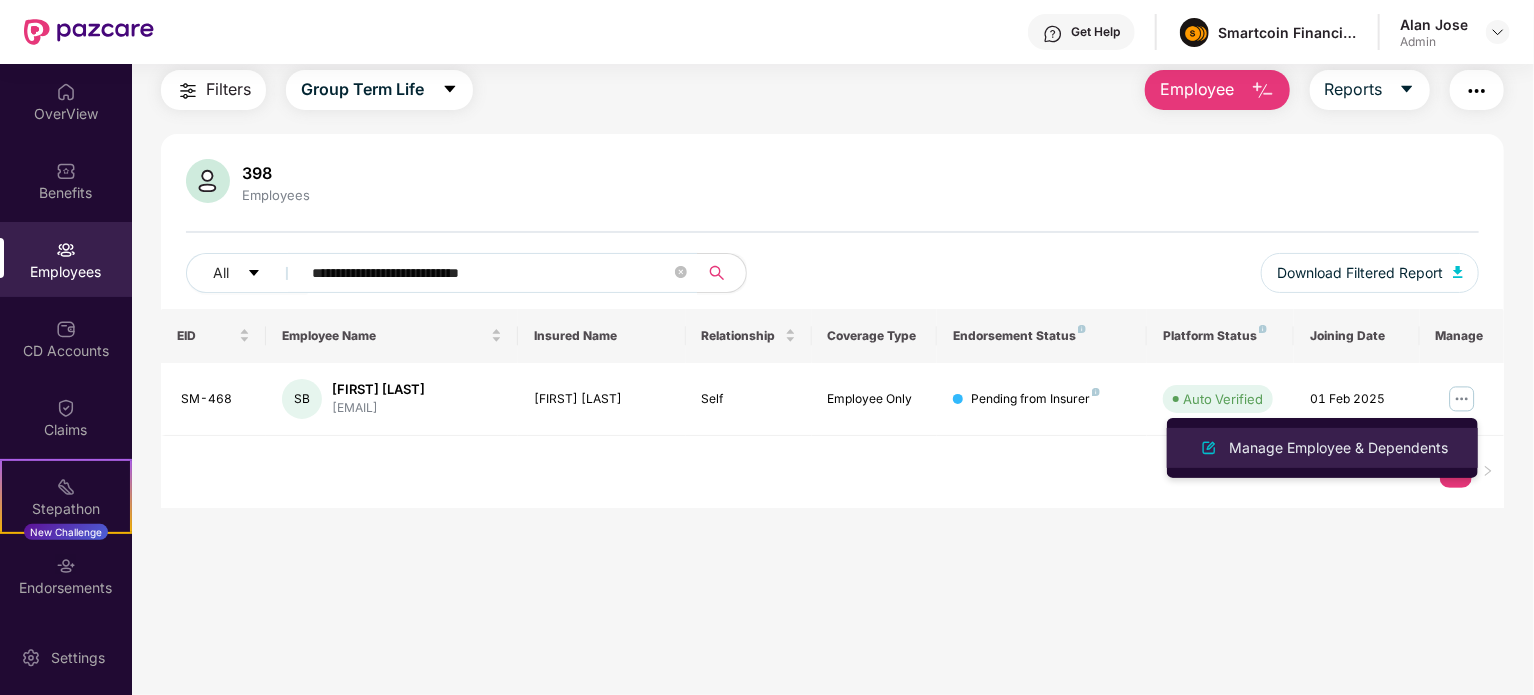 click on "Manage Employee & Dependents" at bounding box center [1338, 448] 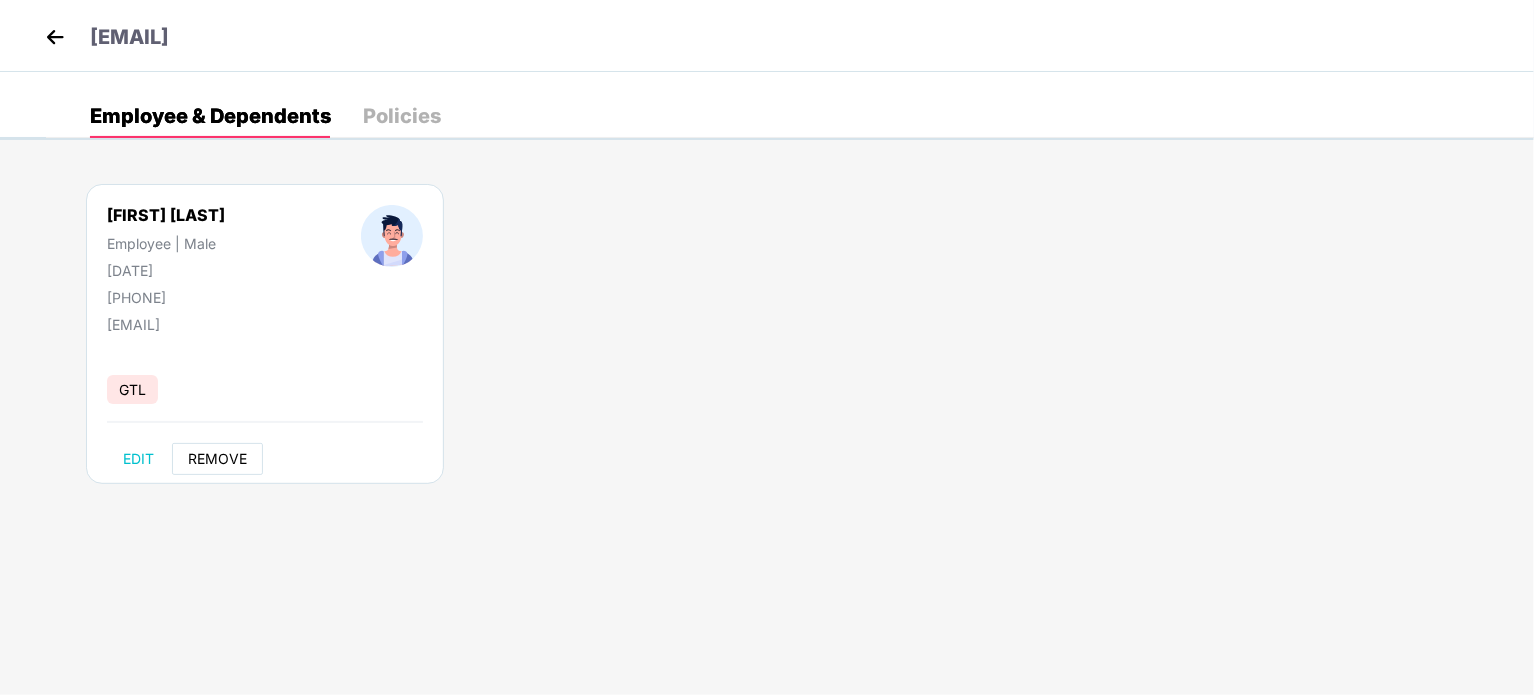 click on "REMOVE" at bounding box center (217, 459) 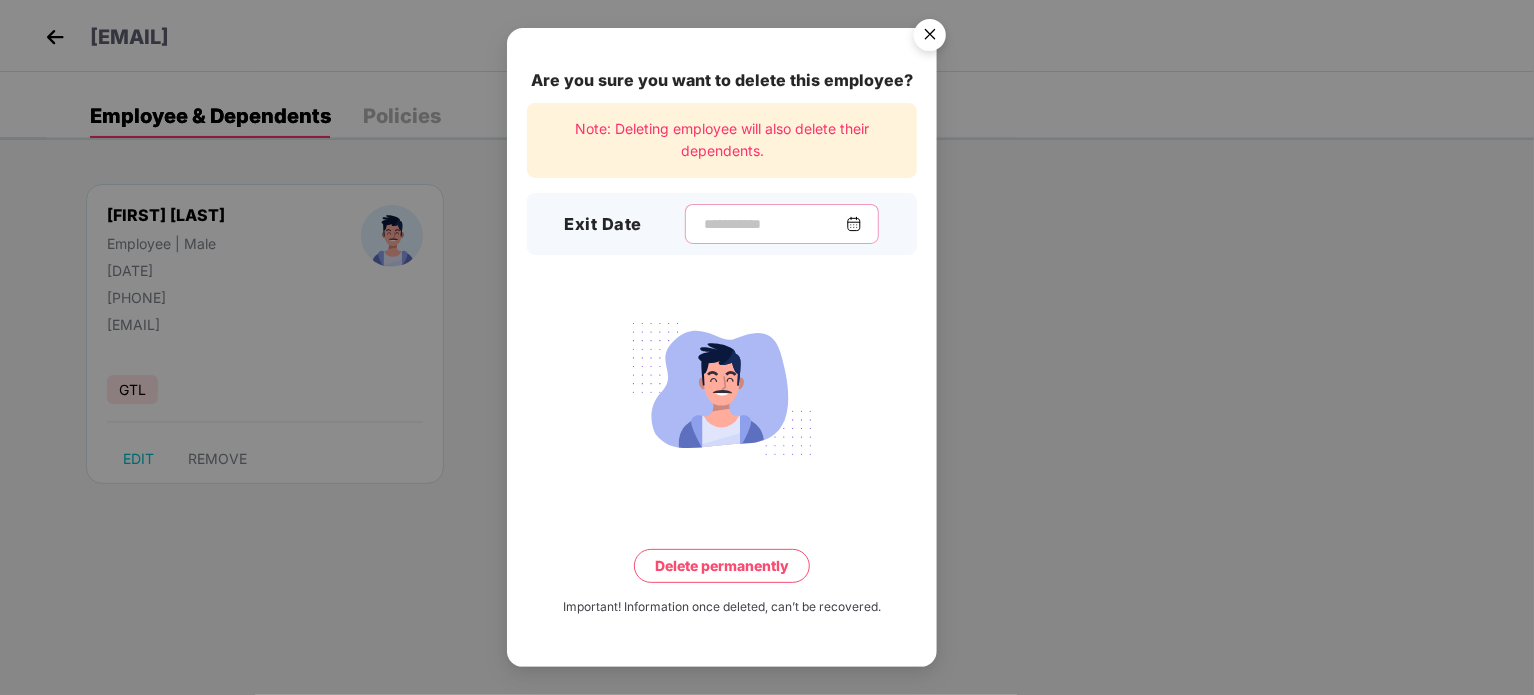 click at bounding box center [774, 224] 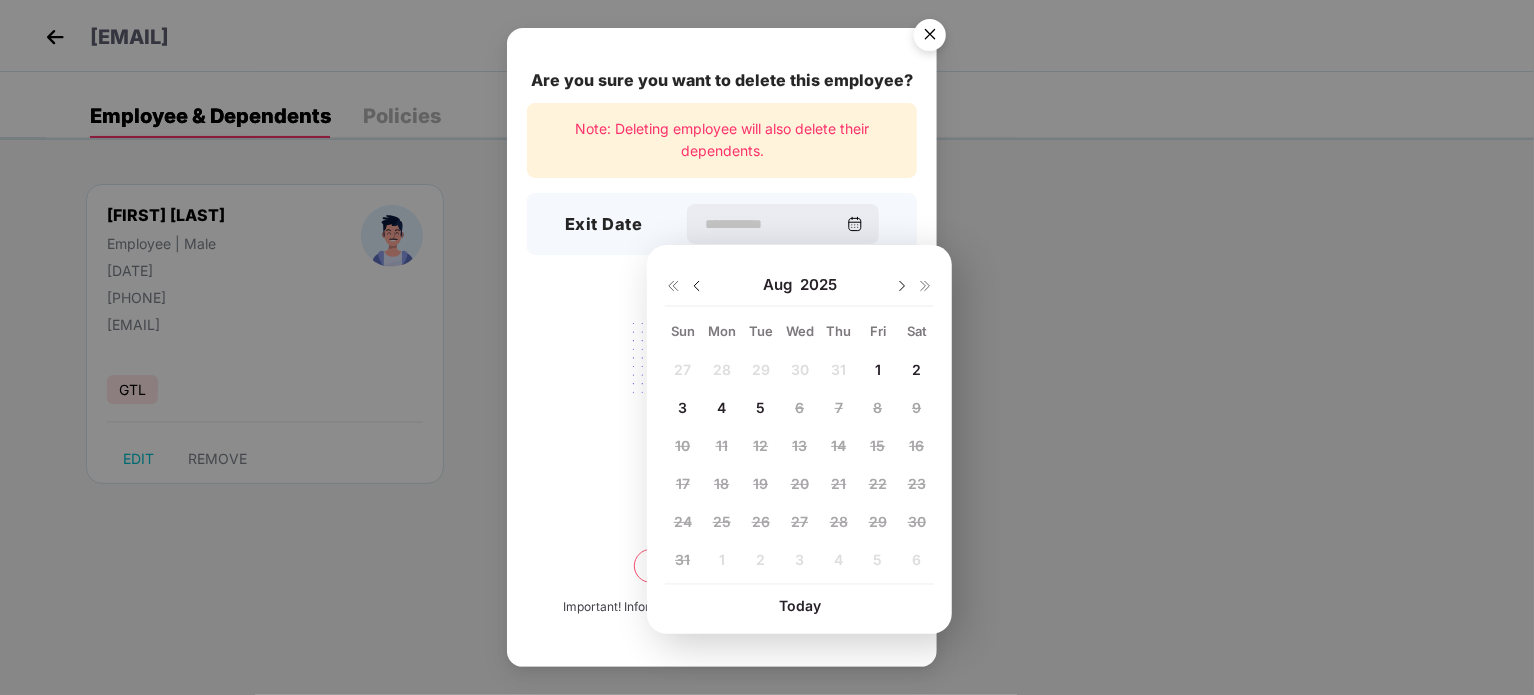 click at bounding box center [697, 286] 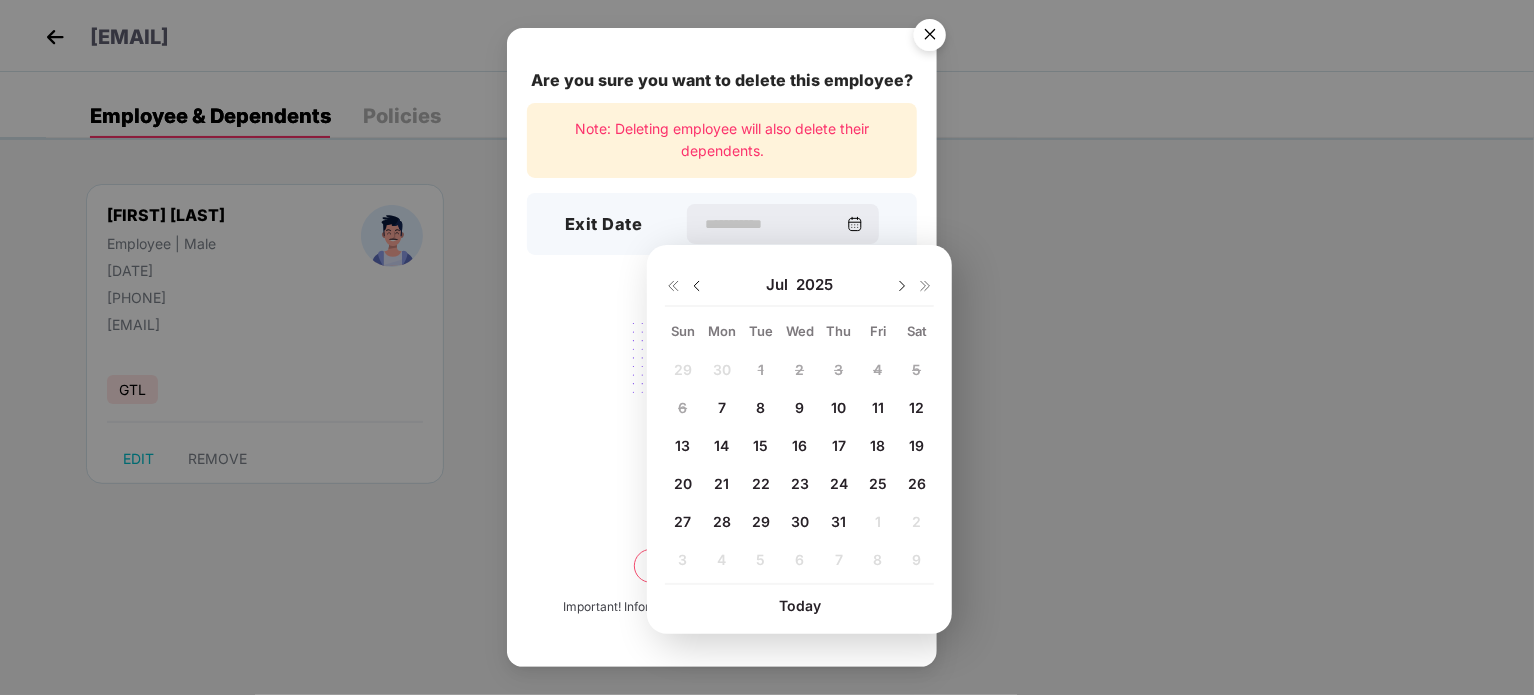 click on "7" at bounding box center (722, 407) 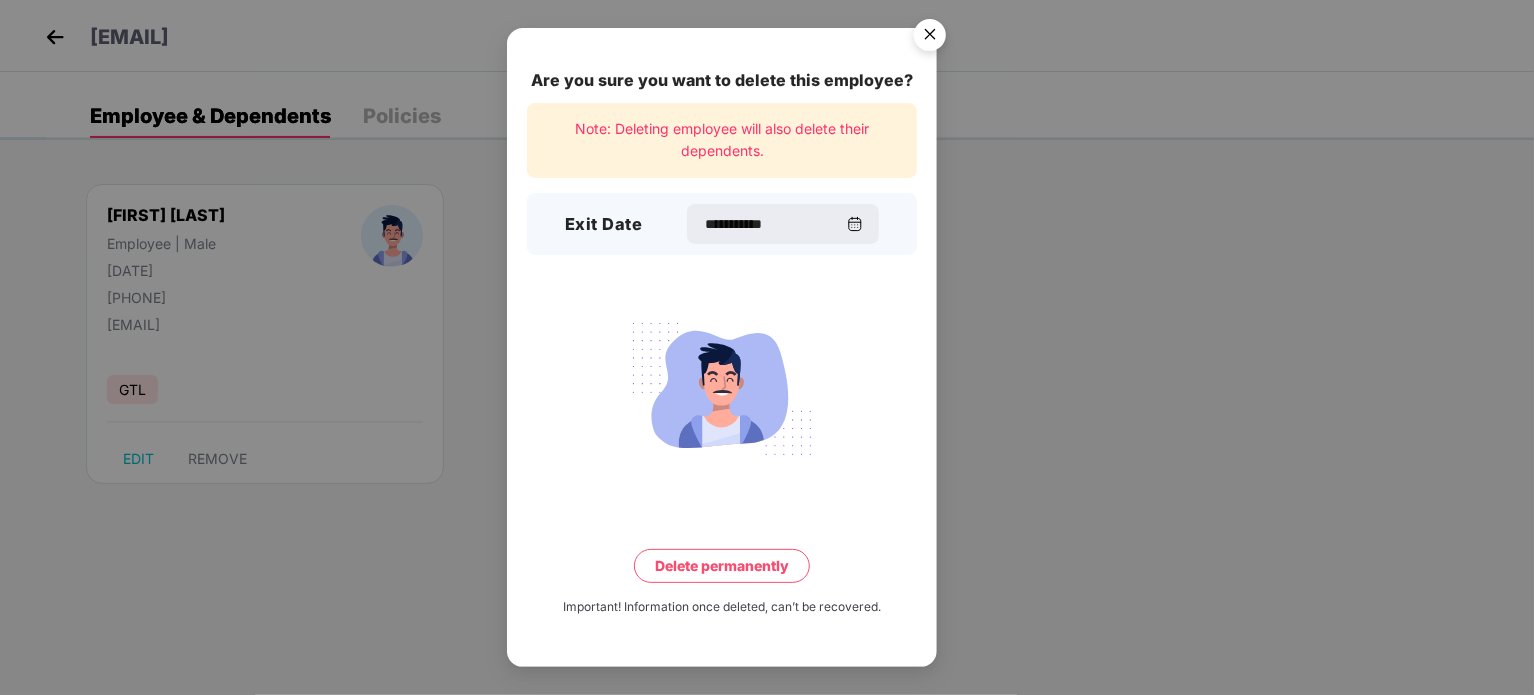 click on "Delete permanently" at bounding box center (722, 566) 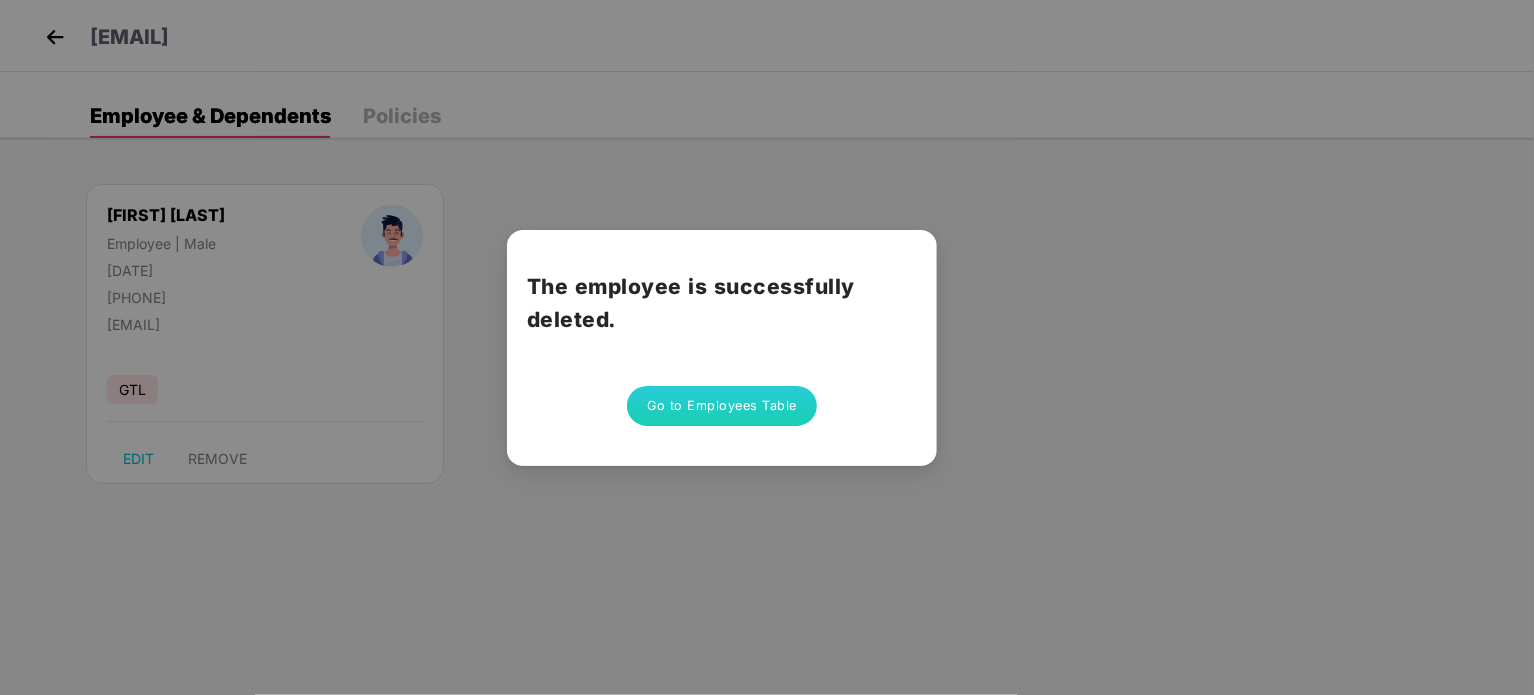 click on "Go to Employees Table" at bounding box center (722, 406) 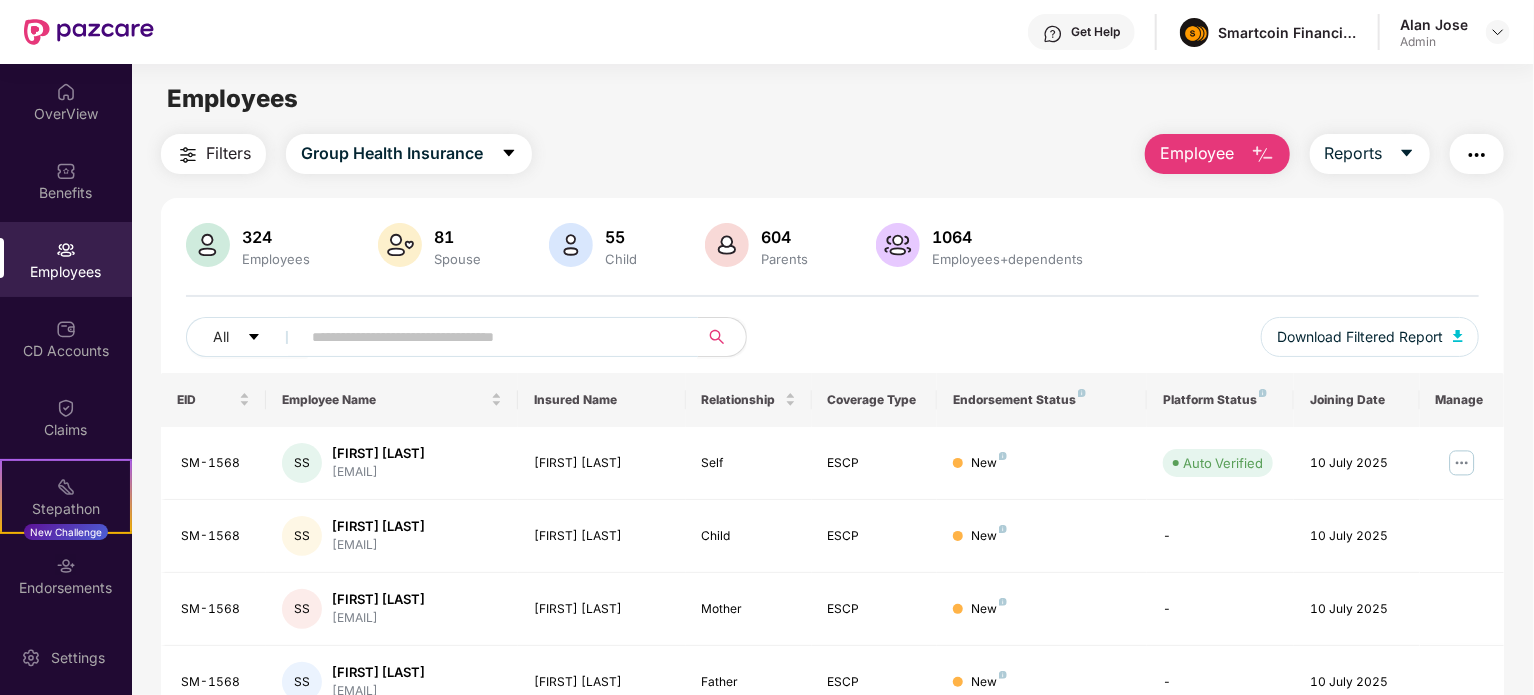 click at bounding box center (493, 337) 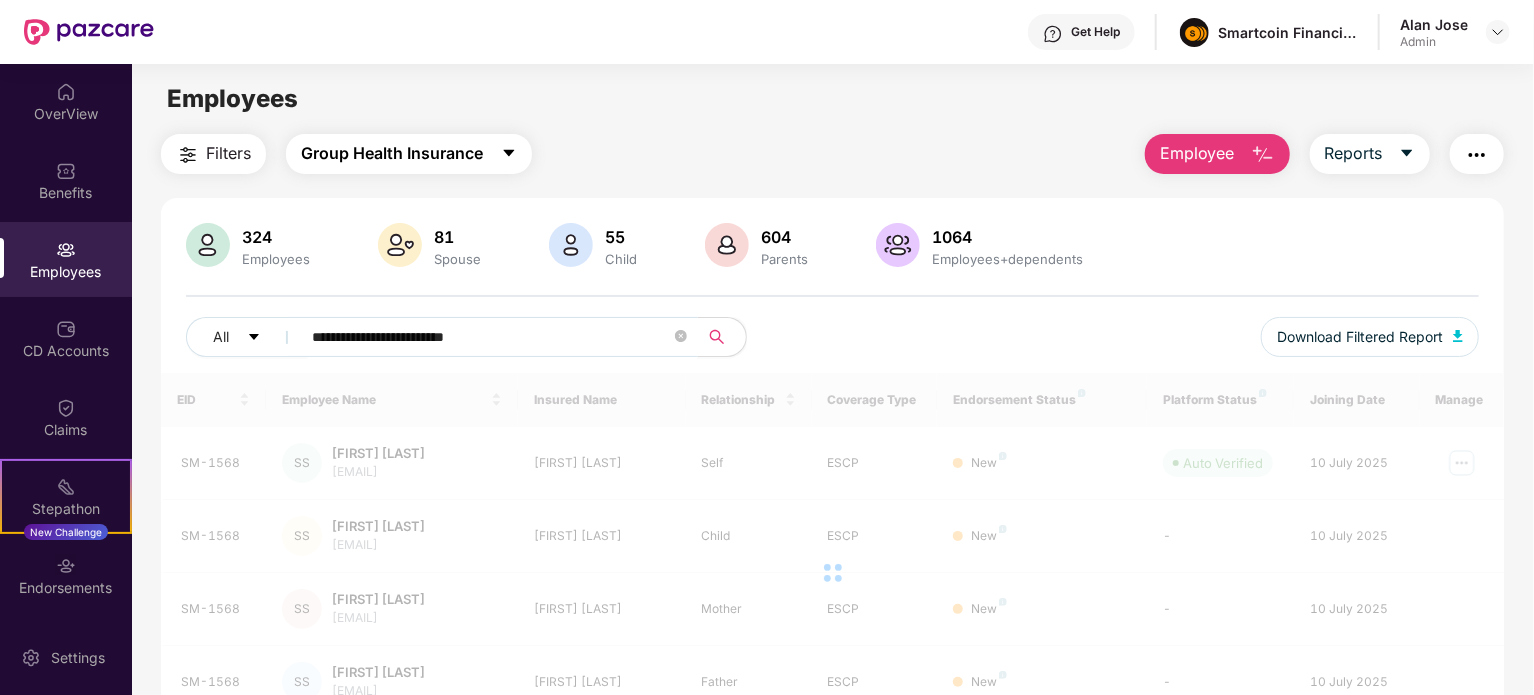 type on "**********" 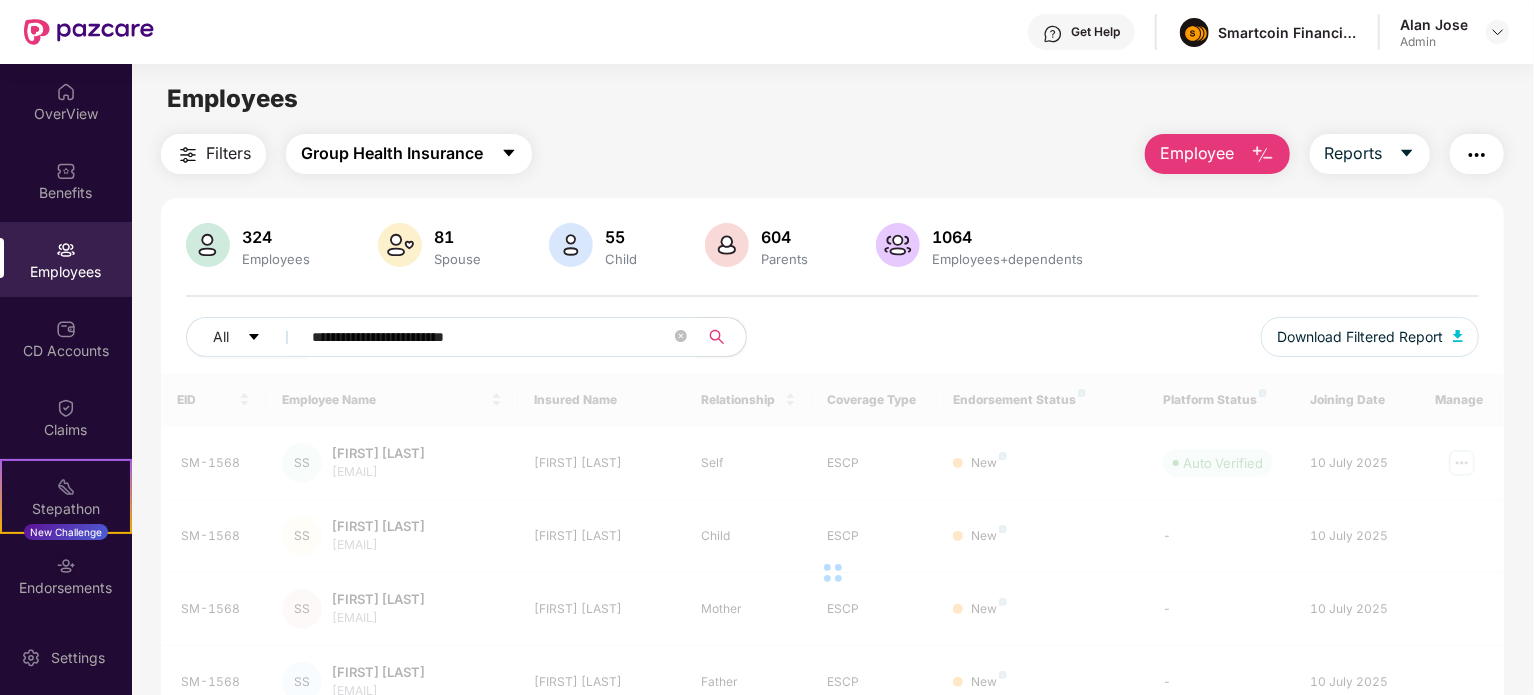 click on "Group Health Insurance" at bounding box center [392, 153] 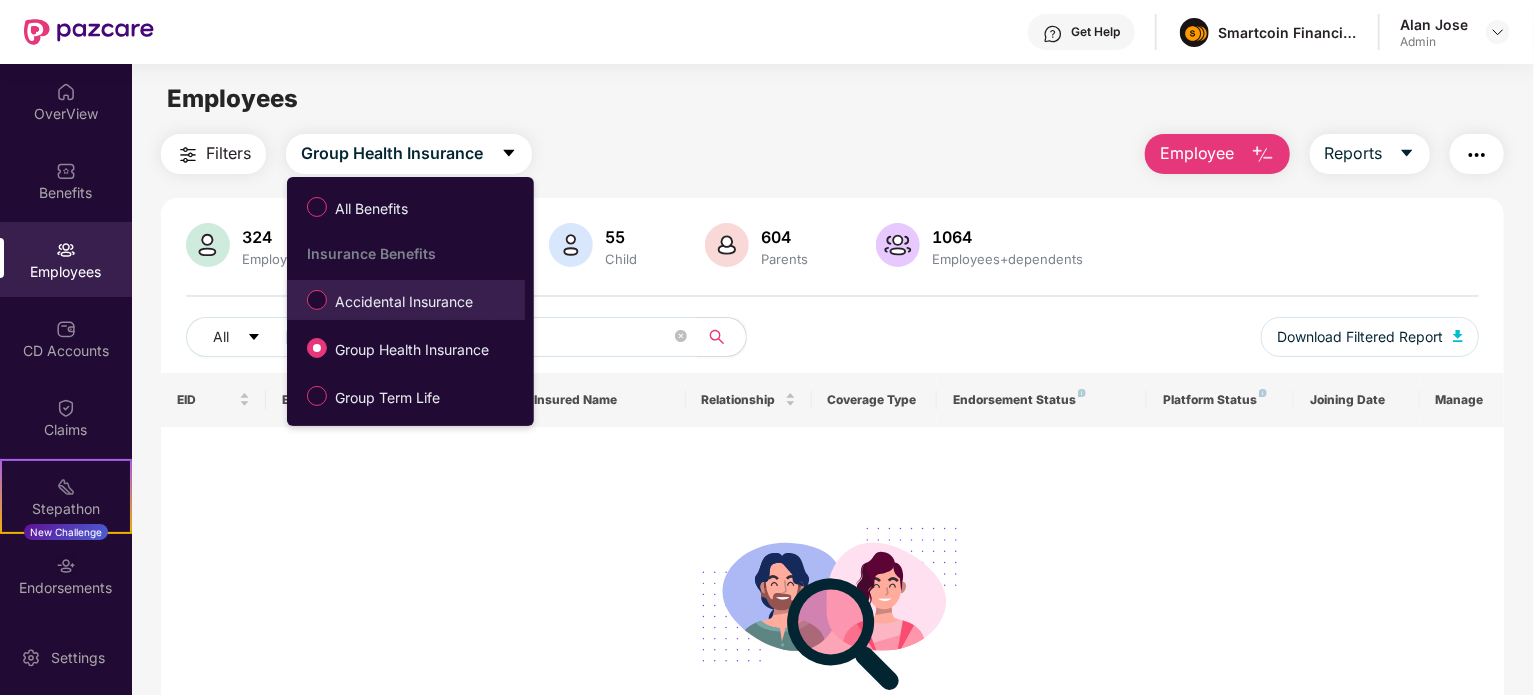 click on "Accidental Insurance" at bounding box center [404, 302] 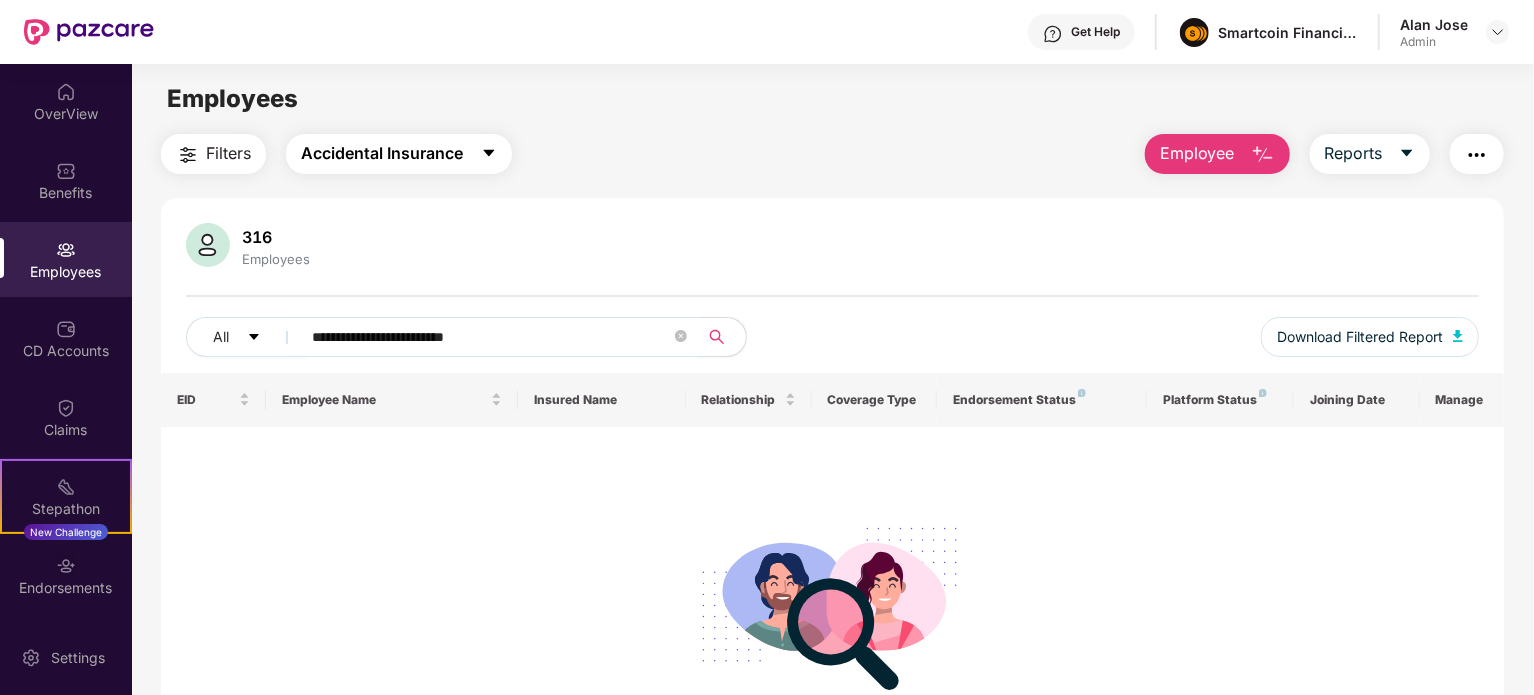 drag, startPoint x: 605, startPoint y: 334, endPoint x: 500, endPoint y: 148, distance: 213.59073 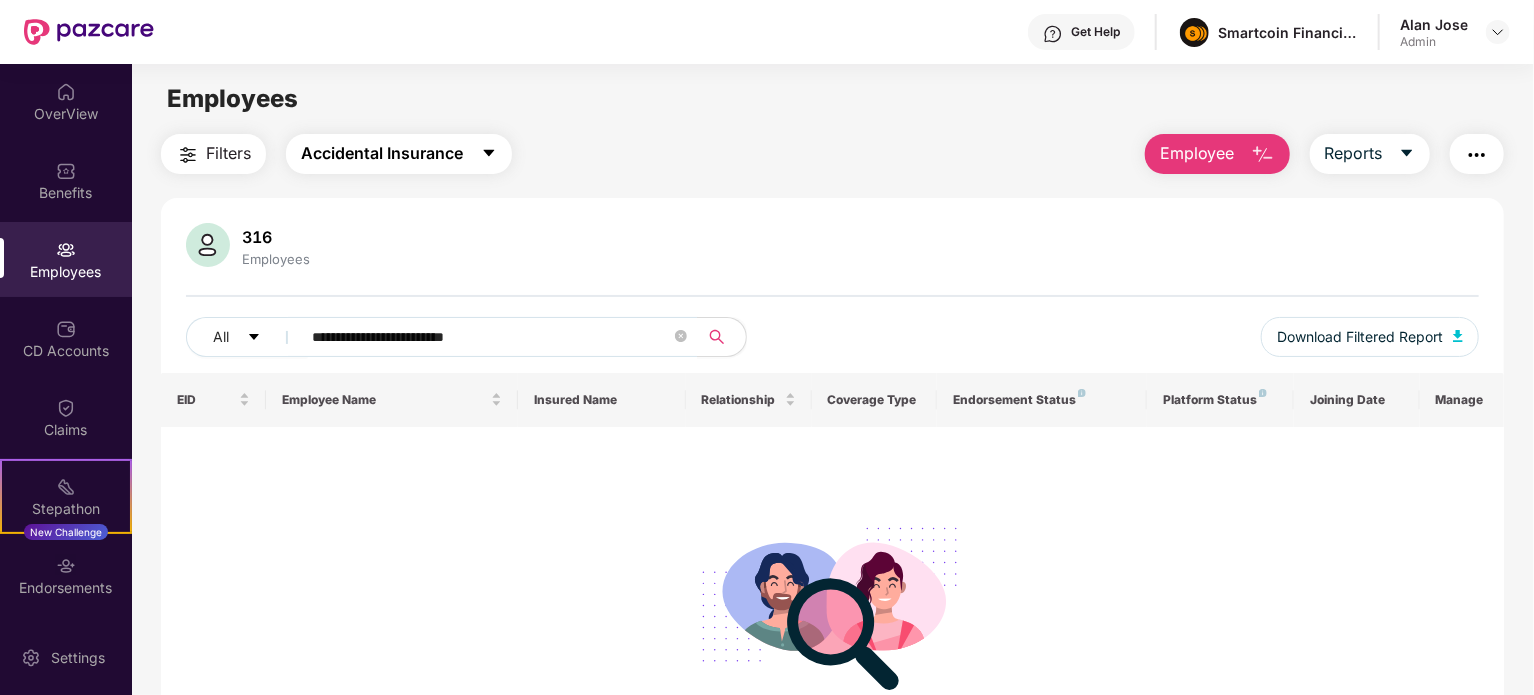 click on "Accidental Insurance" at bounding box center (399, 154) 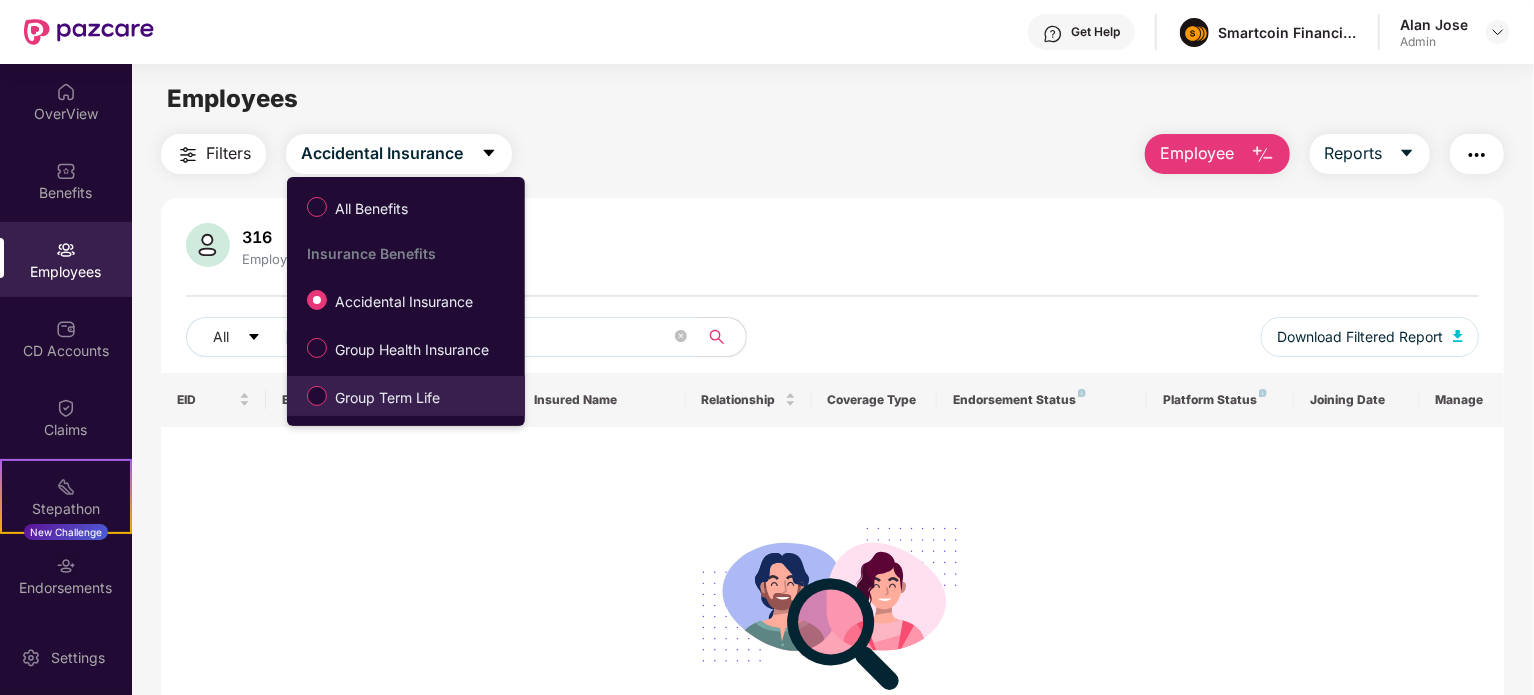 click on "Group Term Life" at bounding box center (387, 398) 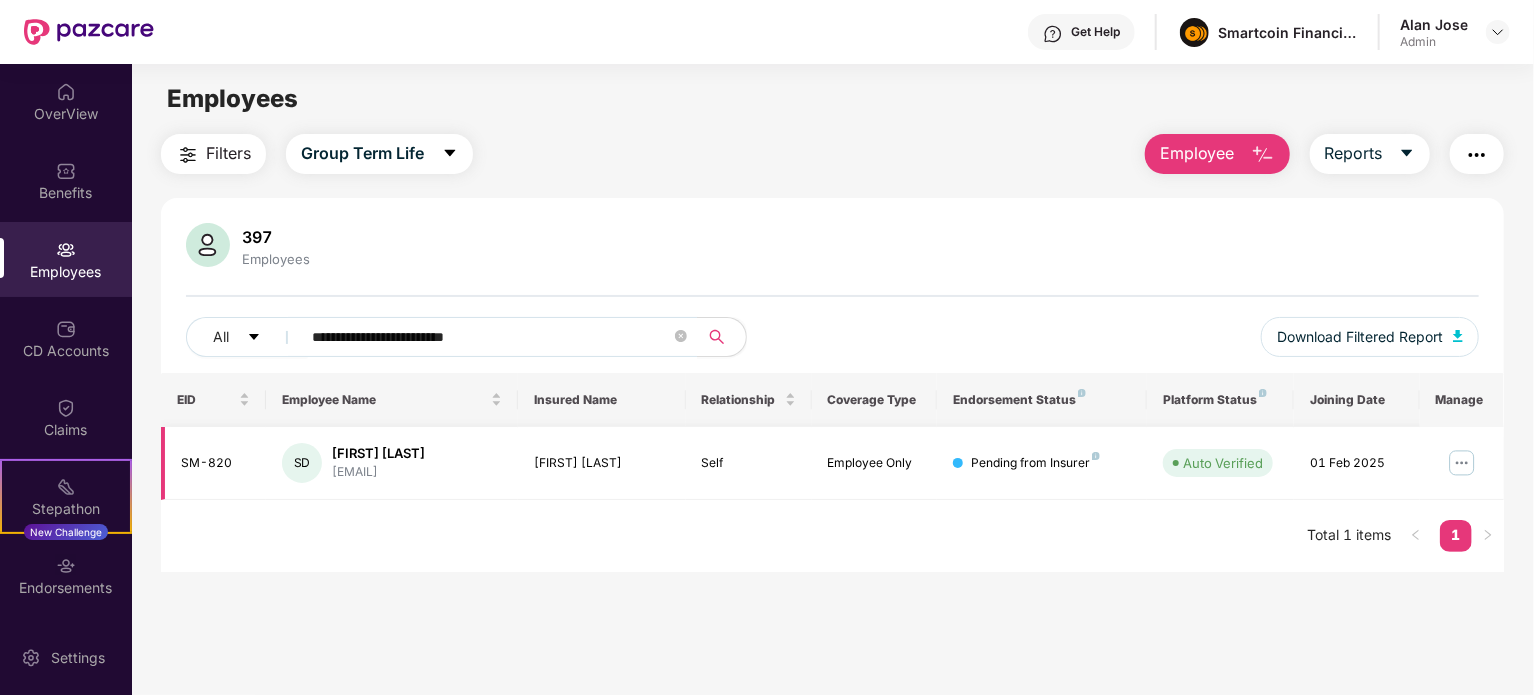 click at bounding box center (1462, 463) 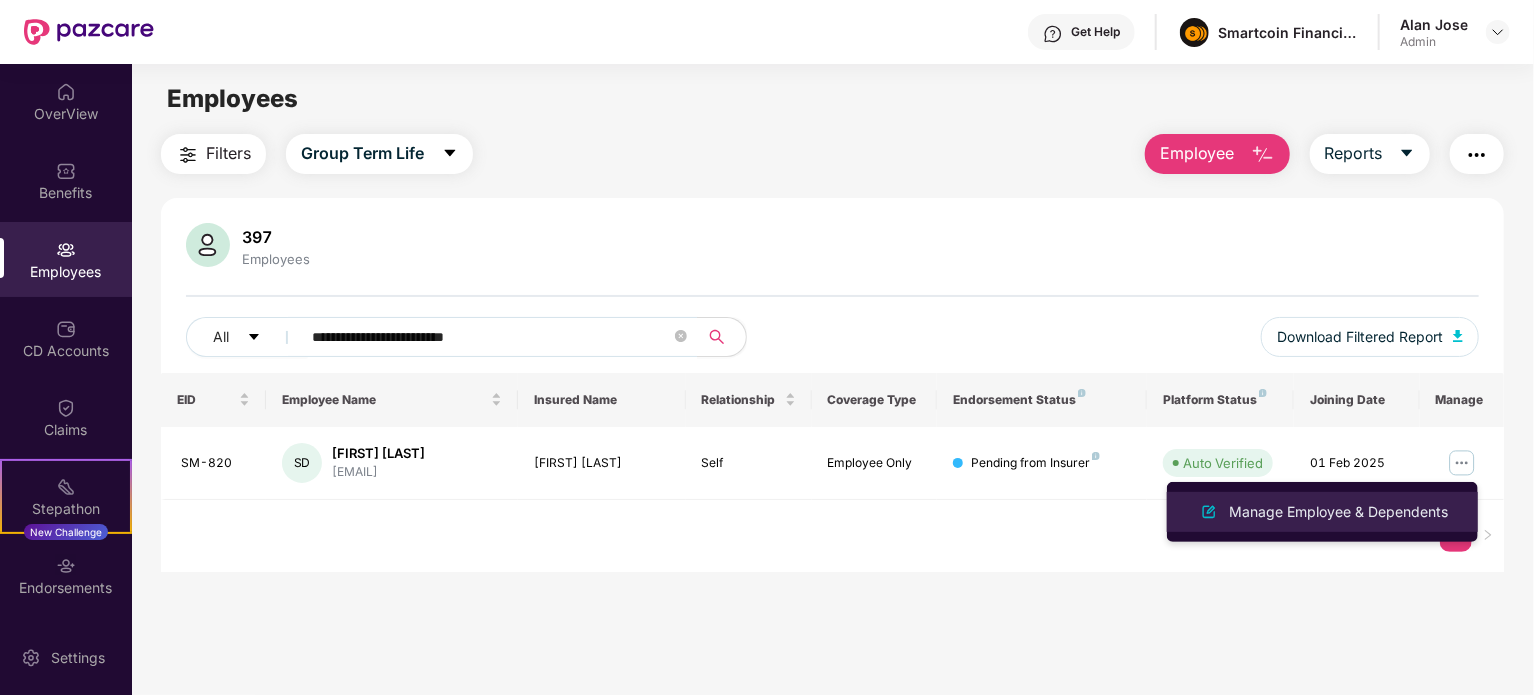 click on "Manage Employee & Dependents" at bounding box center [1338, 512] 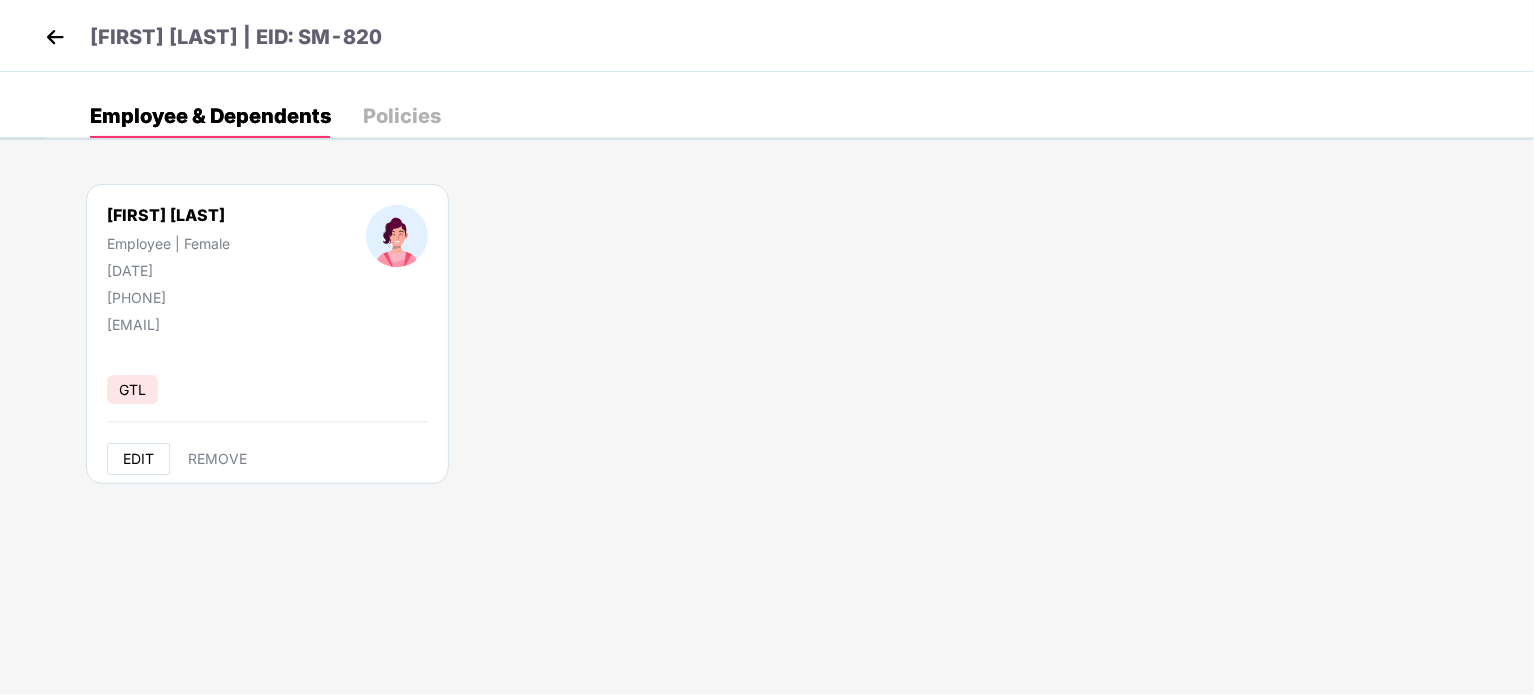 click on "EDIT" at bounding box center [138, 459] 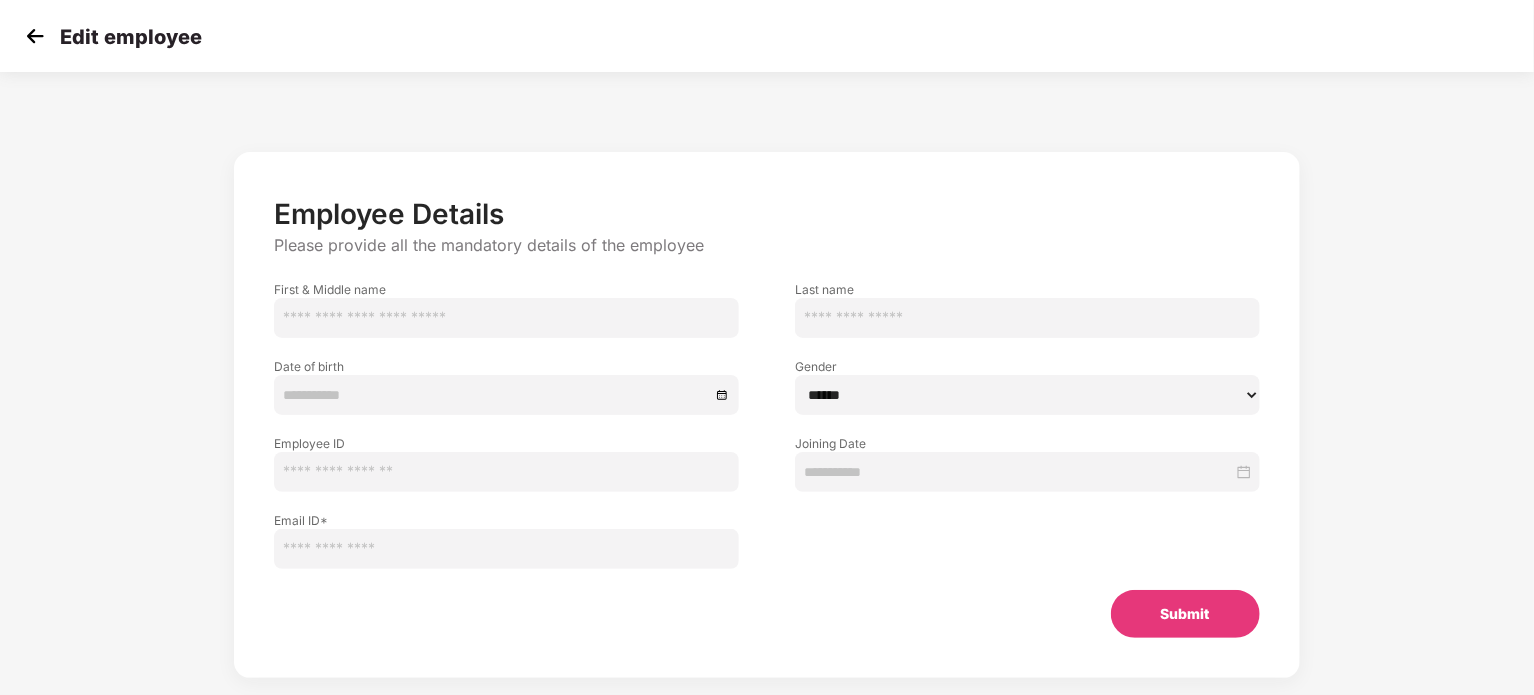 type on "*******" 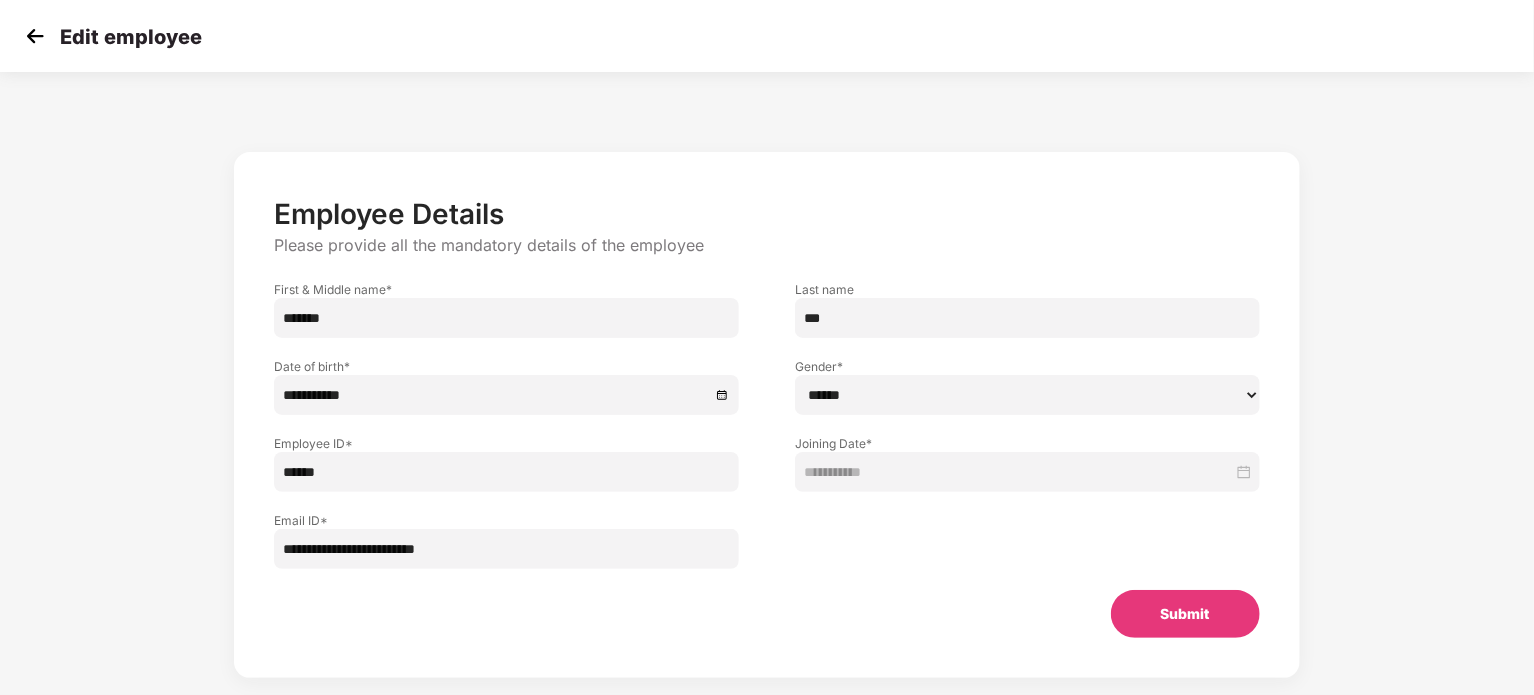 scroll, scrollTop: 32, scrollLeft: 0, axis: vertical 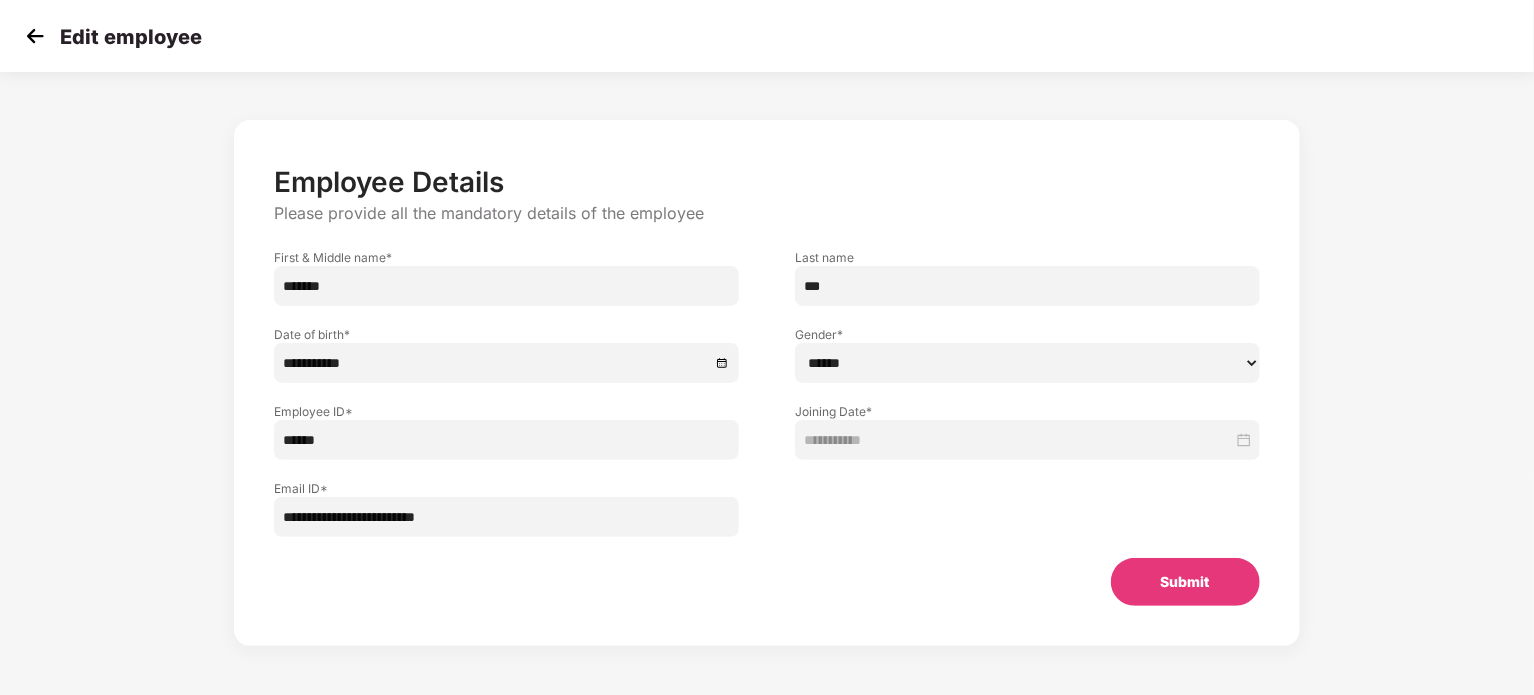 click at bounding box center (35, 36) 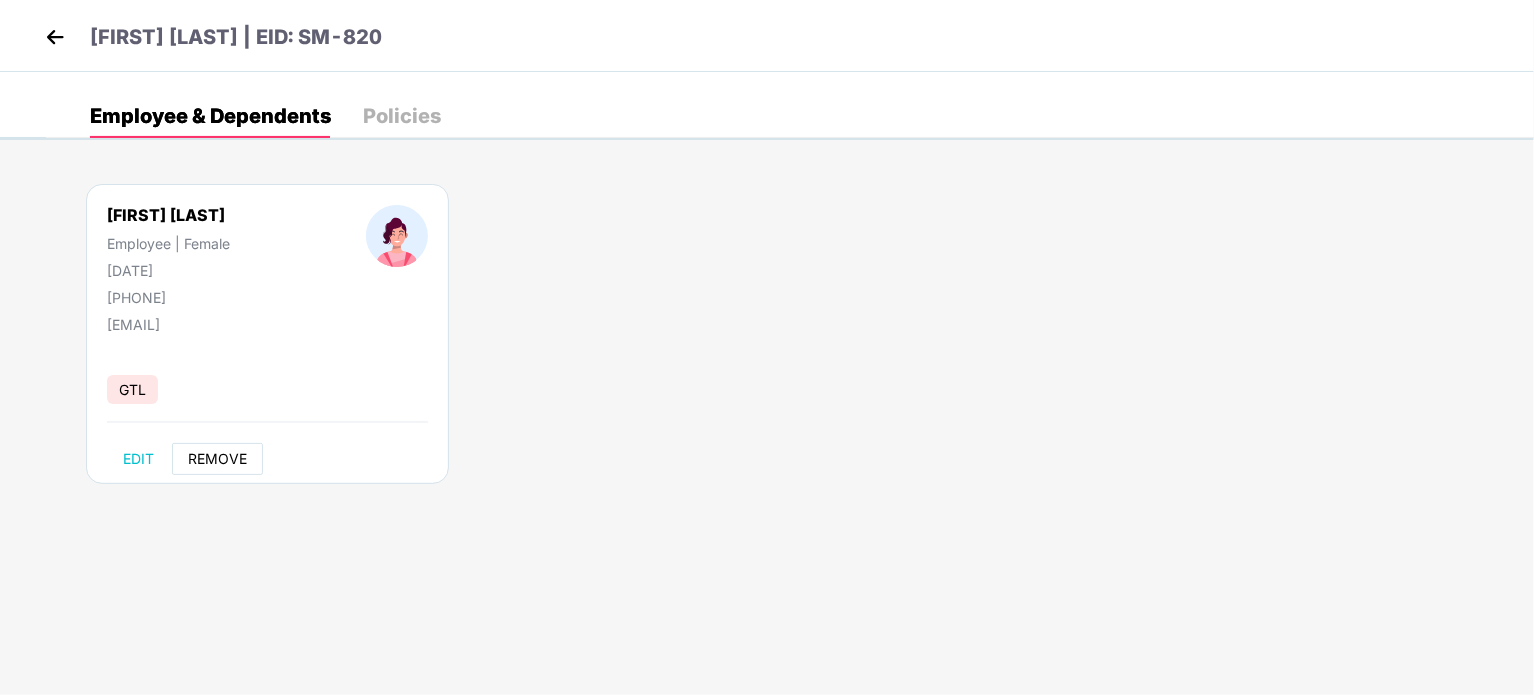 click on "REMOVE" at bounding box center [217, 459] 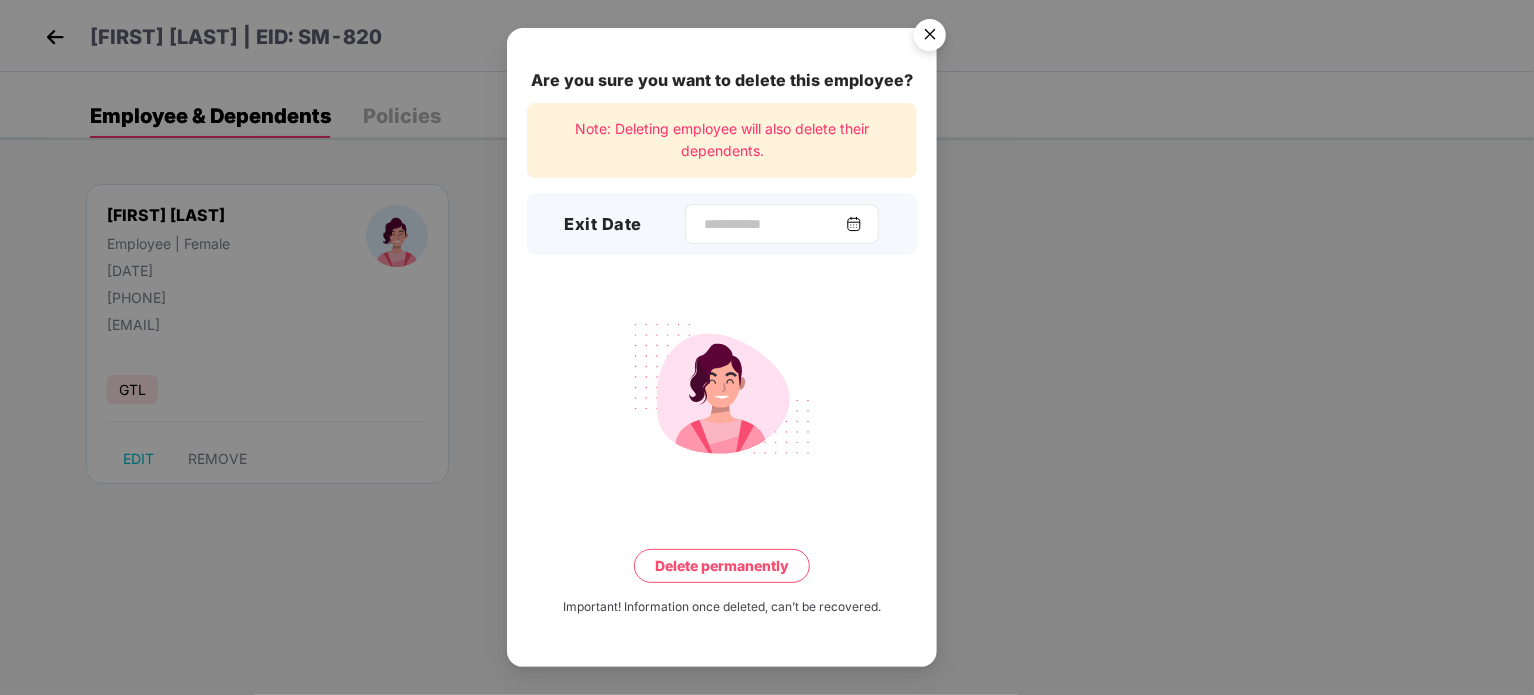 click at bounding box center (854, 224) 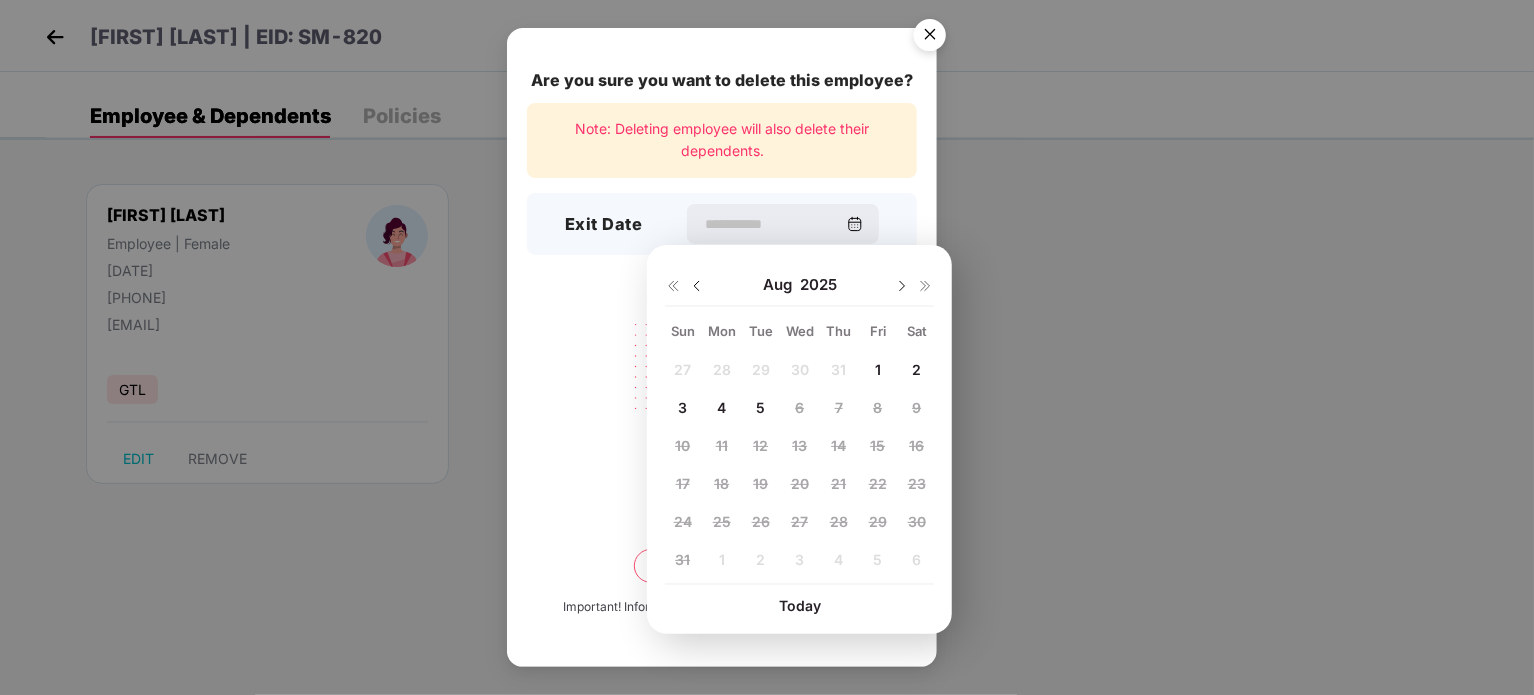 click on "Aug 2025" at bounding box center [799, 285] 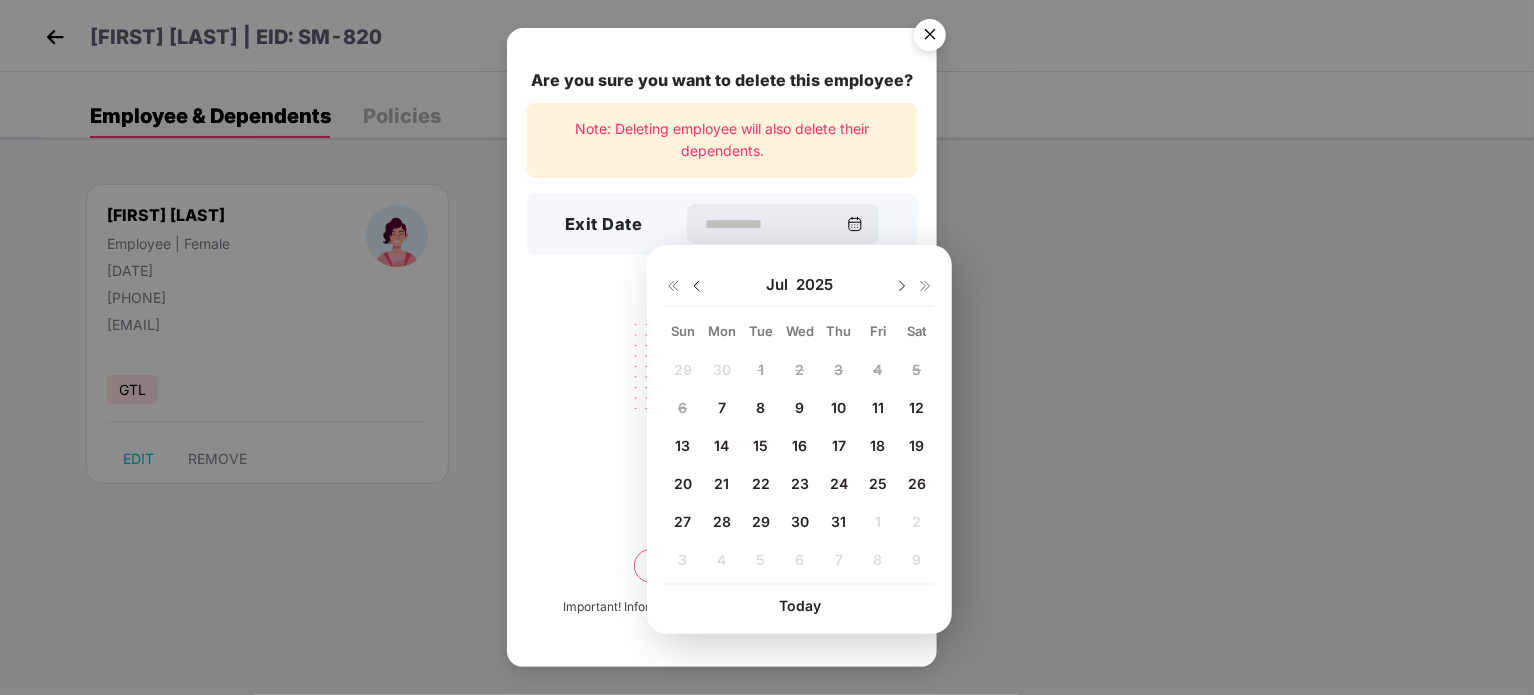 click on "7" at bounding box center (722, 407) 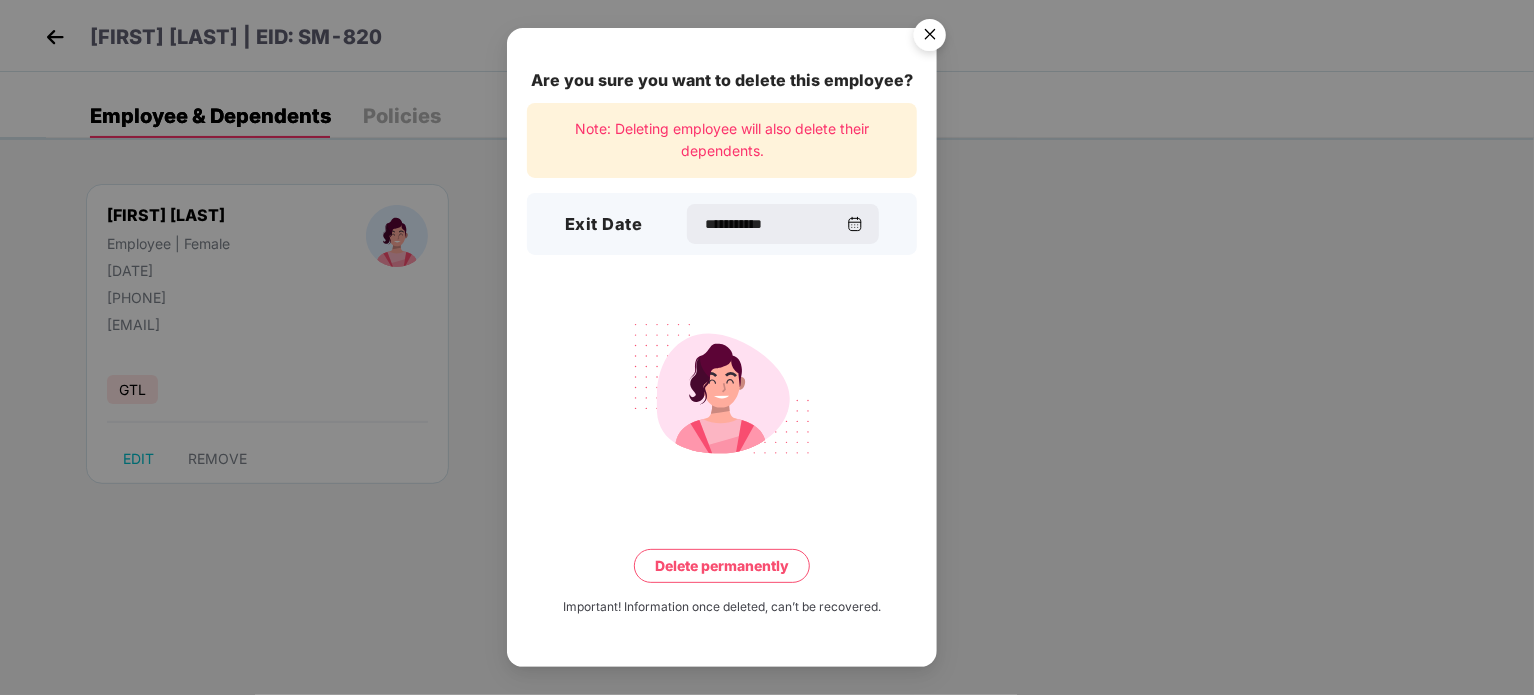 click on "Delete permanently" at bounding box center [722, 566] 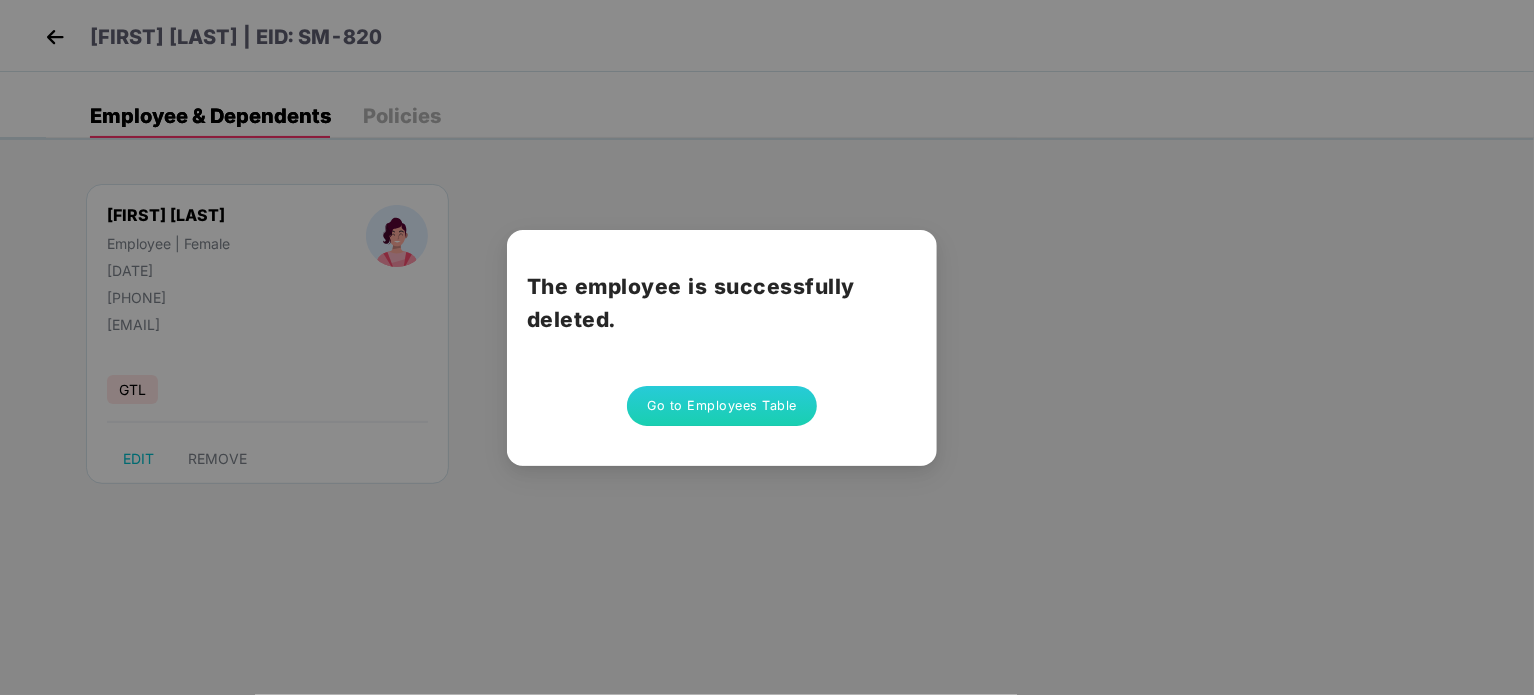 click on "Go to Employees Table" at bounding box center [722, 406] 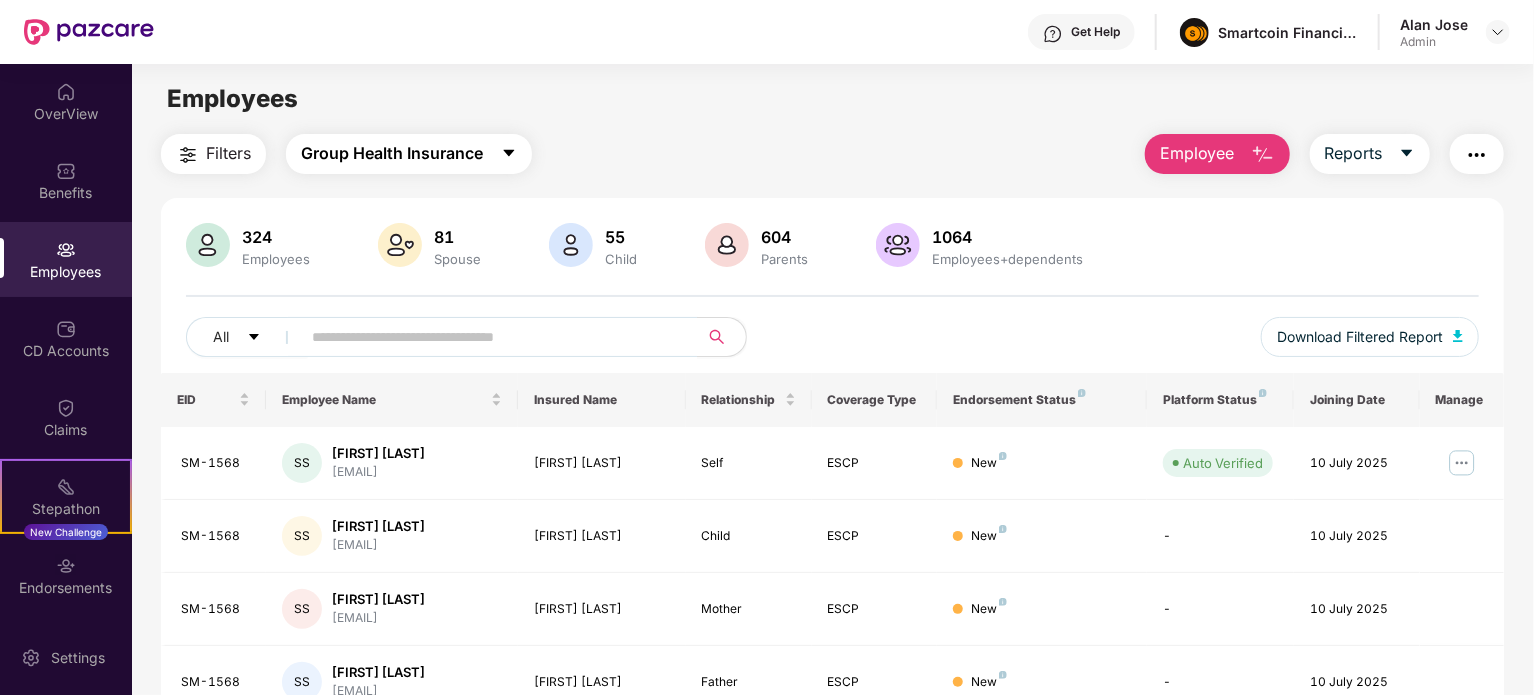click on "Group Health Insurance" at bounding box center (392, 153) 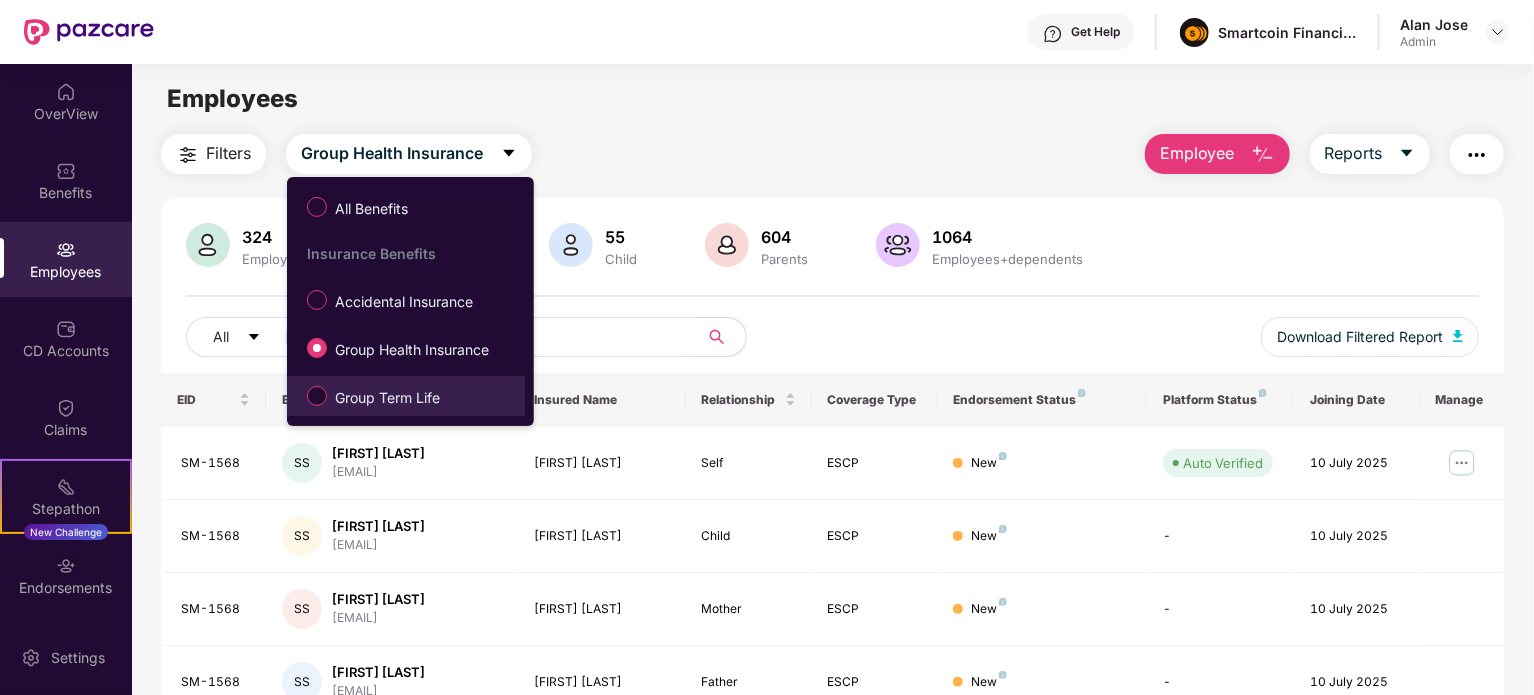 drag, startPoint x: 426, startPoint y: 371, endPoint x: 418, endPoint y: 391, distance: 21.540659 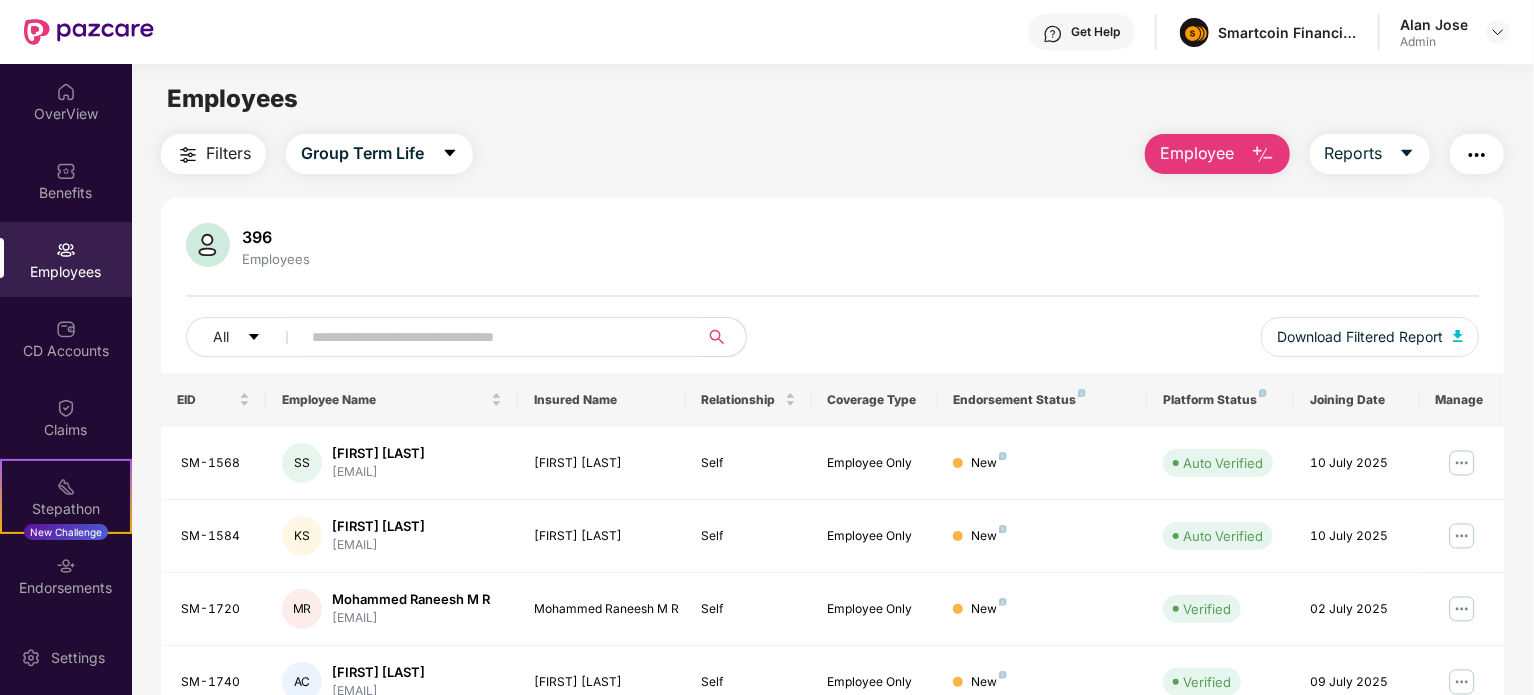 click at bounding box center [491, 337] 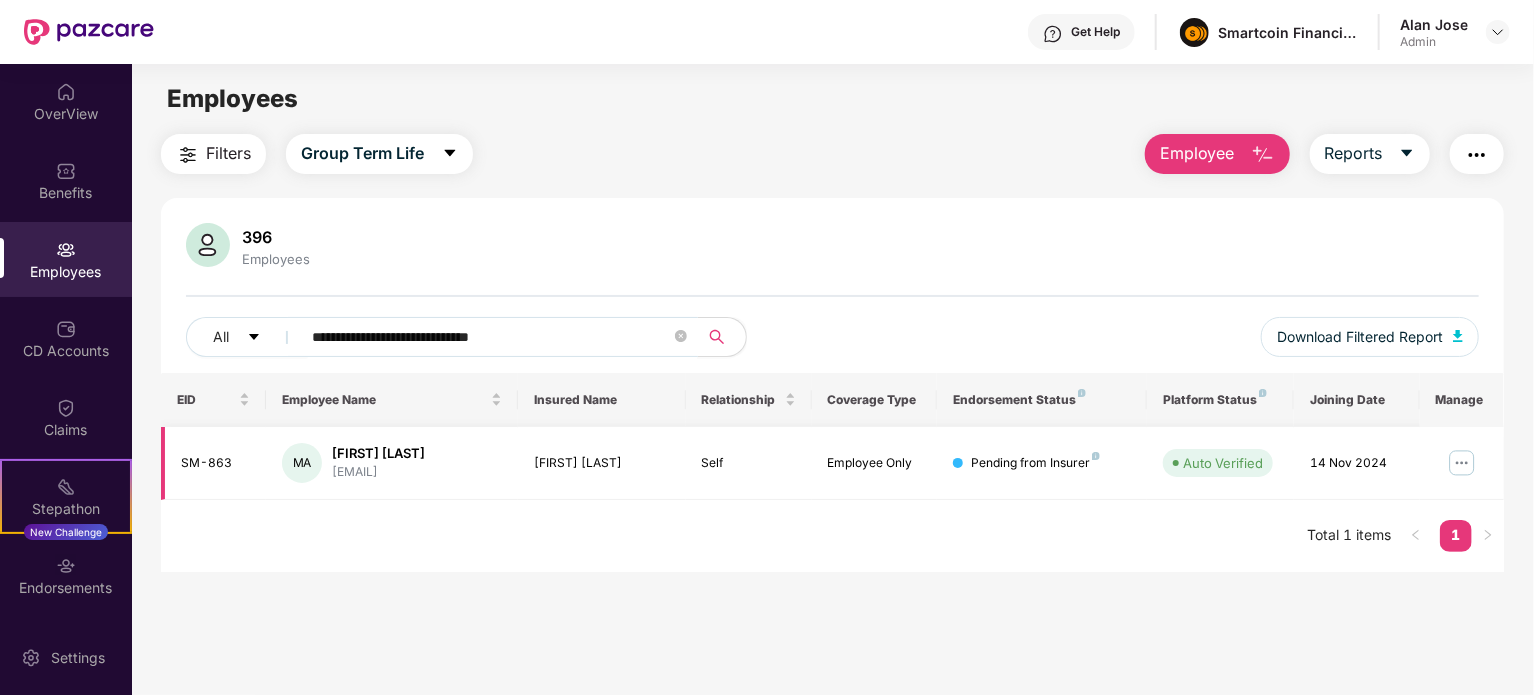 type on "**********" 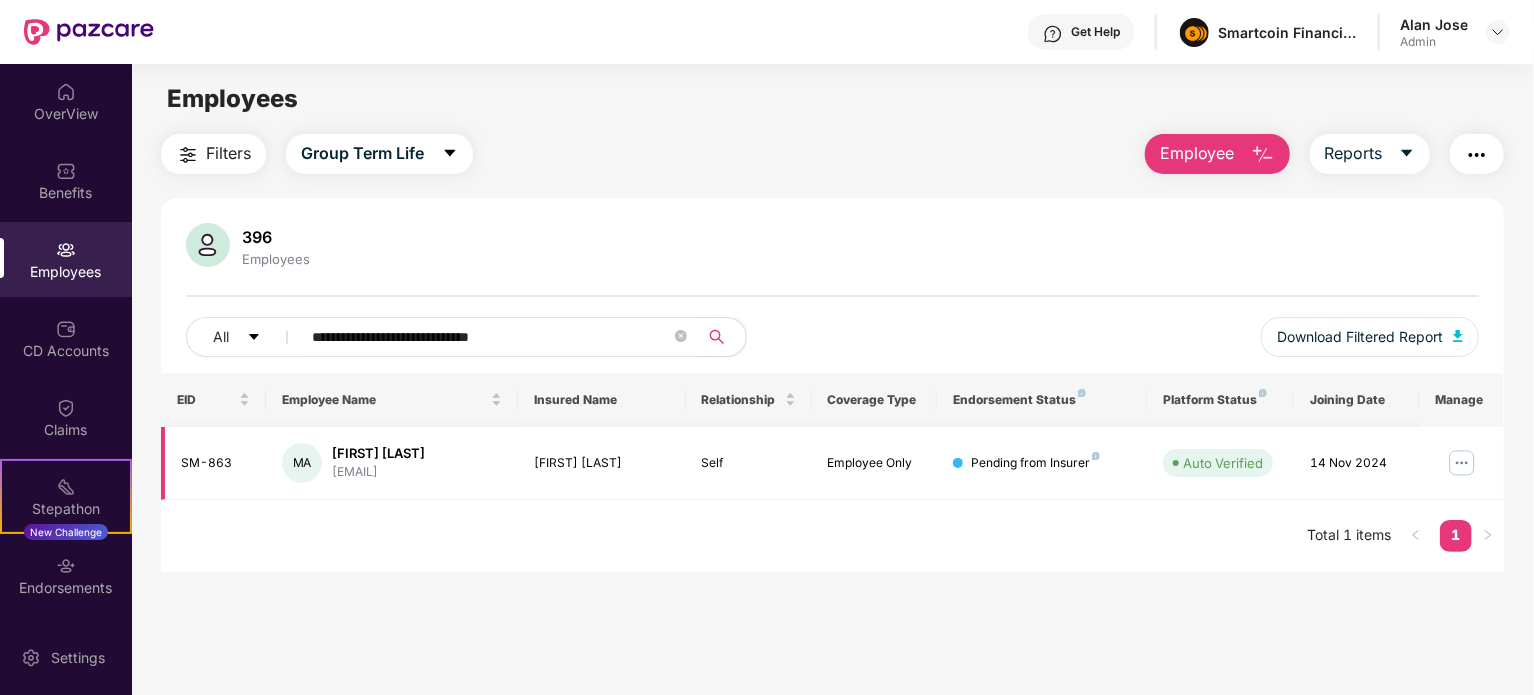 click at bounding box center (1462, 463) 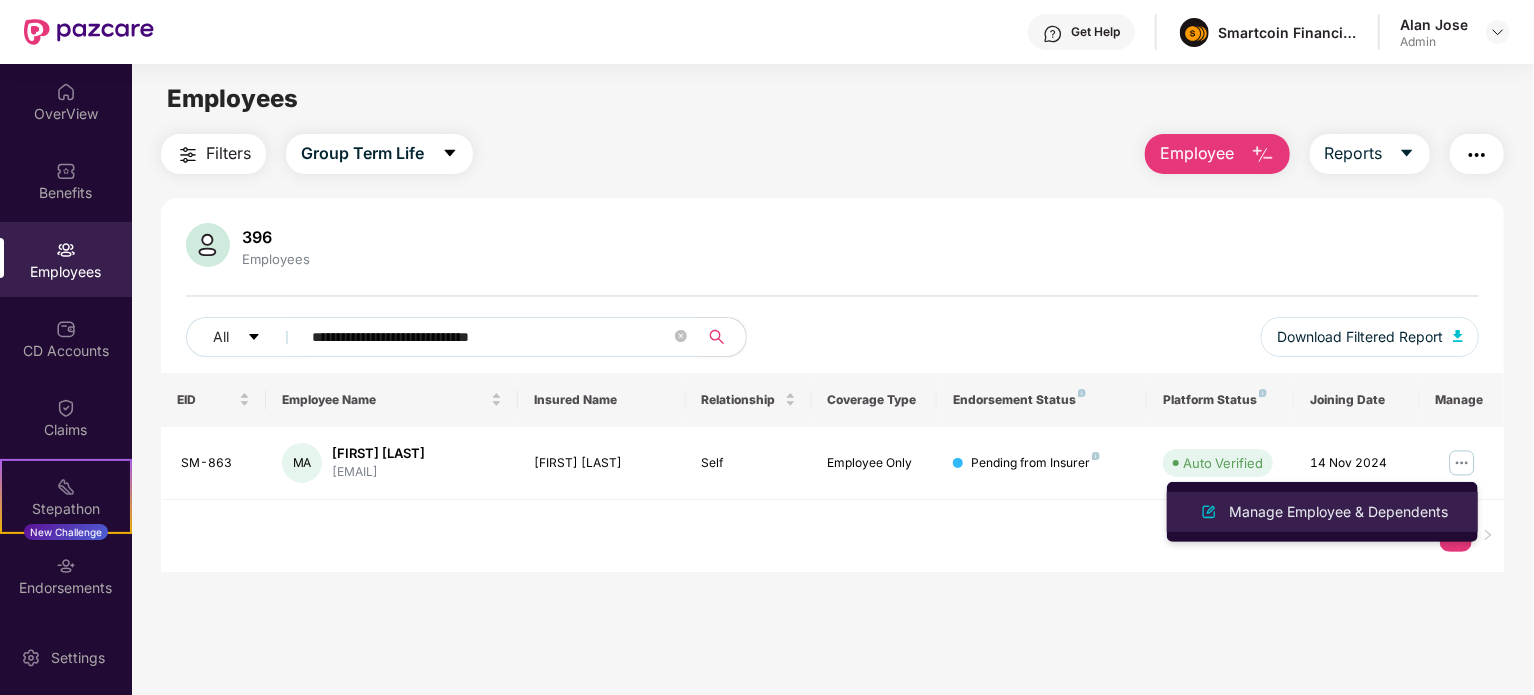 click on "Manage Employee & Dependents" at bounding box center (1338, 512) 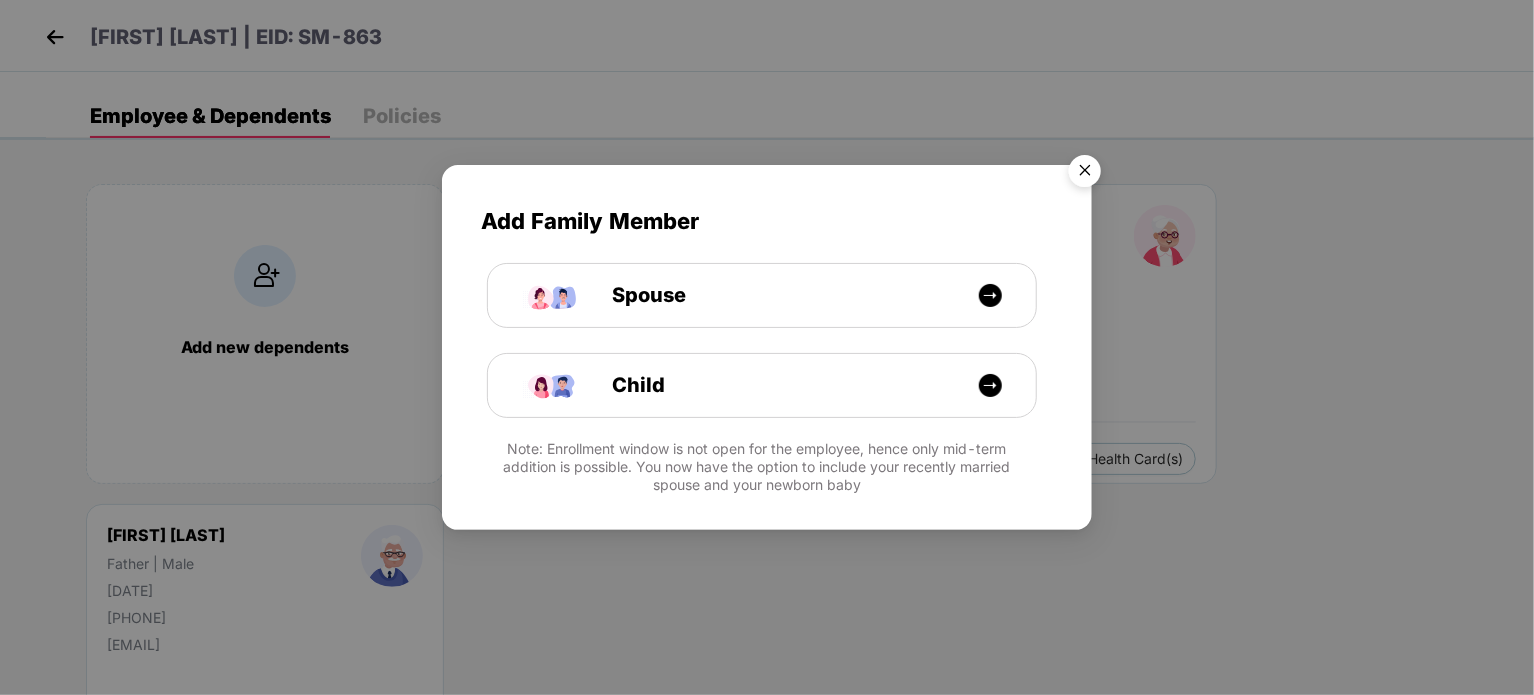 click at bounding box center [1085, 174] 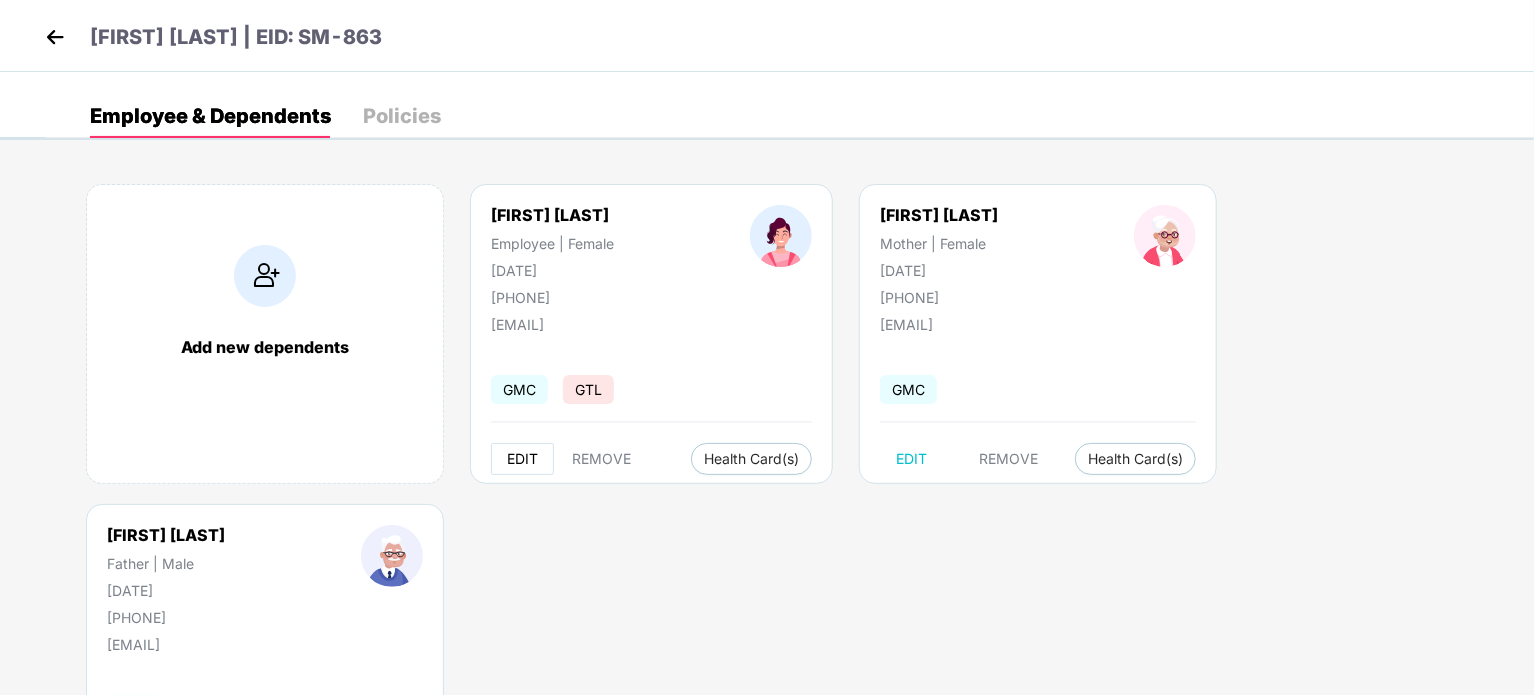 click on "EDIT" at bounding box center (522, 459) 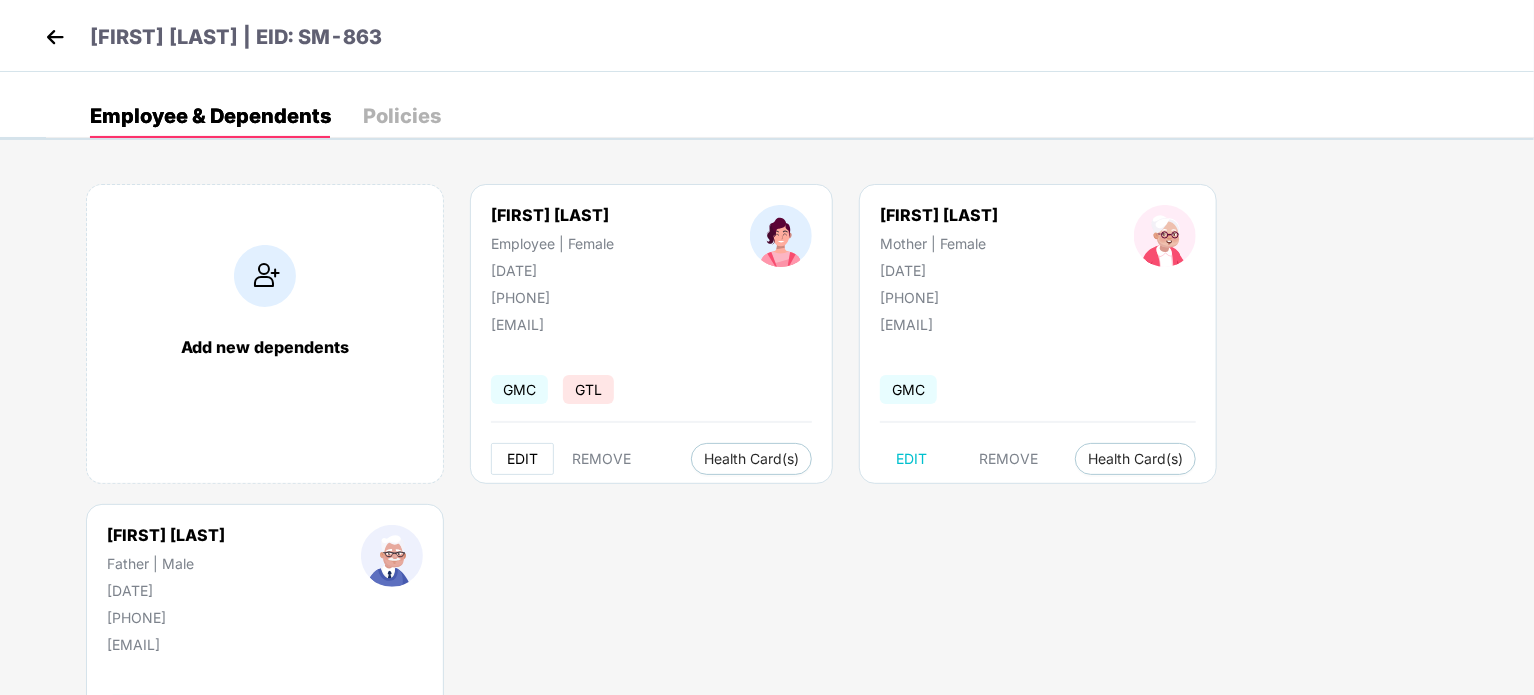 select on "******" 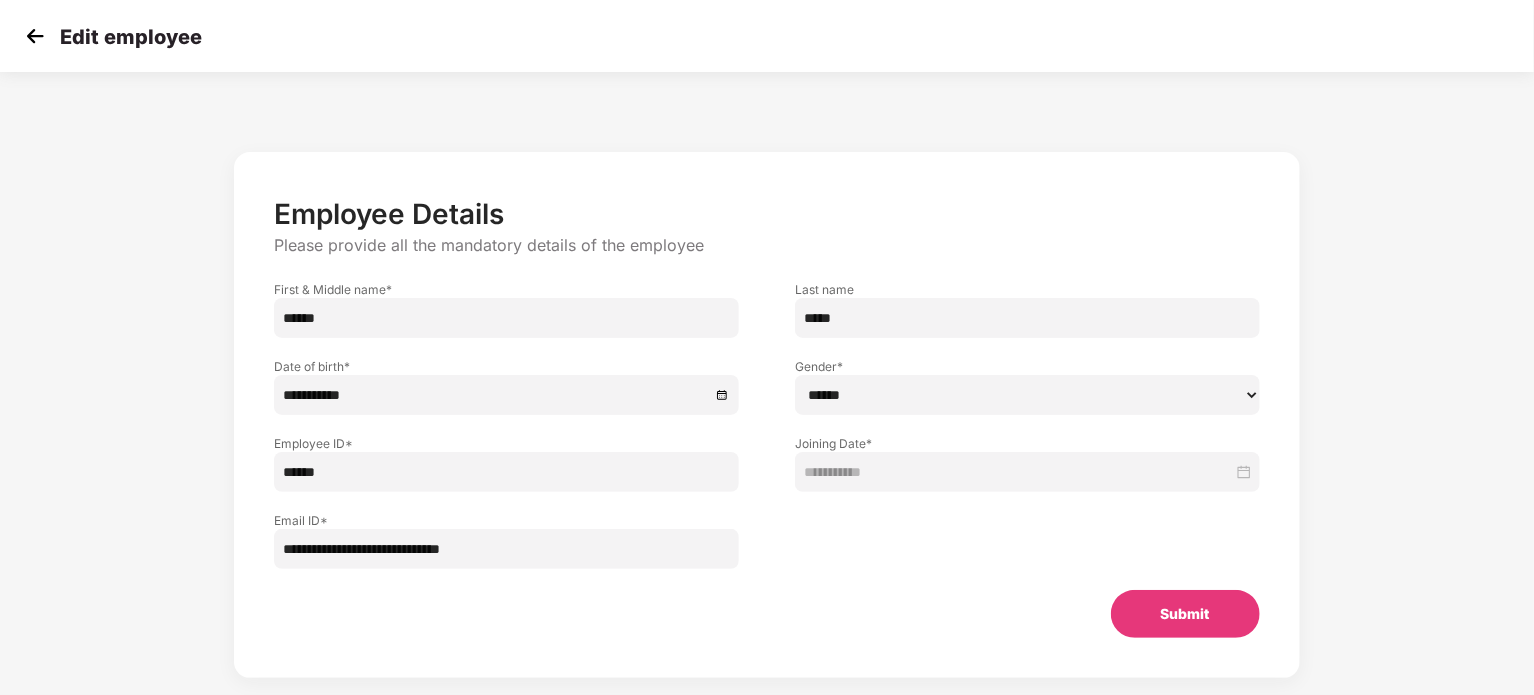 scroll, scrollTop: 32, scrollLeft: 0, axis: vertical 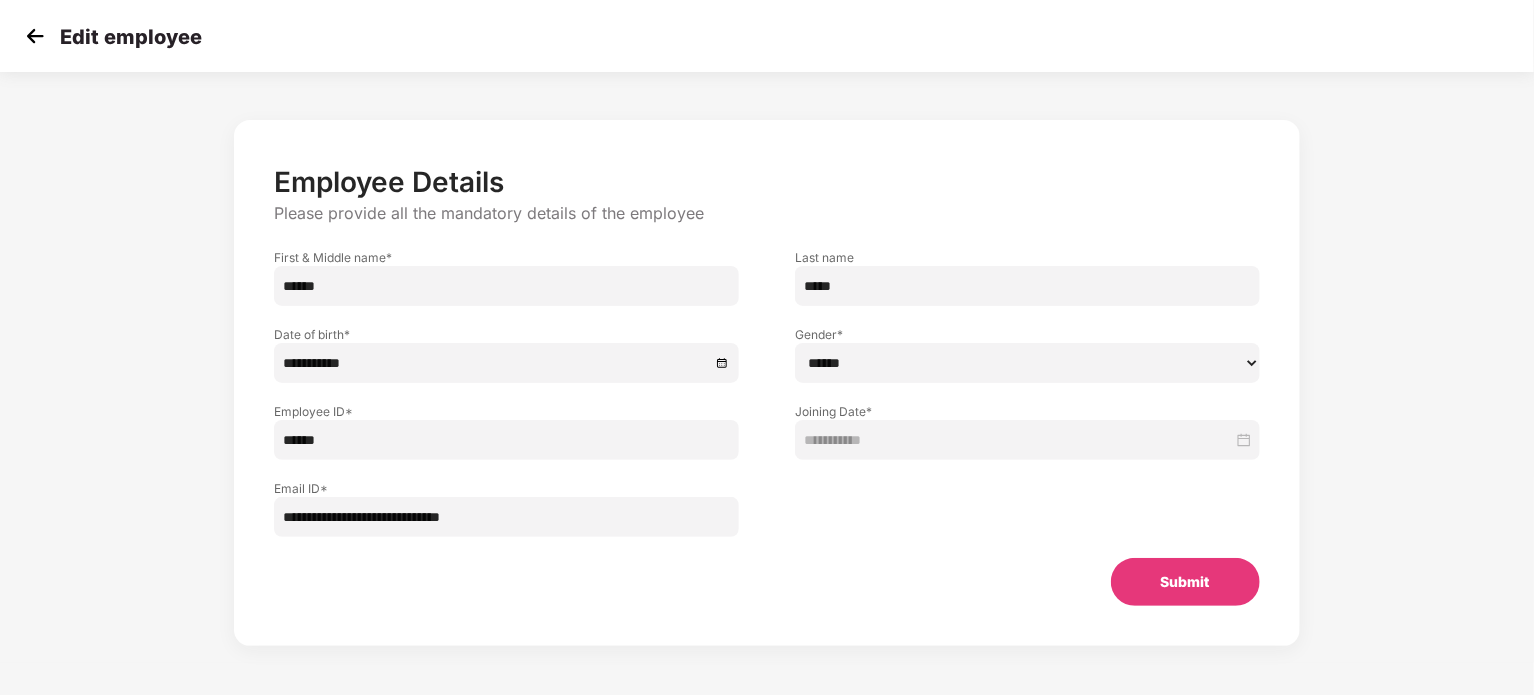 click on "Edit employee" at bounding box center (767, 36) 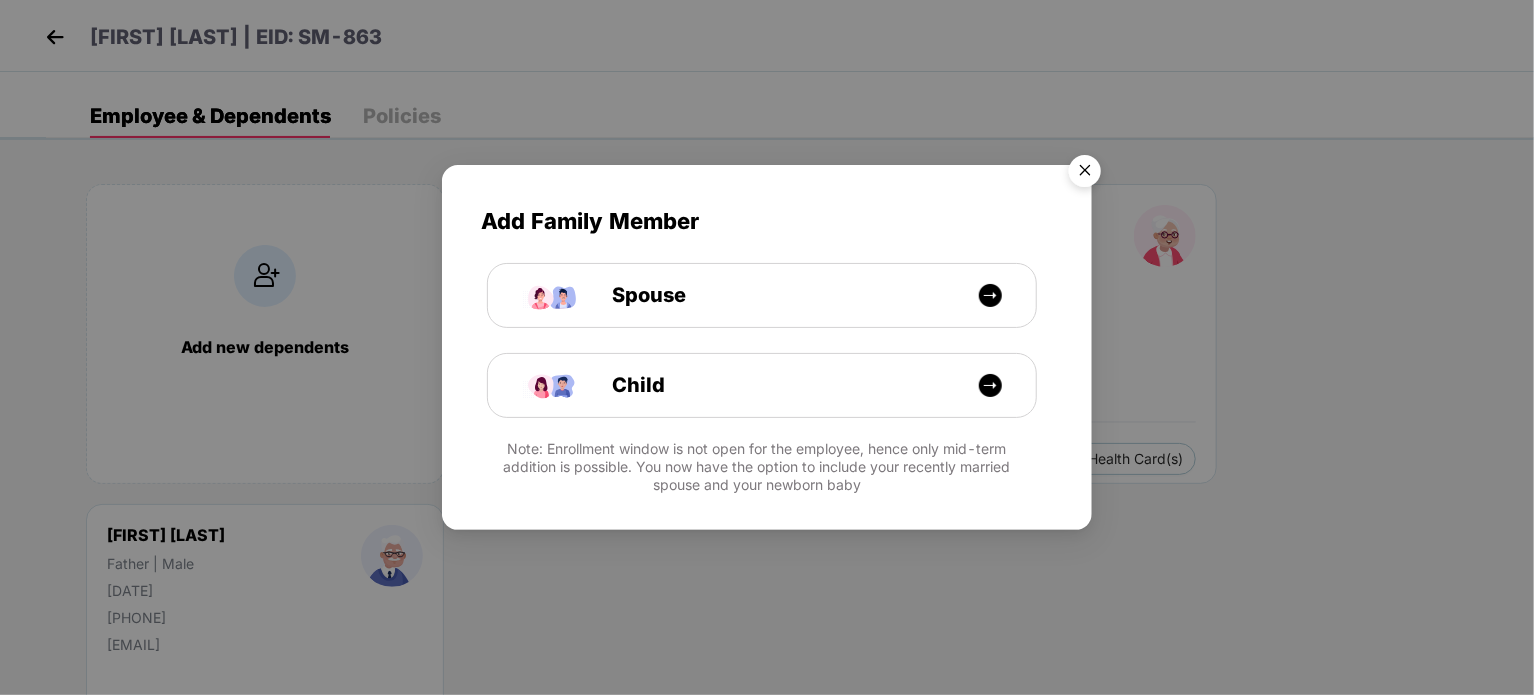 click at bounding box center (1085, 174) 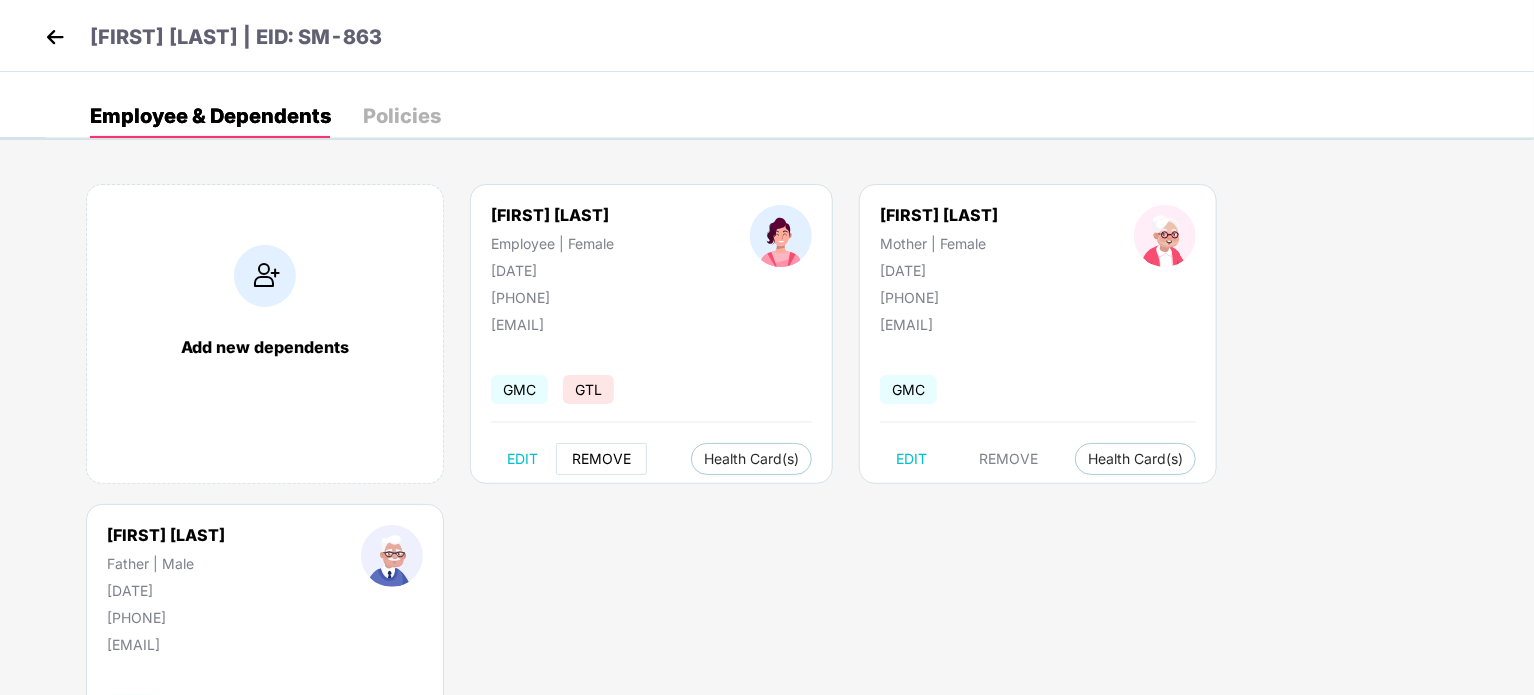 click on "REMOVE" at bounding box center [601, 459] 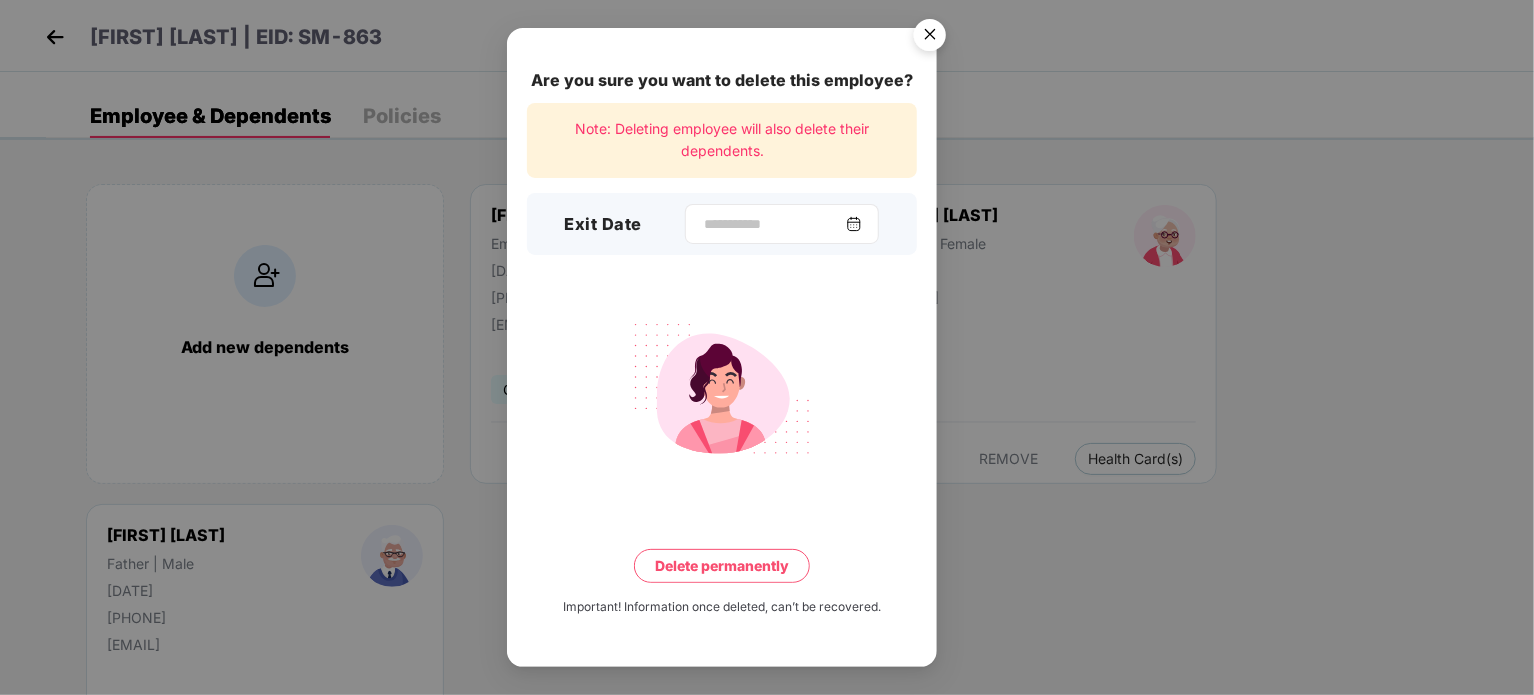 click at bounding box center (854, 224) 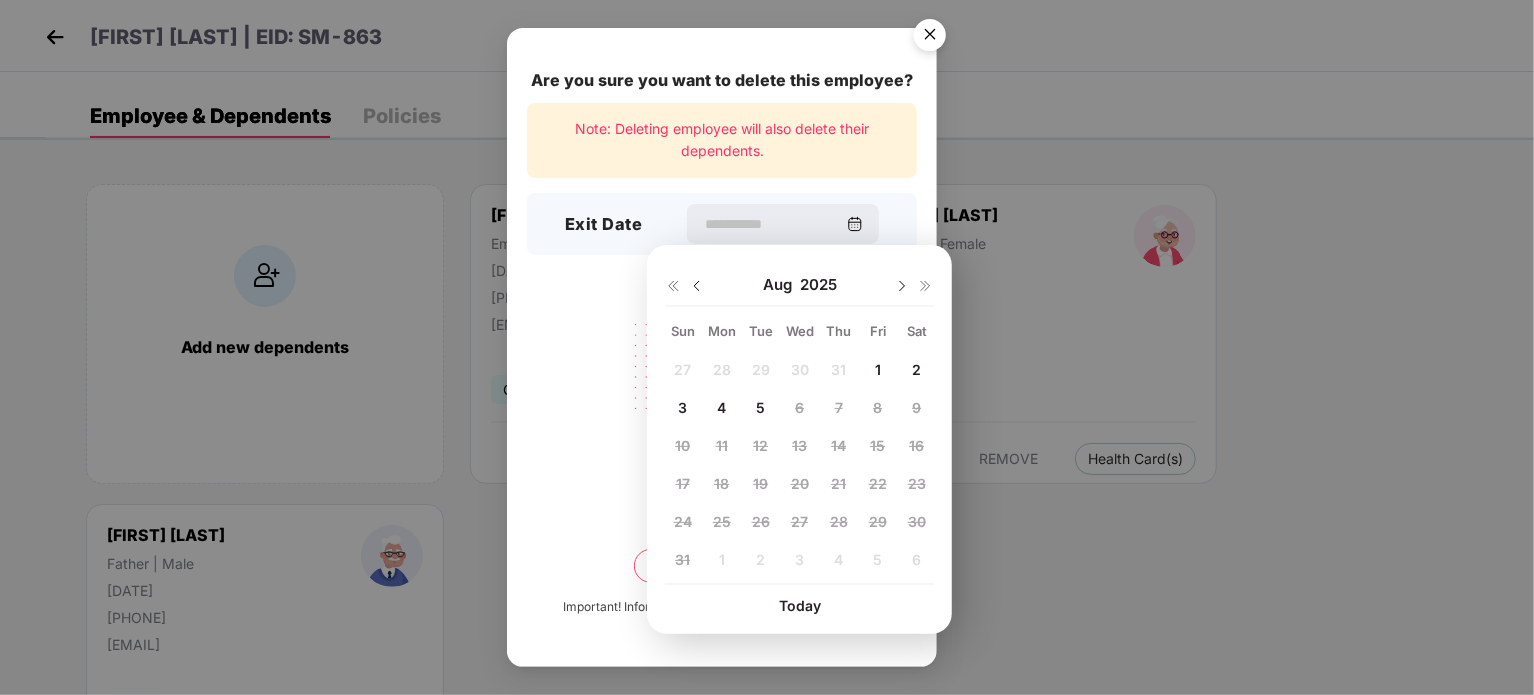 click at bounding box center [697, 286] 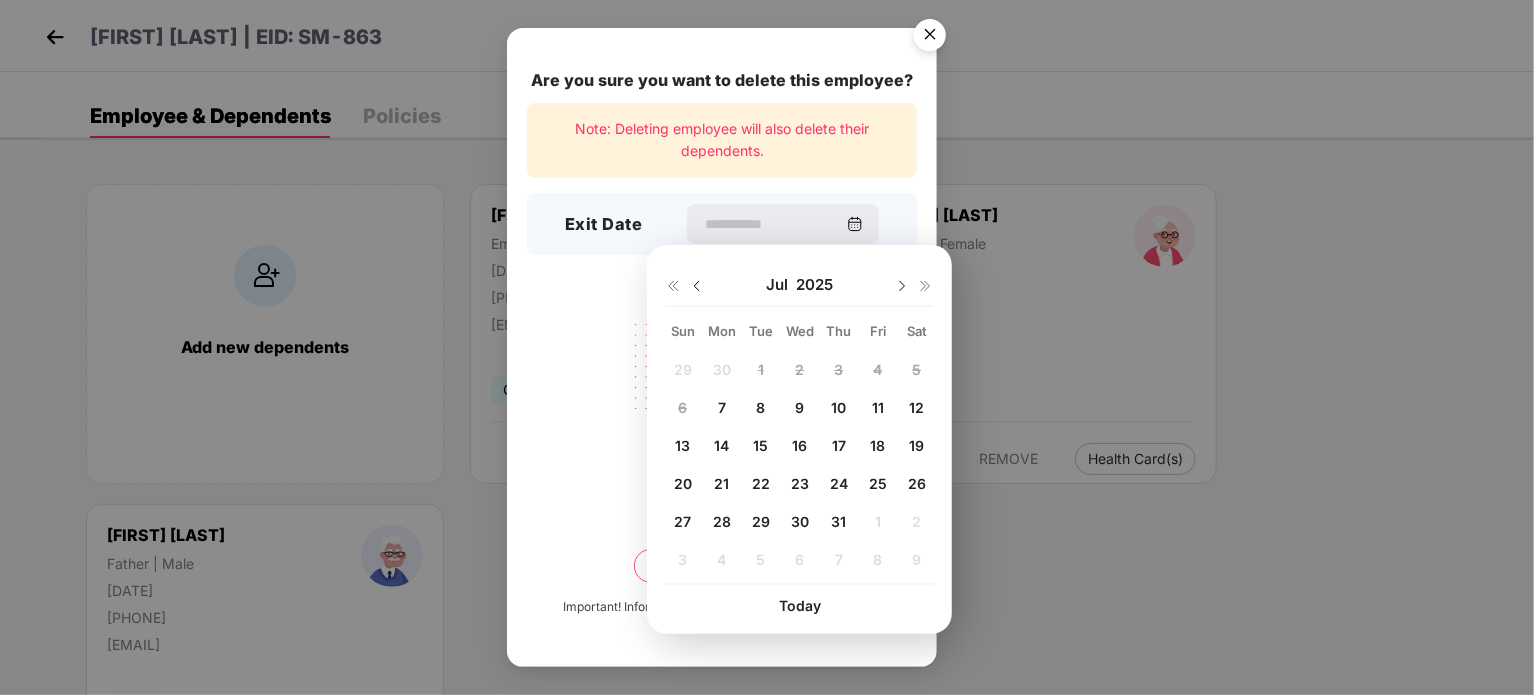 click on "7" at bounding box center [722, 407] 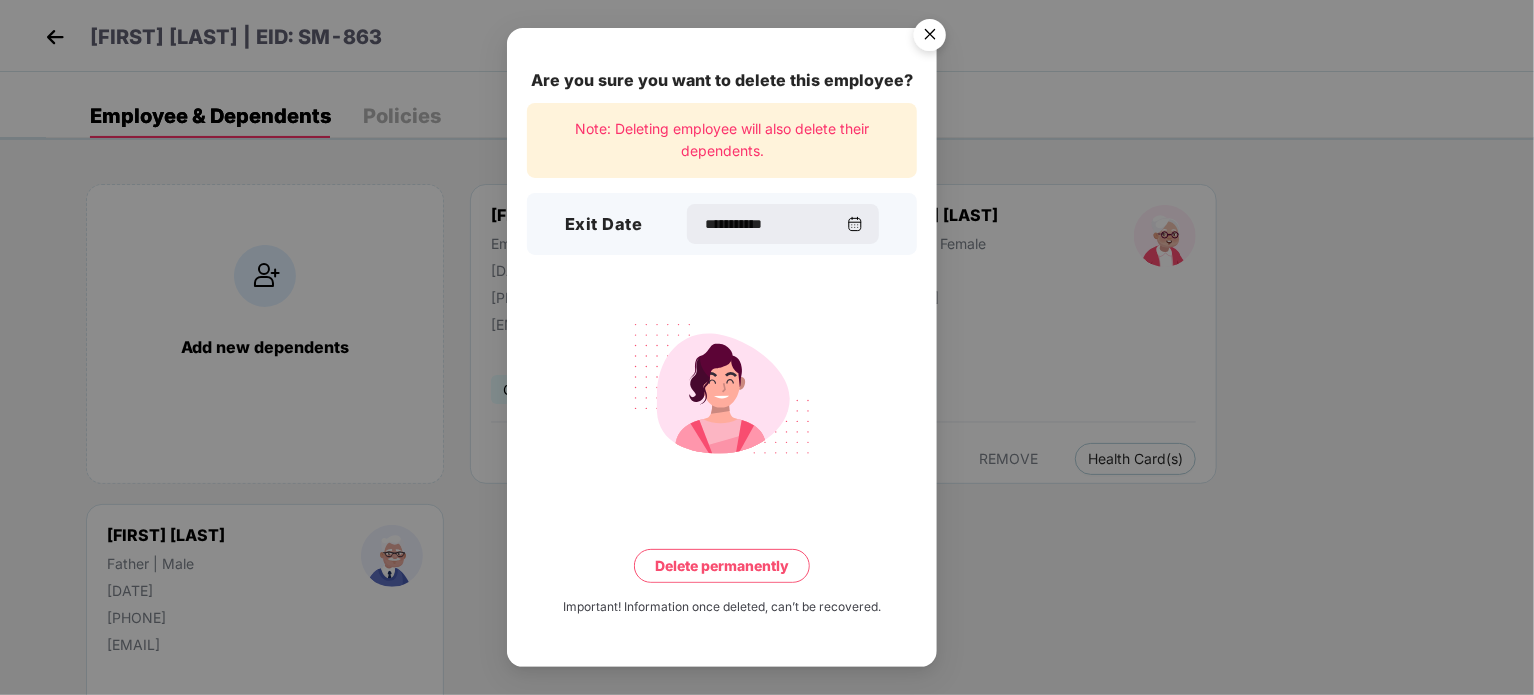 click on "Delete permanently" at bounding box center [722, 566] 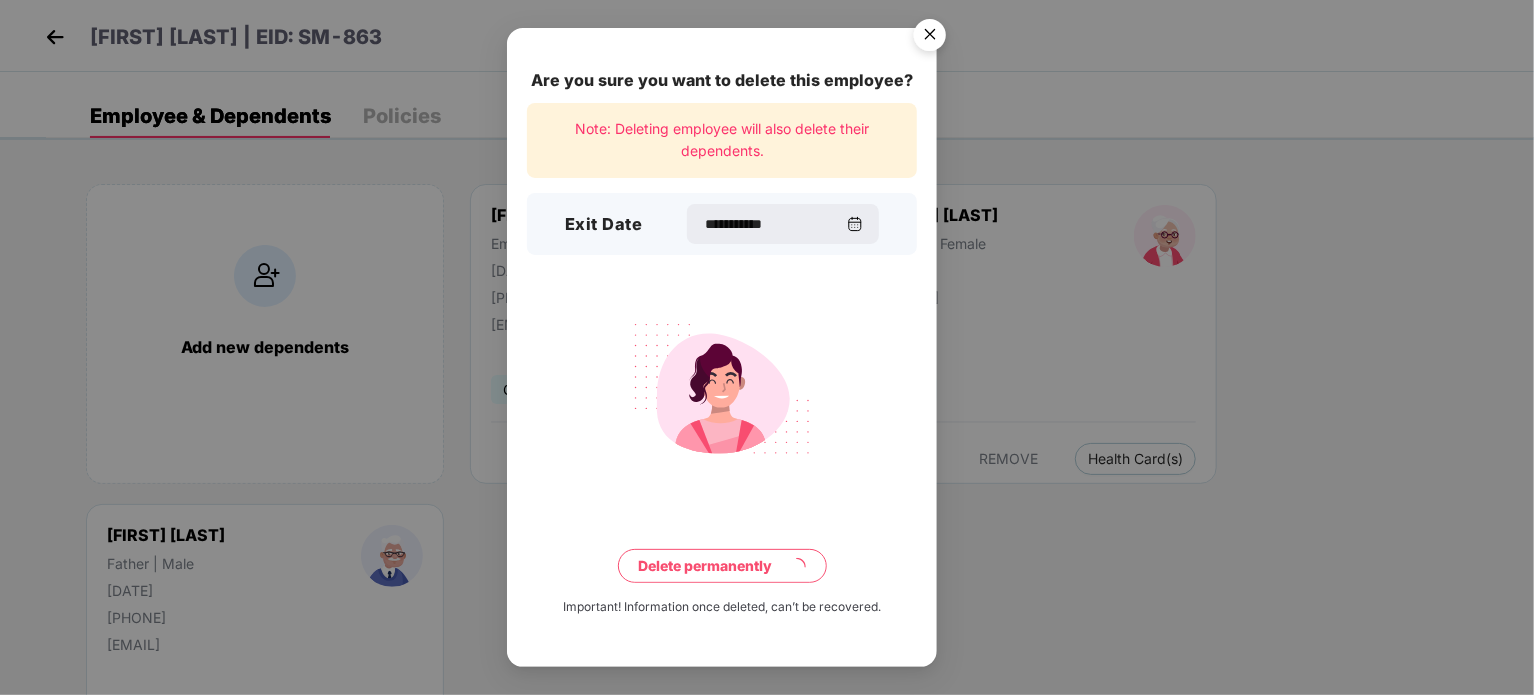 click at bounding box center (930, 38) 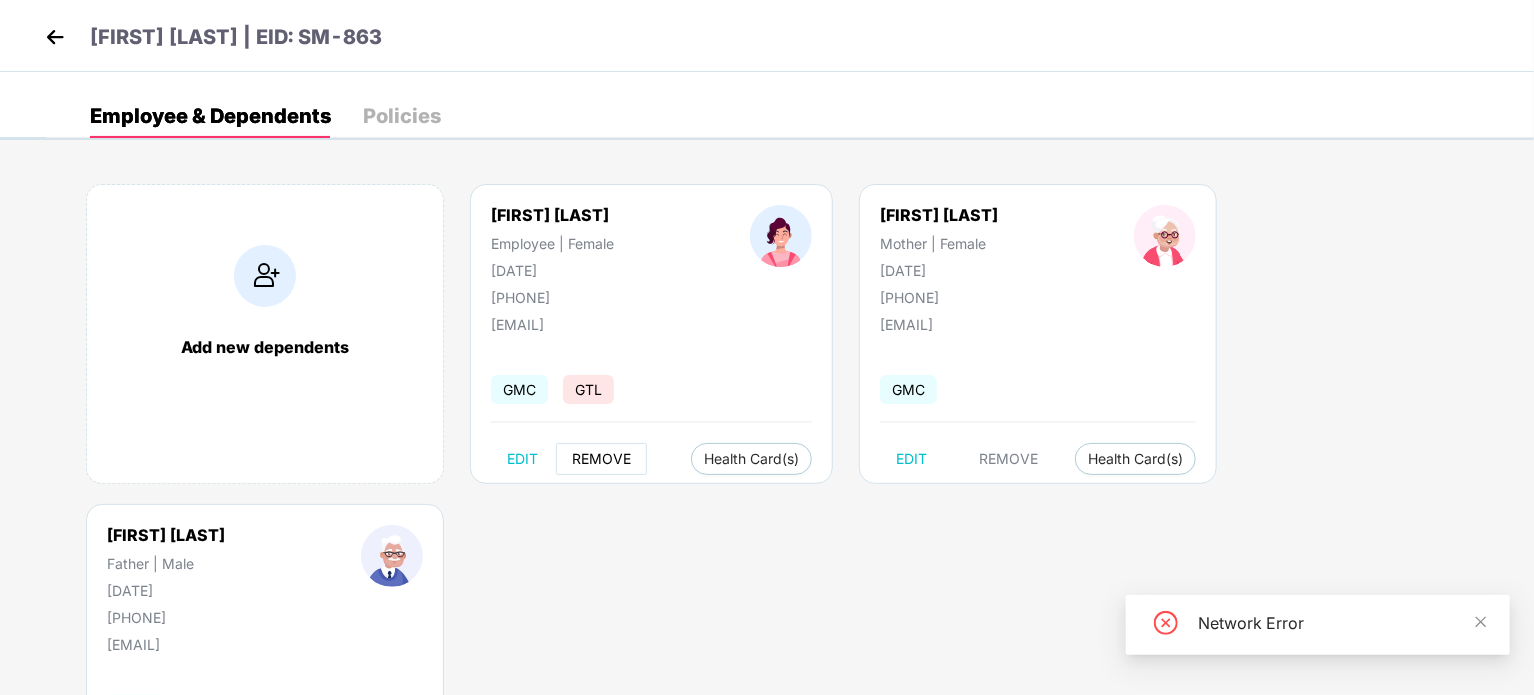 type 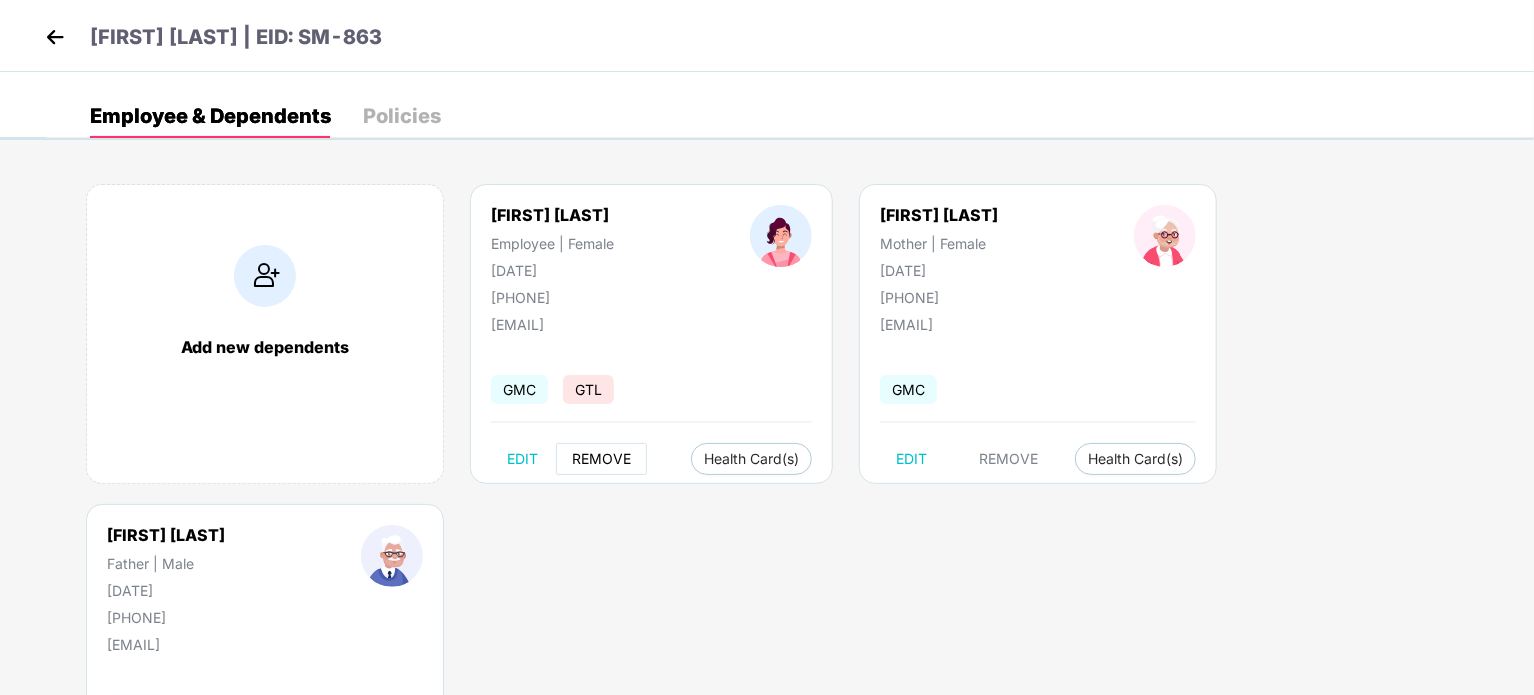 click on "REMOVE" at bounding box center (601, 459) 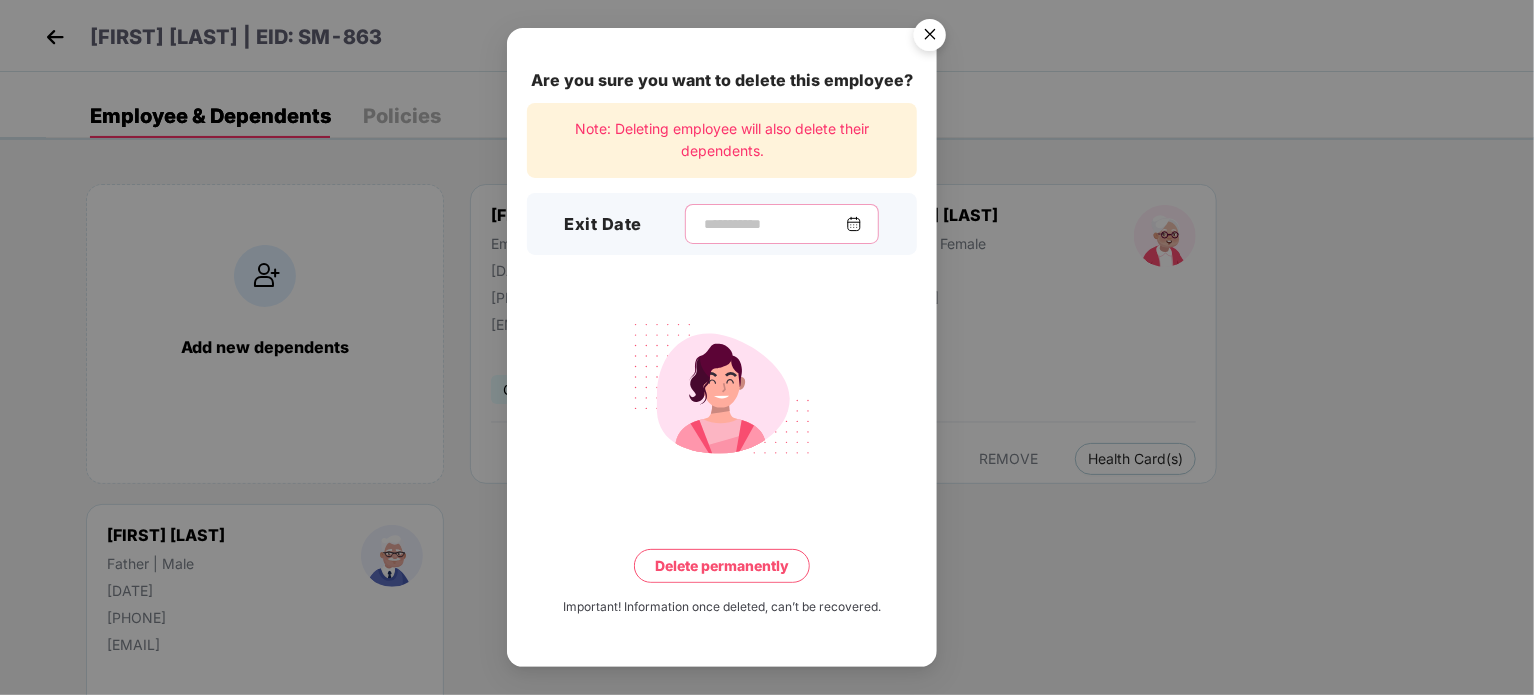 click at bounding box center (774, 224) 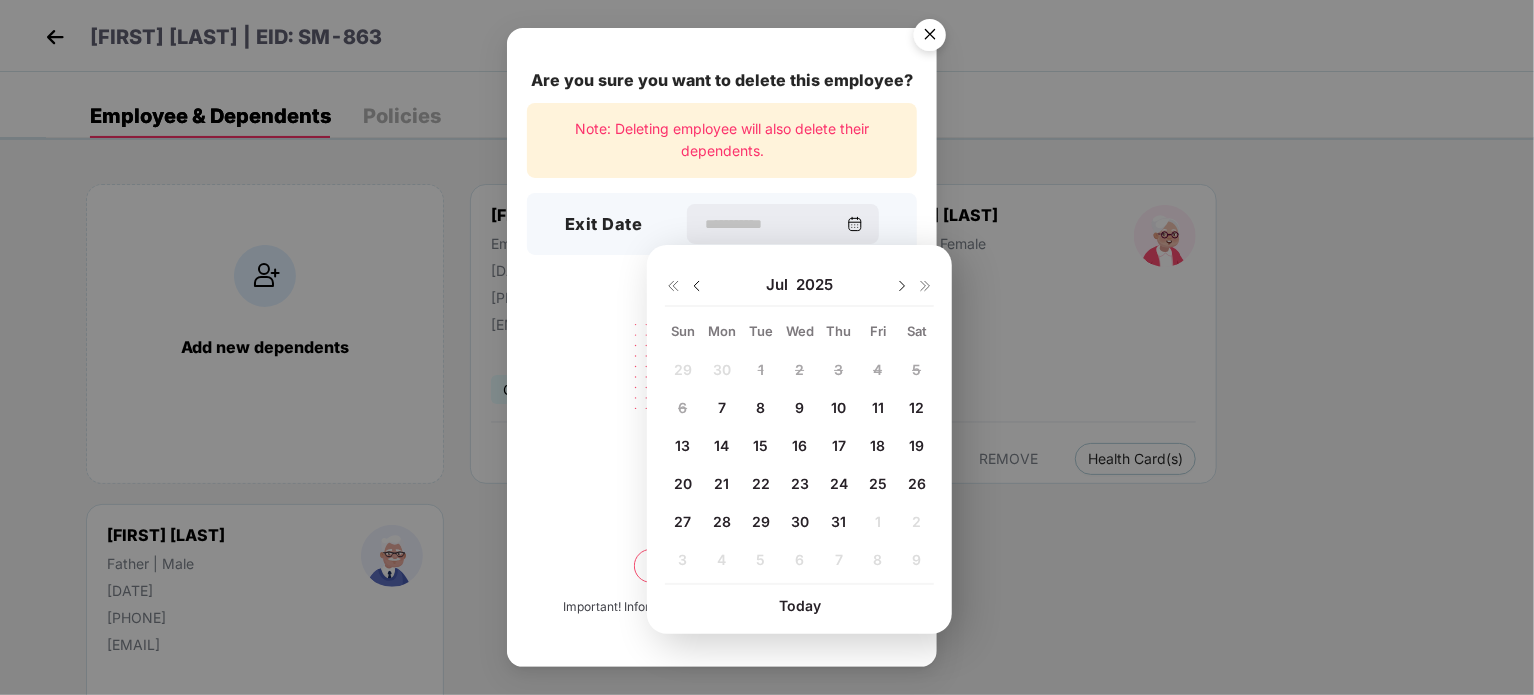 click at bounding box center (697, 286) 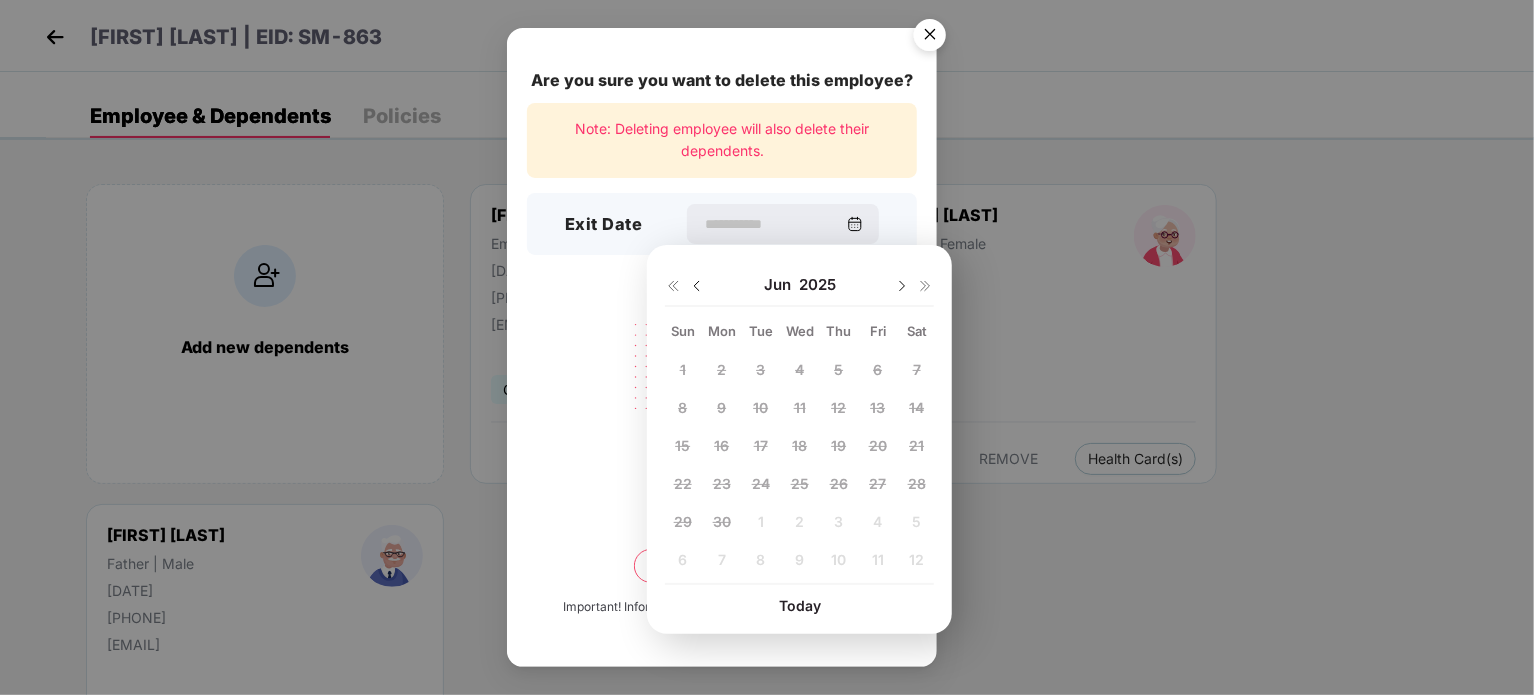 click at bounding box center (902, 286) 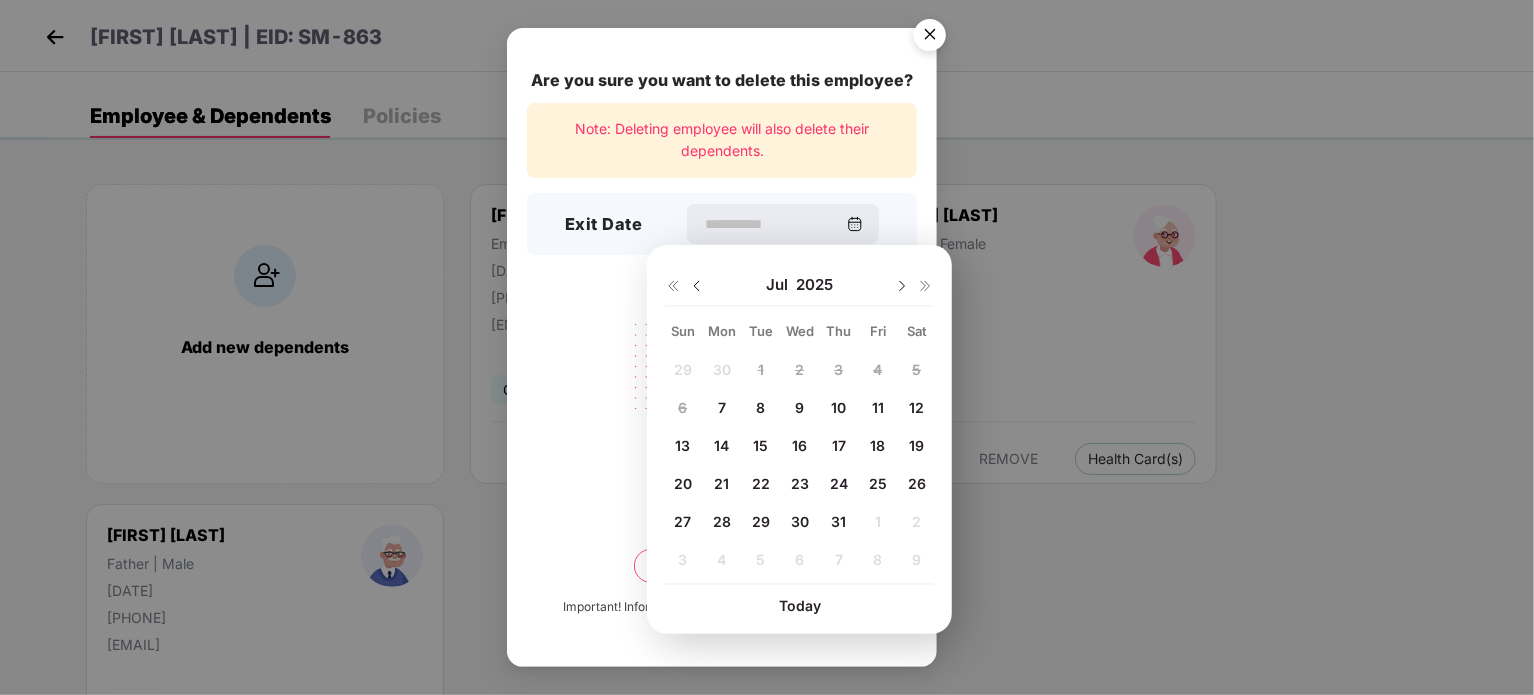 click on "7" at bounding box center [722, 407] 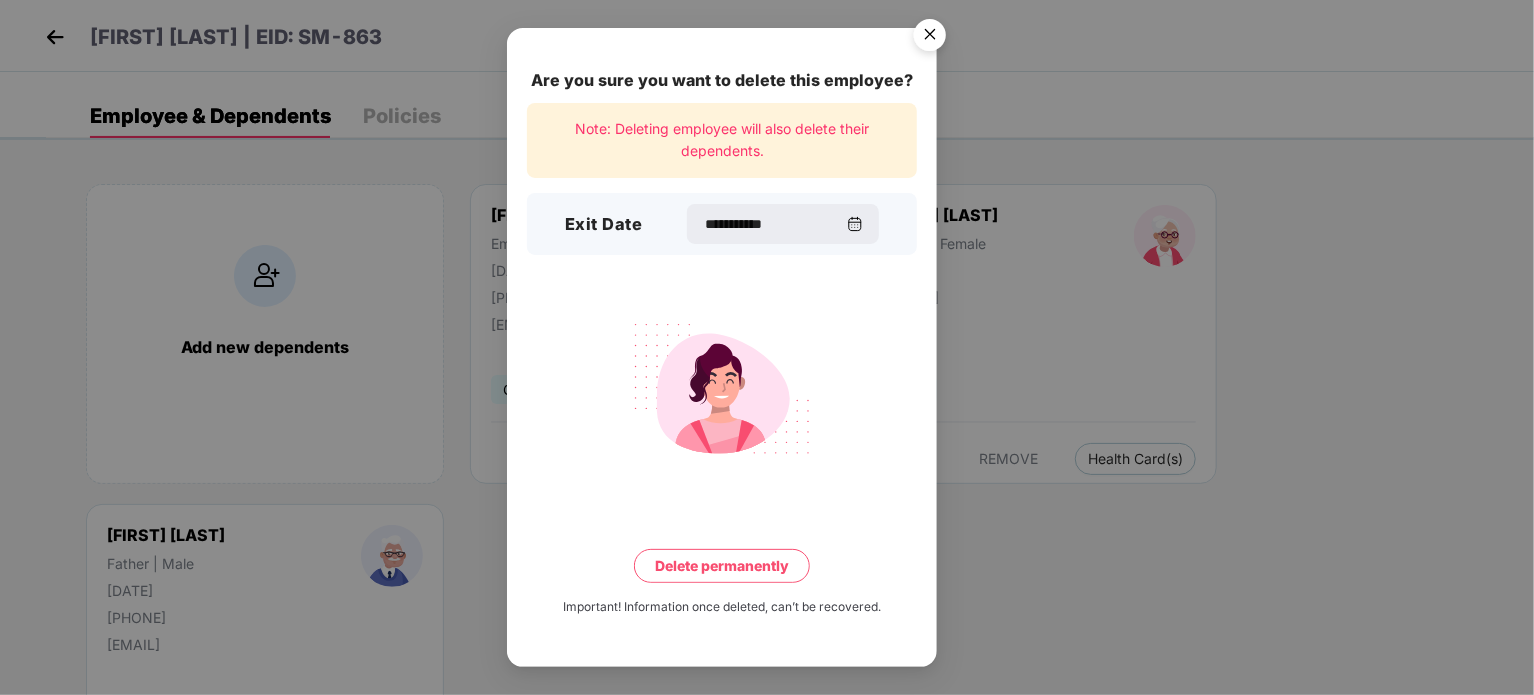 click on "Delete permanently" at bounding box center [722, 566] 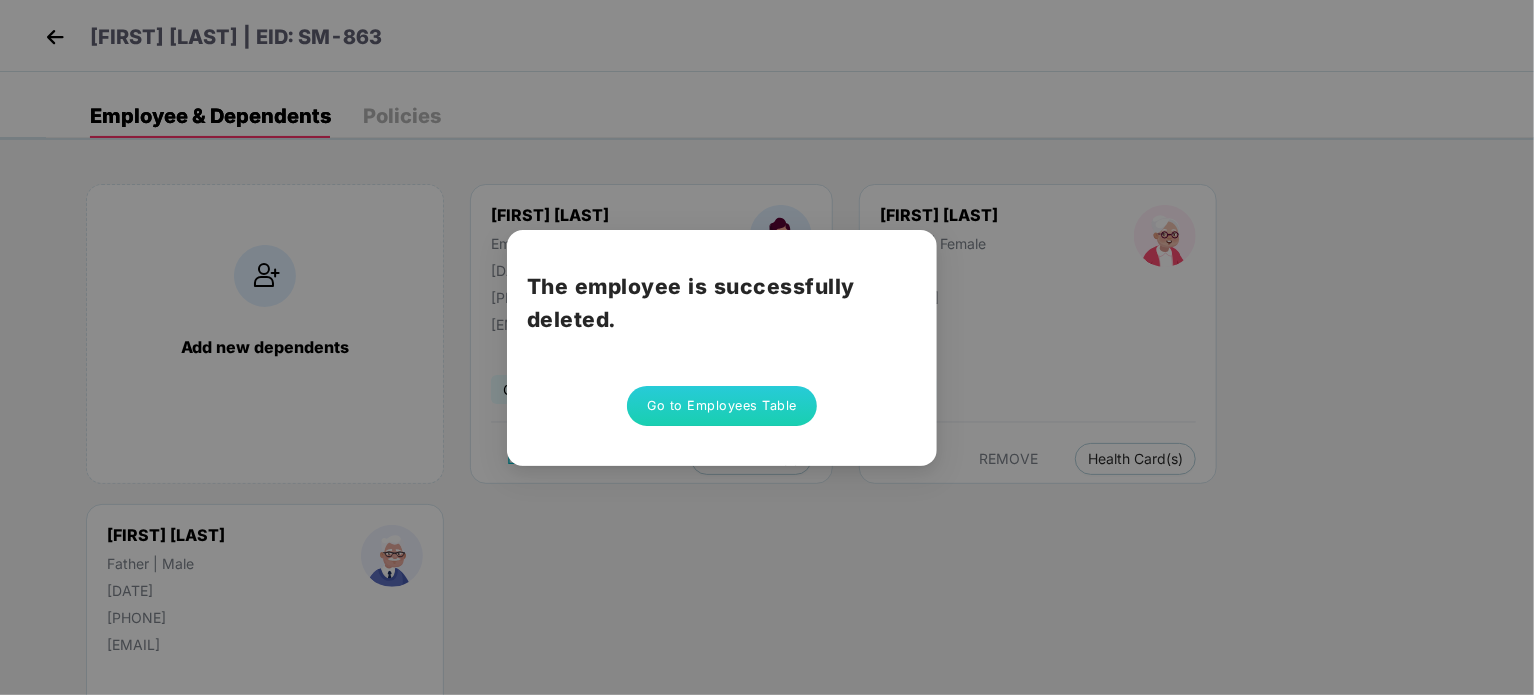 click on "Go to Employees Table" at bounding box center [722, 406] 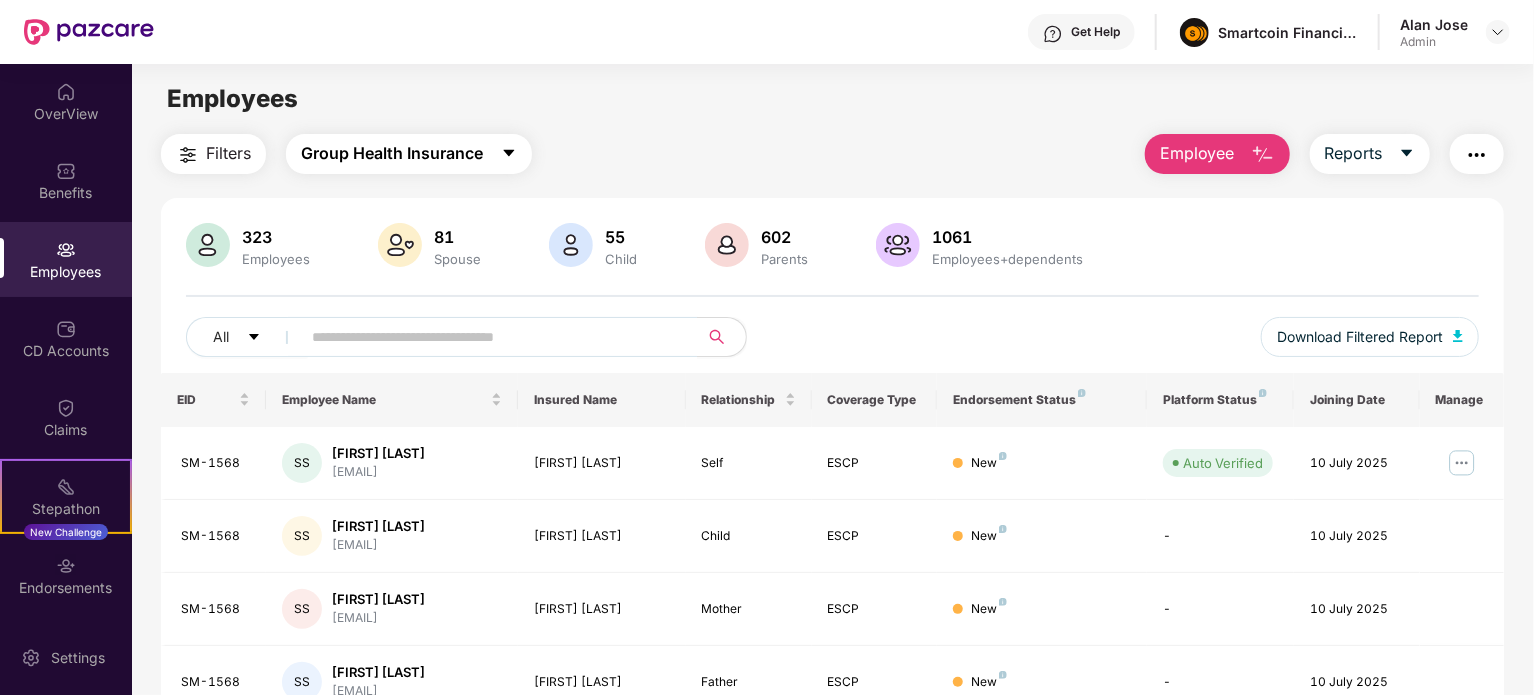 click on "Group Health Insurance" at bounding box center (392, 153) 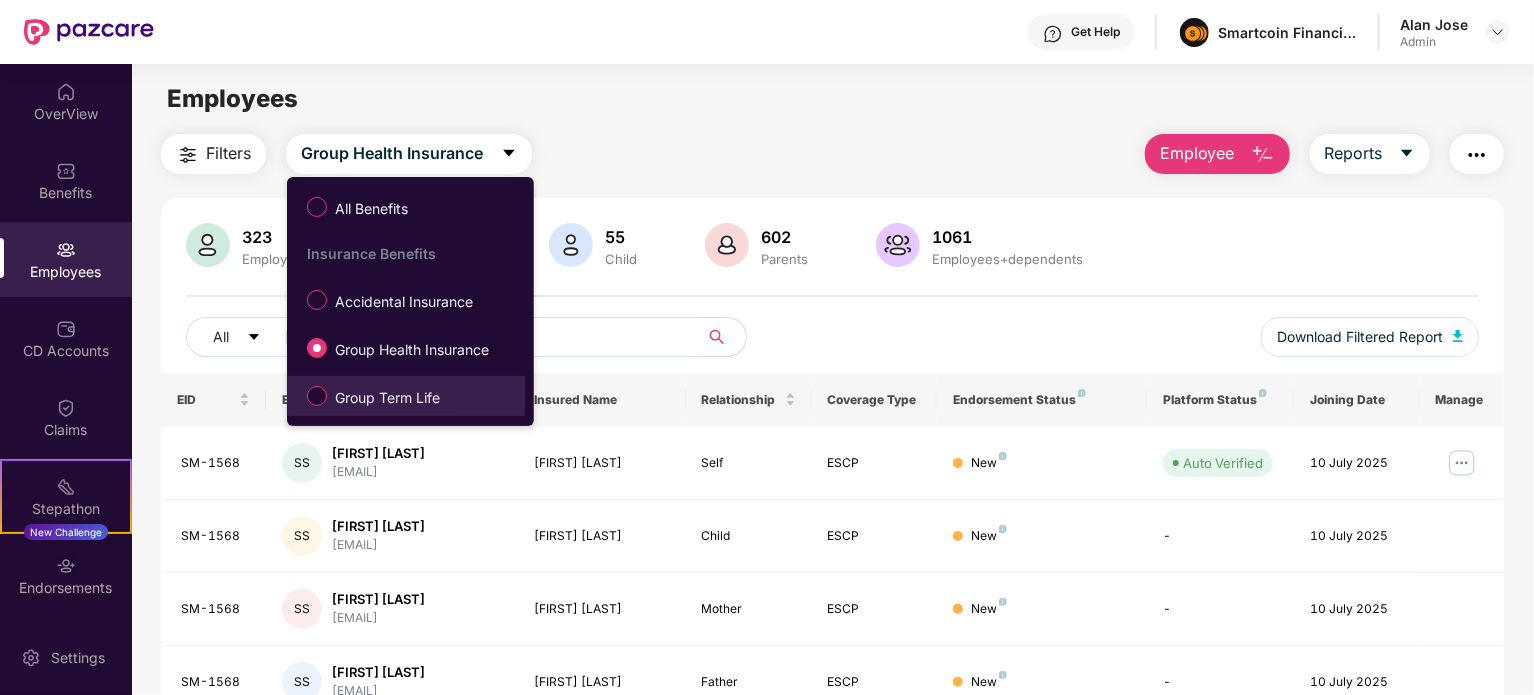 click on "Group Term Life" at bounding box center [377, 396] 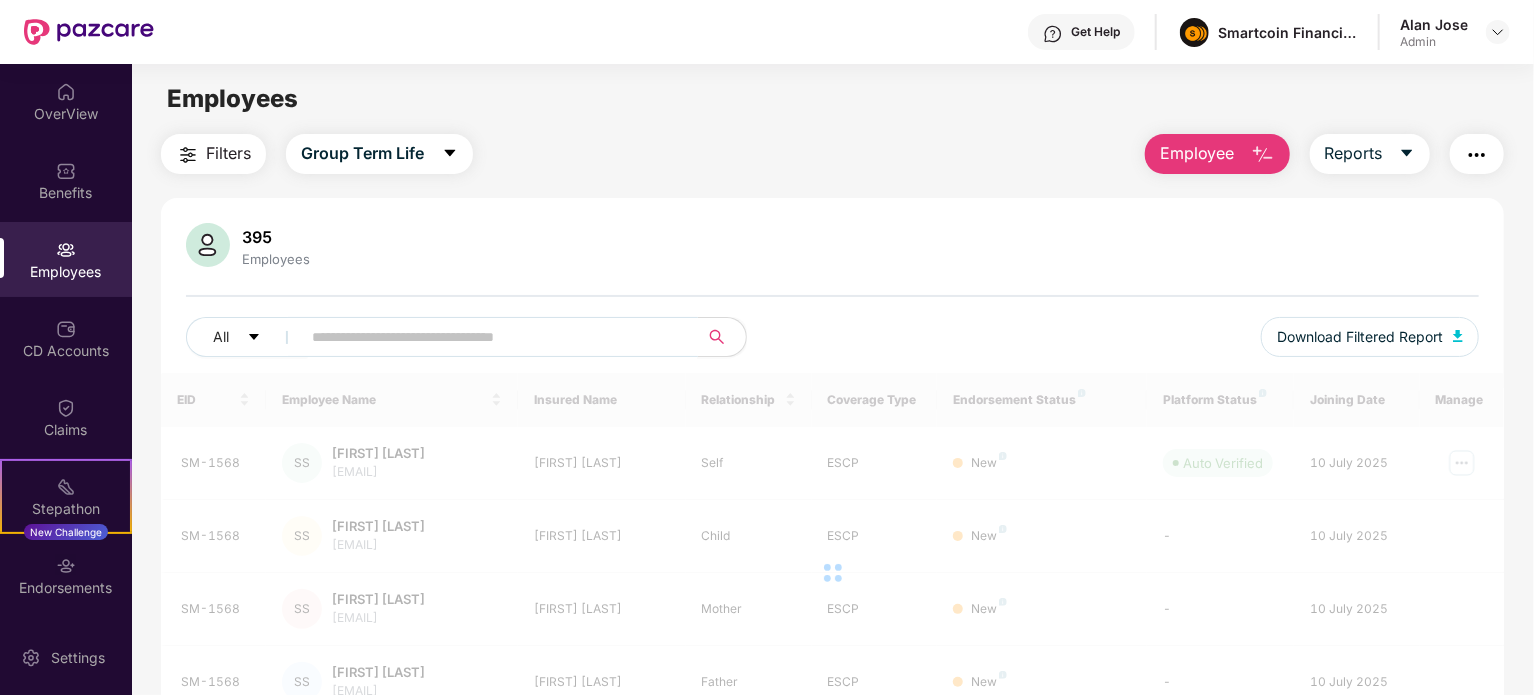 click at bounding box center [491, 337] 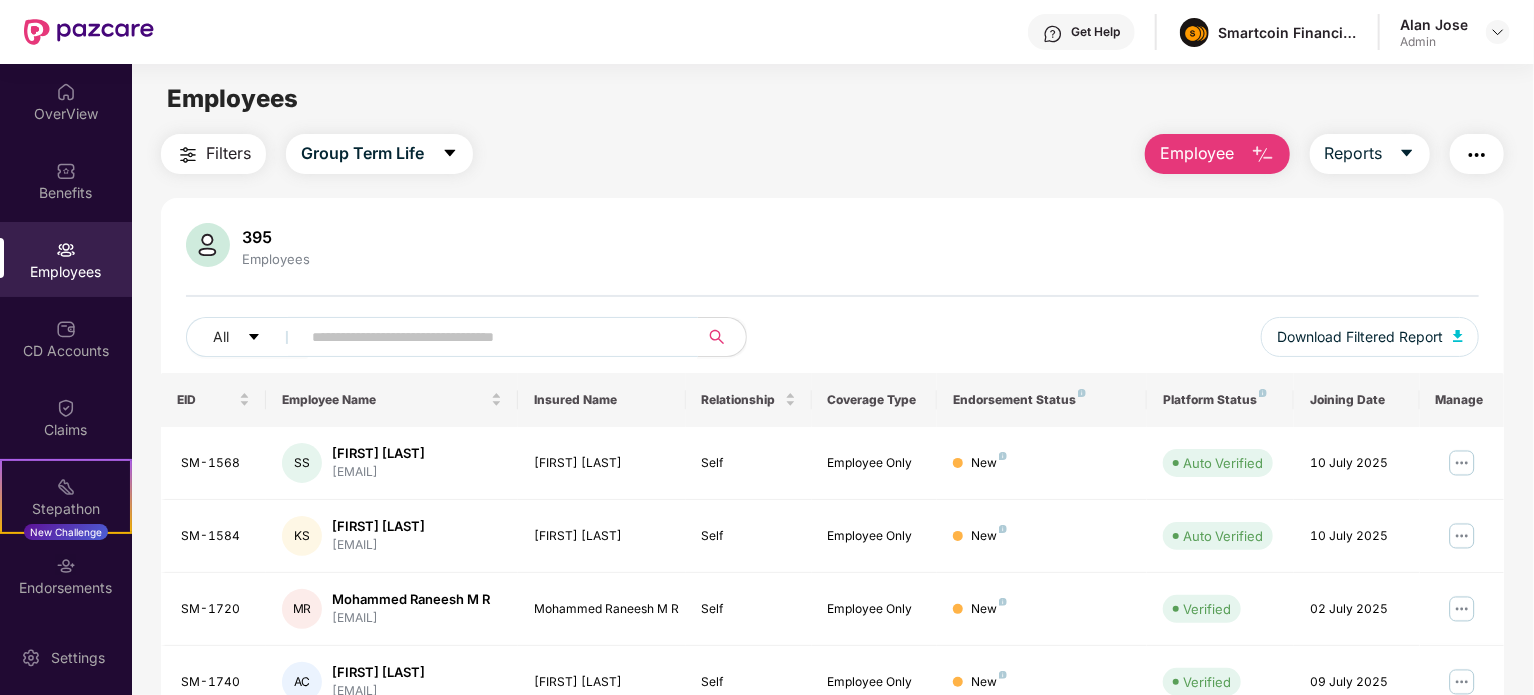paste on "**********" 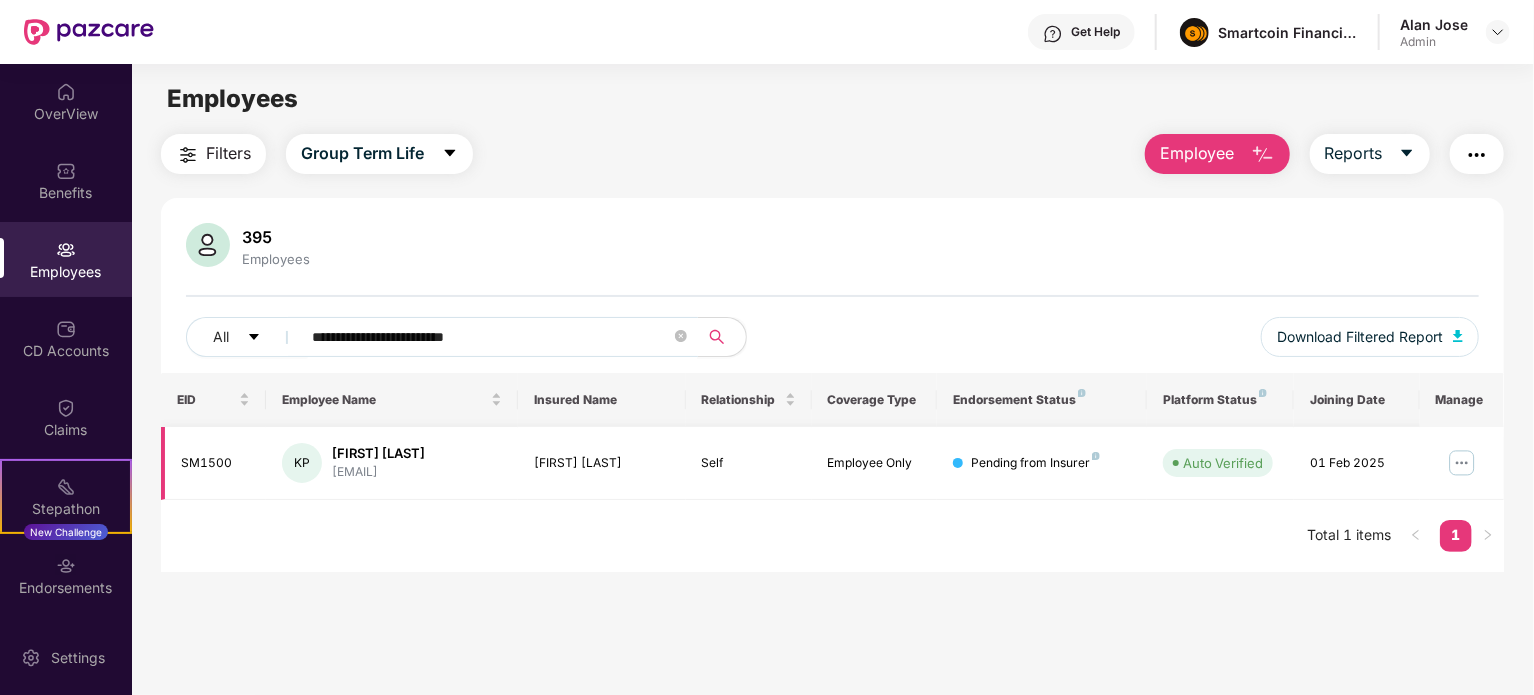 type on "**********" 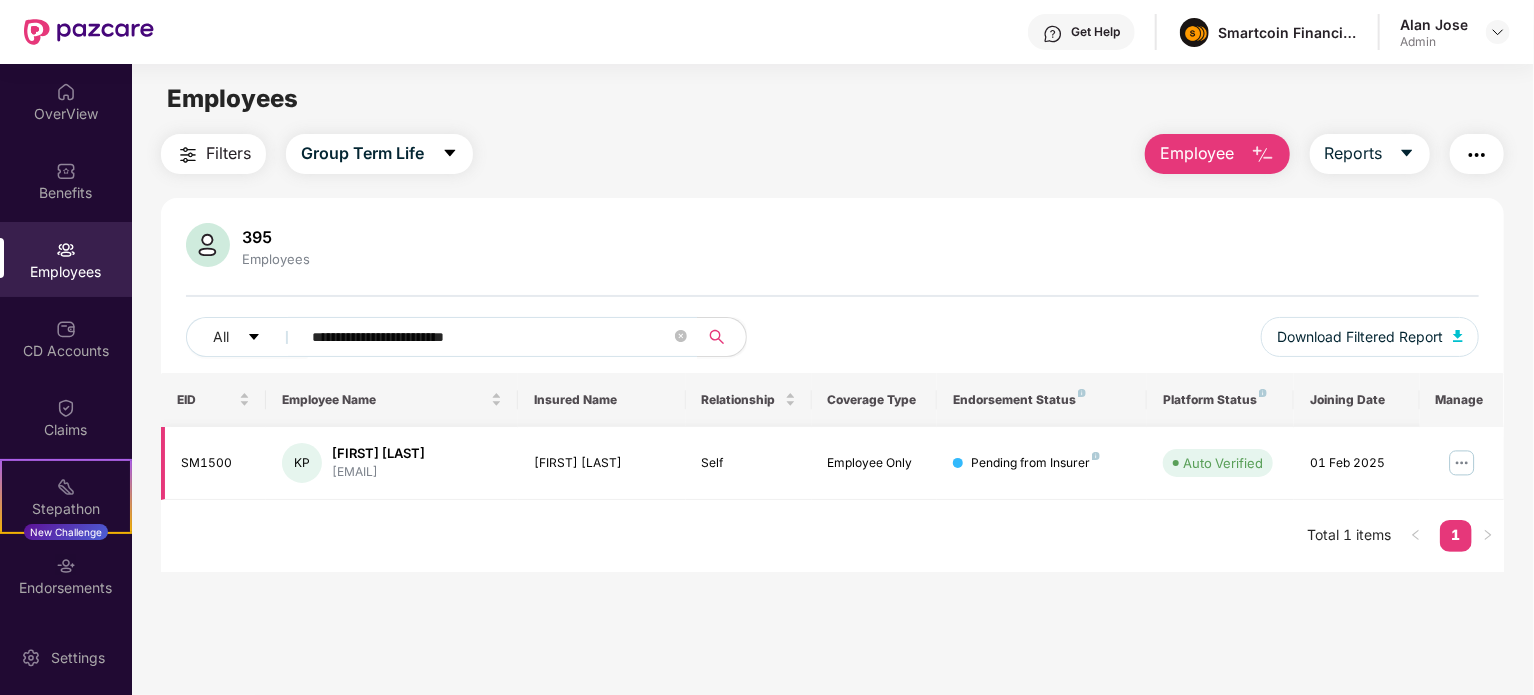 click at bounding box center (1462, 463) 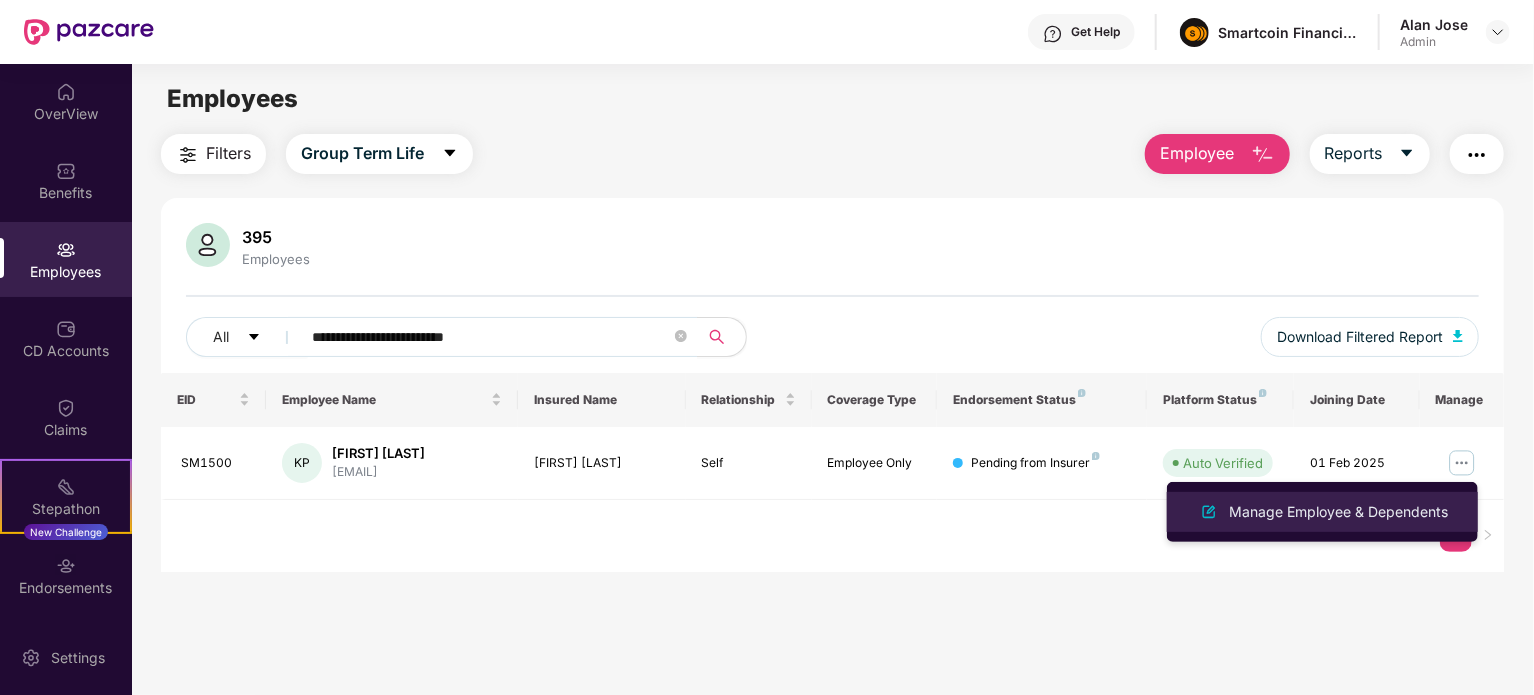 click on "Manage Employee & Dependents" at bounding box center [1338, 512] 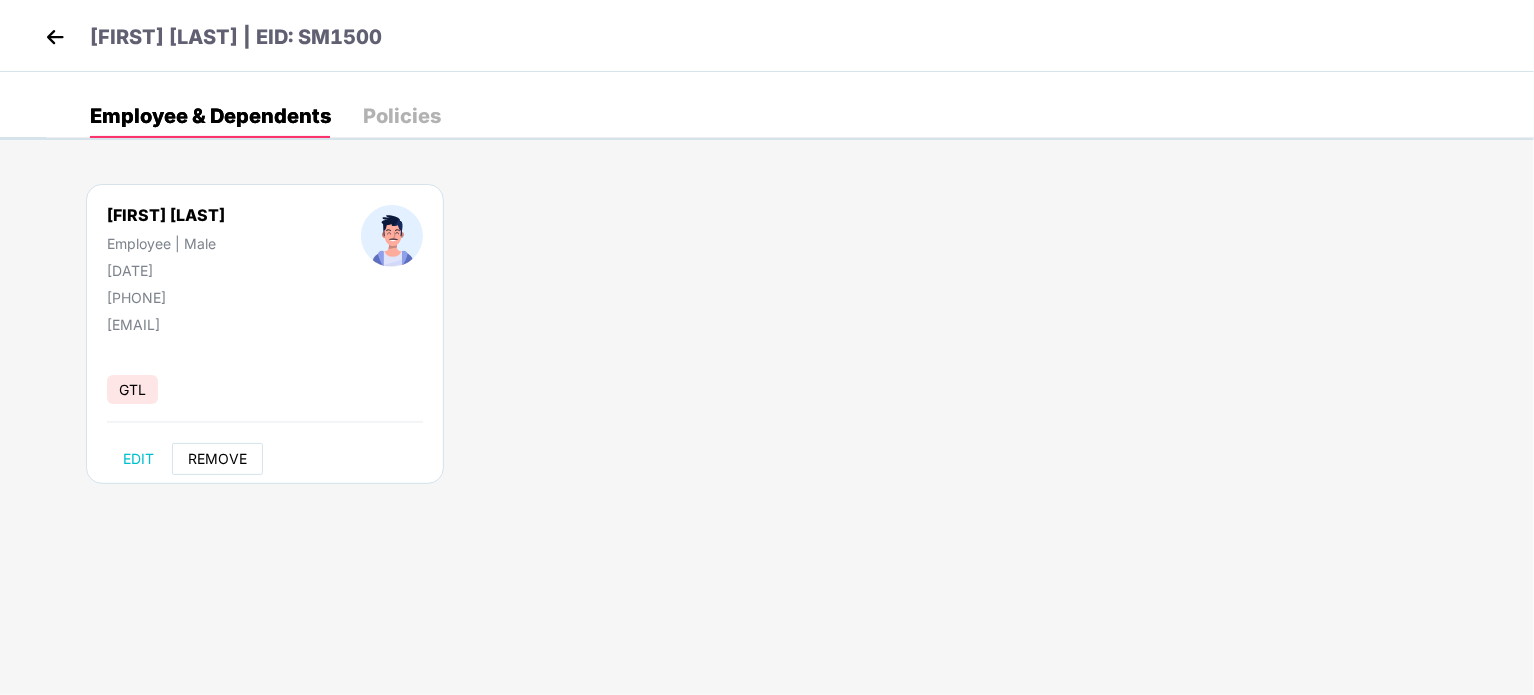 click on "REMOVE" at bounding box center [217, 459] 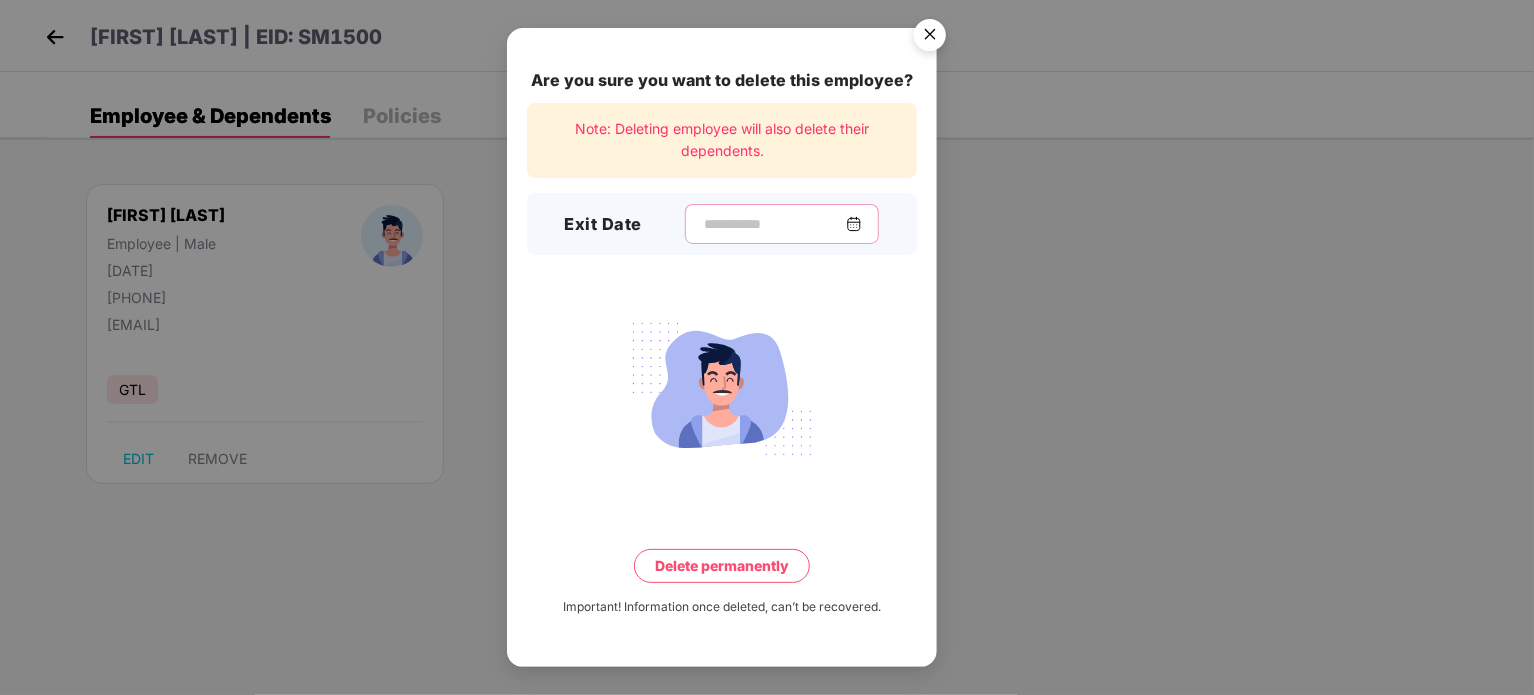 click at bounding box center (774, 224) 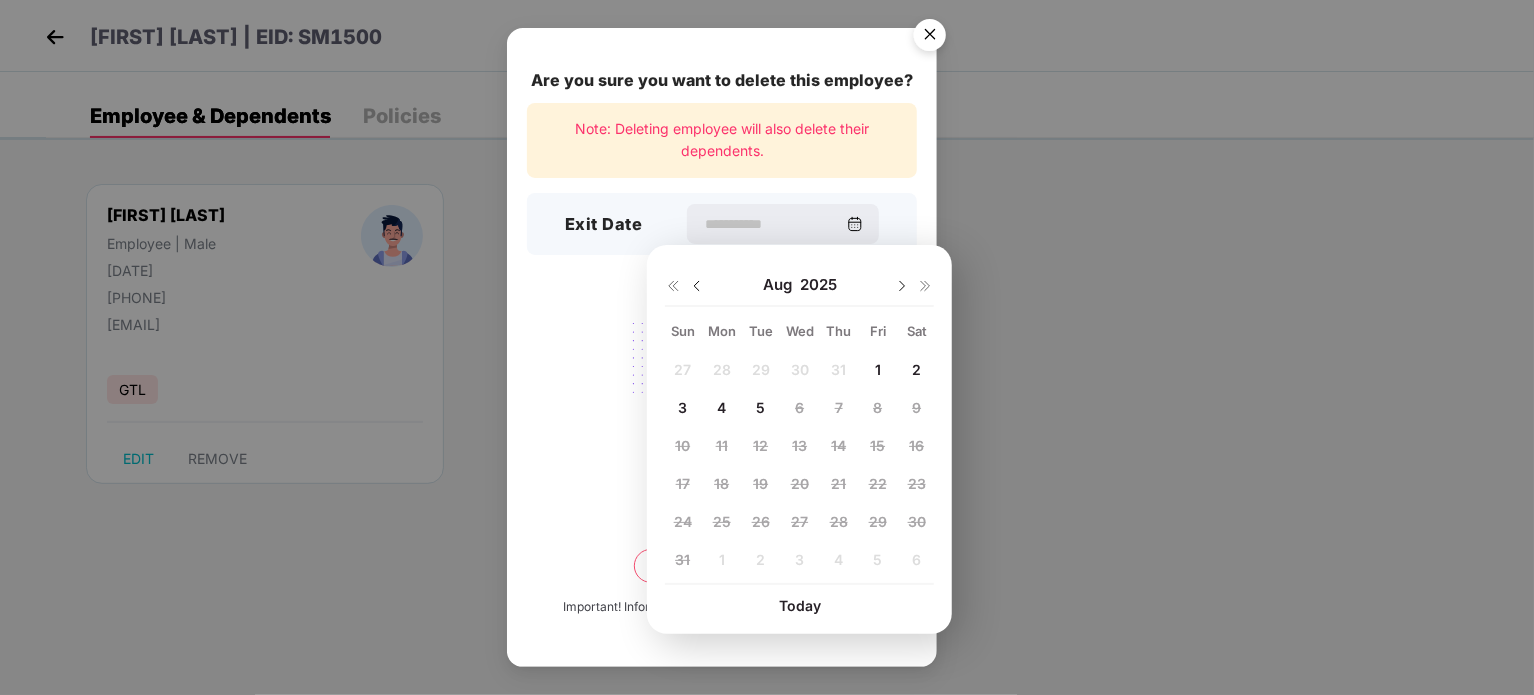 click at bounding box center (697, 286) 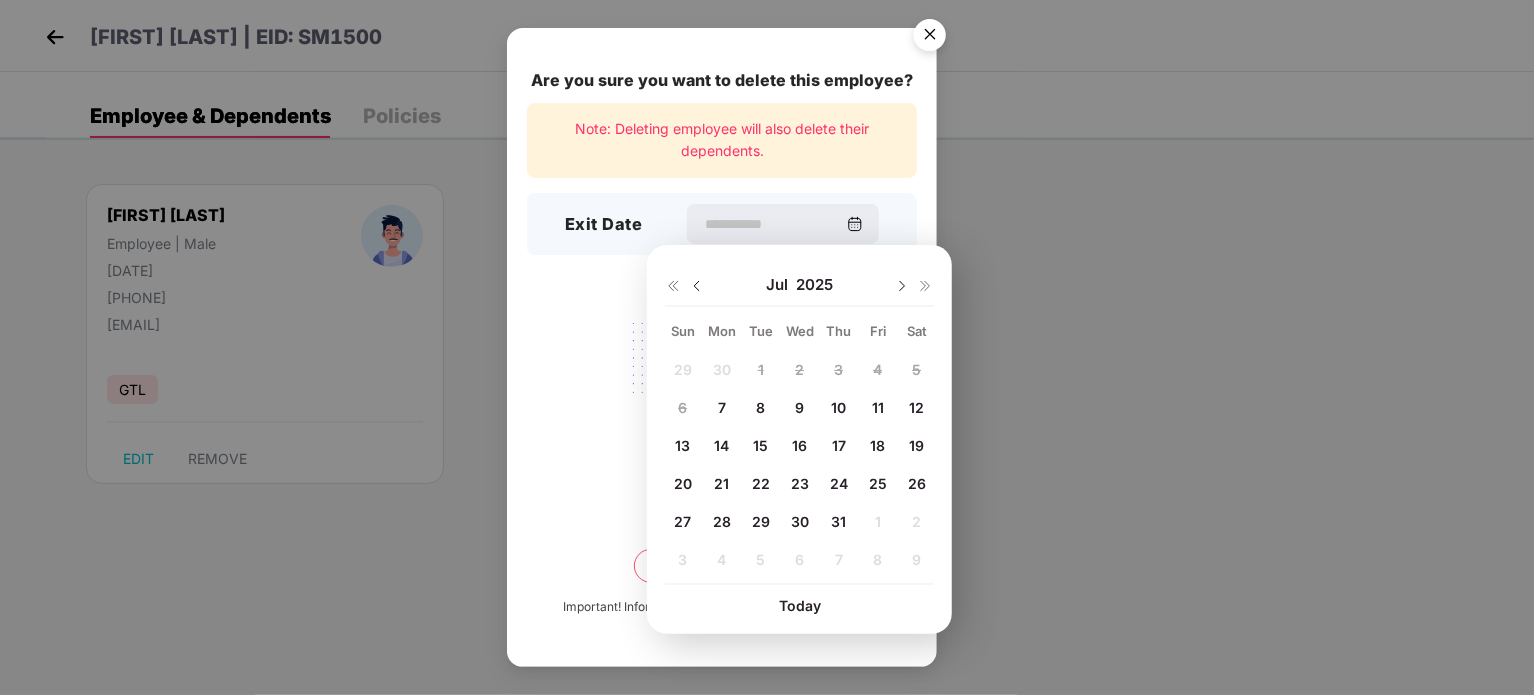 click on "7" at bounding box center (722, 408) 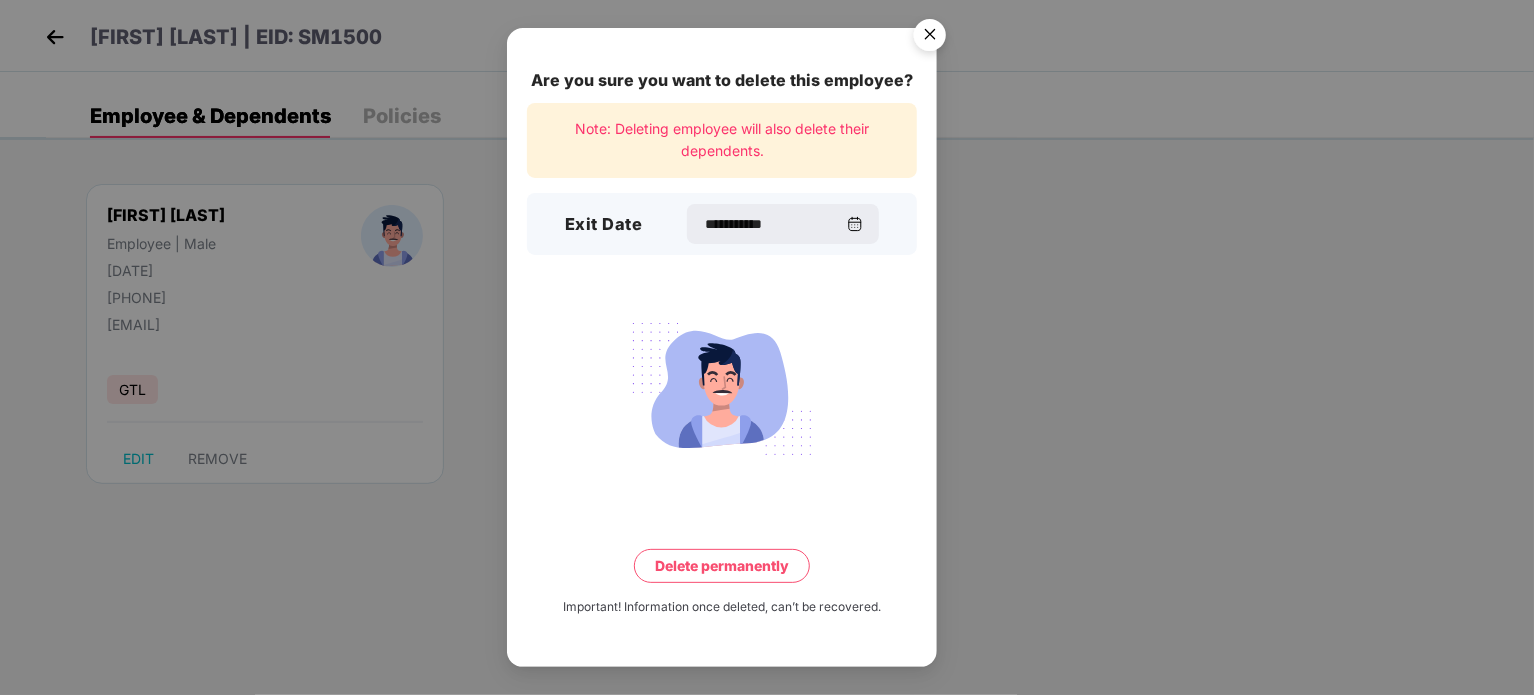 click on "Delete permanently" at bounding box center [722, 566] 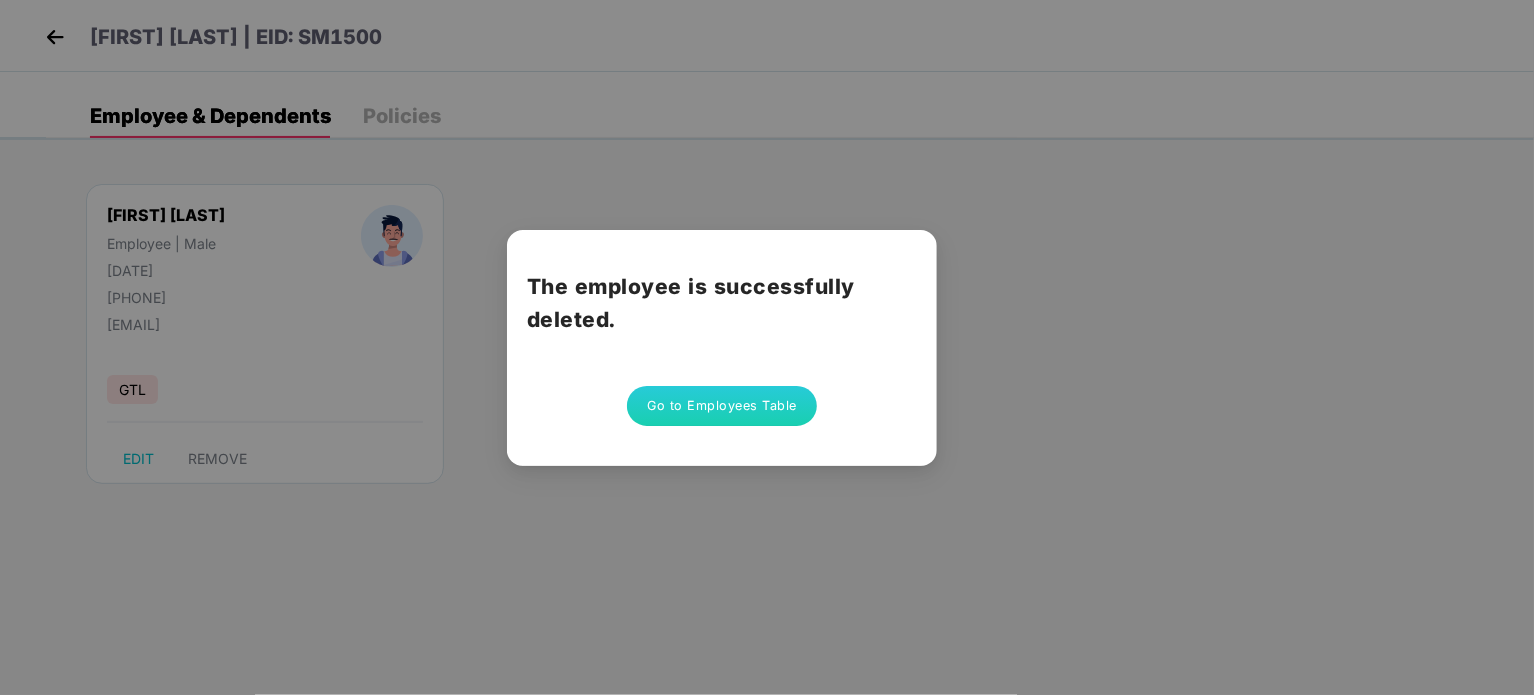 click on "Go to Employees Table" at bounding box center (722, 406) 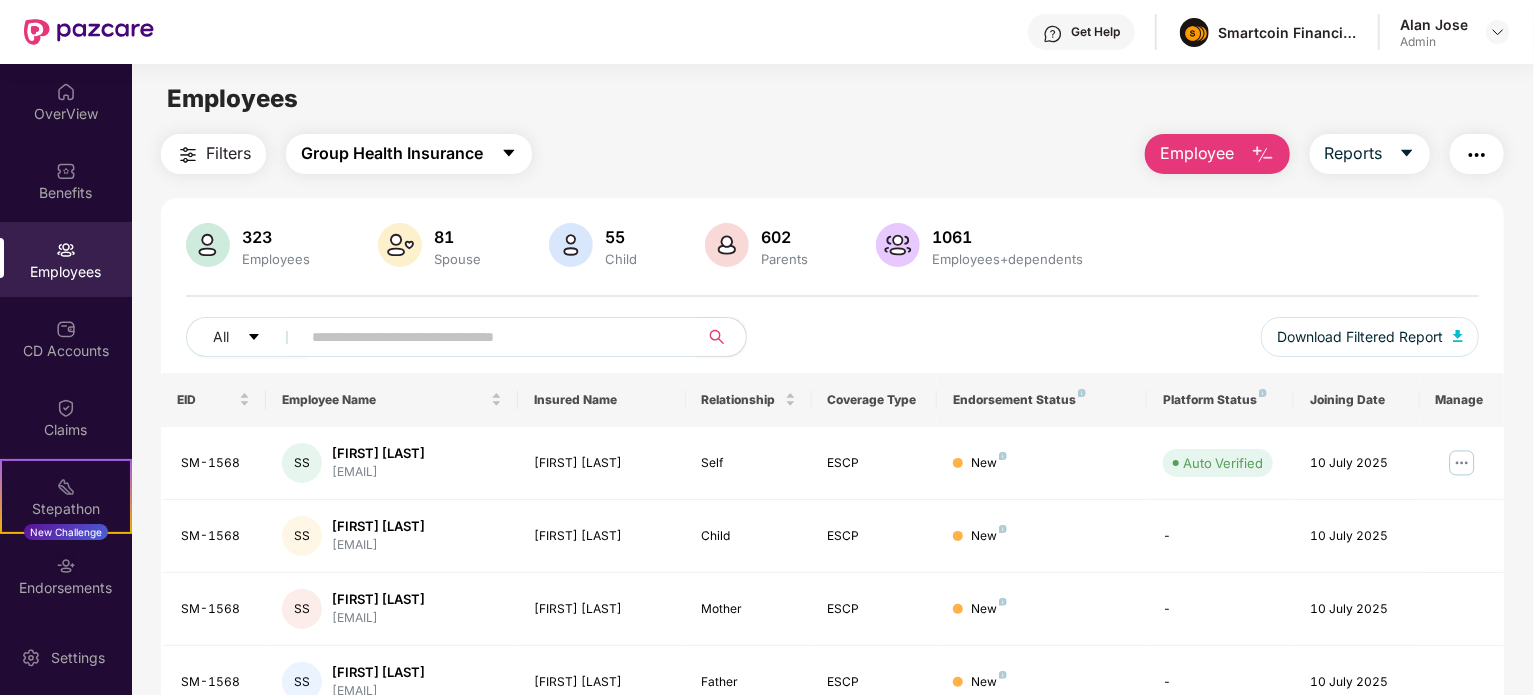click on "Group Health Insurance" at bounding box center [392, 153] 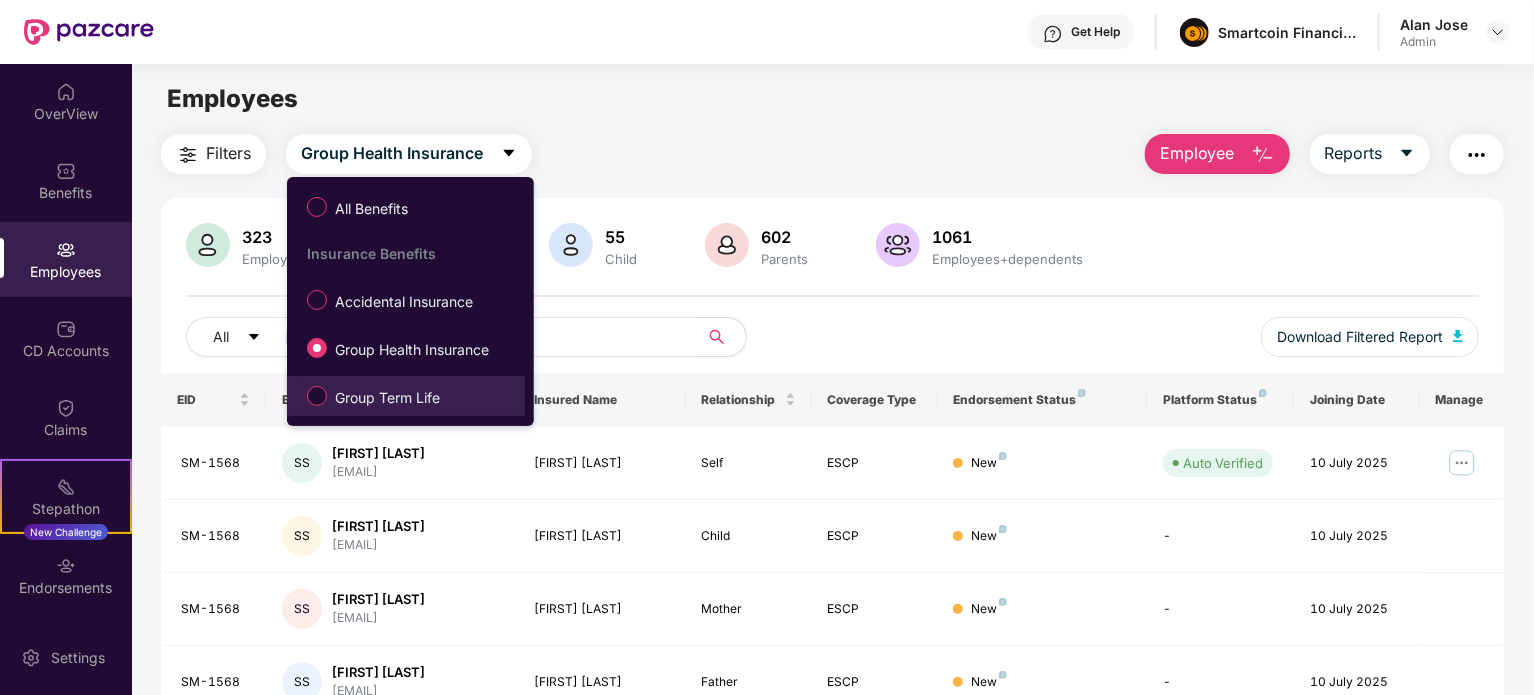 click on "Group Term Life" at bounding box center [387, 398] 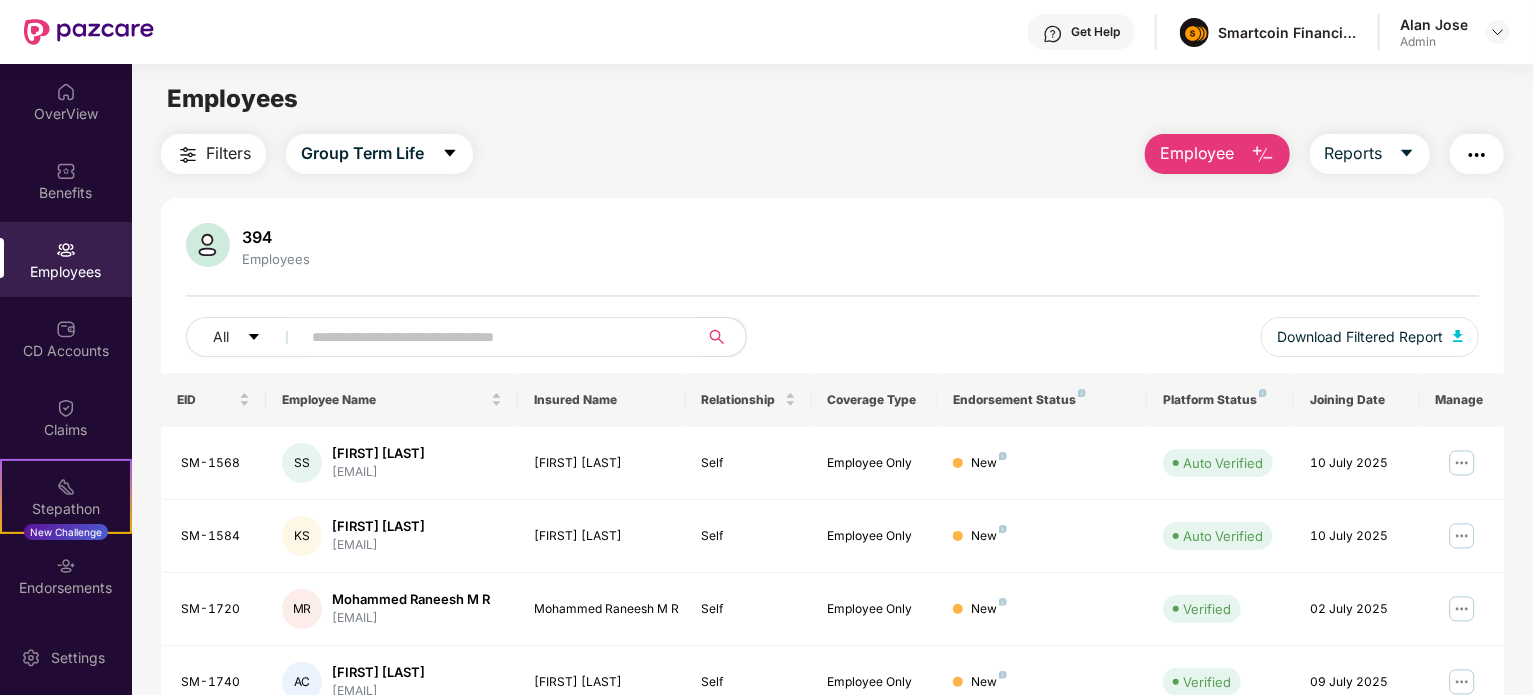 click at bounding box center (491, 337) 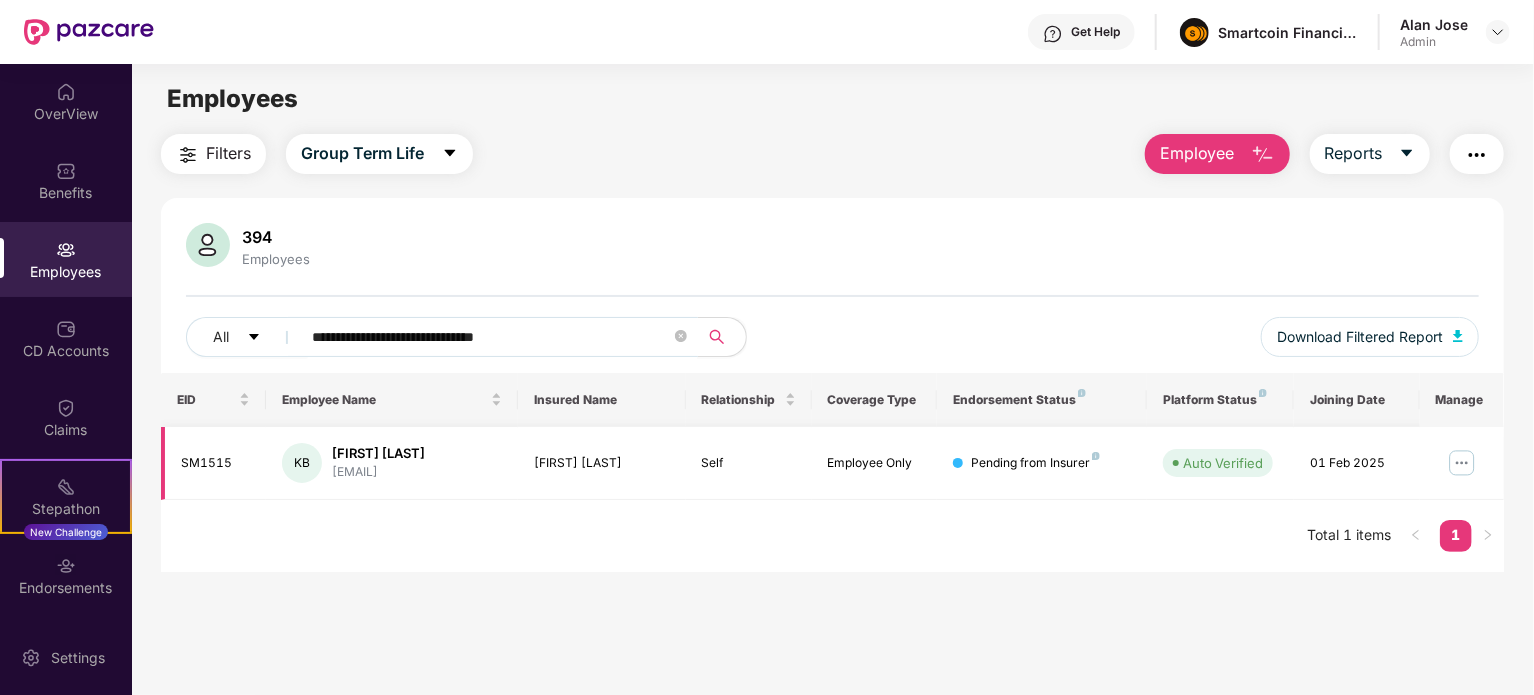type on "**********" 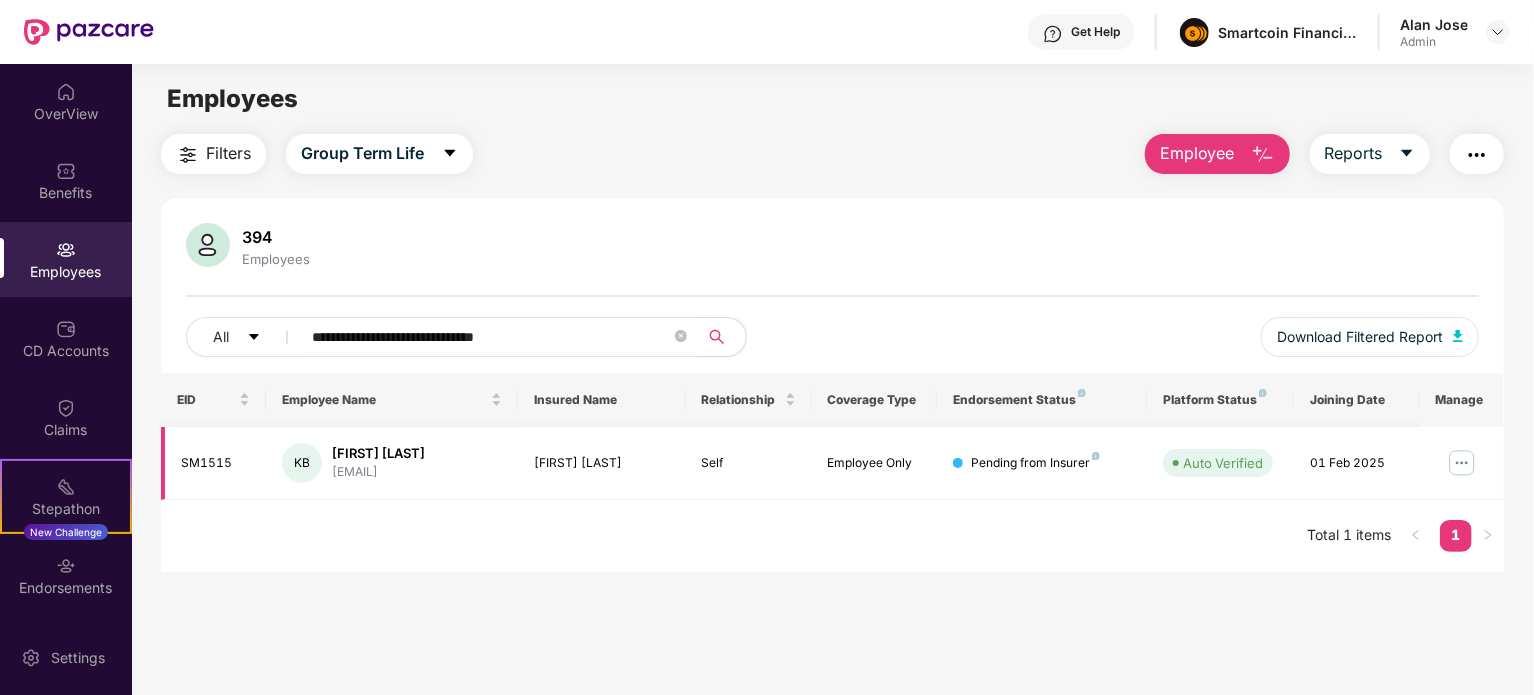 click at bounding box center (1462, 463) 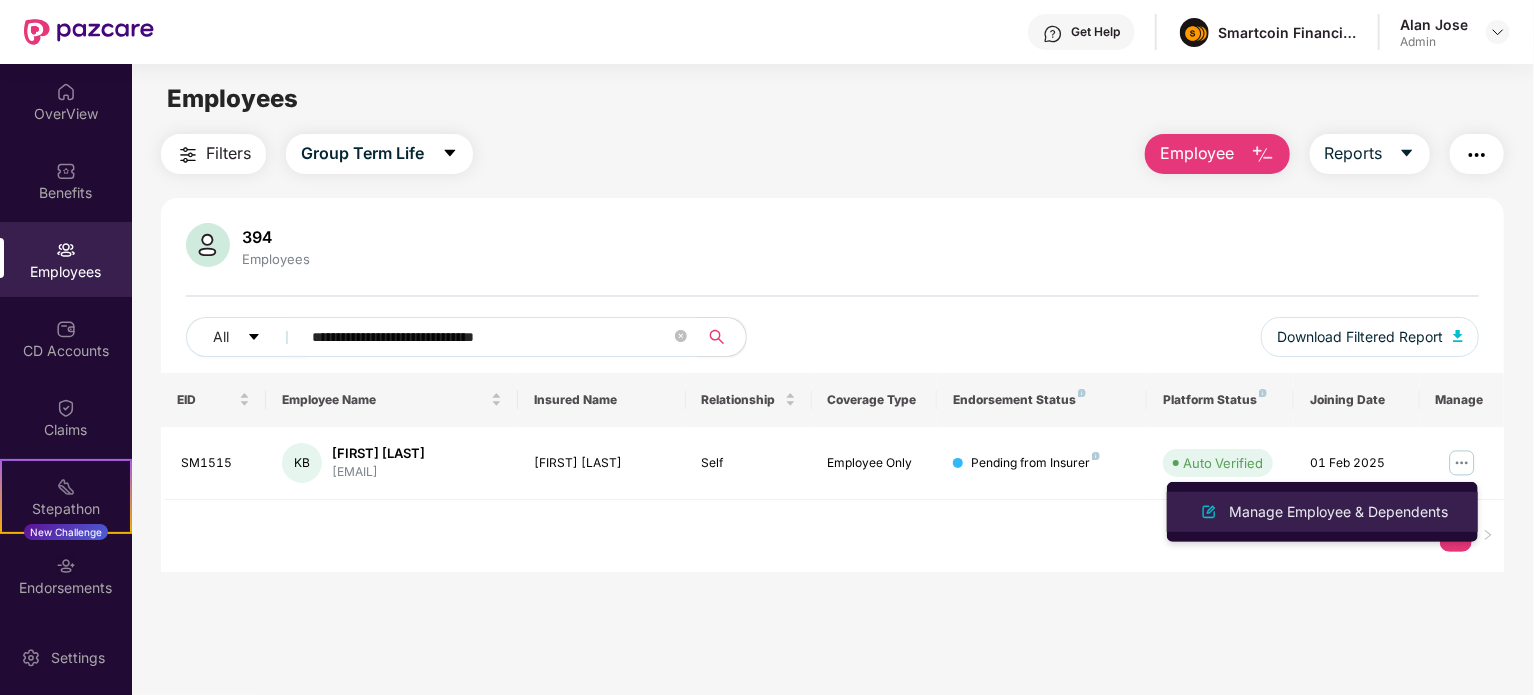 click on "Manage Employee & Dependents" at bounding box center [1338, 512] 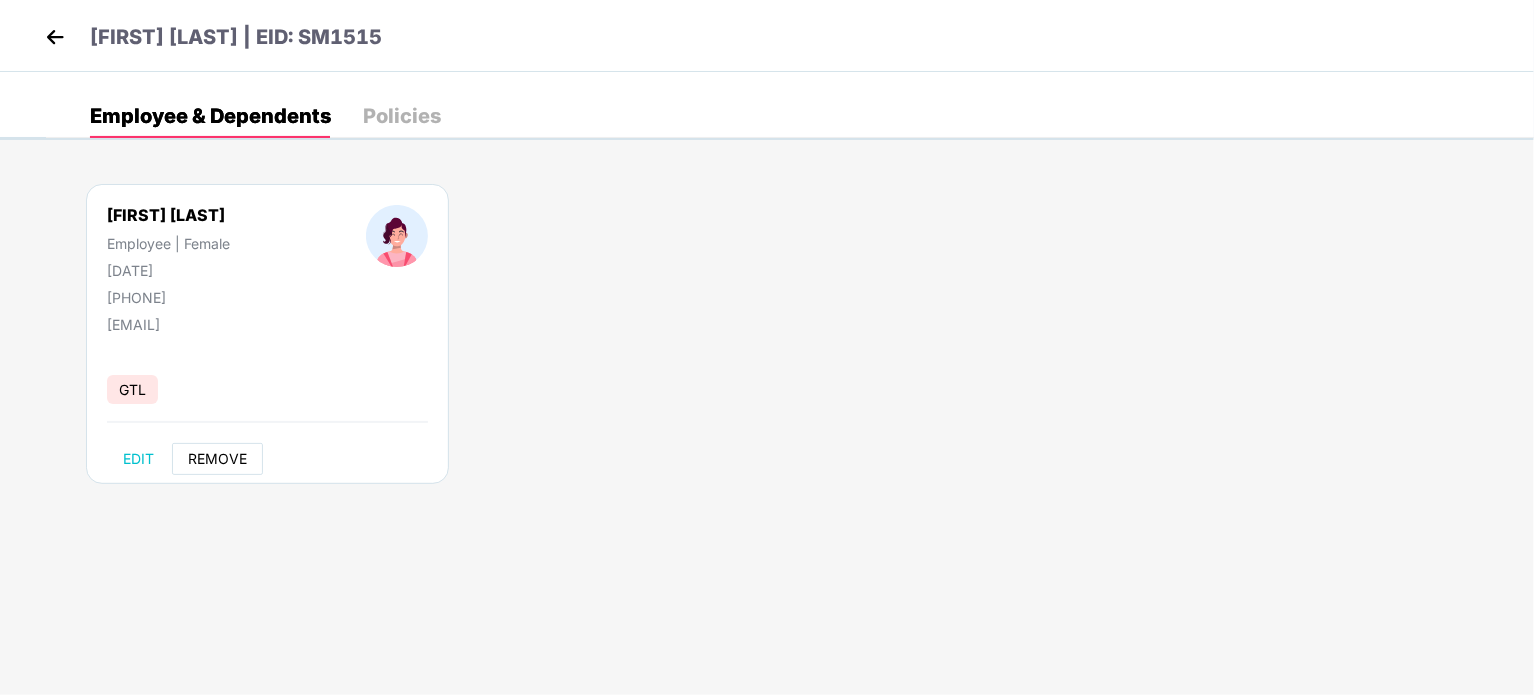 click on "REMOVE" at bounding box center (217, 459) 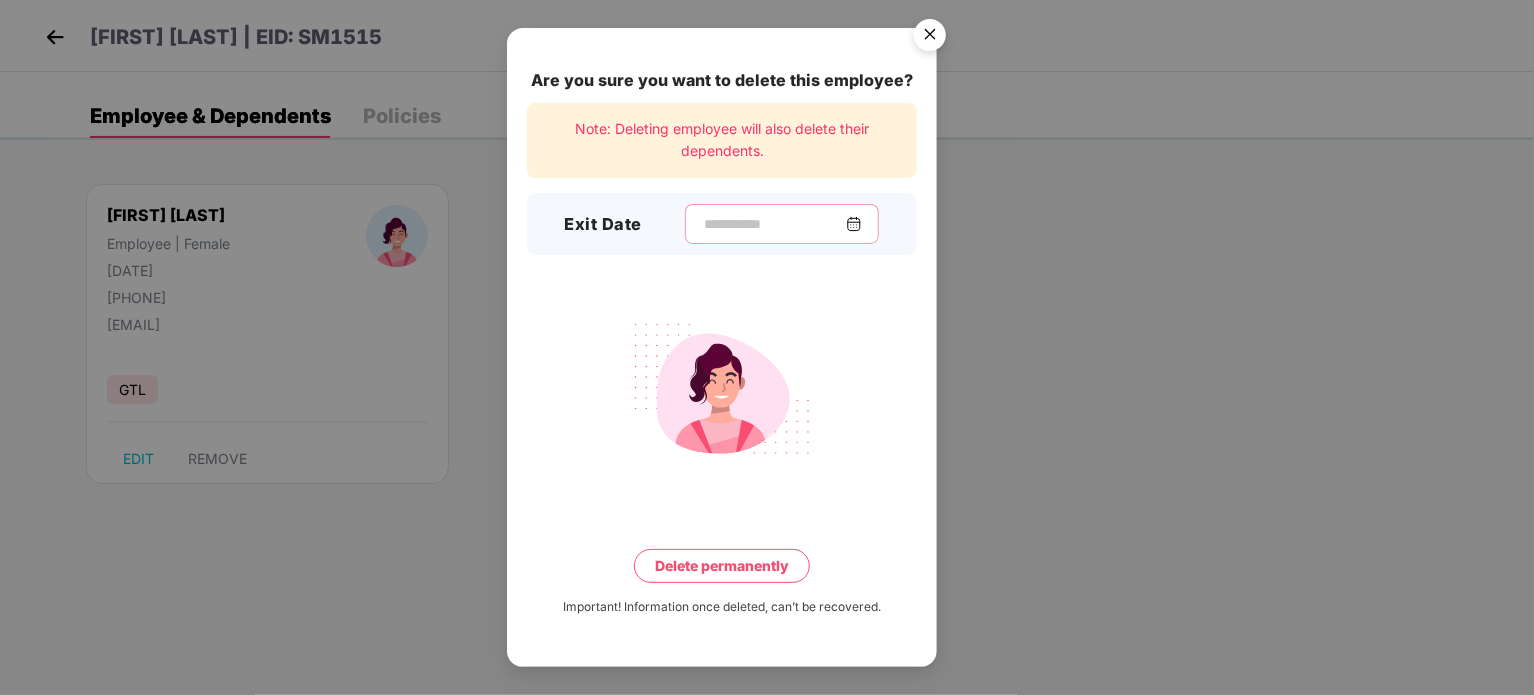 click at bounding box center [774, 224] 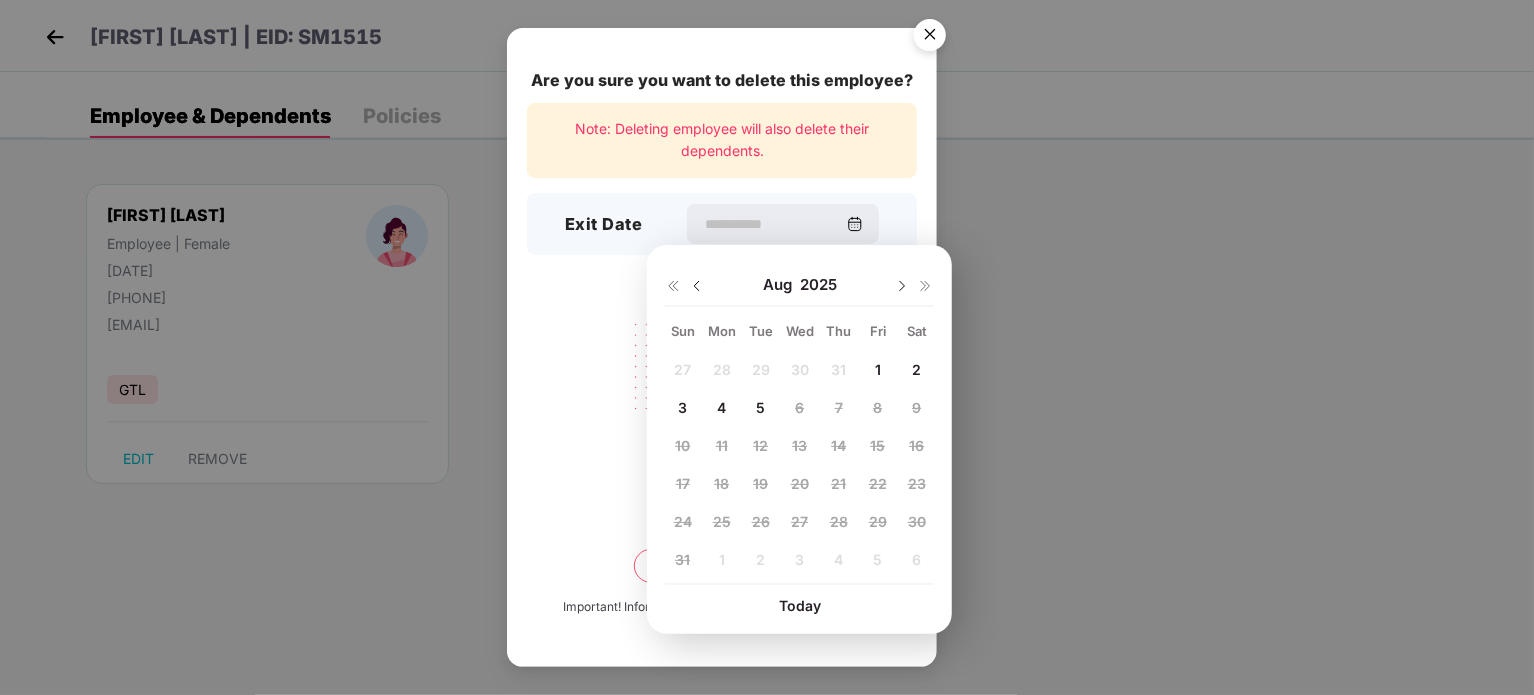 click on "Aug 2025" at bounding box center [799, 285] 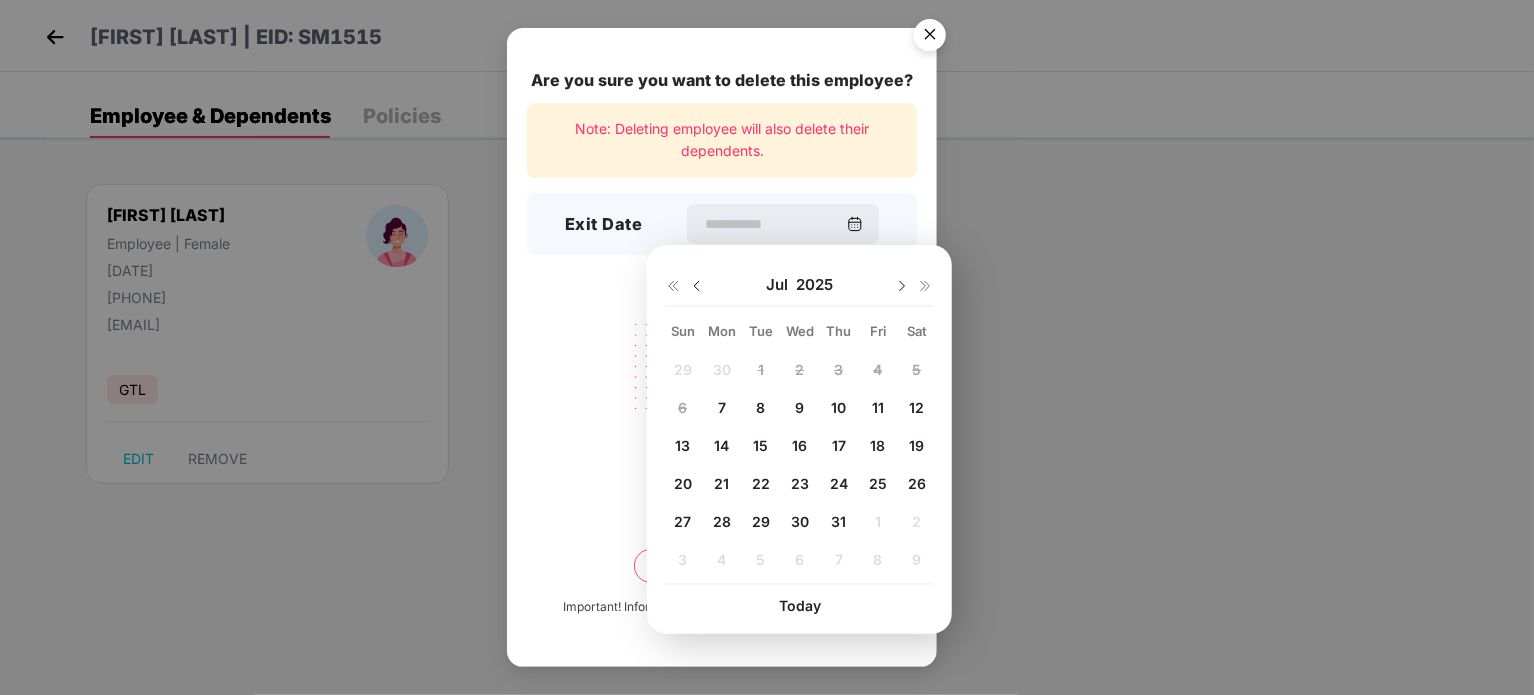 click on "7" at bounding box center (722, 408) 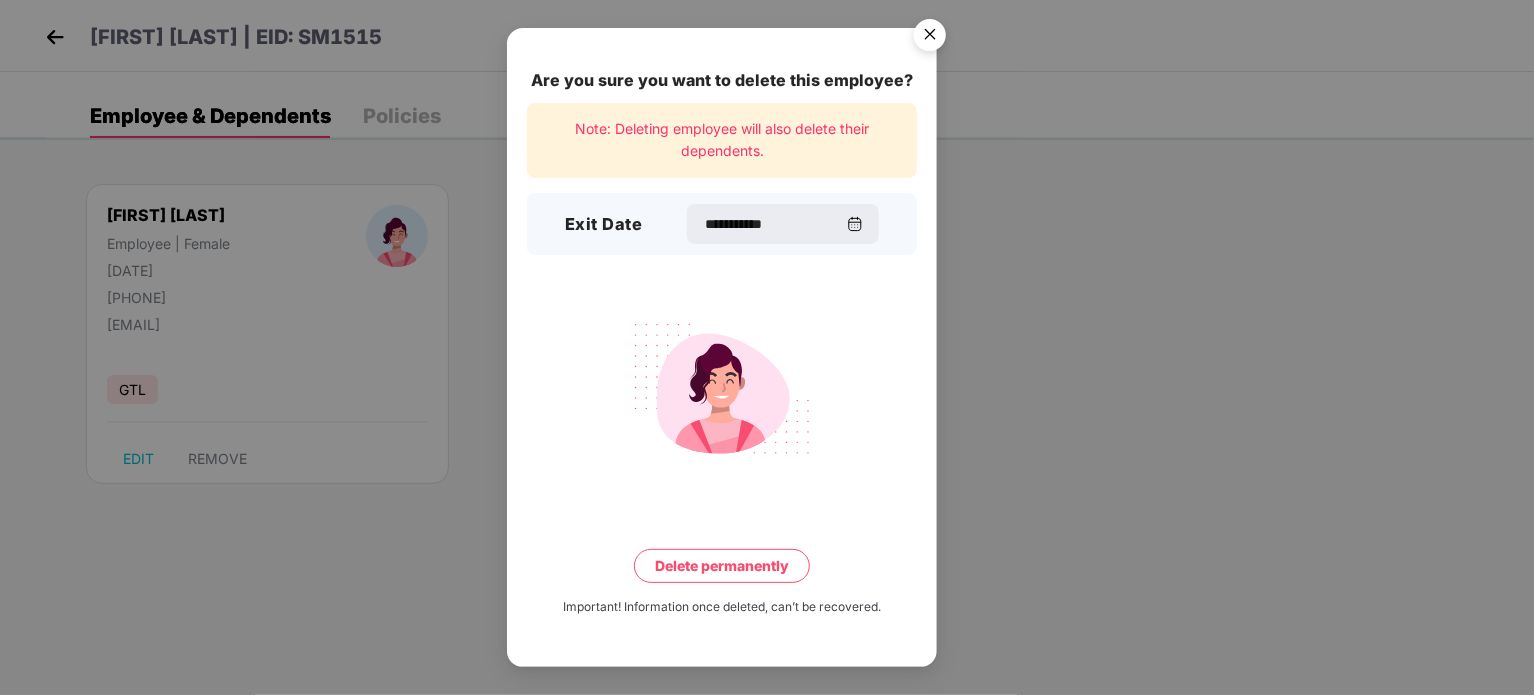 click on "Delete permanently" at bounding box center (722, 566) 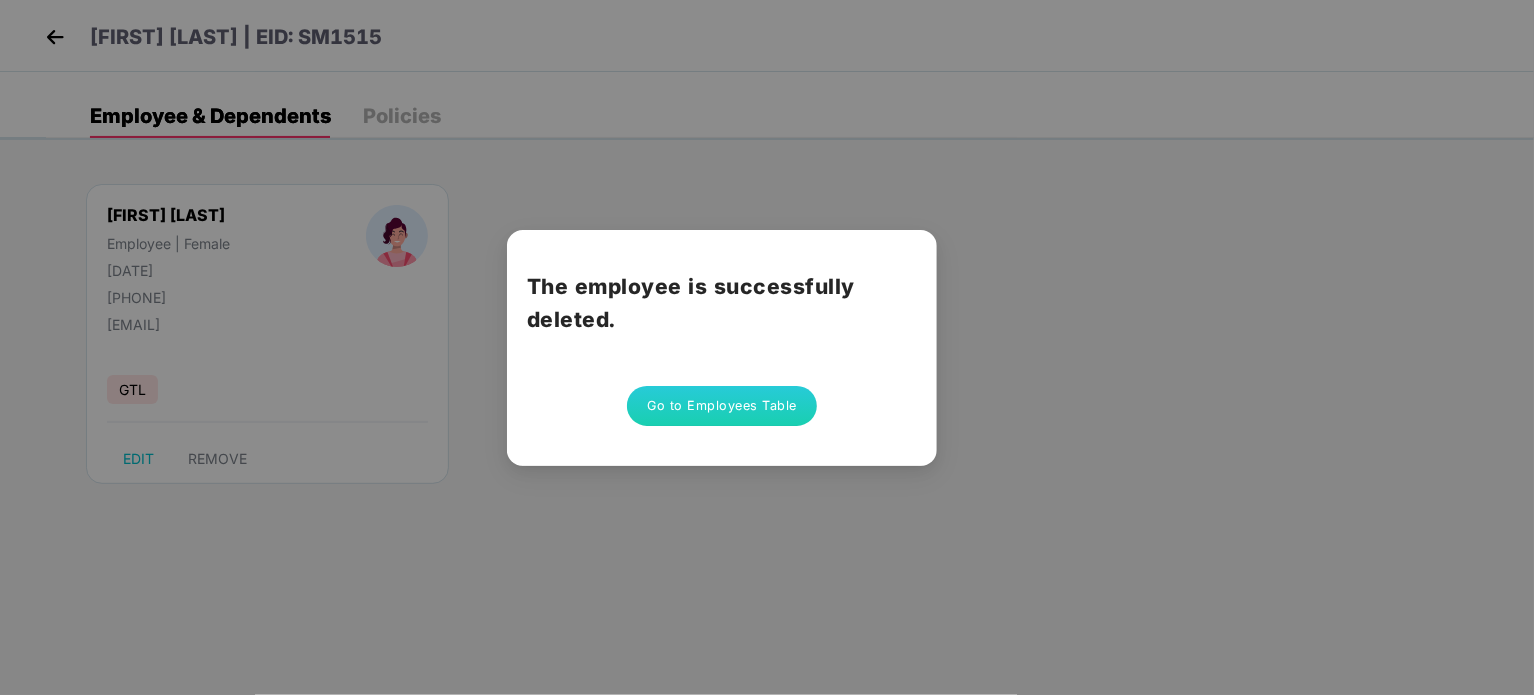 click on "Go to Employees Table" at bounding box center [722, 406] 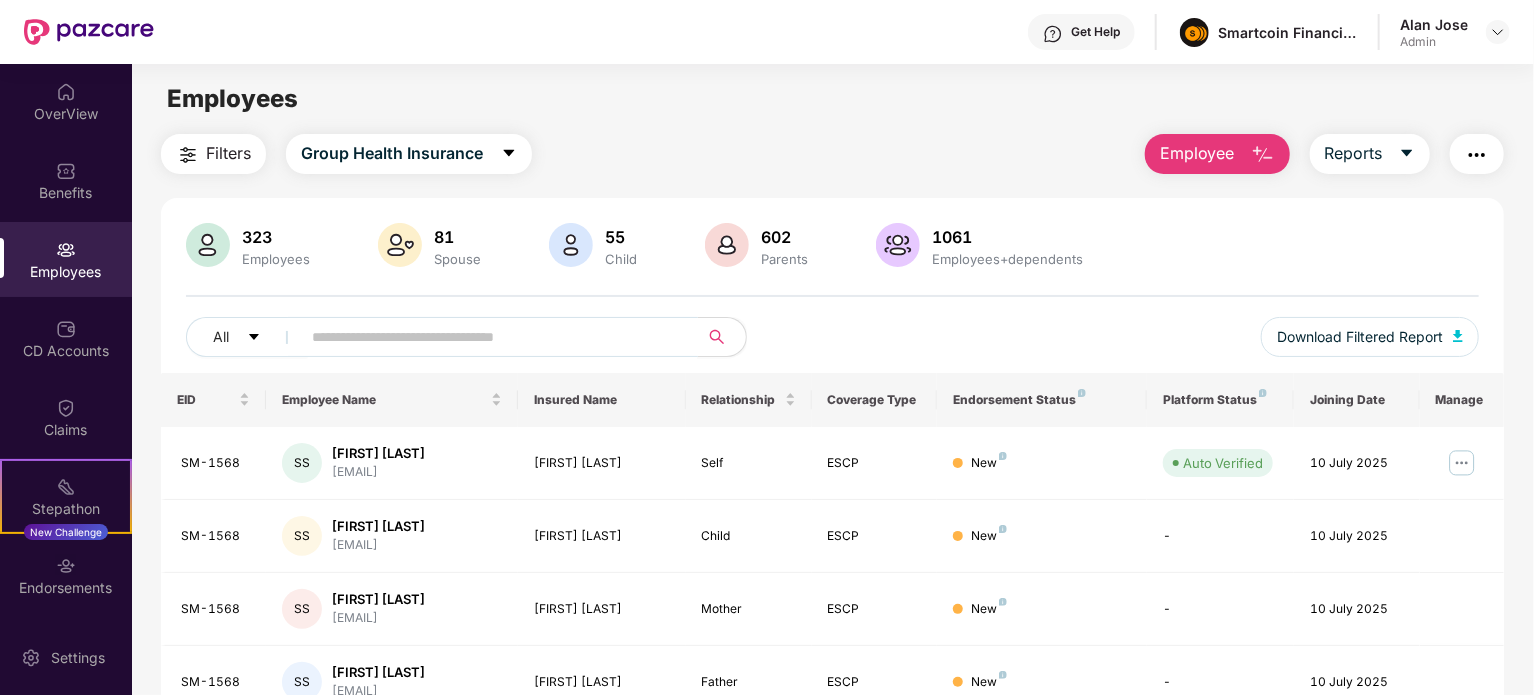 click at bounding box center [491, 337] 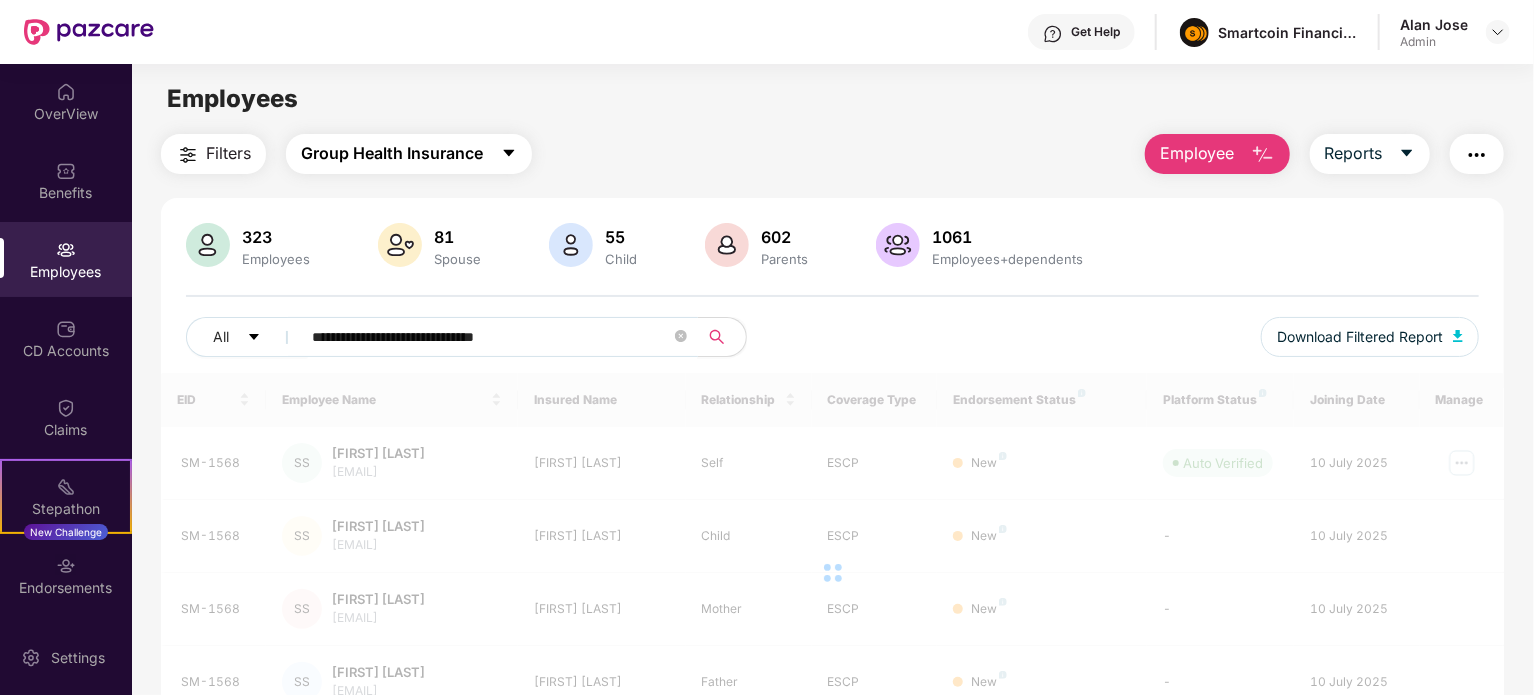 type on "**********" 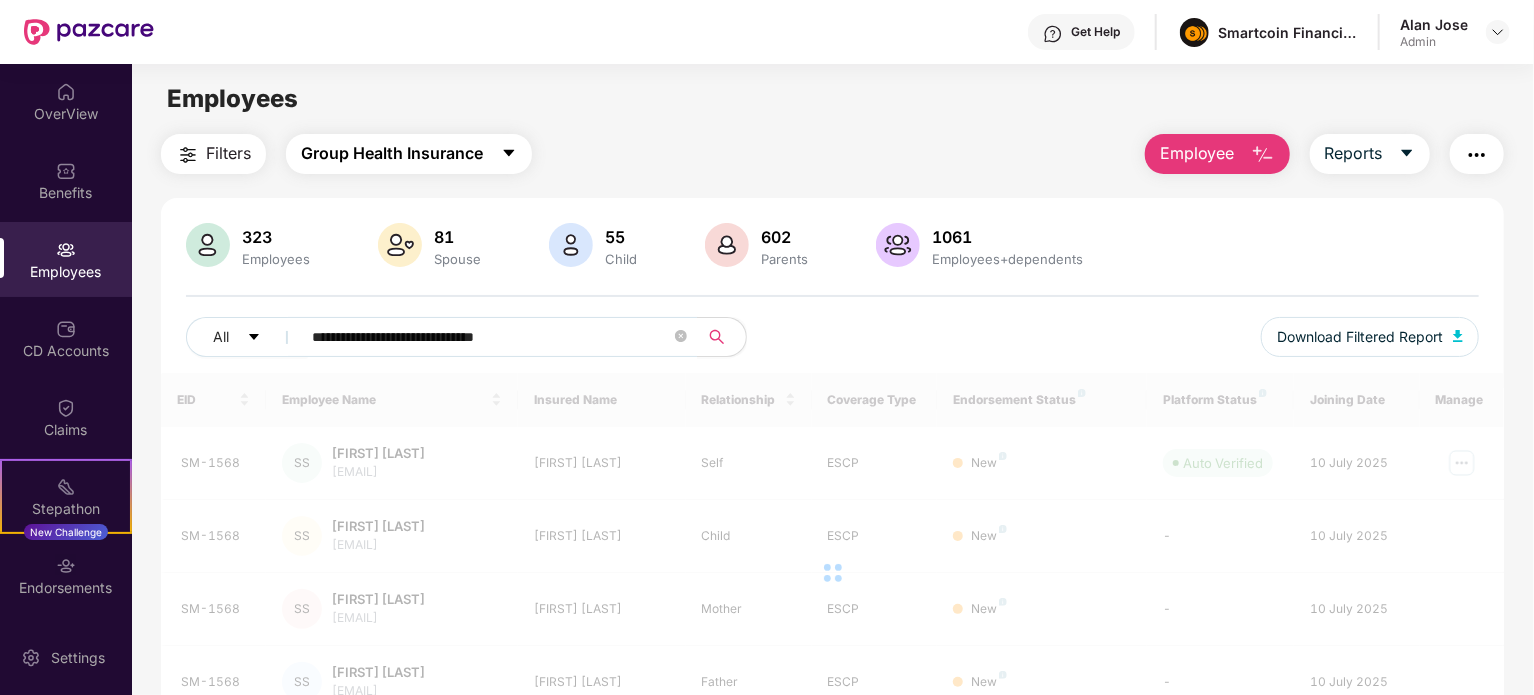 click on "Group Health Insurance" at bounding box center [392, 153] 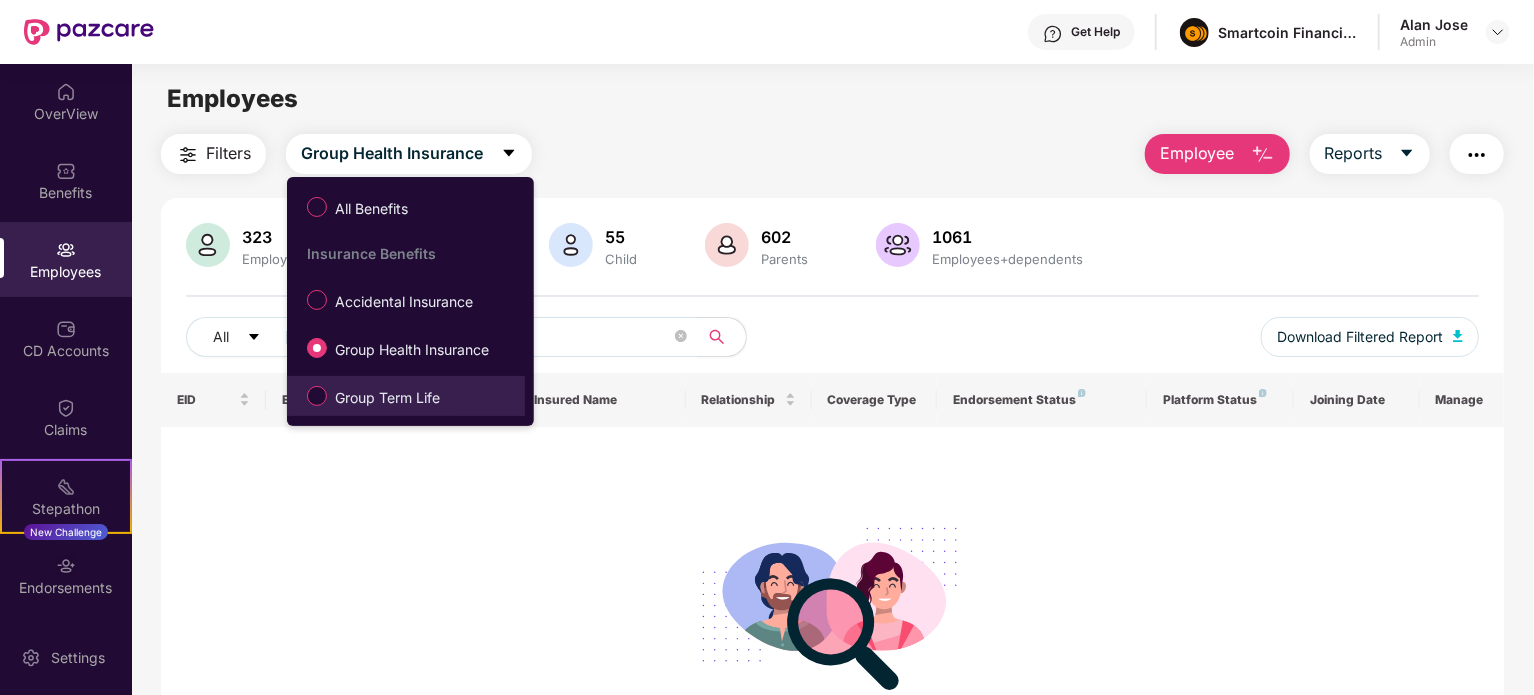click on "Group Term Life" at bounding box center (387, 398) 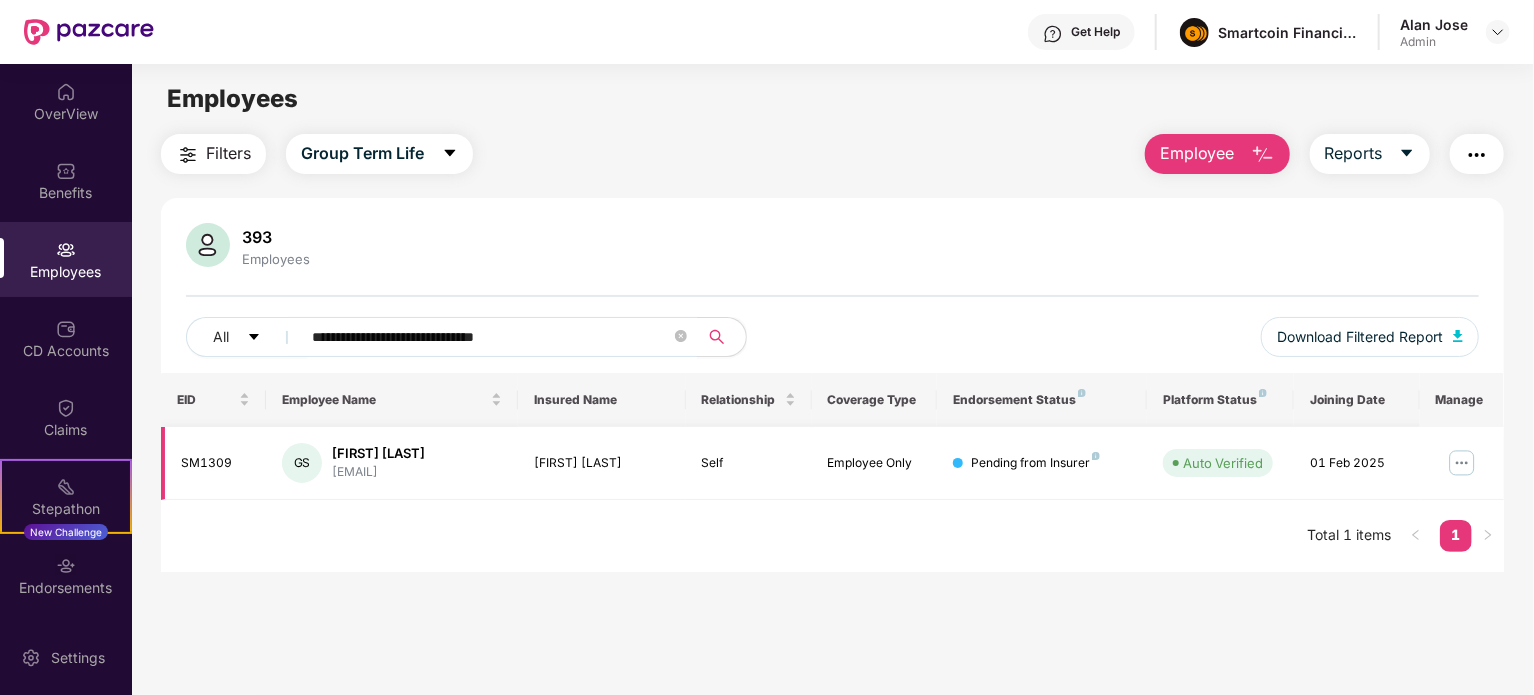 click at bounding box center [1462, 463] 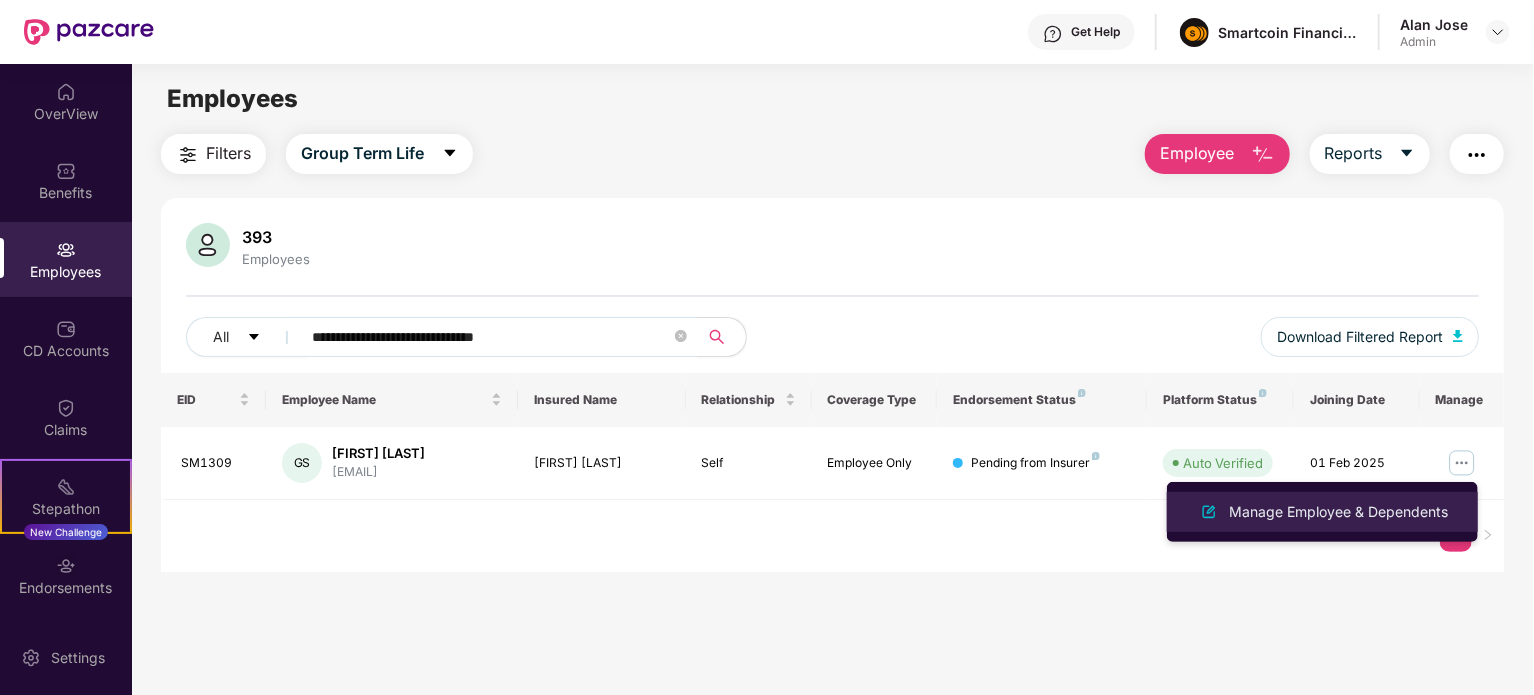 click on "Manage Employee & Dependents" at bounding box center [1338, 512] 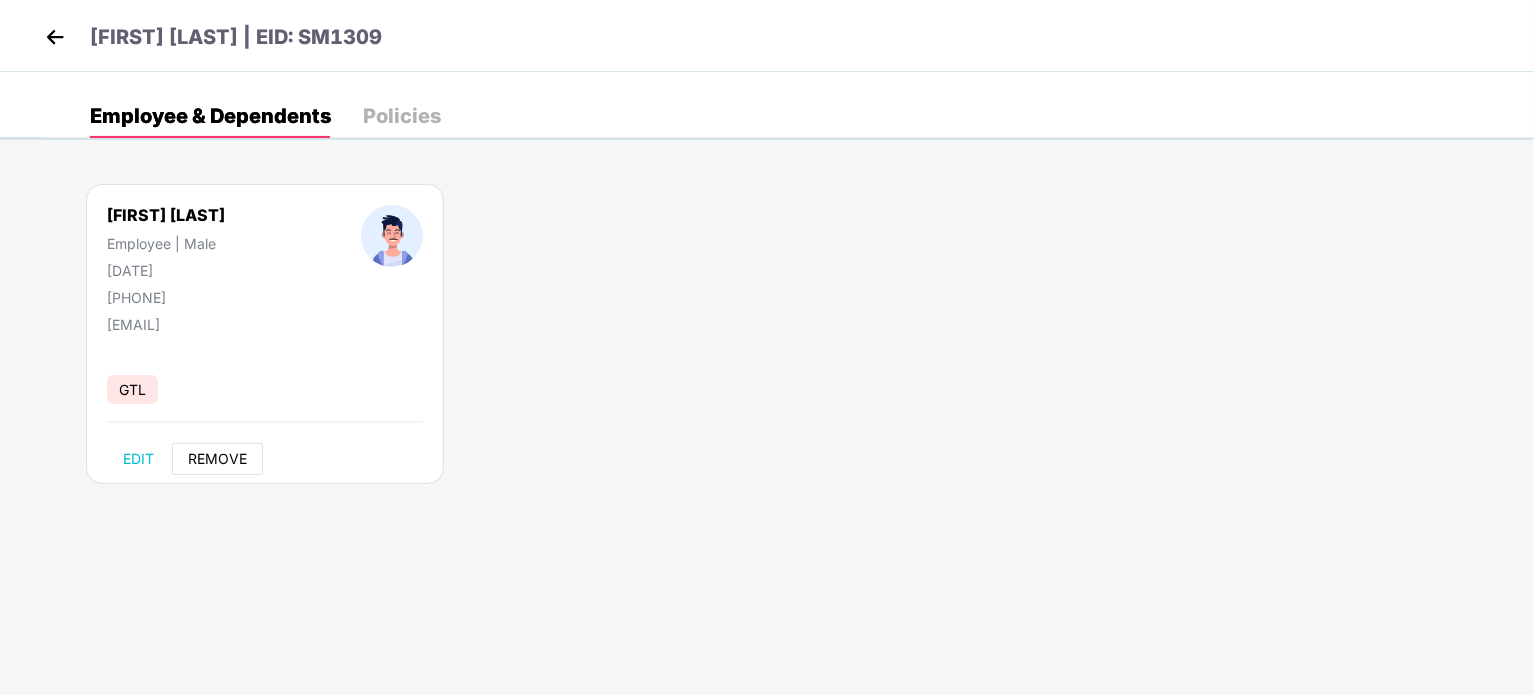 click on "REMOVE" at bounding box center (217, 459) 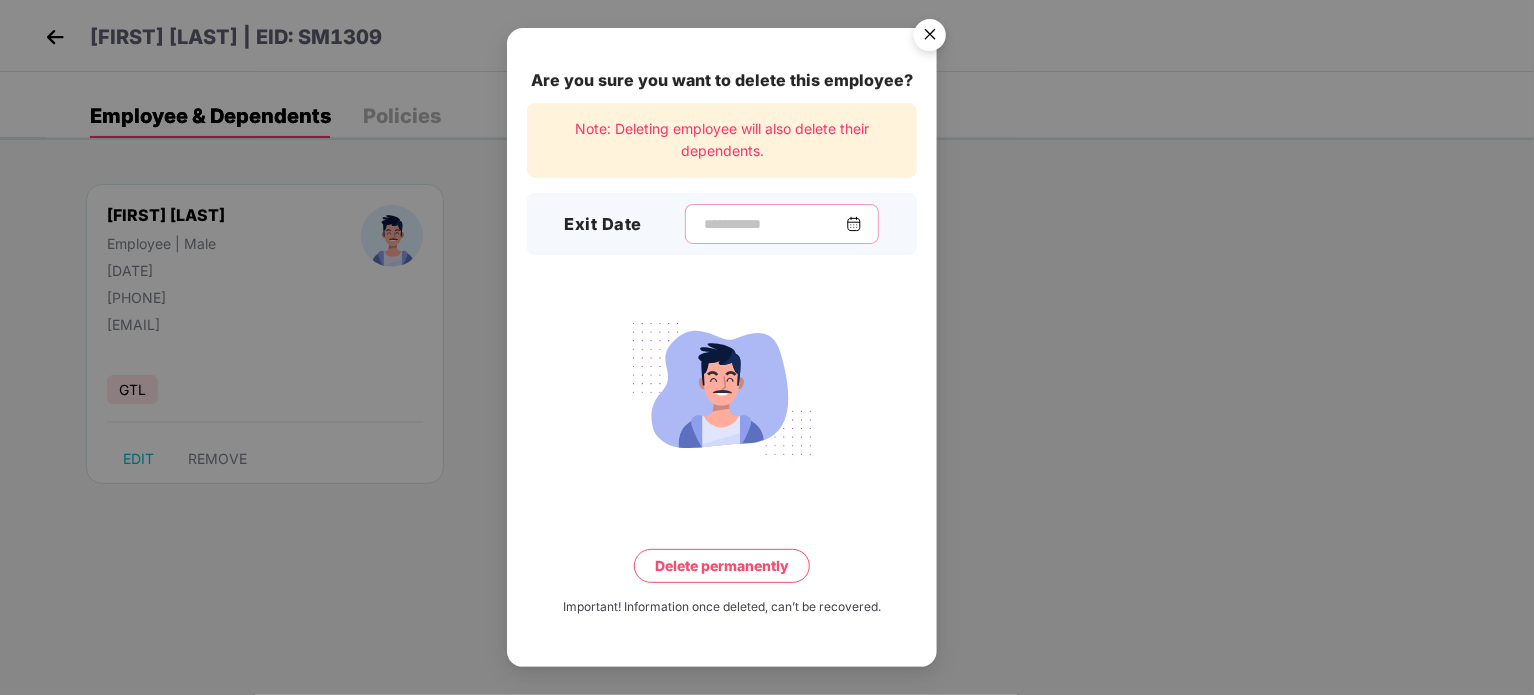 click at bounding box center (774, 224) 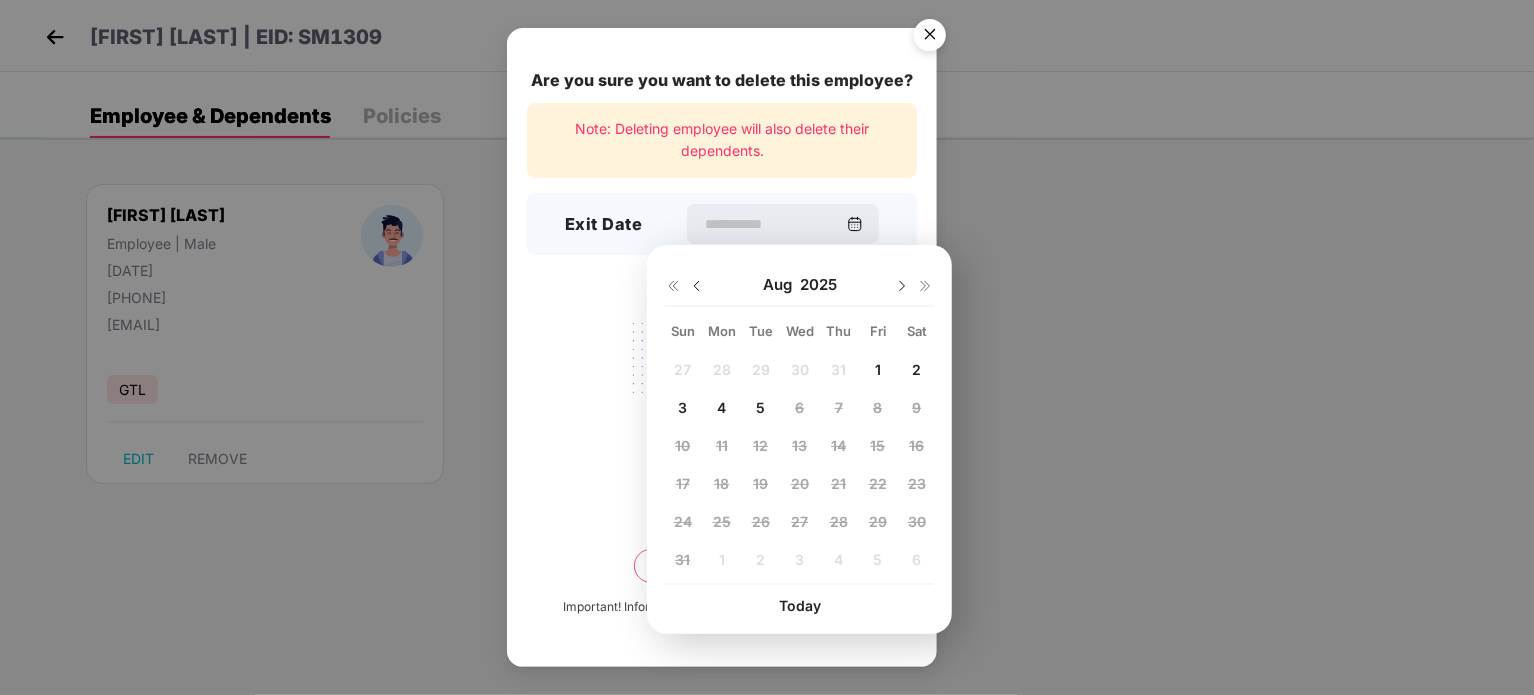 click at bounding box center [697, 286] 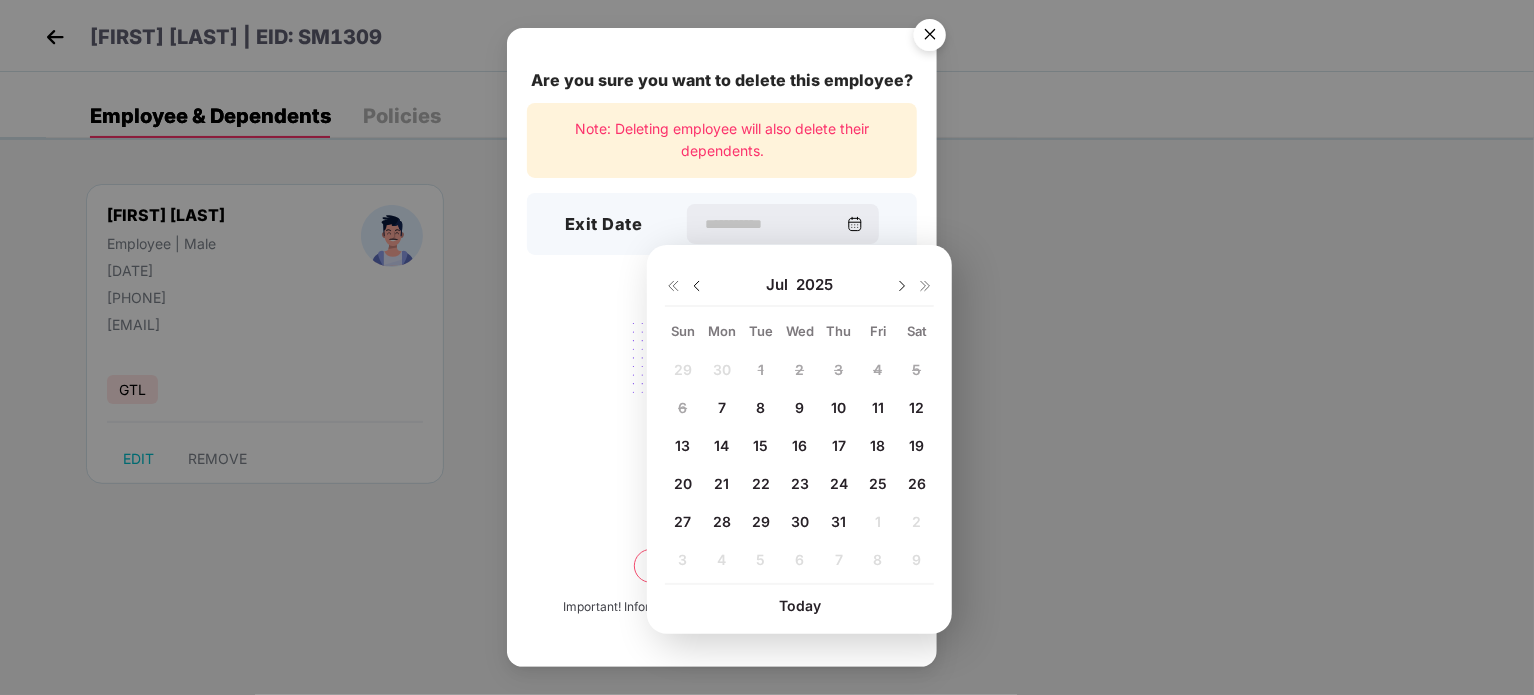 click on "7" at bounding box center (722, 407) 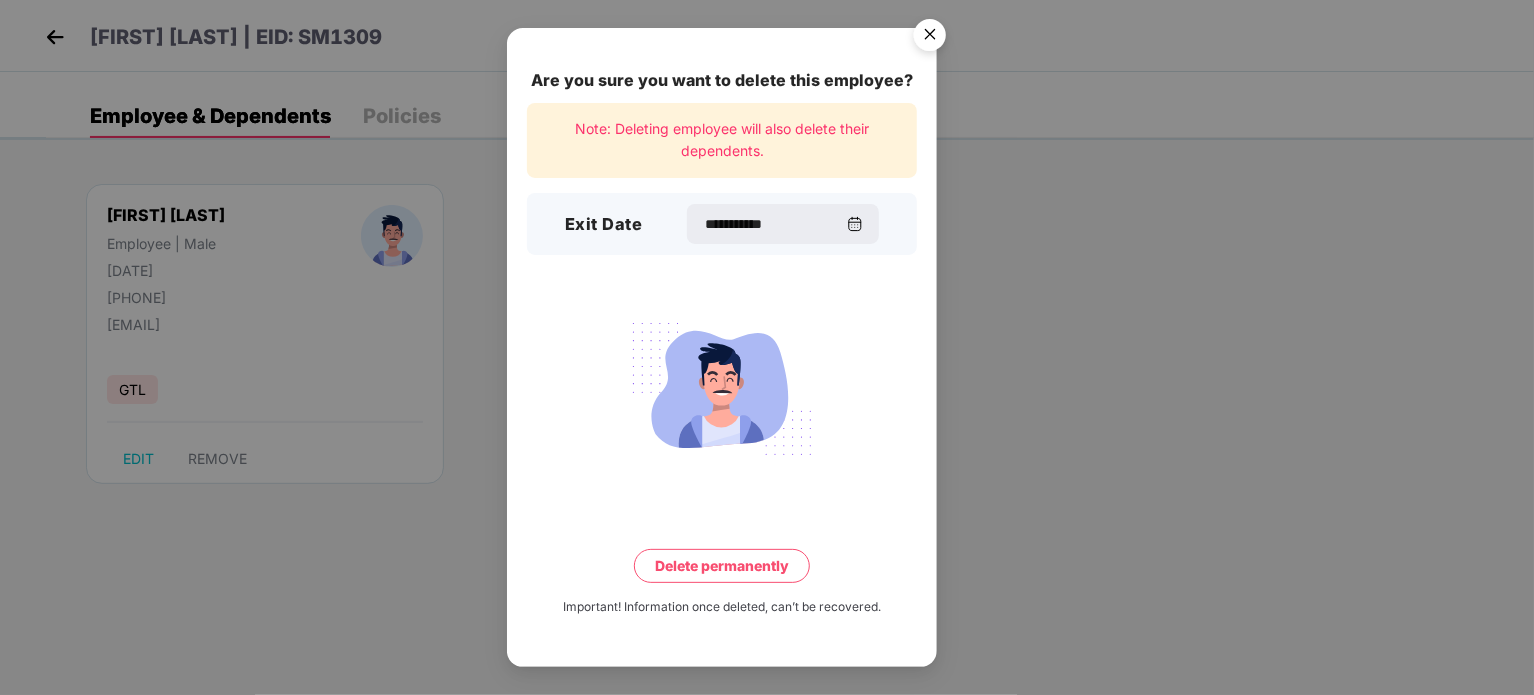 click on "Delete permanently" at bounding box center [722, 566] 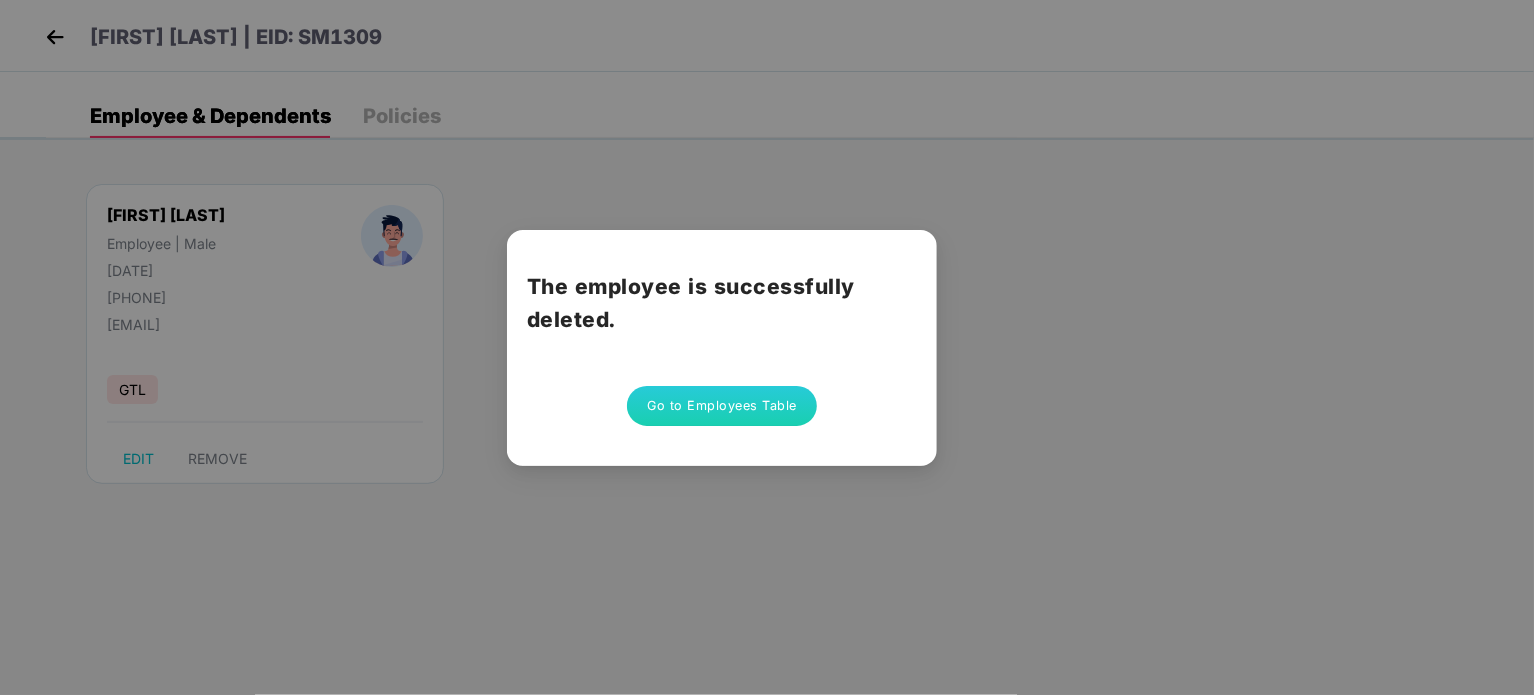 click on "Go to Employees Table" at bounding box center (722, 406) 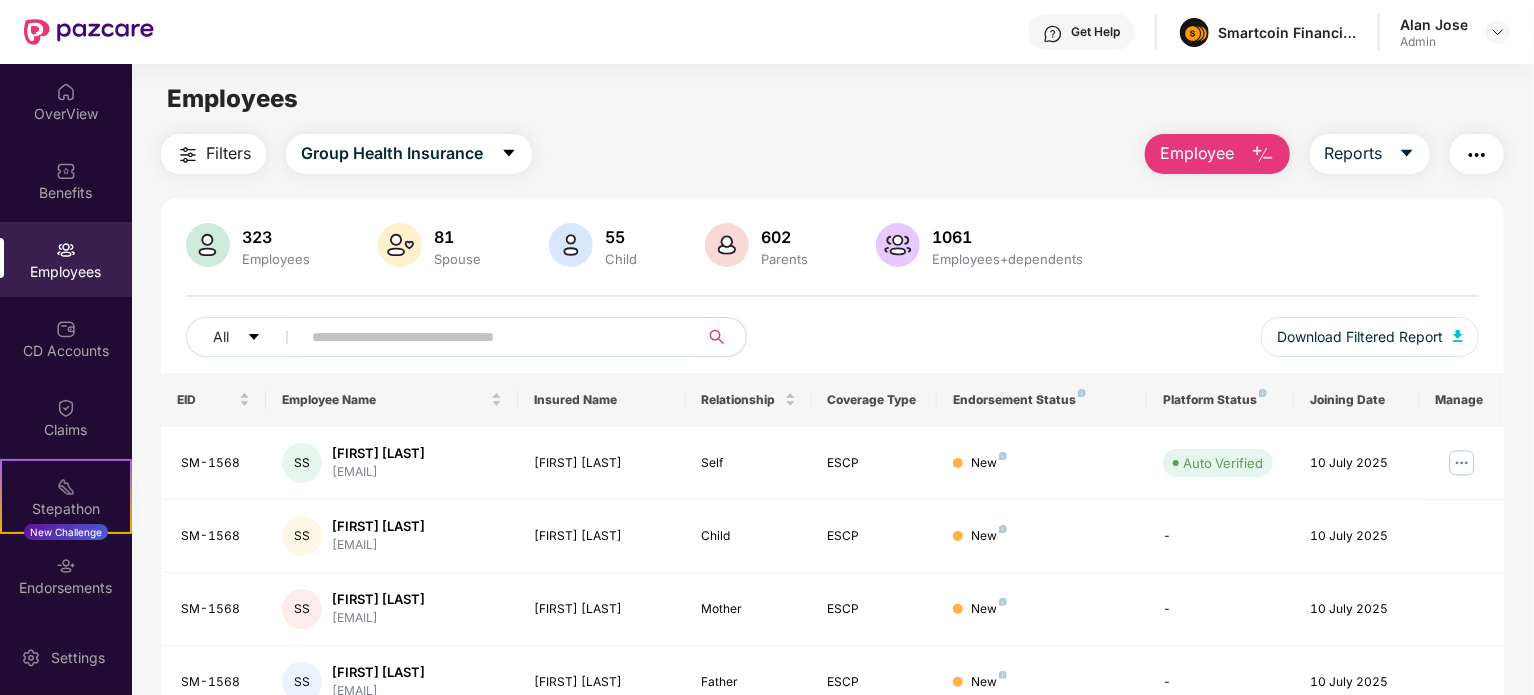 paste on "**********" 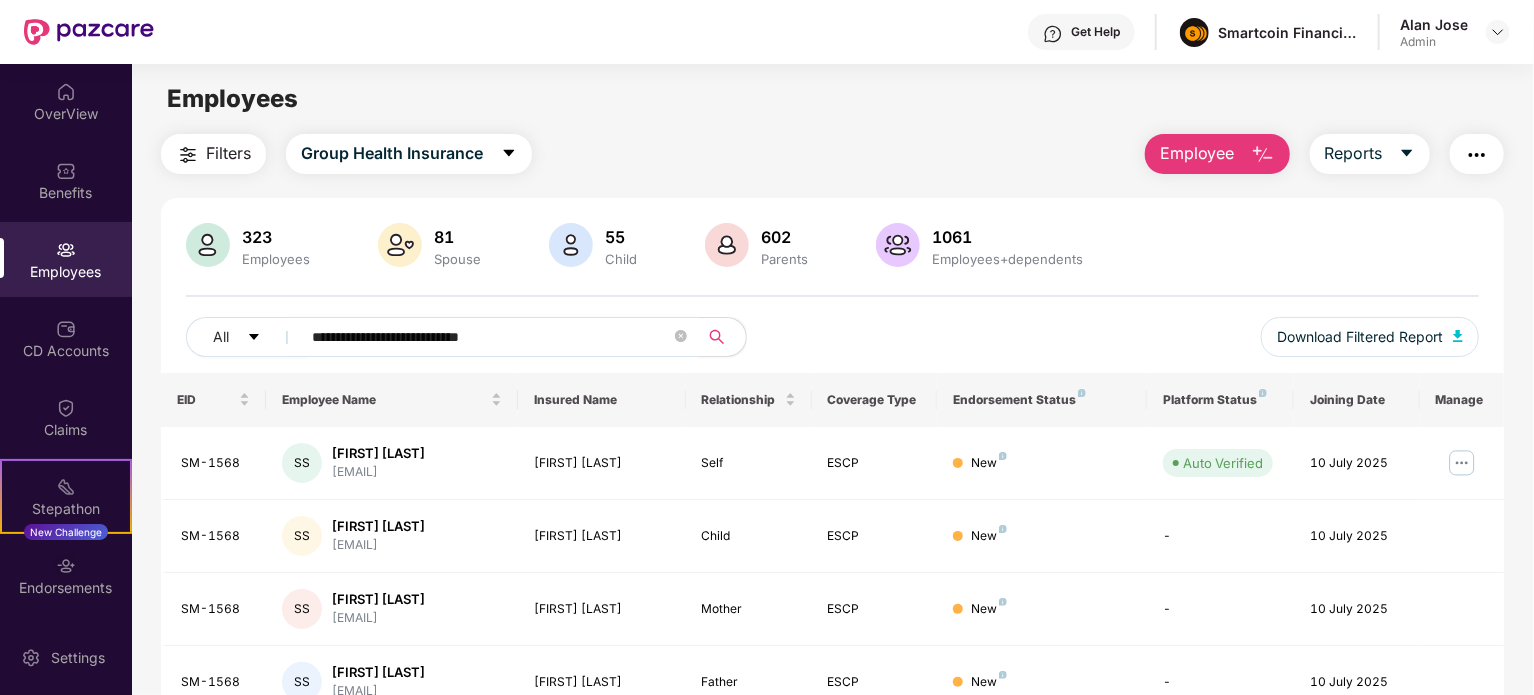 click on "**********" at bounding box center (491, 337) 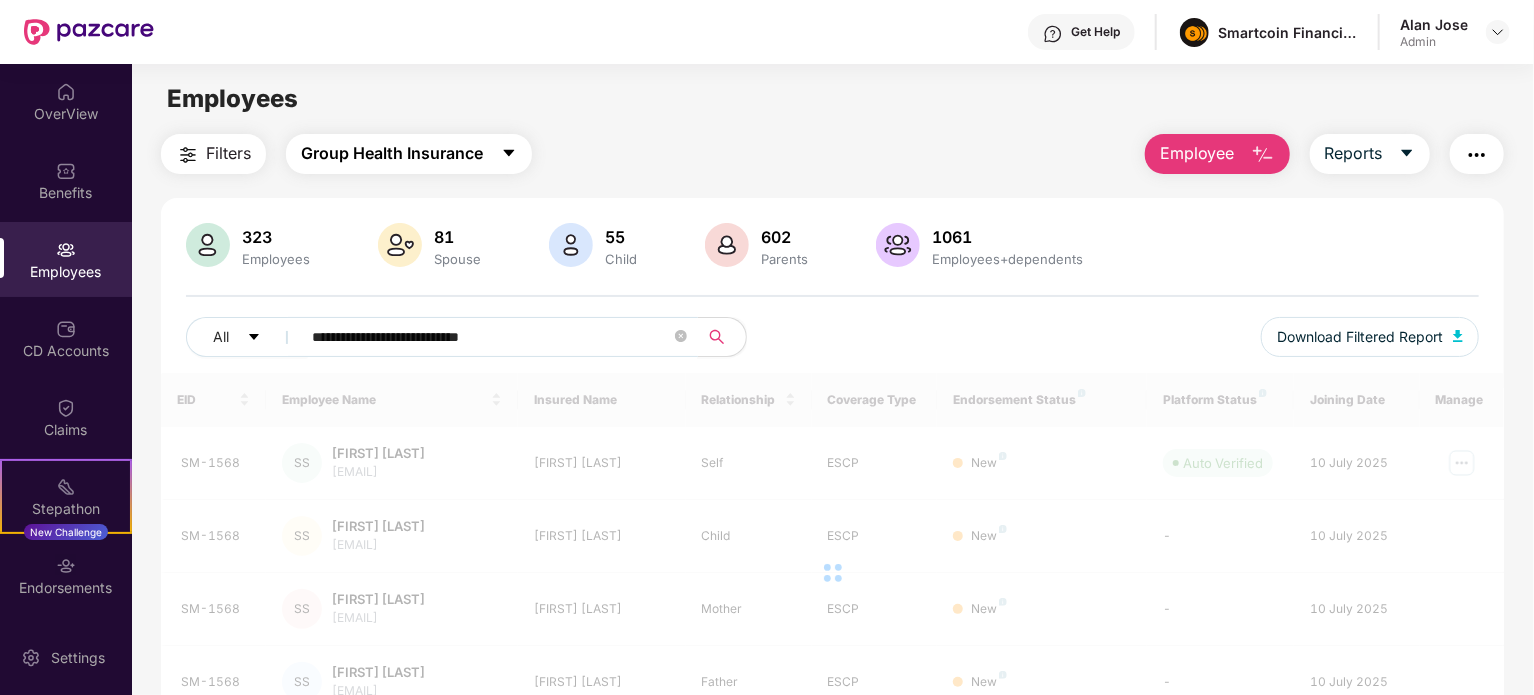type on "**********" 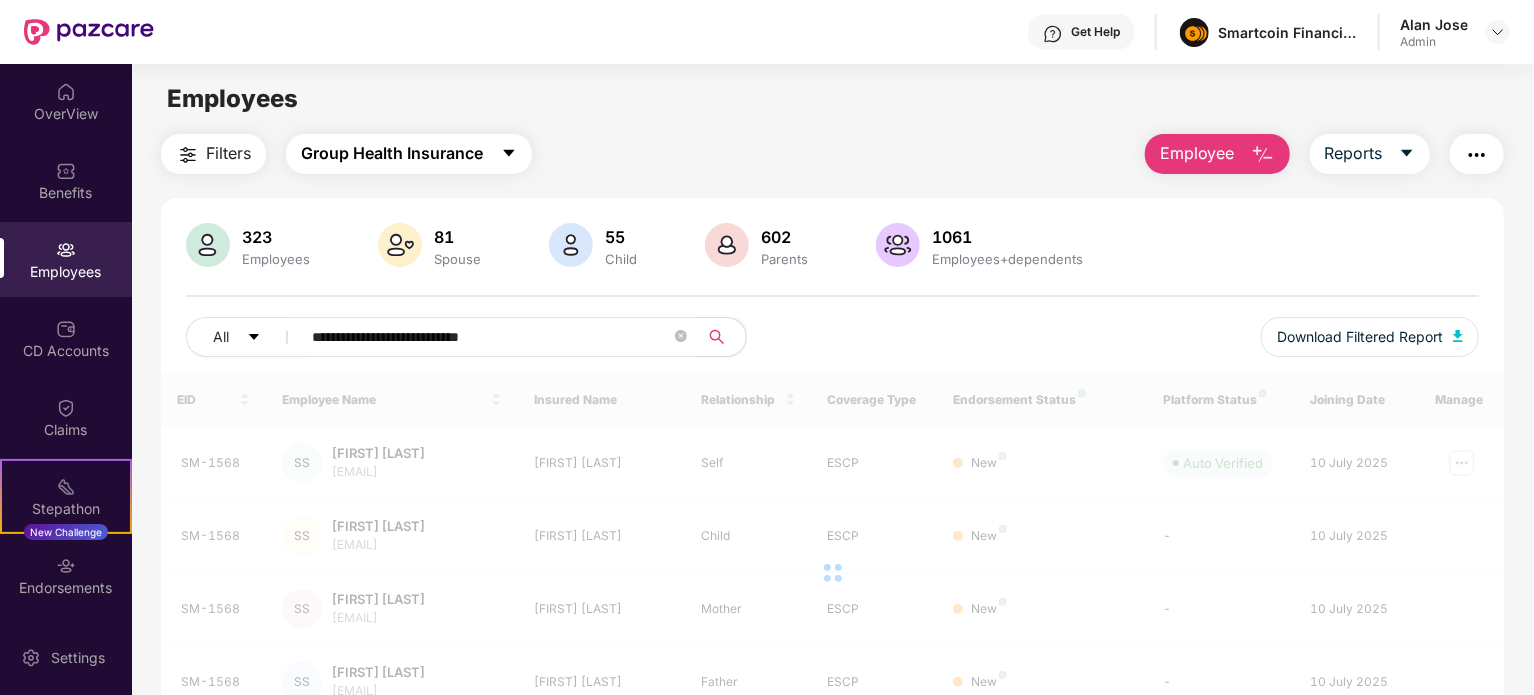 click on "Group Health Insurance" at bounding box center (409, 154) 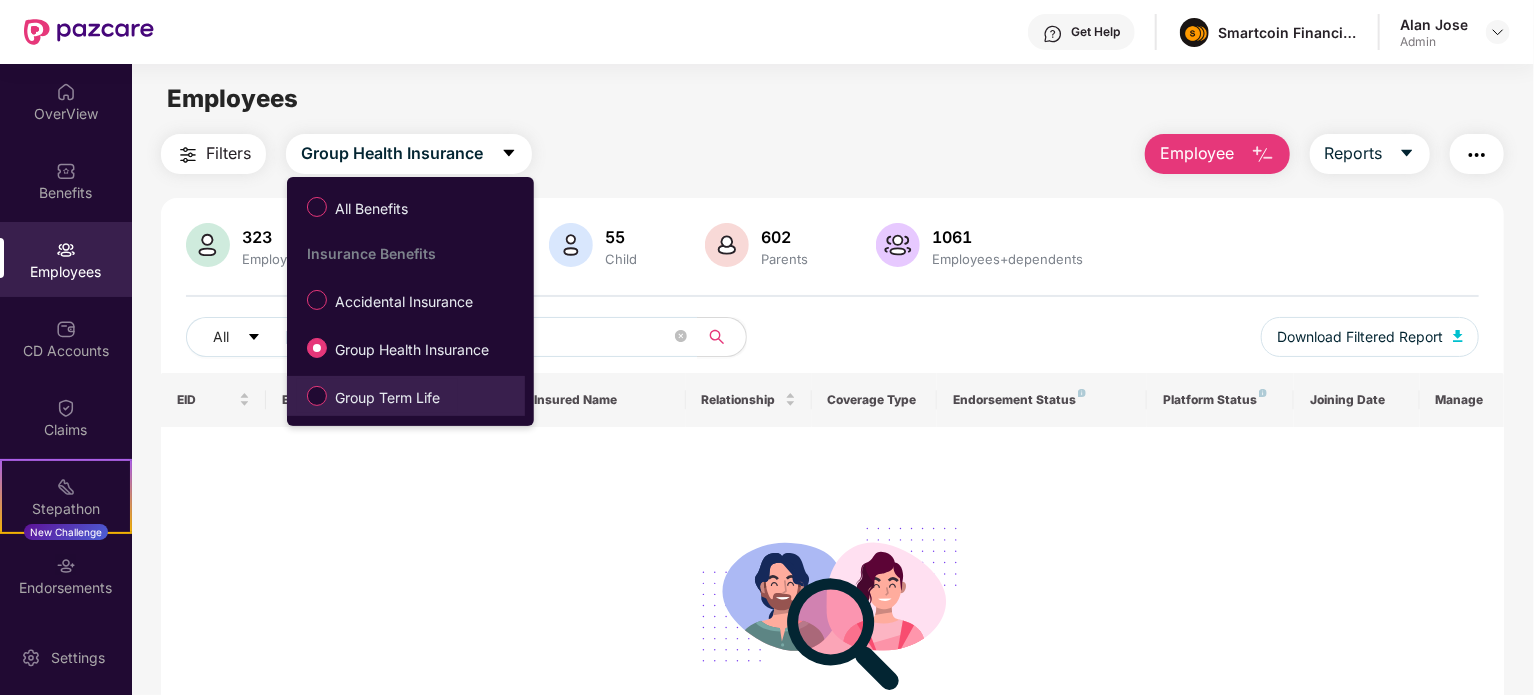 click on "Group Term Life" at bounding box center [387, 398] 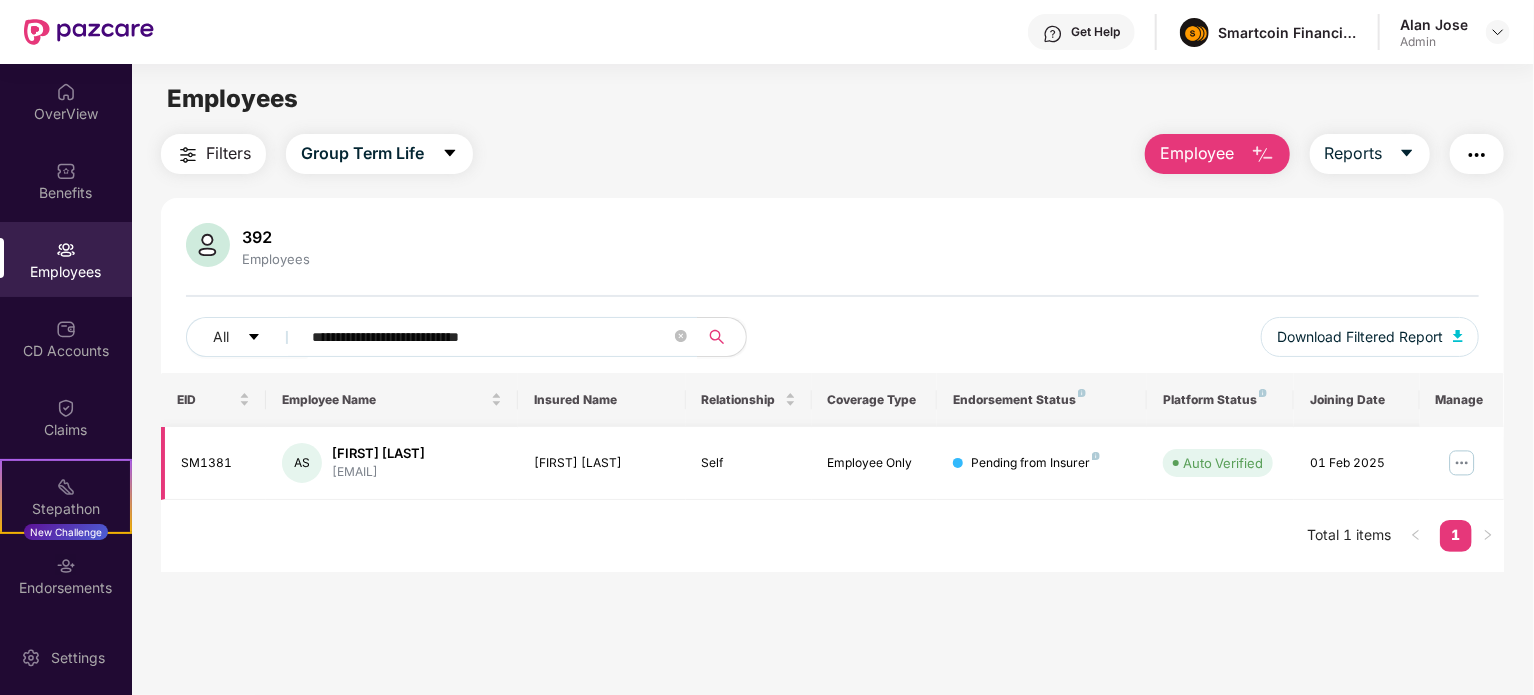 click at bounding box center (1462, 463) 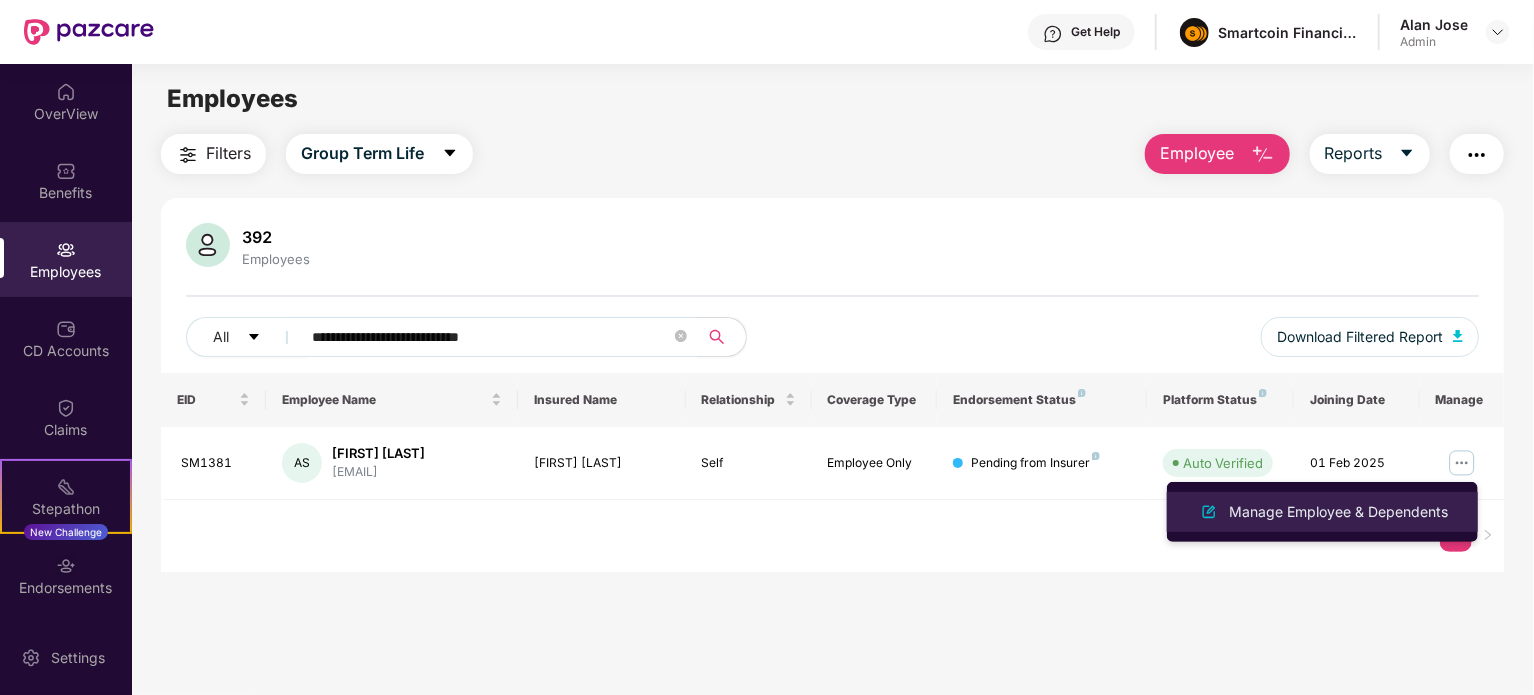 click on "Manage Employee & Dependents" at bounding box center [1338, 512] 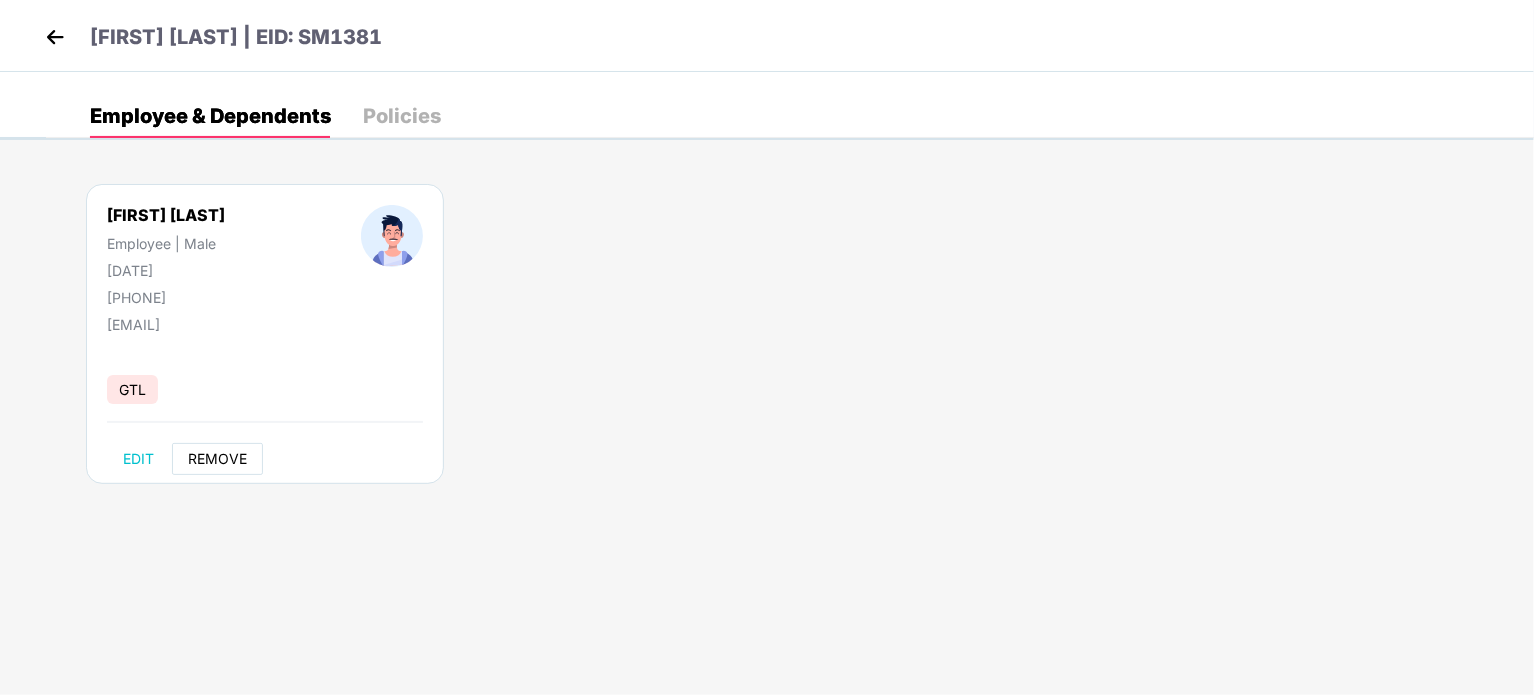 click on "REMOVE" at bounding box center (217, 459) 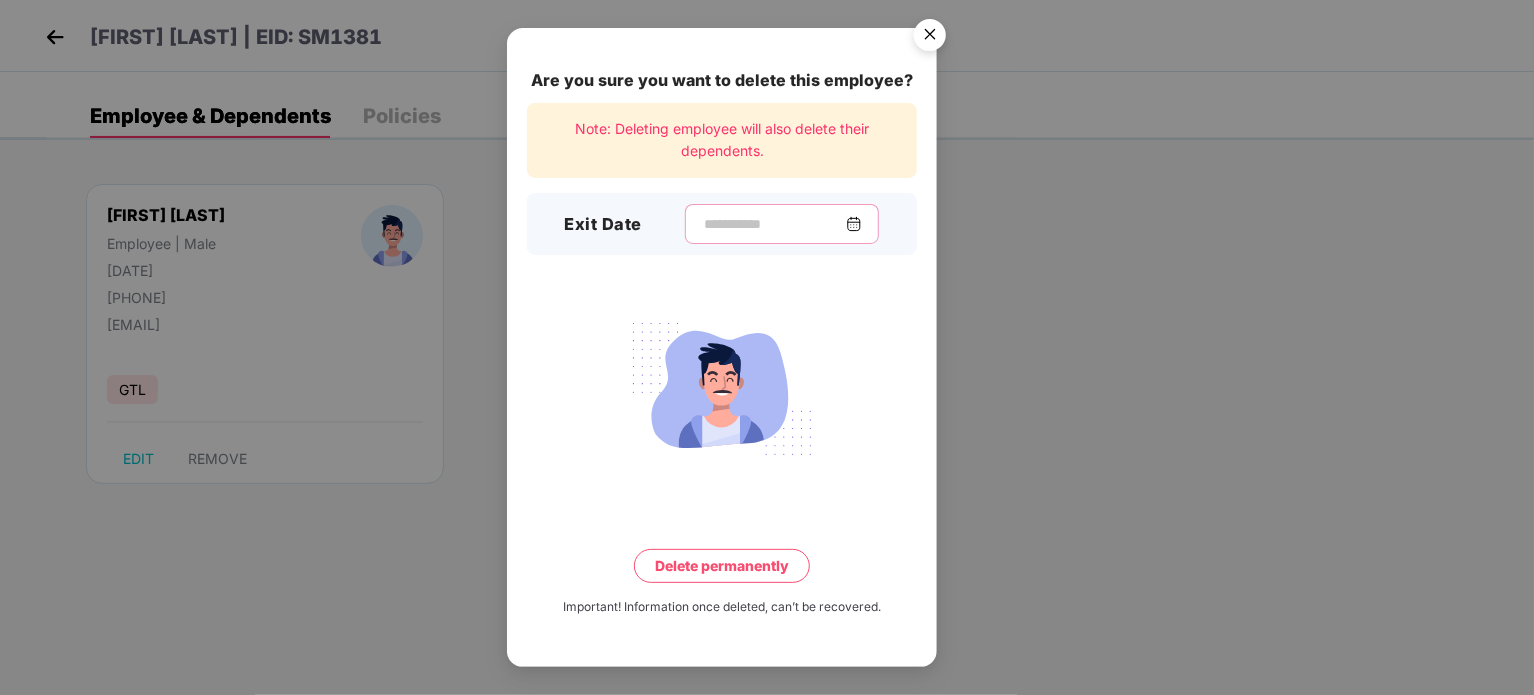 click at bounding box center [774, 224] 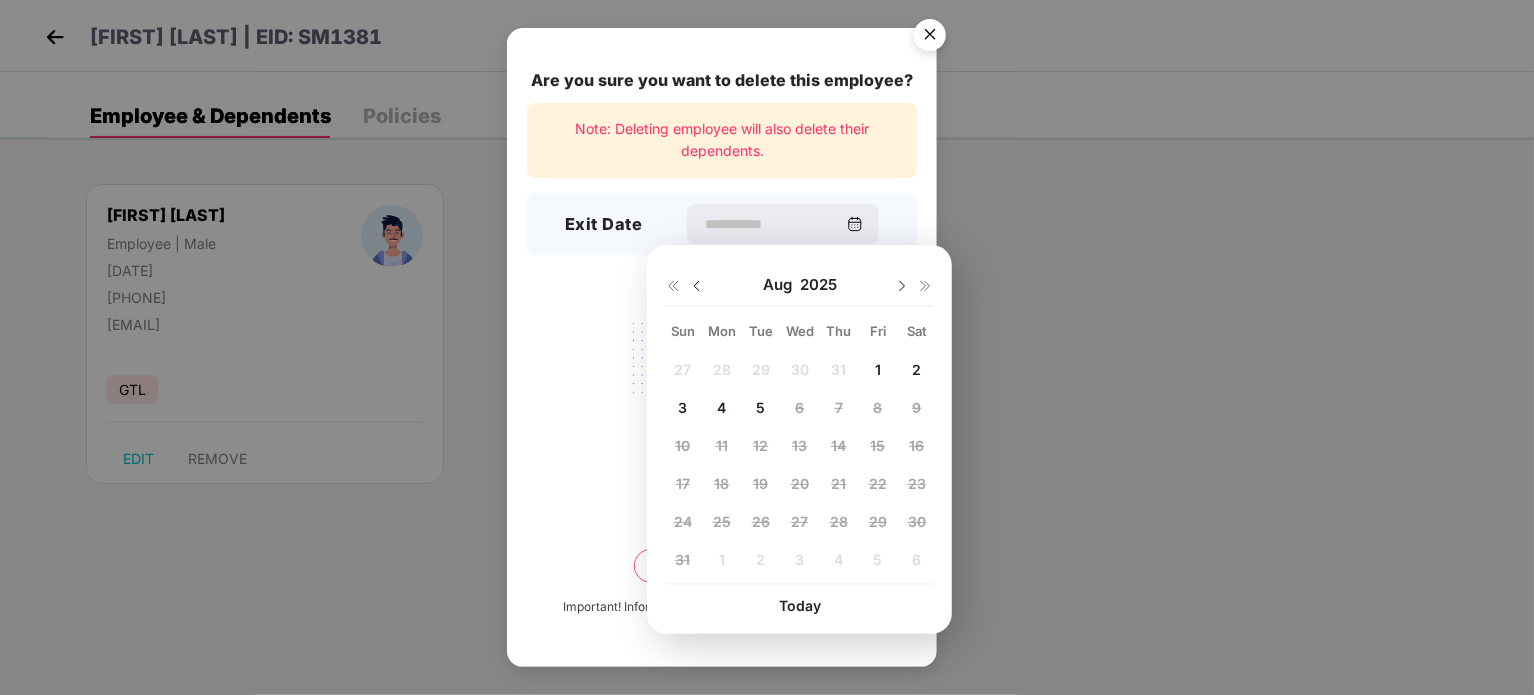 click at bounding box center (697, 286) 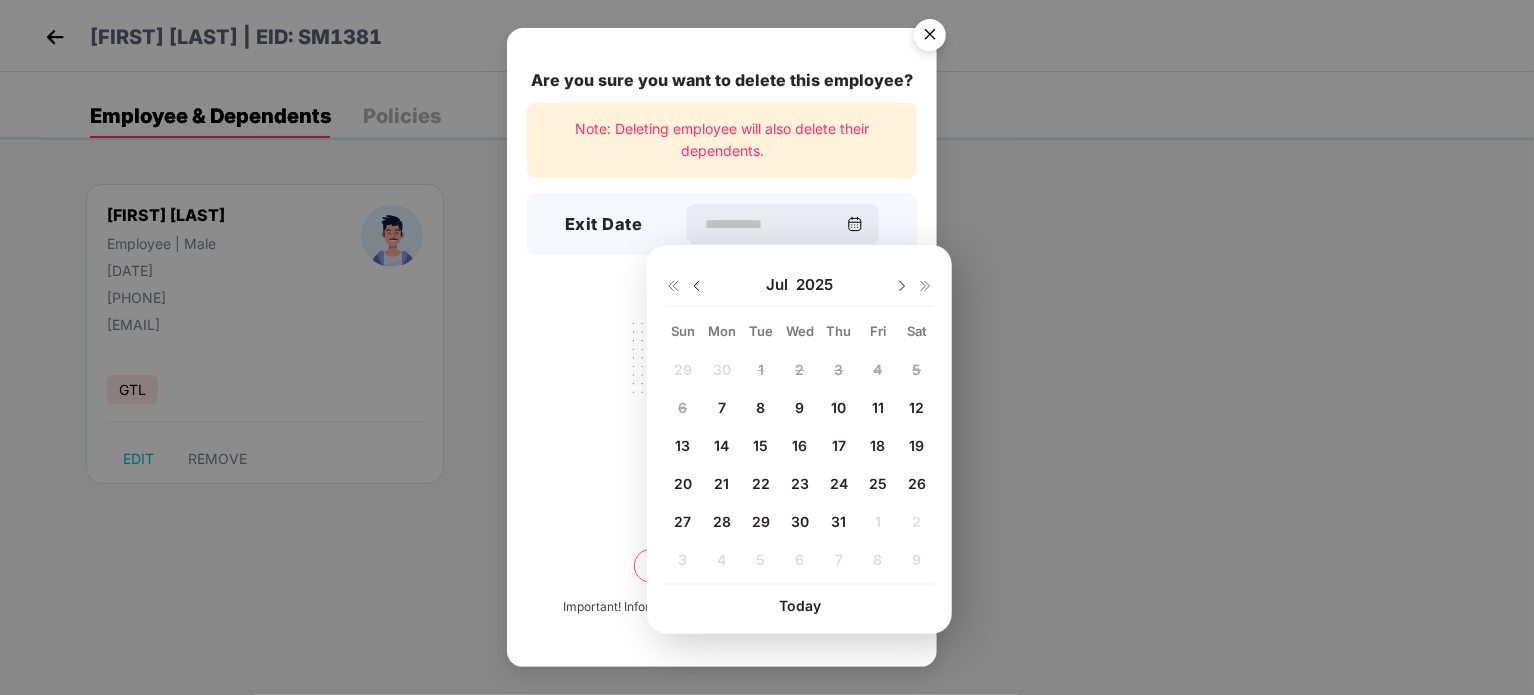 click on "7" at bounding box center (722, 407) 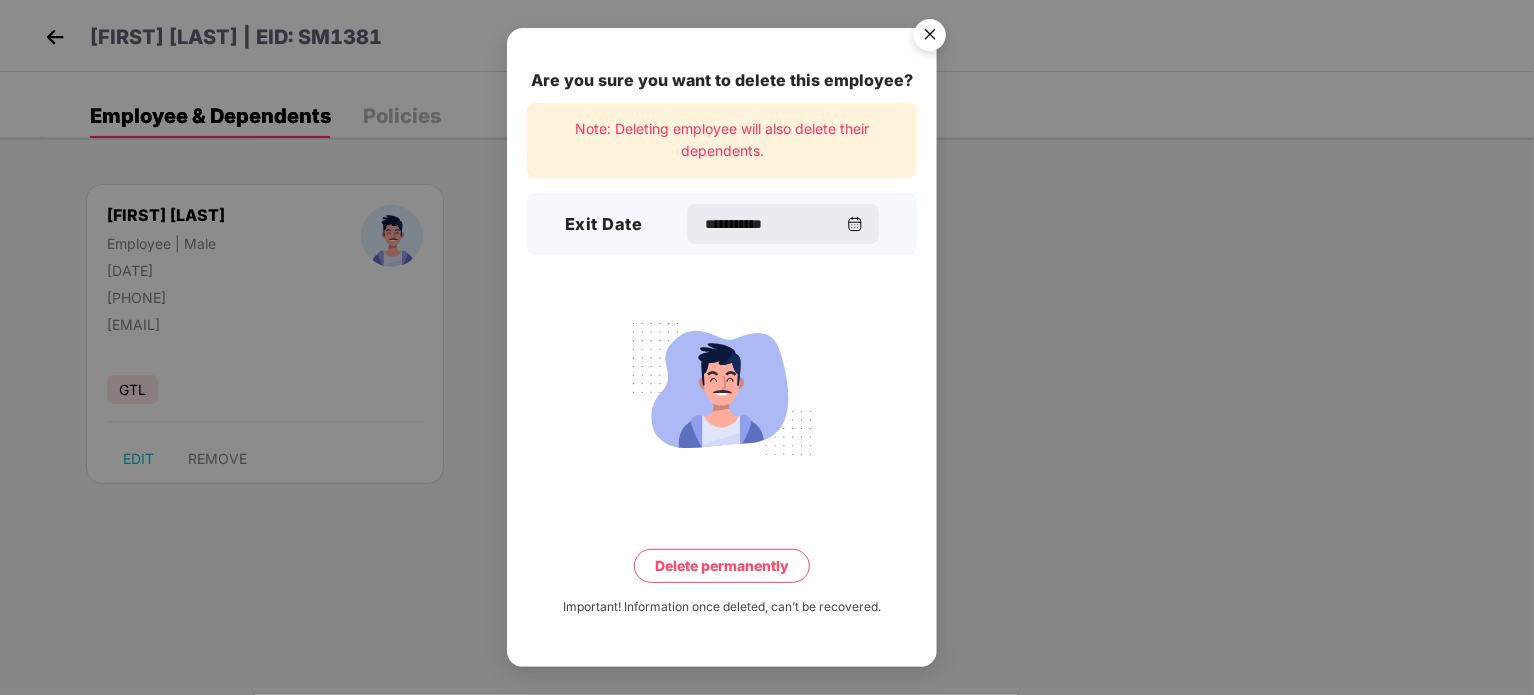 click on "Delete permanently" at bounding box center [722, 566] 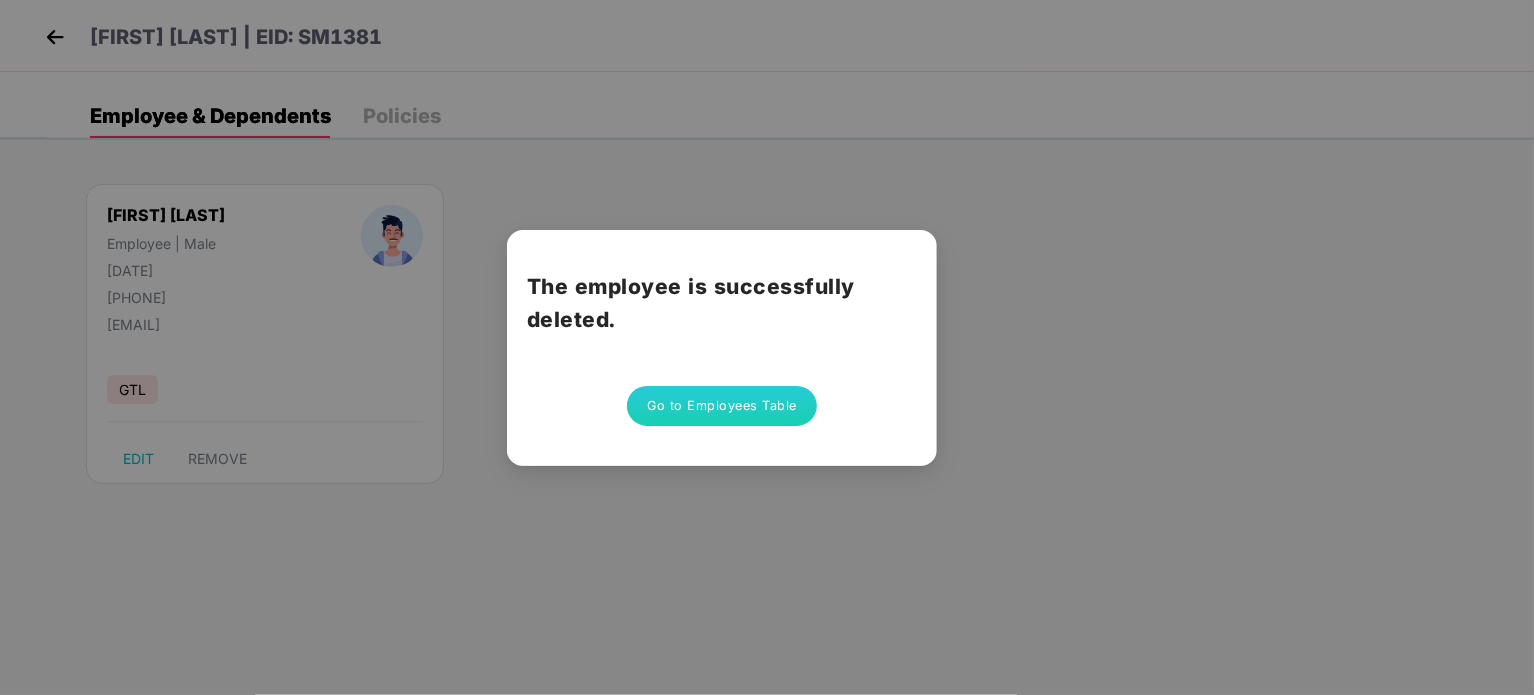 click on "Go to Employees Table" at bounding box center [722, 406] 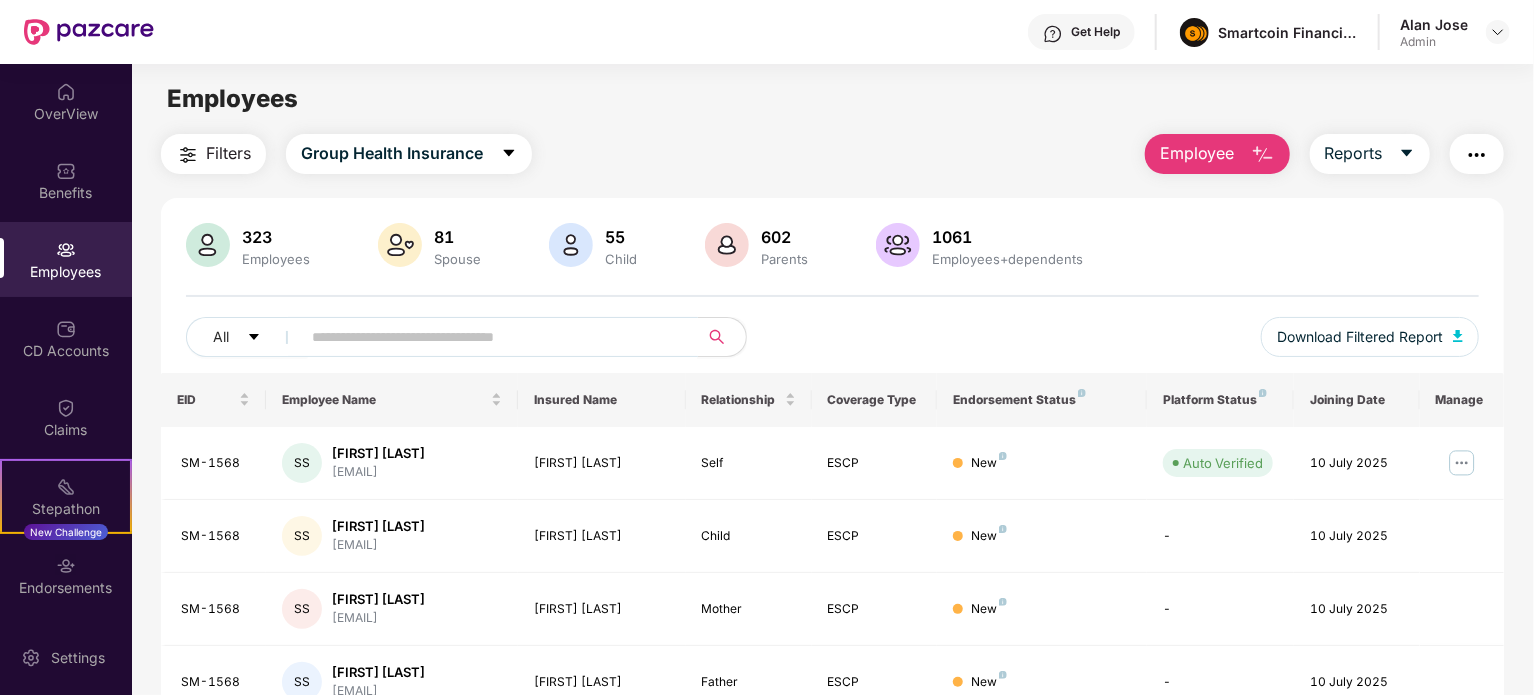 paste on "**********" 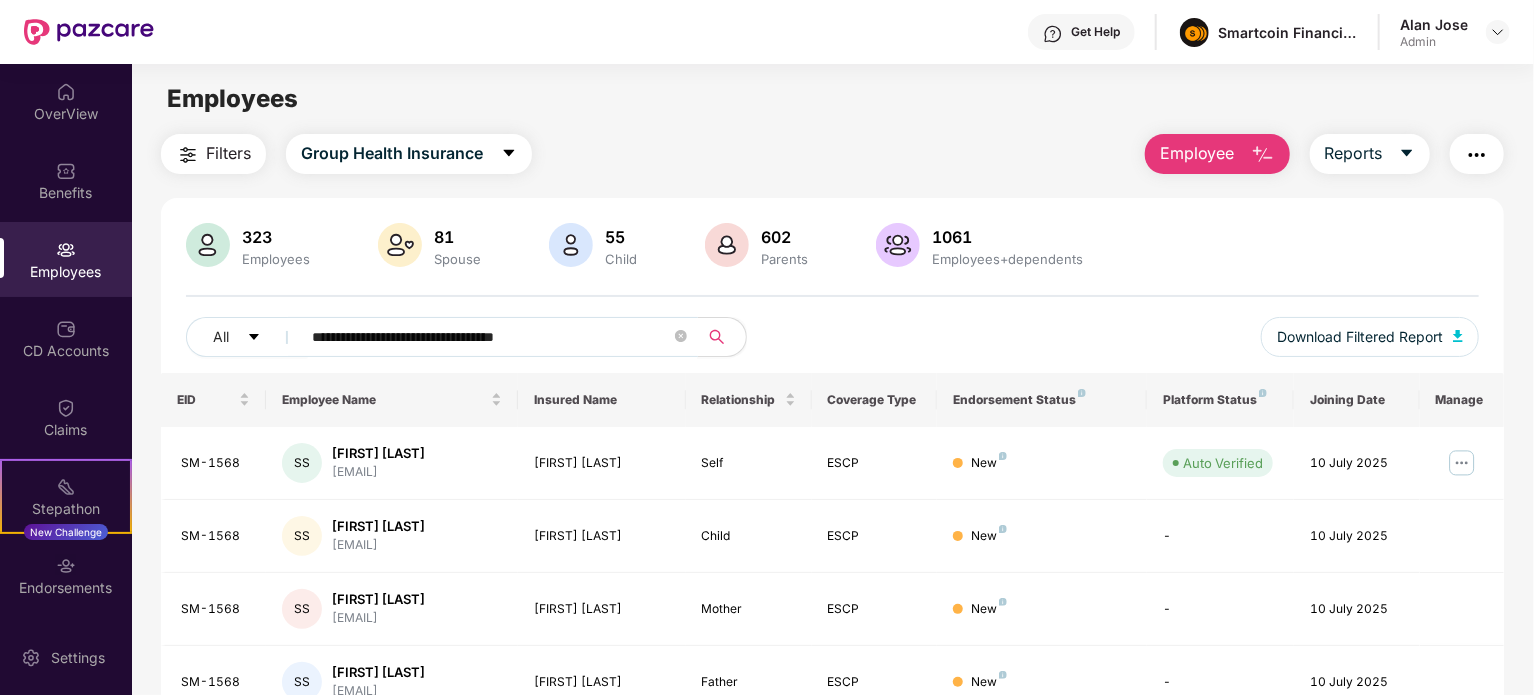 click on "**********" at bounding box center (491, 337) 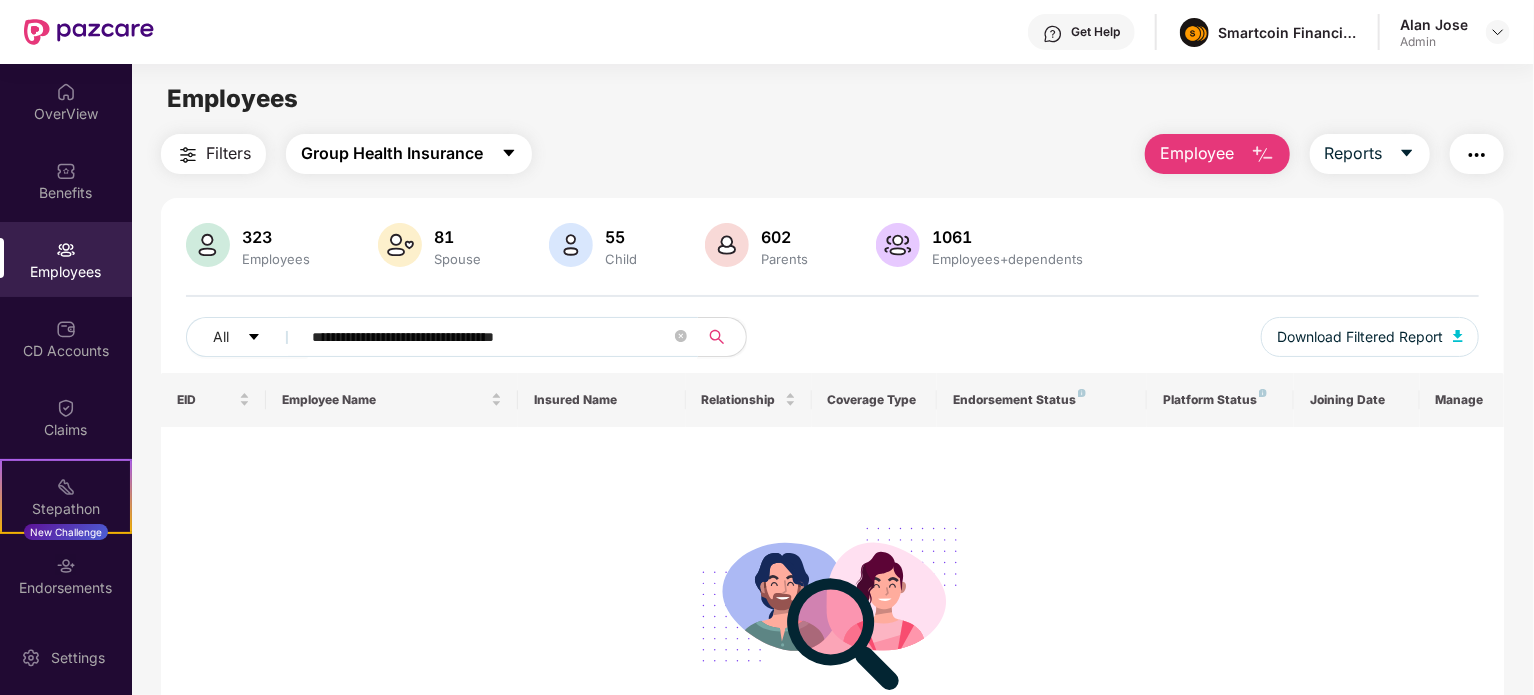 type on "**********" 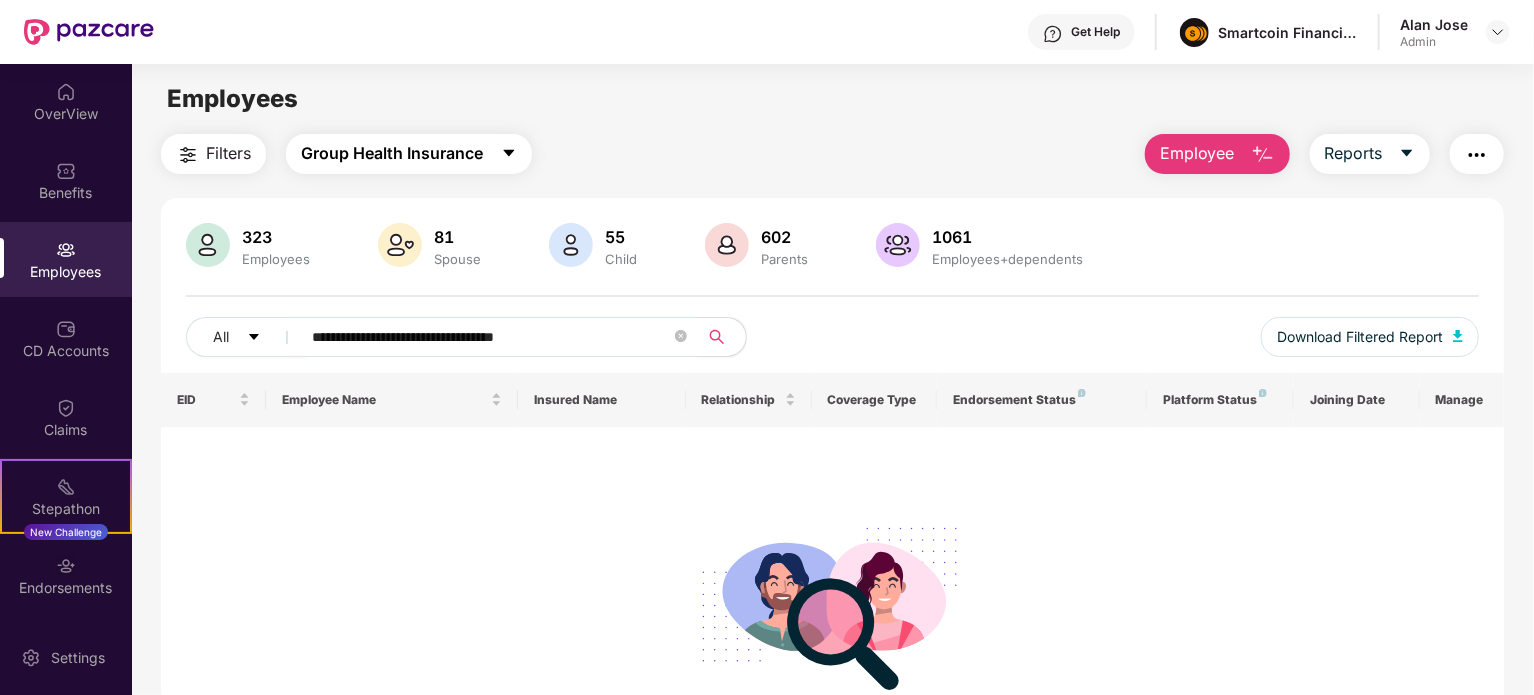 click on "Group Health Insurance" at bounding box center [392, 153] 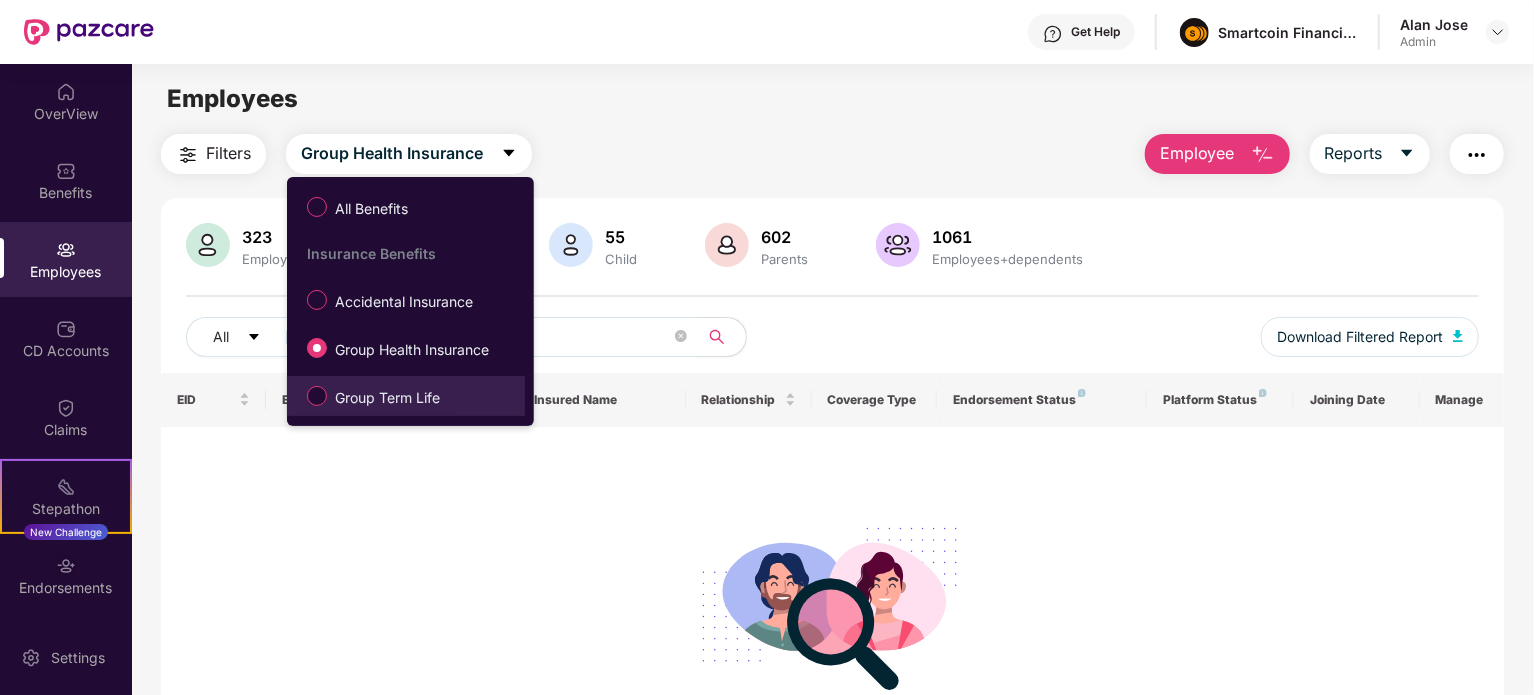 click on "Group Term Life" at bounding box center (387, 398) 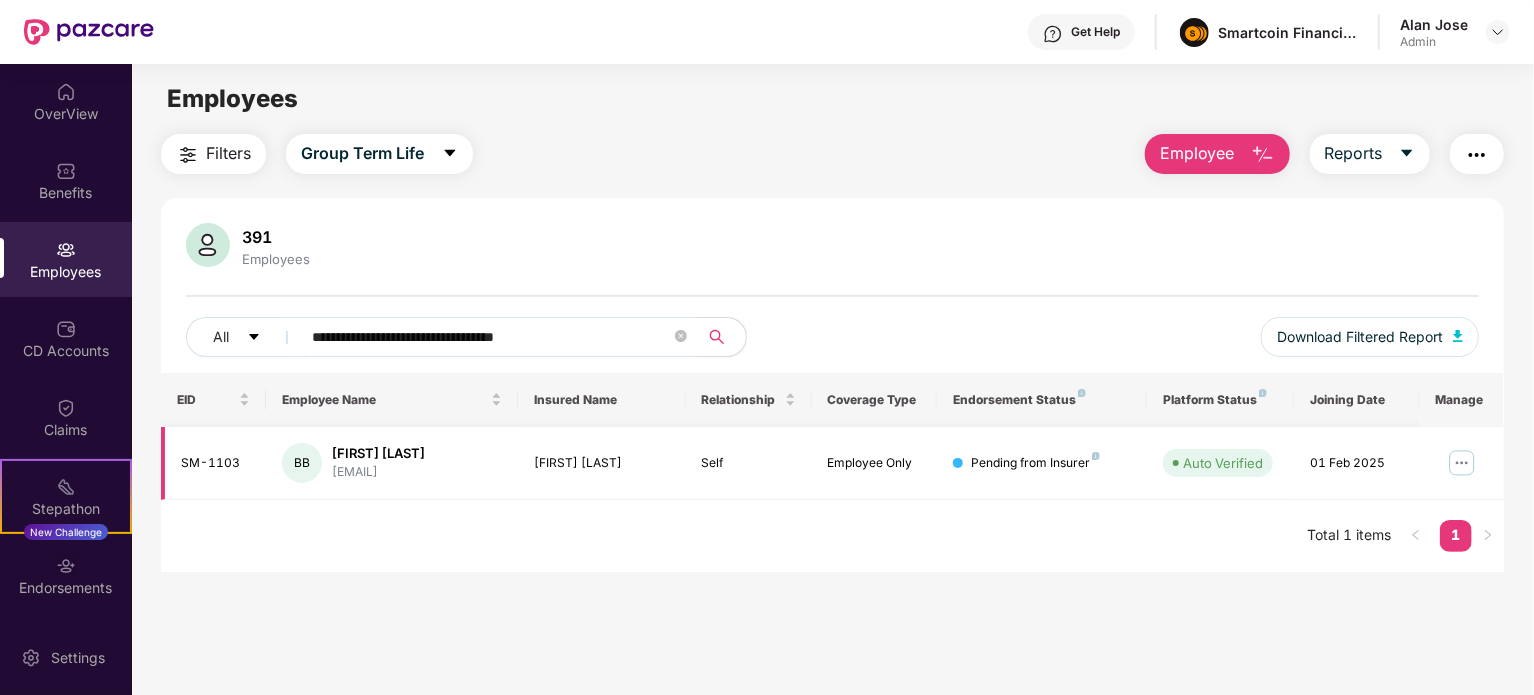 click at bounding box center (1462, 463) 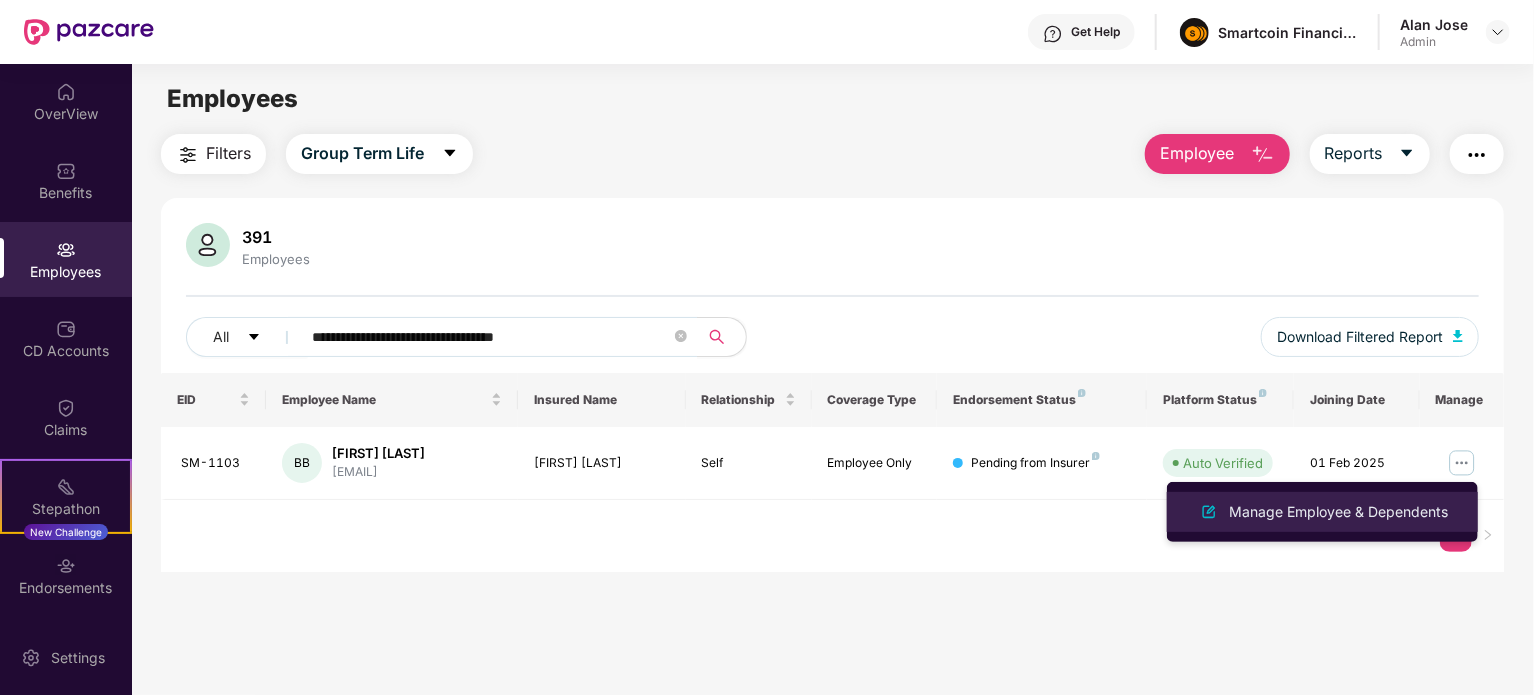 click on "Manage Employee & Dependents" at bounding box center (1338, 512) 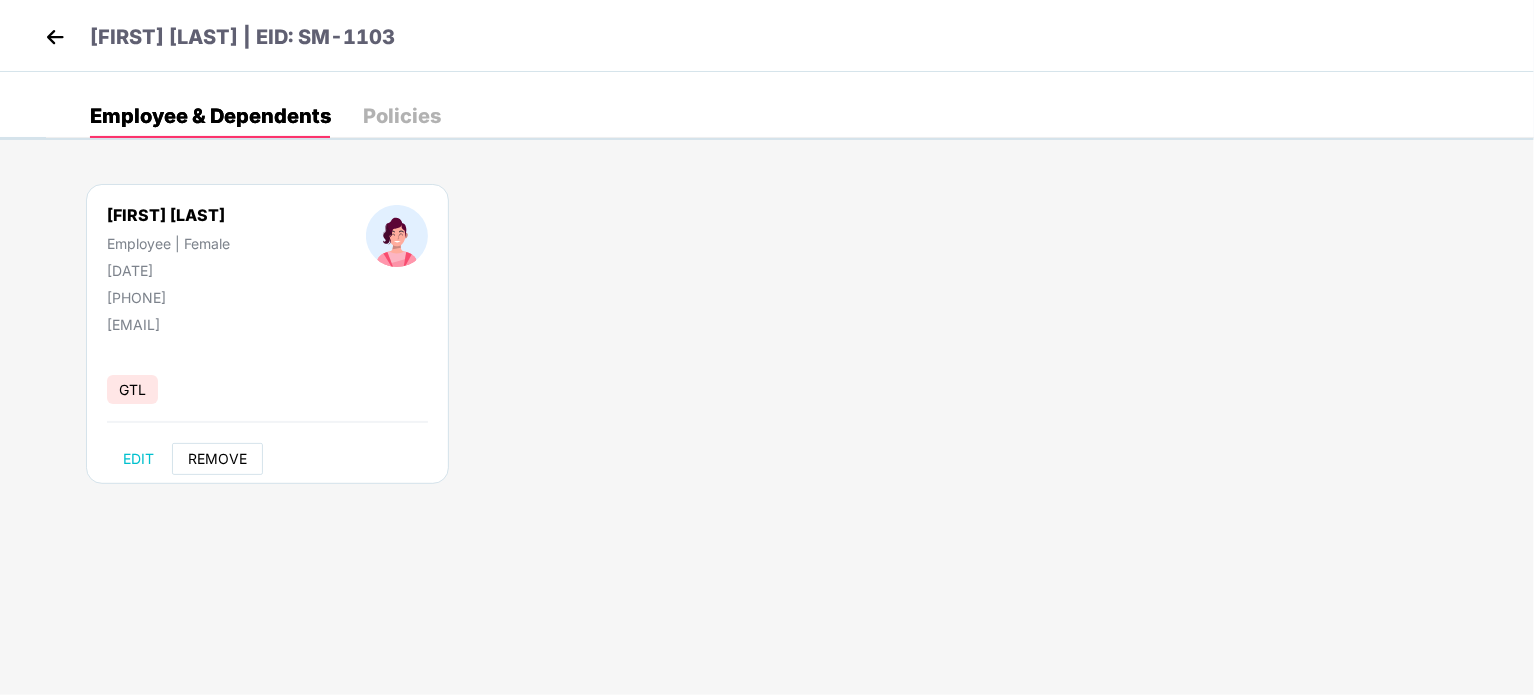 click on "REMOVE" at bounding box center [217, 459] 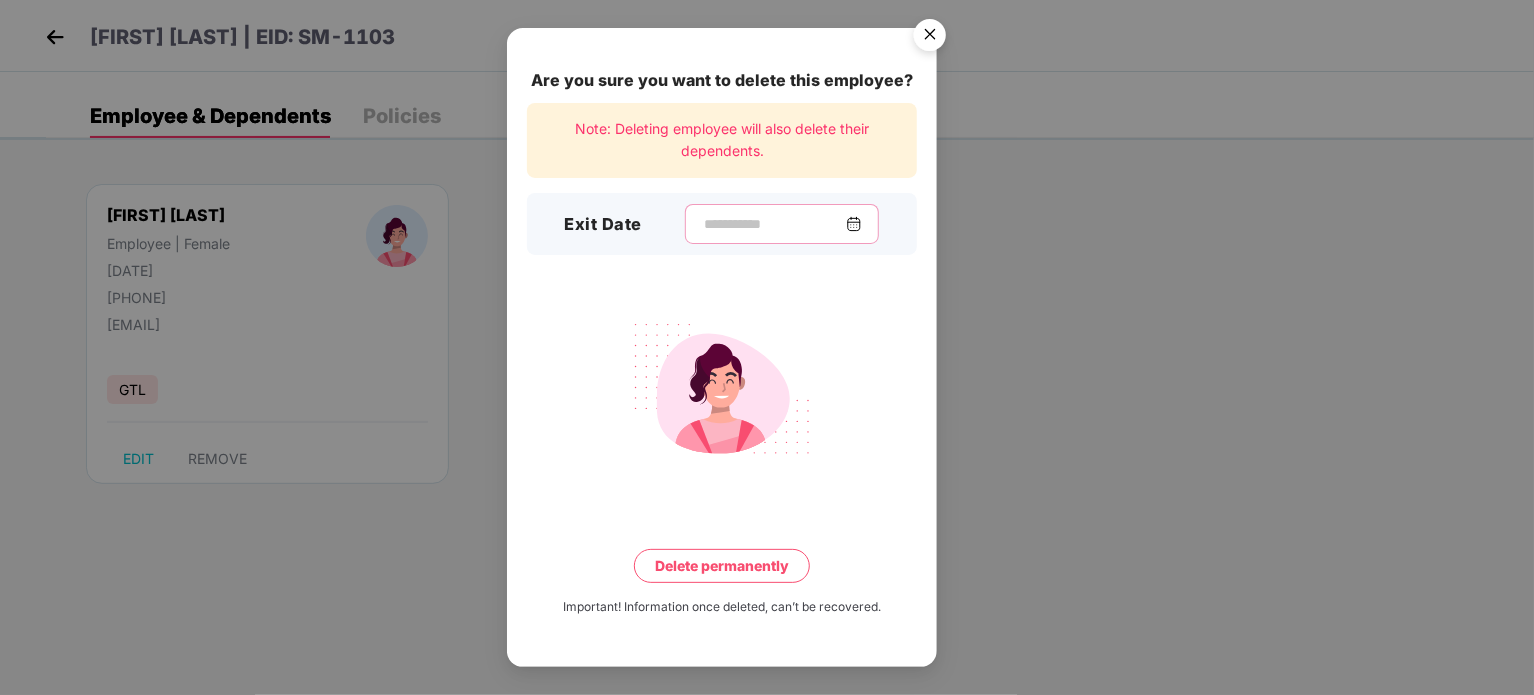 click at bounding box center (774, 224) 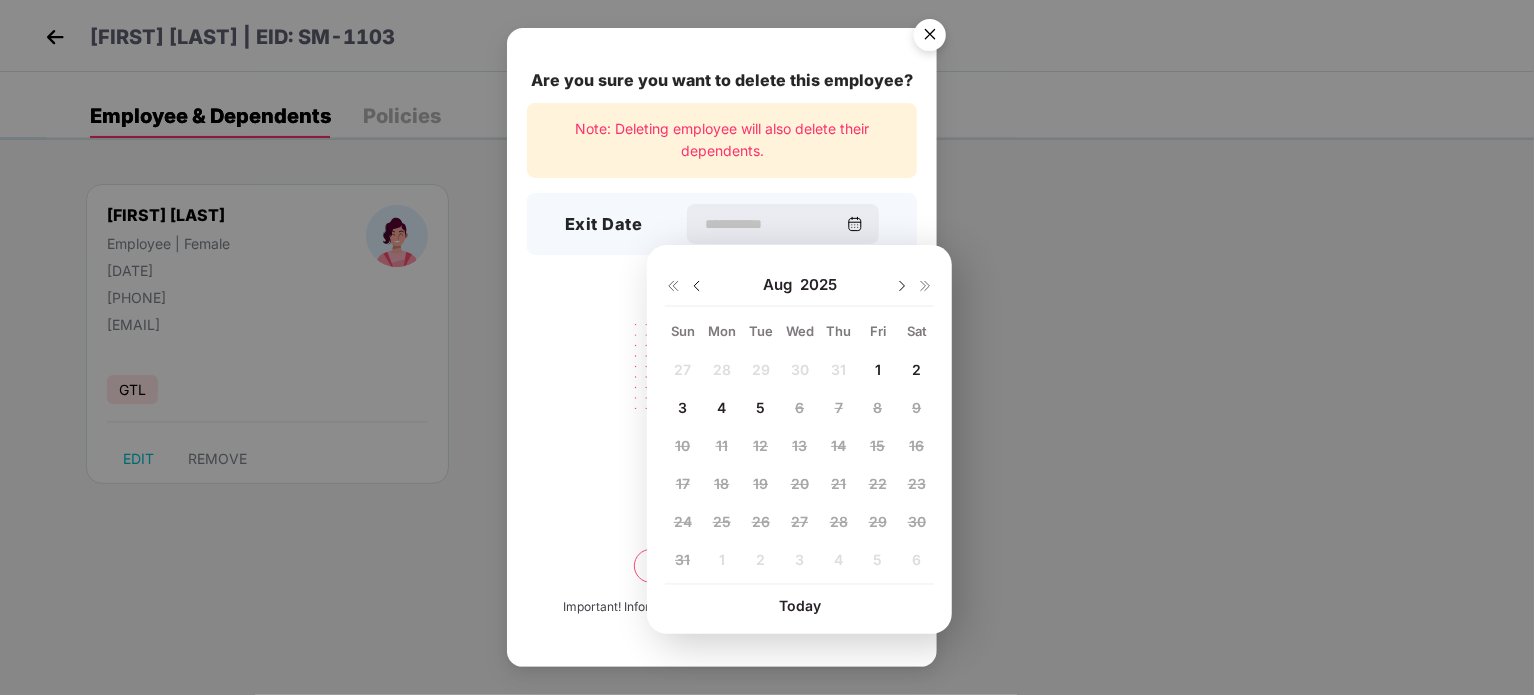 click at bounding box center (697, 286) 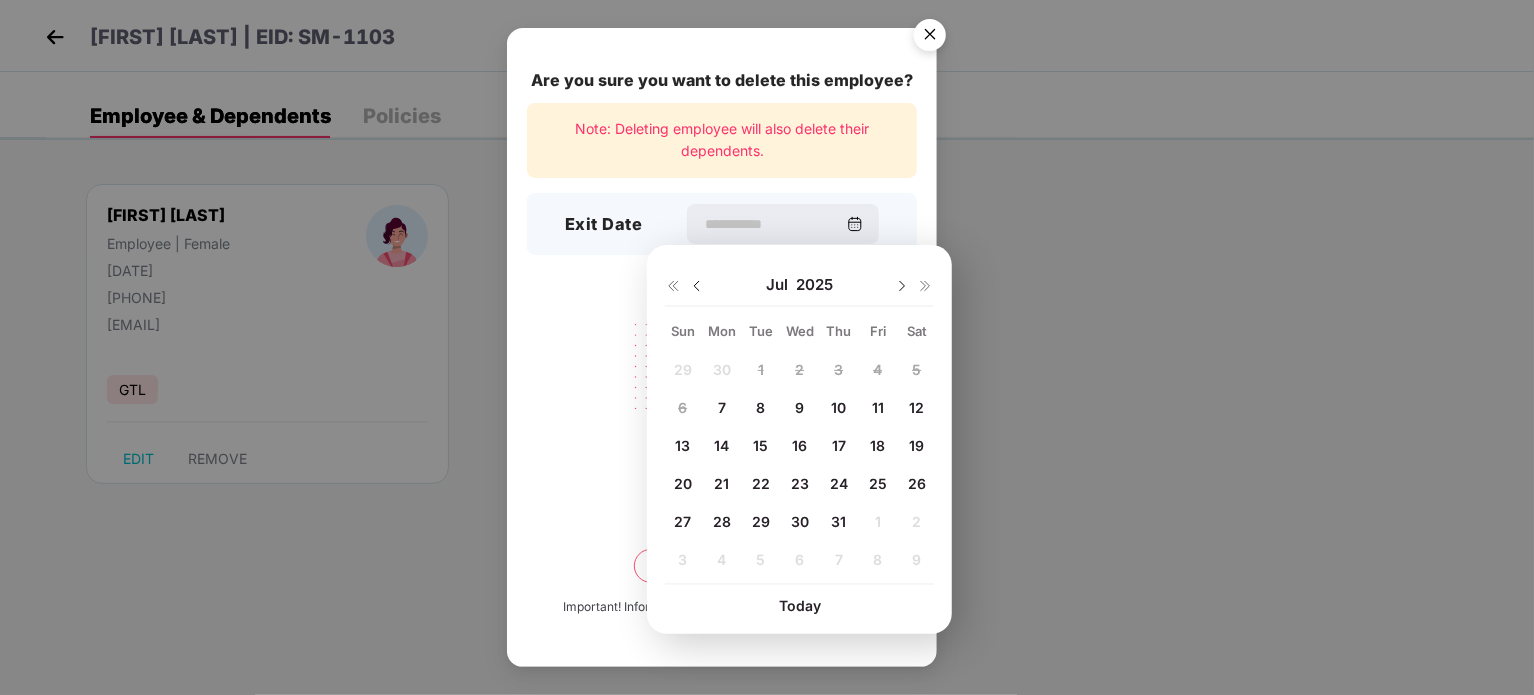 click on "7" at bounding box center [722, 407] 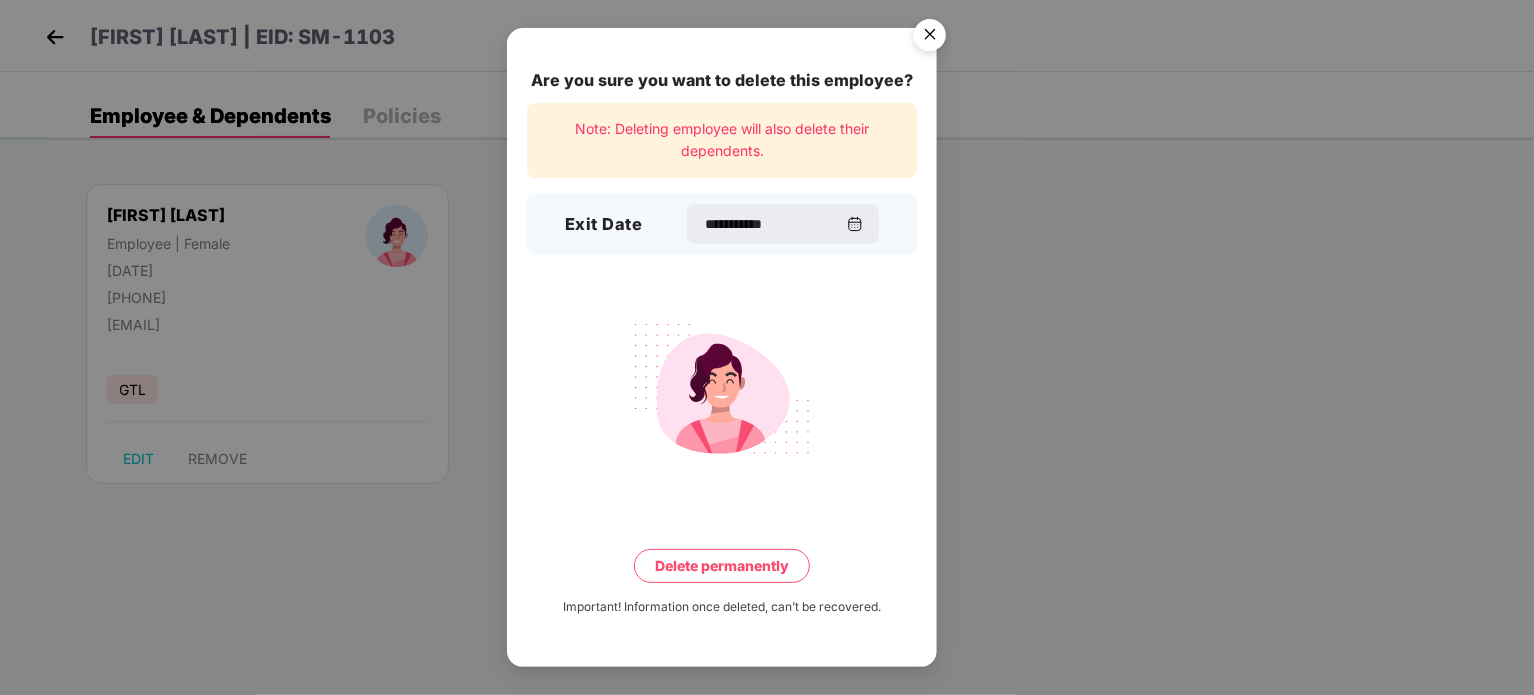 click on "Delete permanently" at bounding box center (722, 566) 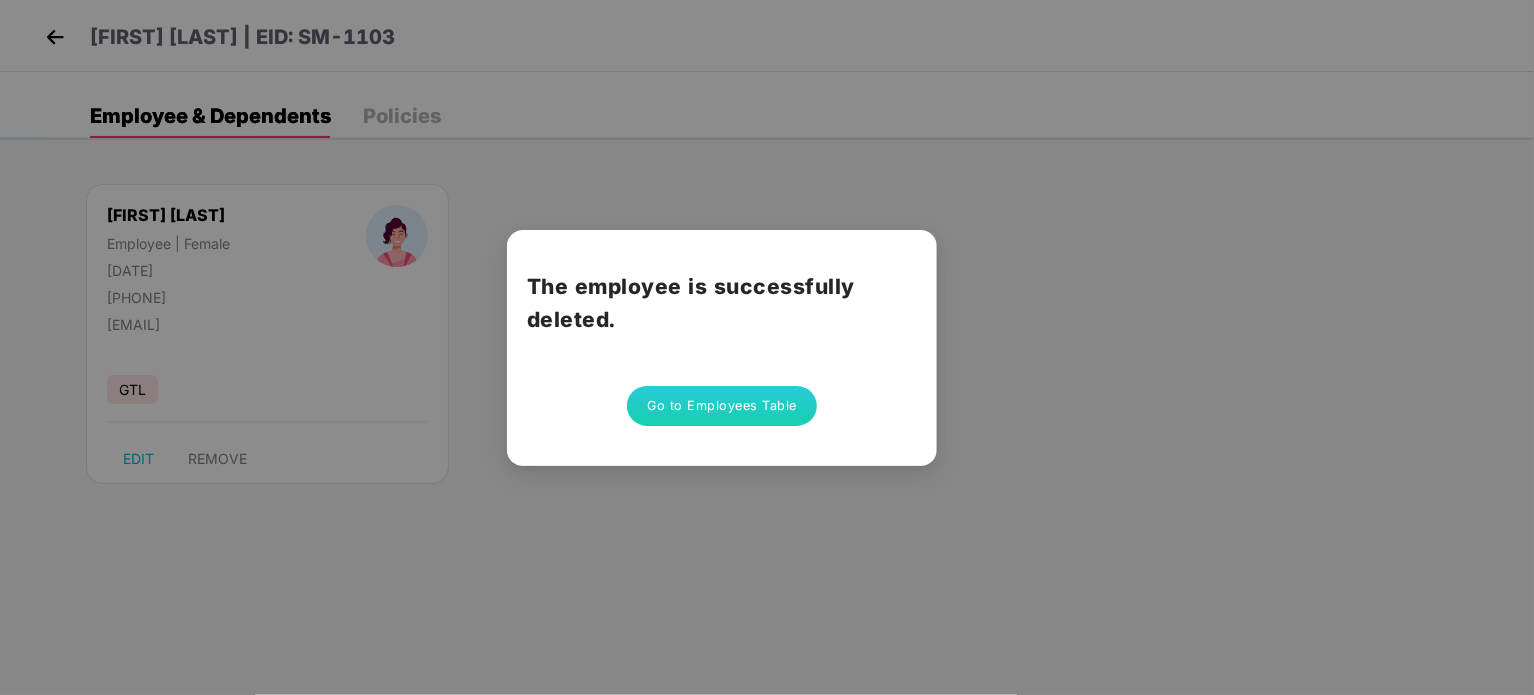 click on "Go to Employees Table" at bounding box center [722, 406] 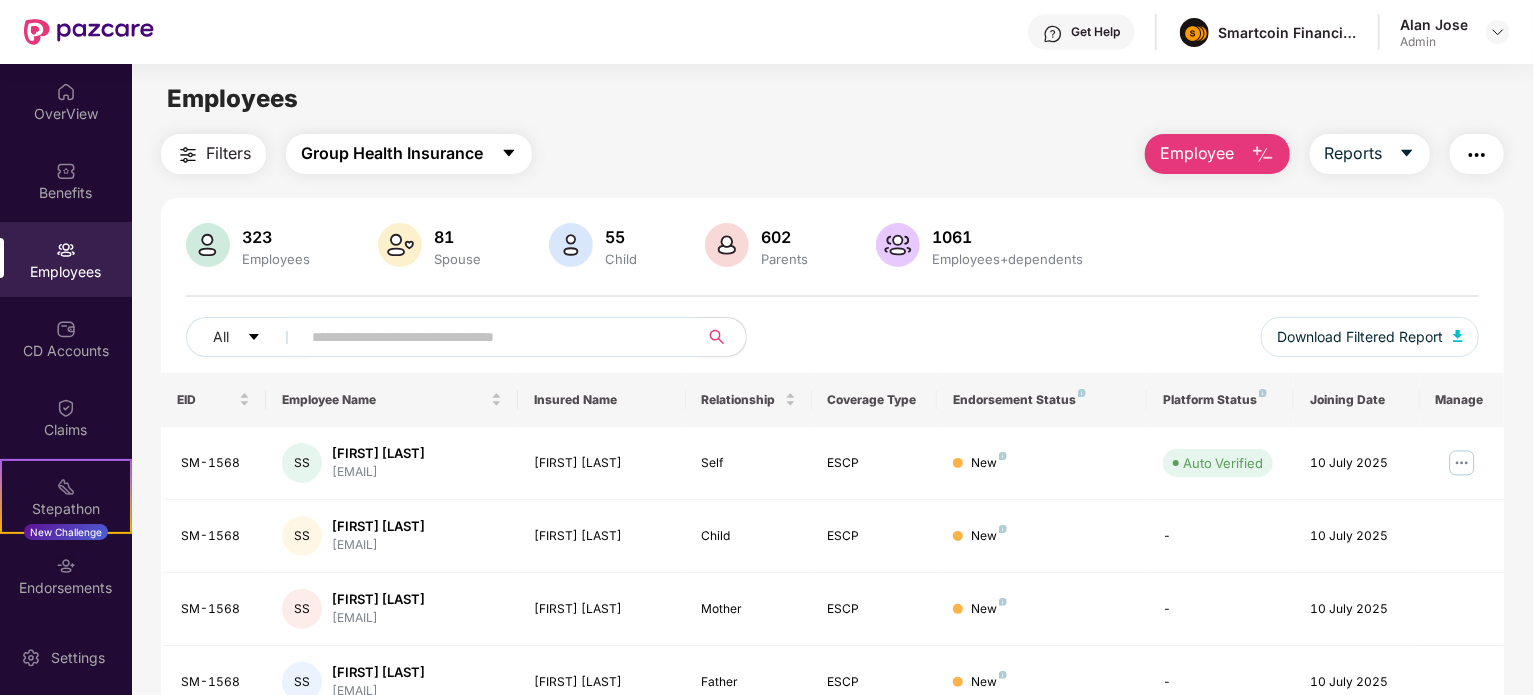 click on "Group Health Insurance" at bounding box center [392, 153] 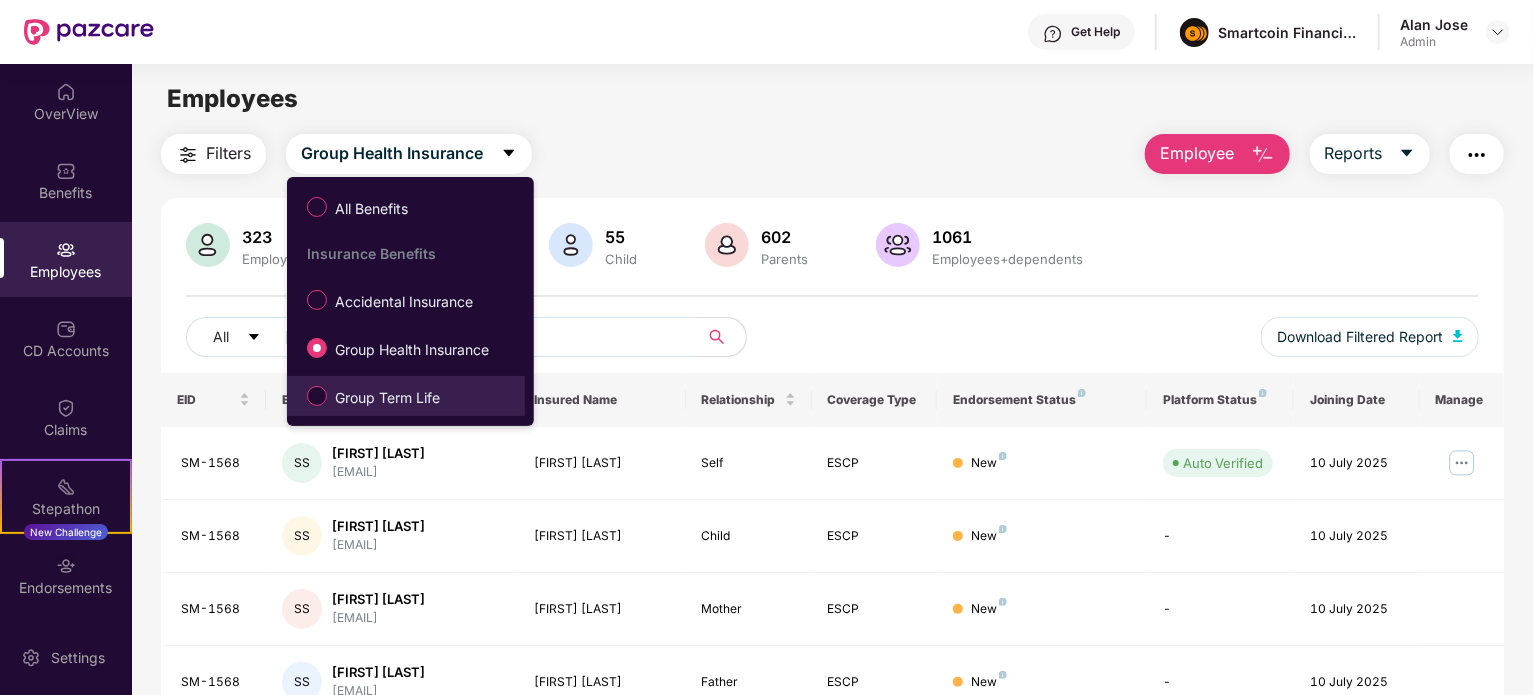 click on "Group Term Life" at bounding box center [377, 396] 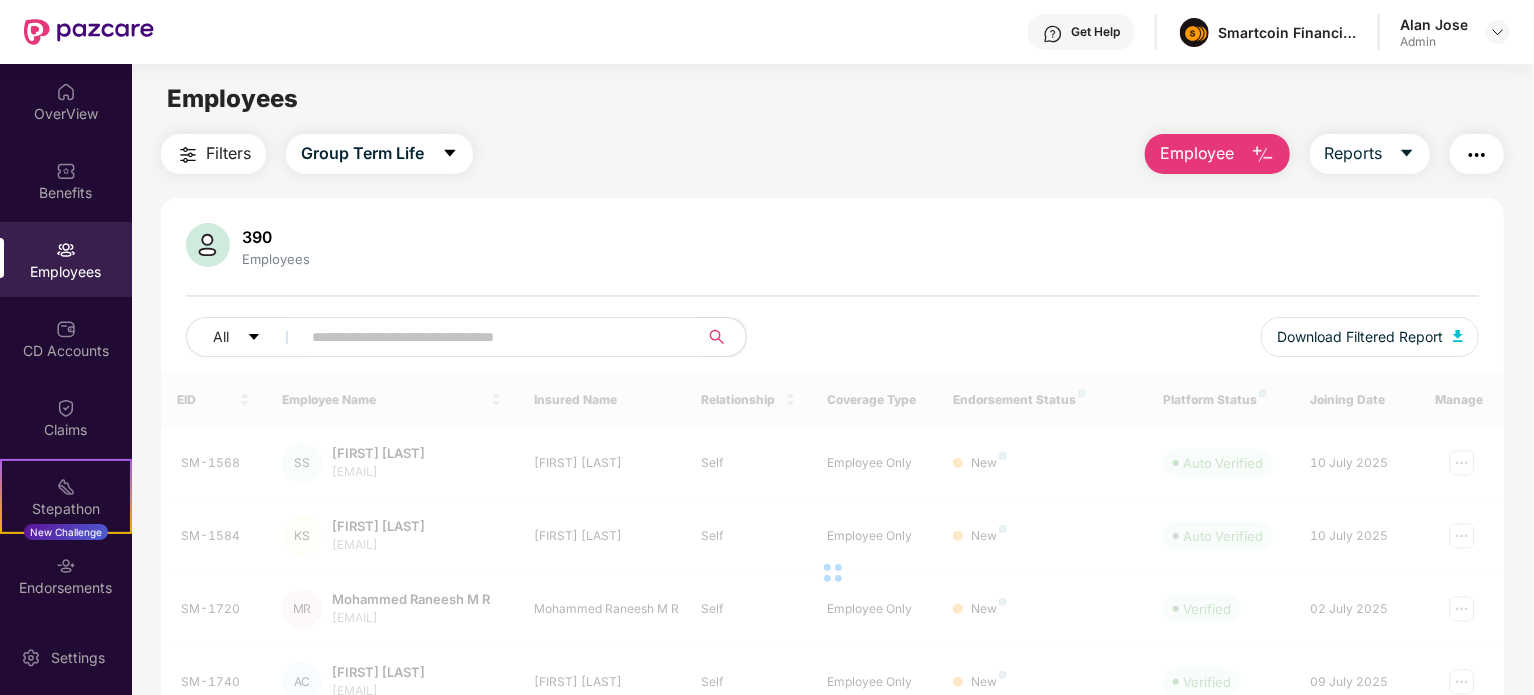 click at bounding box center [491, 337] 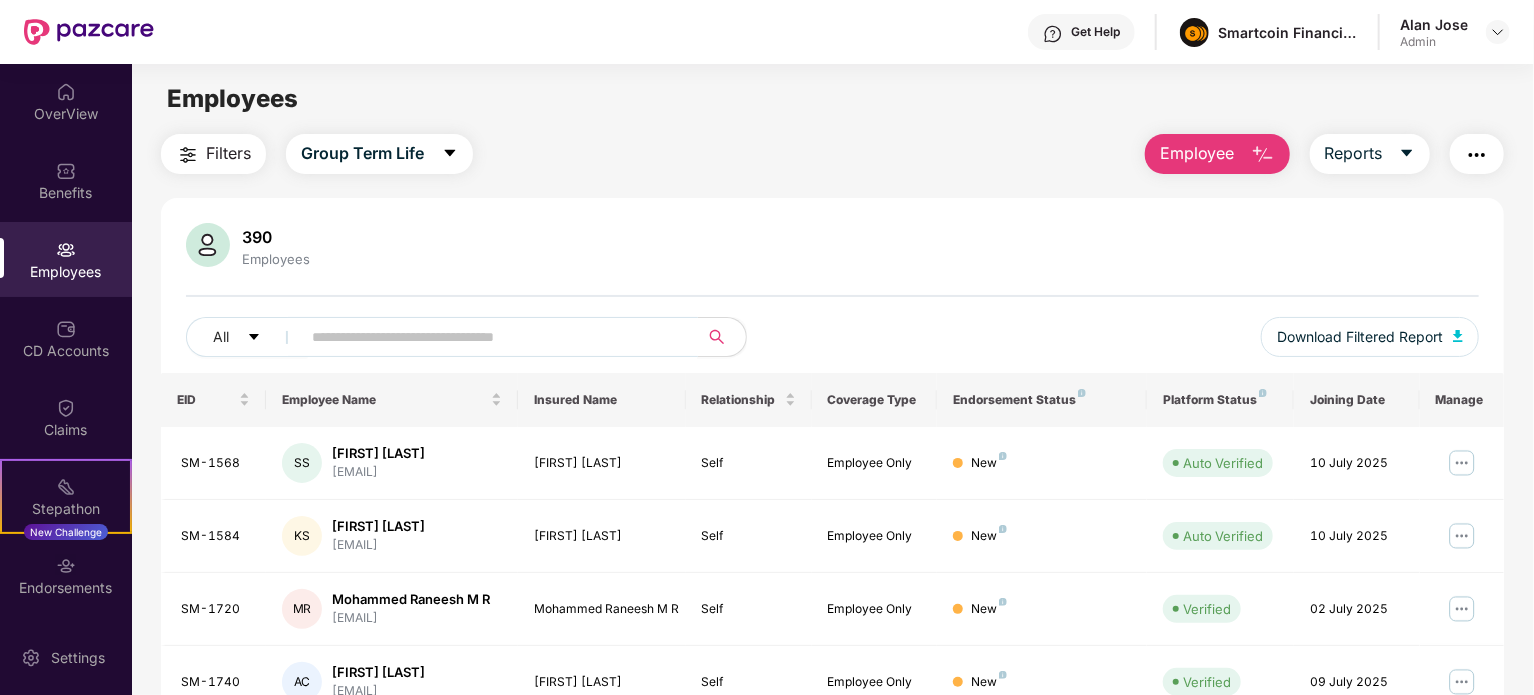 paste on "**********" 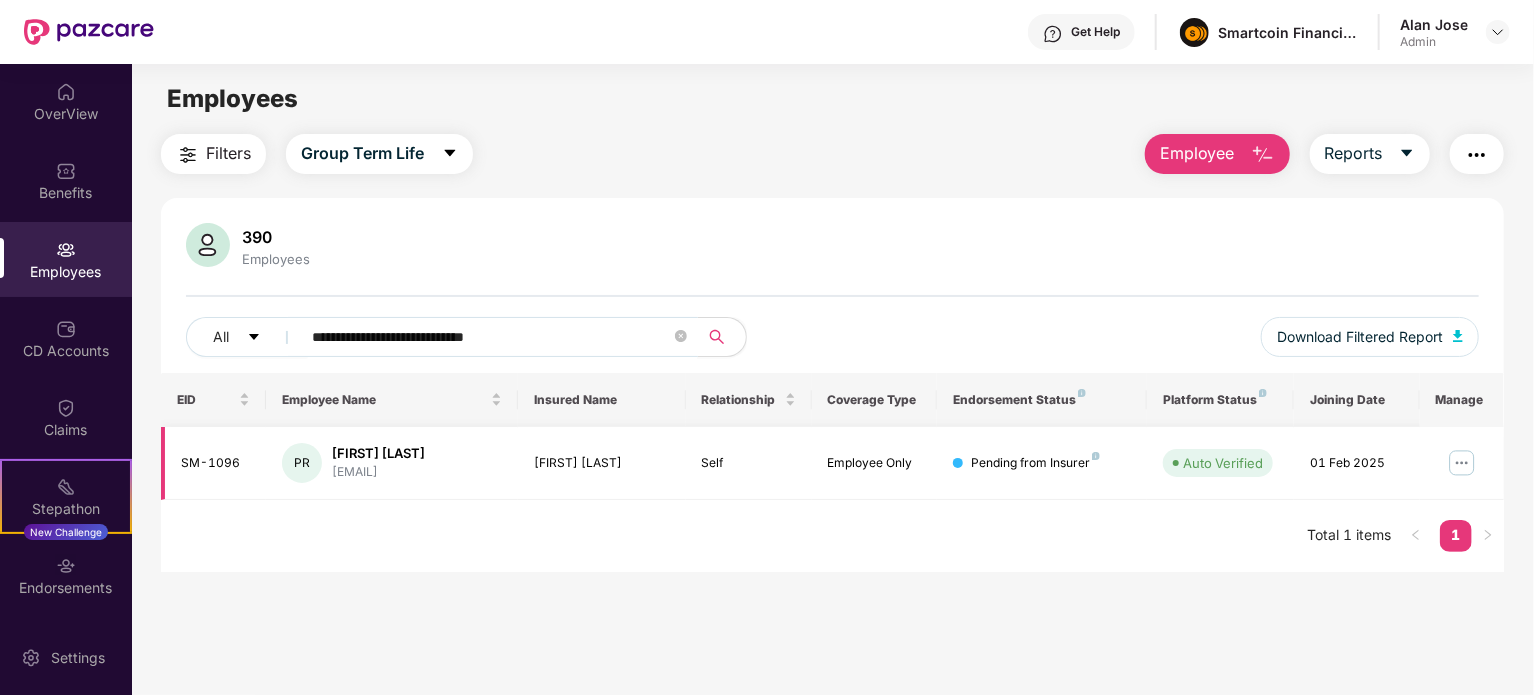 type on "**********" 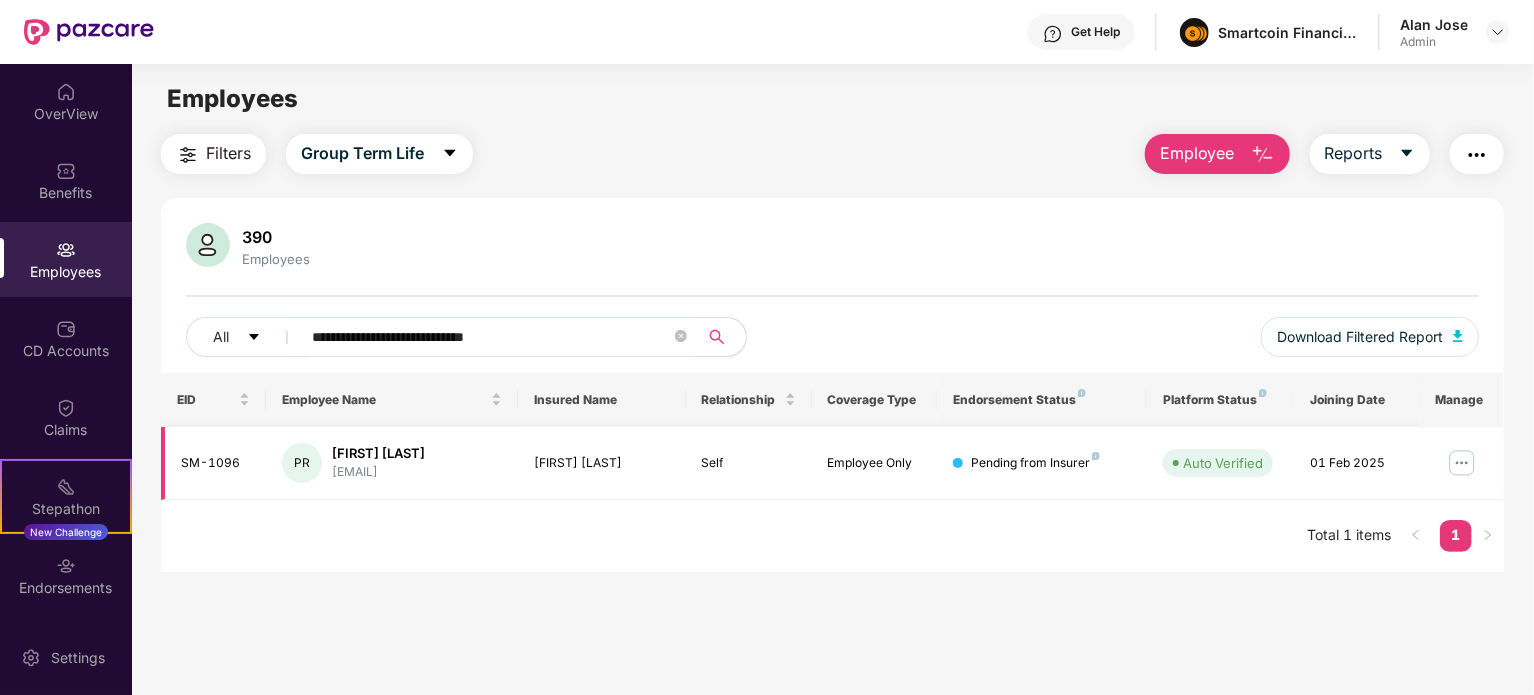 click at bounding box center (1462, 463) 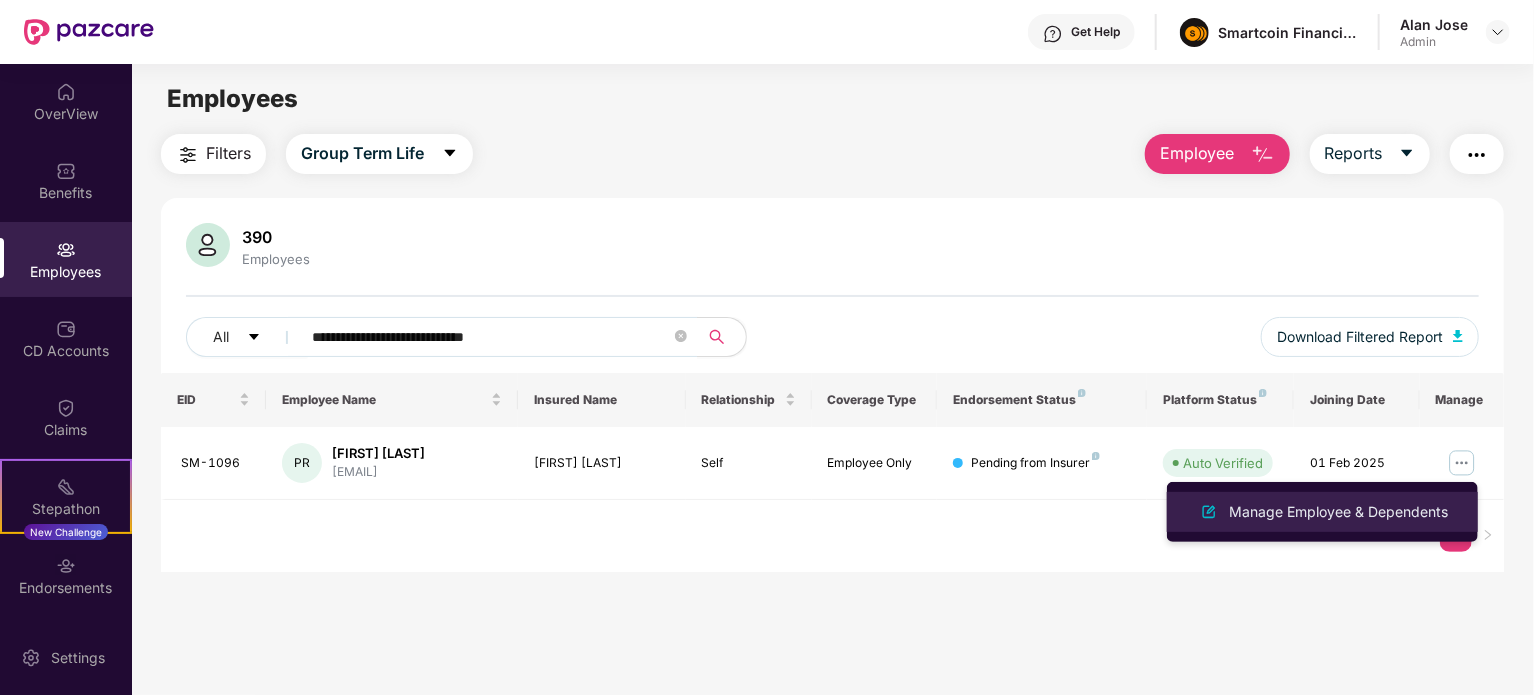 click on "Manage Employee & Dependents" at bounding box center [1338, 512] 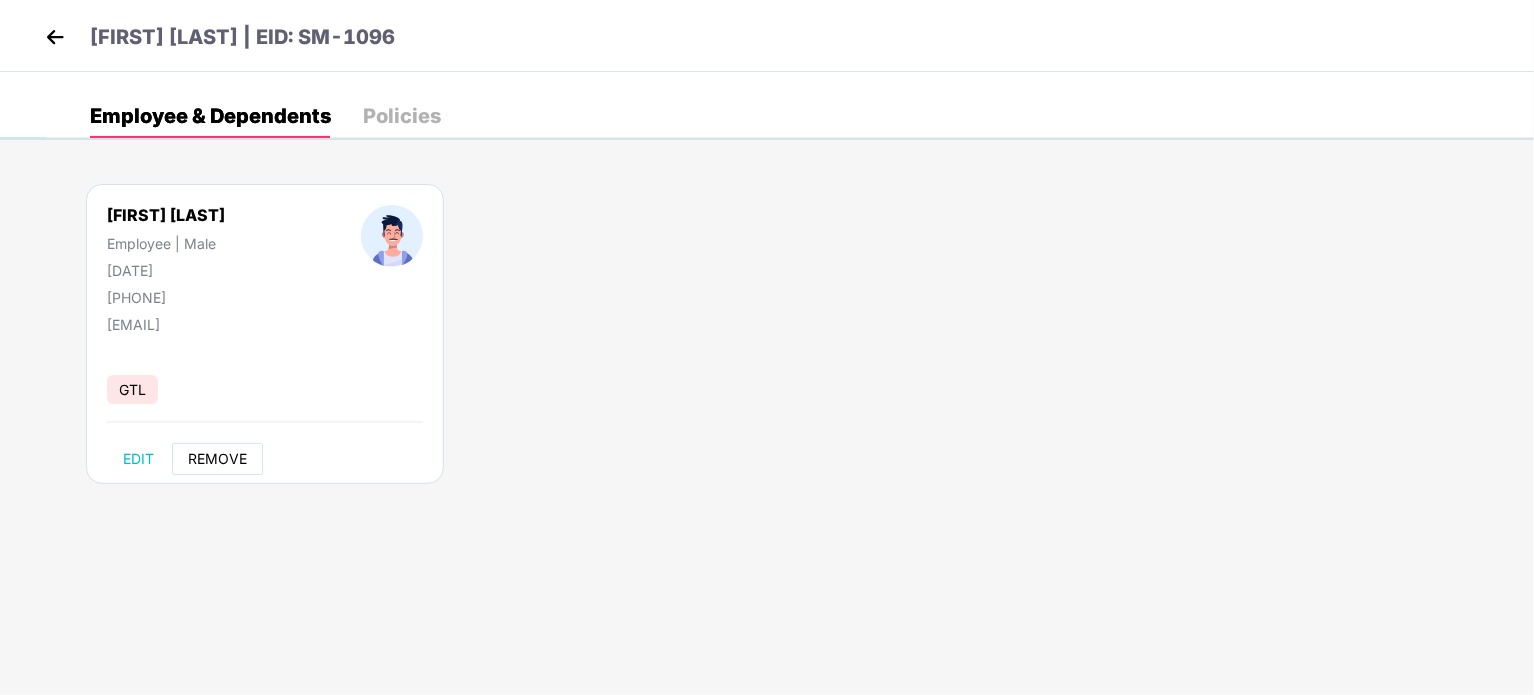 click on "REMOVE" at bounding box center [217, 459] 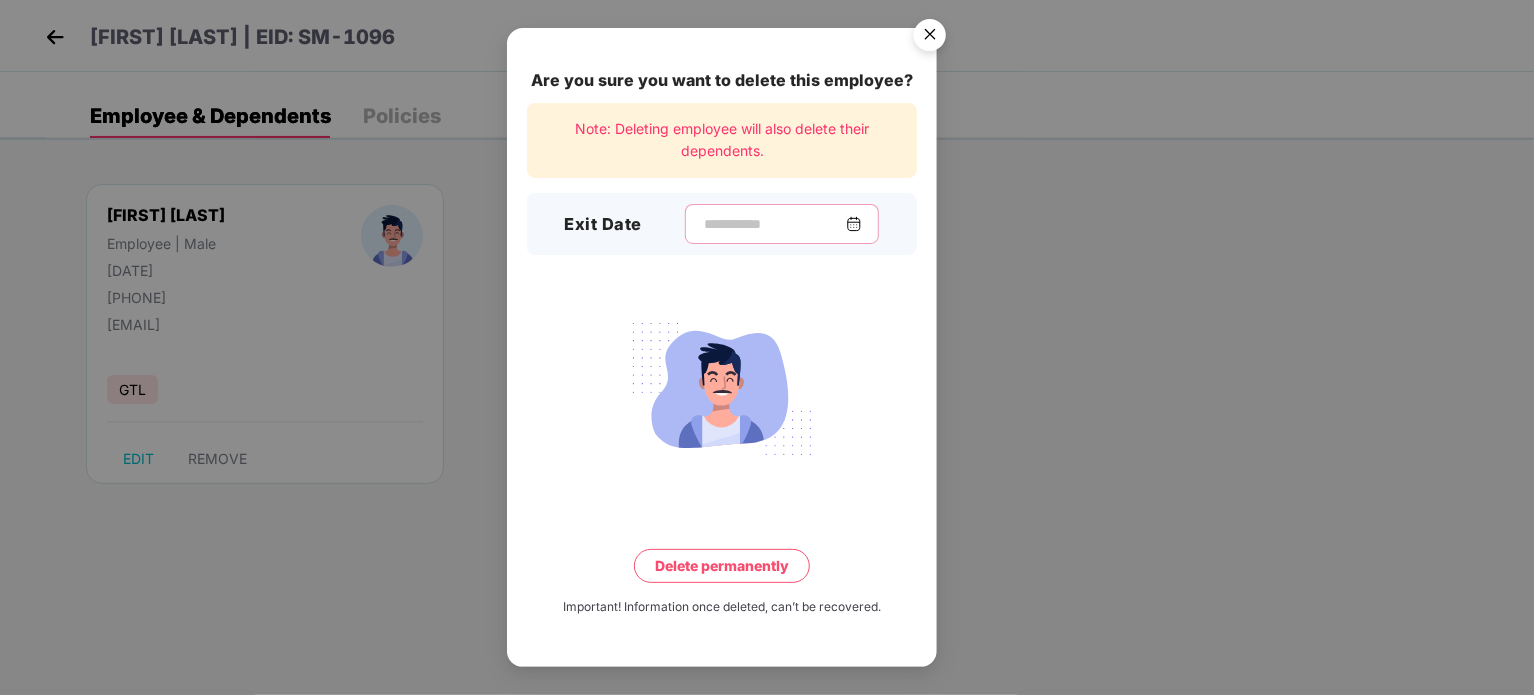 click at bounding box center (774, 224) 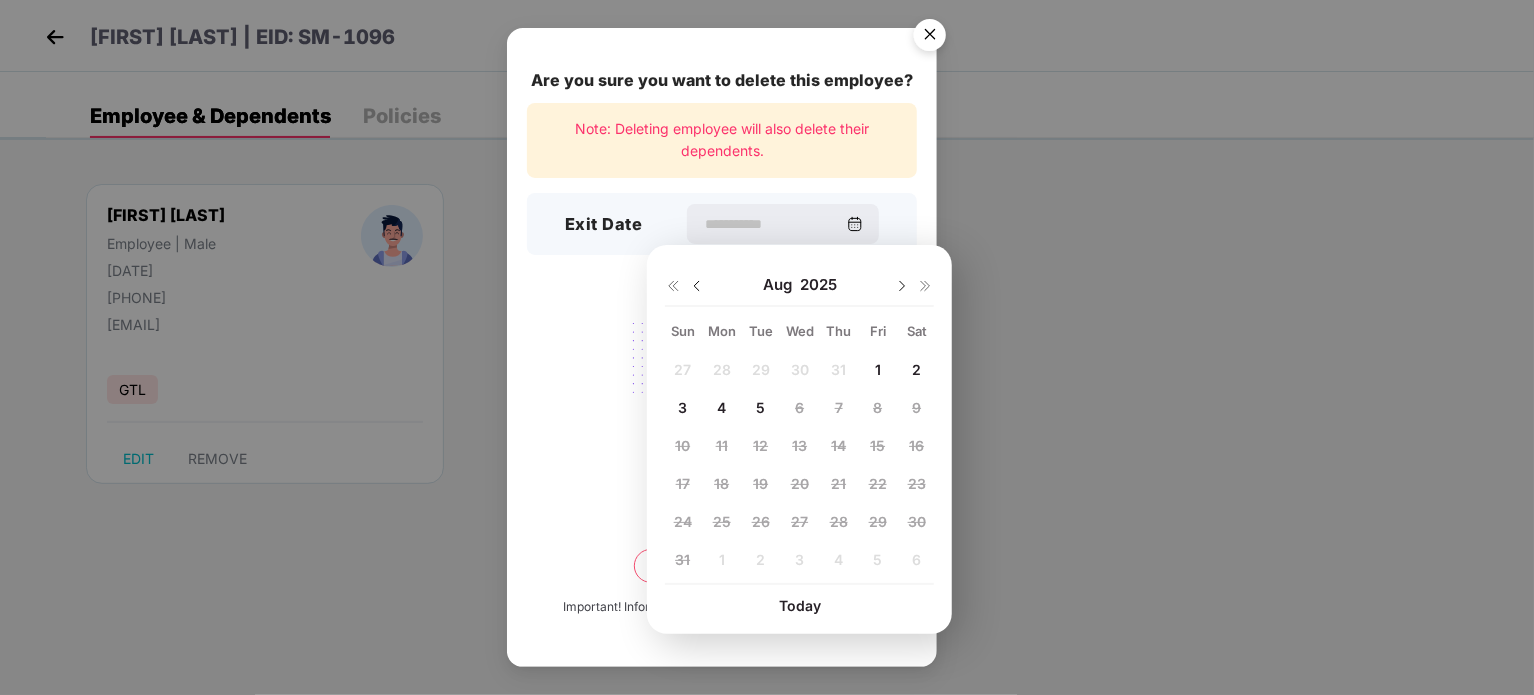 click at bounding box center (697, 286) 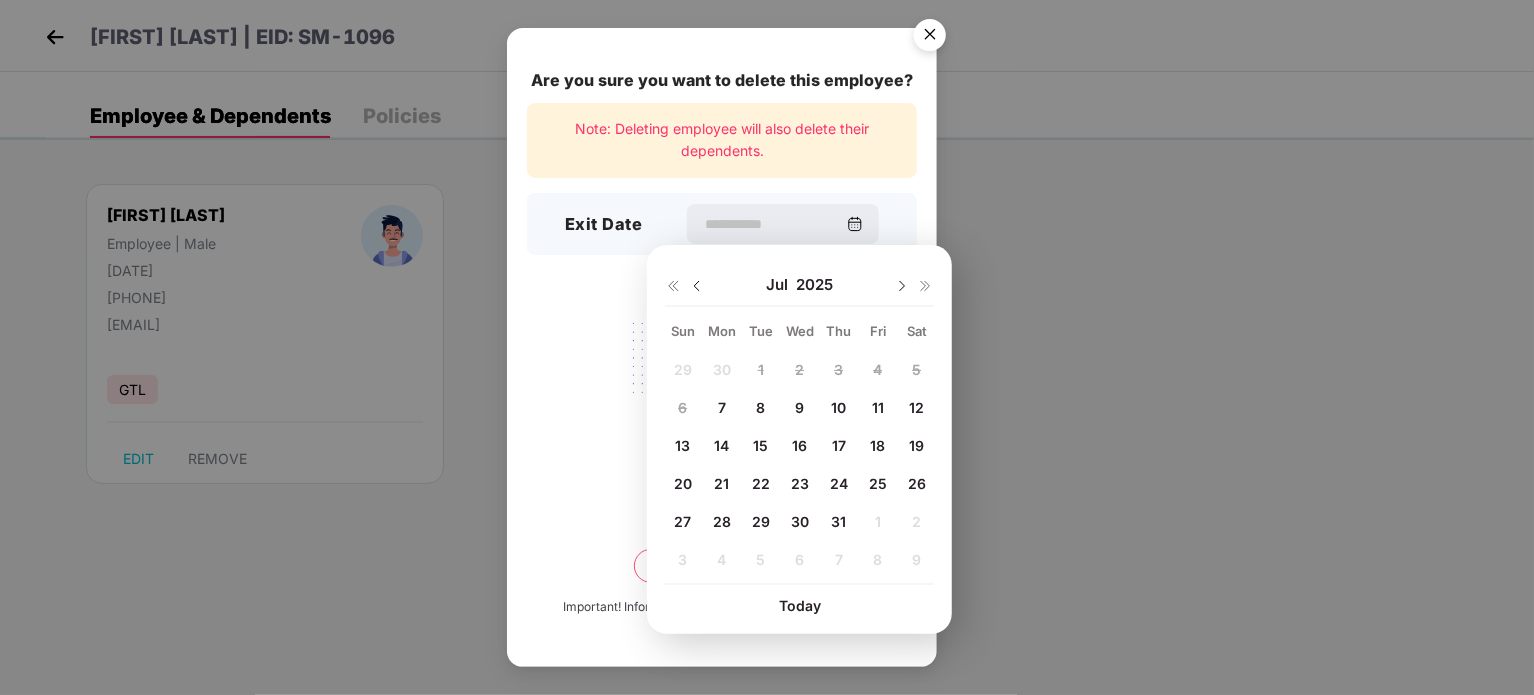 click on "7" at bounding box center (722, 407) 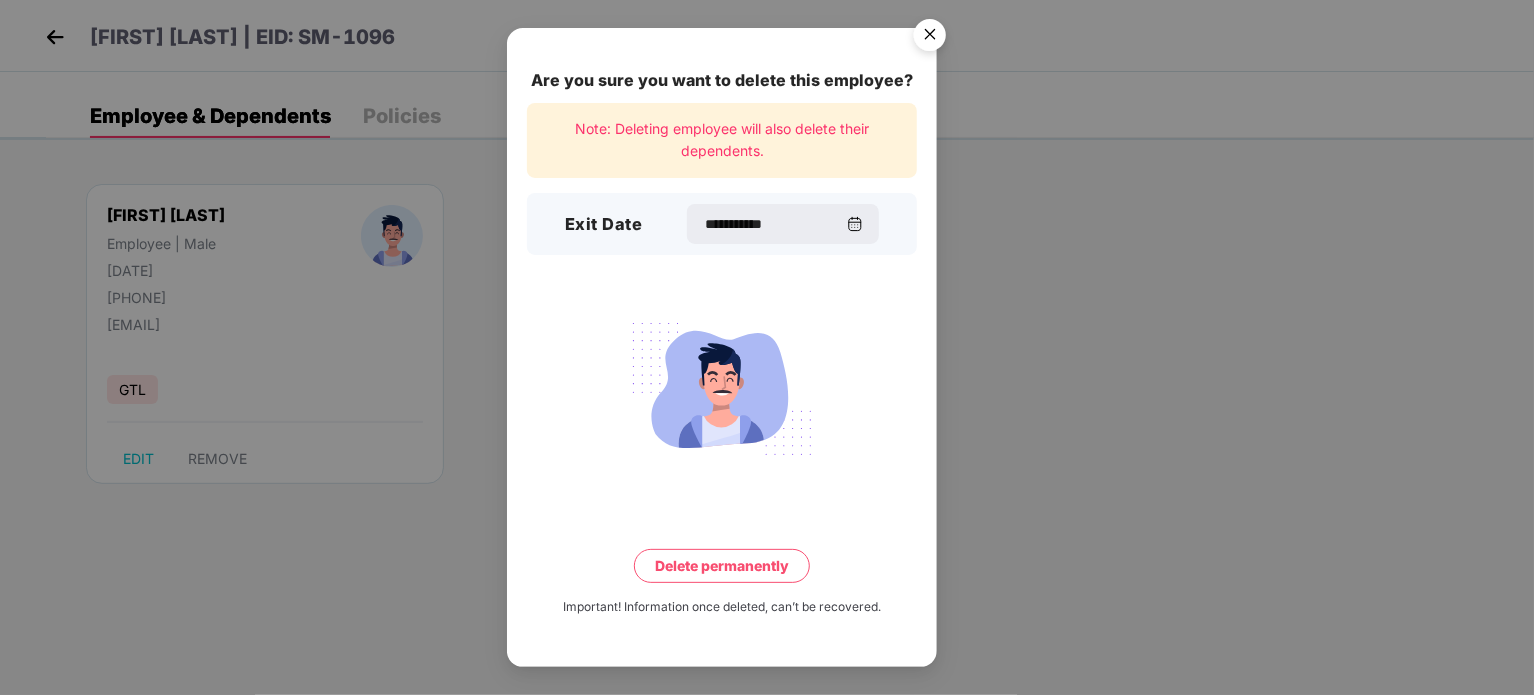 type on "**********" 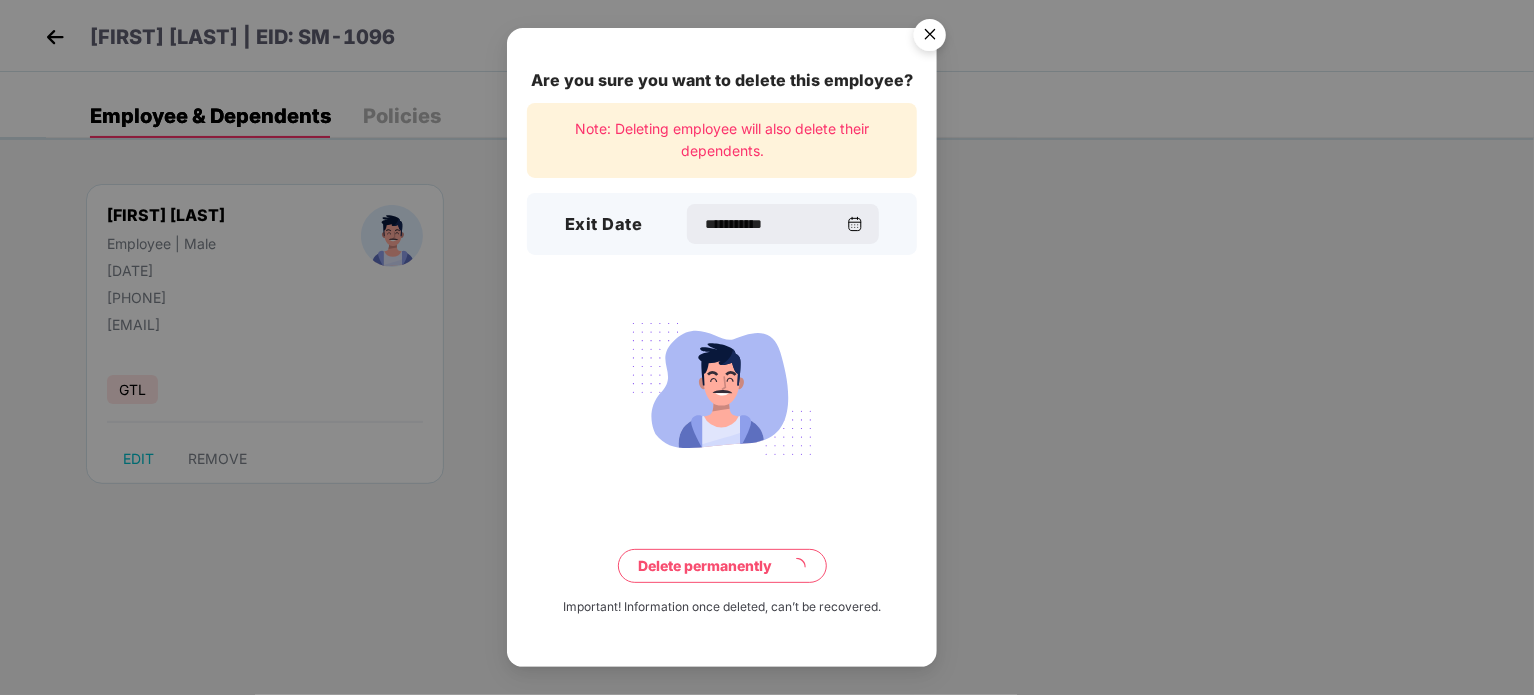 type 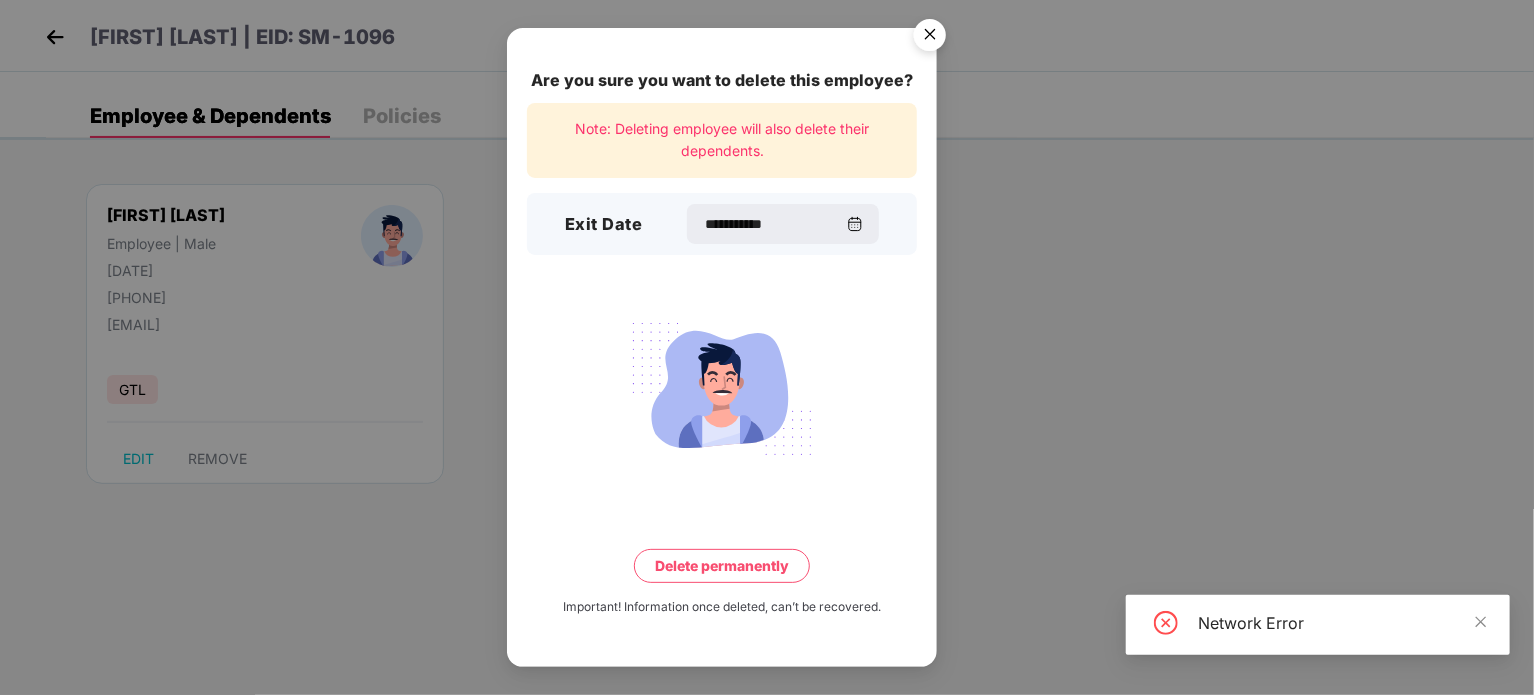 click on "Delete permanently" at bounding box center [722, 566] 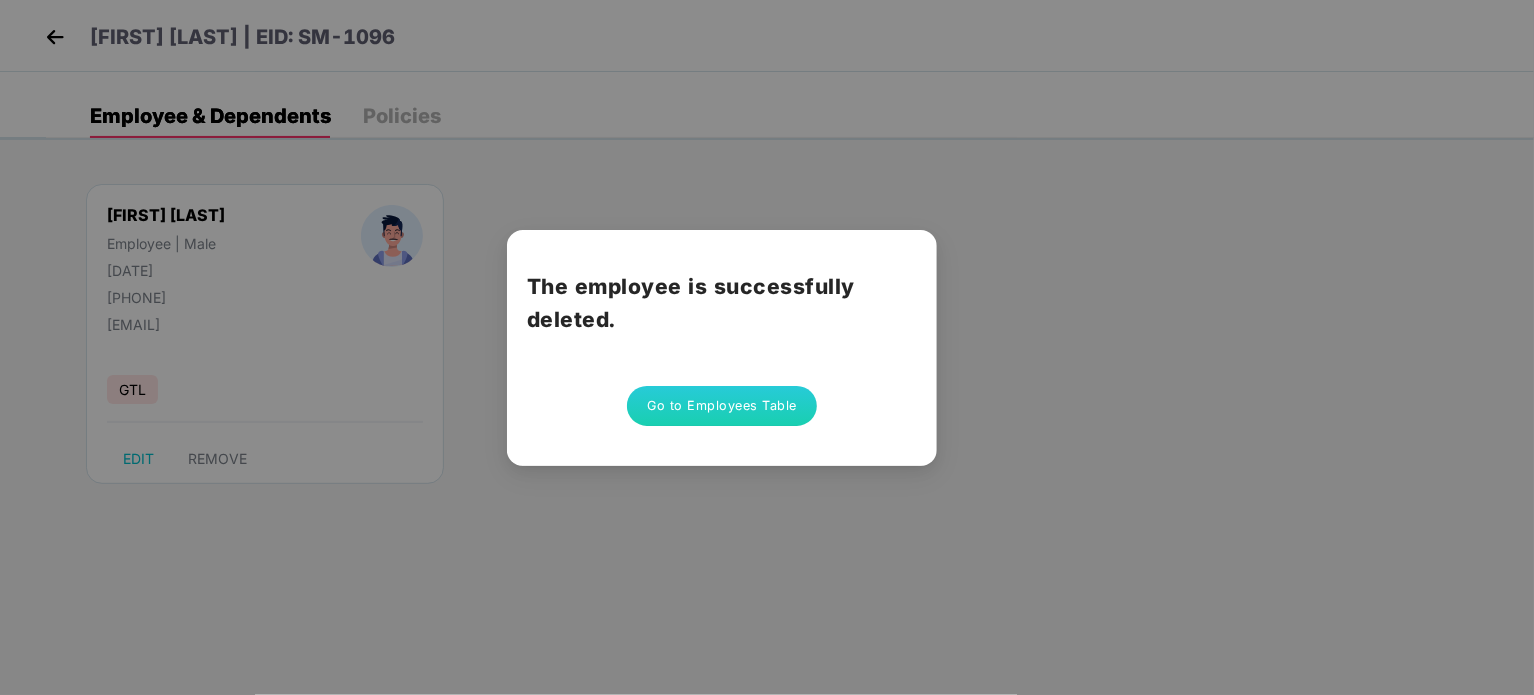 click on "Go to Employees Table" at bounding box center (722, 406) 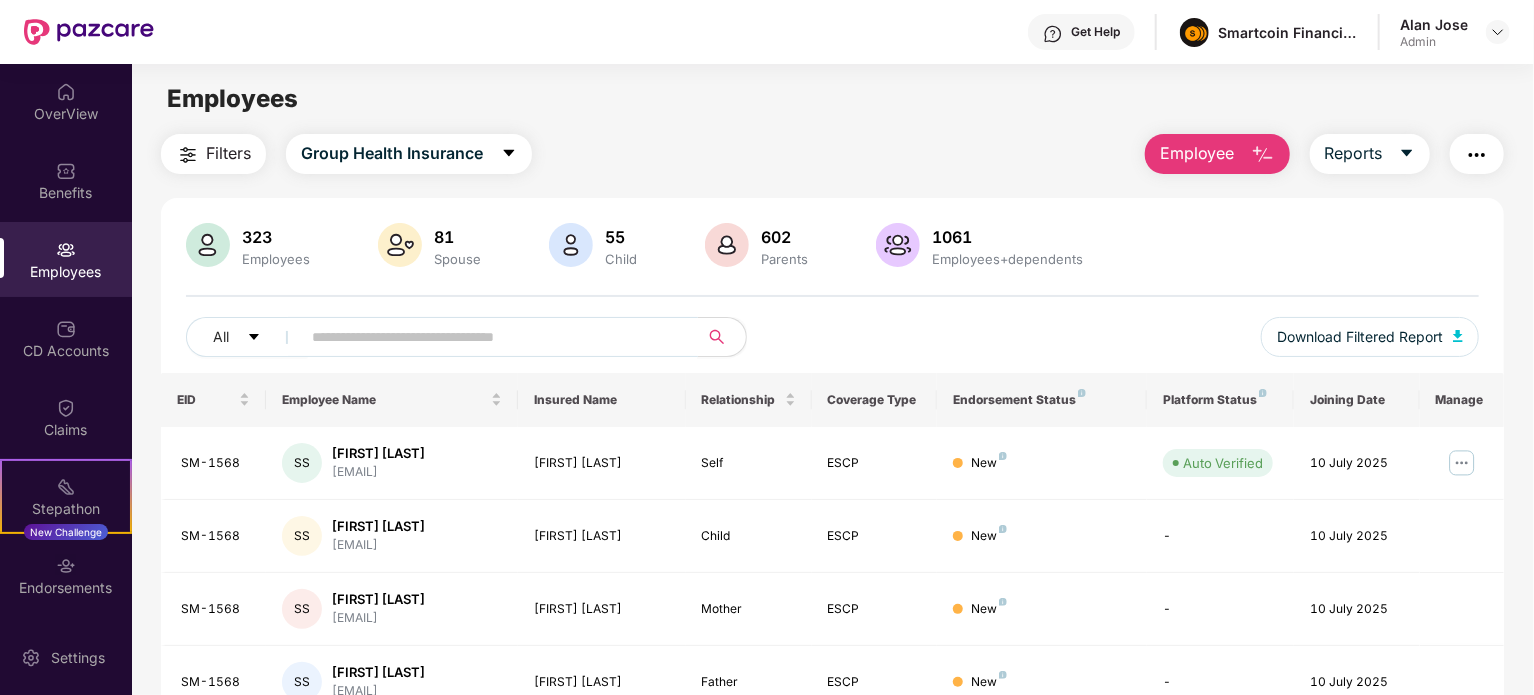 click at bounding box center [491, 337] 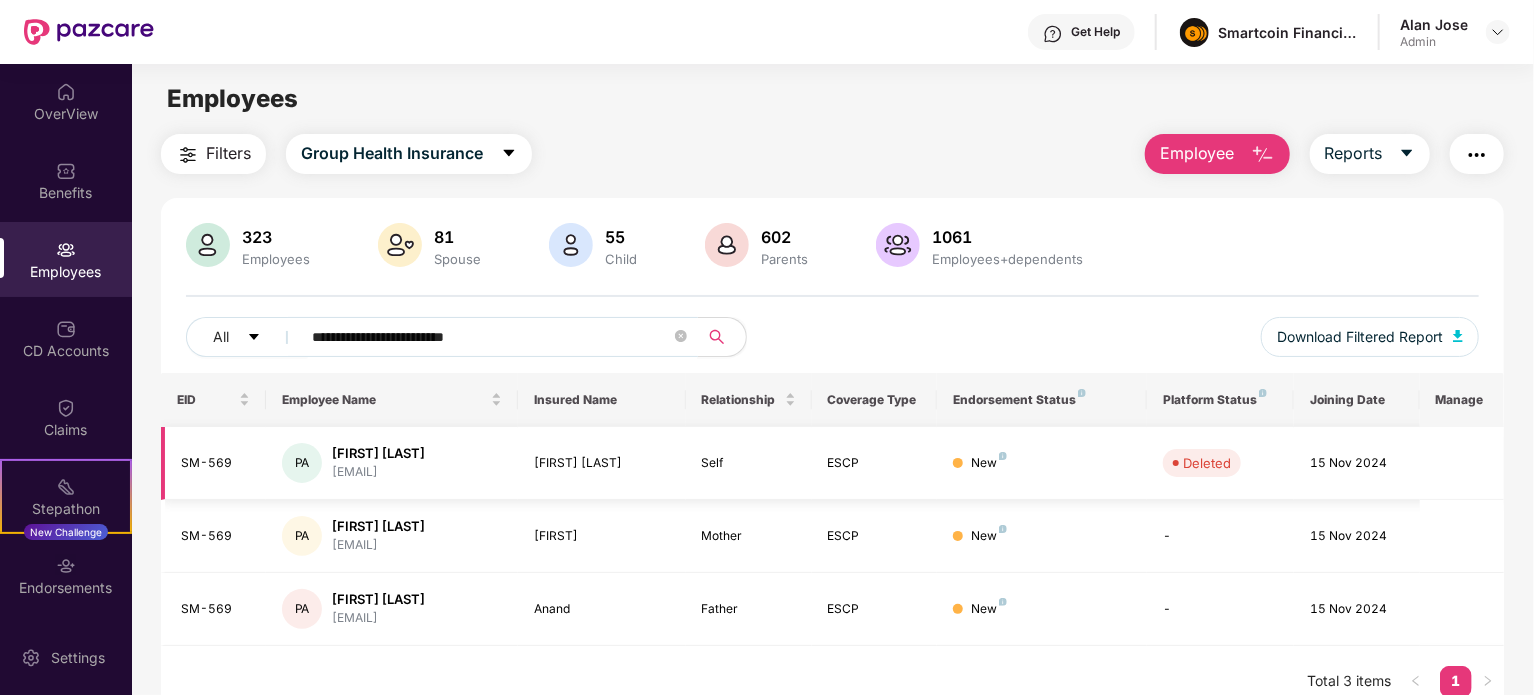 type on "**********" 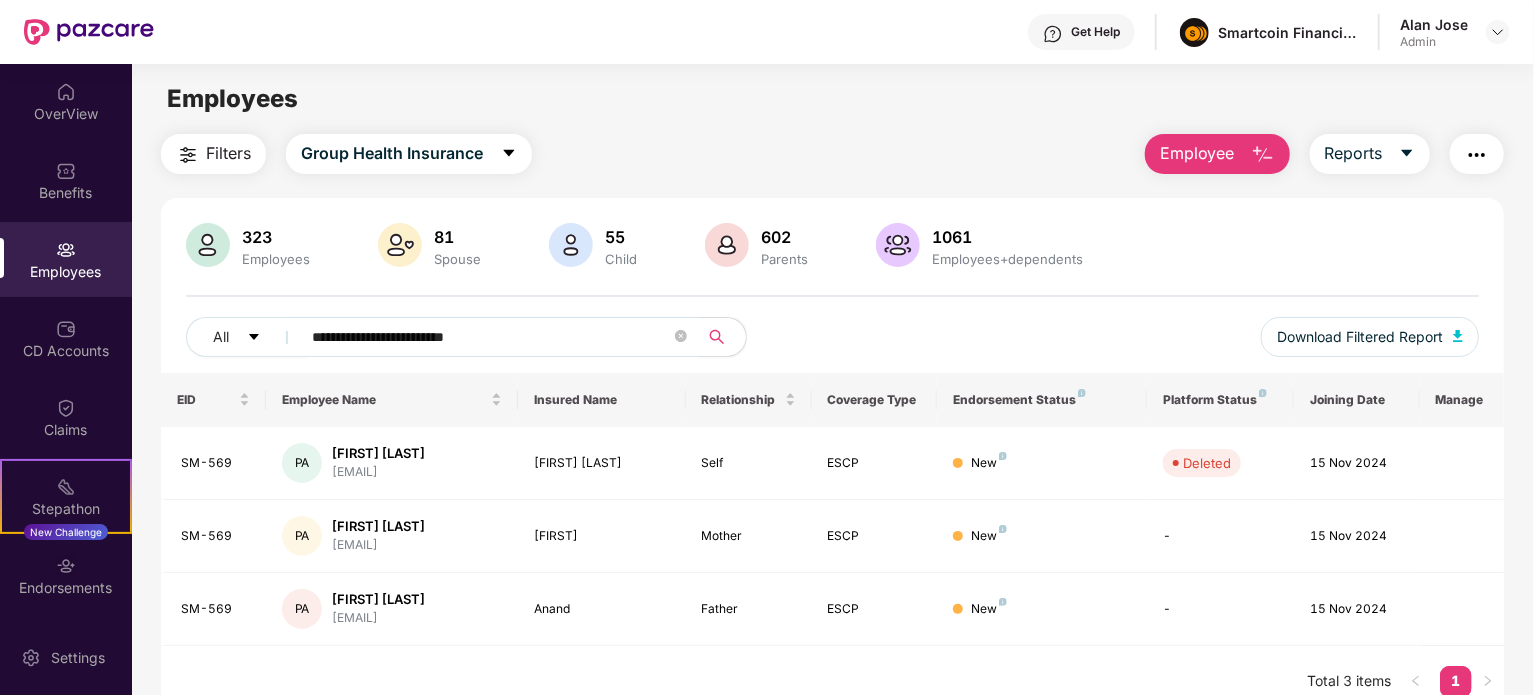 click on "**********" at bounding box center (493, 337) 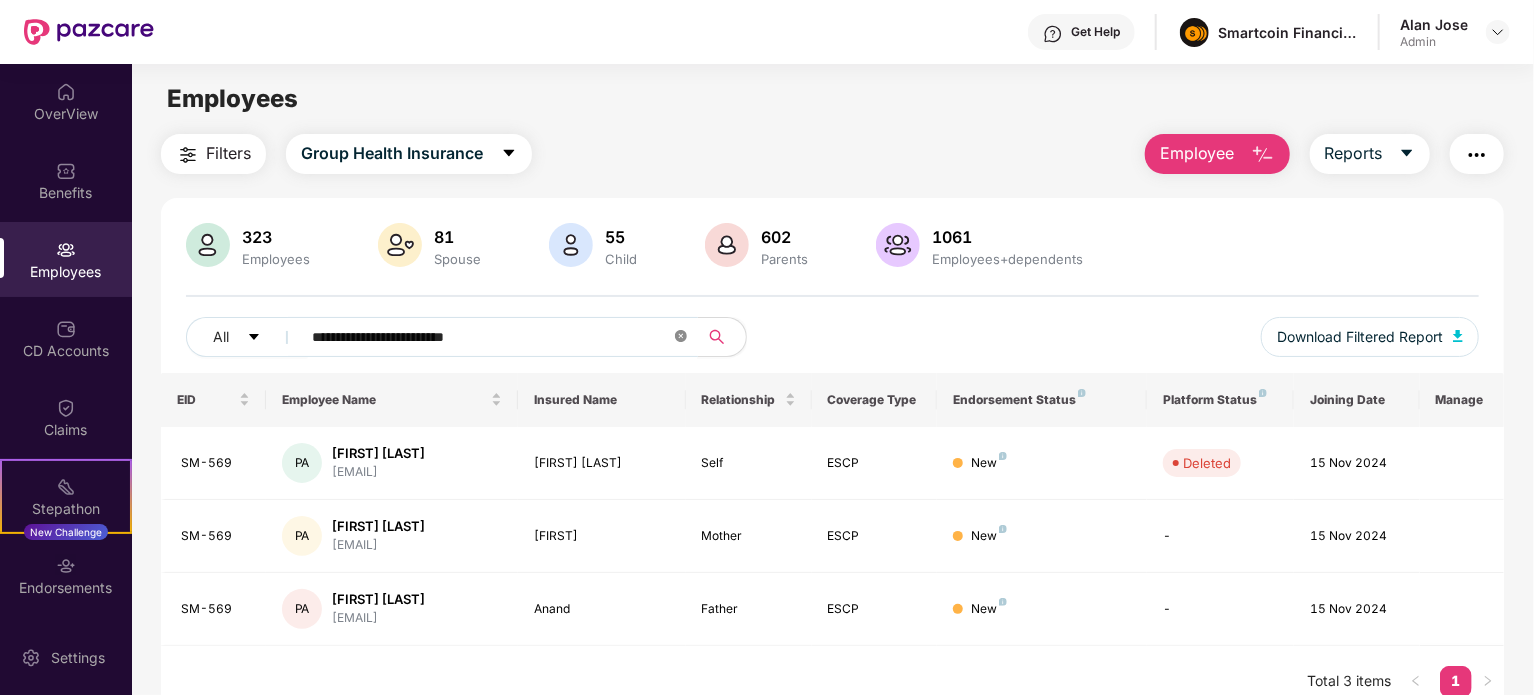 click 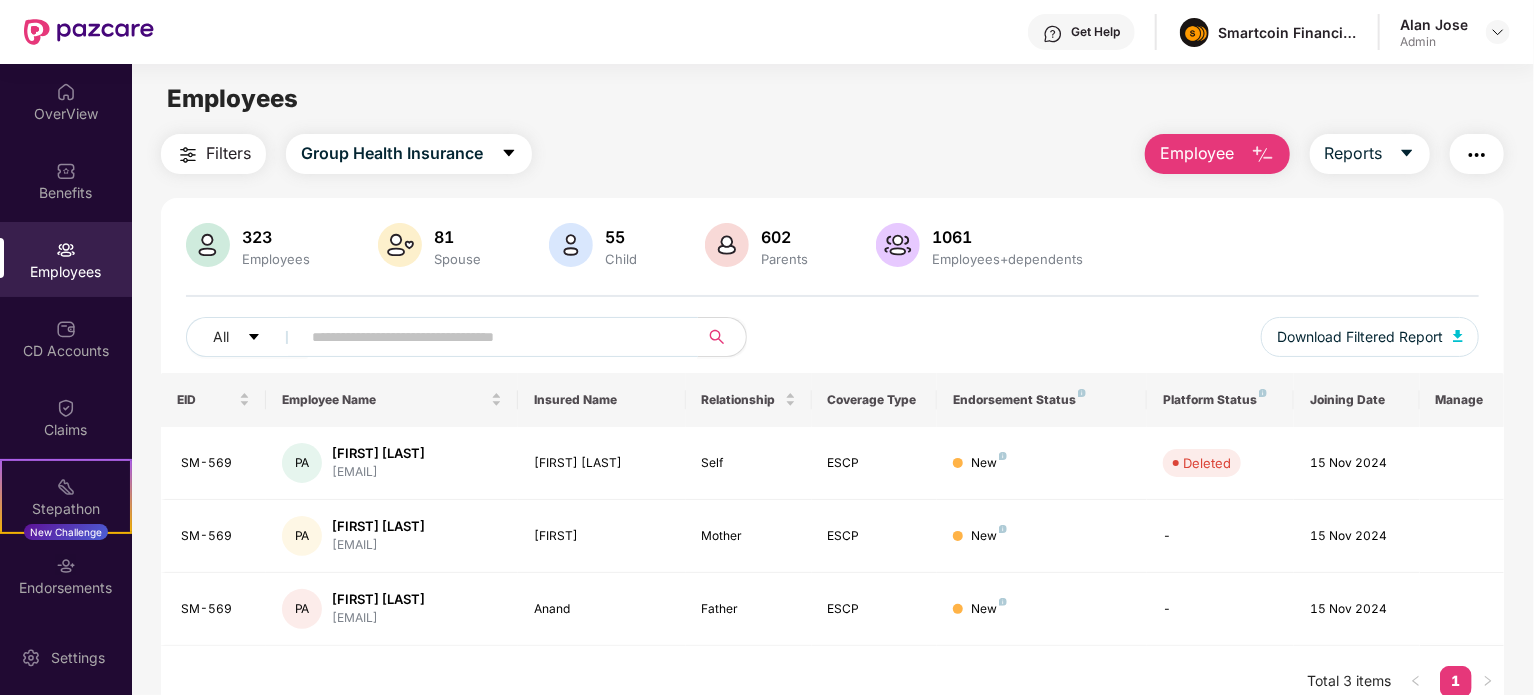 paste on "**********" 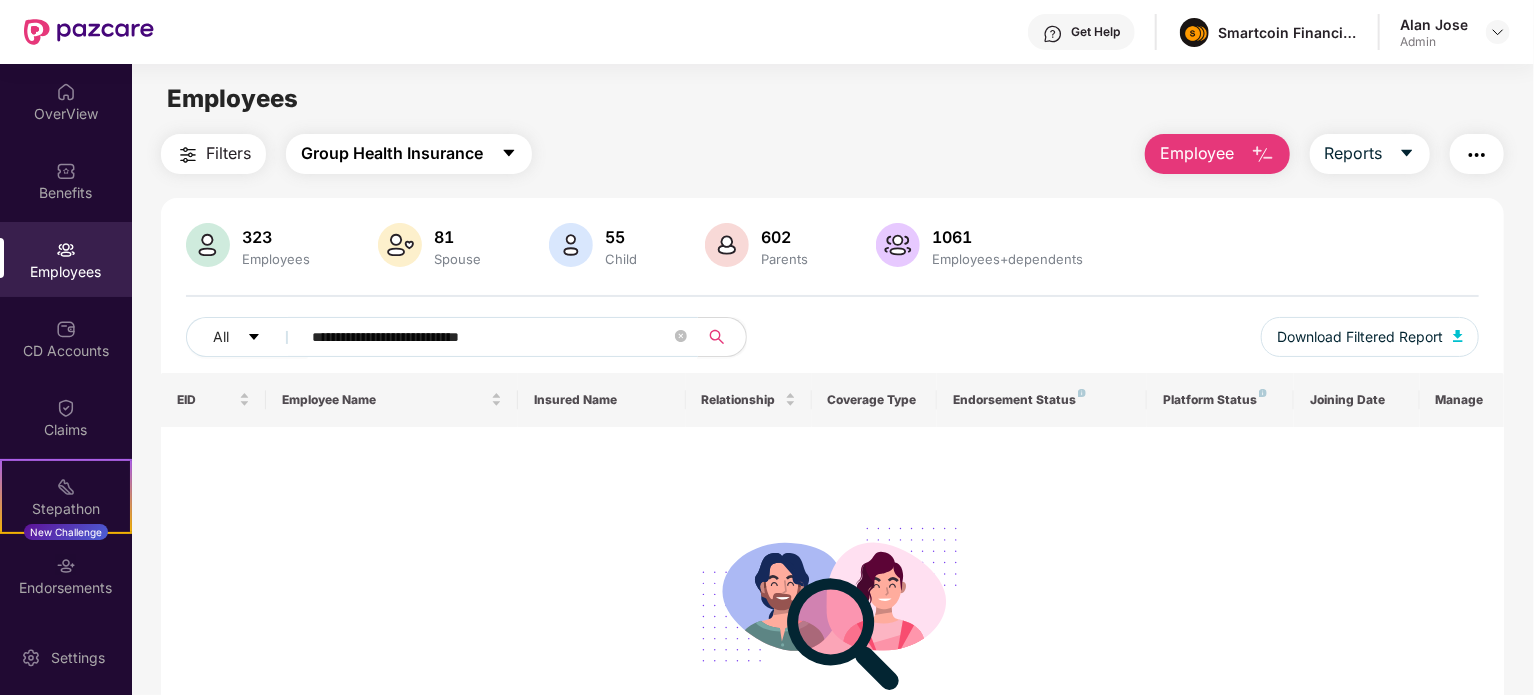 type on "**********" 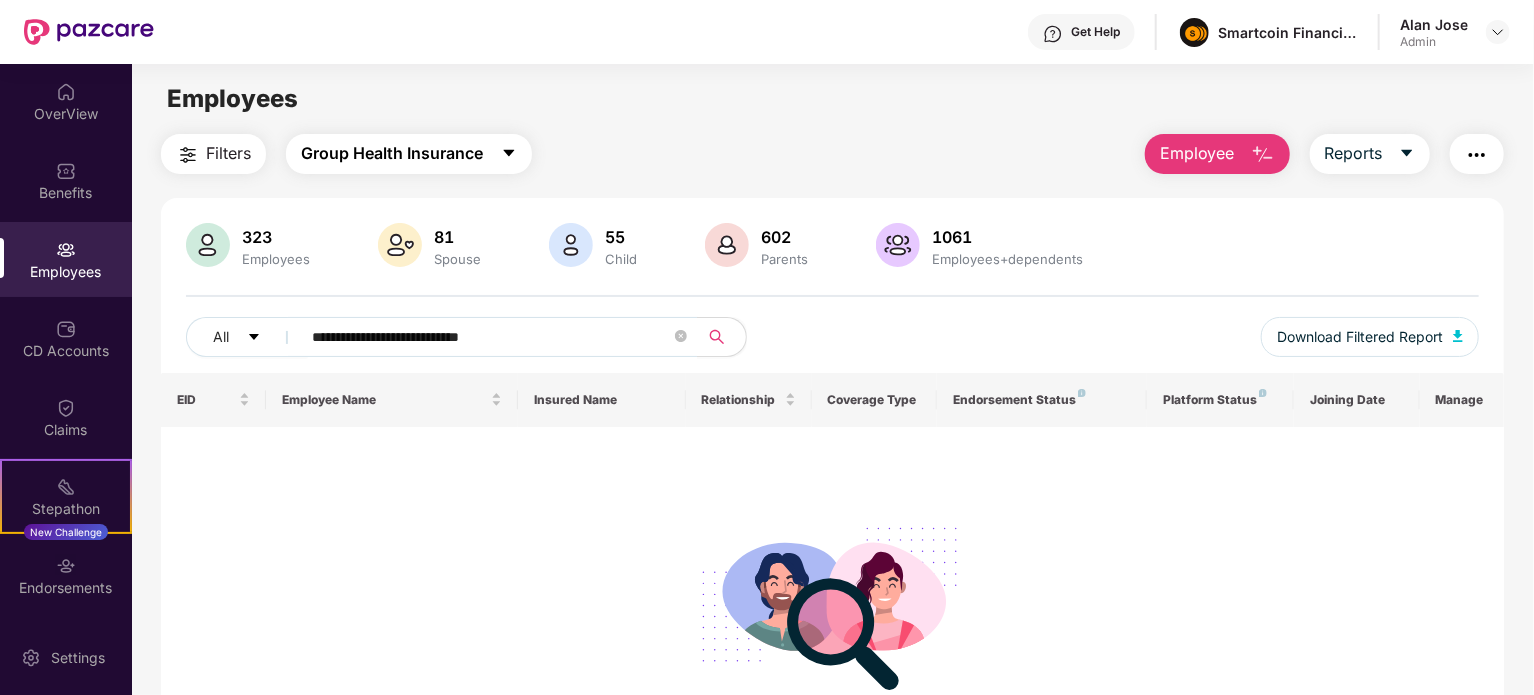 click on "Group Health Insurance" at bounding box center (409, 154) 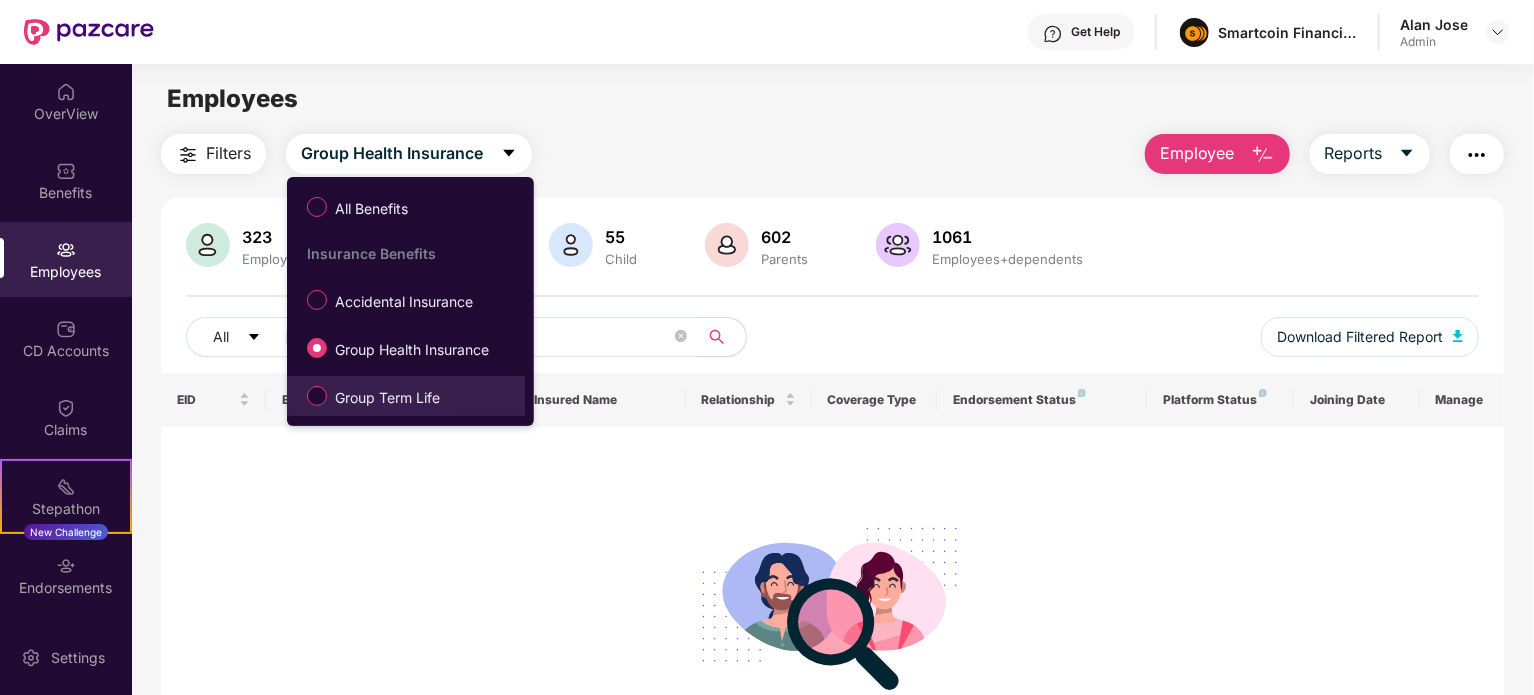 click on "Group Term Life" at bounding box center [387, 398] 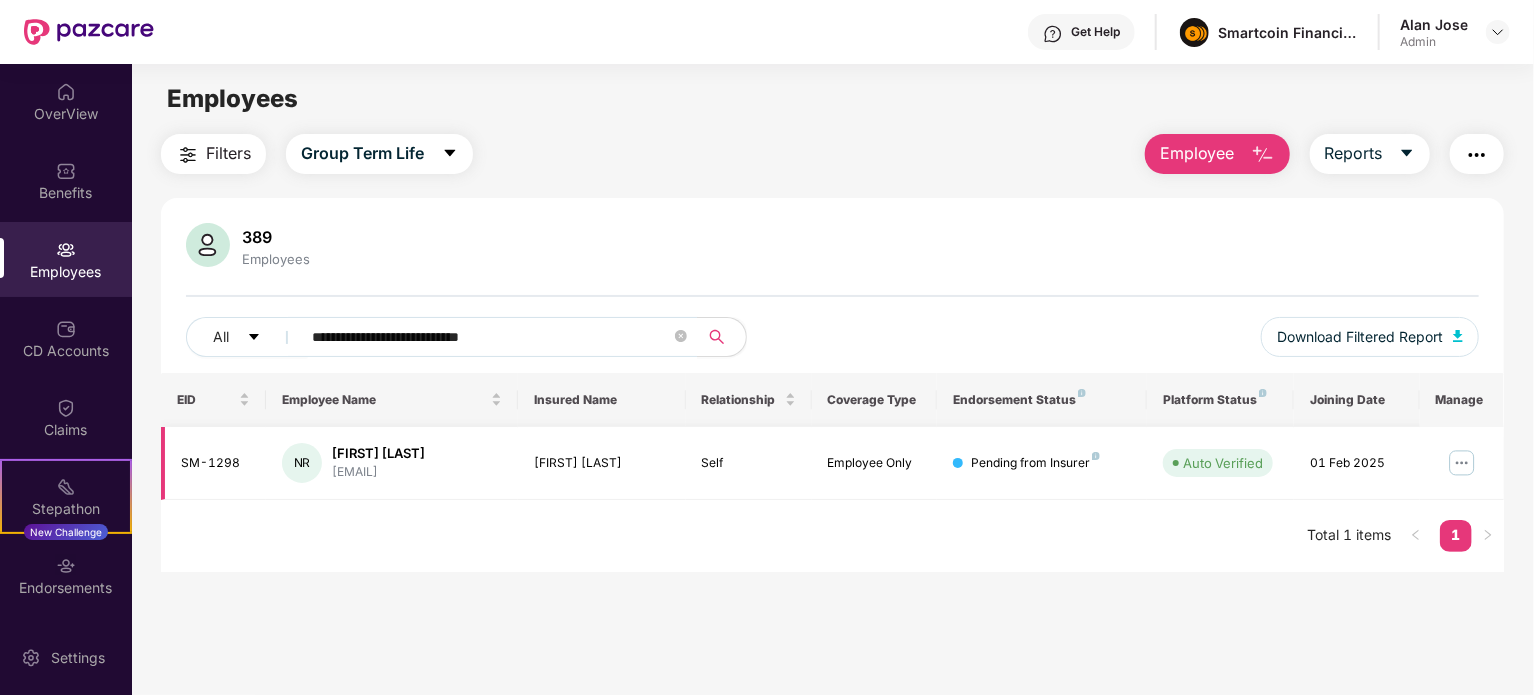 click at bounding box center [1462, 463] 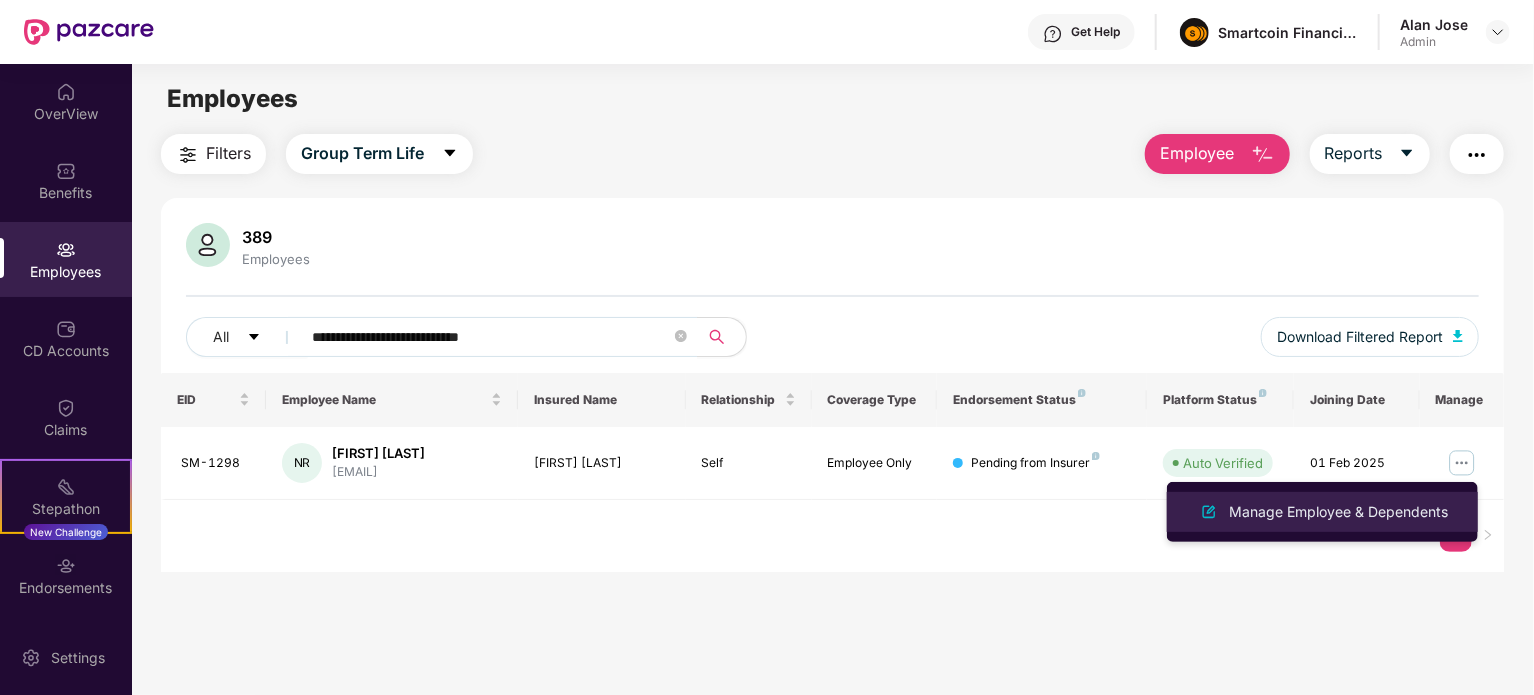 click on "Manage Employee & Dependents" at bounding box center [1338, 512] 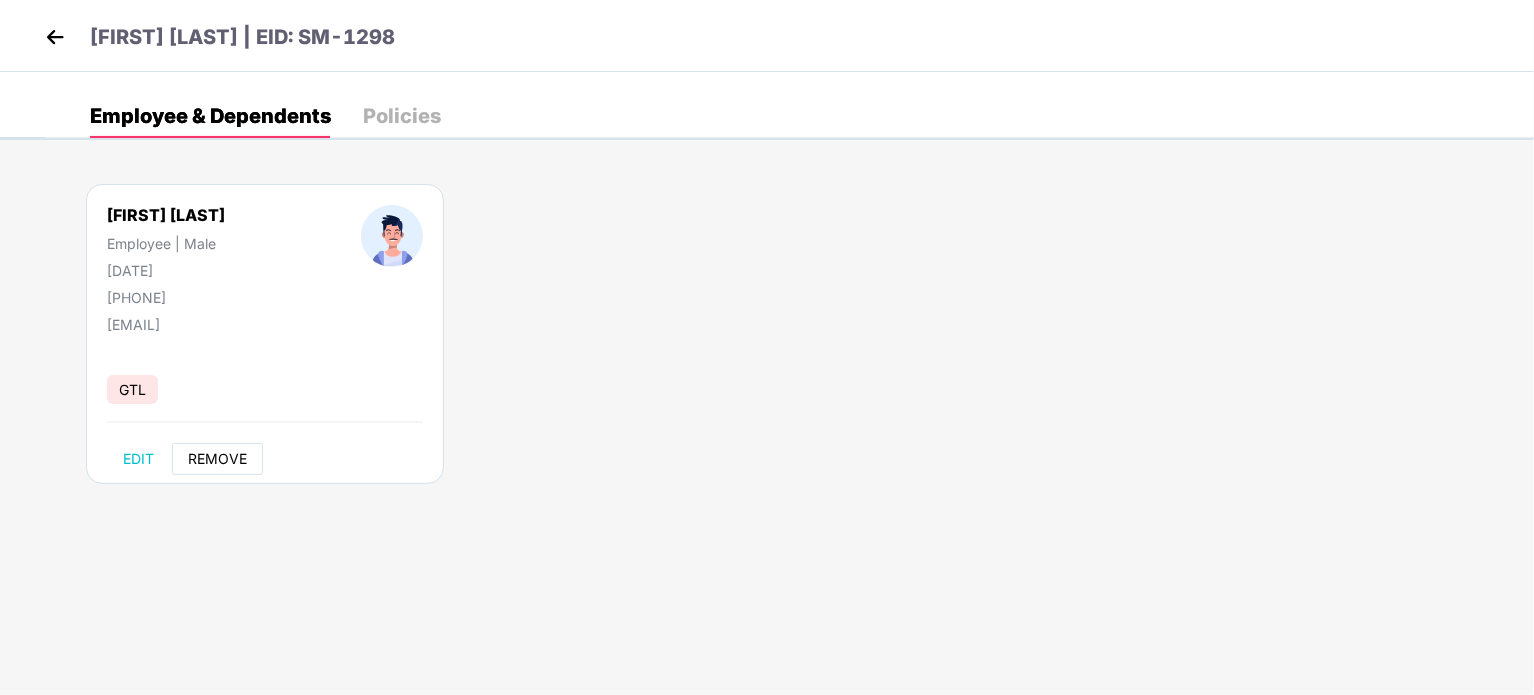 click on "REMOVE" at bounding box center [217, 459] 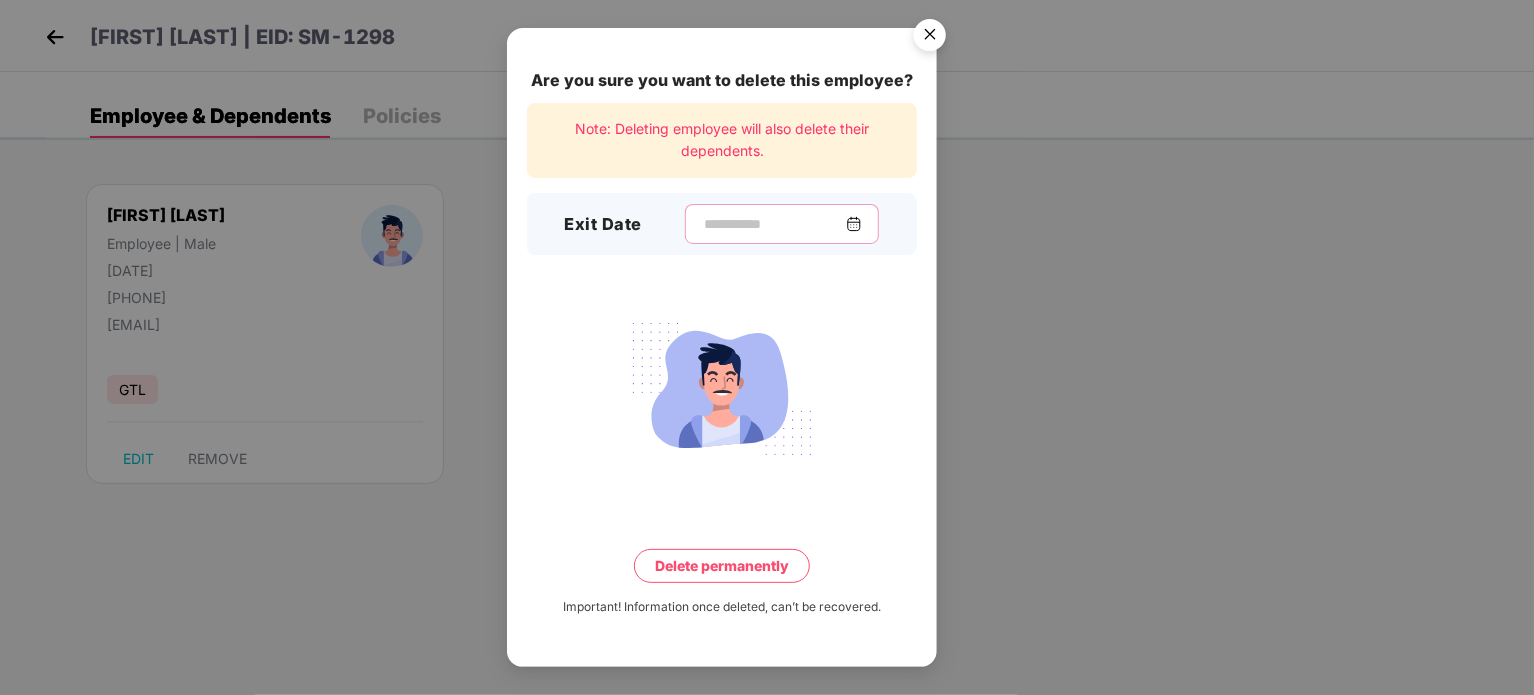 click at bounding box center [774, 224] 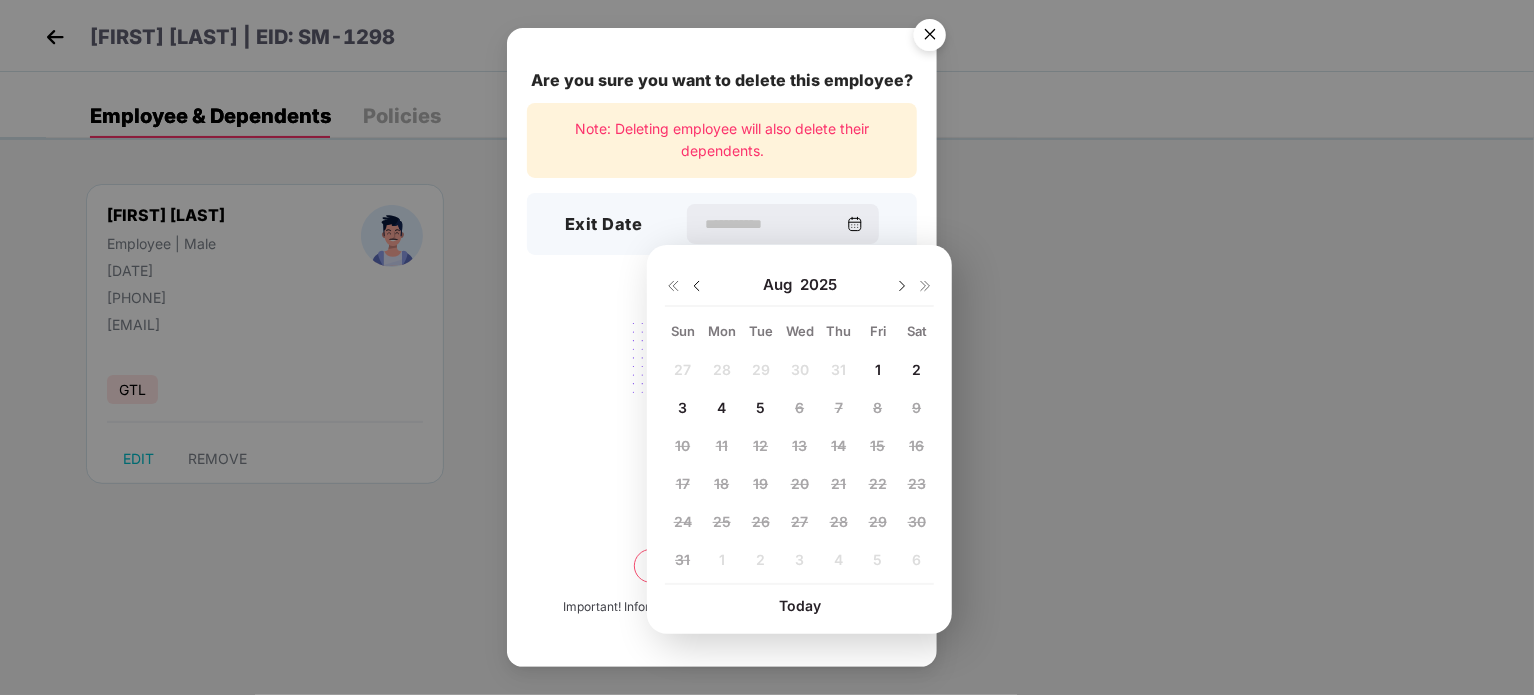click at bounding box center (697, 286) 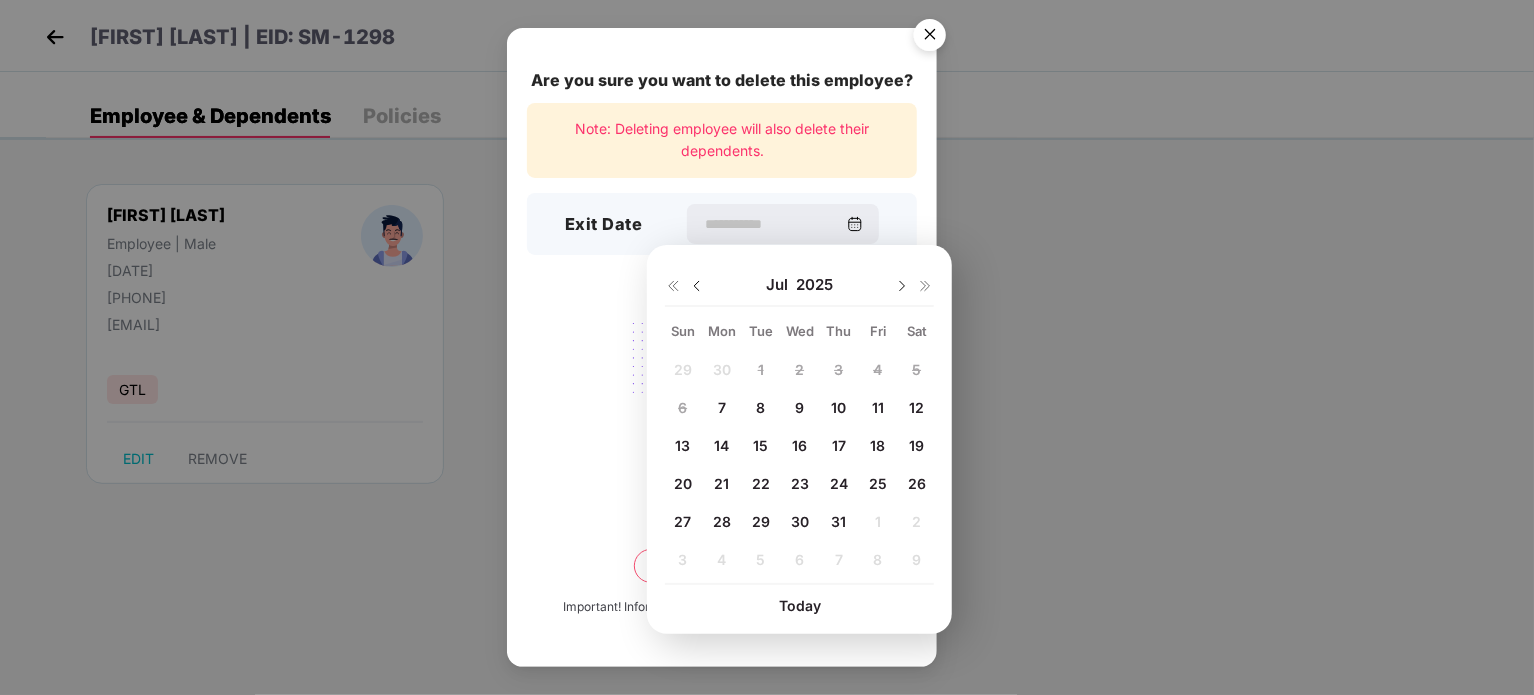 click on "7" at bounding box center [722, 407] 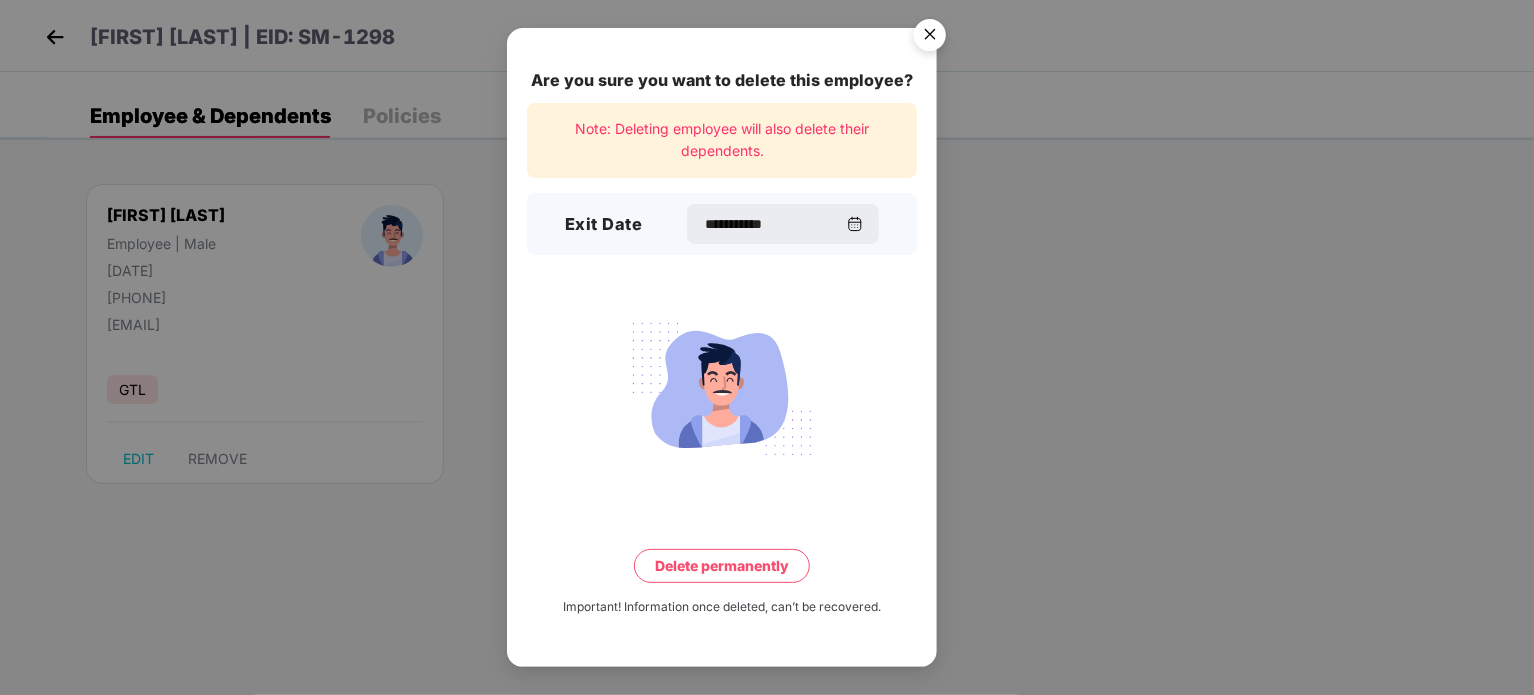click on "Delete permanently" at bounding box center (722, 566) 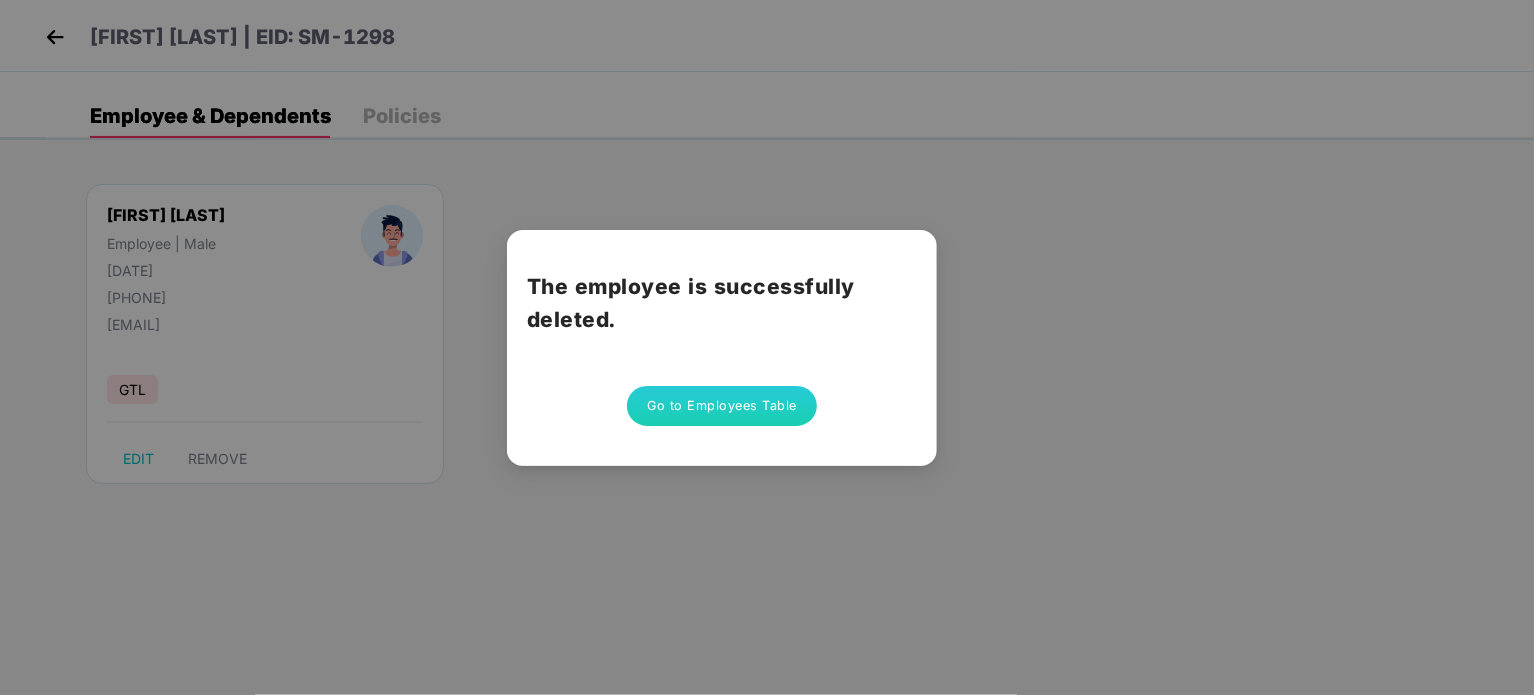 click on "Go to Employees Table" at bounding box center [722, 406] 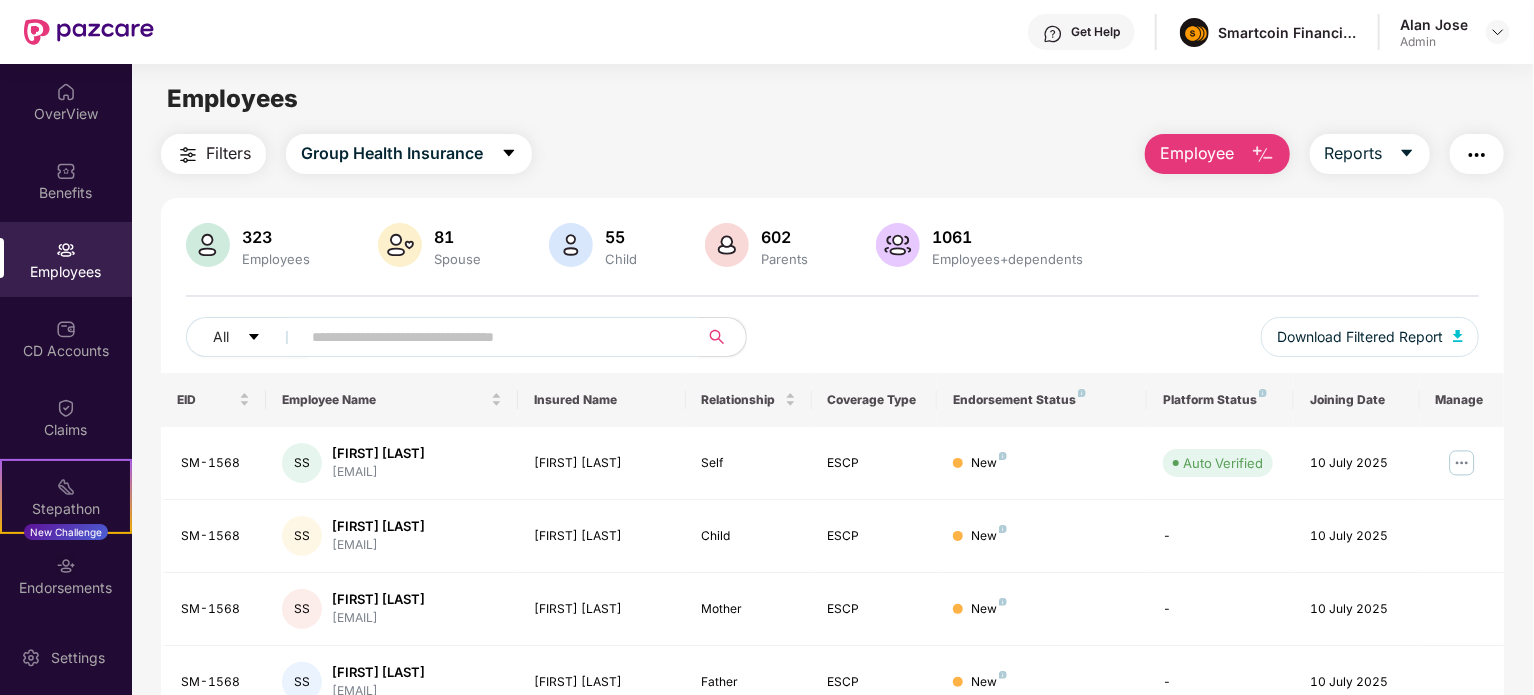 click at bounding box center (491, 337) 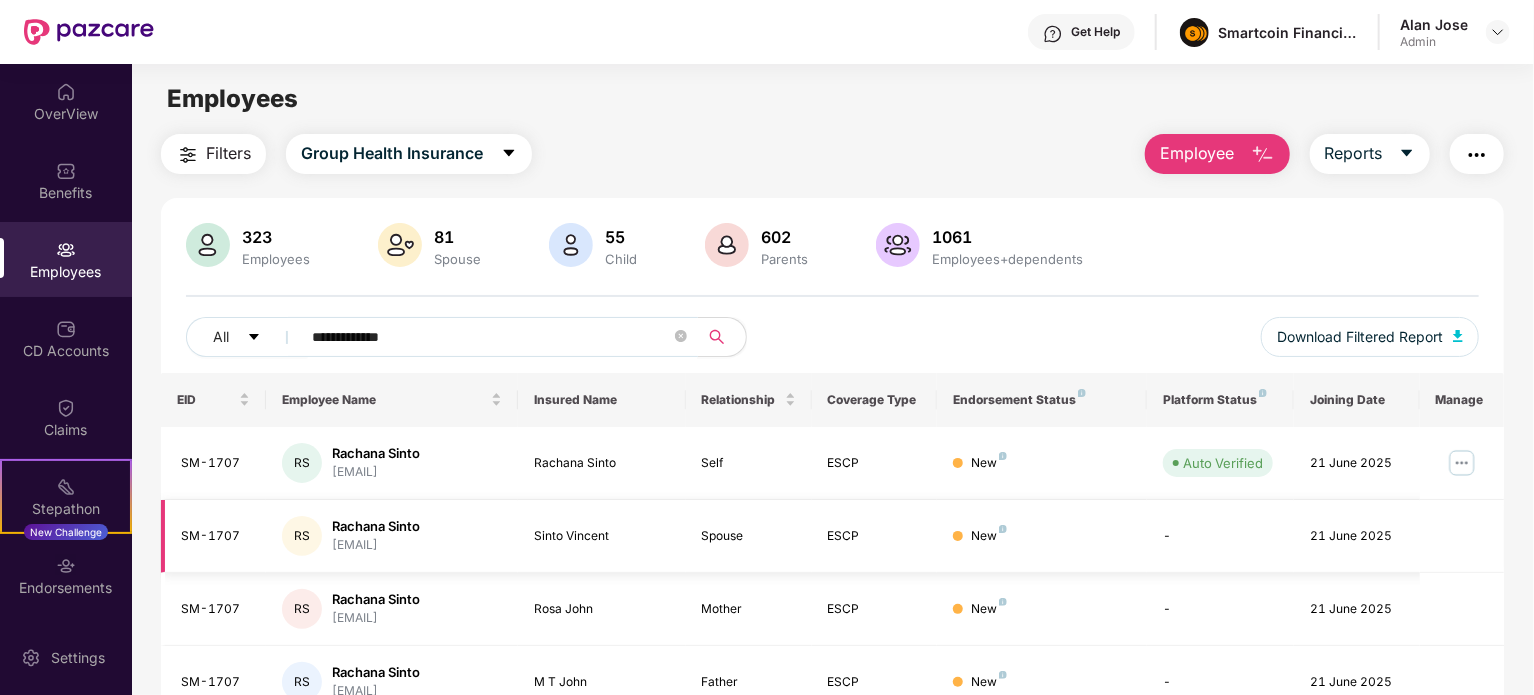 scroll, scrollTop: 94, scrollLeft: 0, axis: vertical 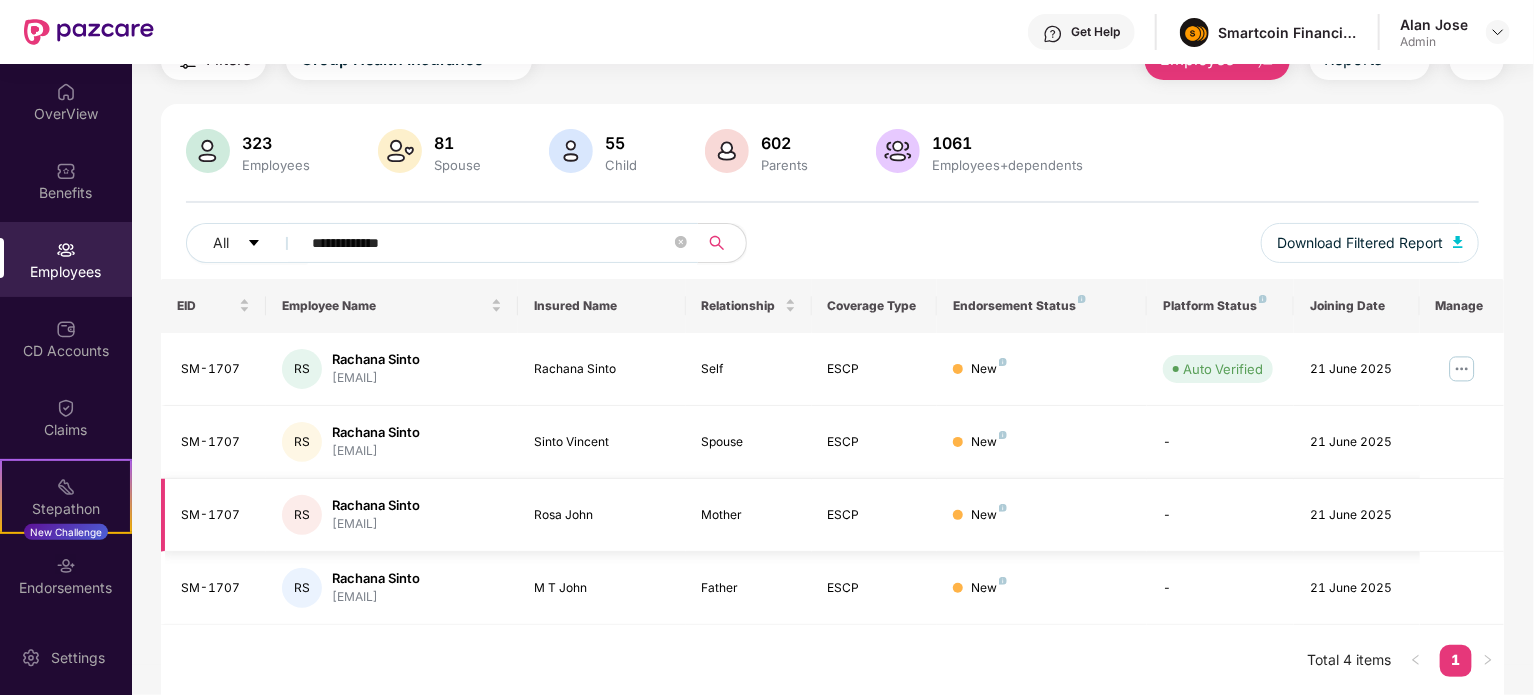 type on "**********" 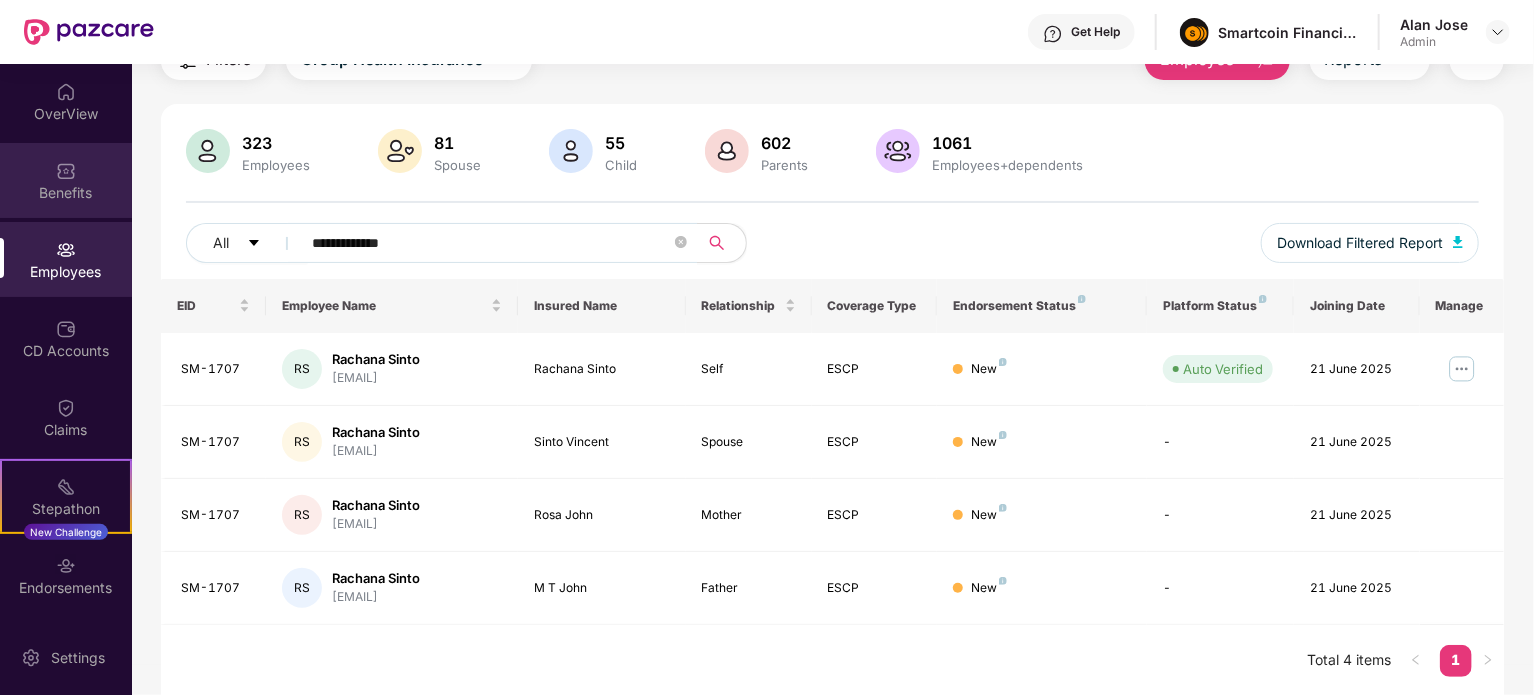 click at bounding box center [66, 171] 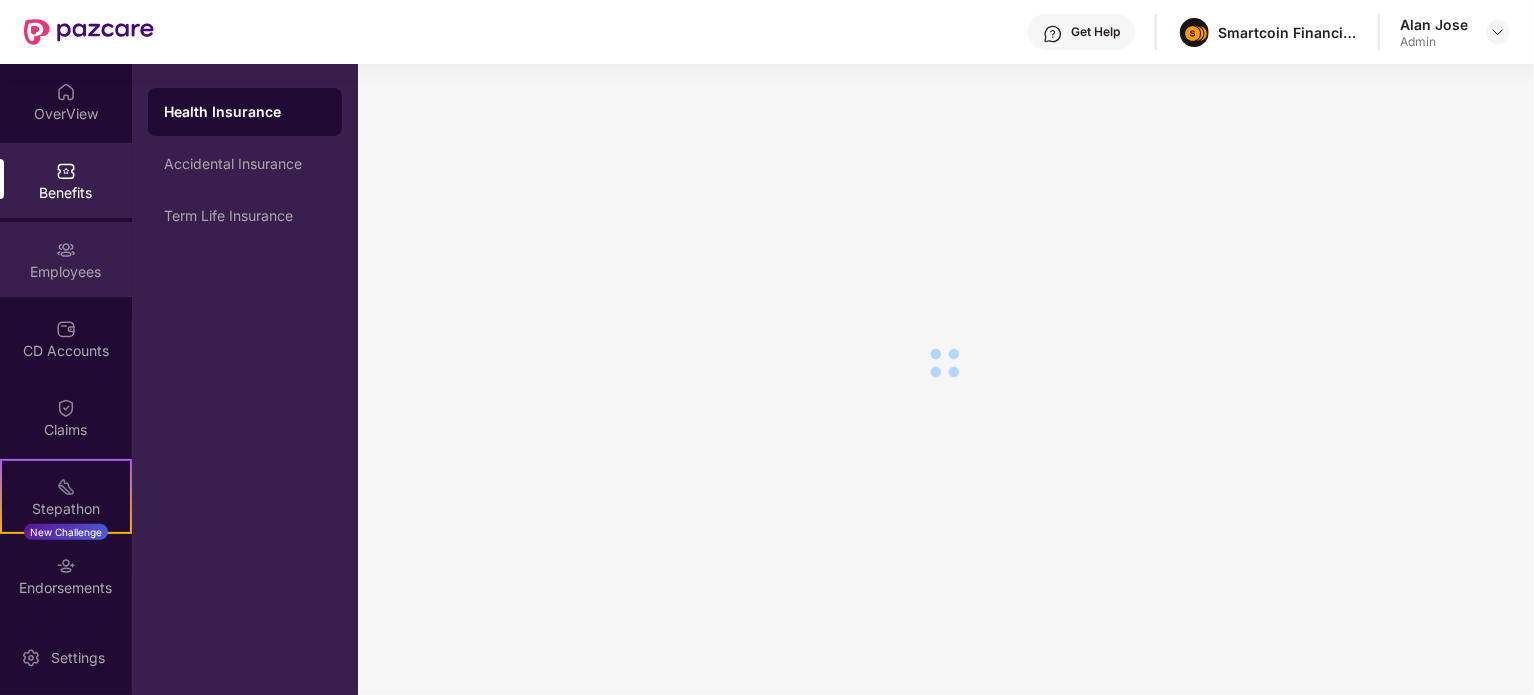 click at bounding box center [66, 250] 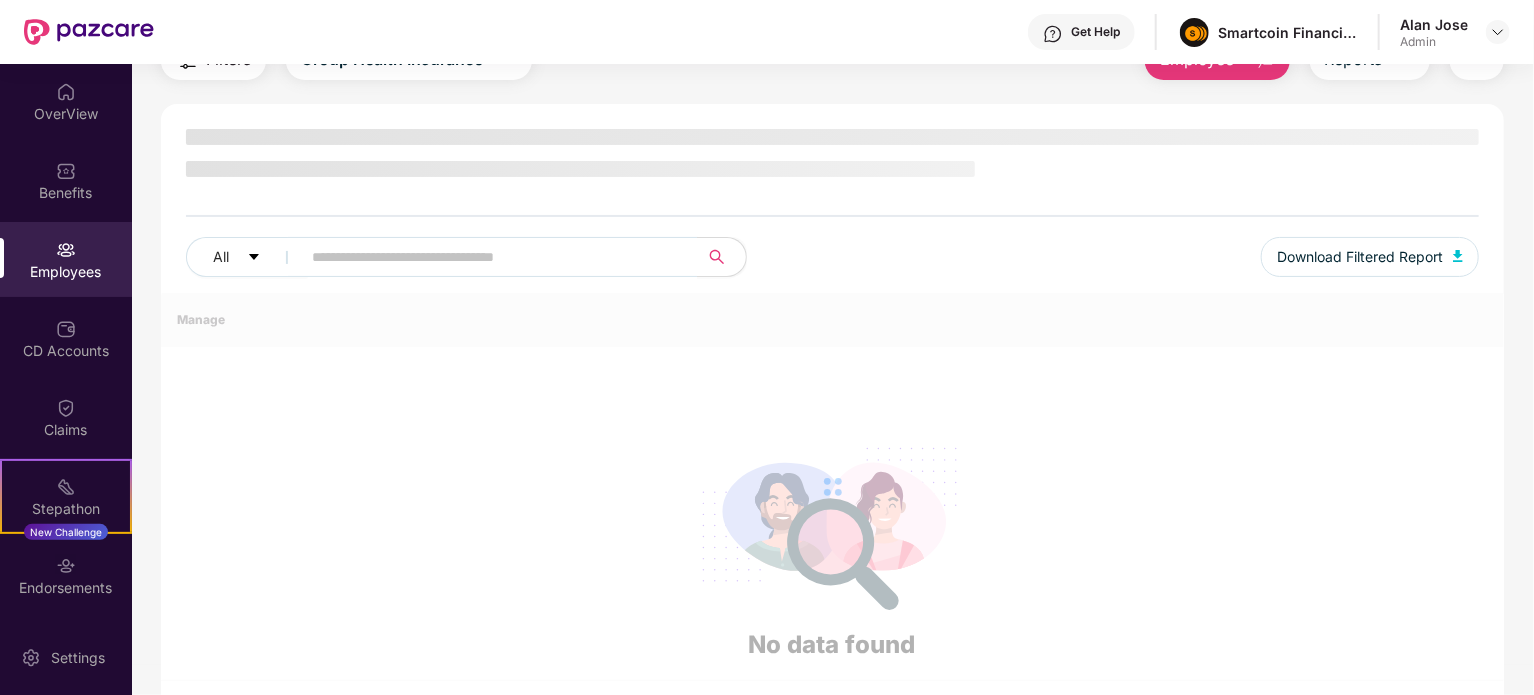 scroll, scrollTop: 0, scrollLeft: 0, axis: both 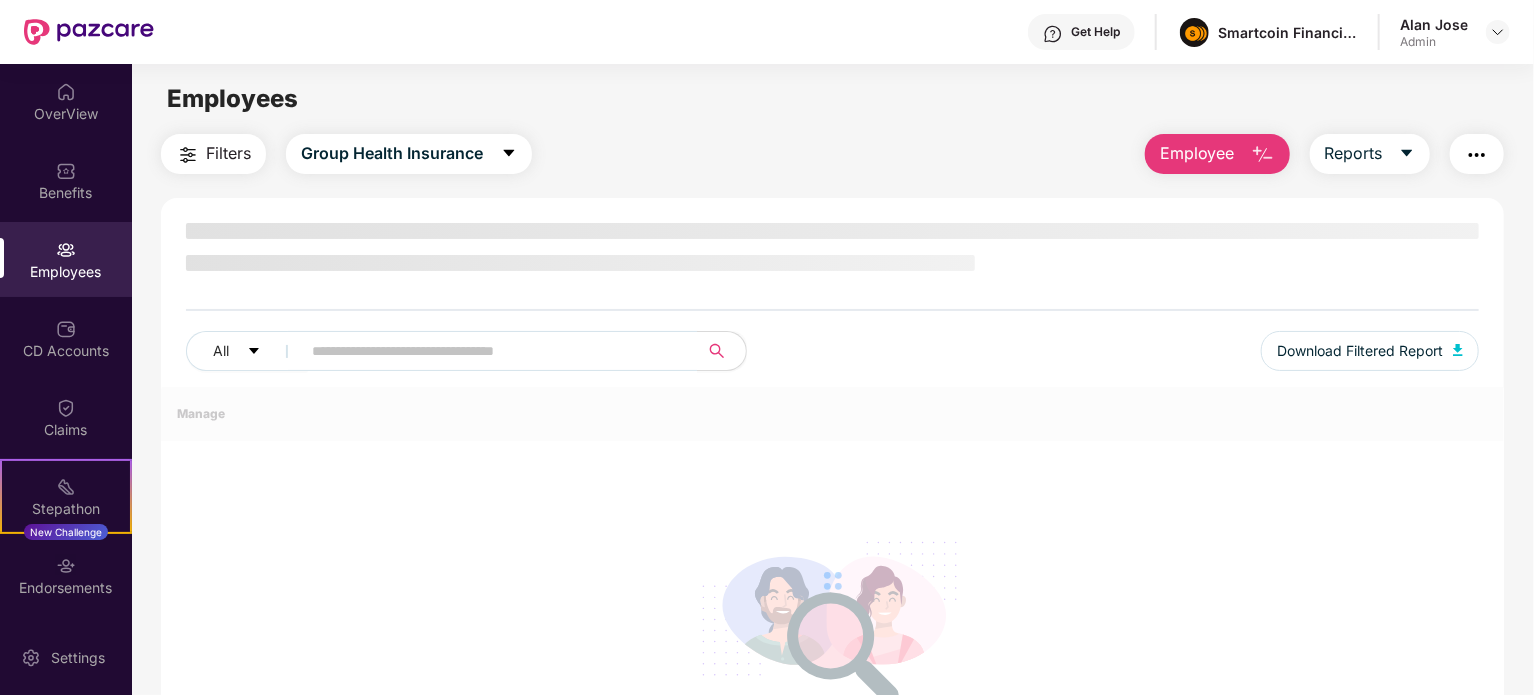 click on "Employee" at bounding box center (1197, 153) 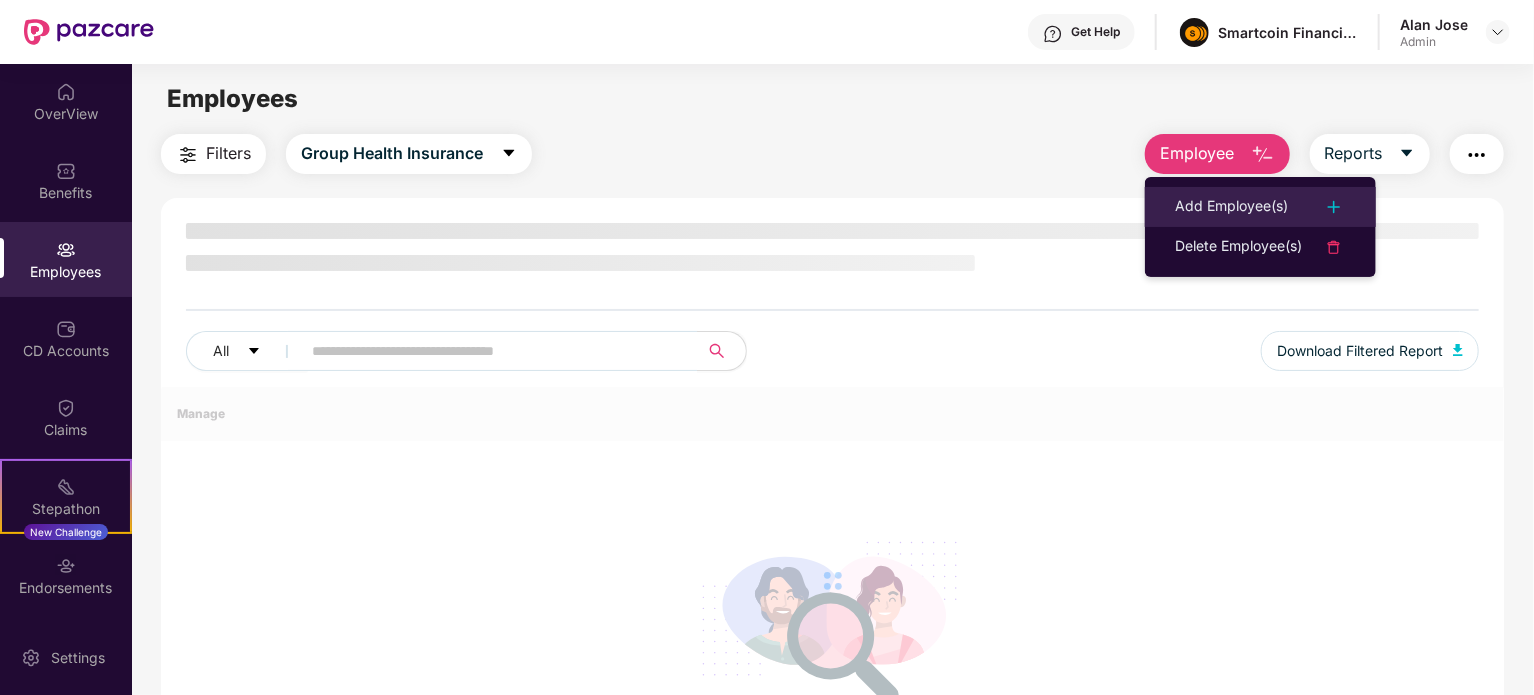 click at bounding box center [1324, 207] 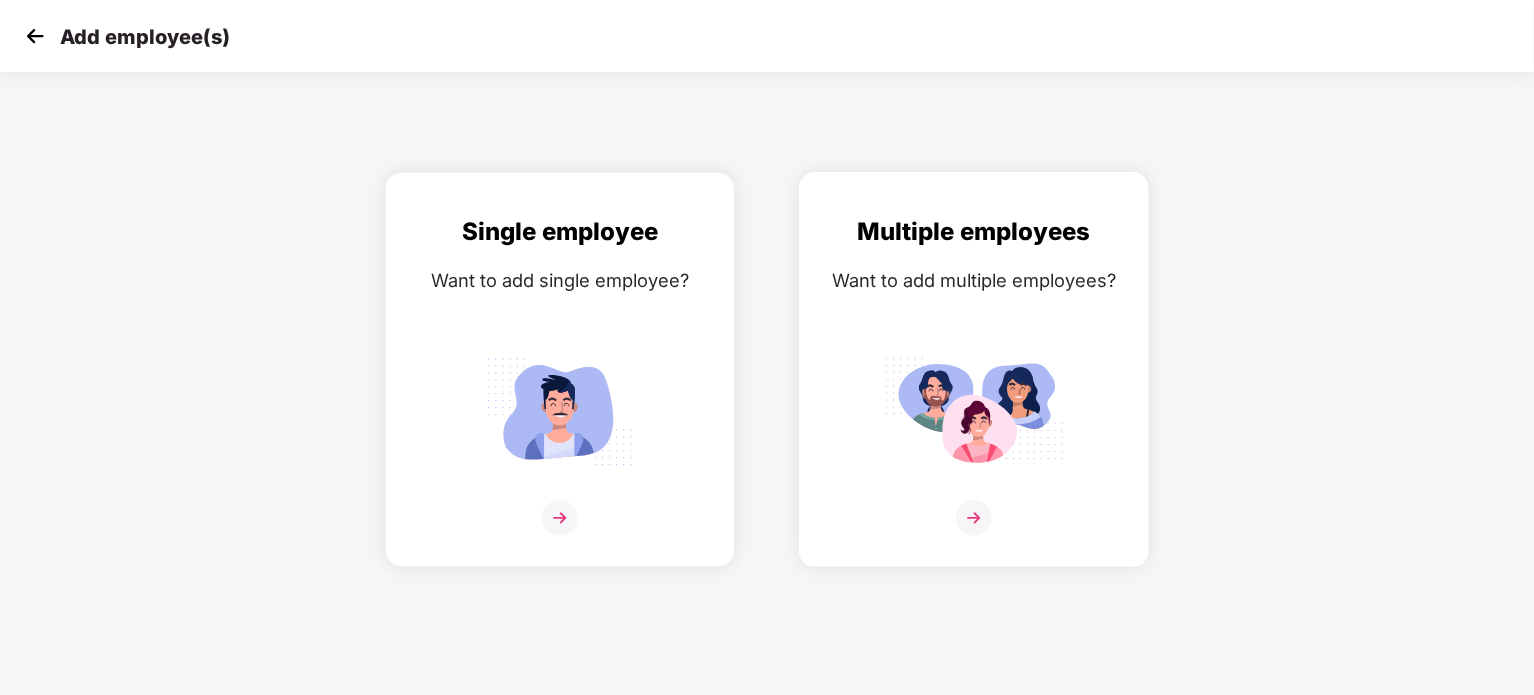 click at bounding box center (974, 411) 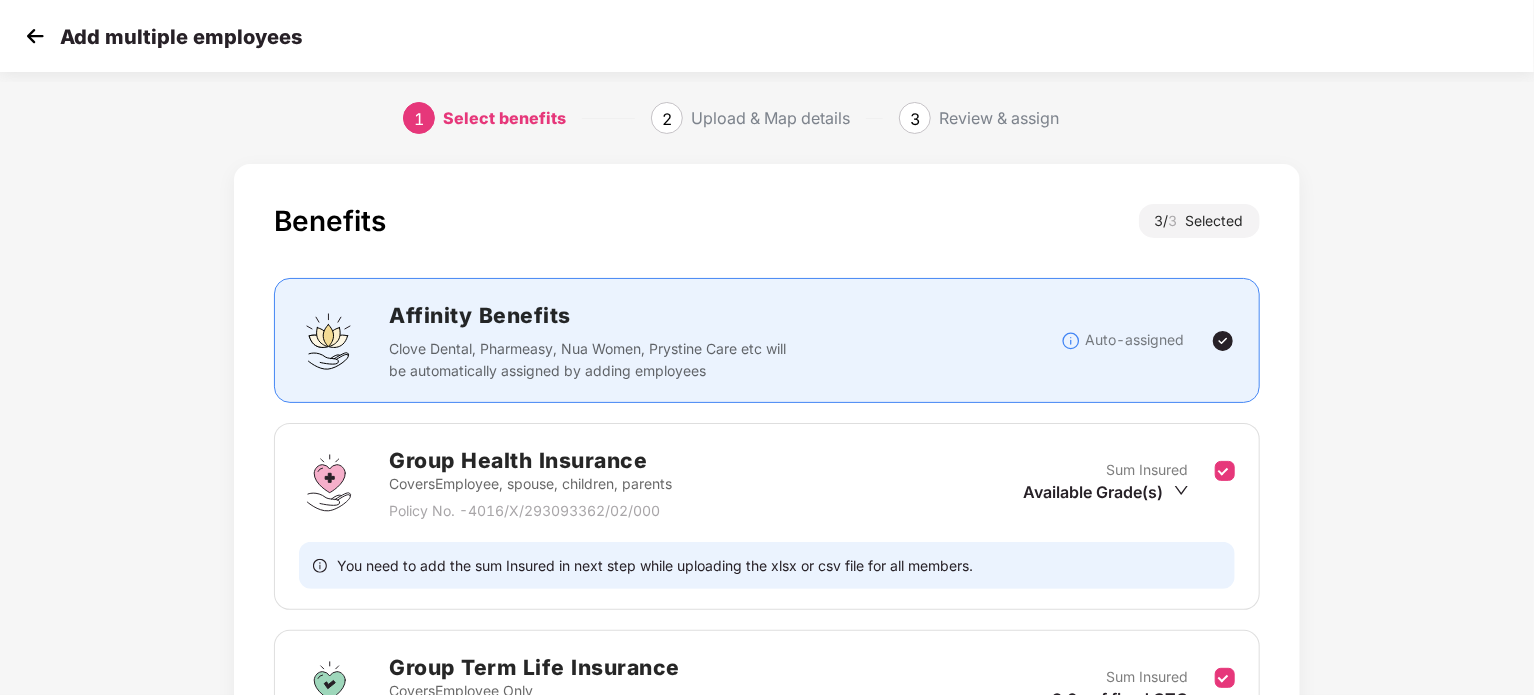 scroll, scrollTop: 367, scrollLeft: 0, axis: vertical 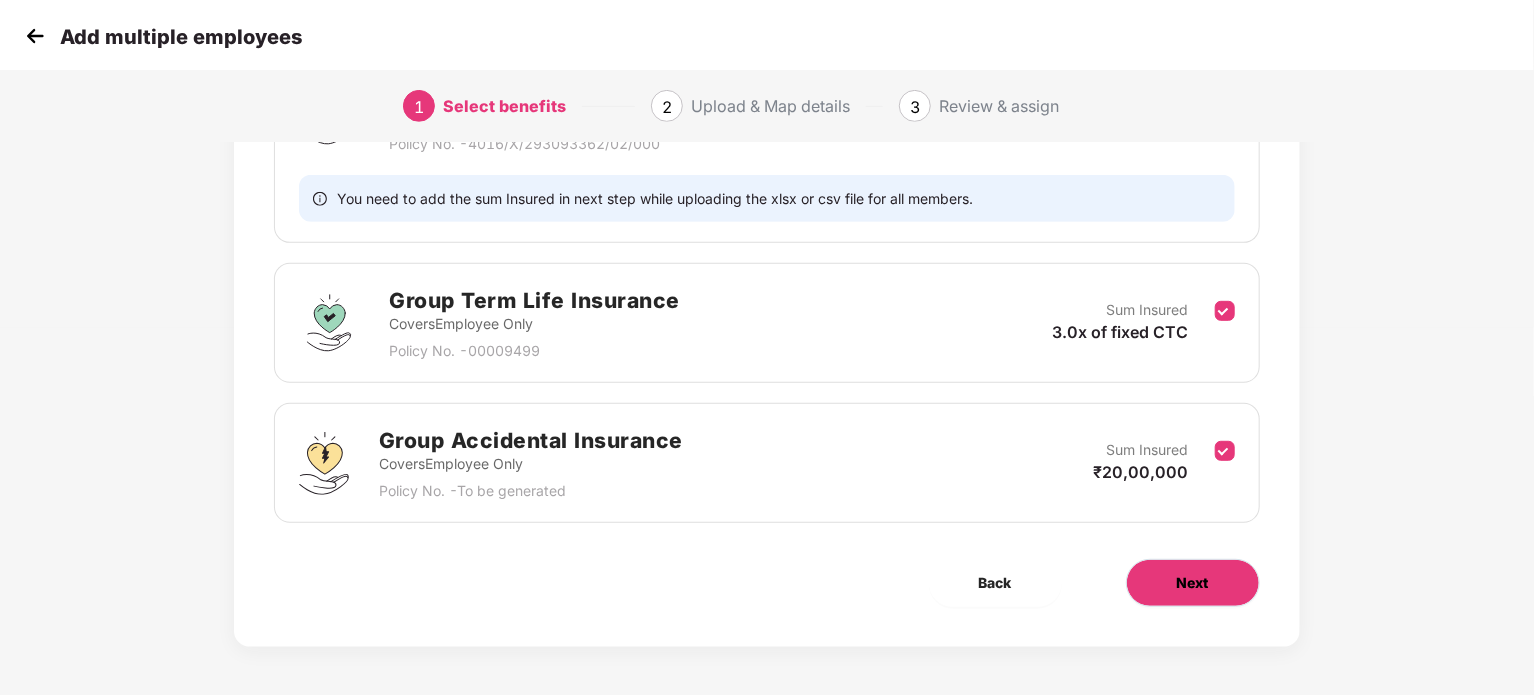 click on "Next" at bounding box center (1193, 583) 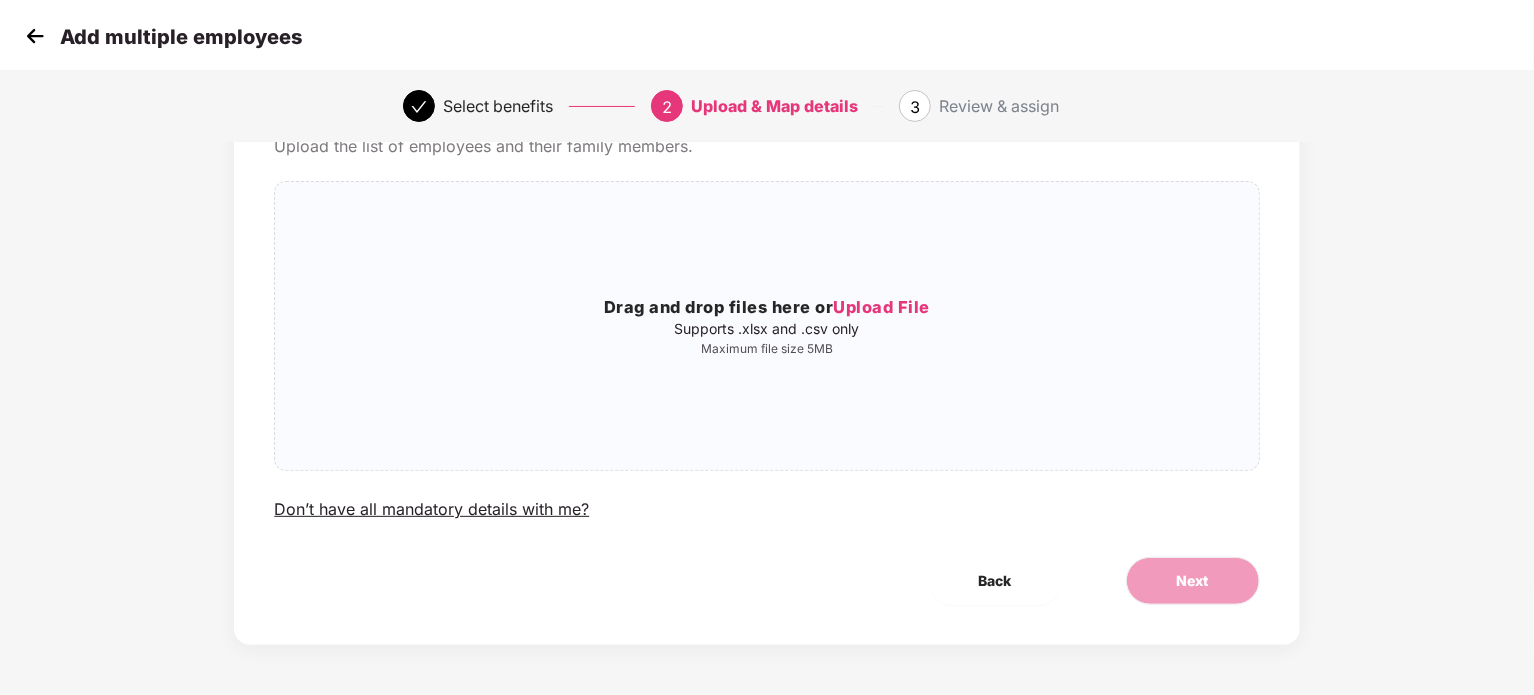 scroll, scrollTop: 0, scrollLeft: 0, axis: both 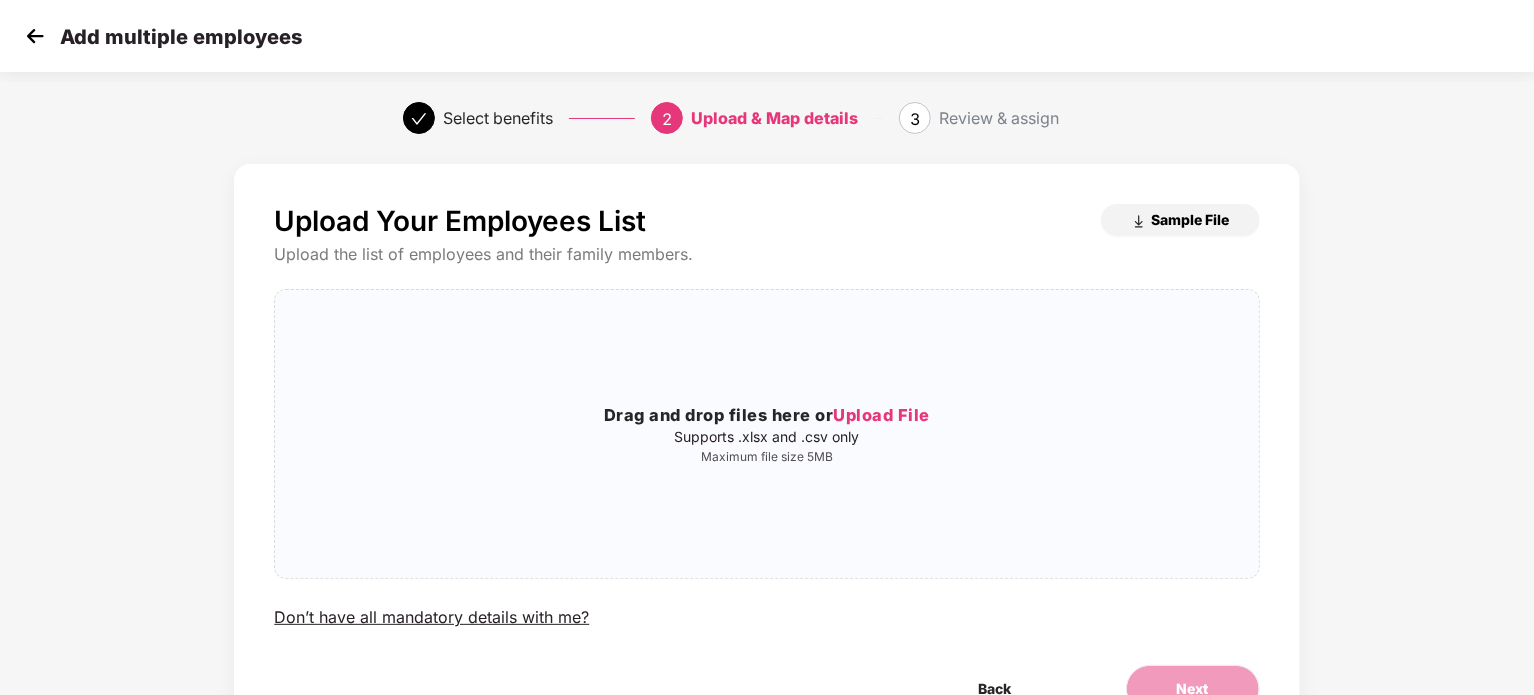 click on "Sample File" at bounding box center (1191, 219) 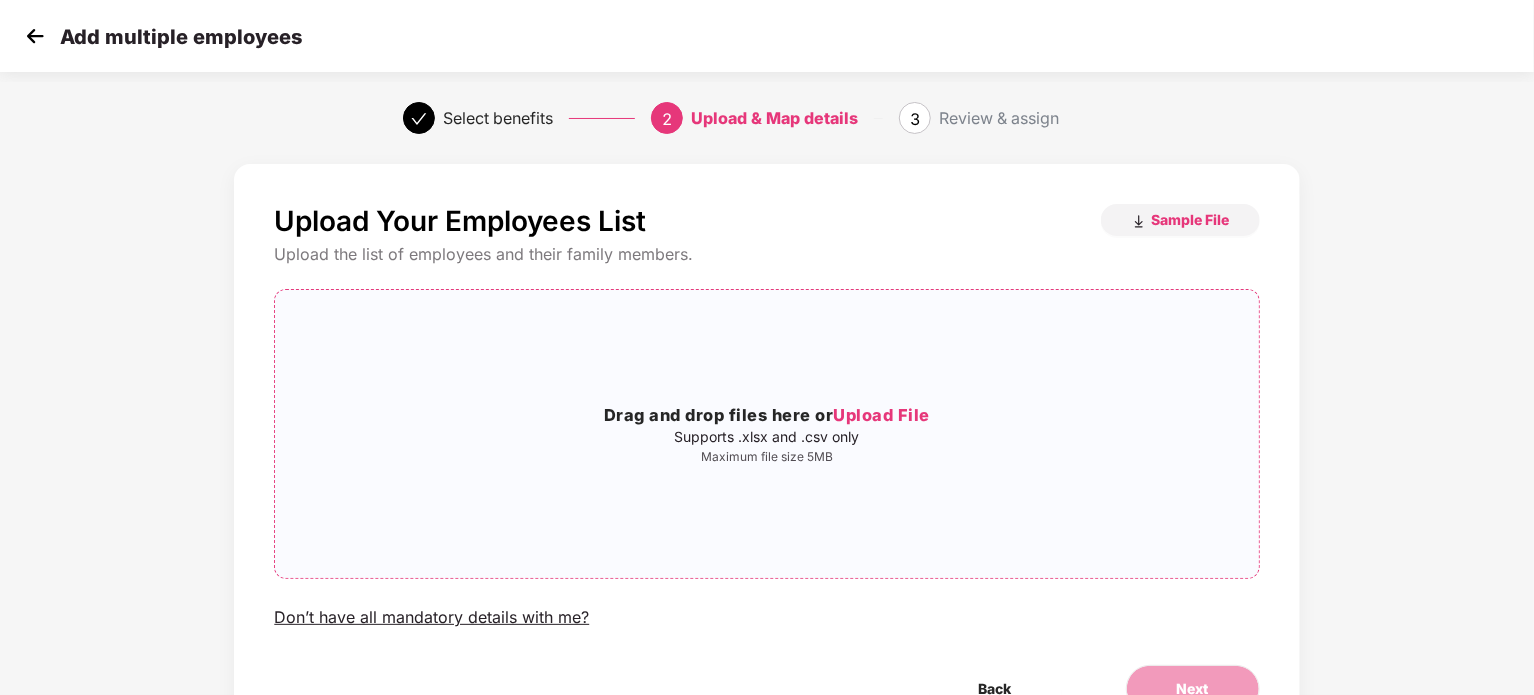 click on "Upload File" at bounding box center [881, 415] 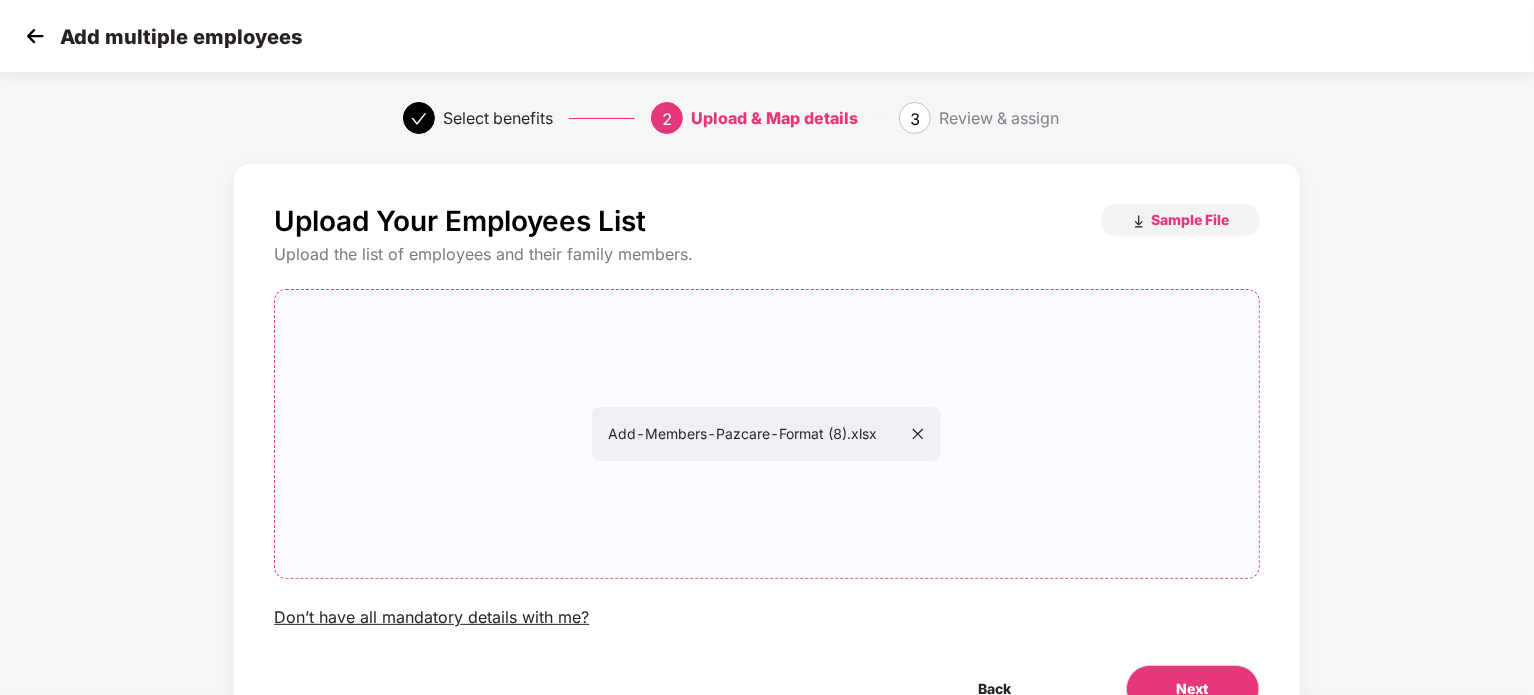 scroll, scrollTop: 108, scrollLeft: 0, axis: vertical 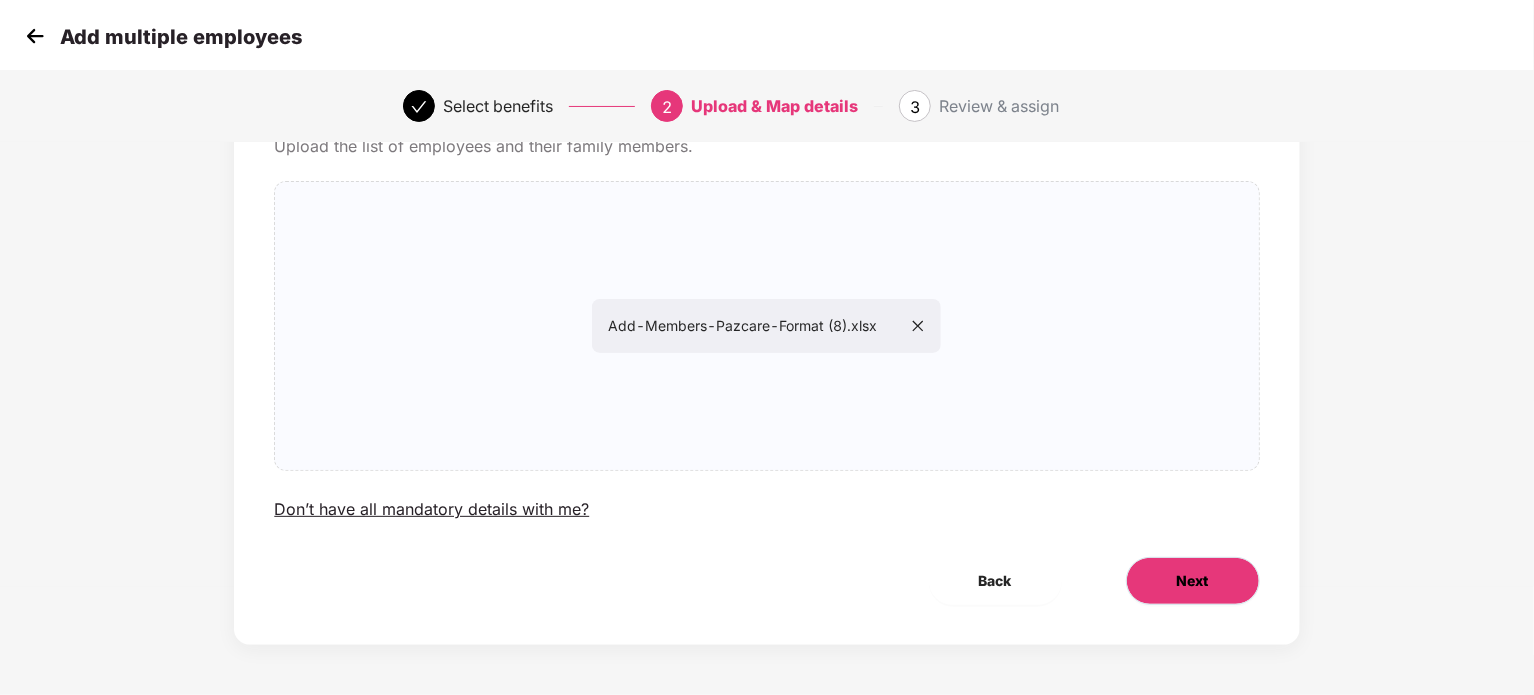 click on "Next" at bounding box center (1193, 581) 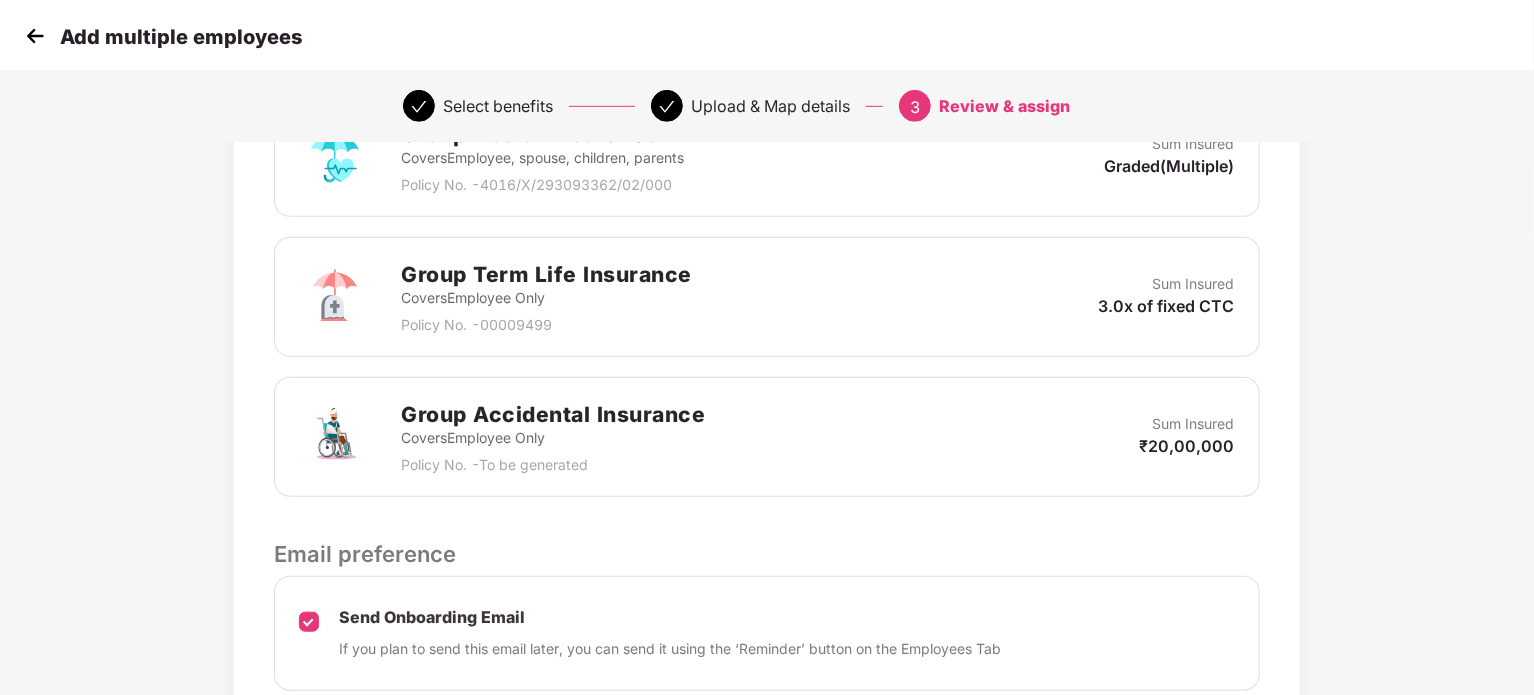 scroll, scrollTop: 636, scrollLeft: 0, axis: vertical 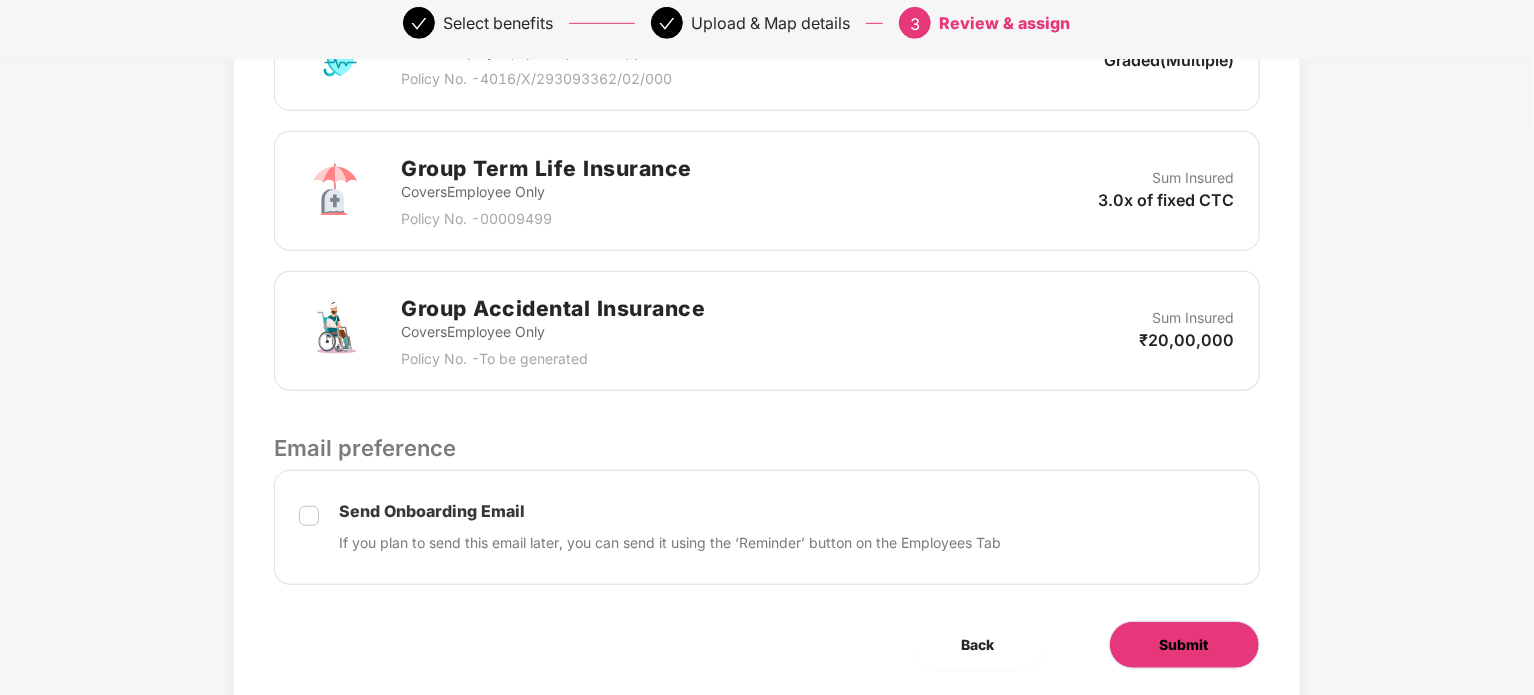 click on "Submit" at bounding box center [1184, 645] 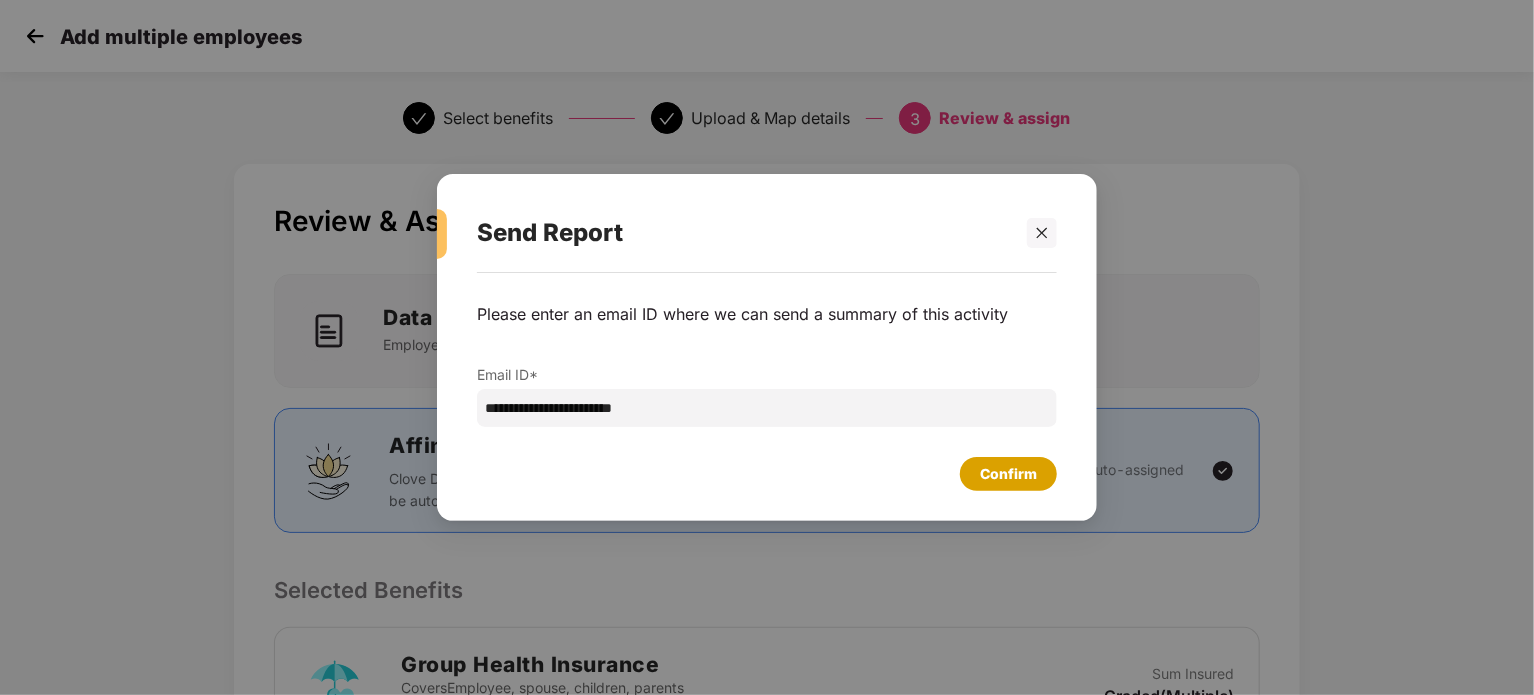 click on "Confirm" at bounding box center [1008, 474] 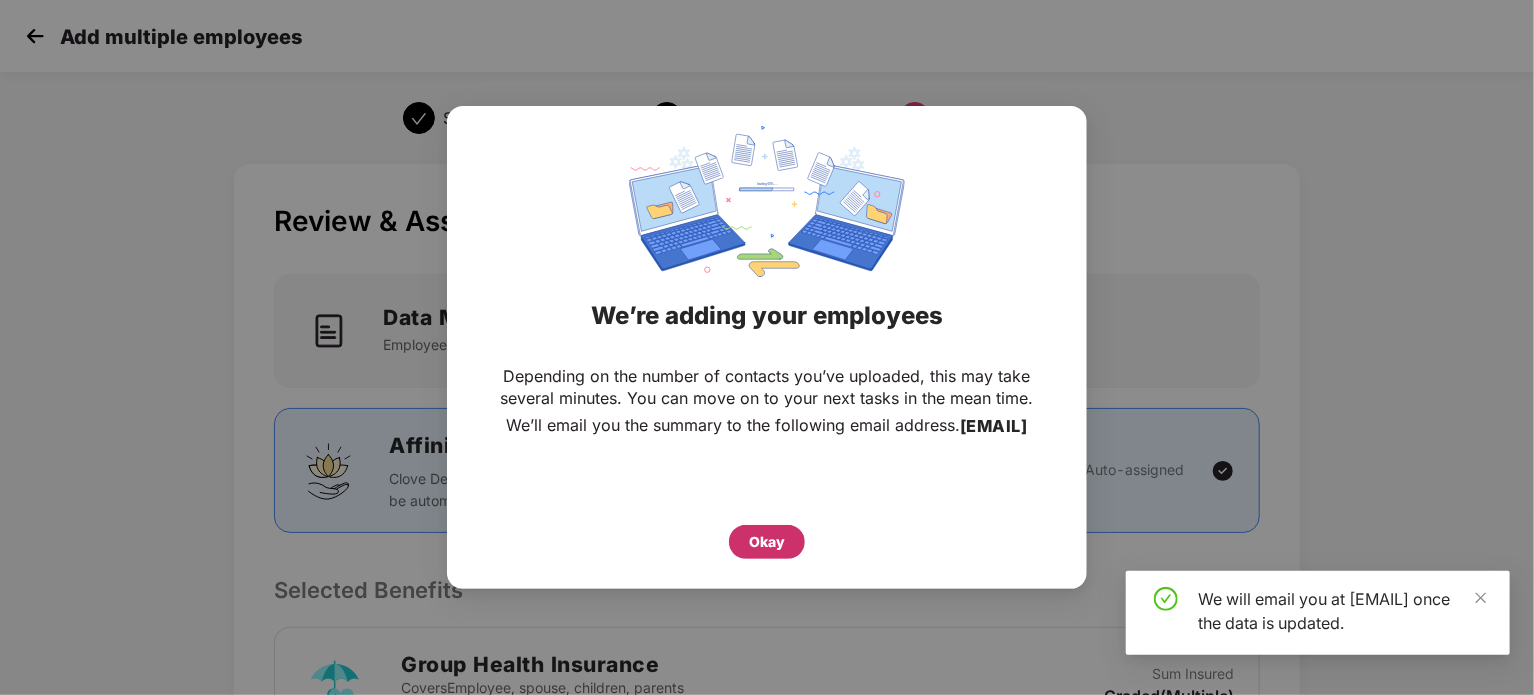 click on "Okay" at bounding box center [767, 542] 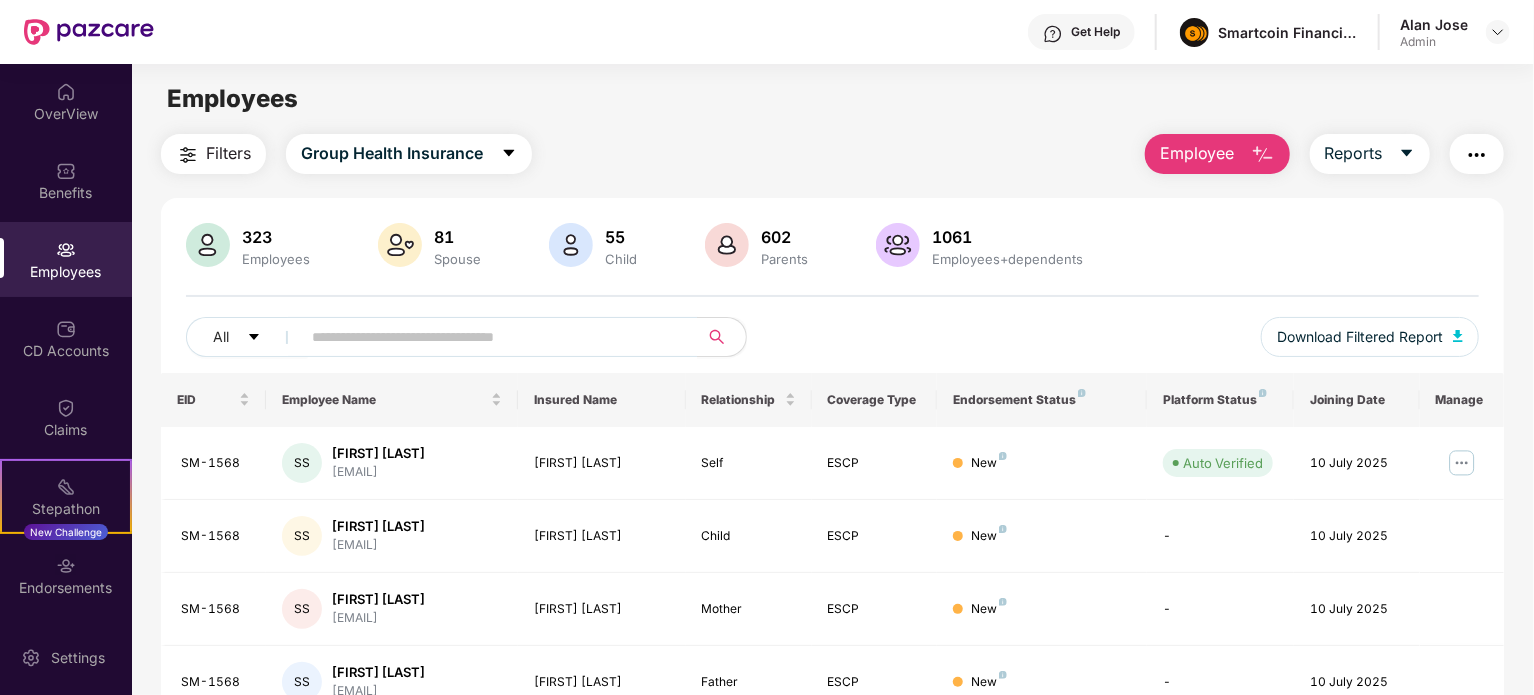 scroll, scrollTop: 0, scrollLeft: 0, axis: both 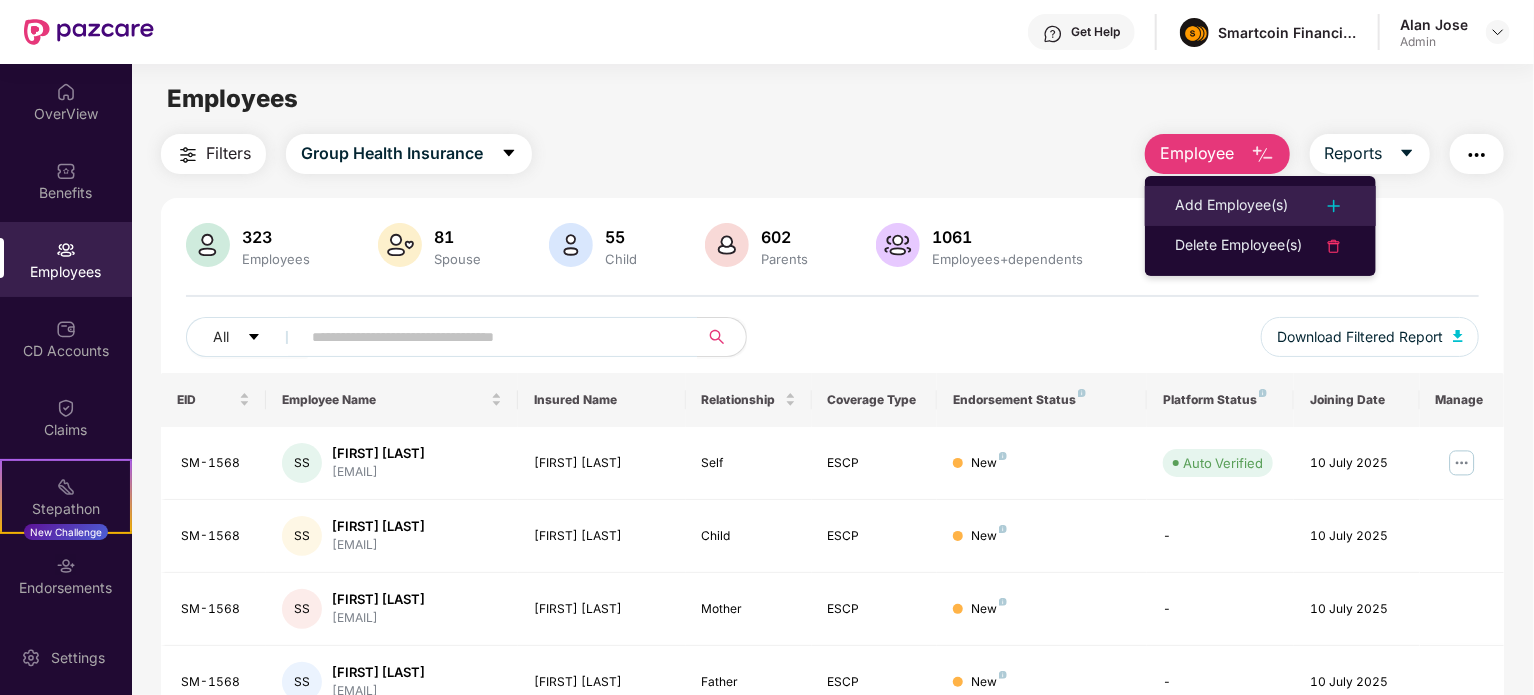 click on "Add Employee(s)" at bounding box center [1231, 206] 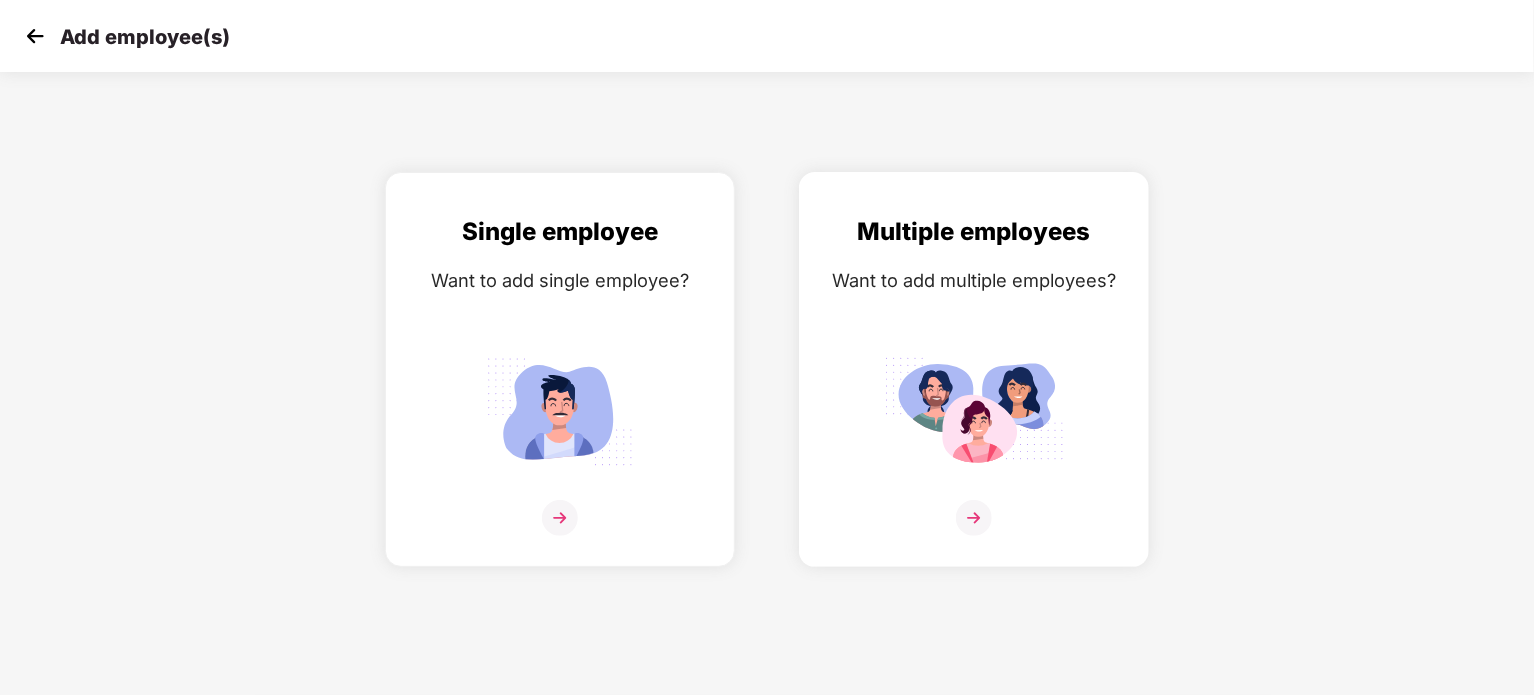 click on "Multiple employees Want to add multiple employees?" at bounding box center (974, 369) 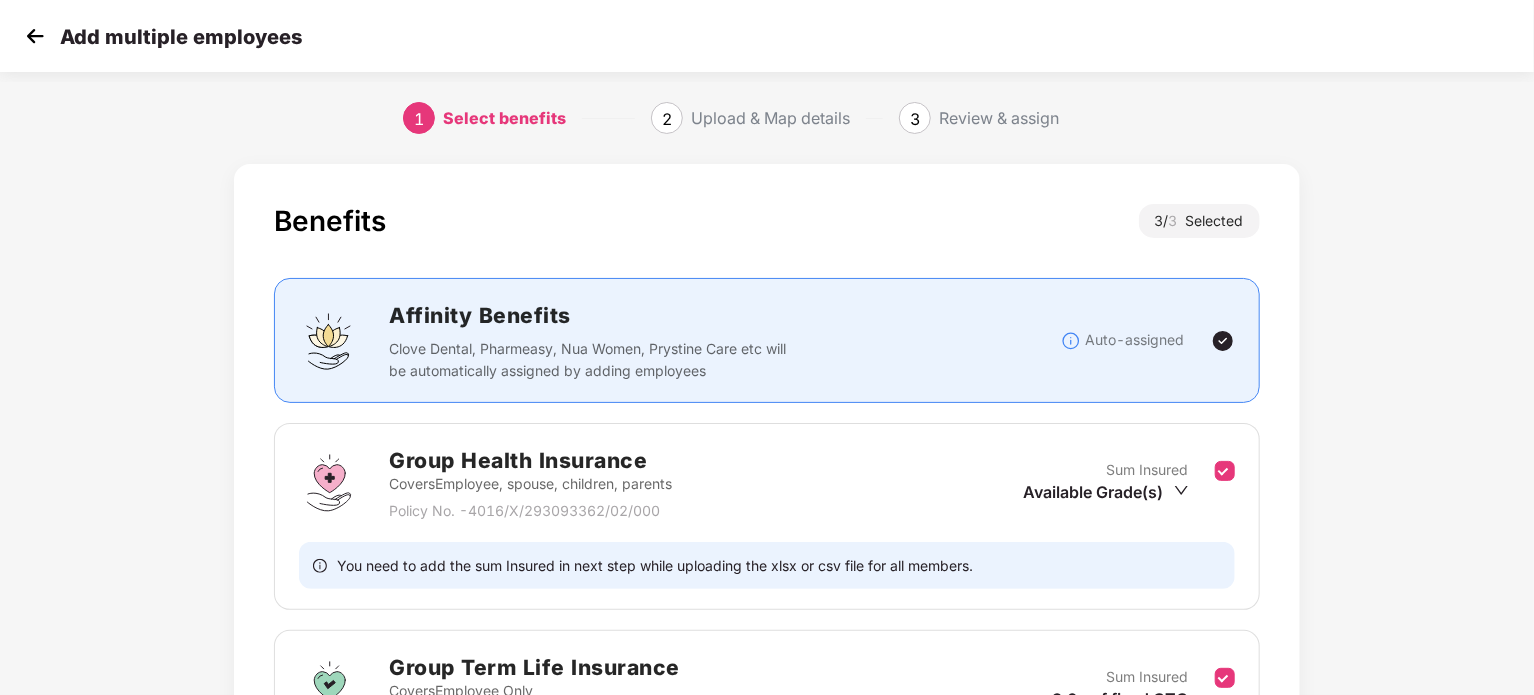scroll, scrollTop: 367, scrollLeft: 0, axis: vertical 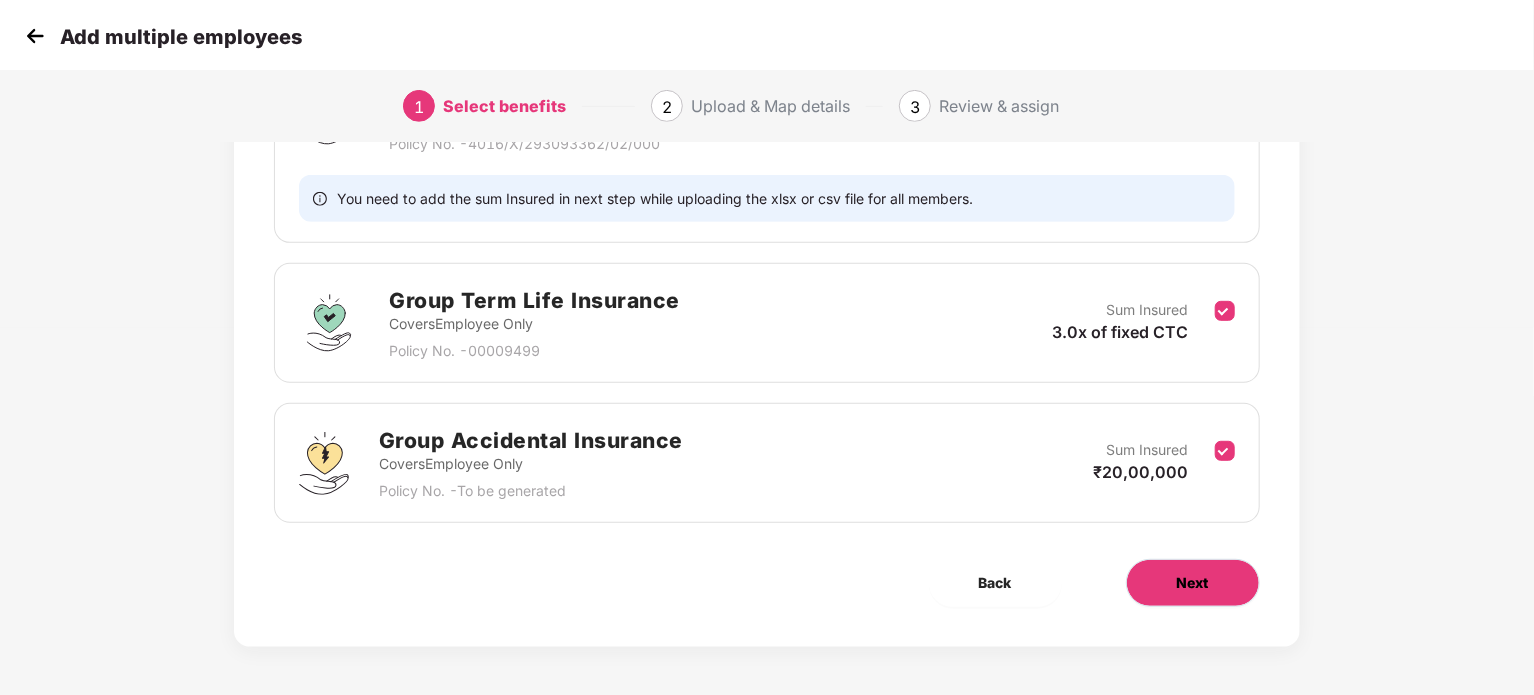 click on "Next" at bounding box center [1193, 583] 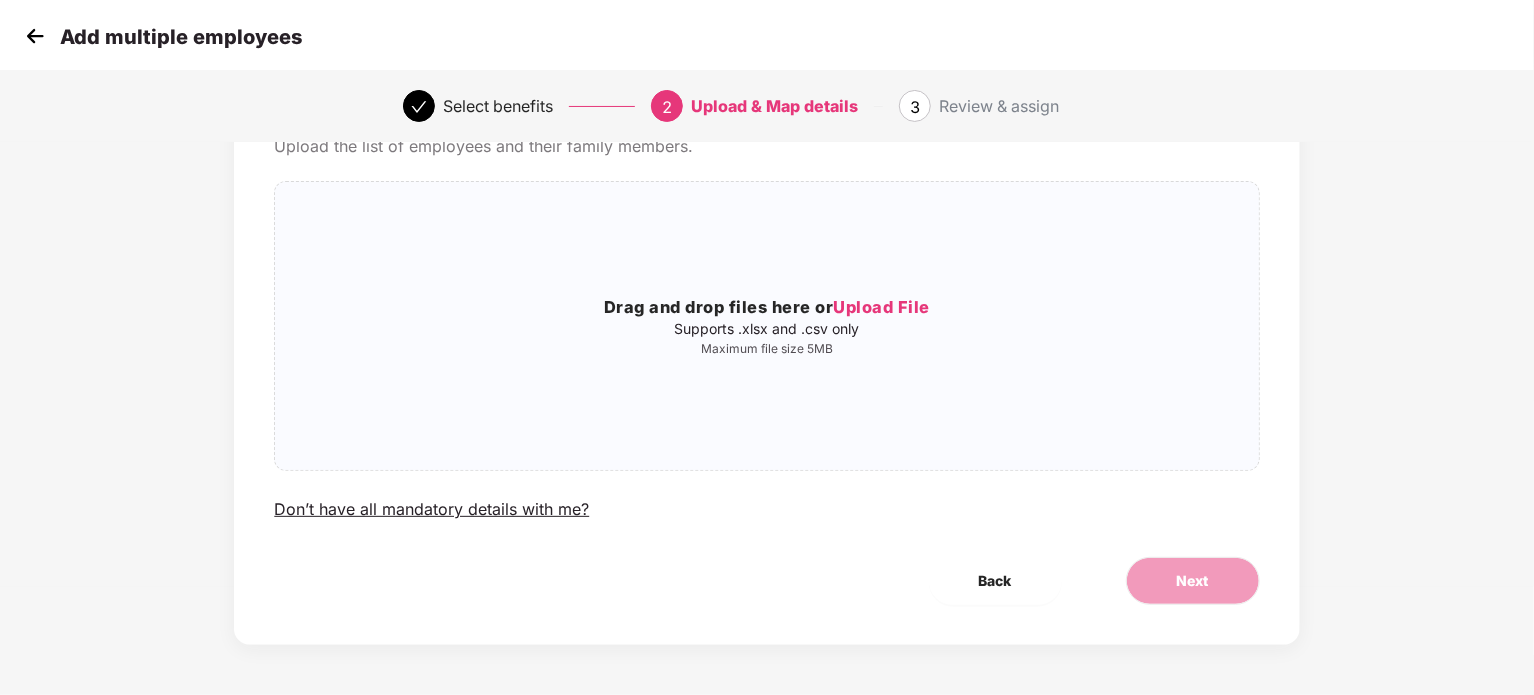 scroll, scrollTop: 0, scrollLeft: 0, axis: both 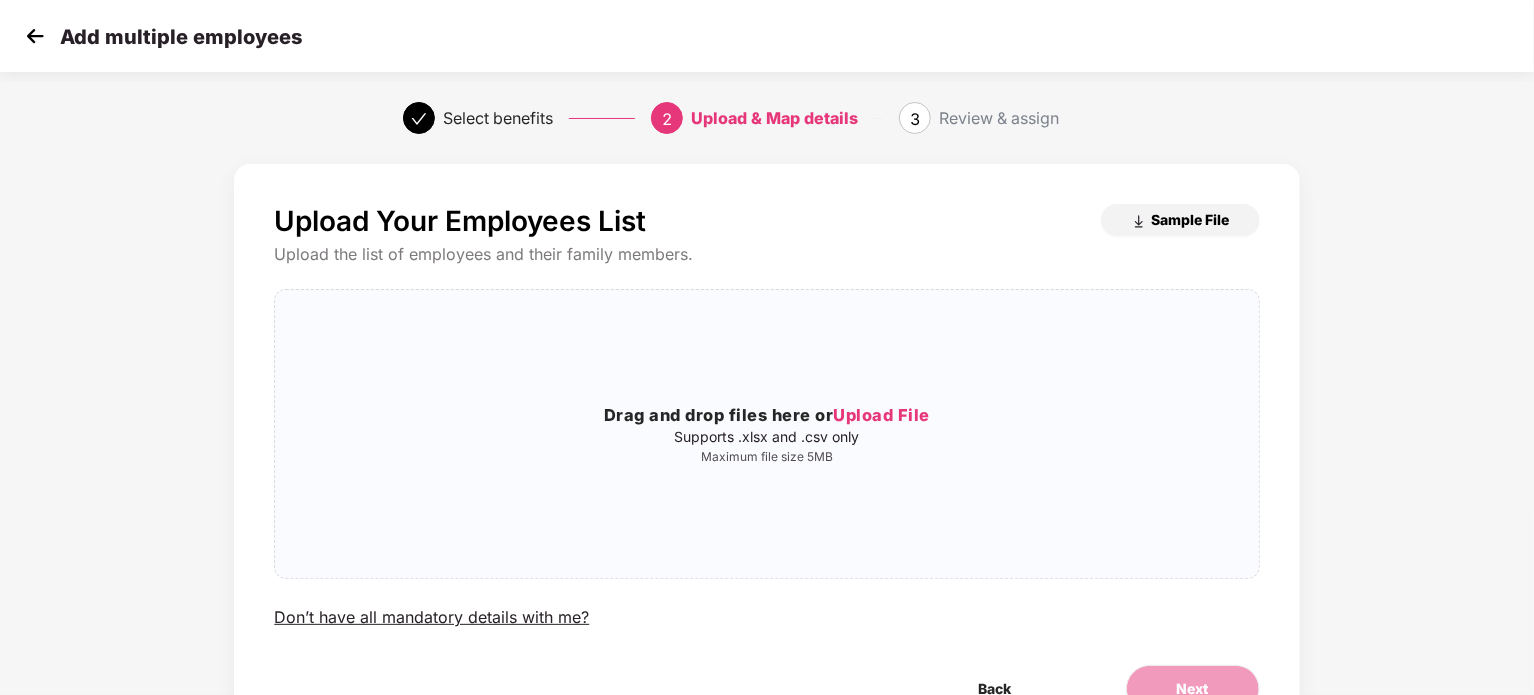 click on "Sample File" at bounding box center [1180, 220] 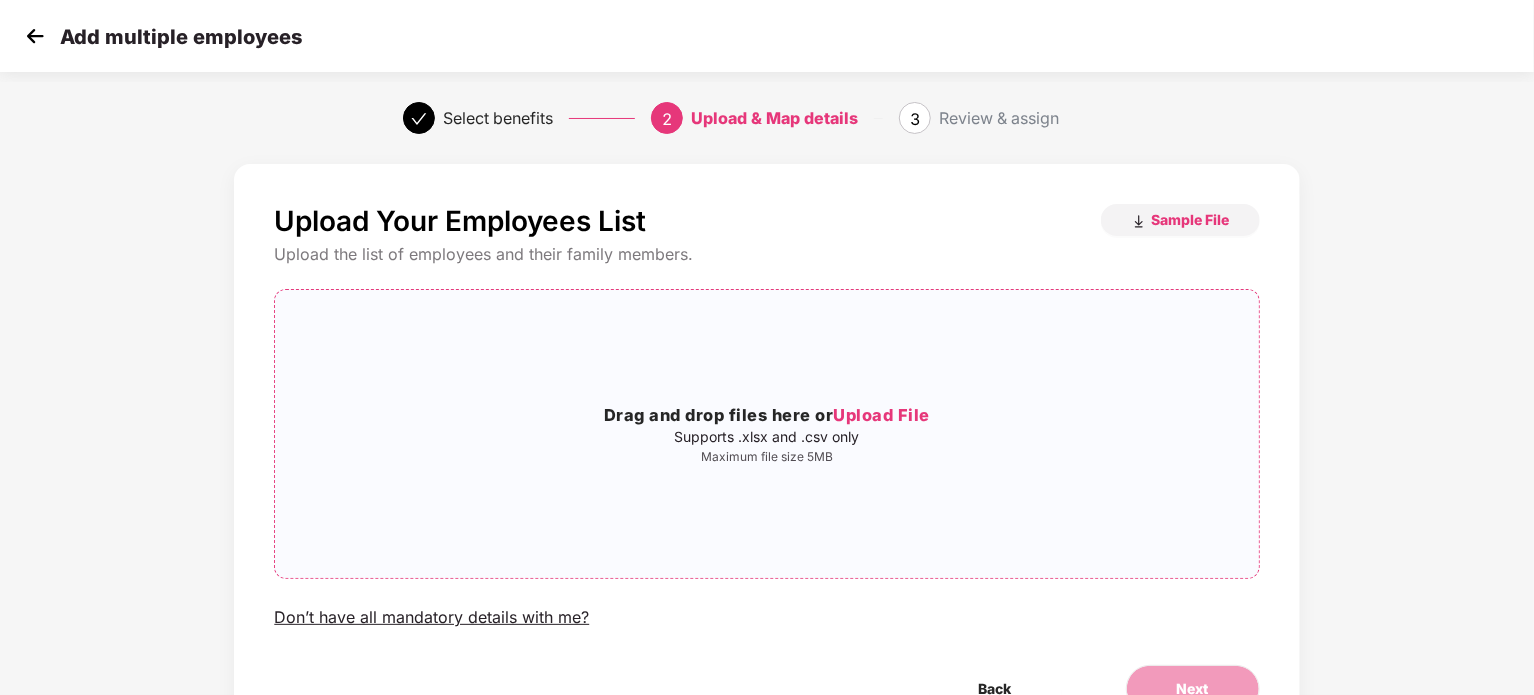 click on "Drag and drop files here or  Upload File" at bounding box center (766, 416) 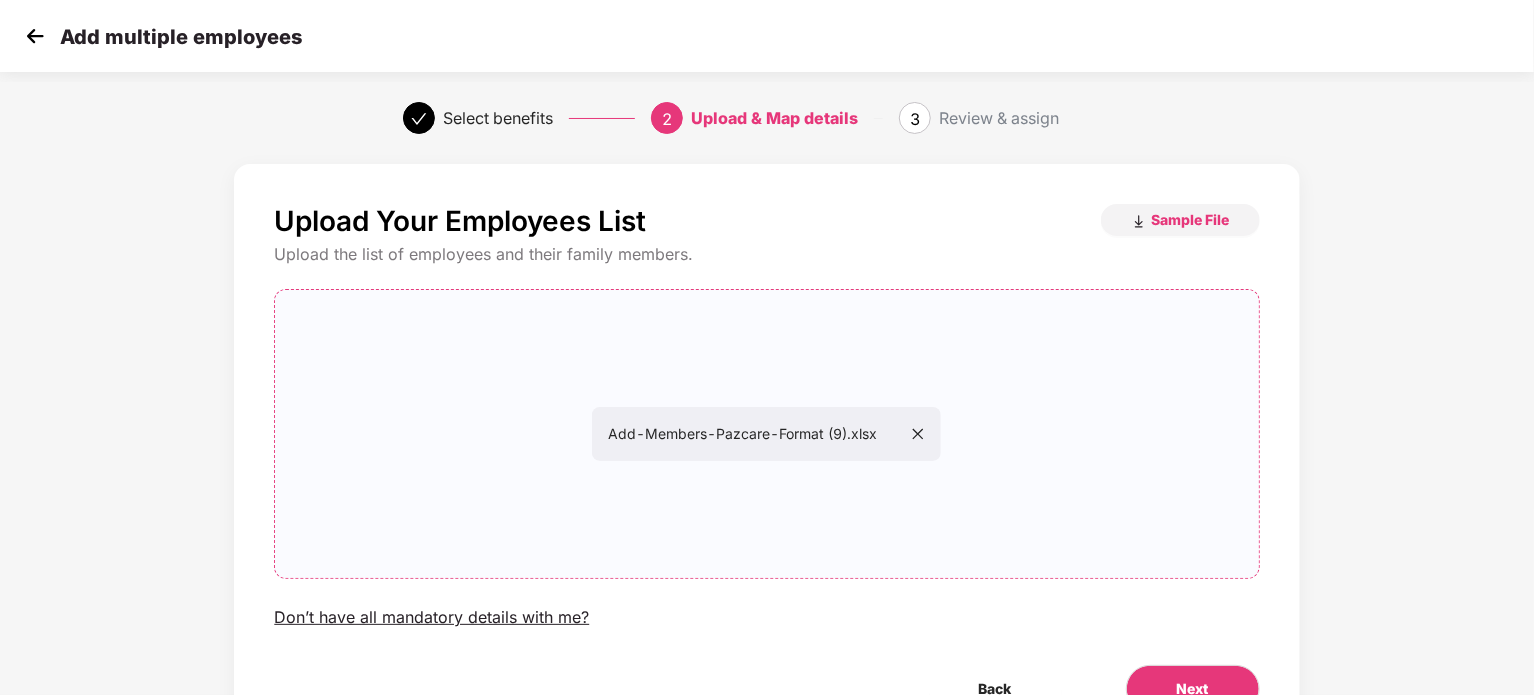 scroll, scrollTop: 108, scrollLeft: 0, axis: vertical 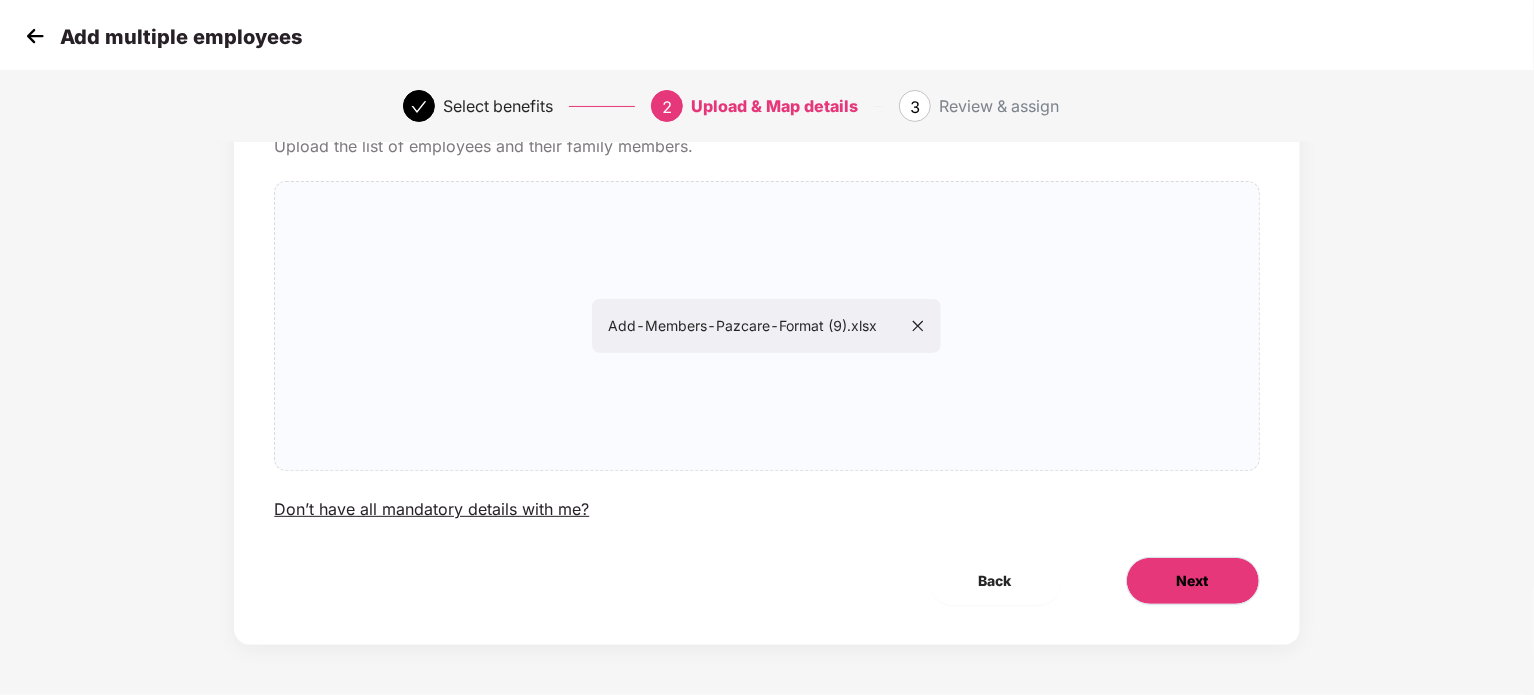click on "Next" at bounding box center (1193, 581) 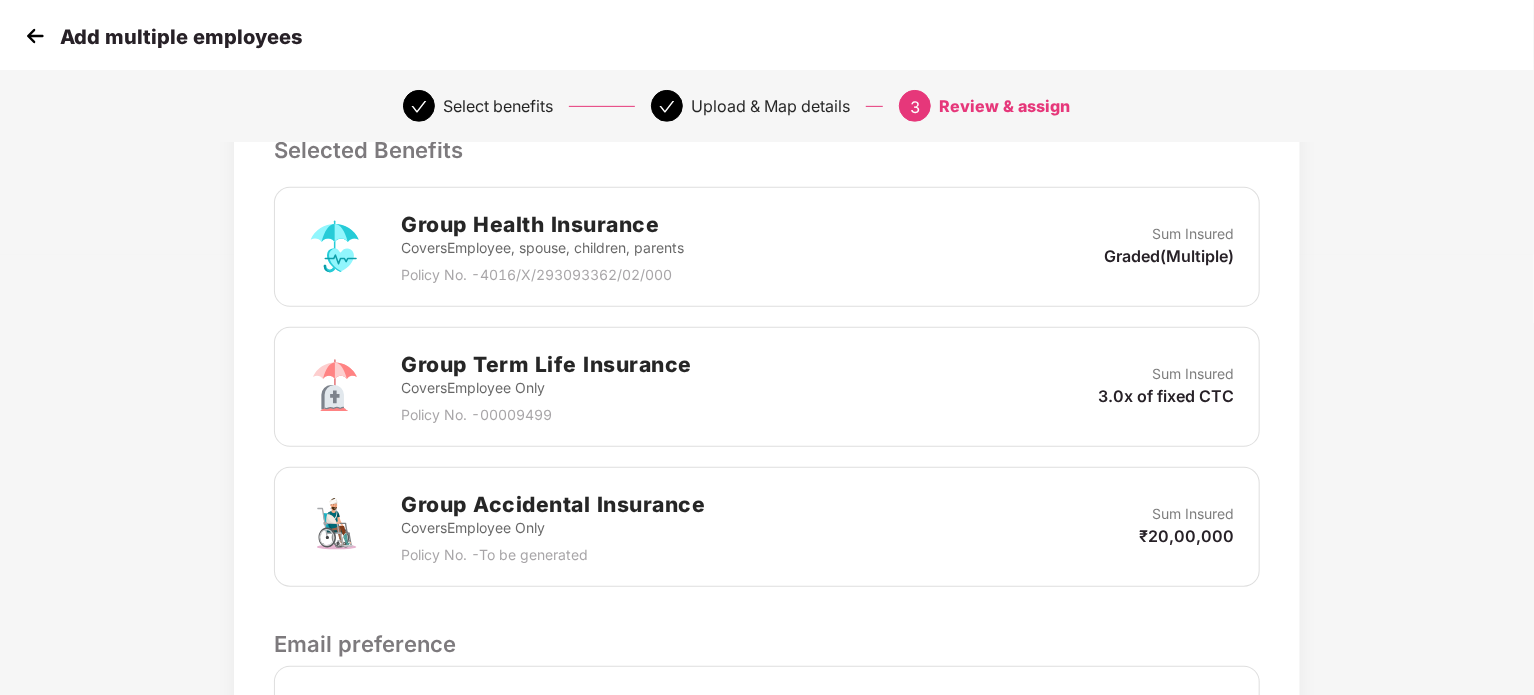 scroll, scrollTop: 697, scrollLeft: 0, axis: vertical 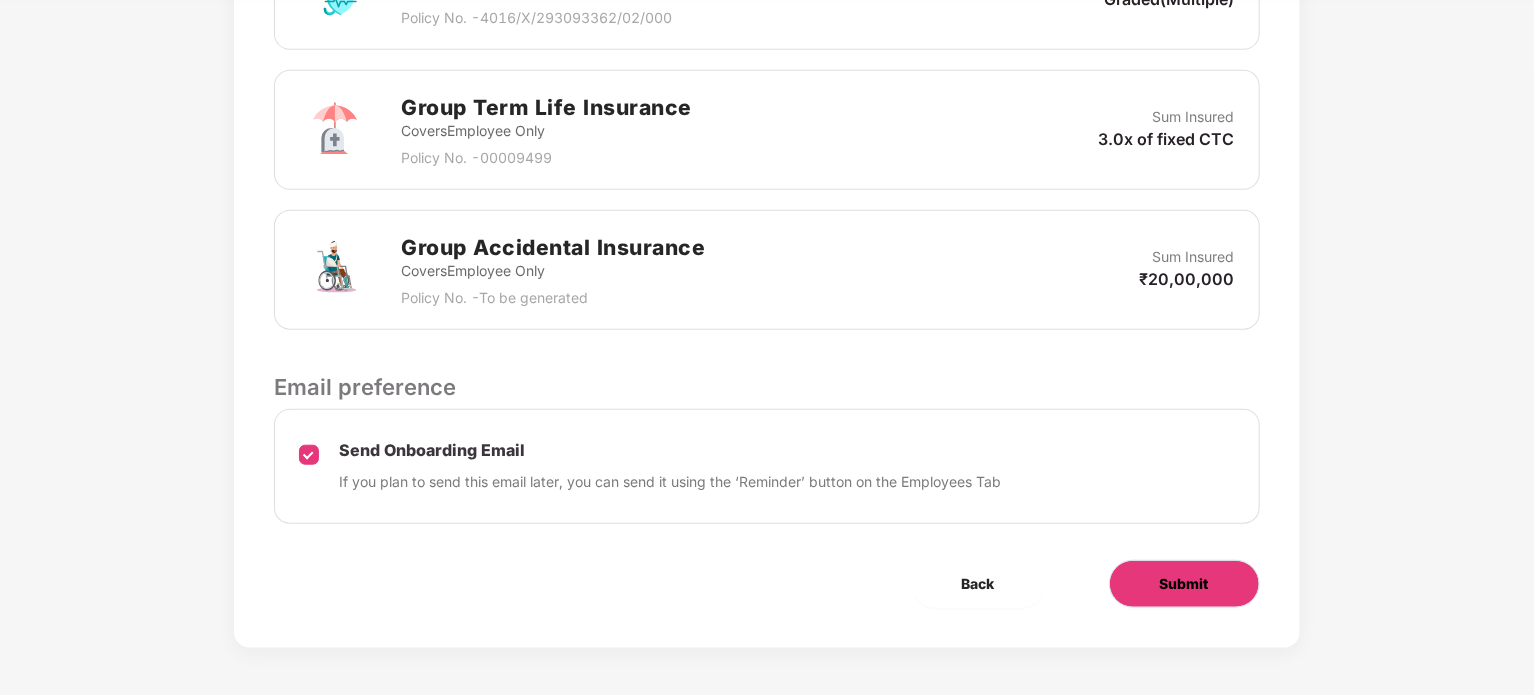 click on "Submit" at bounding box center (1184, 584) 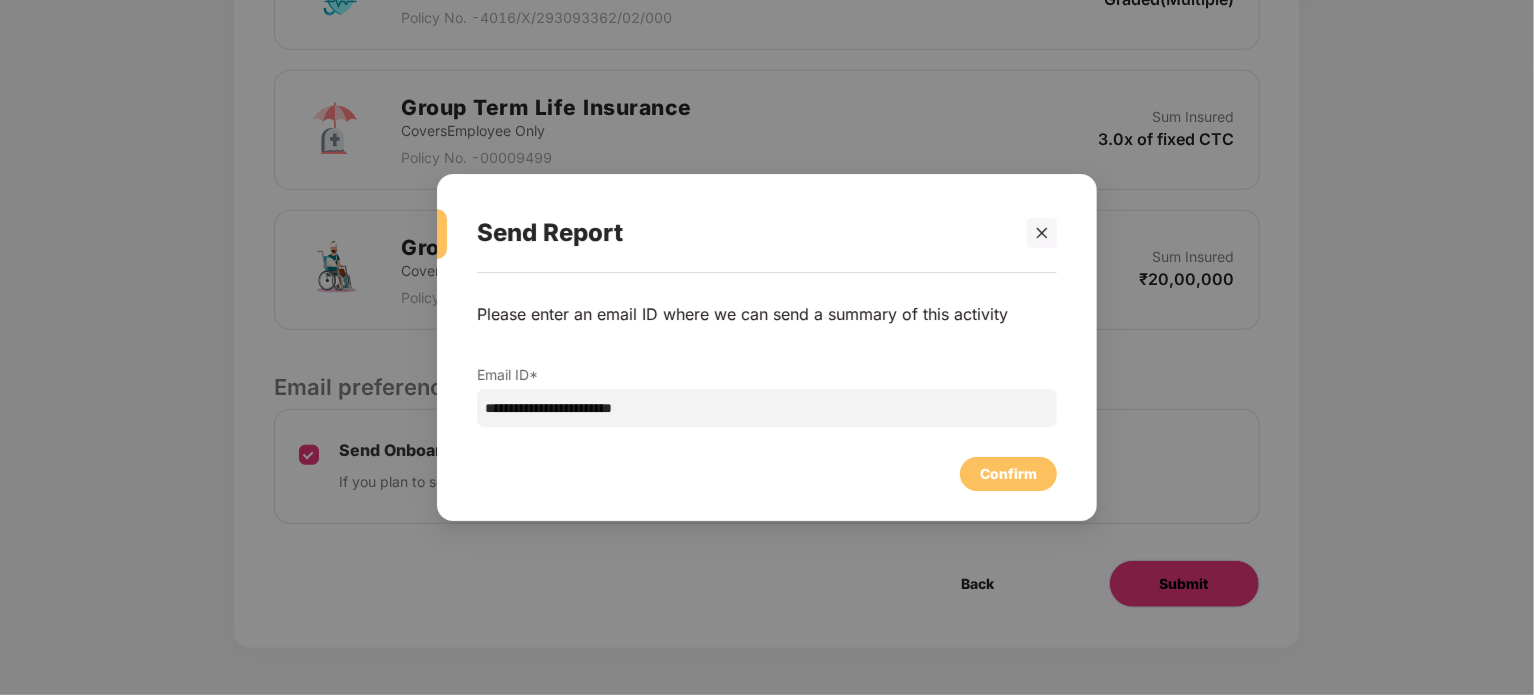 scroll, scrollTop: 0, scrollLeft: 0, axis: both 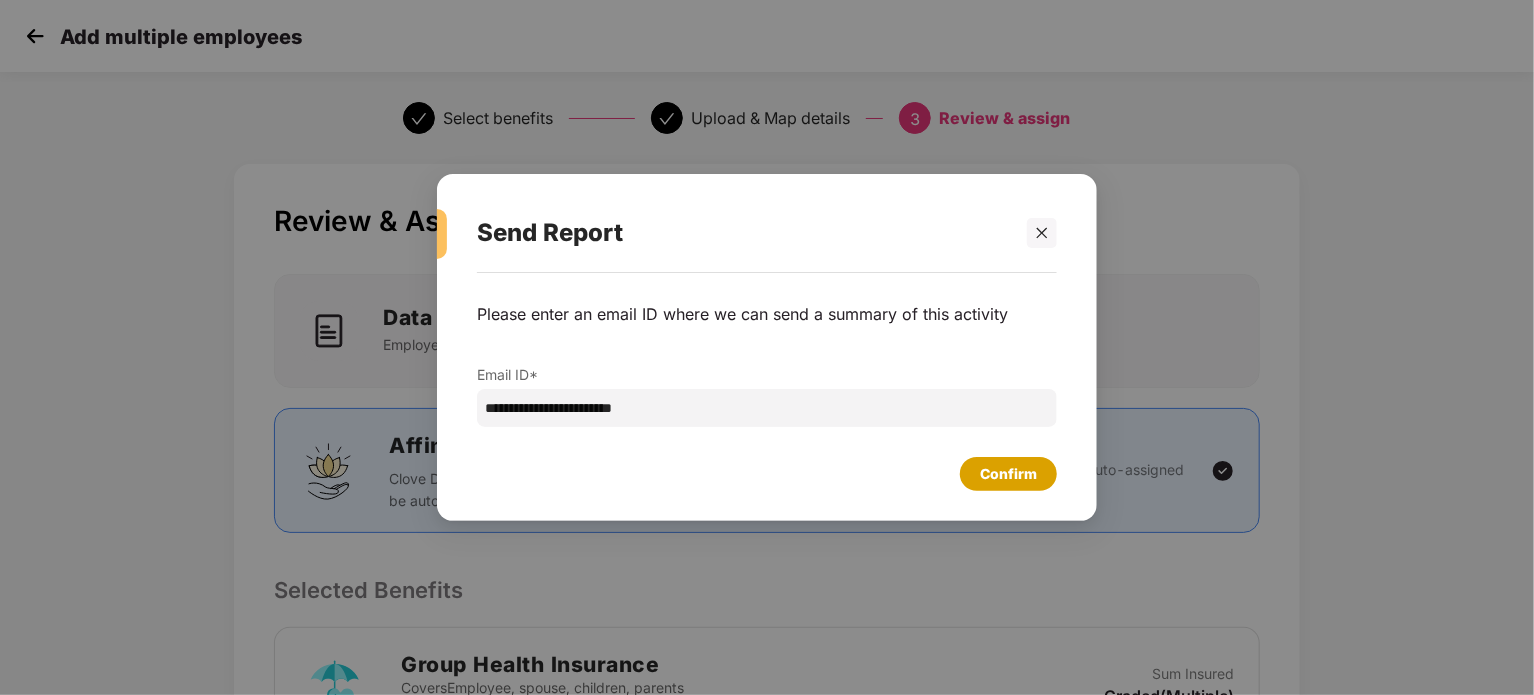 click on "Confirm" at bounding box center [1008, 474] 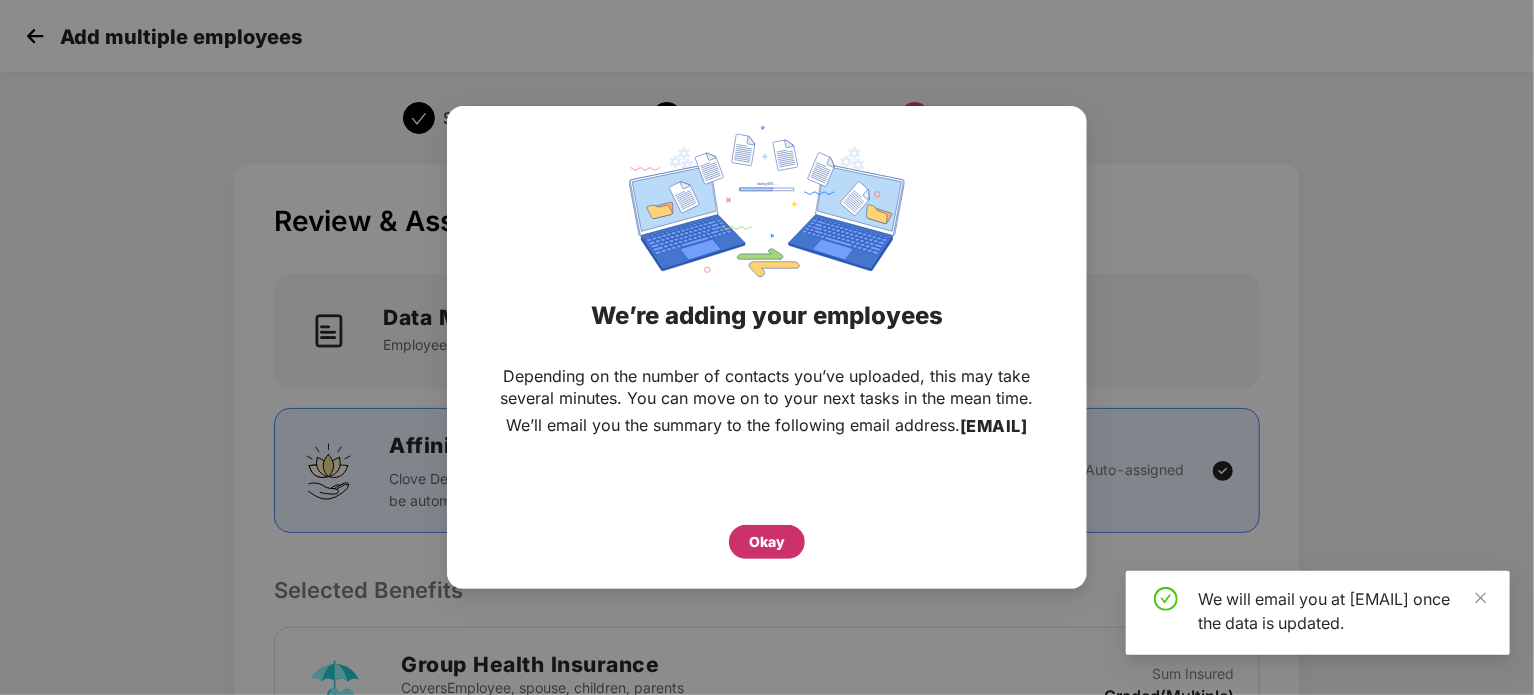 click on "Okay" at bounding box center [767, 542] 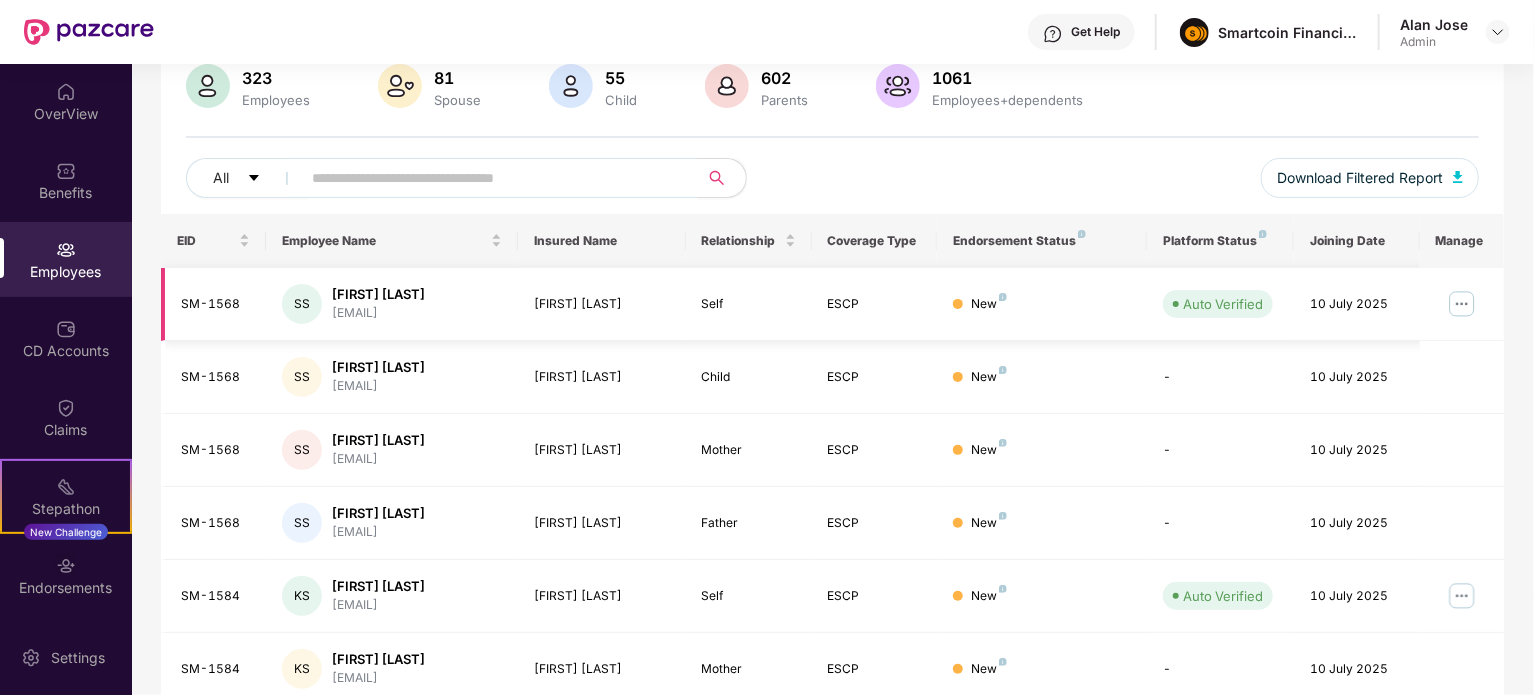 scroll, scrollTop: 0, scrollLeft: 0, axis: both 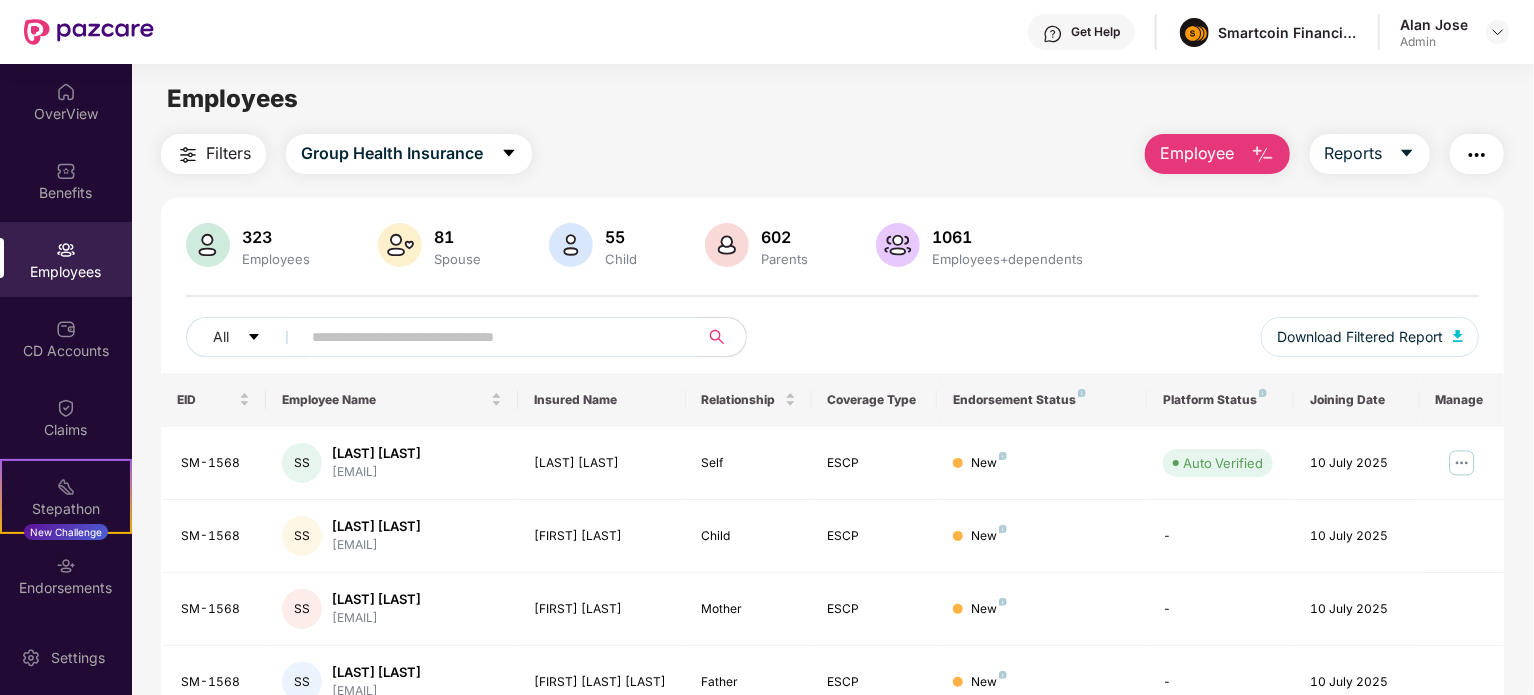 click on "Employees" at bounding box center (66, 259) 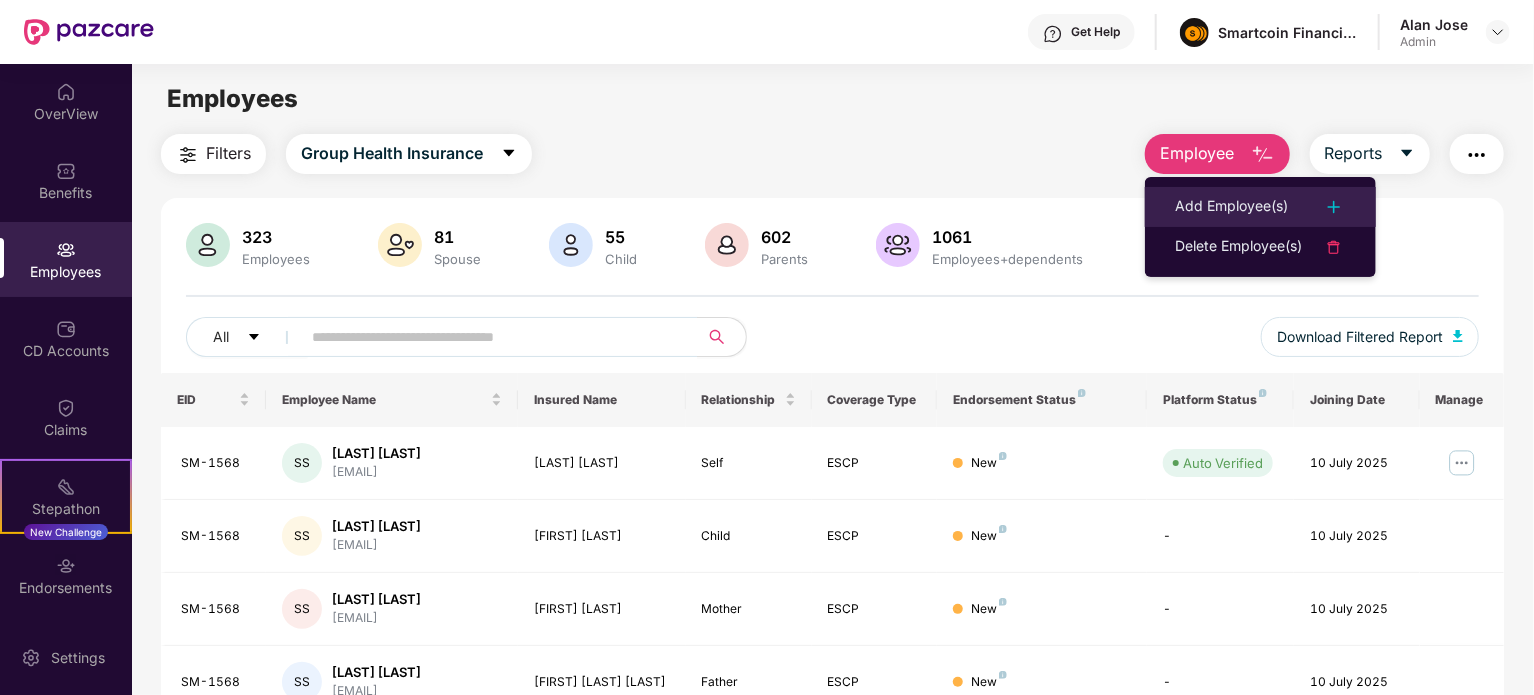 click on "Add Employee(s)" at bounding box center [1260, 207] 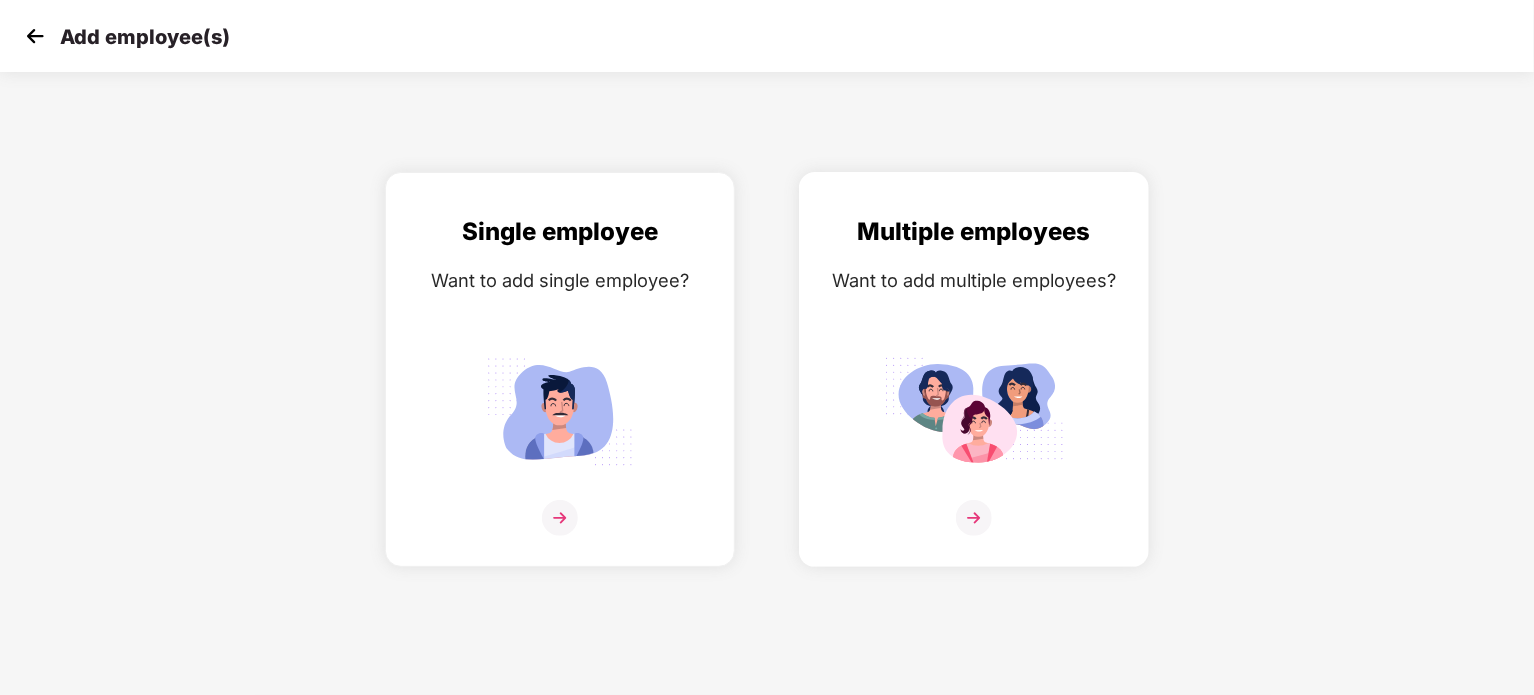 click at bounding box center [974, 411] 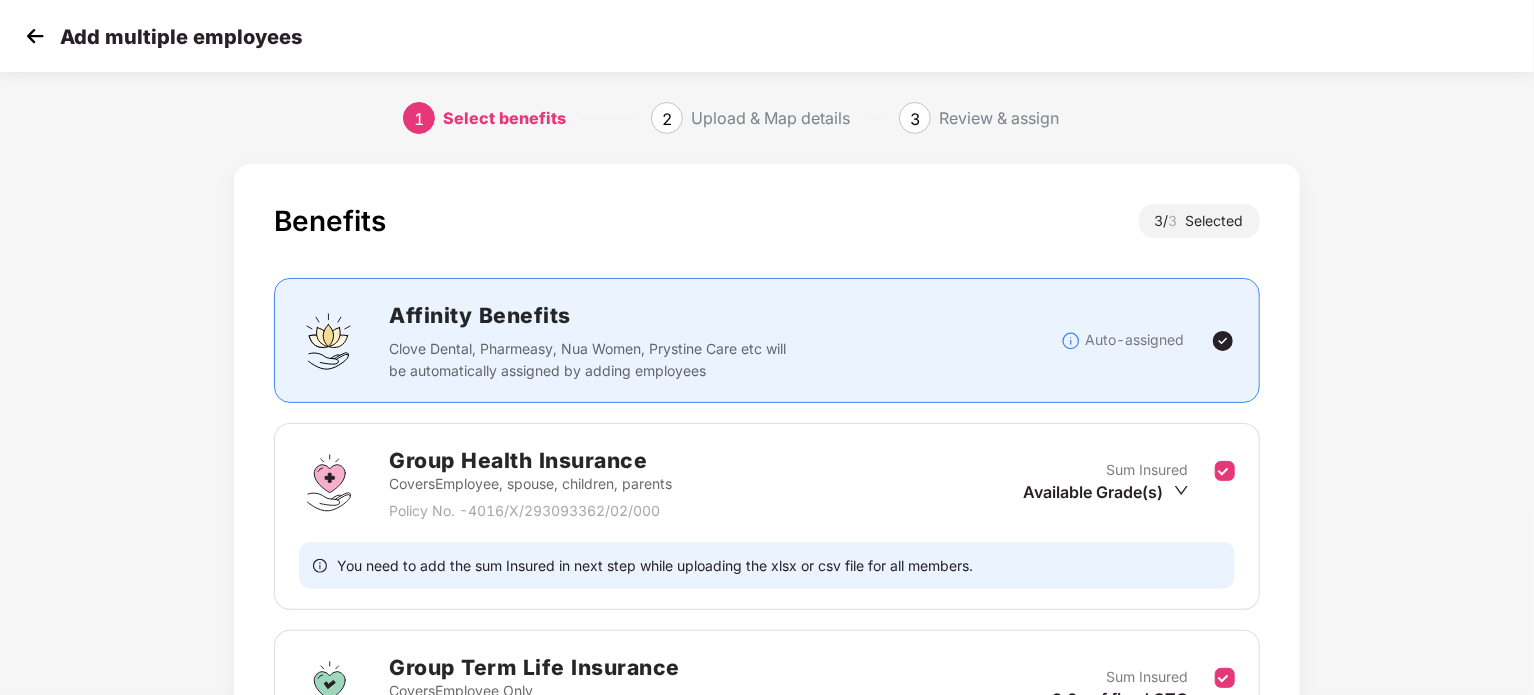 scroll, scrollTop: 367, scrollLeft: 0, axis: vertical 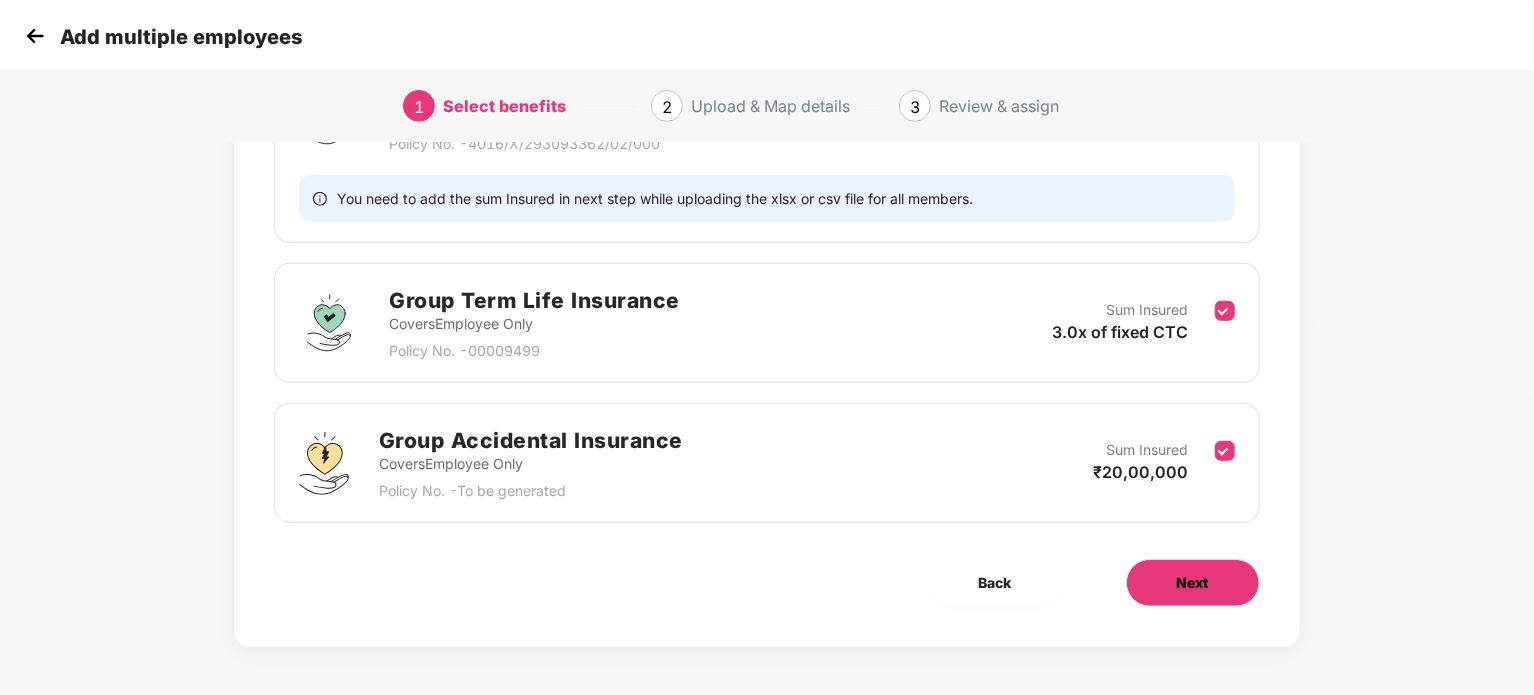 click on "Next" at bounding box center [1193, 583] 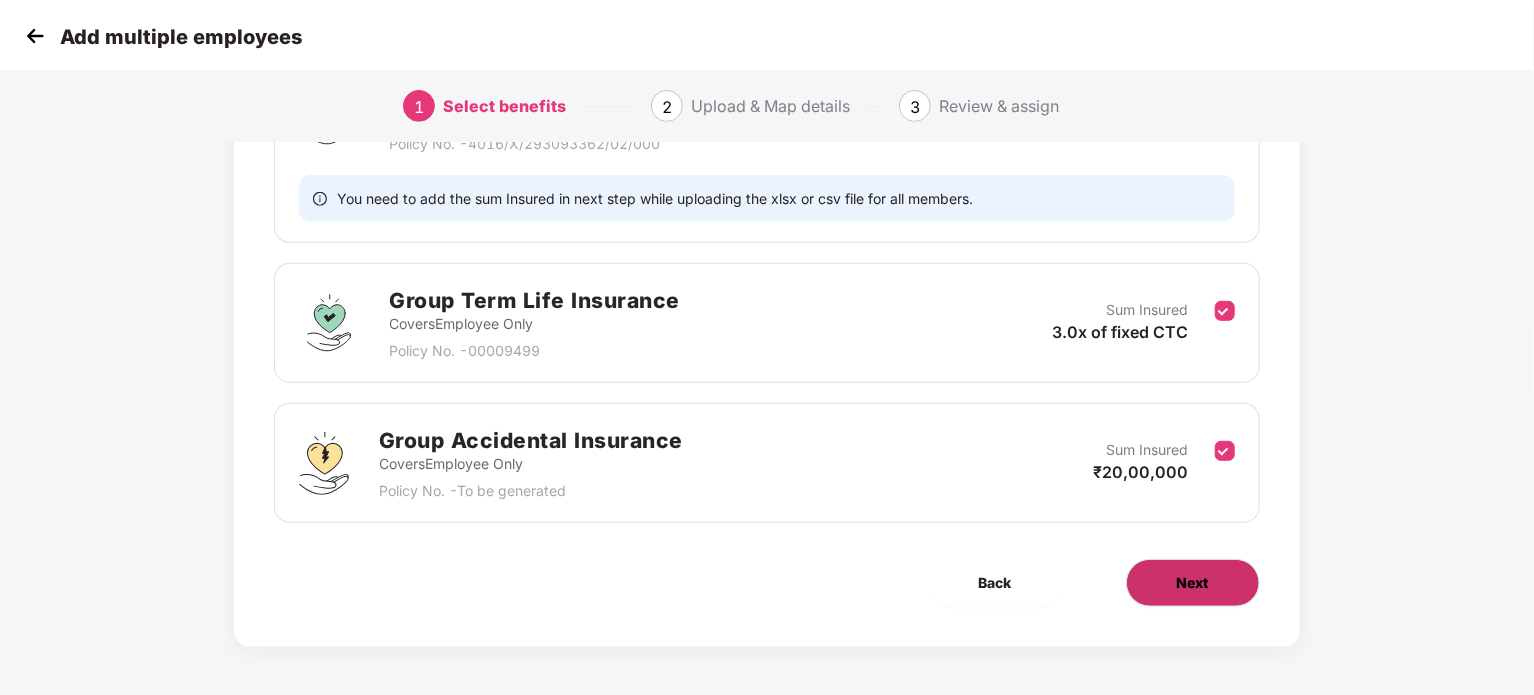 scroll, scrollTop: 0, scrollLeft: 0, axis: both 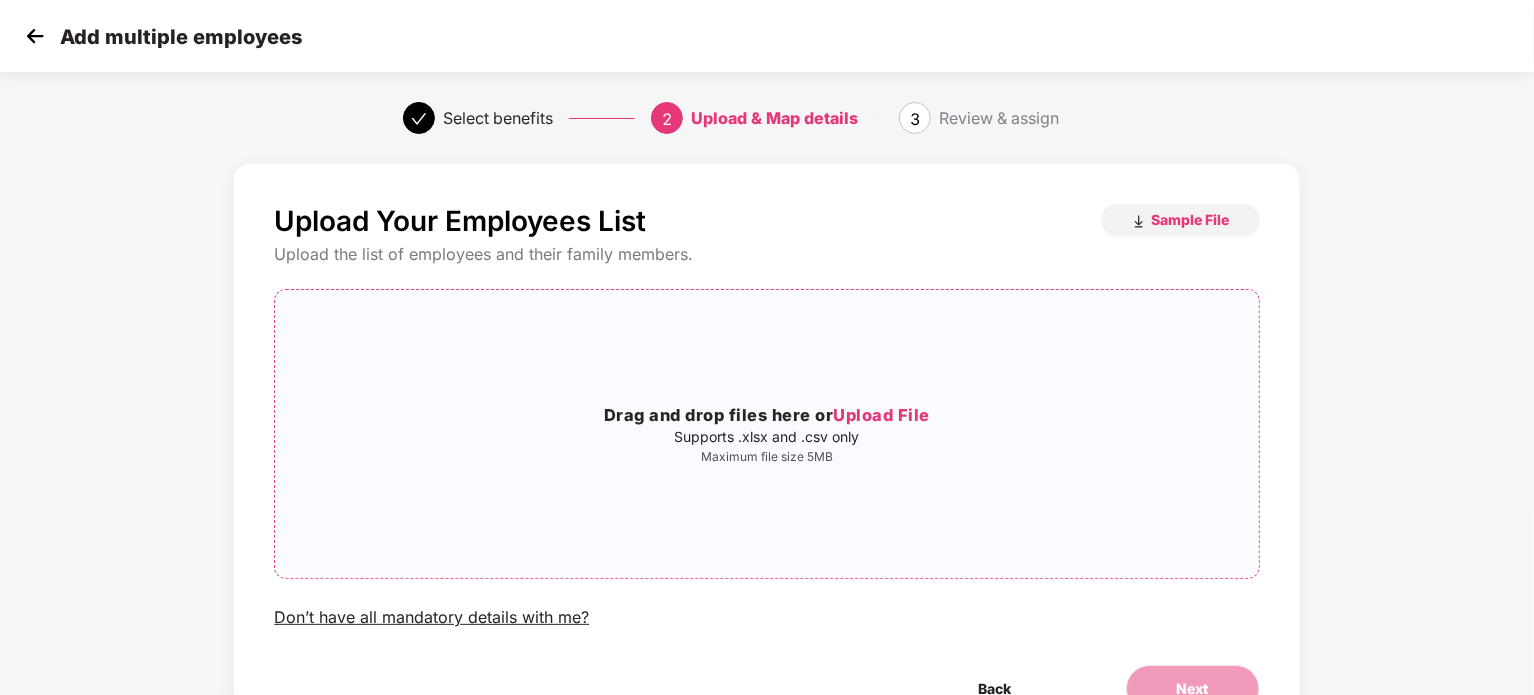 click on "Drag and drop files here or  Upload File" at bounding box center [766, 416] 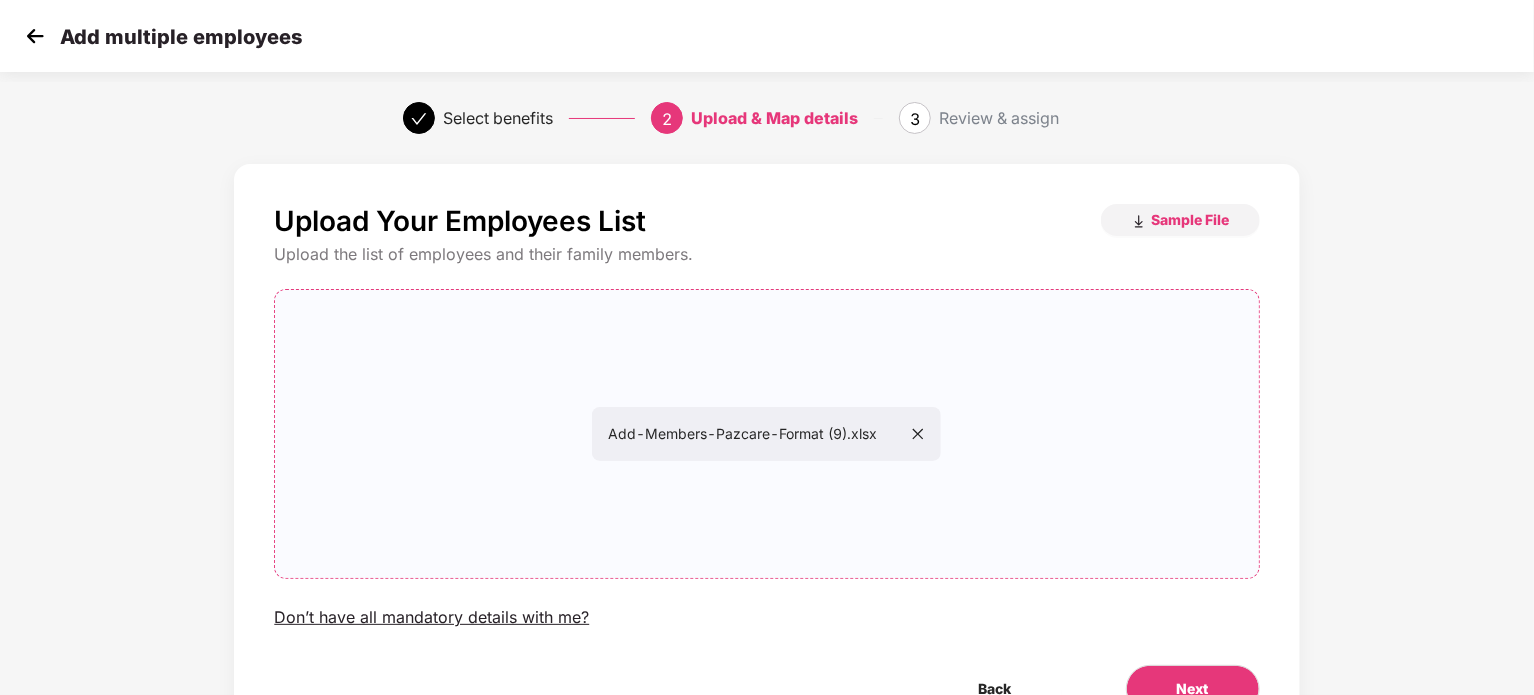 scroll, scrollTop: 108, scrollLeft: 0, axis: vertical 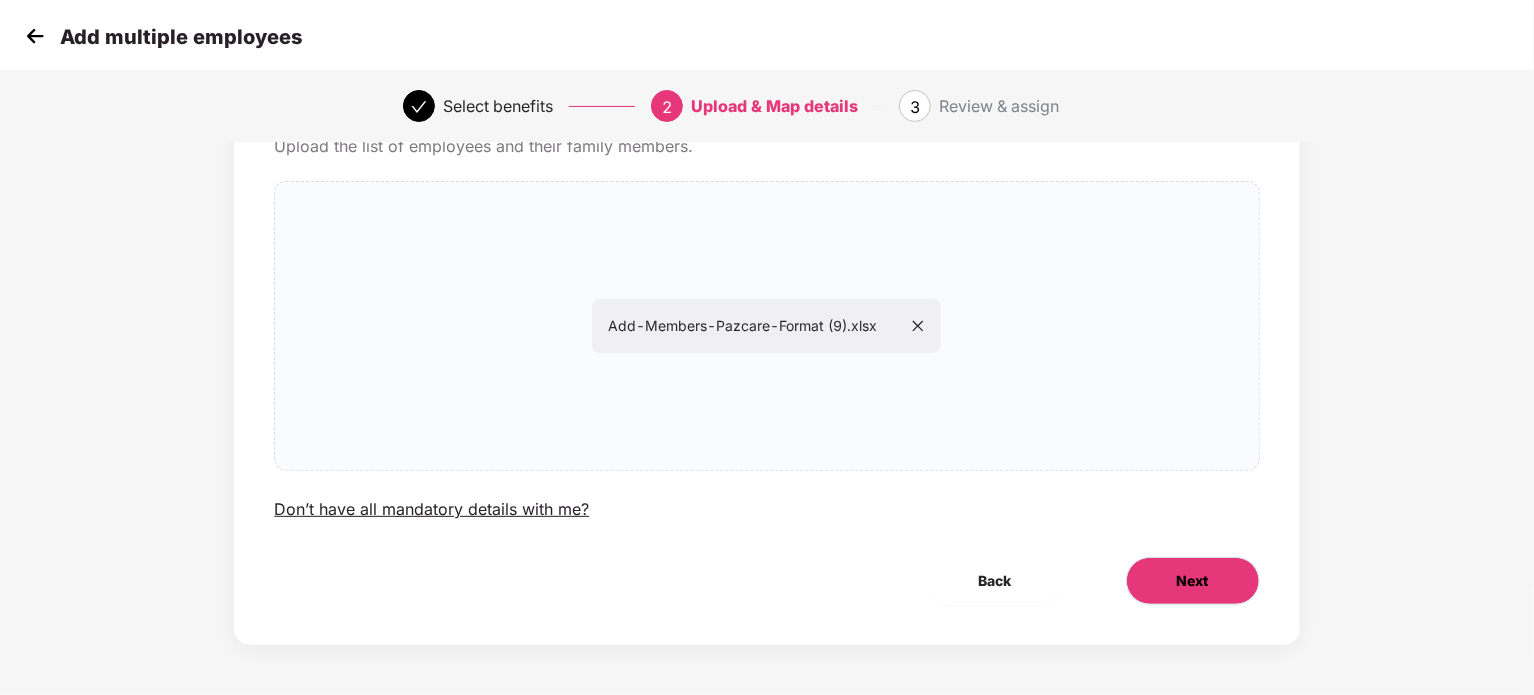 click on "Next" at bounding box center (1193, 581) 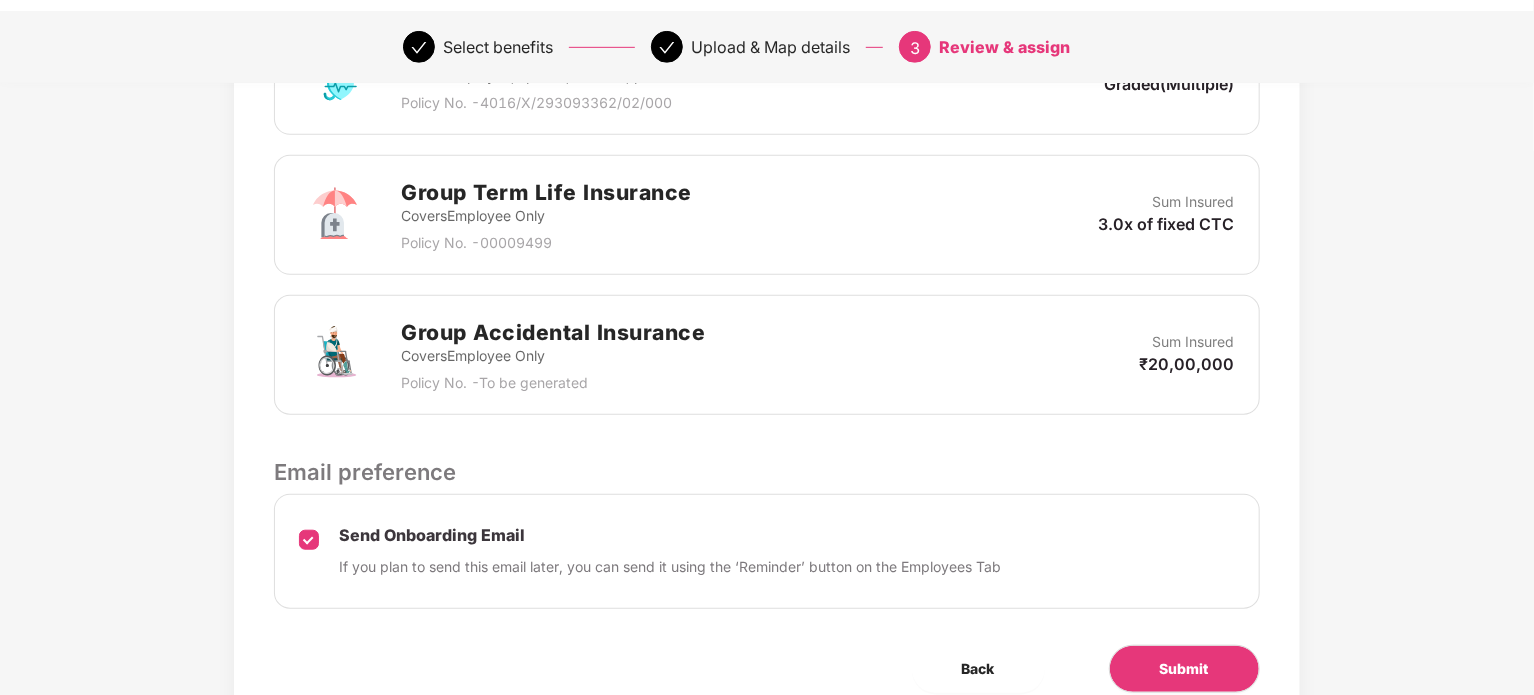 scroll, scrollTop: 697, scrollLeft: 0, axis: vertical 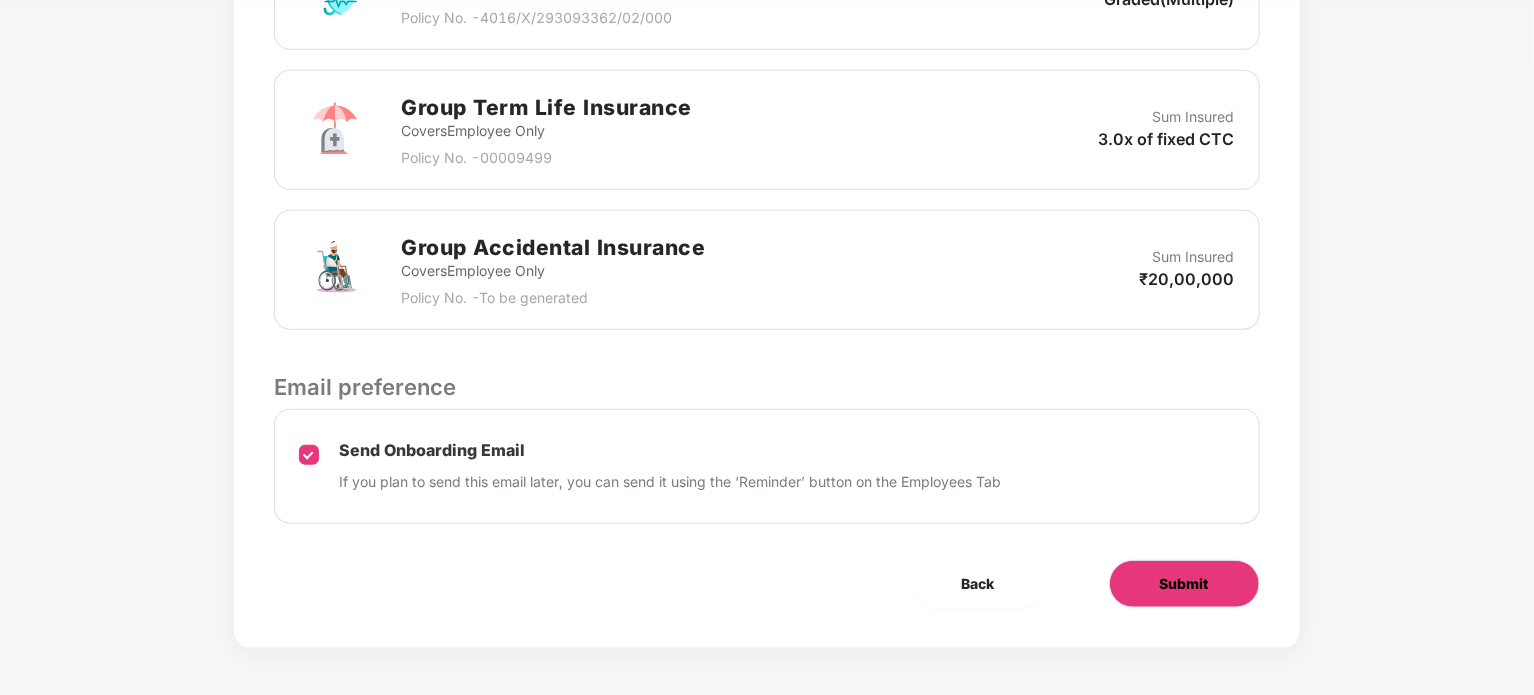 click on "Submit" at bounding box center (1184, 584) 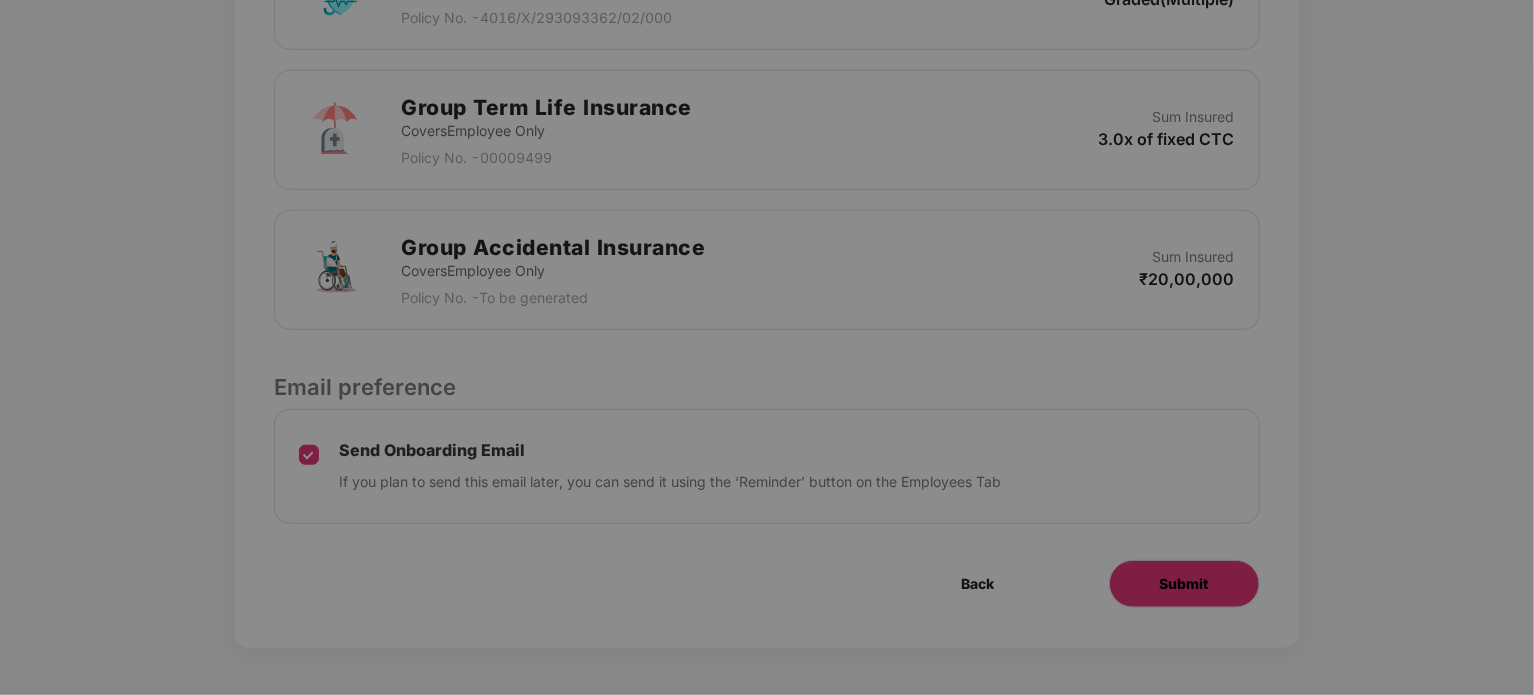 scroll, scrollTop: 0, scrollLeft: 0, axis: both 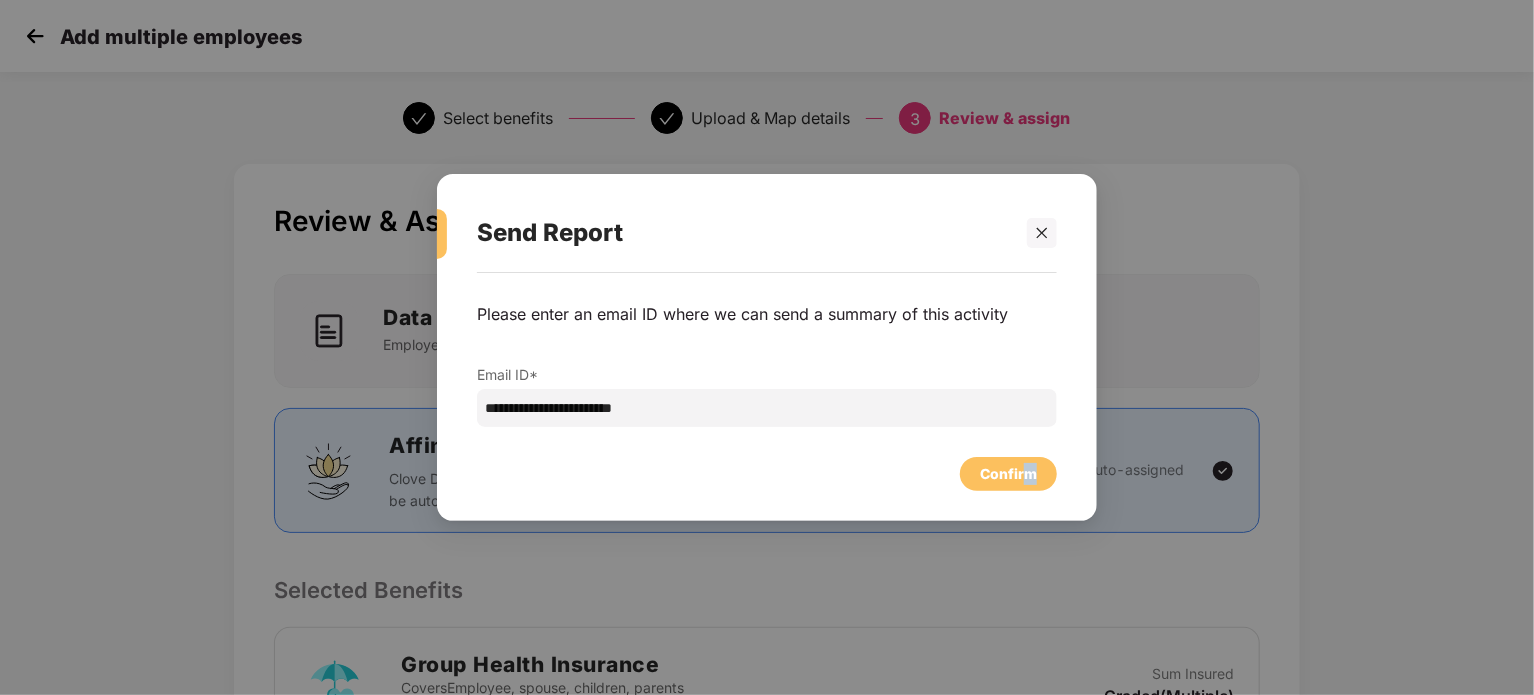 drag, startPoint x: 1152, startPoint y: 567, endPoint x: 1008, endPoint y: 471, distance: 173.06647 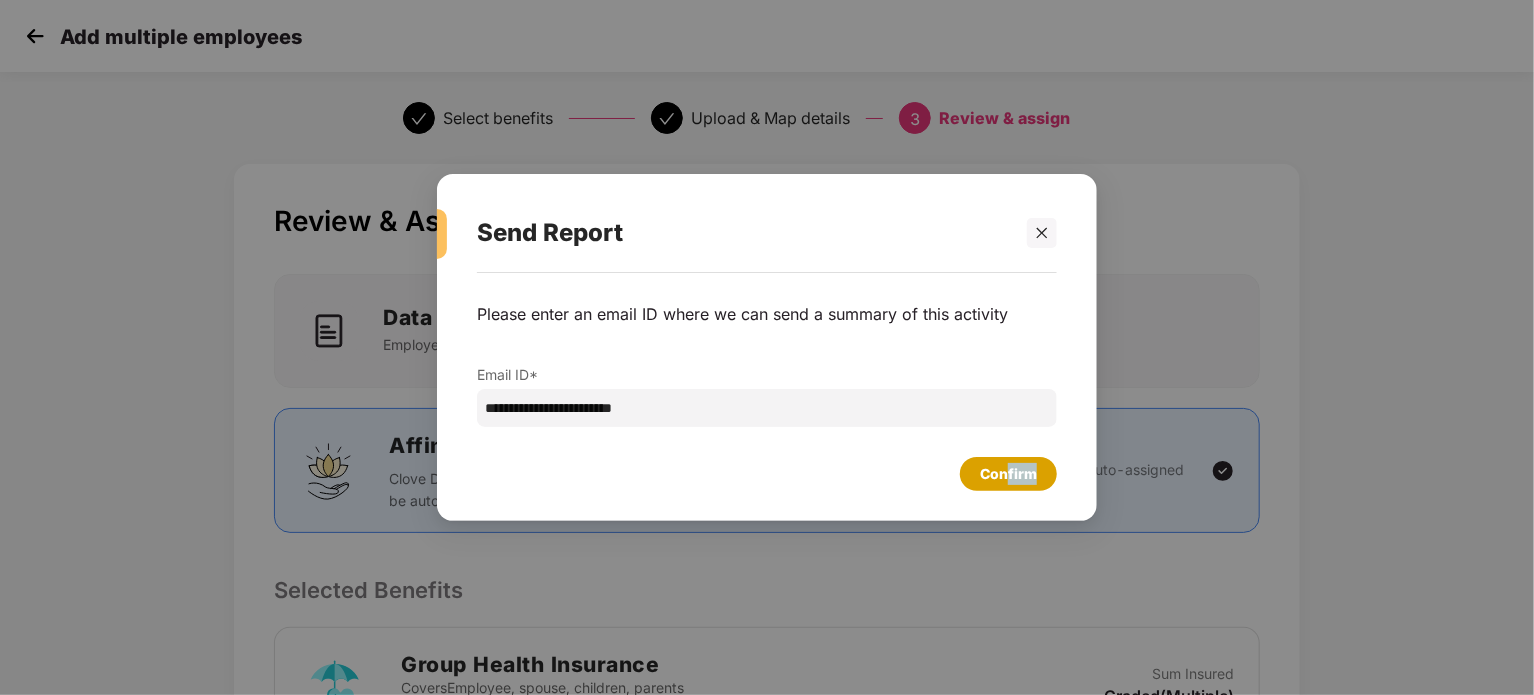 click on "Confirm" at bounding box center (1008, 474) 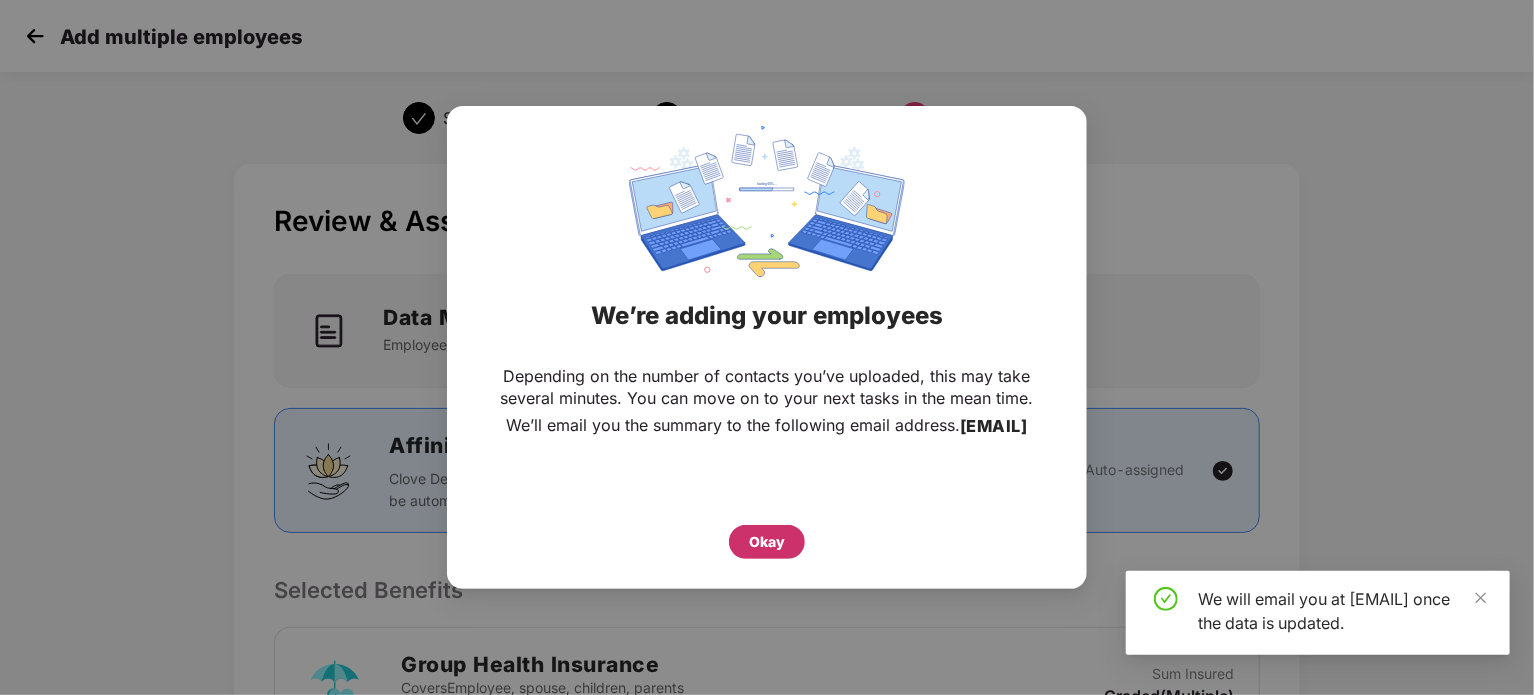 click on "Okay" at bounding box center (767, 542) 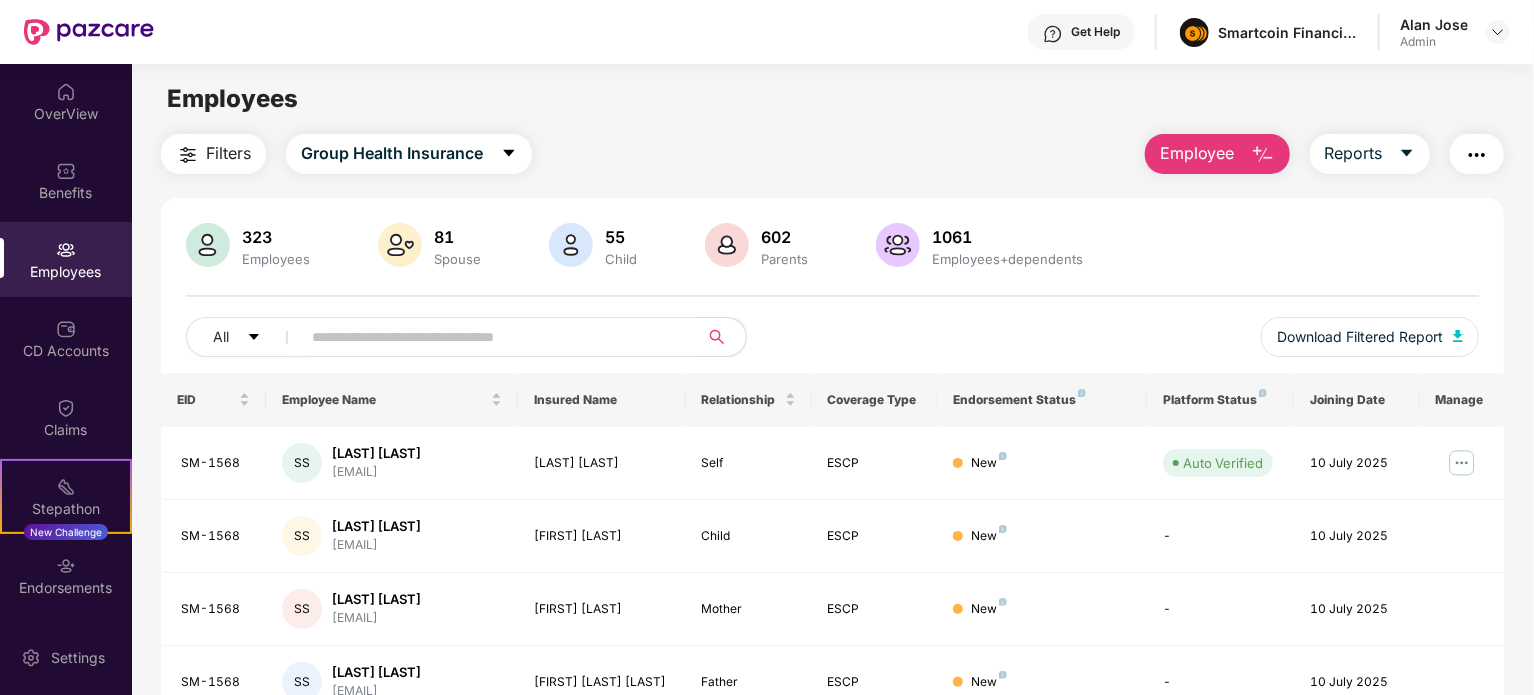 click on "Employee" at bounding box center [1197, 153] 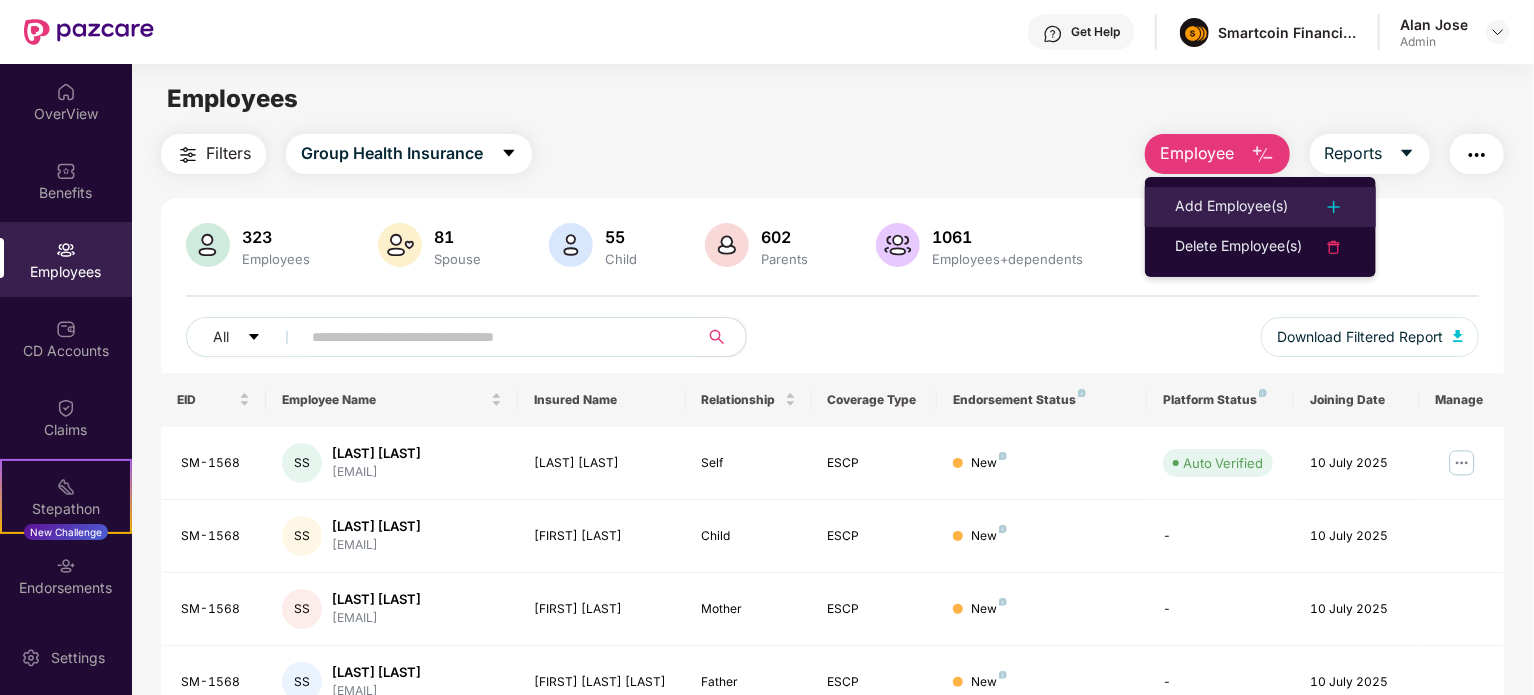 click on "Add Employee(s)" at bounding box center (1231, 207) 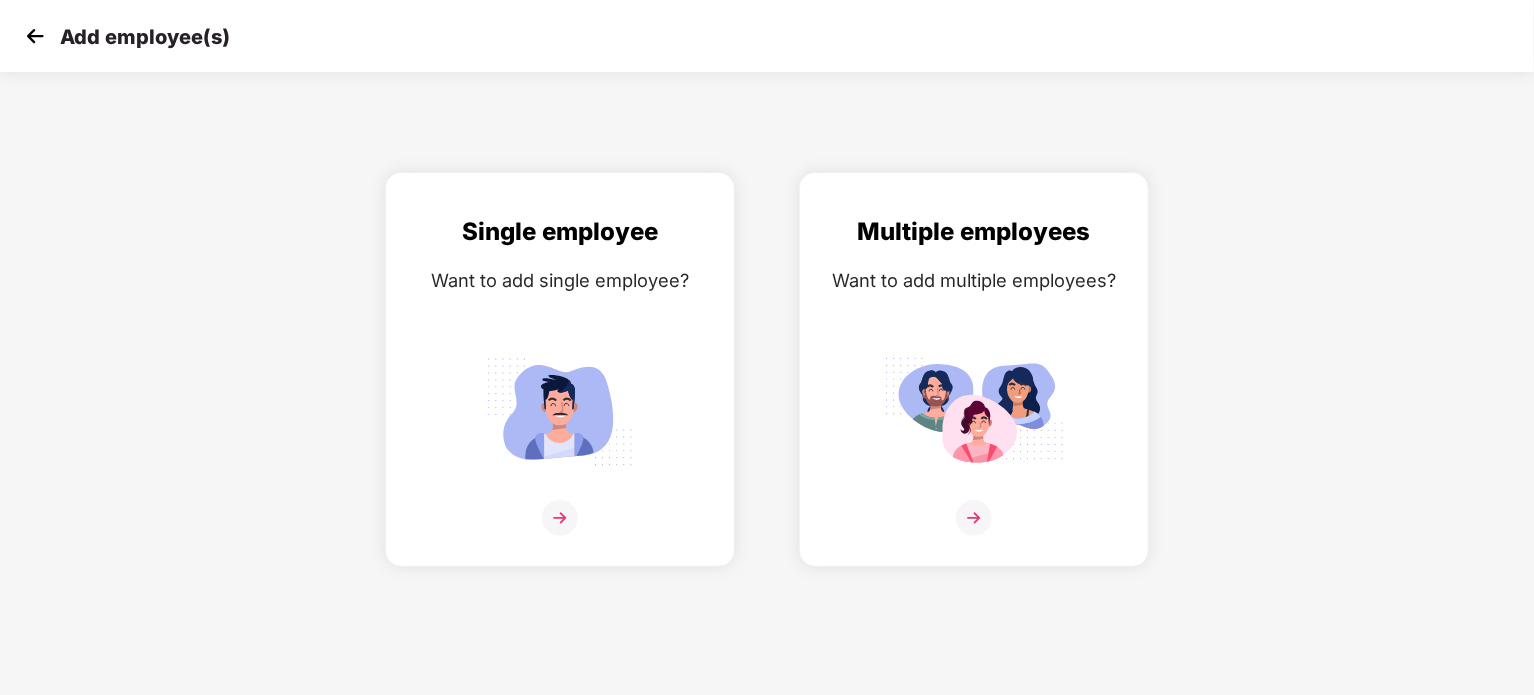 click on "Multiple employees Want to add multiple employees?" at bounding box center [974, 369] 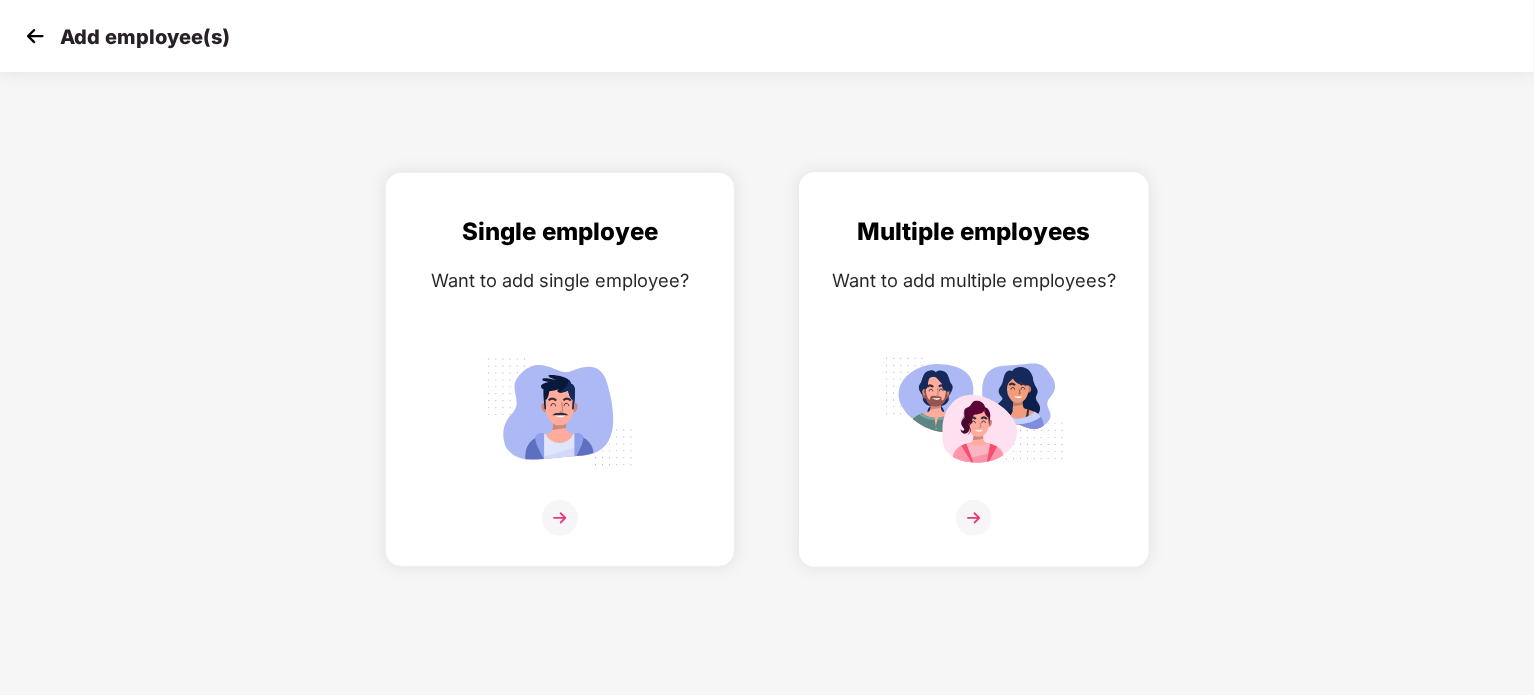 click on "Multiple employees Want to add multiple employees?" at bounding box center (974, 387) 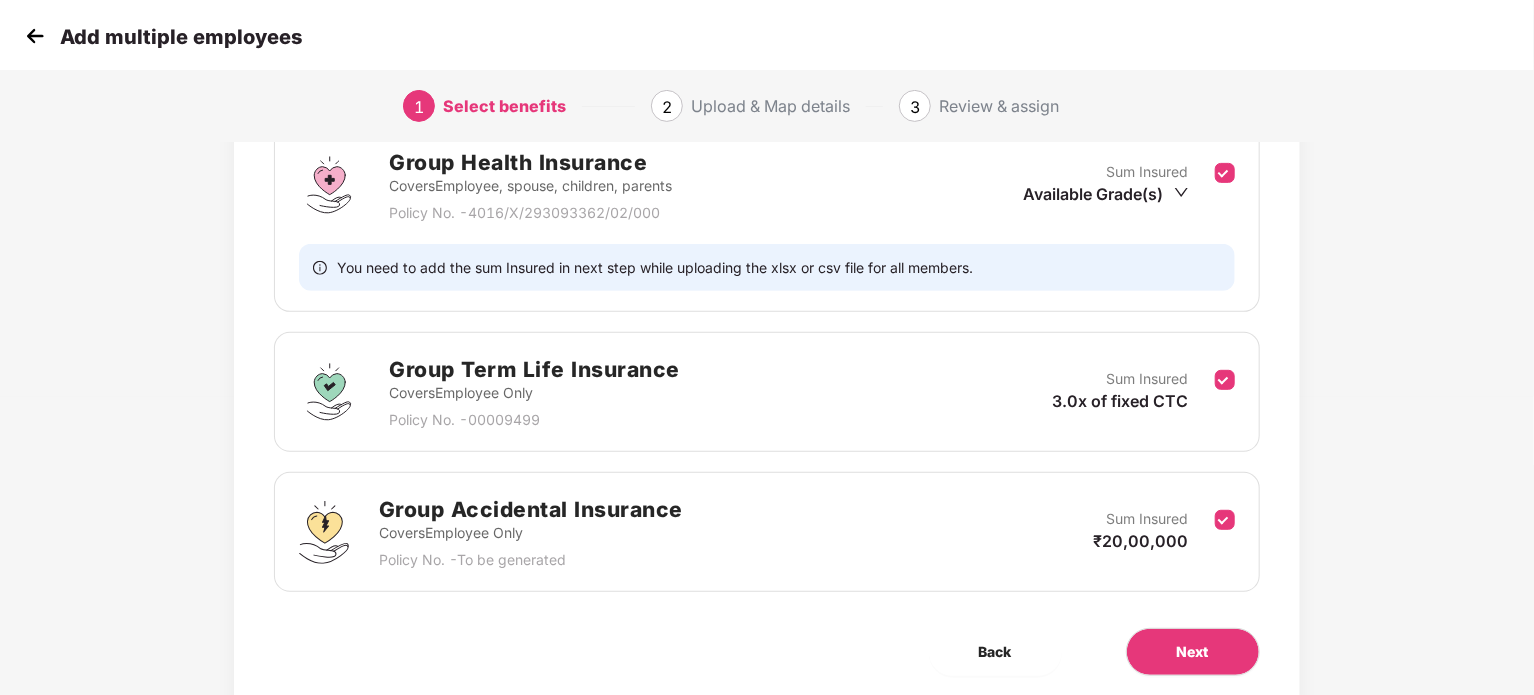 scroll, scrollTop: 367, scrollLeft: 0, axis: vertical 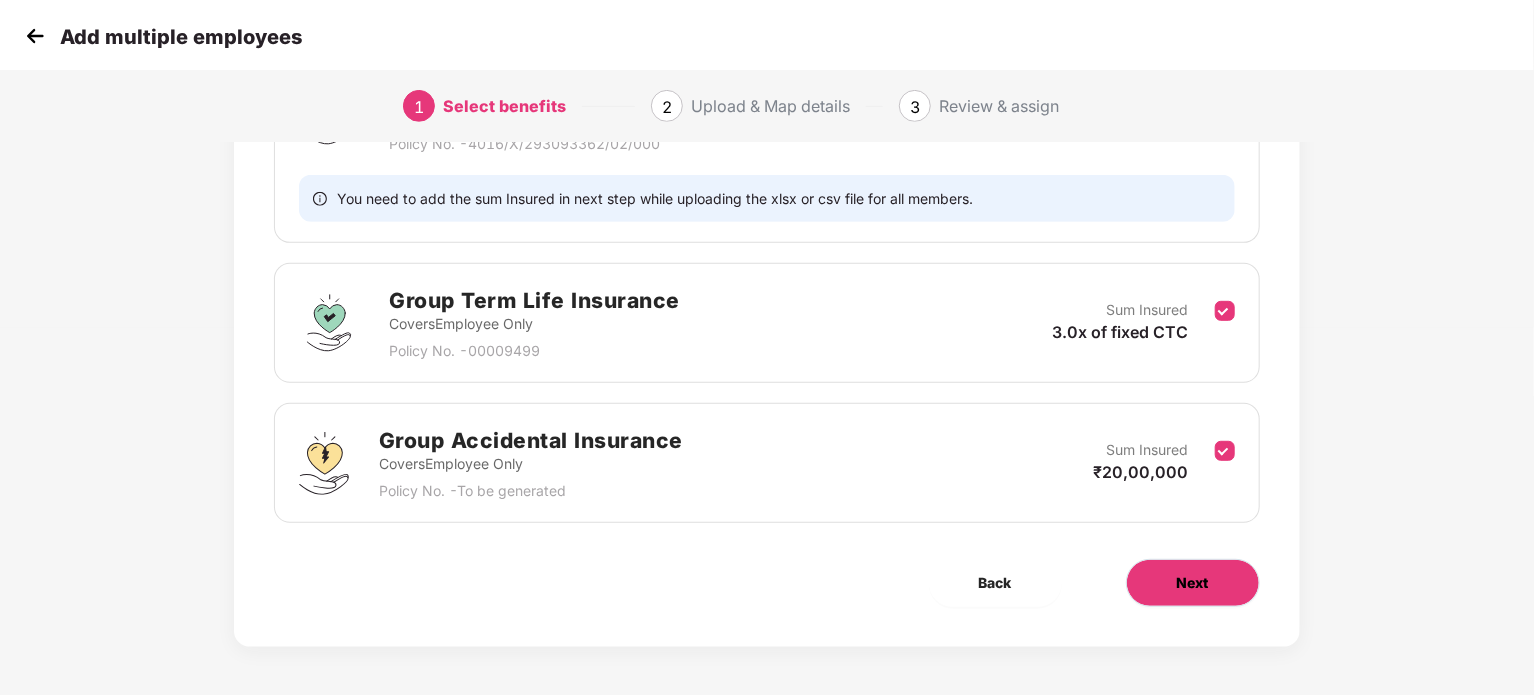 click on "Next" at bounding box center [1193, 583] 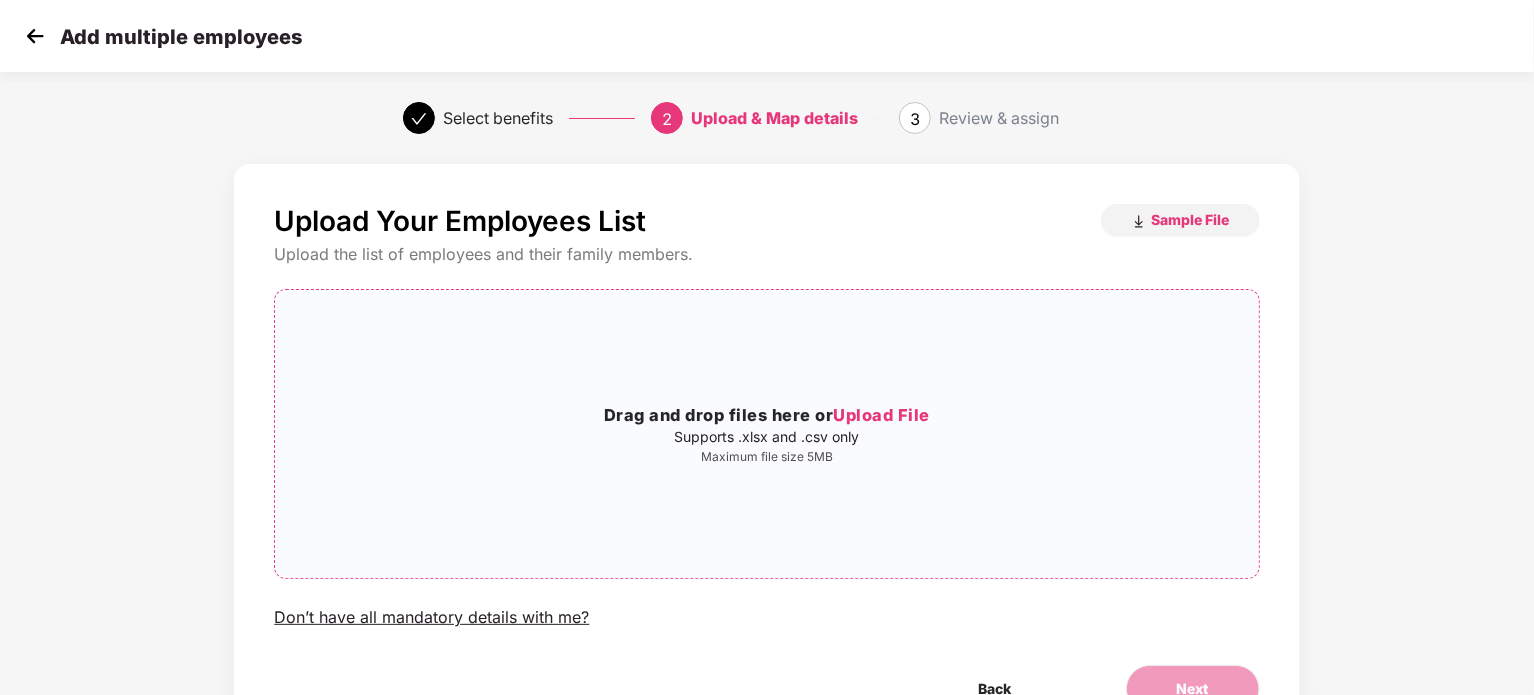 scroll, scrollTop: 108, scrollLeft: 0, axis: vertical 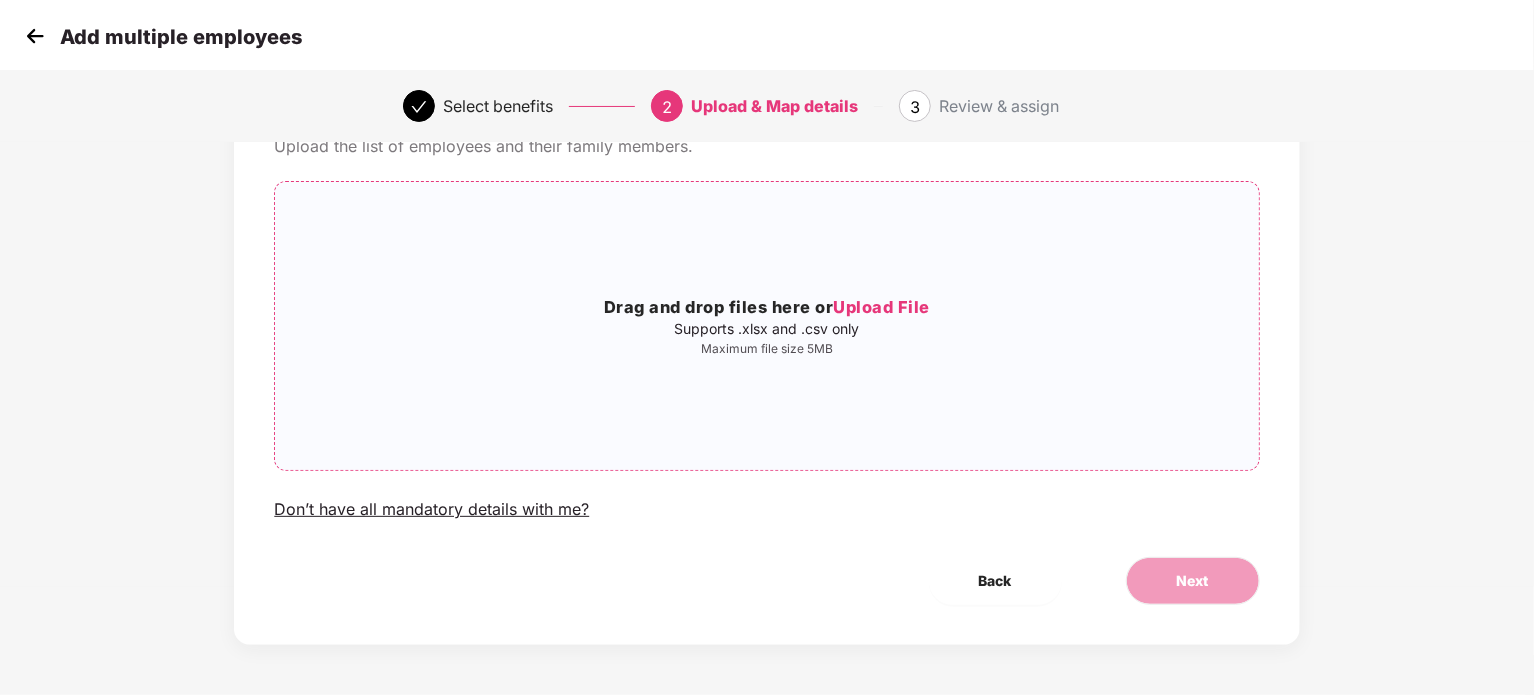 click on "Upload File" at bounding box center [881, 307] 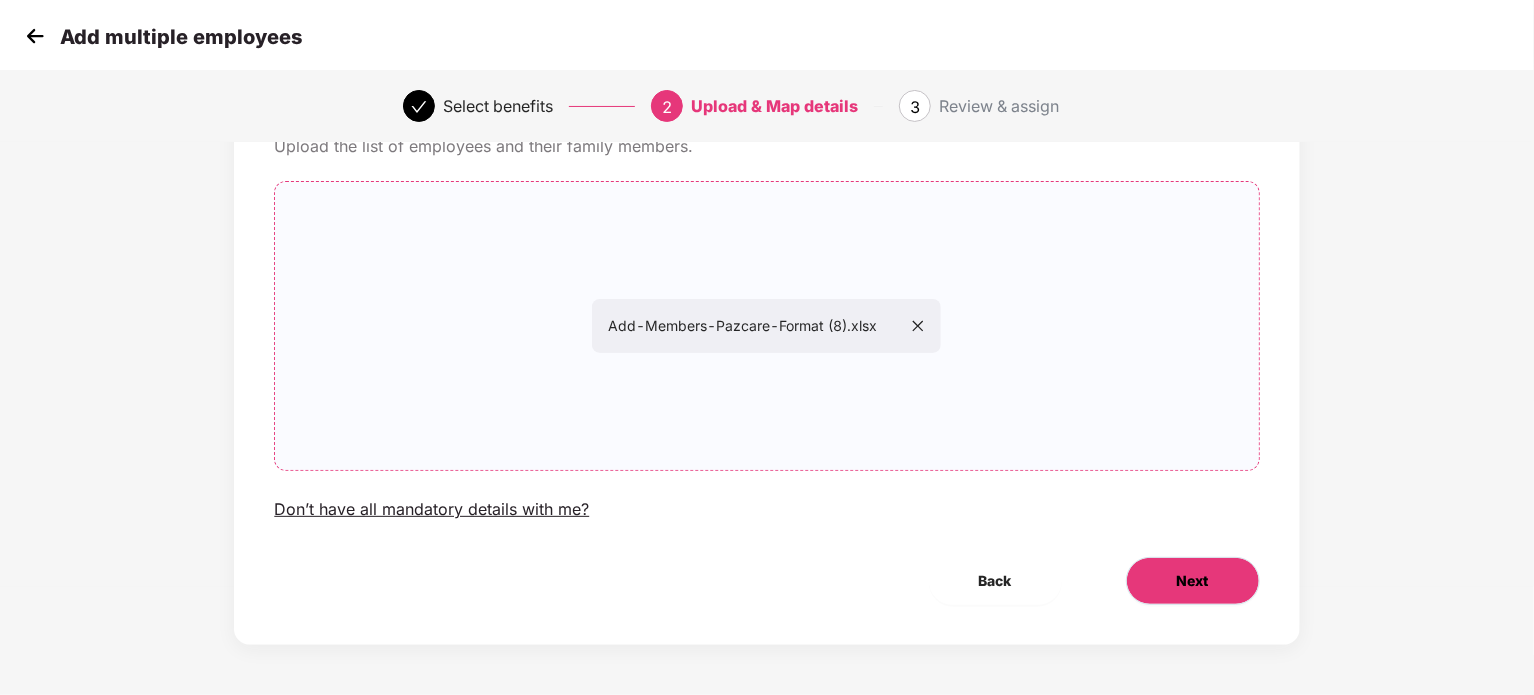 click on "Next" at bounding box center [1193, 581] 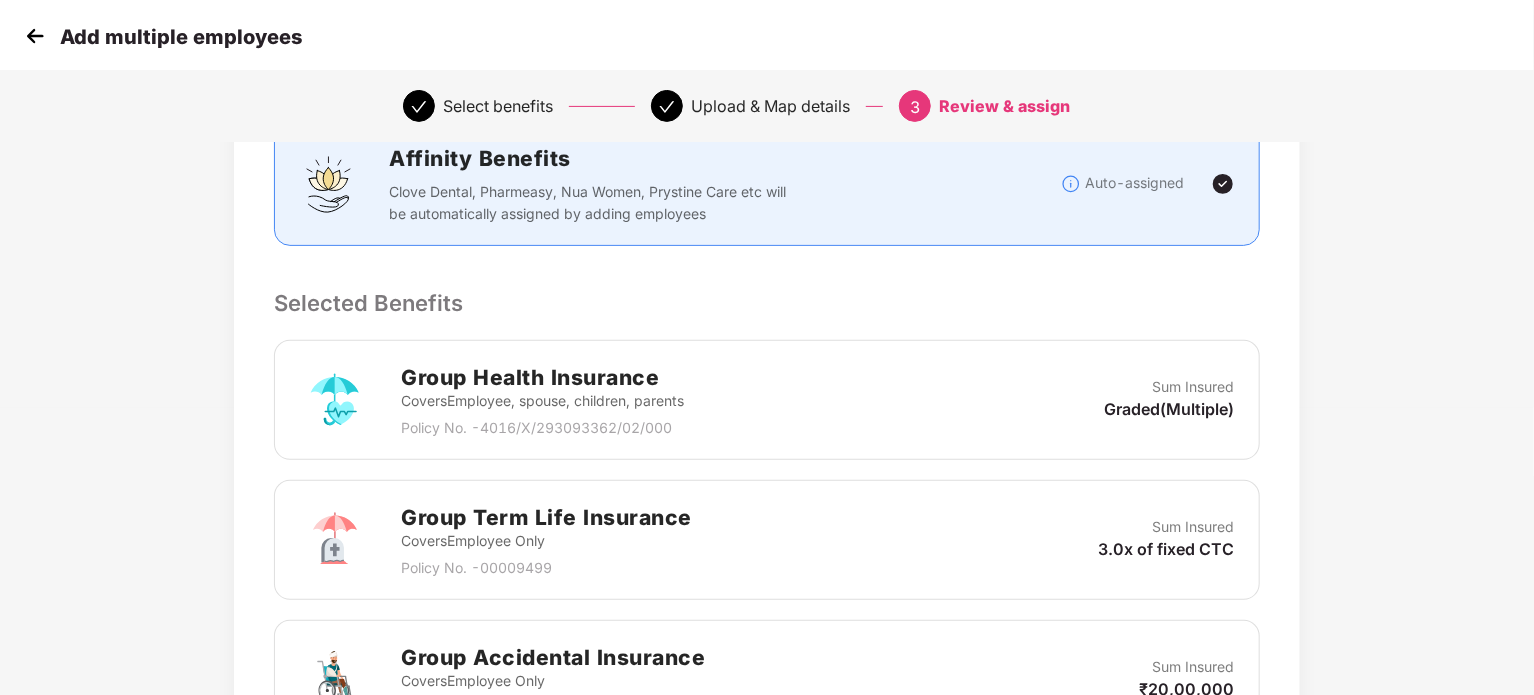 scroll, scrollTop: 540, scrollLeft: 0, axis: vertical 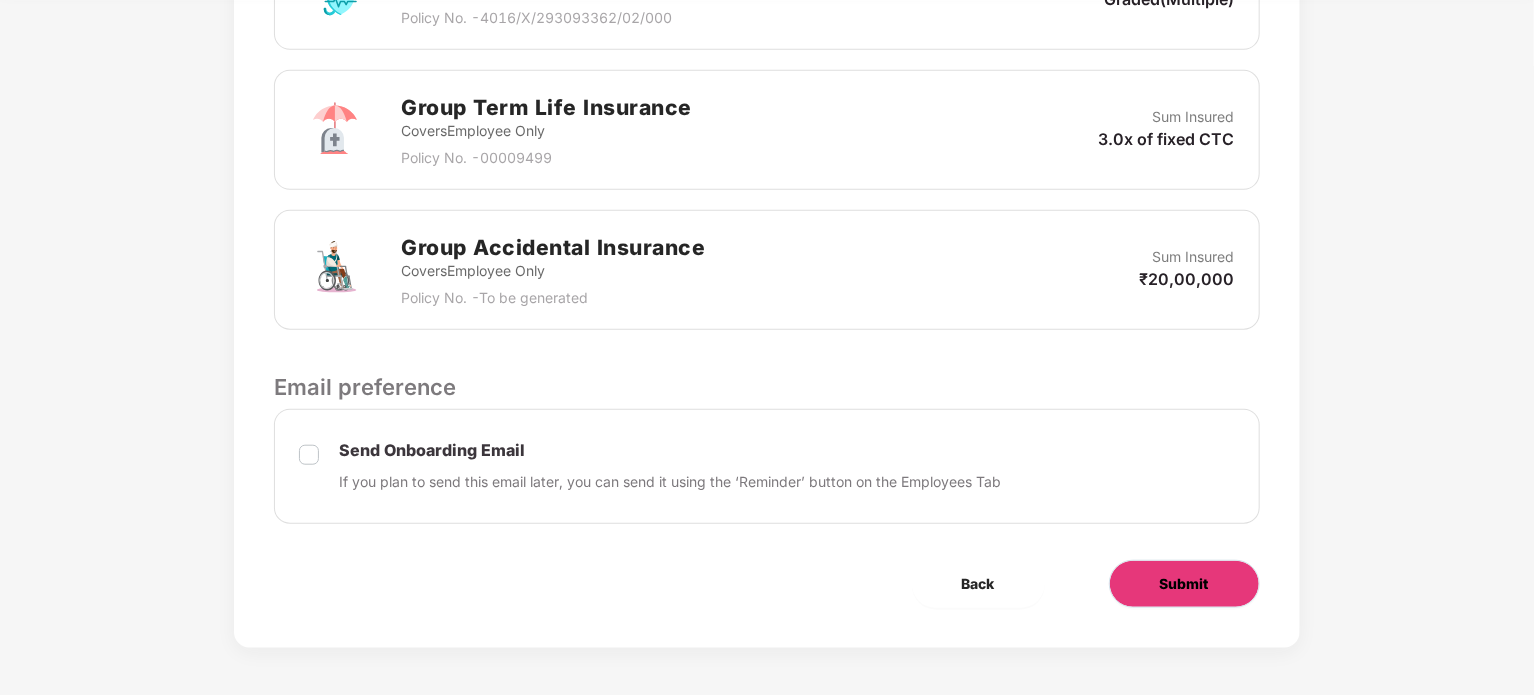 click on "Submit" at bounding box center [1184, 584] 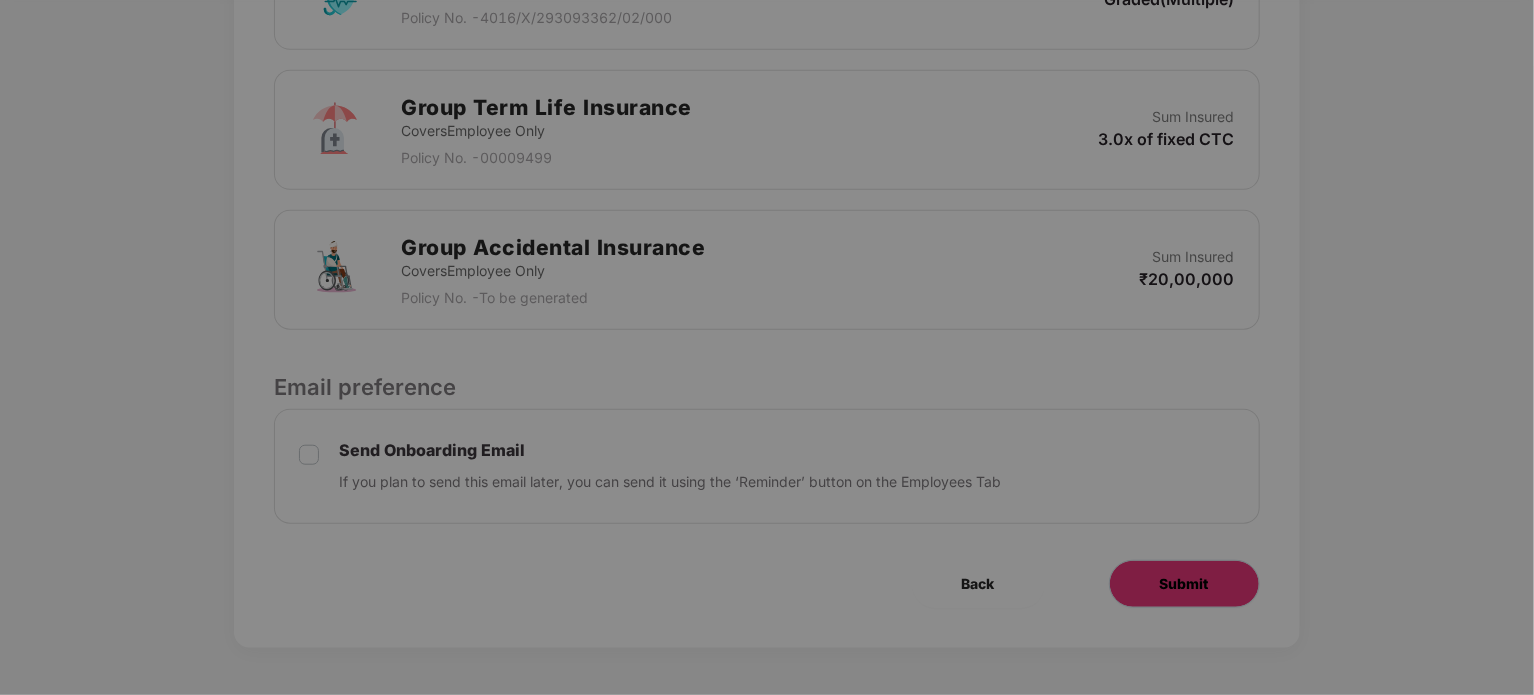 scroll, scrollTop: 0, scrollLeft: 0, axis: both 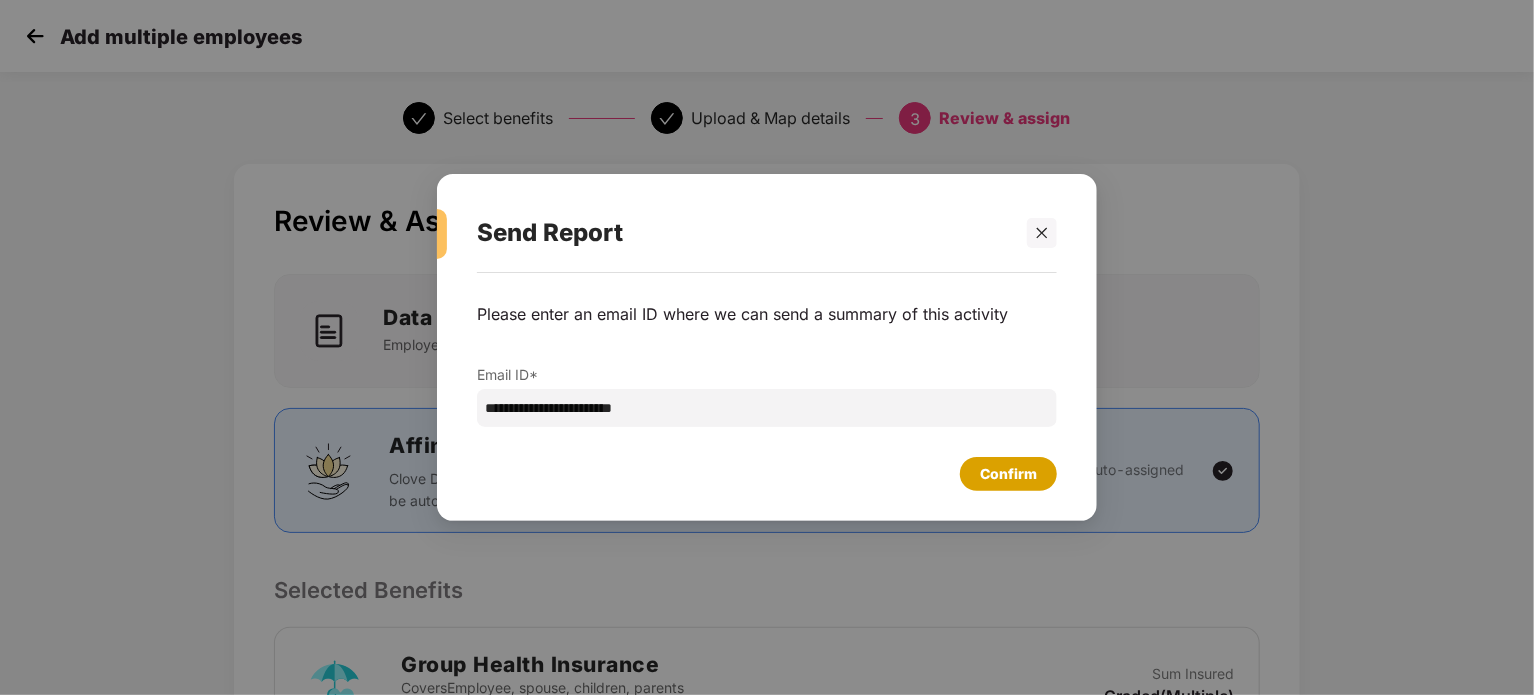 click on "Confirm" at bounding box center [1008, 474] 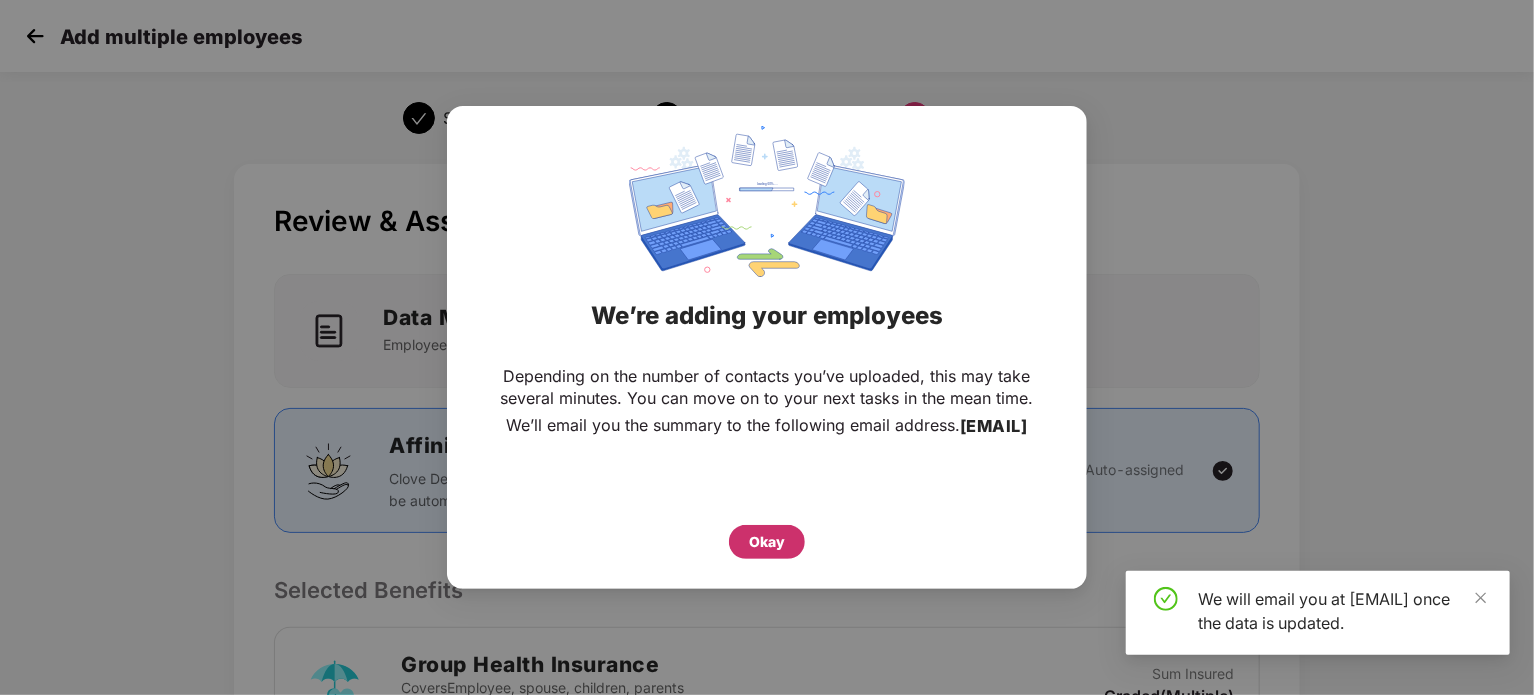 click on "Okay" at bounding box center [767, 542] 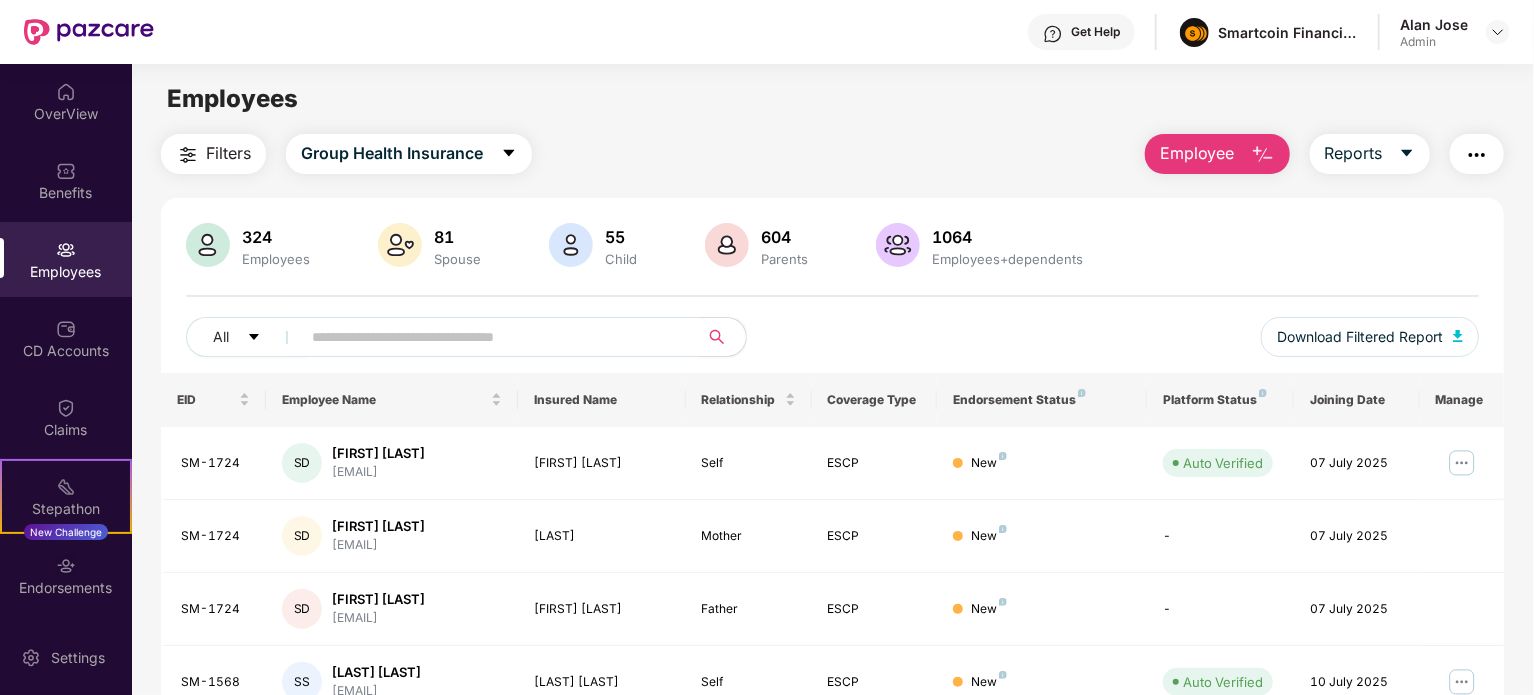paste on "*******" 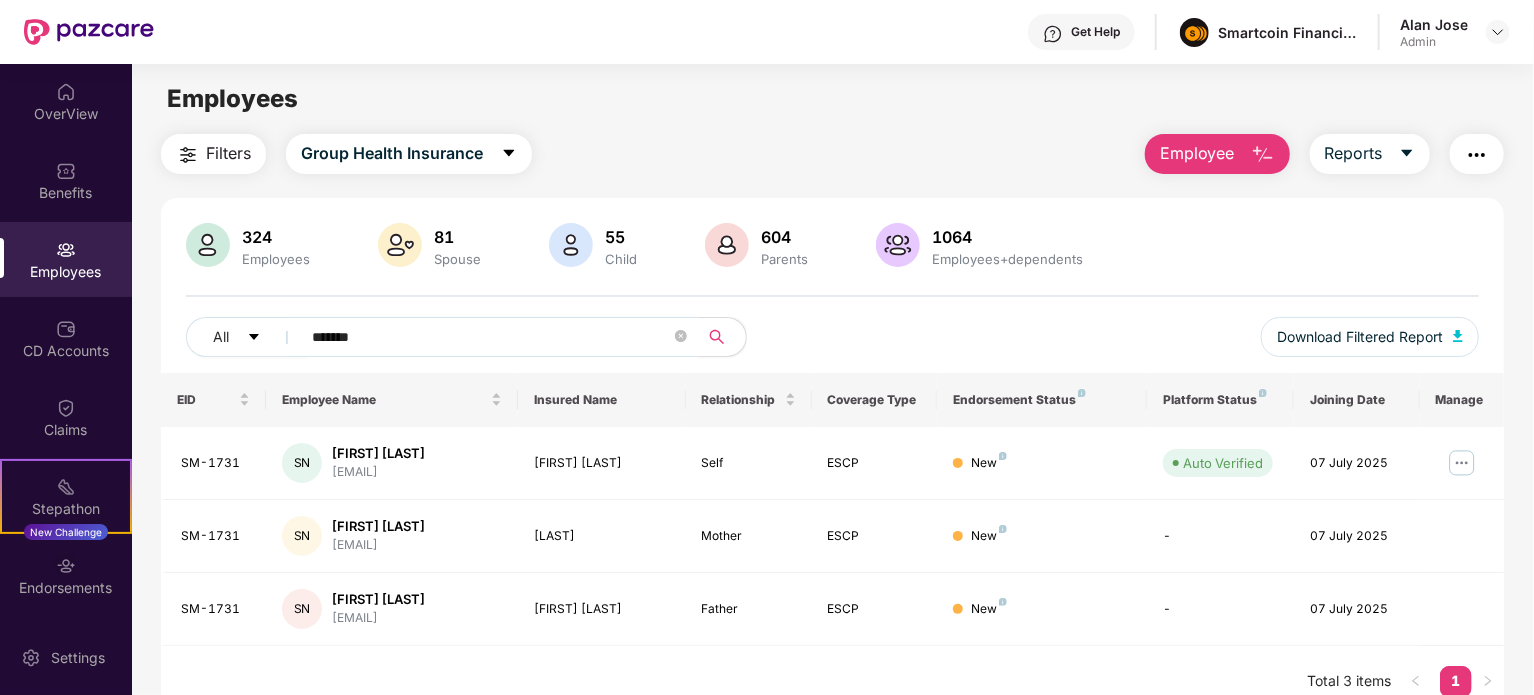 type on "*******" 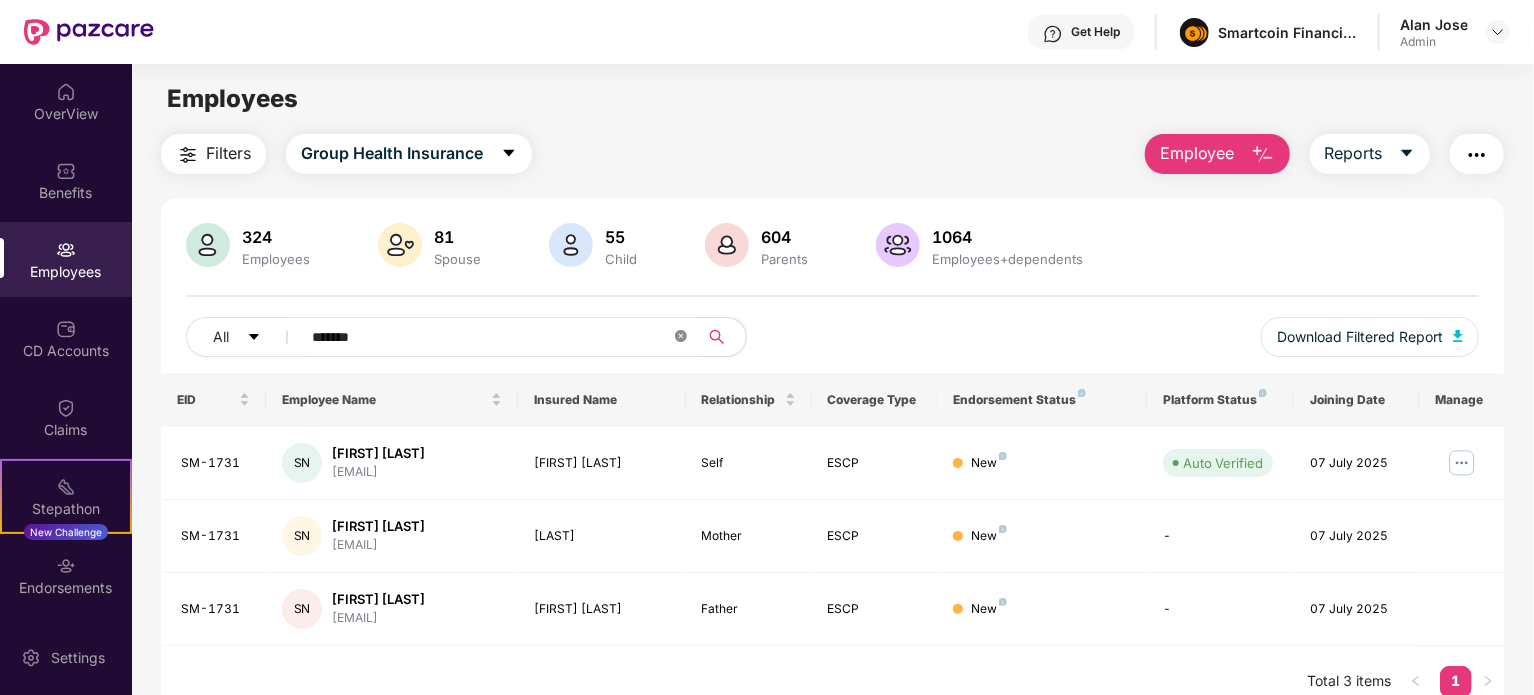 click 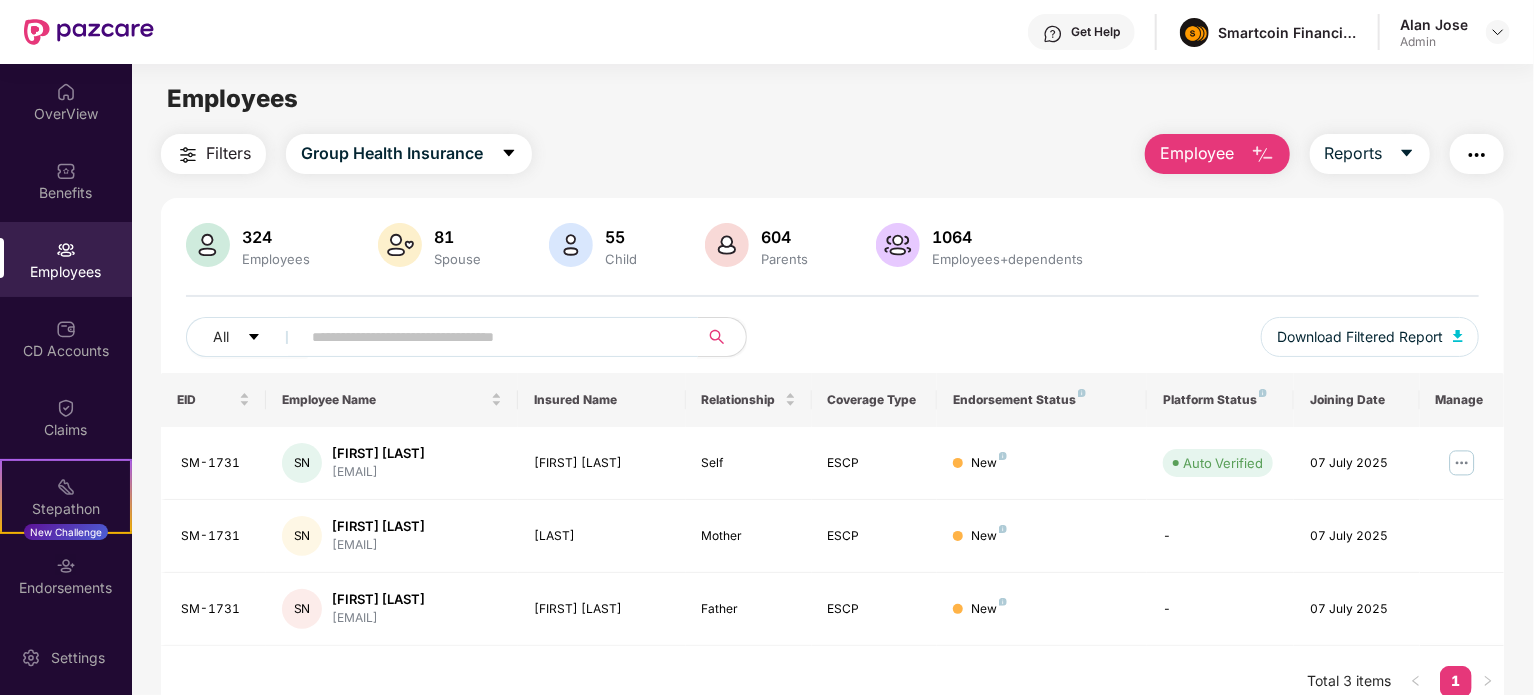 paste on "*******" 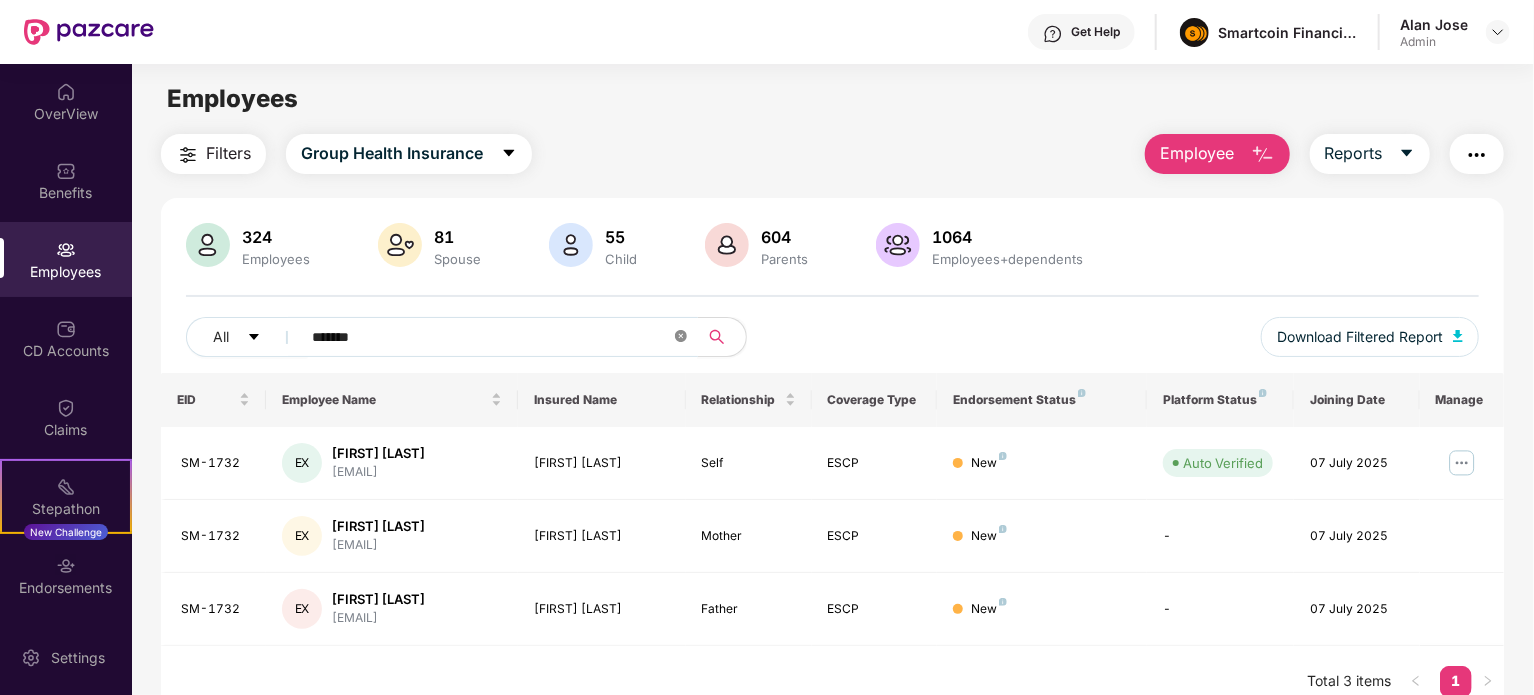 type on "*******" 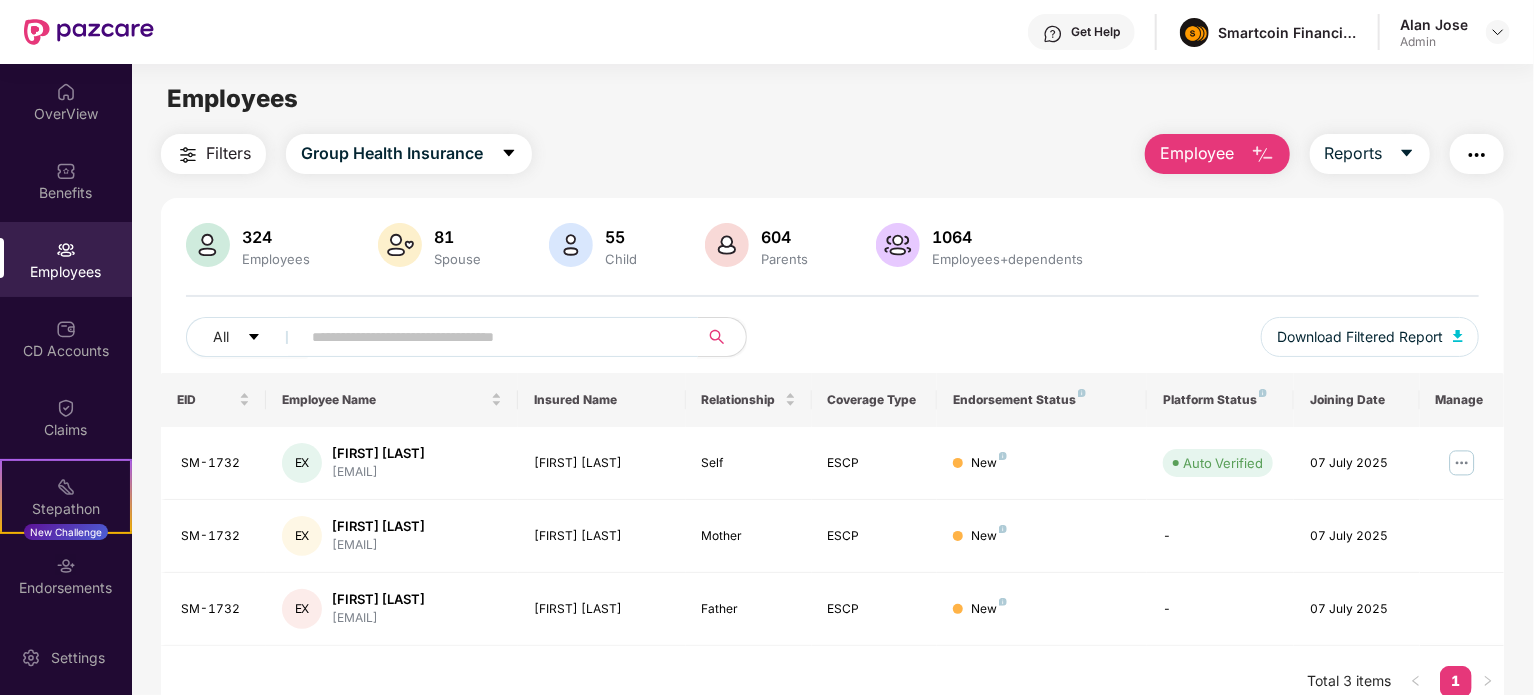 paste on "*******" 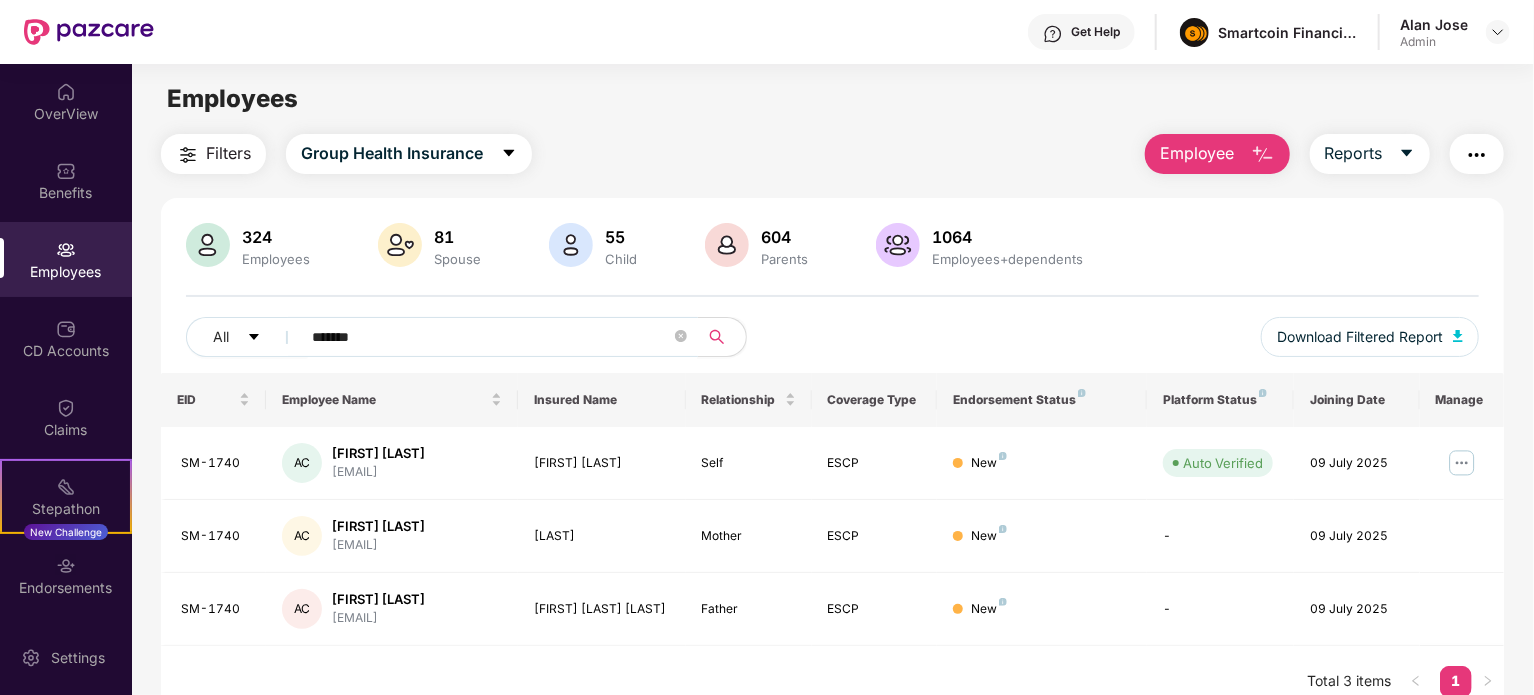 type on "*******" 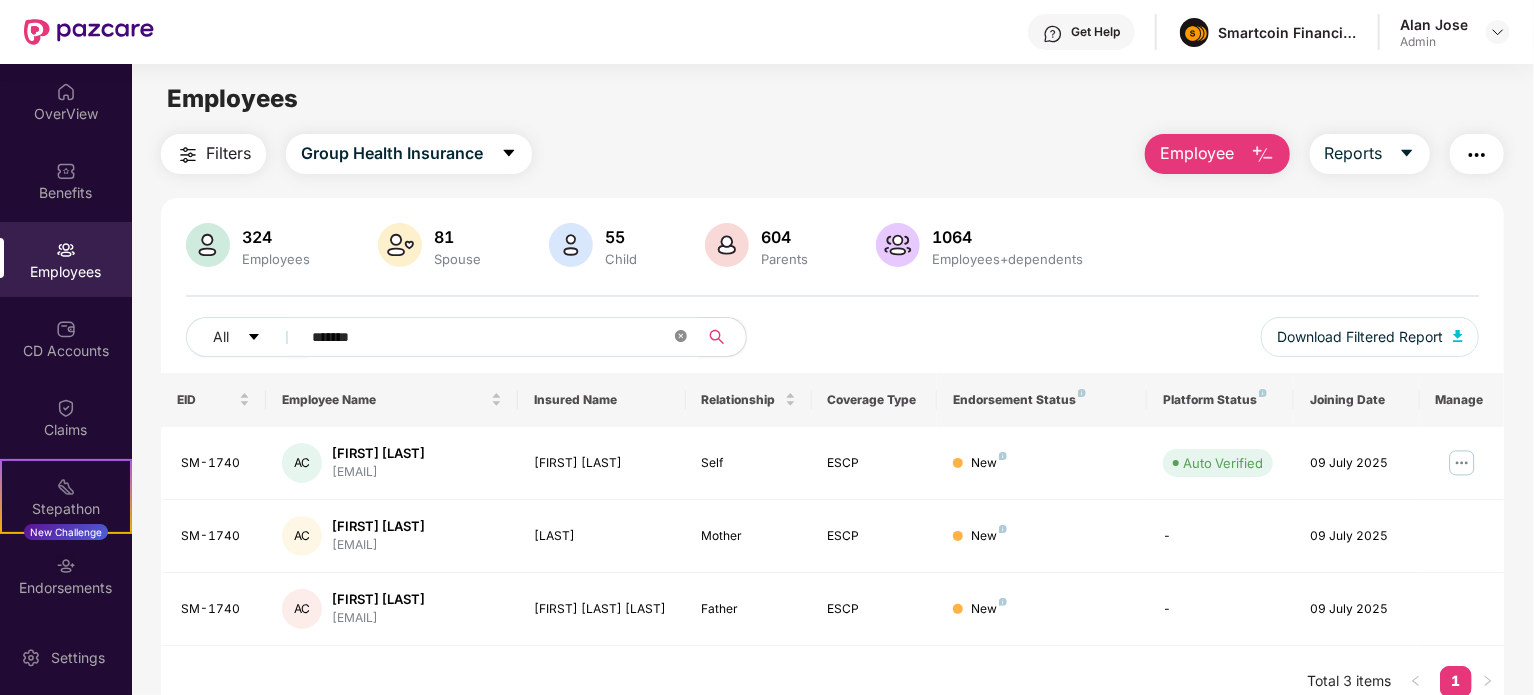 click 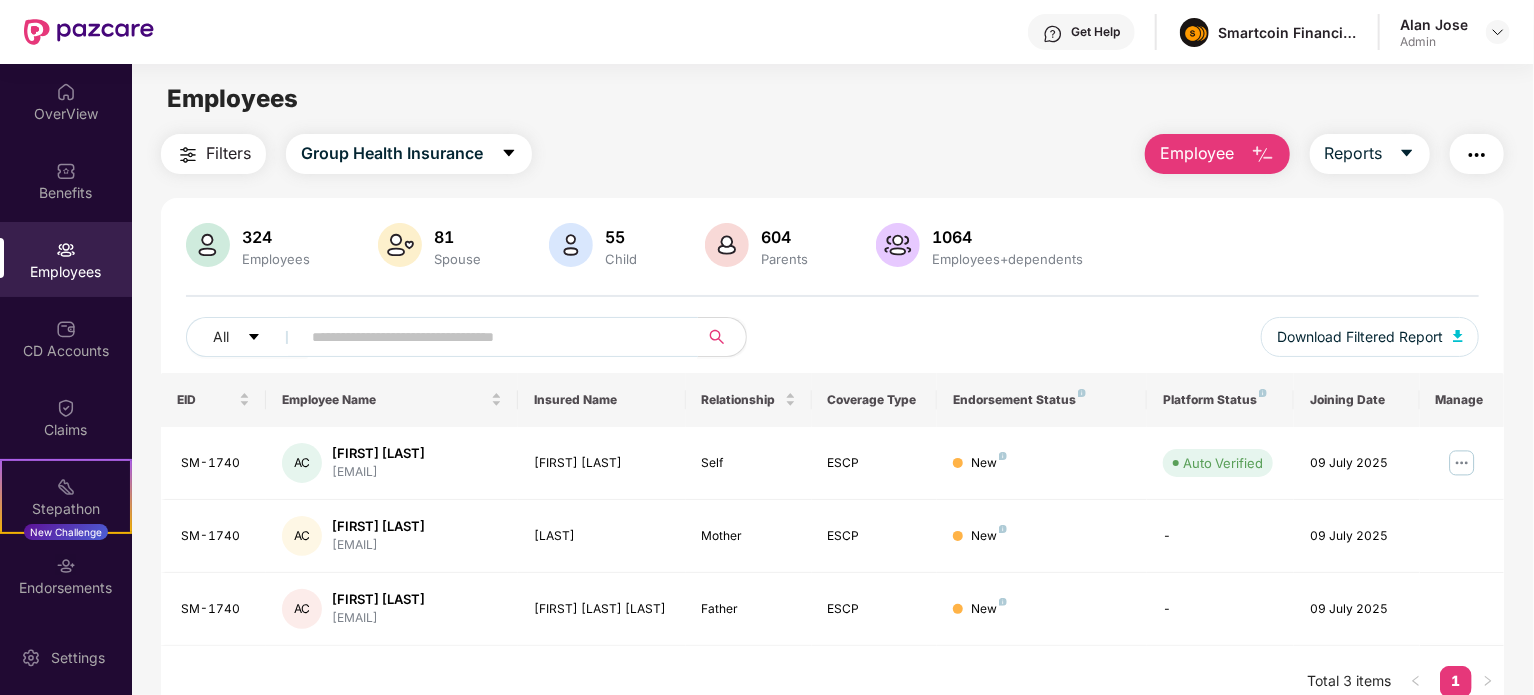 paste on "*******" 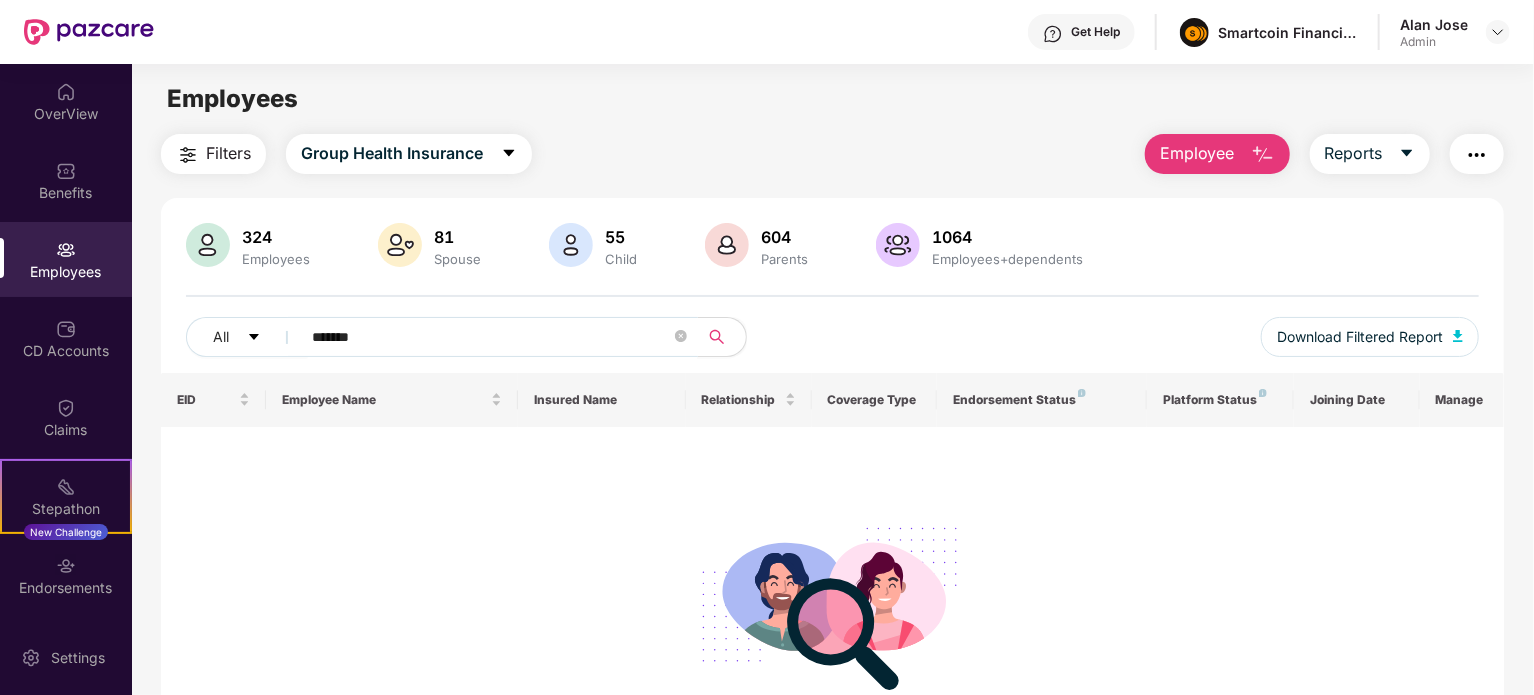 type on "*******" 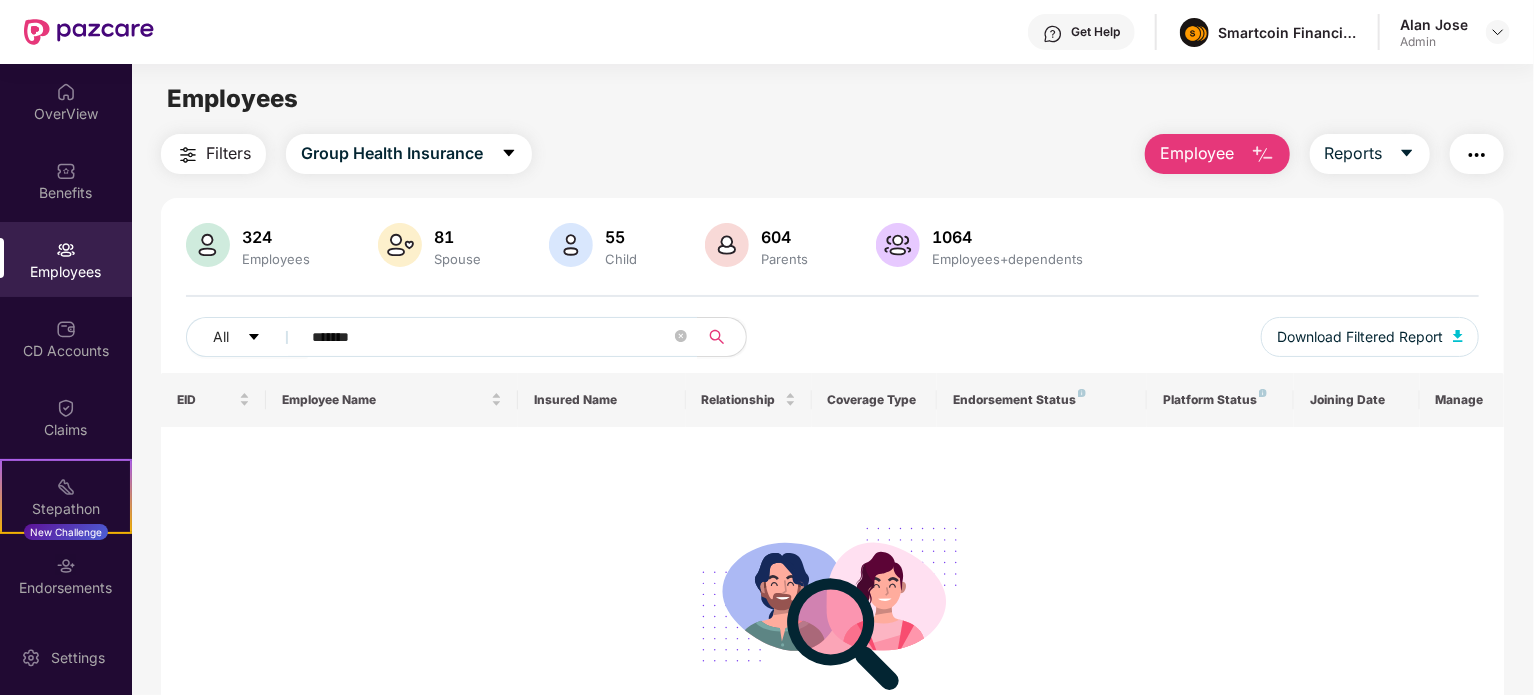 click on "Employee" at bounding box center [1197, 153] 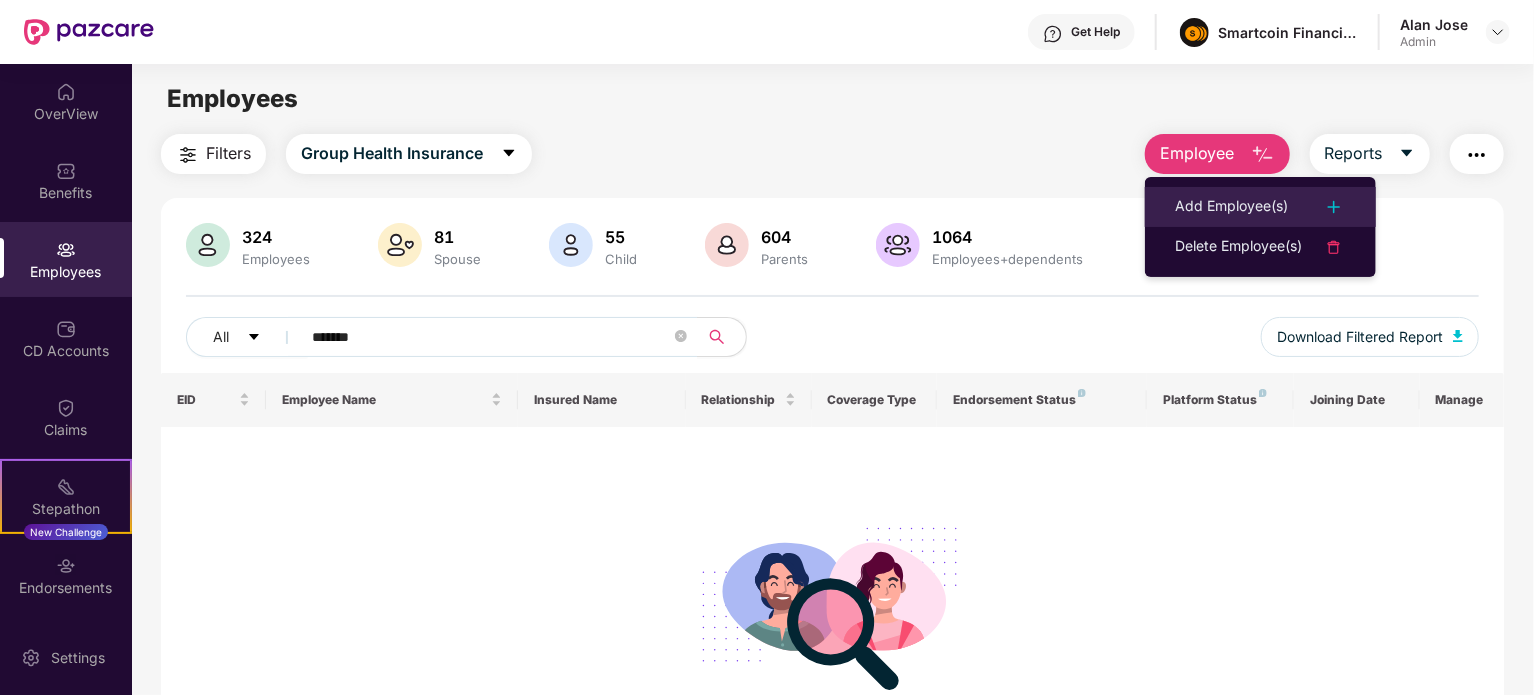 click on "Add Employee(s)" at bounding box center [1231, 207] 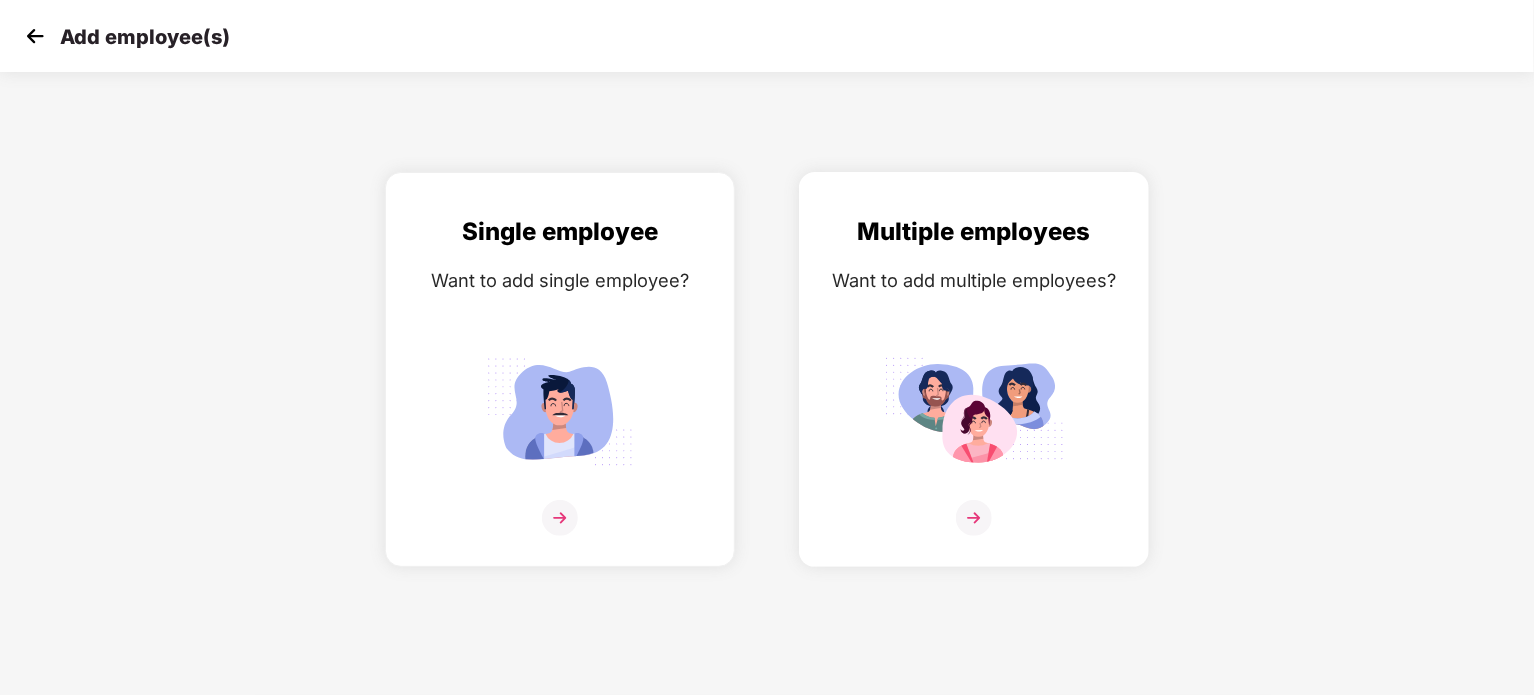 click at bounding box center (974, 411) 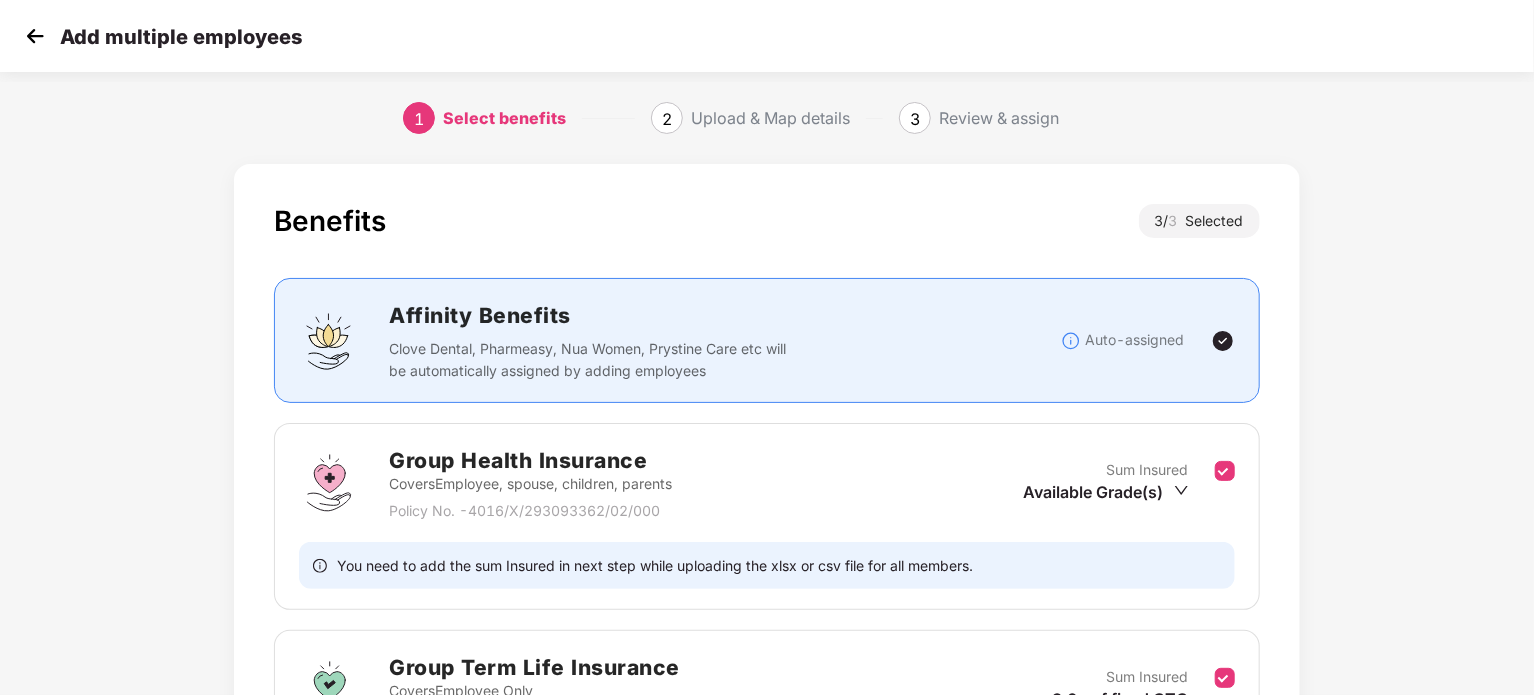 scroll, scrollTop: 367, scrollLeft: 0, axis: vertical 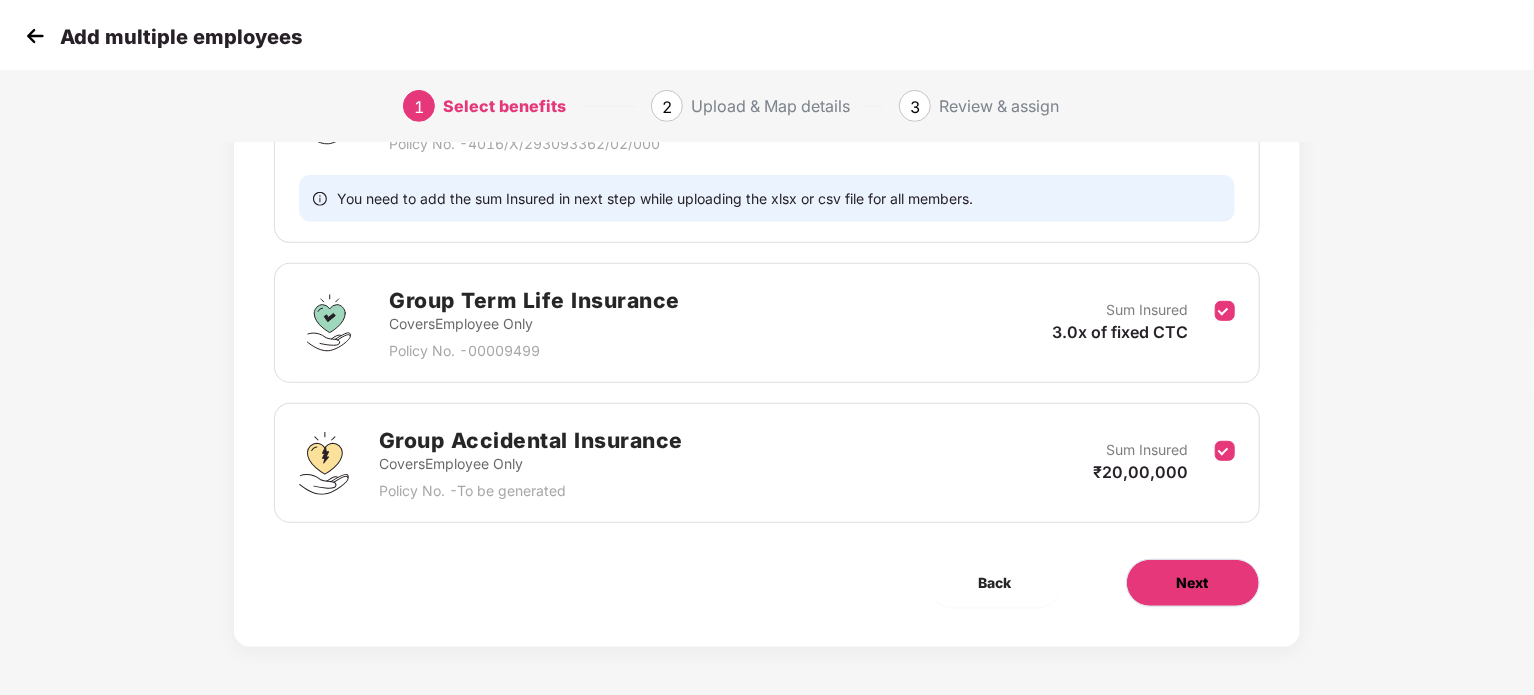 click on "Next" at bounding box center [1193, 583] 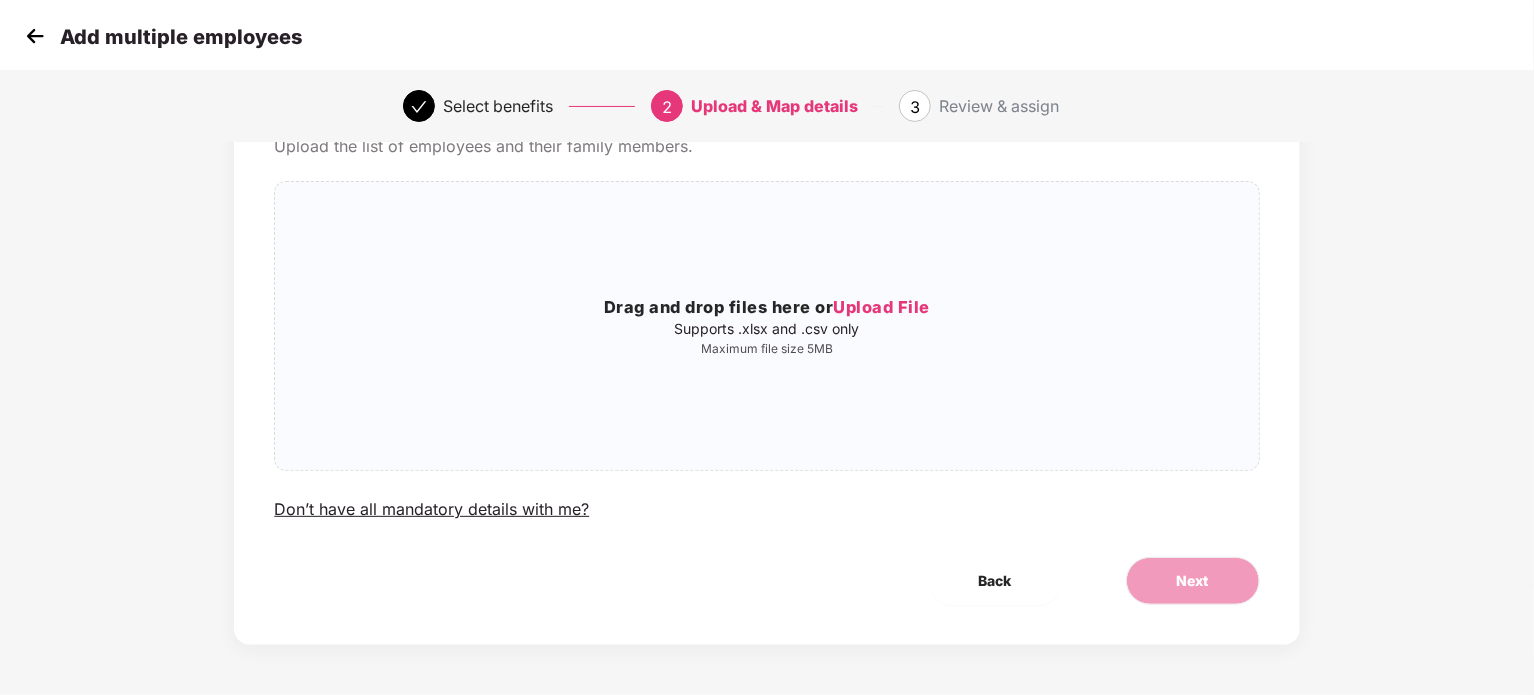 scroll, scrollTop: 0, scrollLeft: 0, axis: both 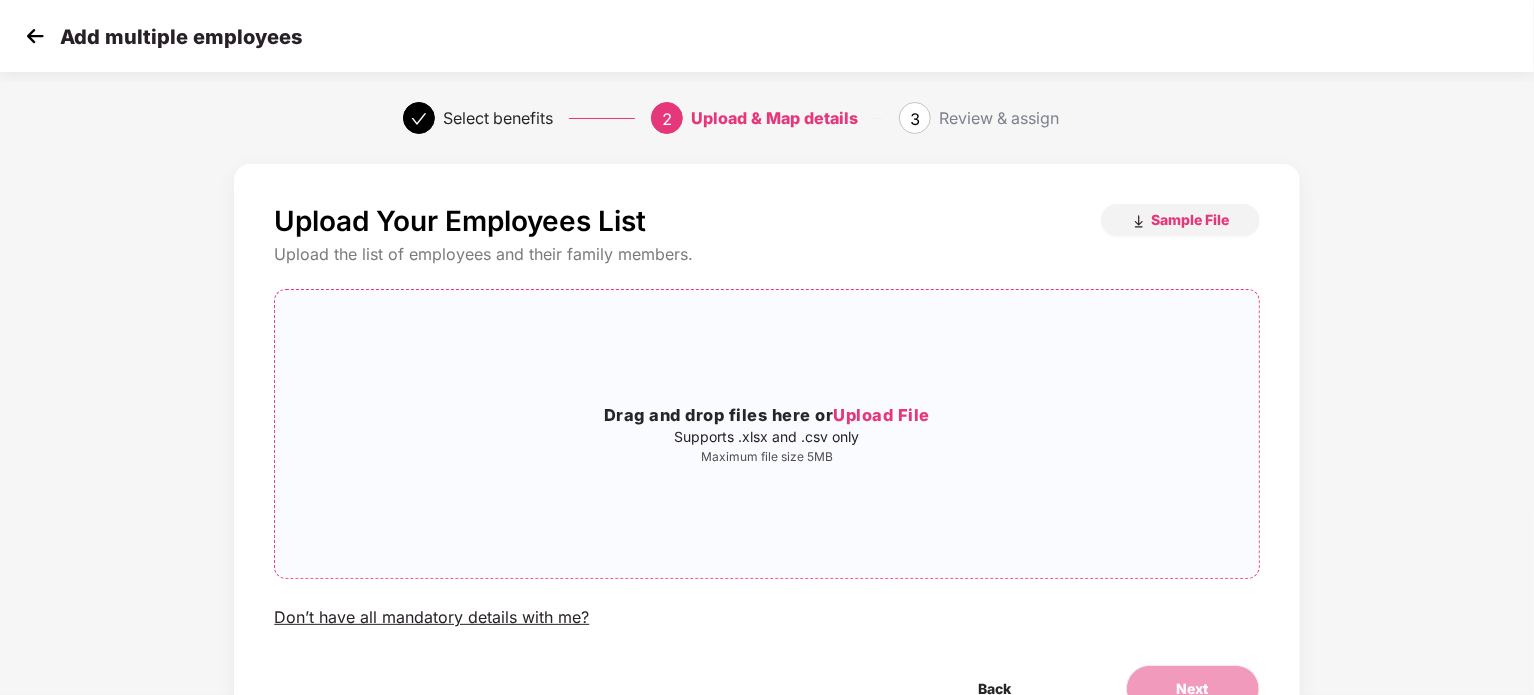 click on "Drag and drop files here or  Upload File" at bounding box center (766, 416) 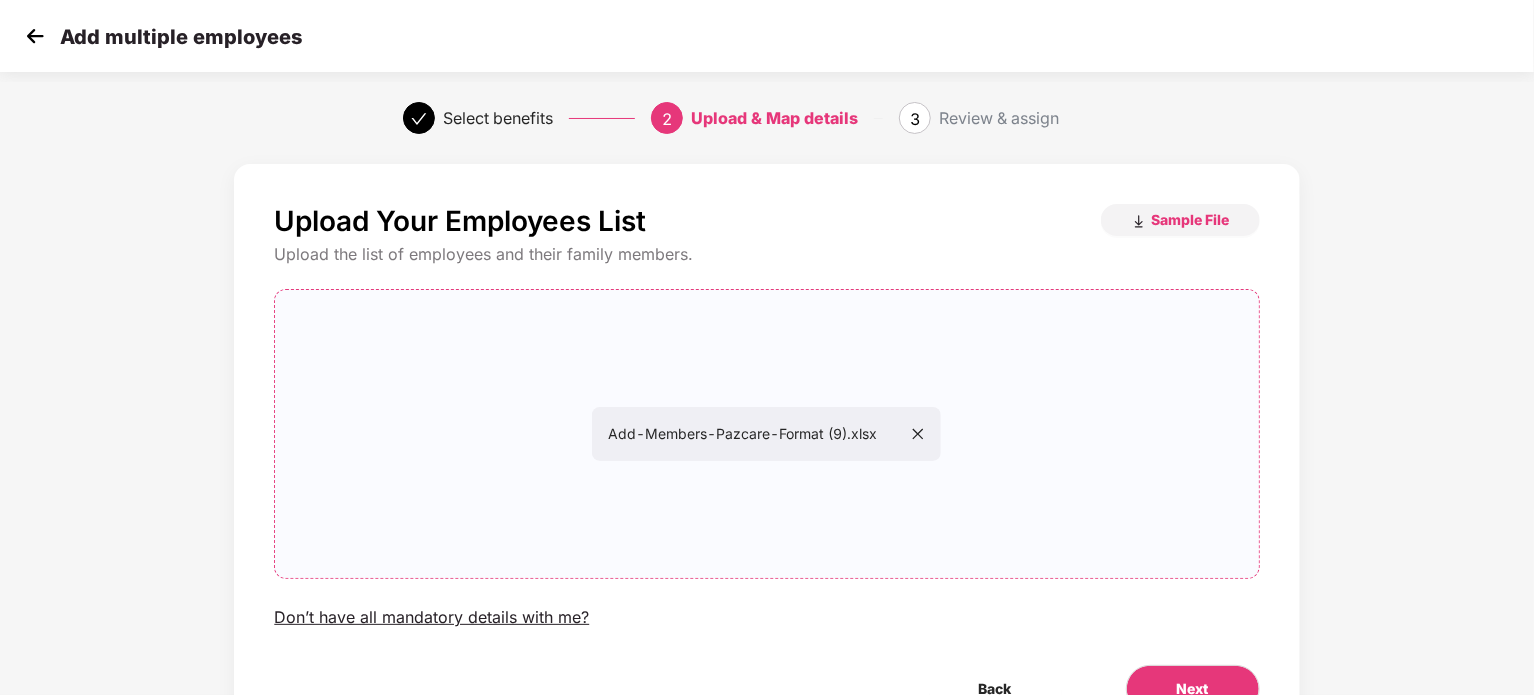 scroll, scrollTop: 108, scrollLeft: 0, axis: vertical 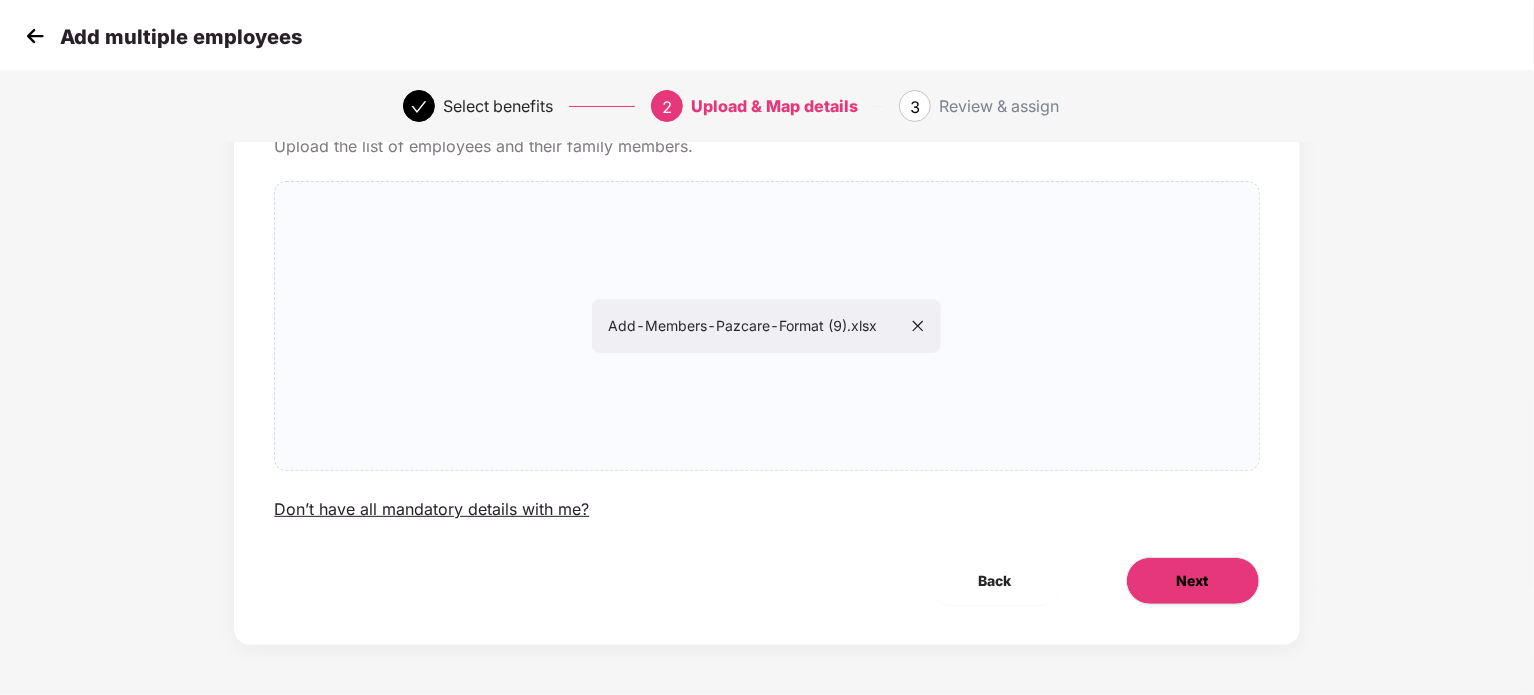 click on "Next" at bounding box center (1193, 581) 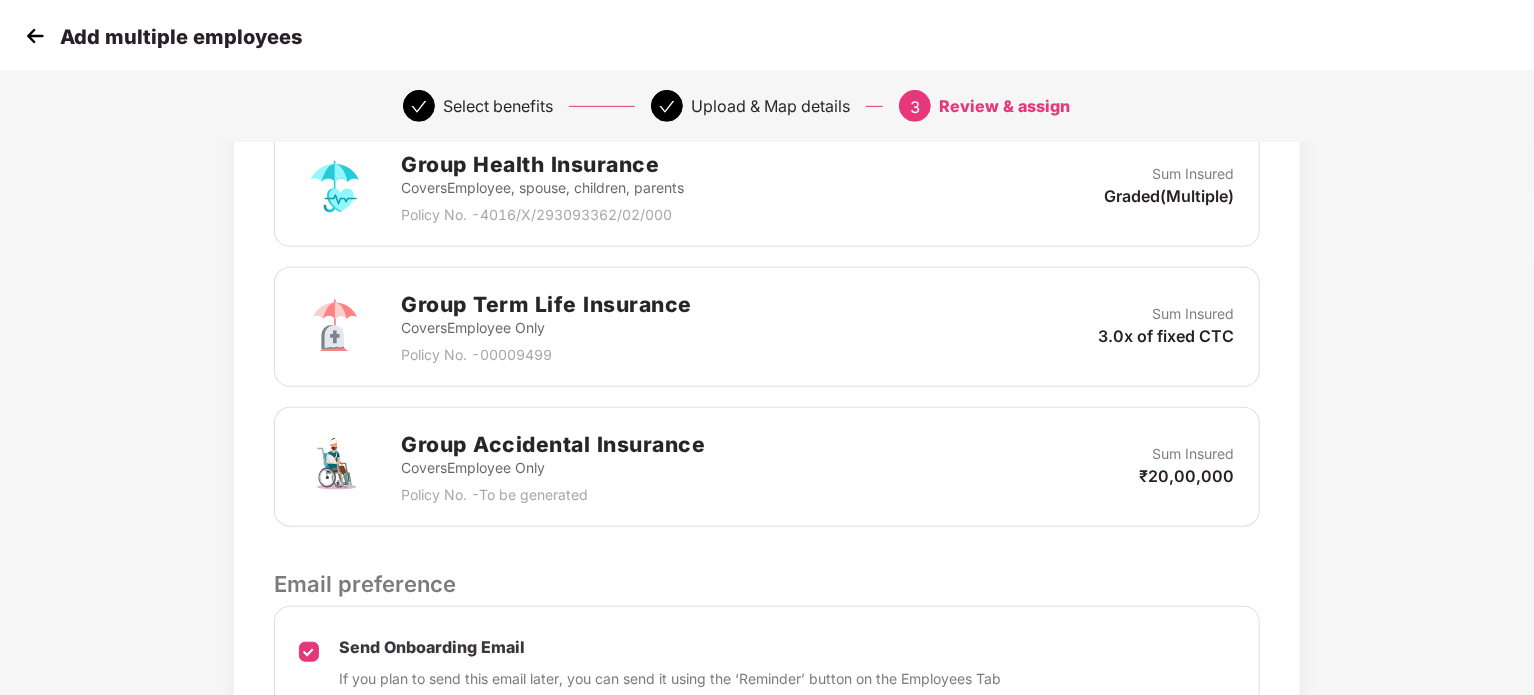 scroll, scrollTop: 697, scrollLeft: 0, axis: vertical 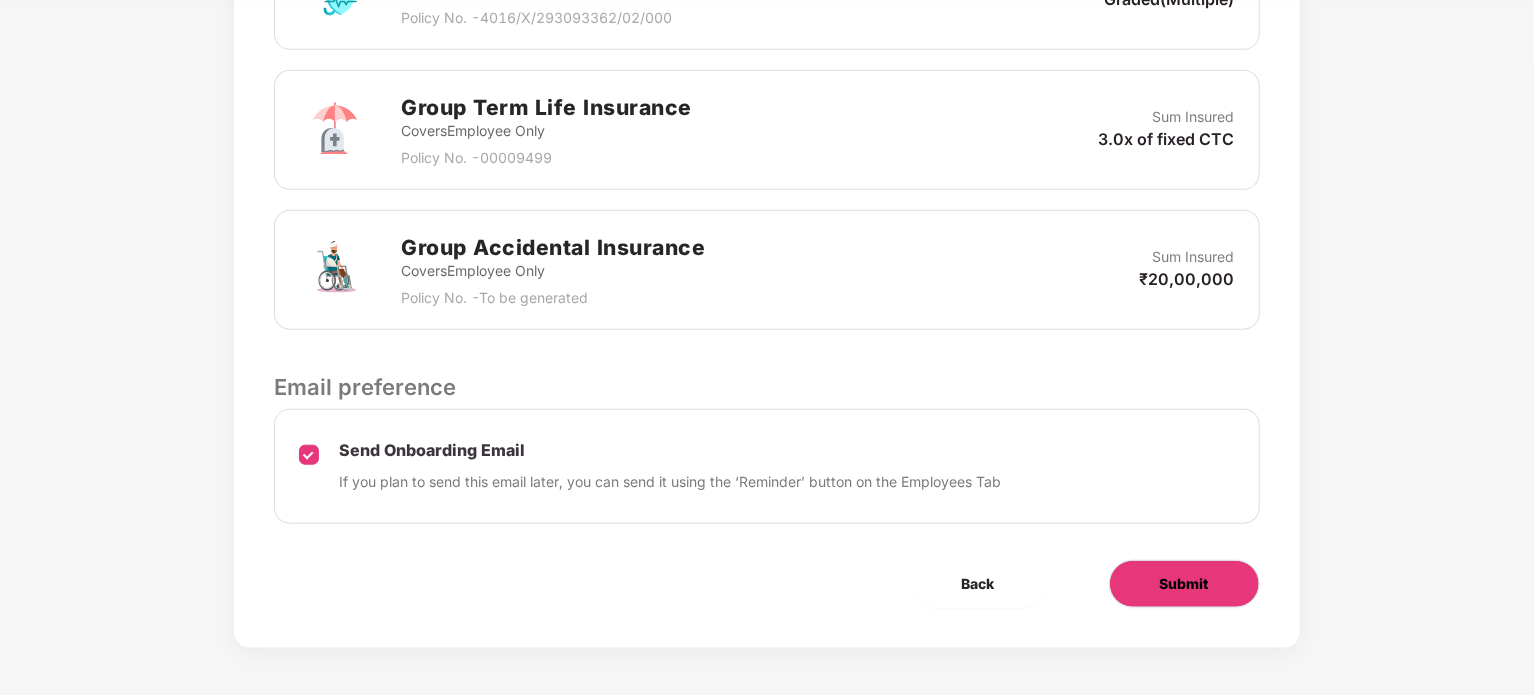 click on "Submit" at bounding box center [1184, 584] 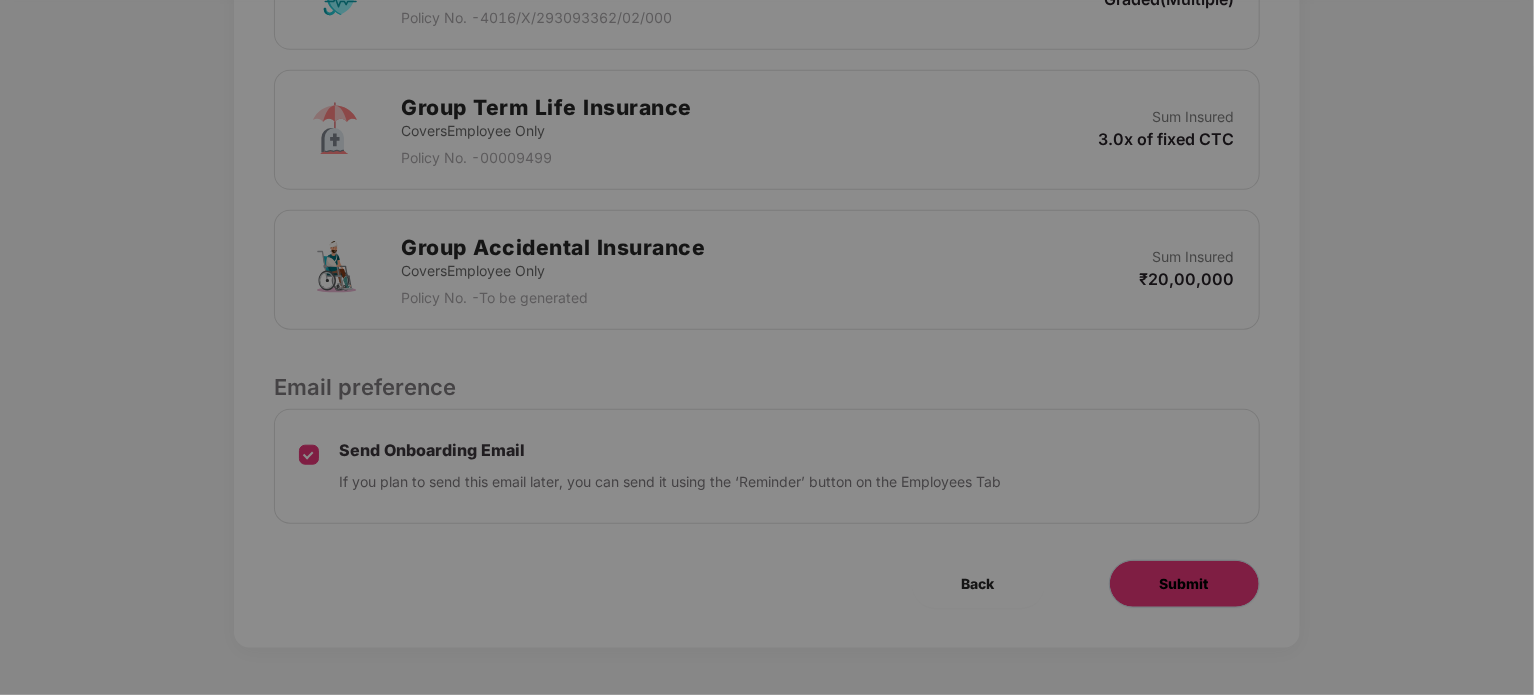 scroll, scrollTop: 0, scrollLeft: 0, axis: both 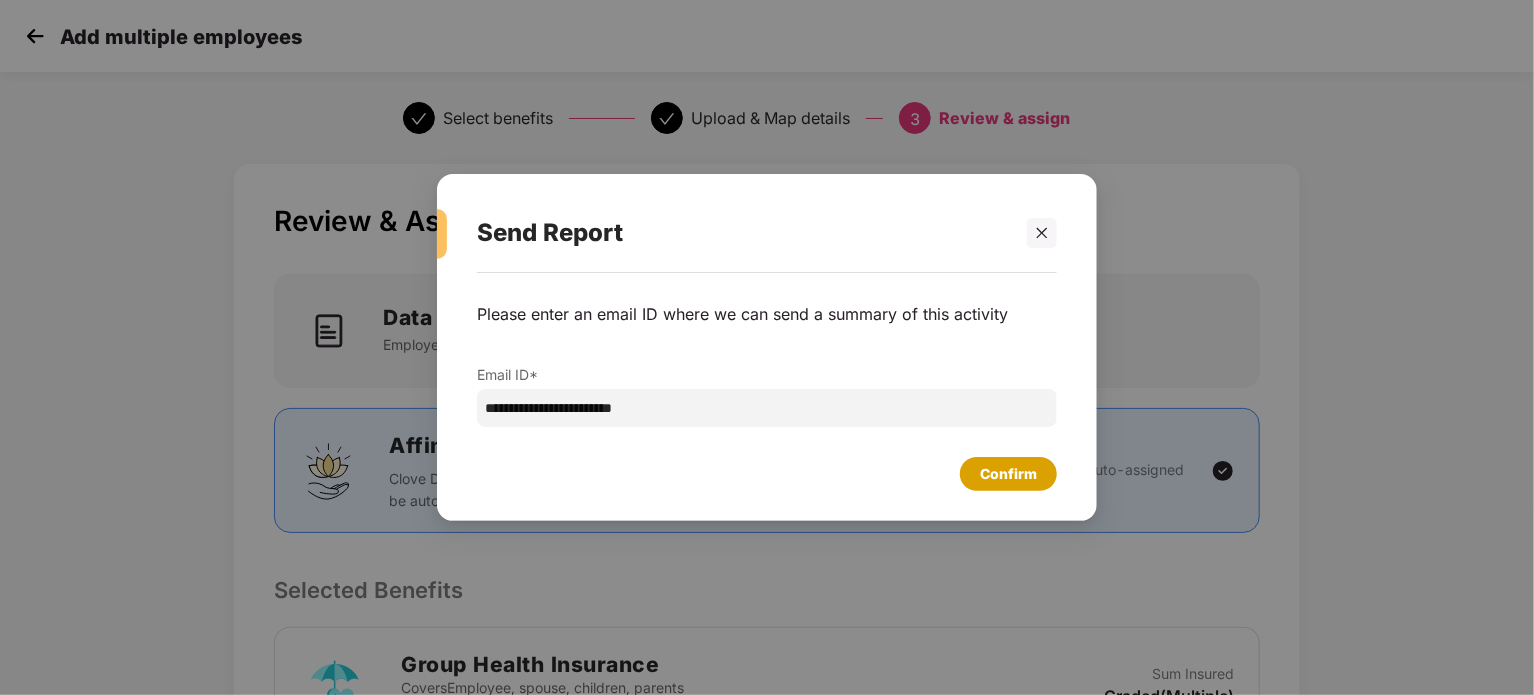 click on "Confirm" at bounding box center [1008, 474] 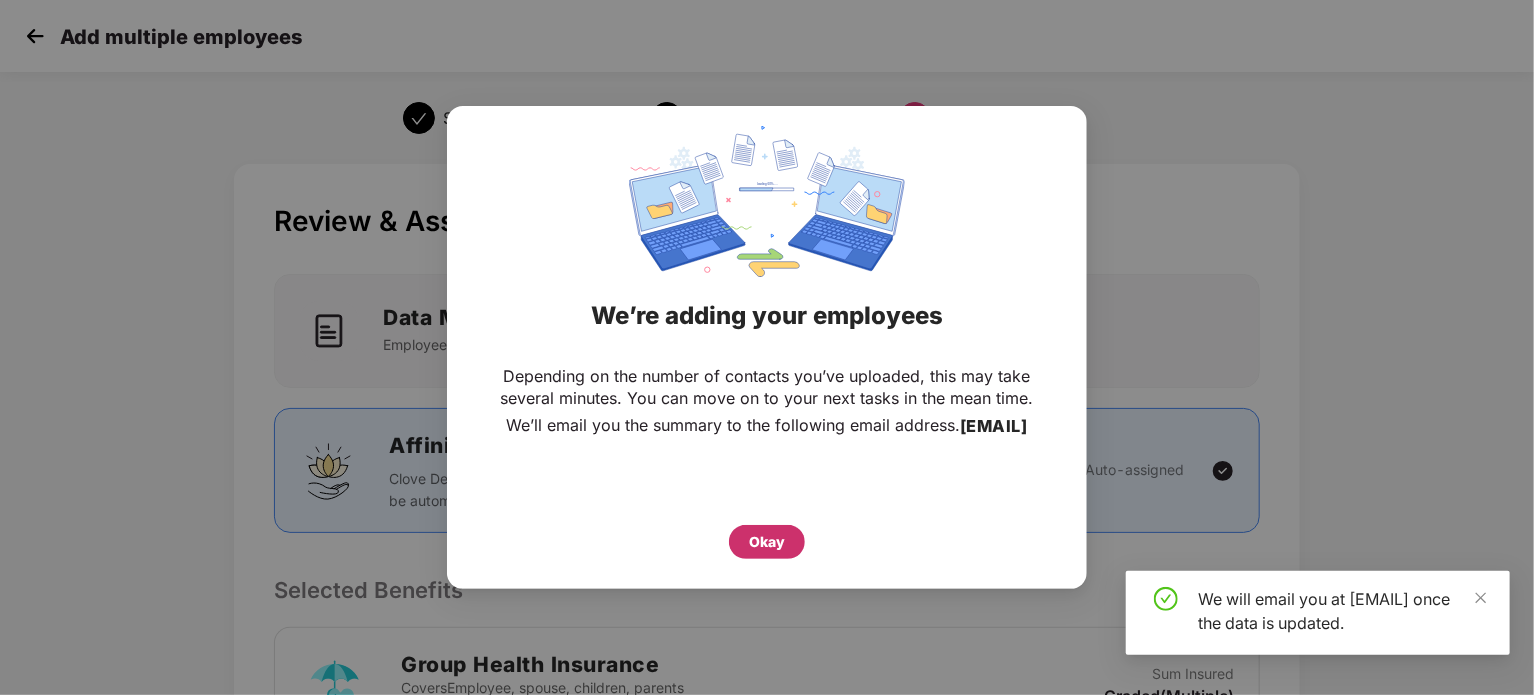 click on "Okay" at bounding box center [767, 542] 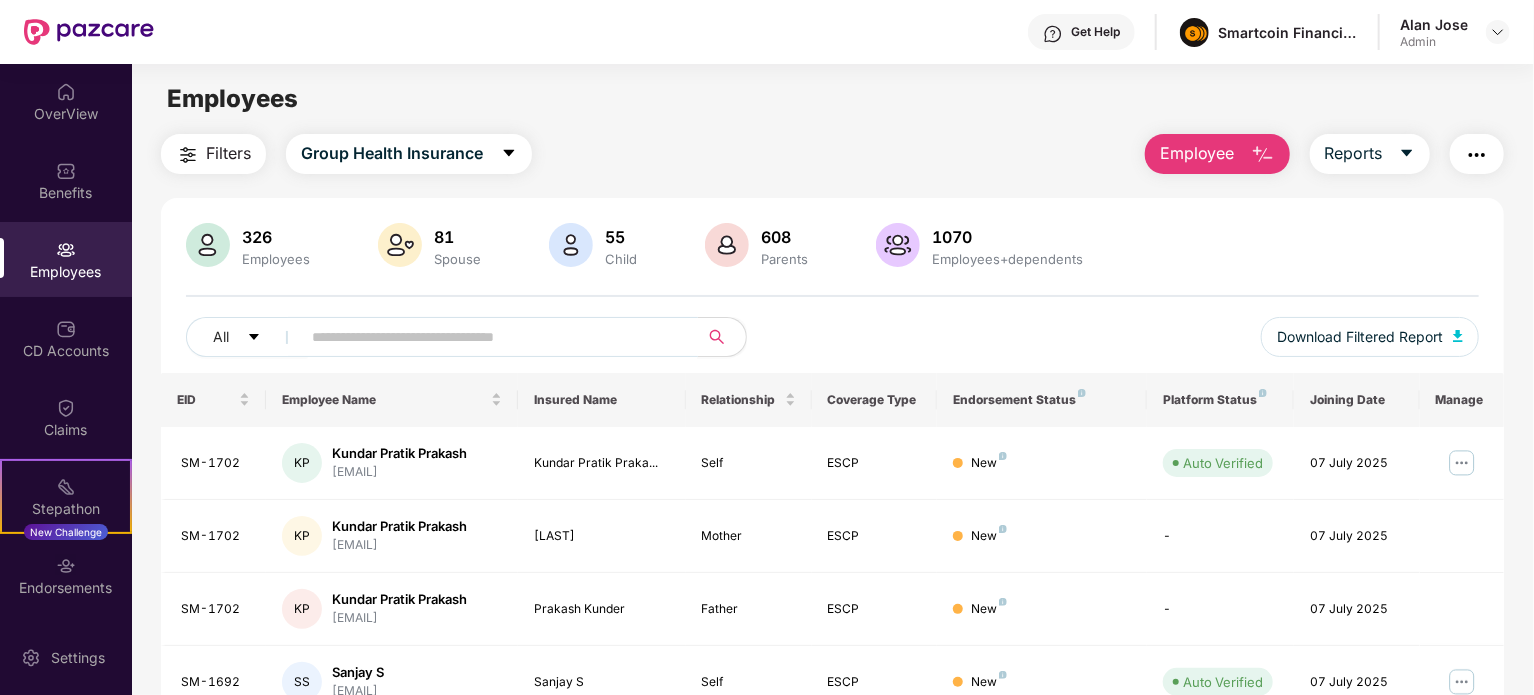 paste on "*******" 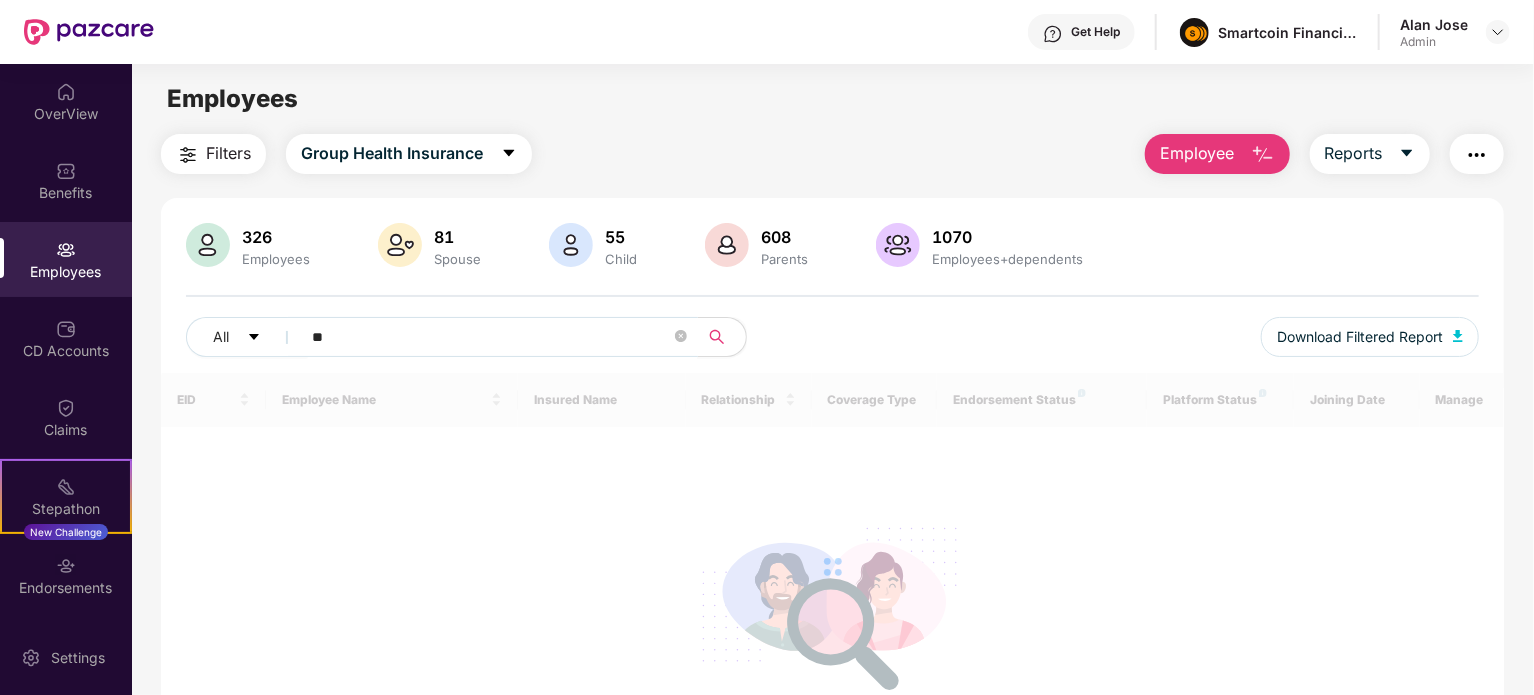 type on "*" 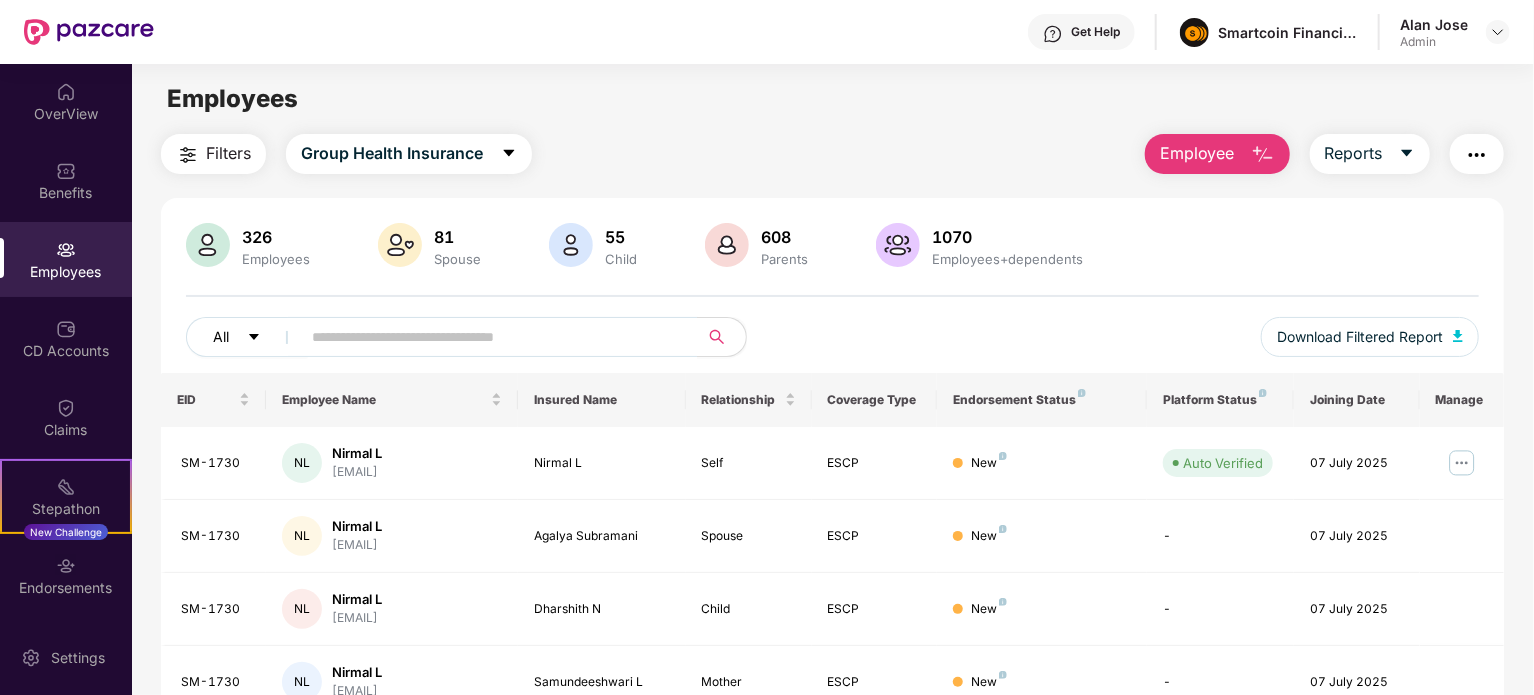 click on "All" at bounding box center [247, 337] 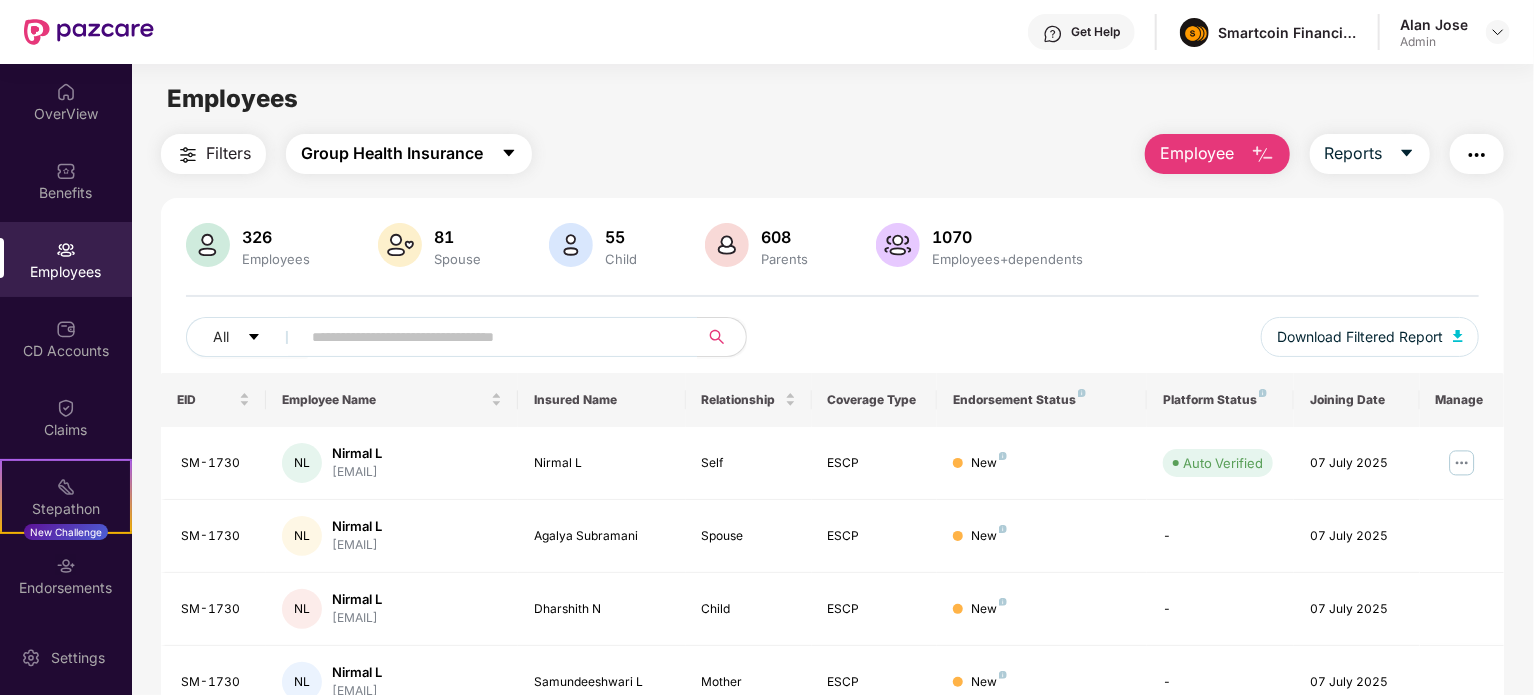 click on "Group Health Insurance" at bounding box center [392, 153] 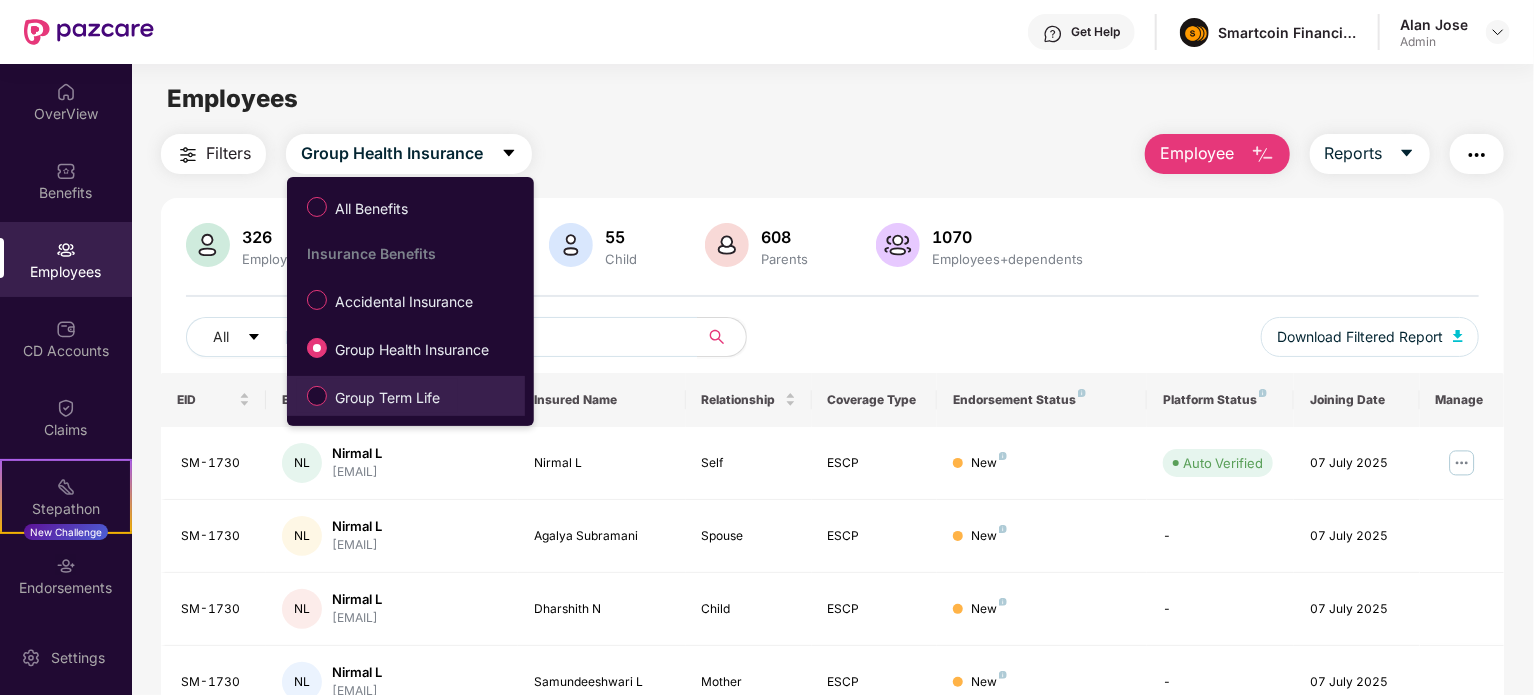 click on "Group Term Life" at bounding box center (377, 396) 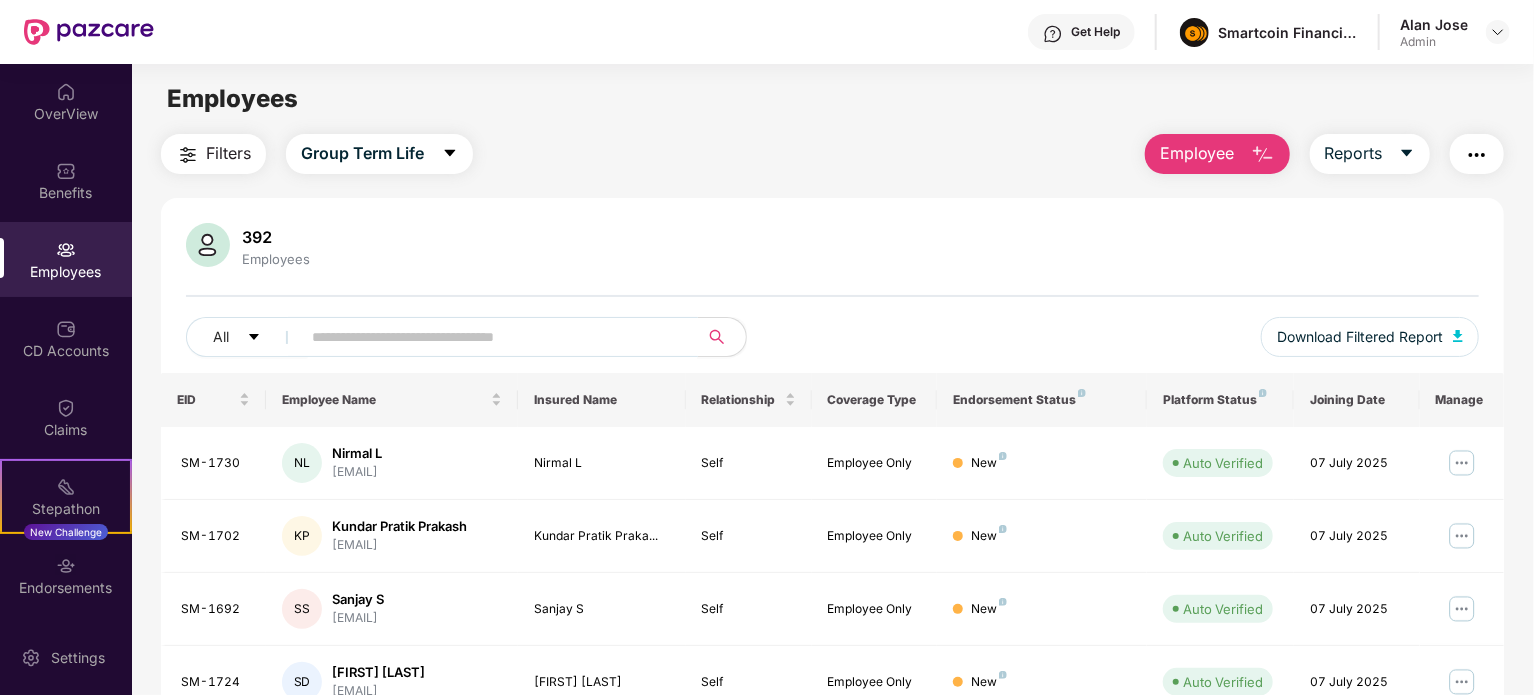 click at bounding box center [491, 337] 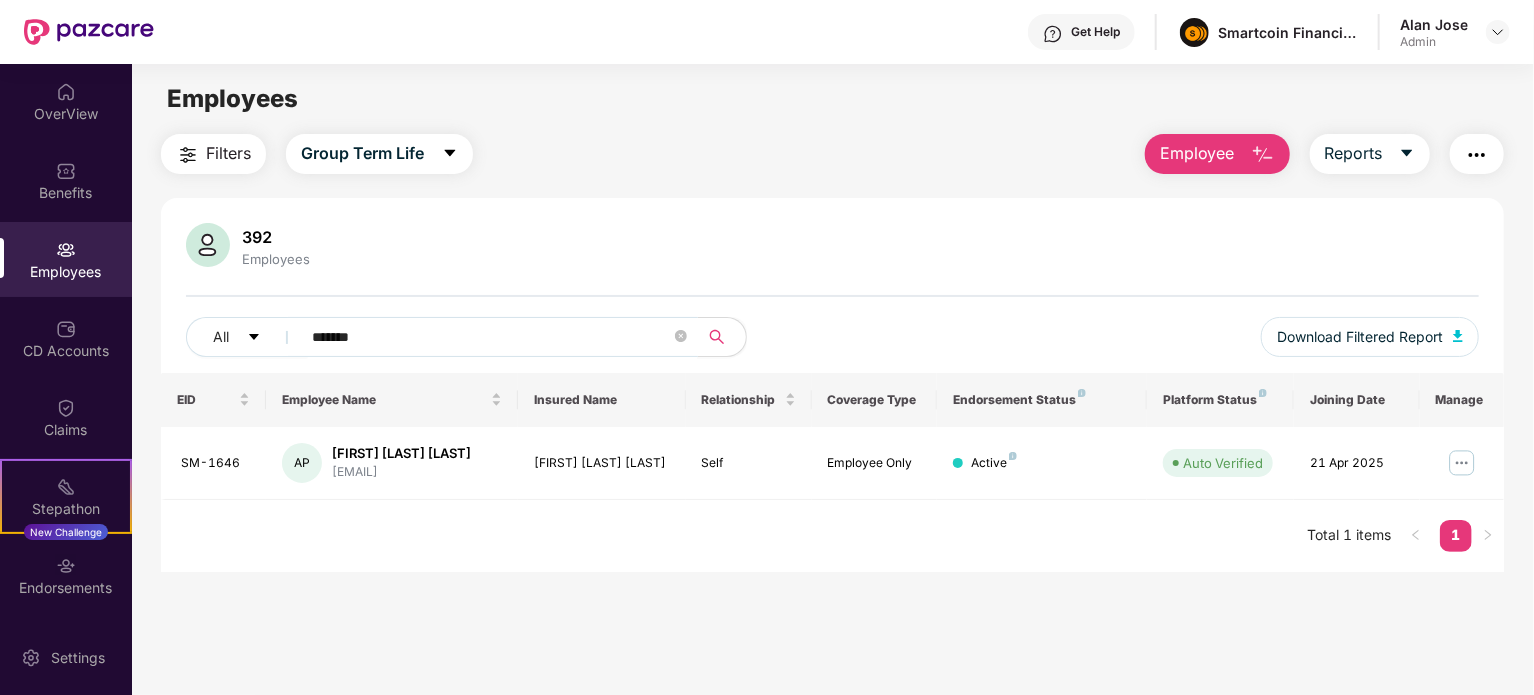 type on "*******" 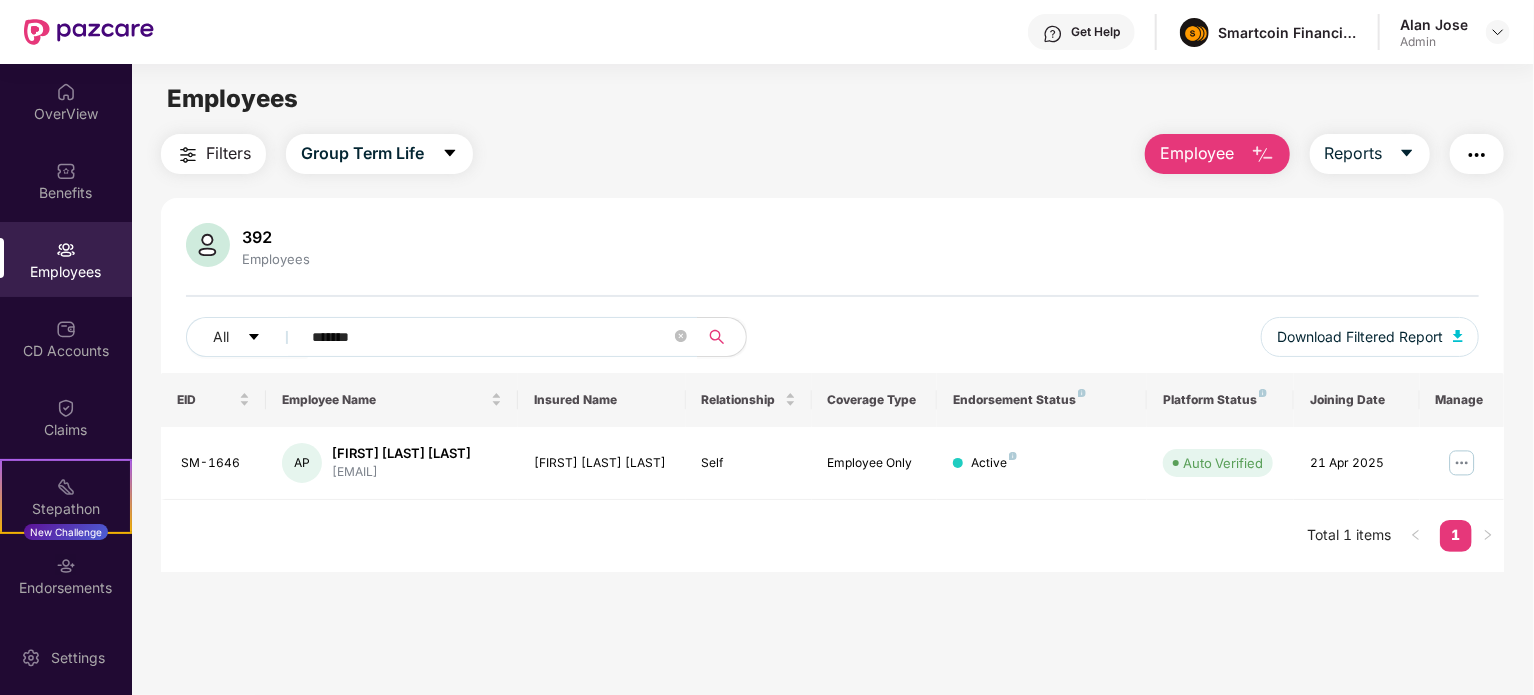 click on "Employees" at bounding box center (66, 259) 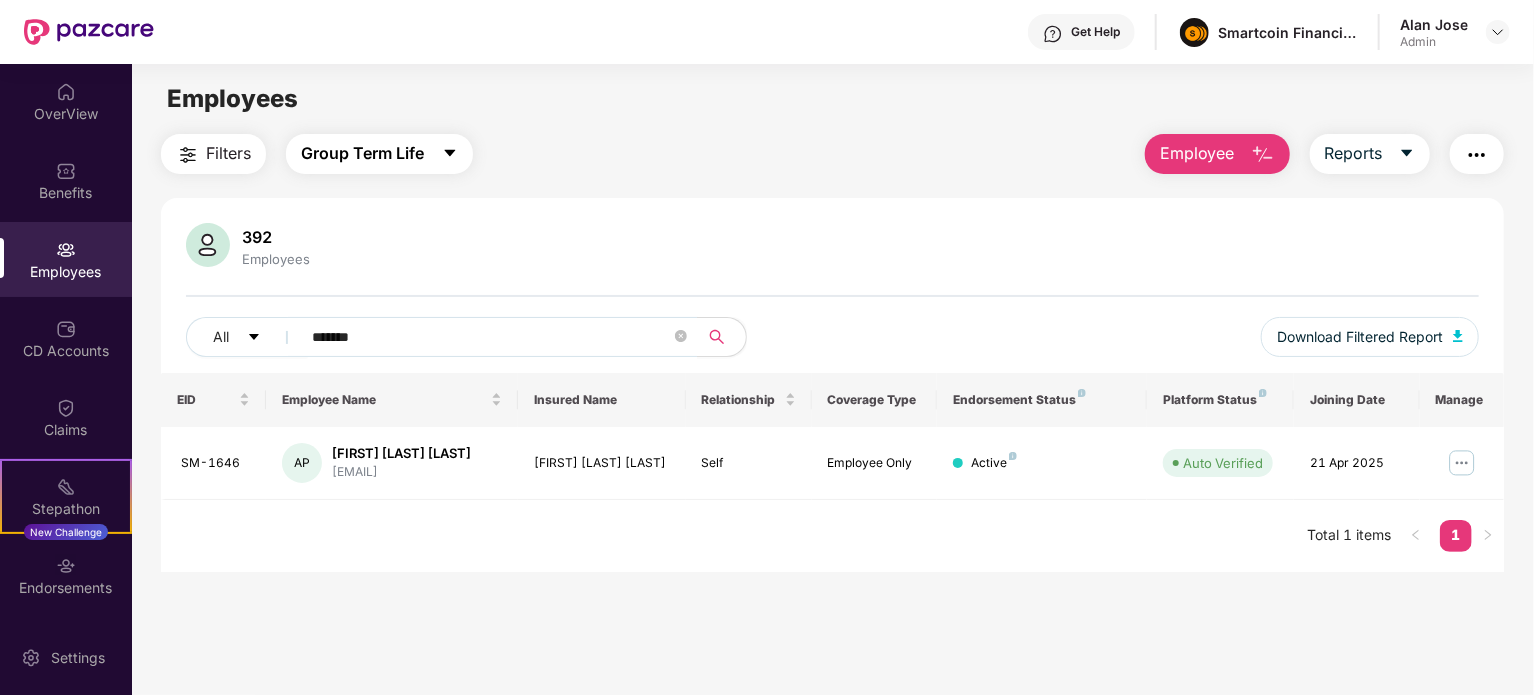 click on "Group Term Life" at bounding box center (379, 154) 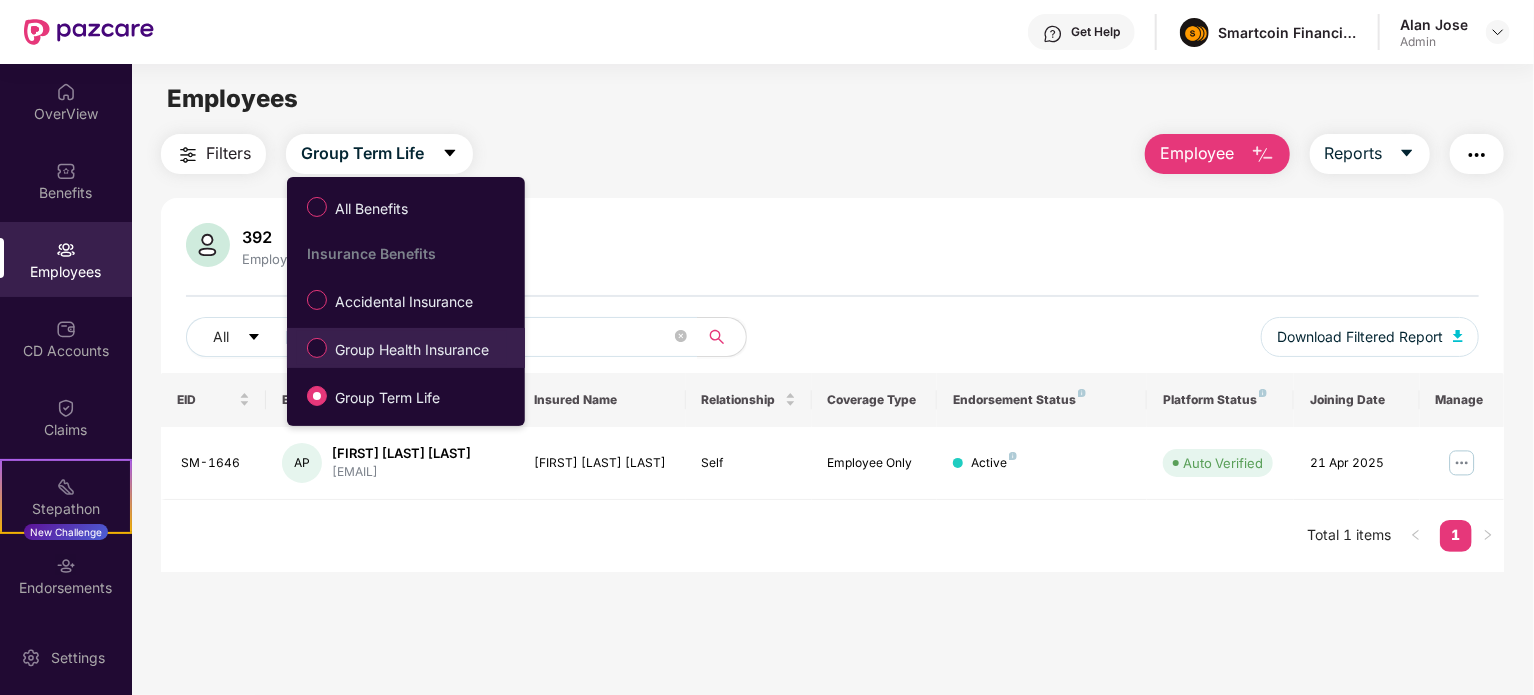 click on "Group Health Insurance" at bounding box center (412, 350) 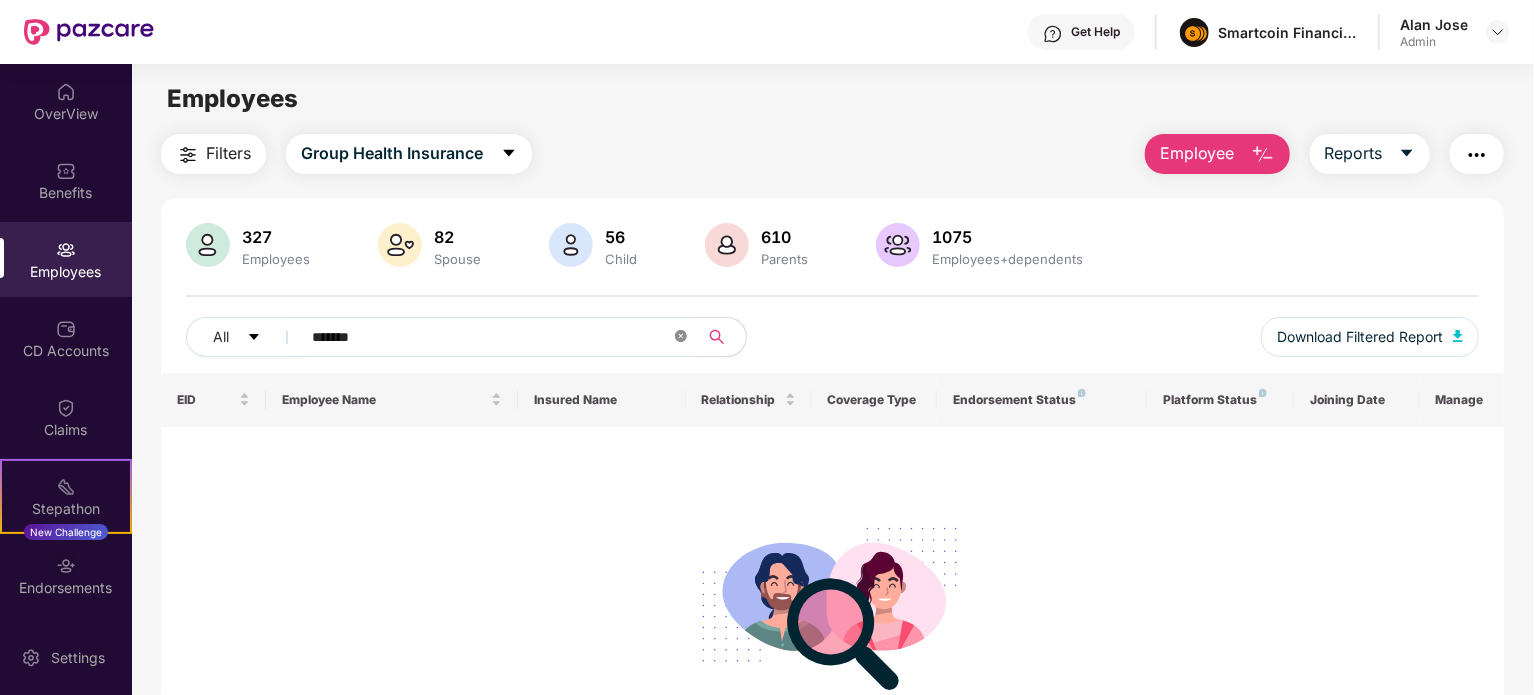 click at bounding box center (681, 337) 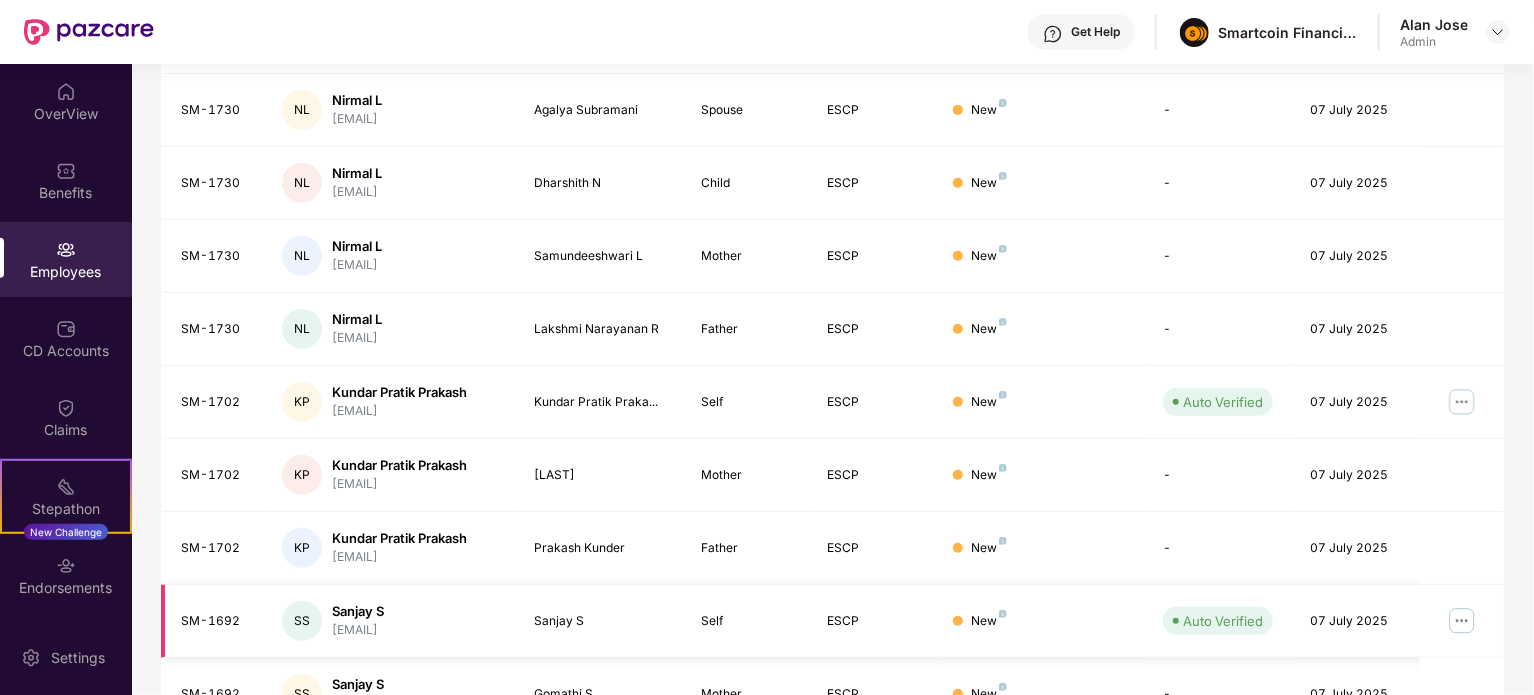scroll, scrollTop: 531, scrollLeft: 0, axis: vertical 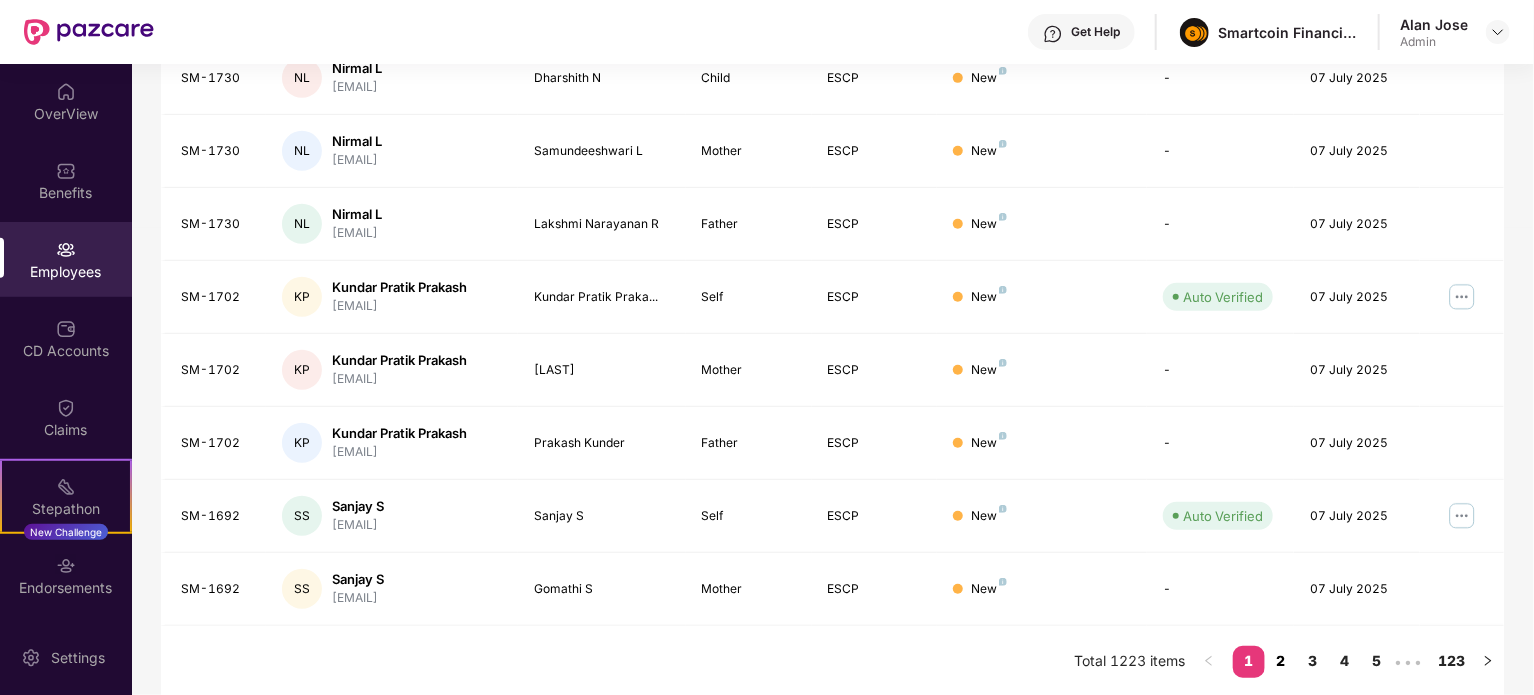 click on "2" at bounding box center (1281, 661) 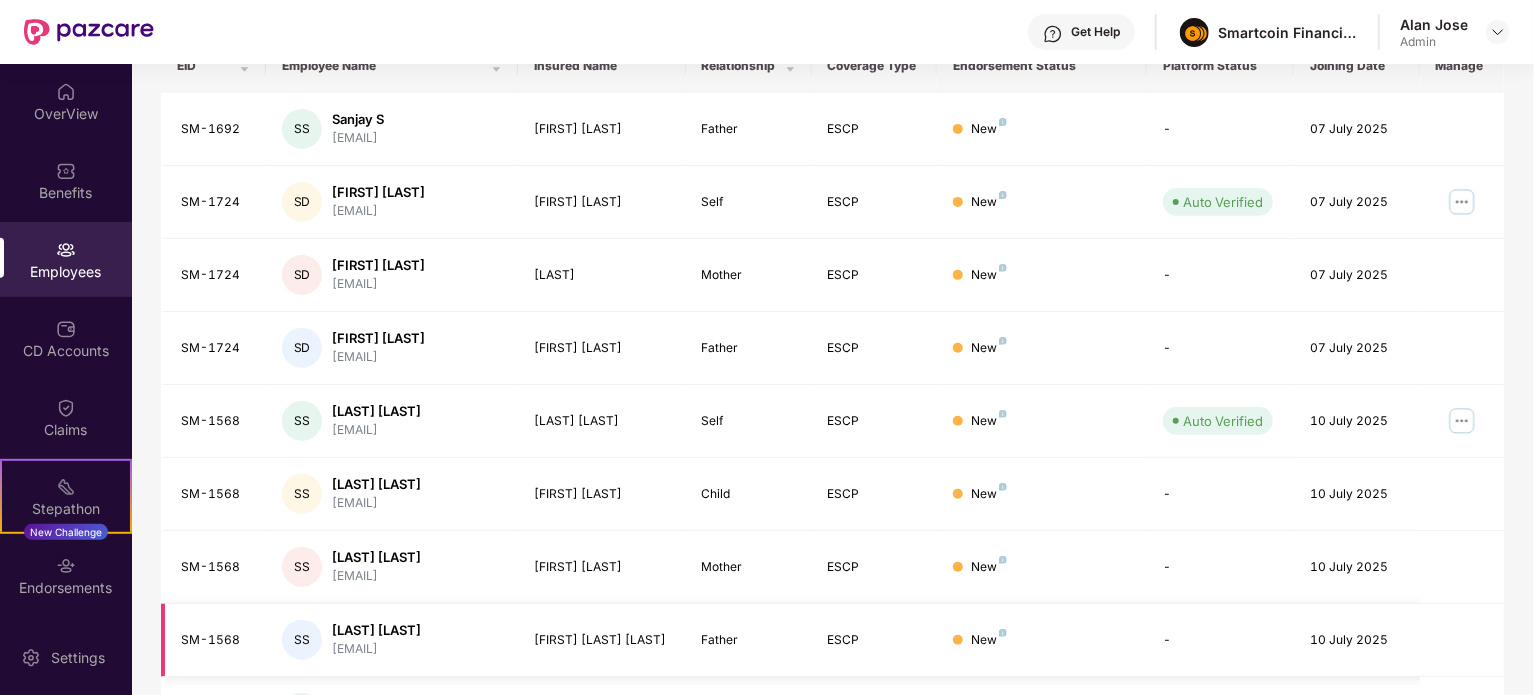 scroll, scrollTop: 531, scrollLeft: 0, axis: vertical 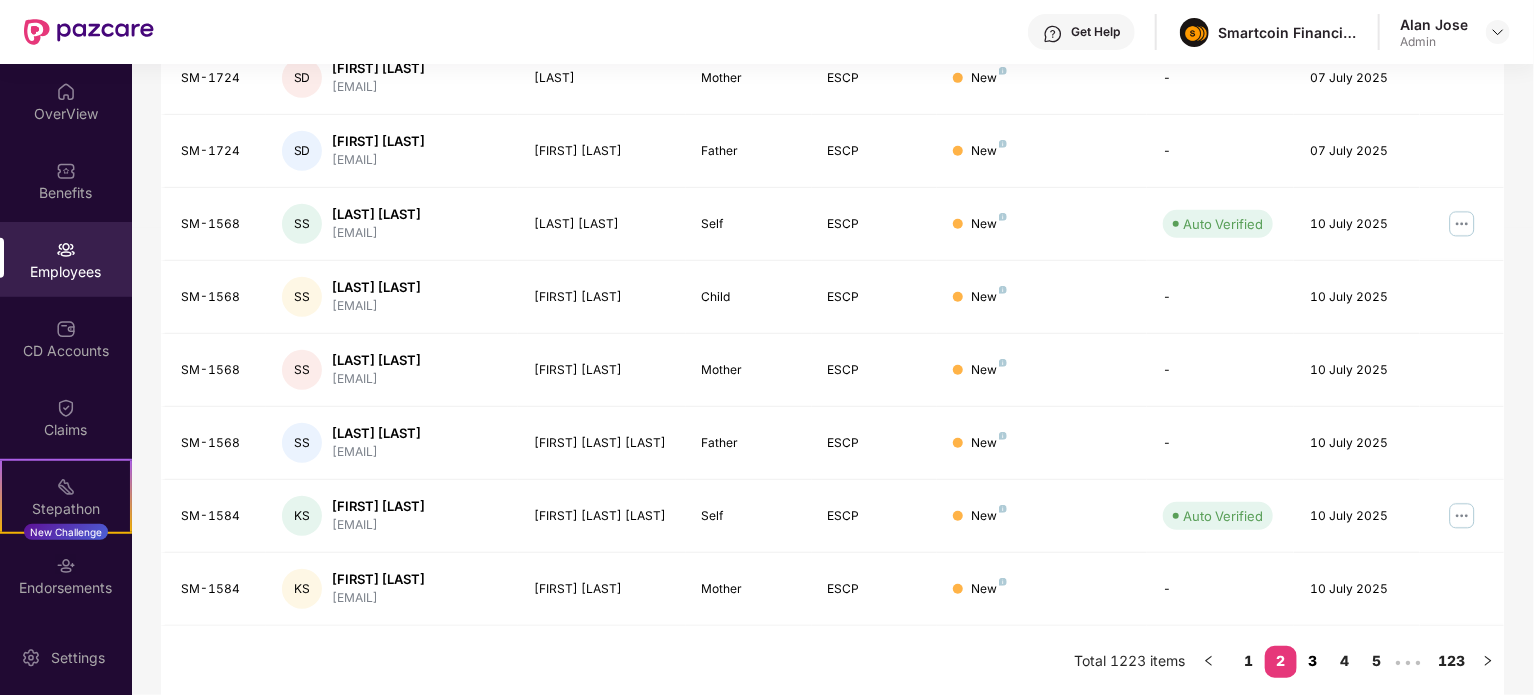 click on "3" at bounding box center [1313, 661] 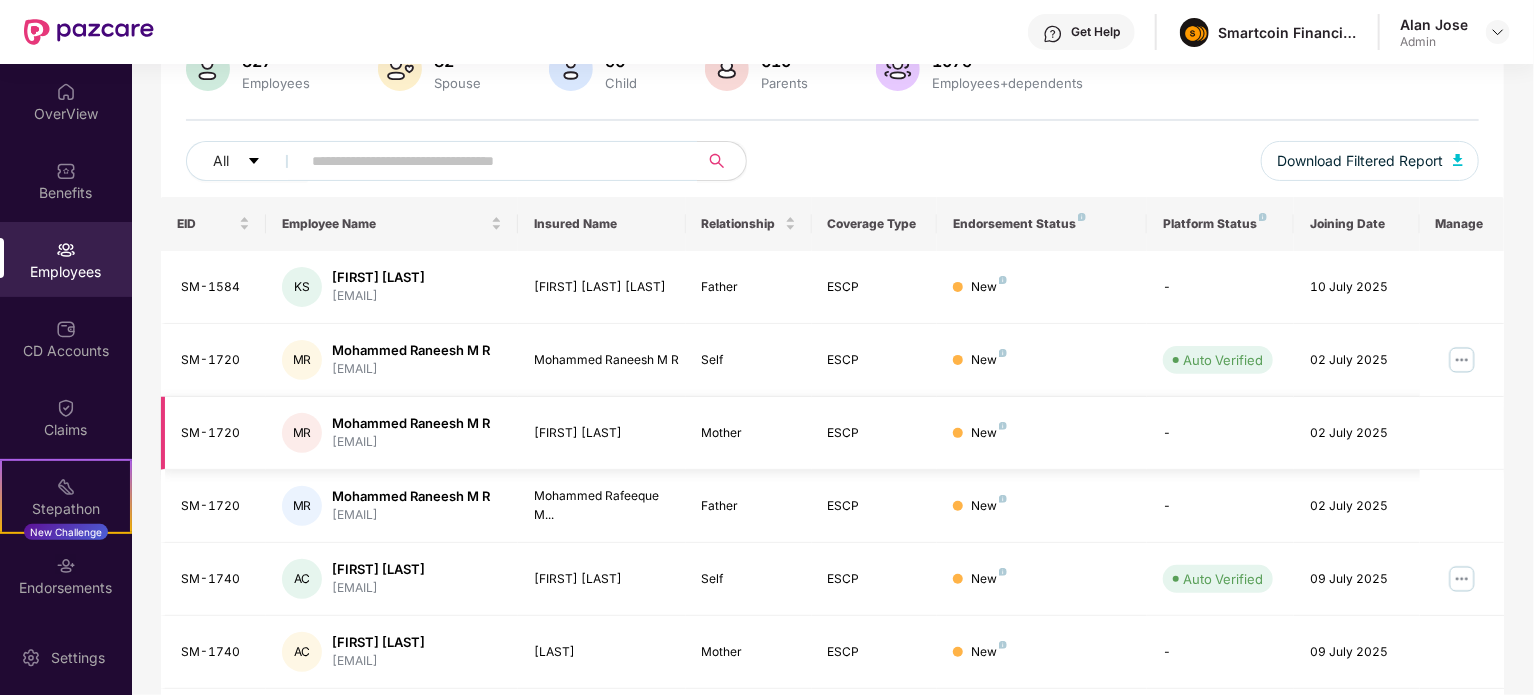 scroll, scrollTop: 0, scrollLeft: 0, axis: both 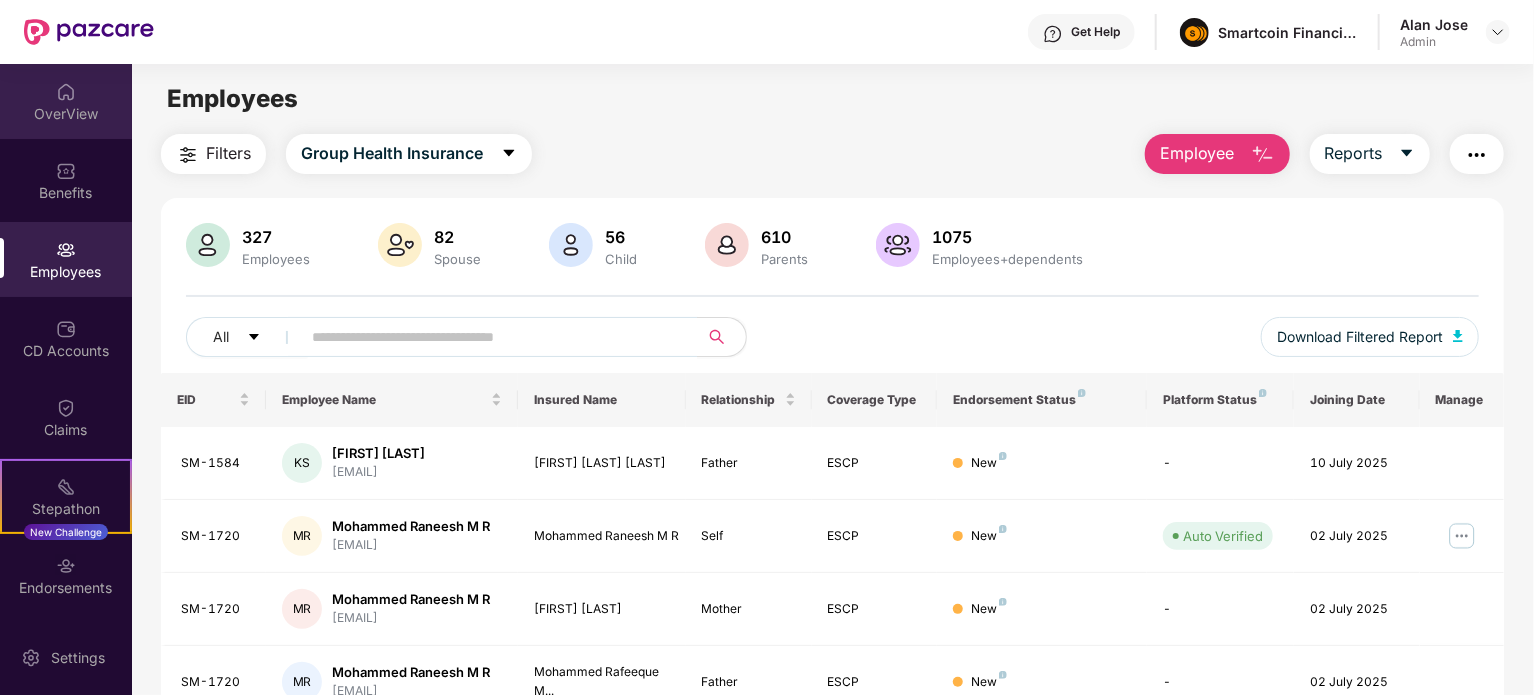 click on "OverView" at bounding box center [66, 101] 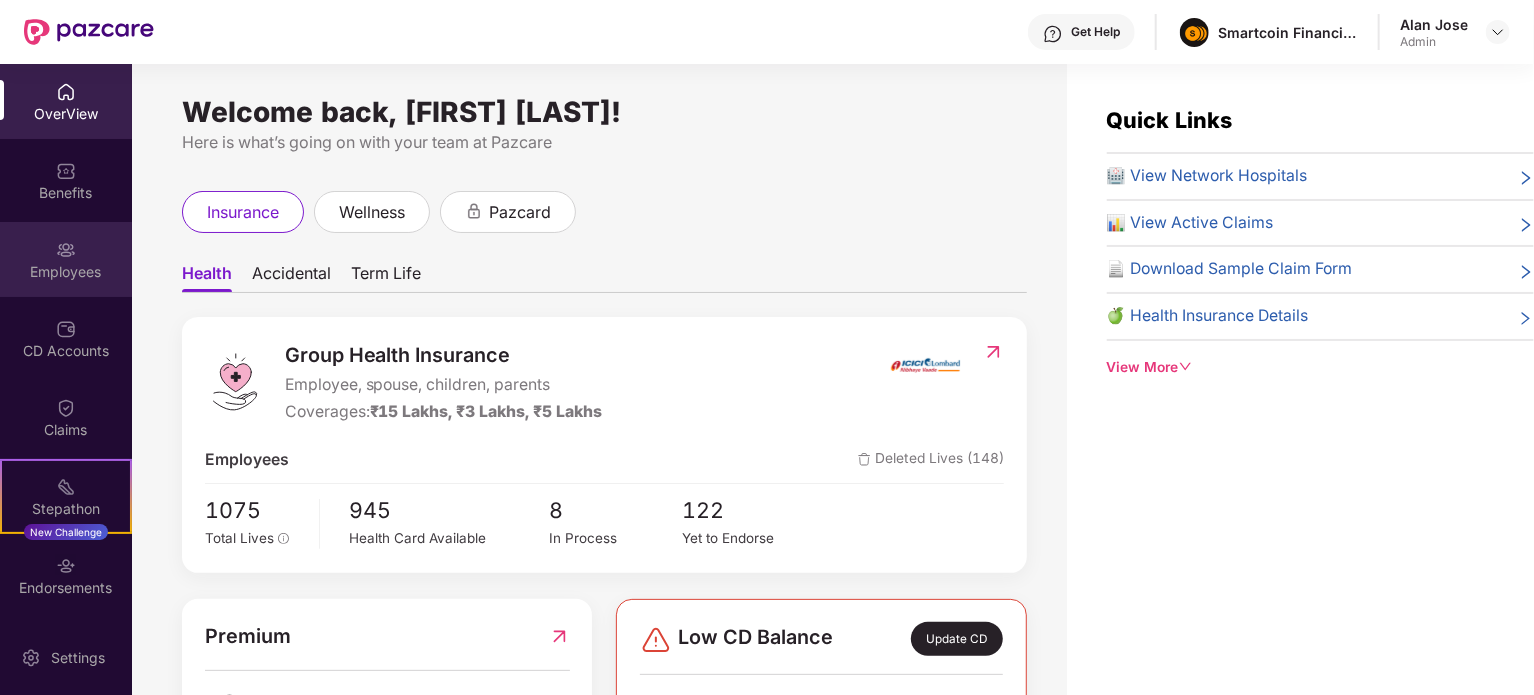 click on "Employees" at bounding box center (66, 272) 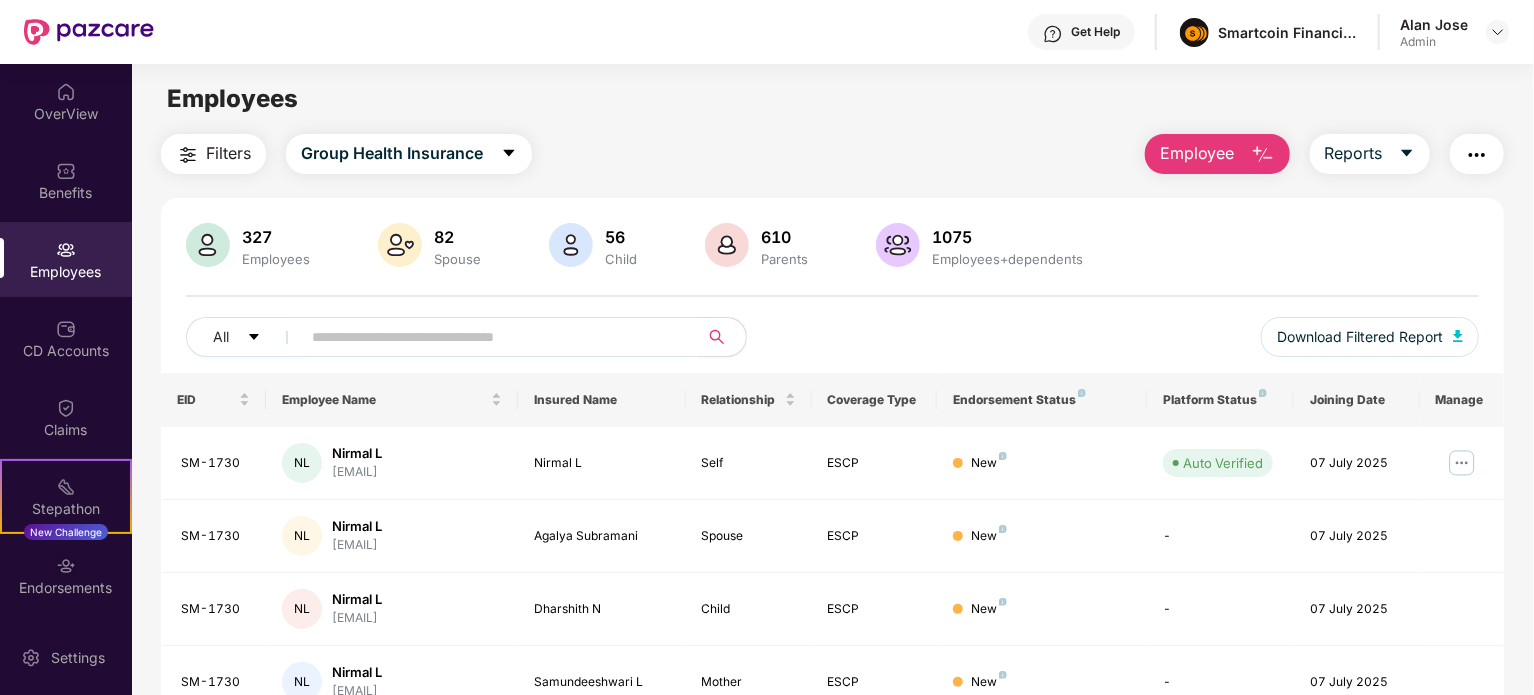 click at bounding box center (493, 337) 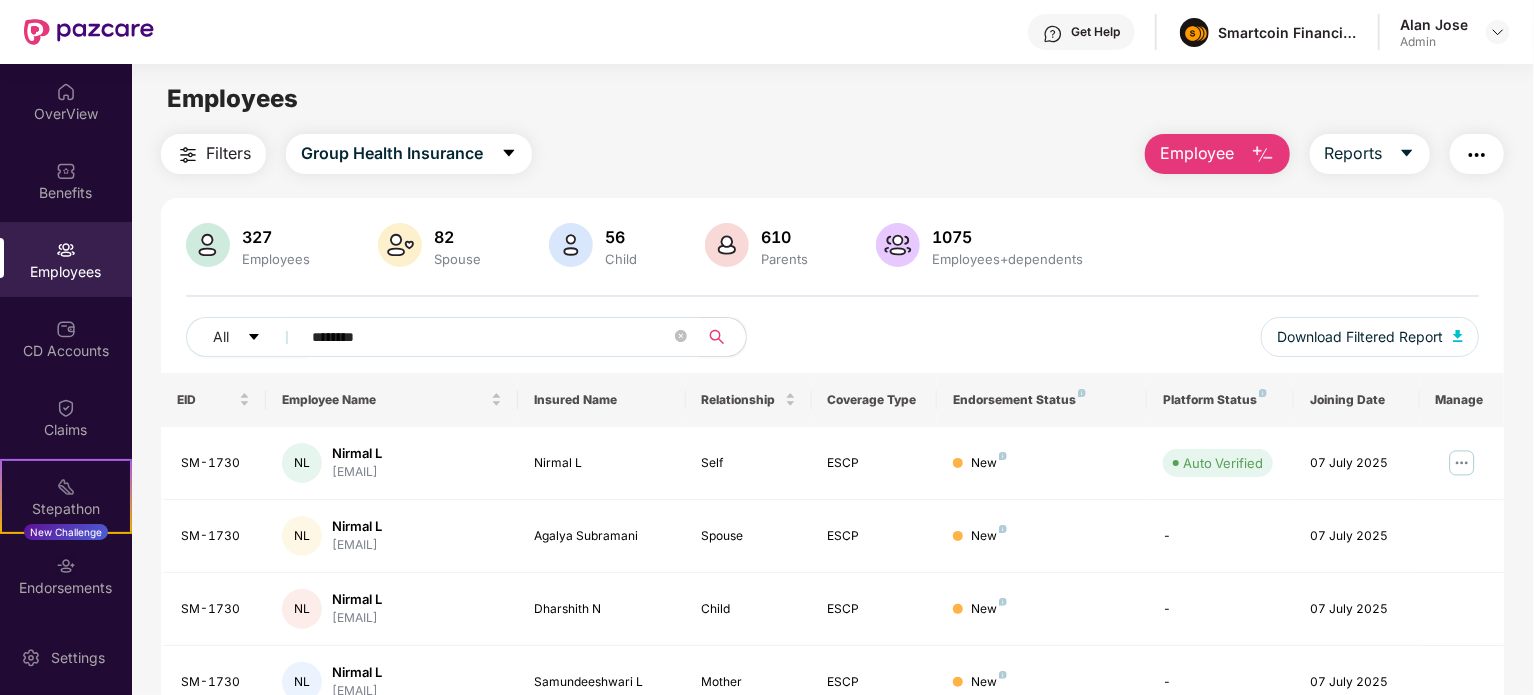 type on "********" 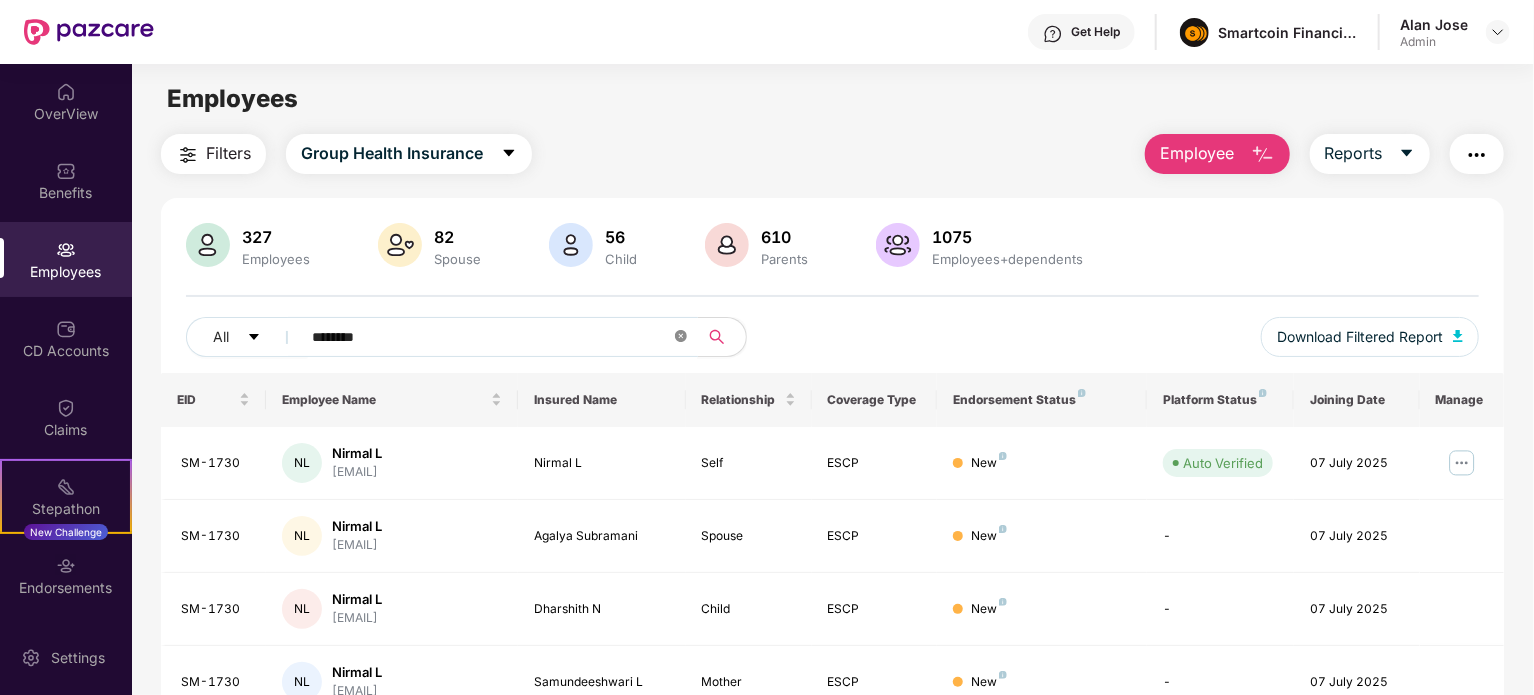 click at bounding box center (681, 337) 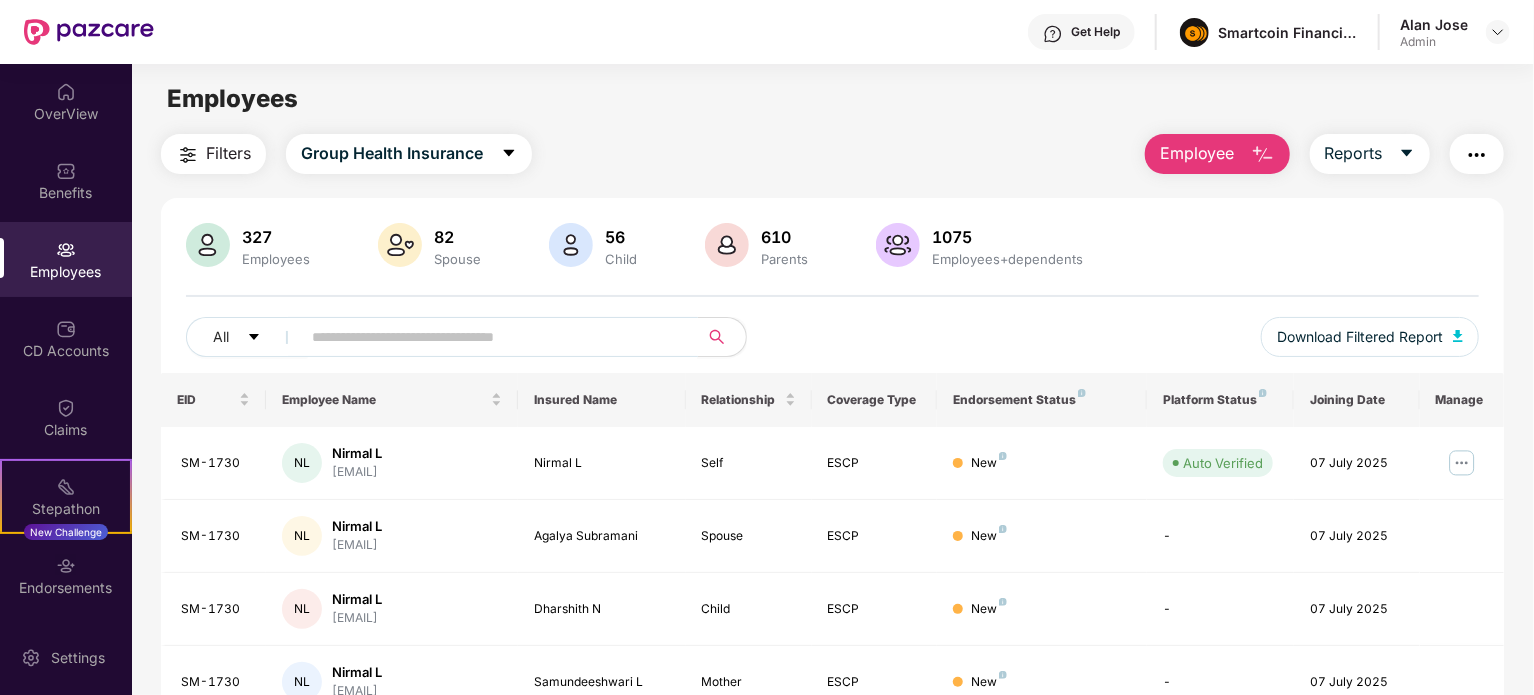 paste on "**********" 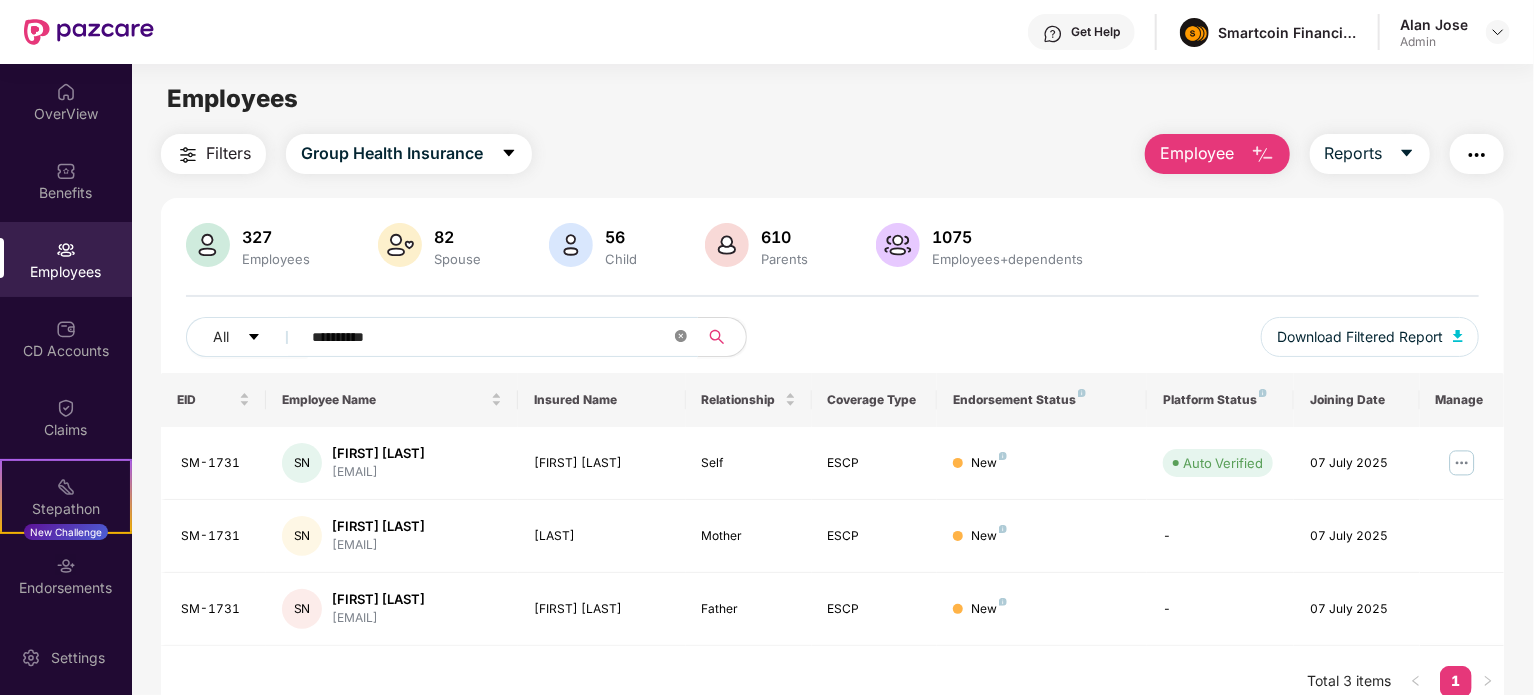 type on "**********" 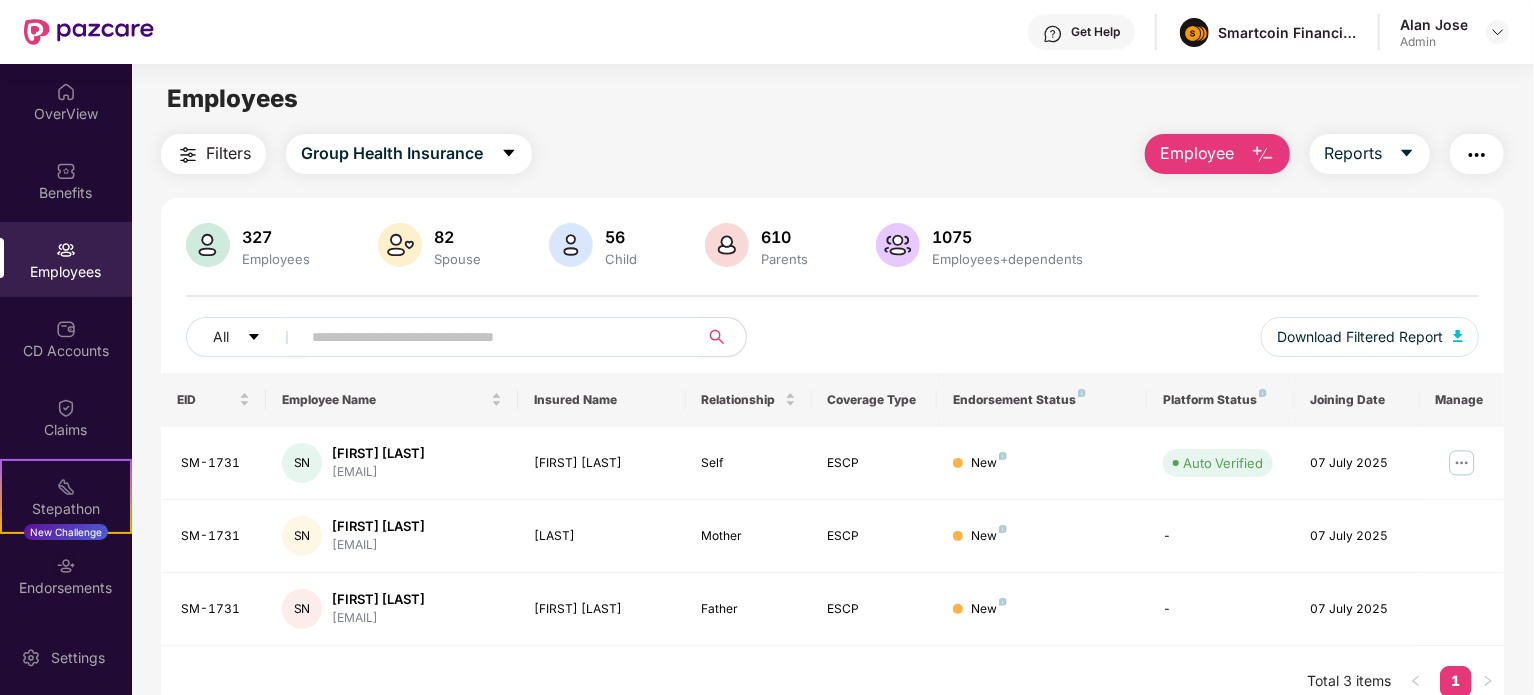 paste on "**********" 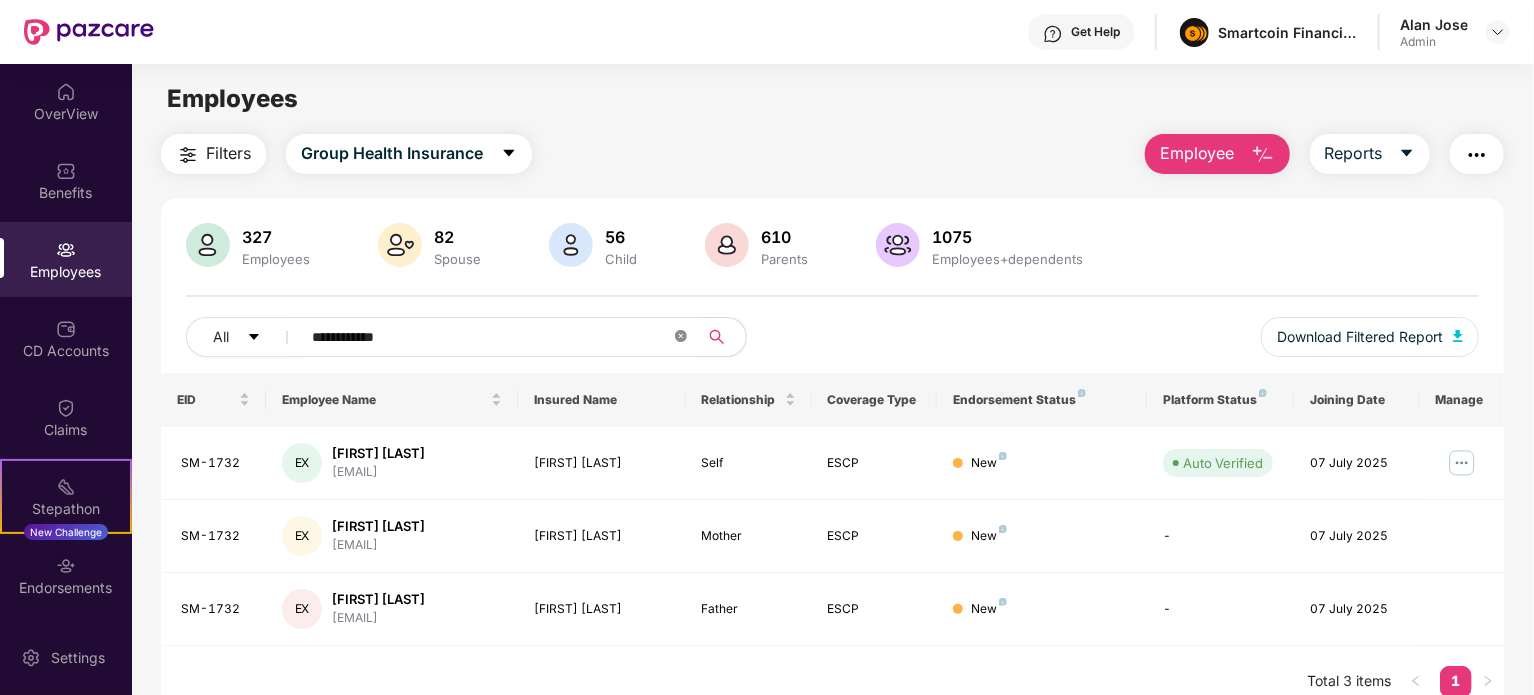 type on "**********" 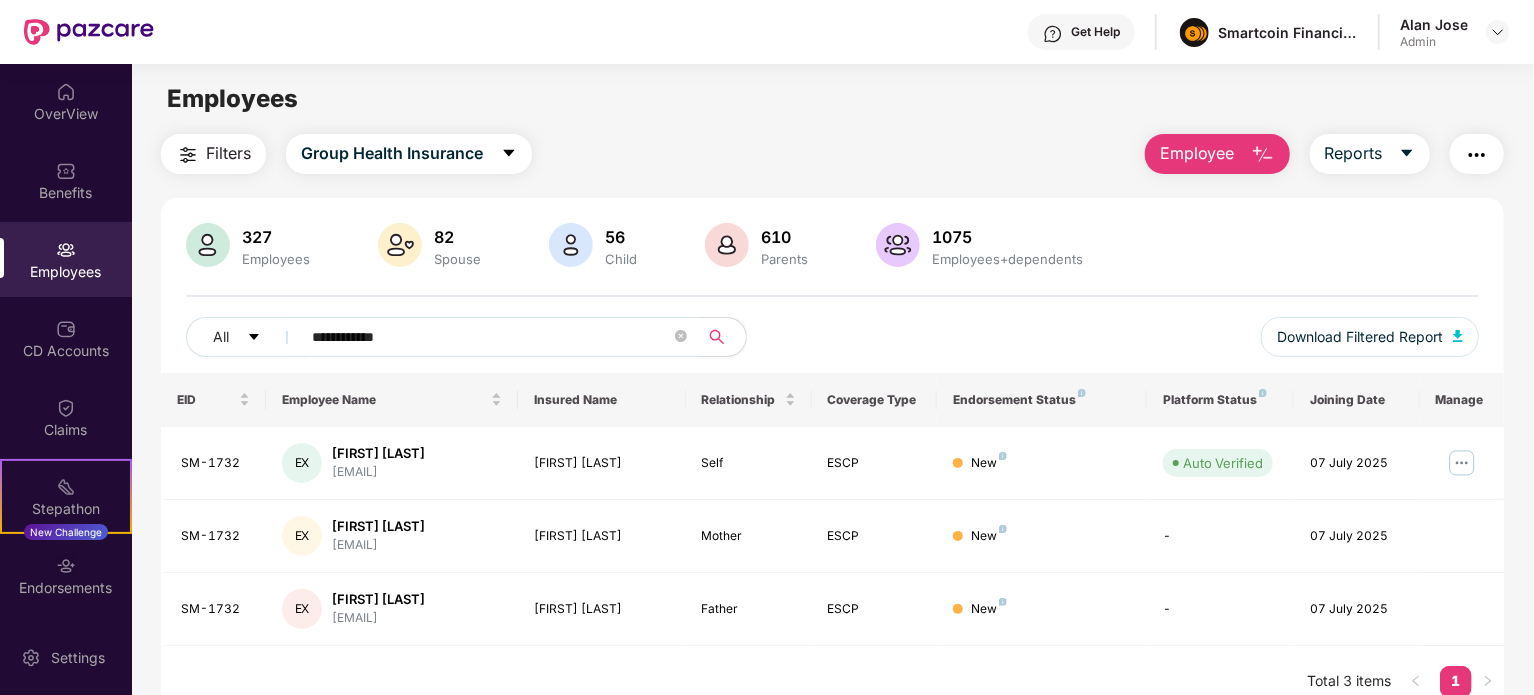 click on "**********" at bounding box center (493, 337) 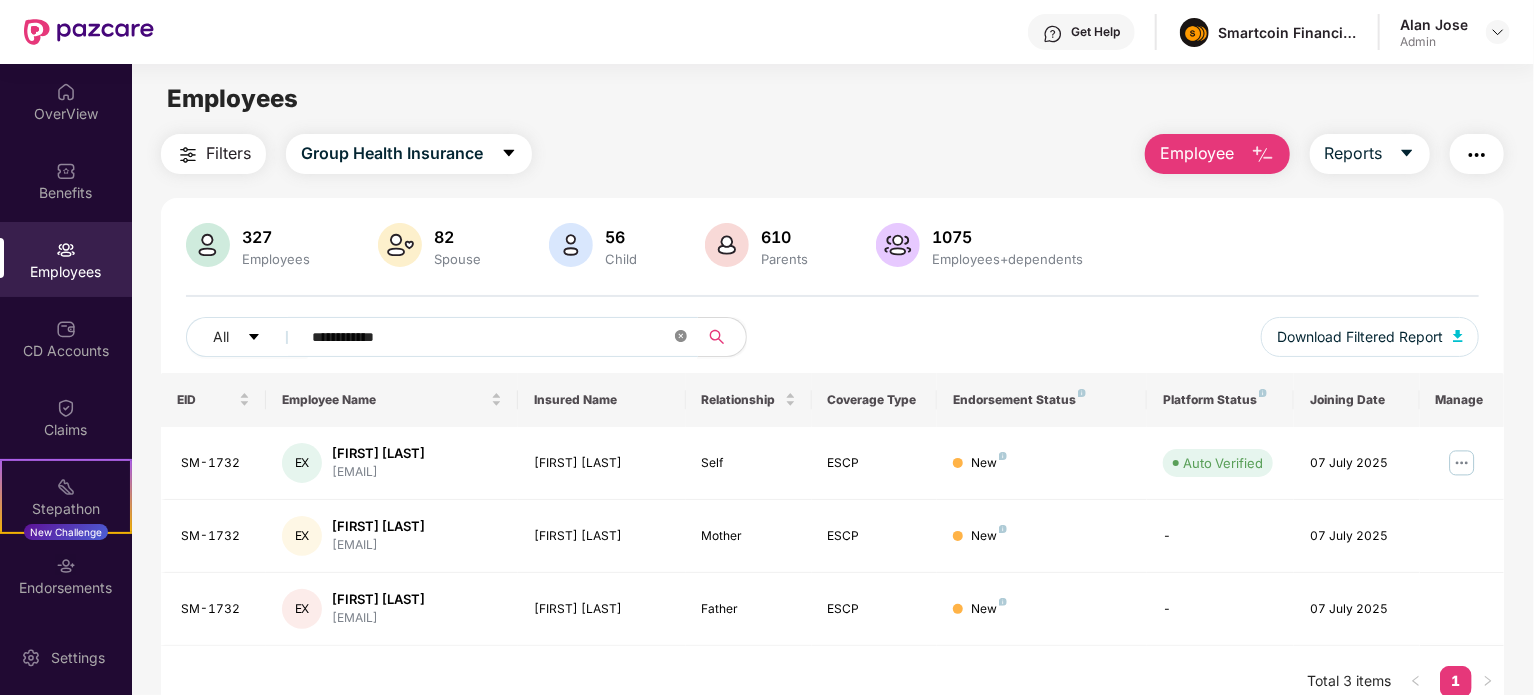 click 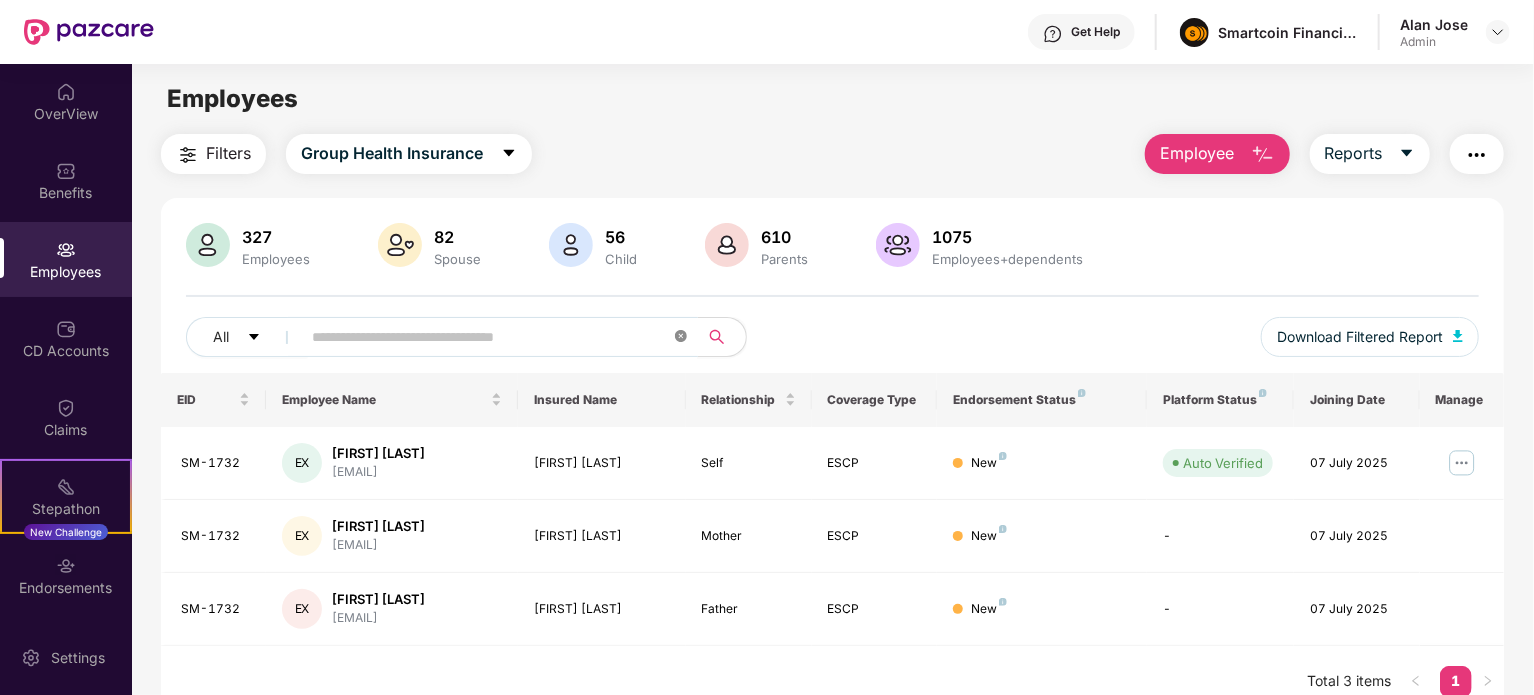 paste on "**********" 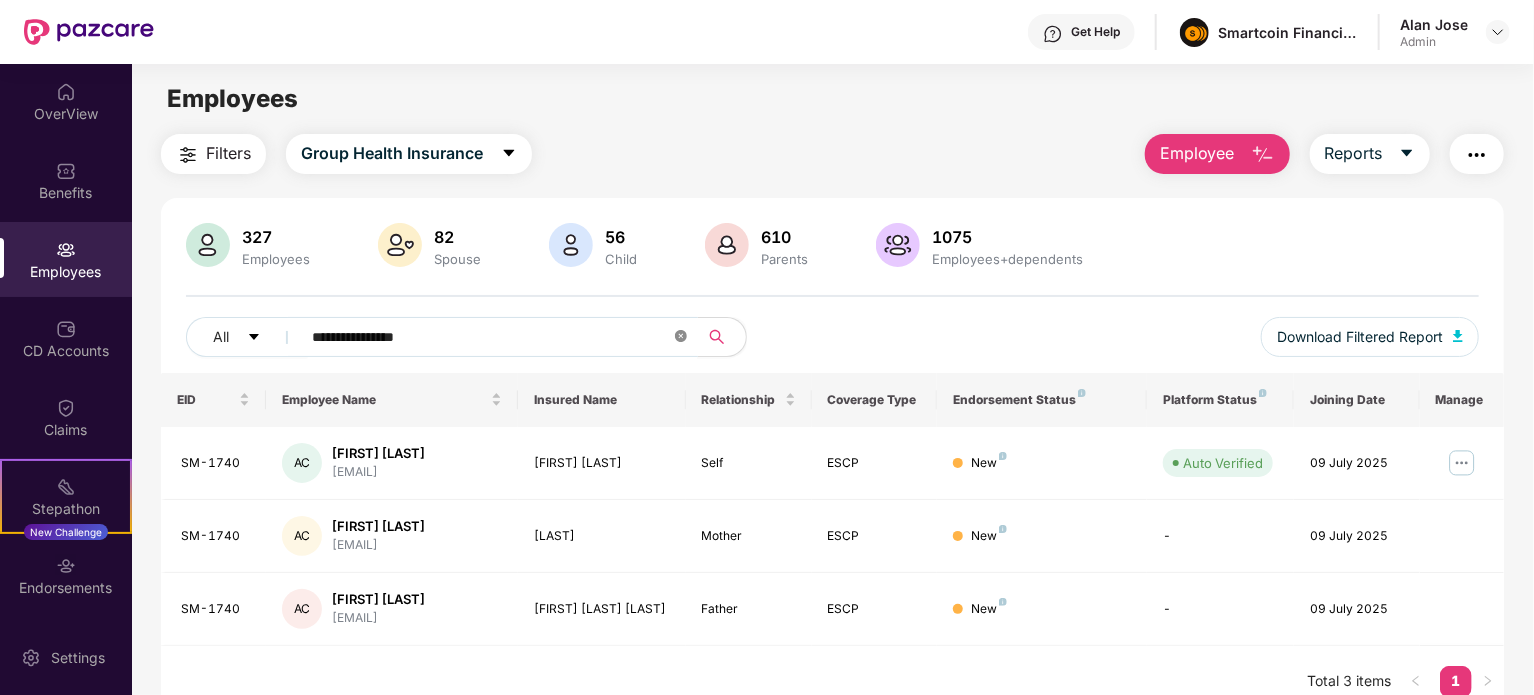 type on "**********" 